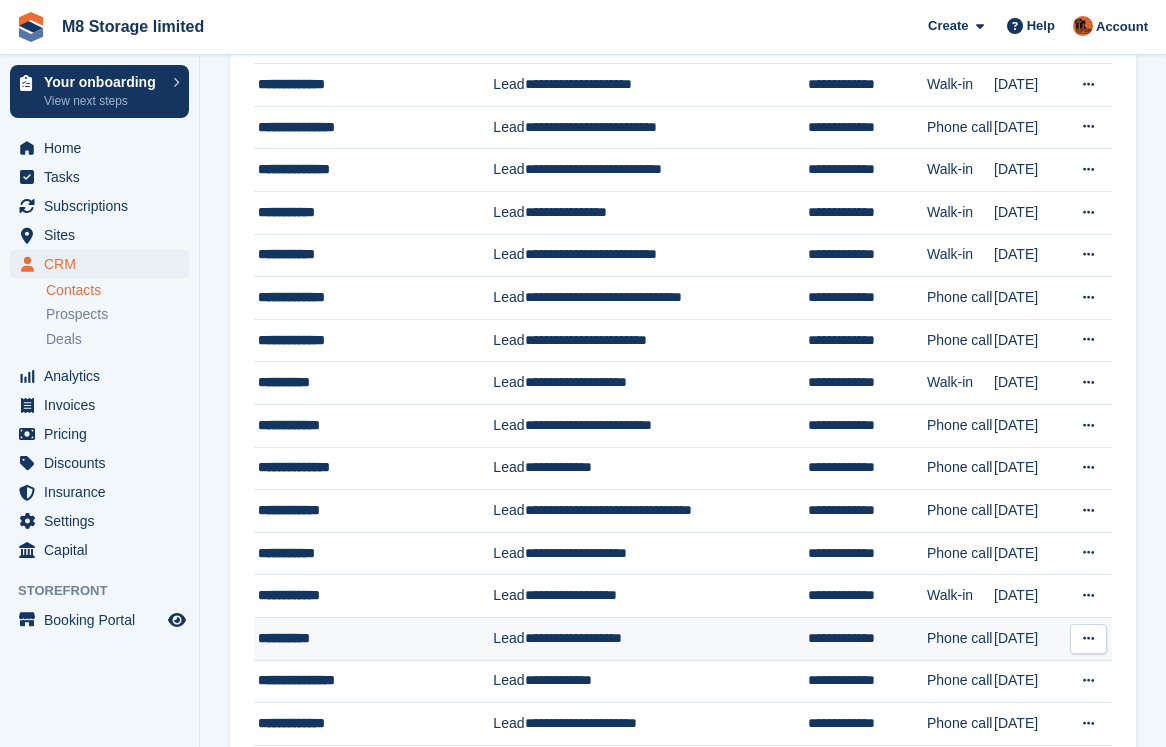 scroll, scrollTop: 1741, scrollLeft: 0, axis: vertical 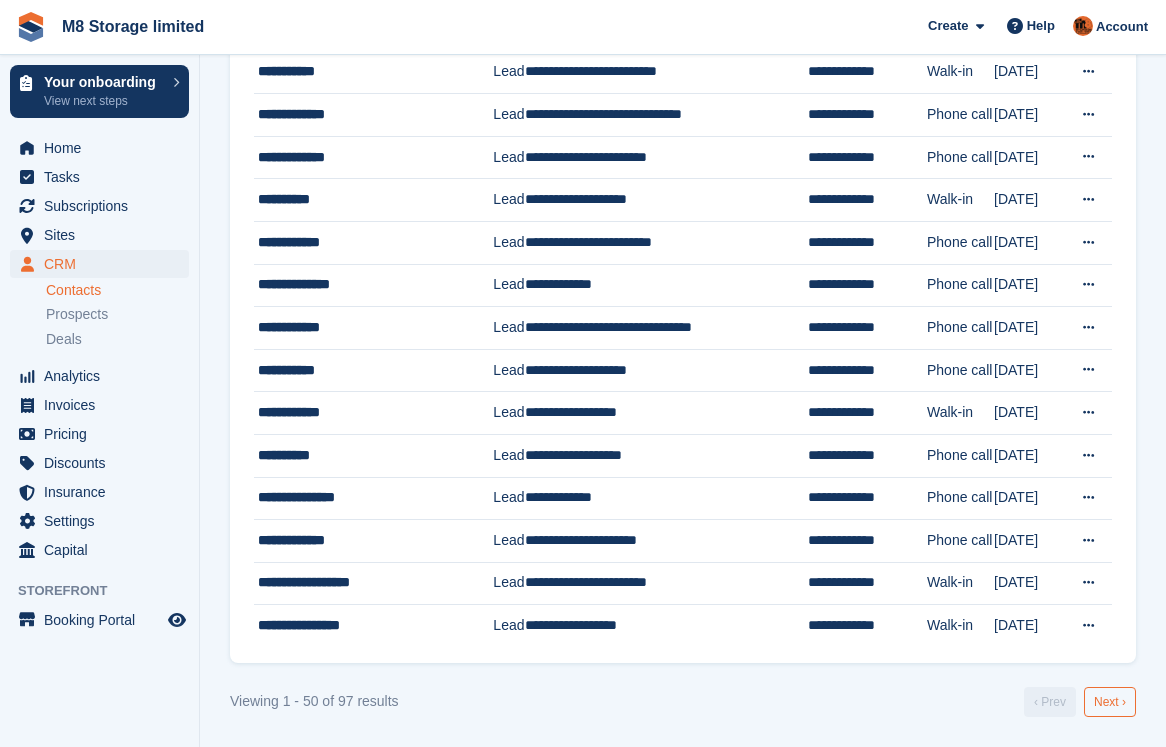 click on "Next ›" at bounding box center (1110, 702) 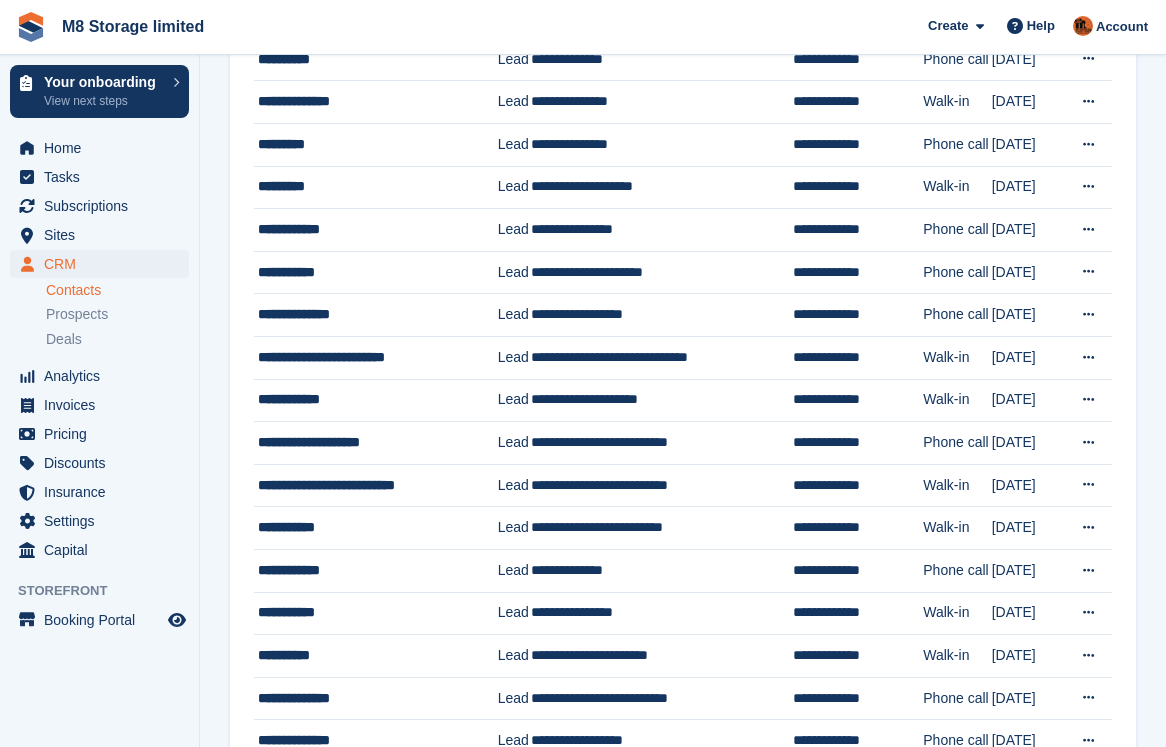 scroll, scrollTop: 1613, scrollLeft: 0, axis: vertical 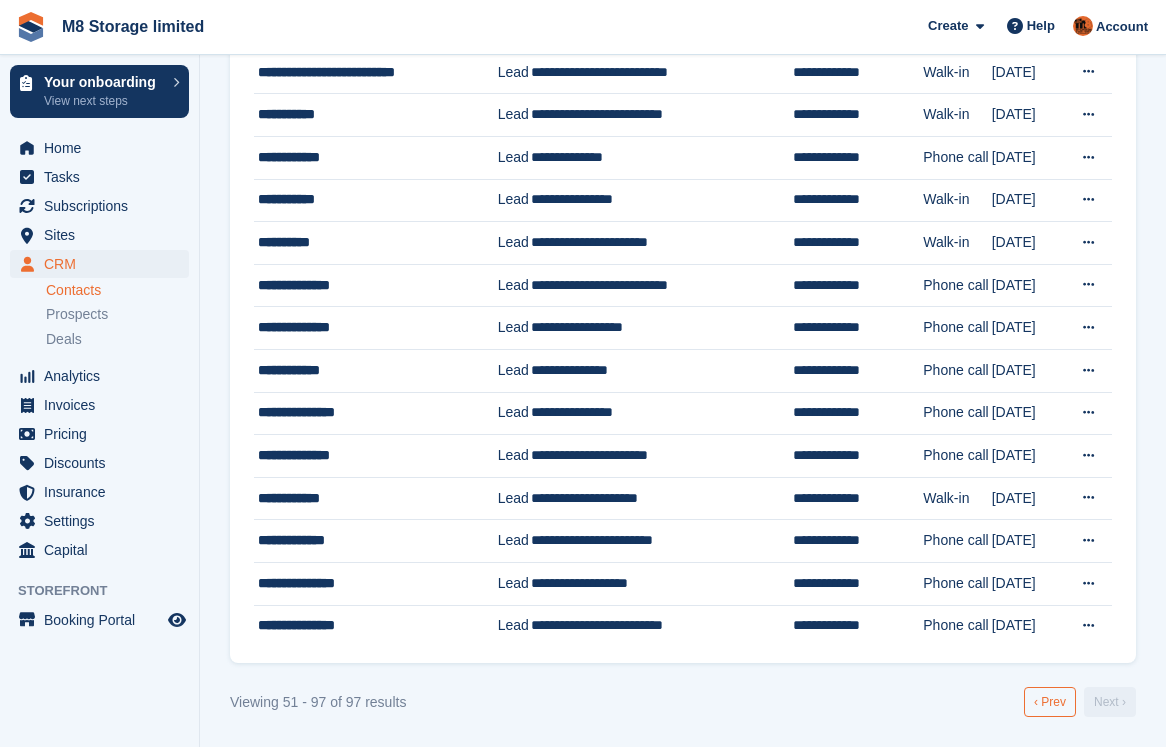 click on "‹ Prev" at bounding box center (1050, 702) 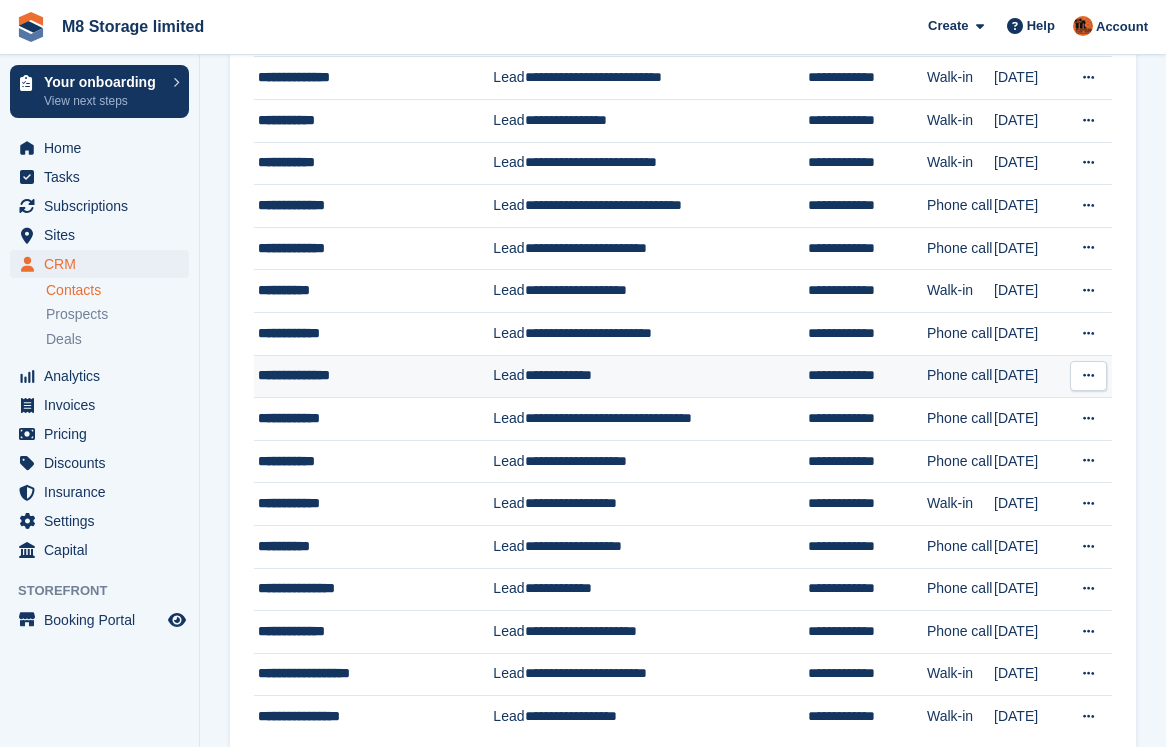 scroll, scrollTop: 1741, scrollLeft: 0, axis: vertical 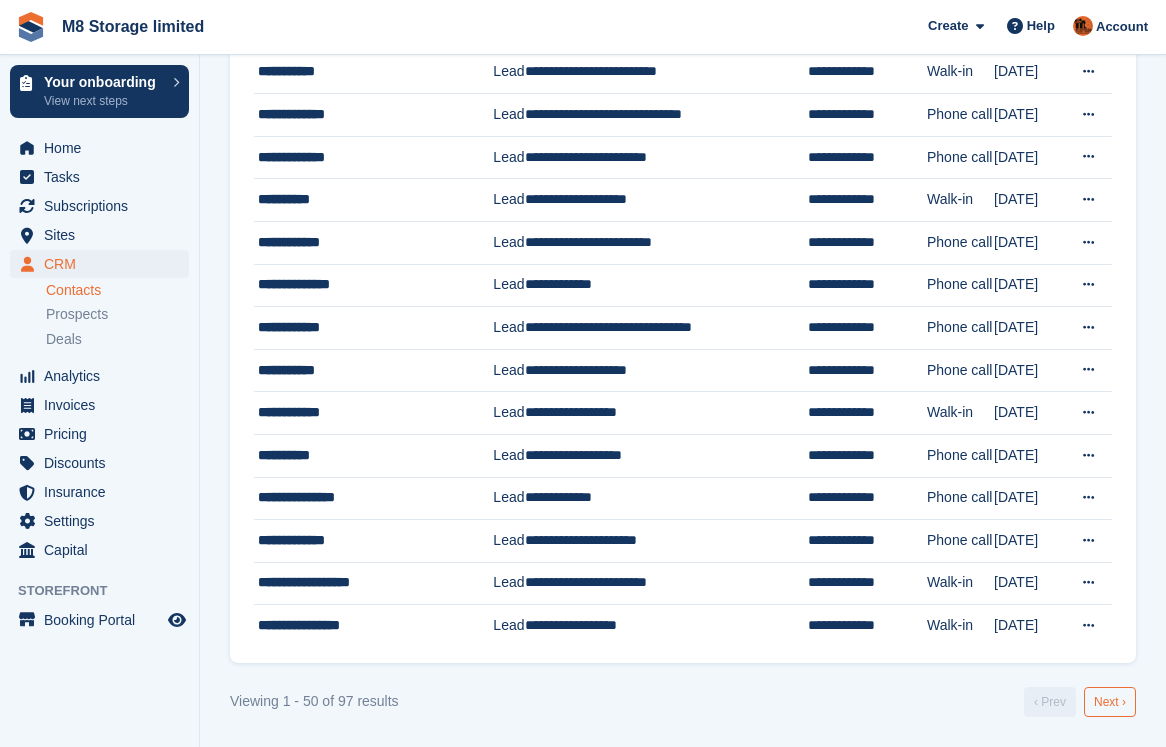 click on "Next ›" at bounding box center [1110, 702] 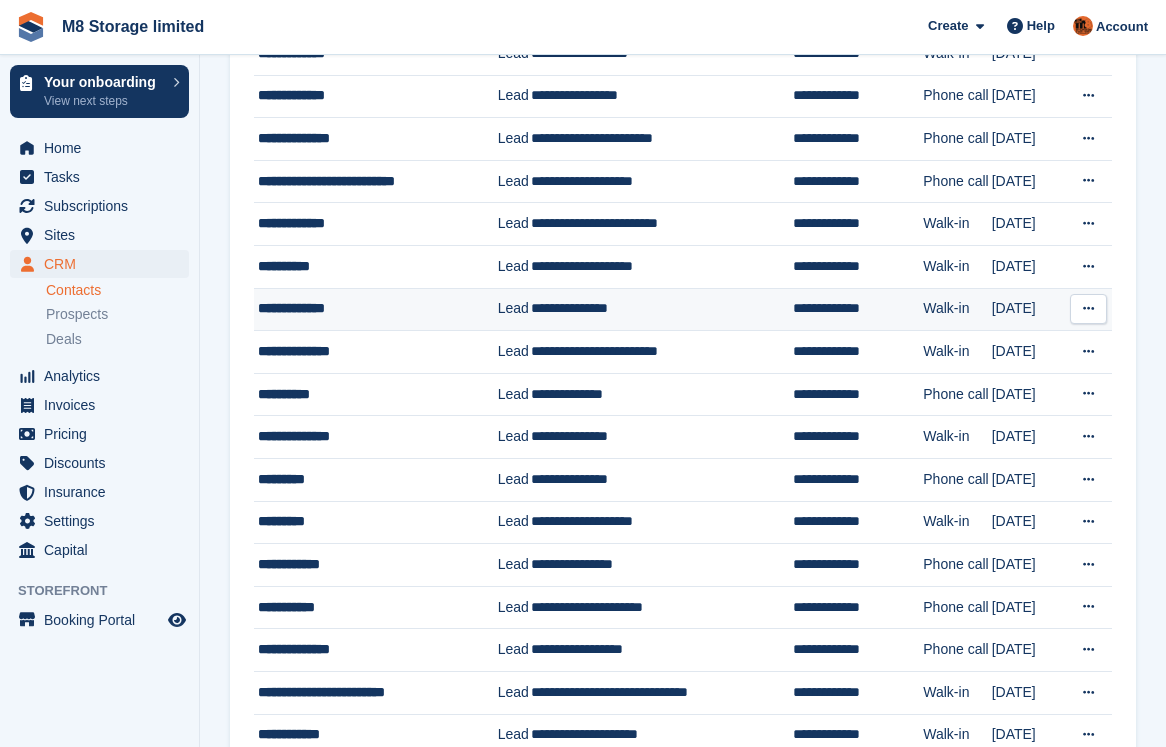 scroll, scrollTop: 900, scrollLeft: 0, axis: vertical 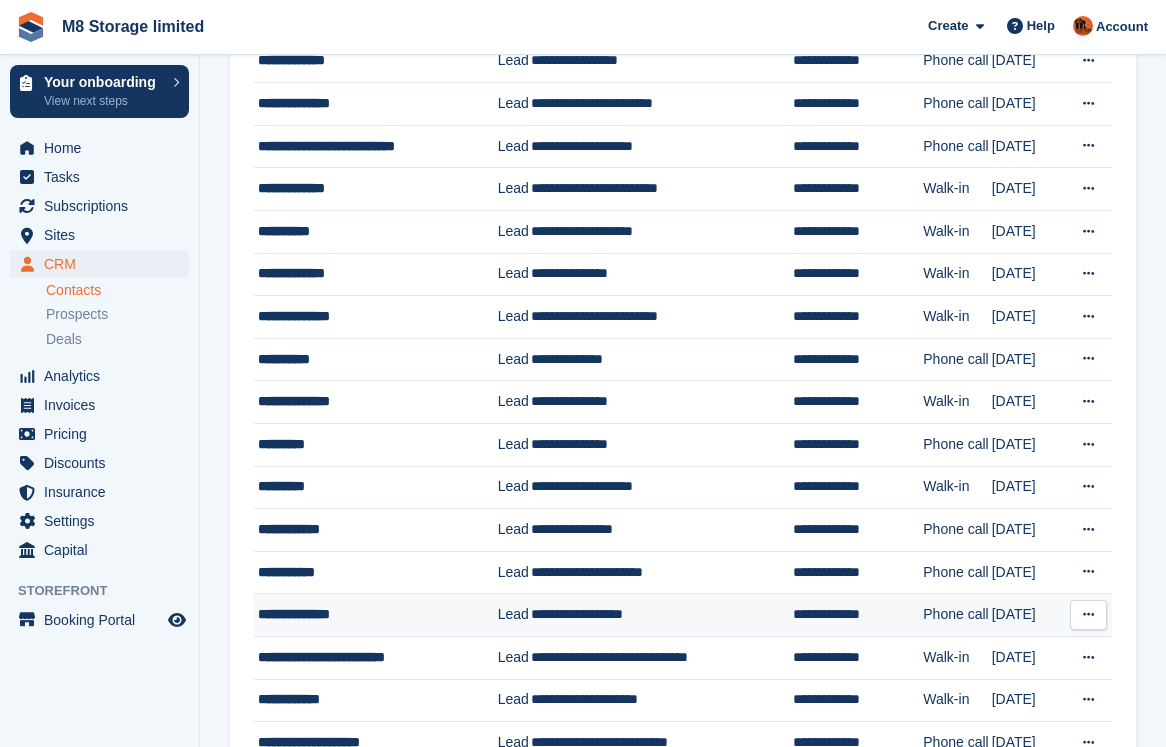 click at bounding box center [1088, 614] 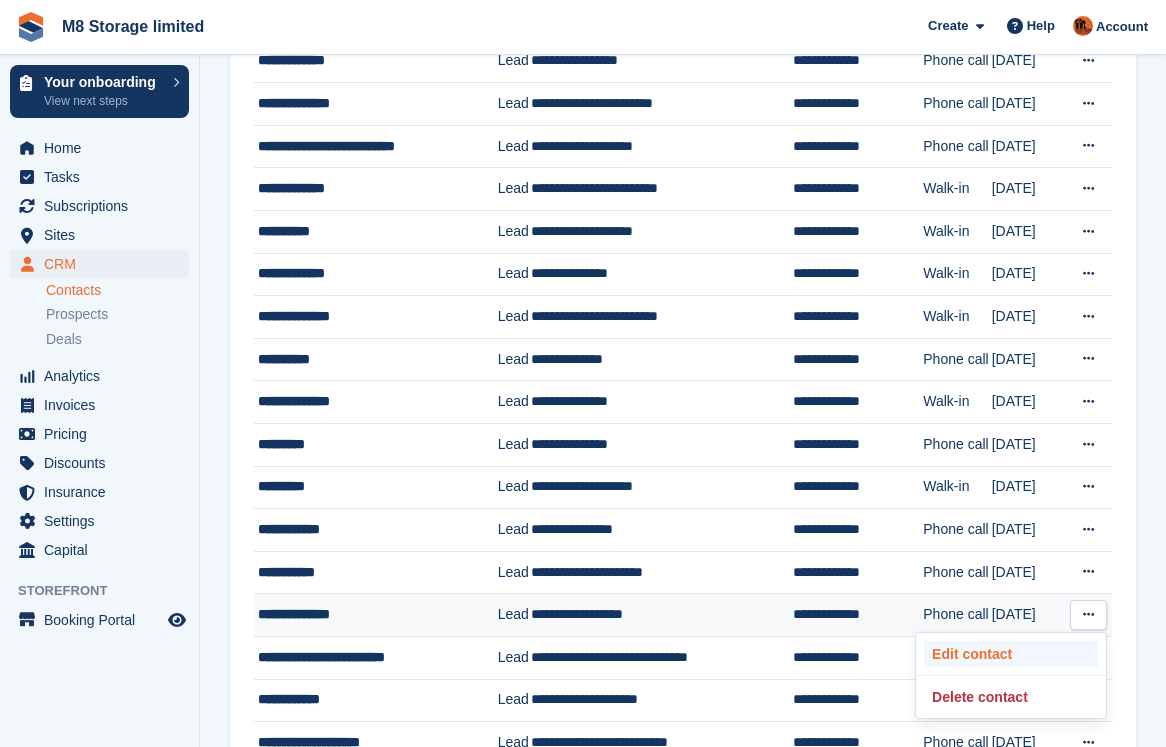 click on "Edit contact" at bounding box center [1011, 654] 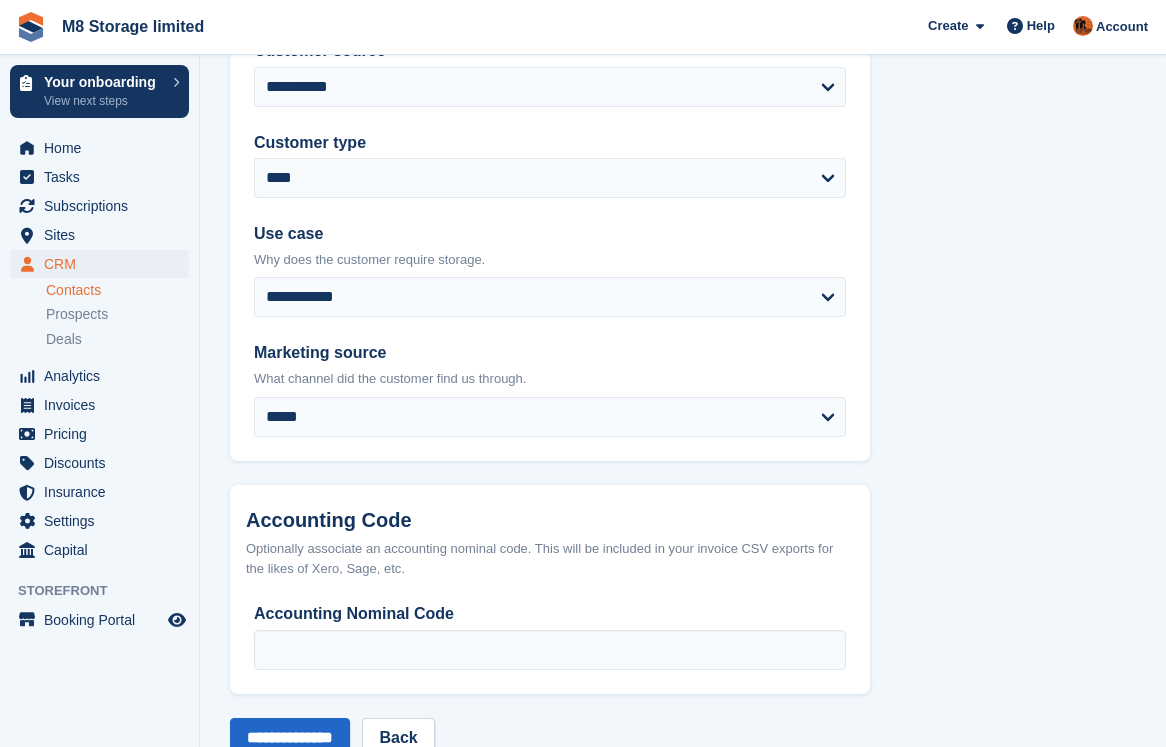 scroll, scrollTop: 0, scrollLeft: 0, axis: both 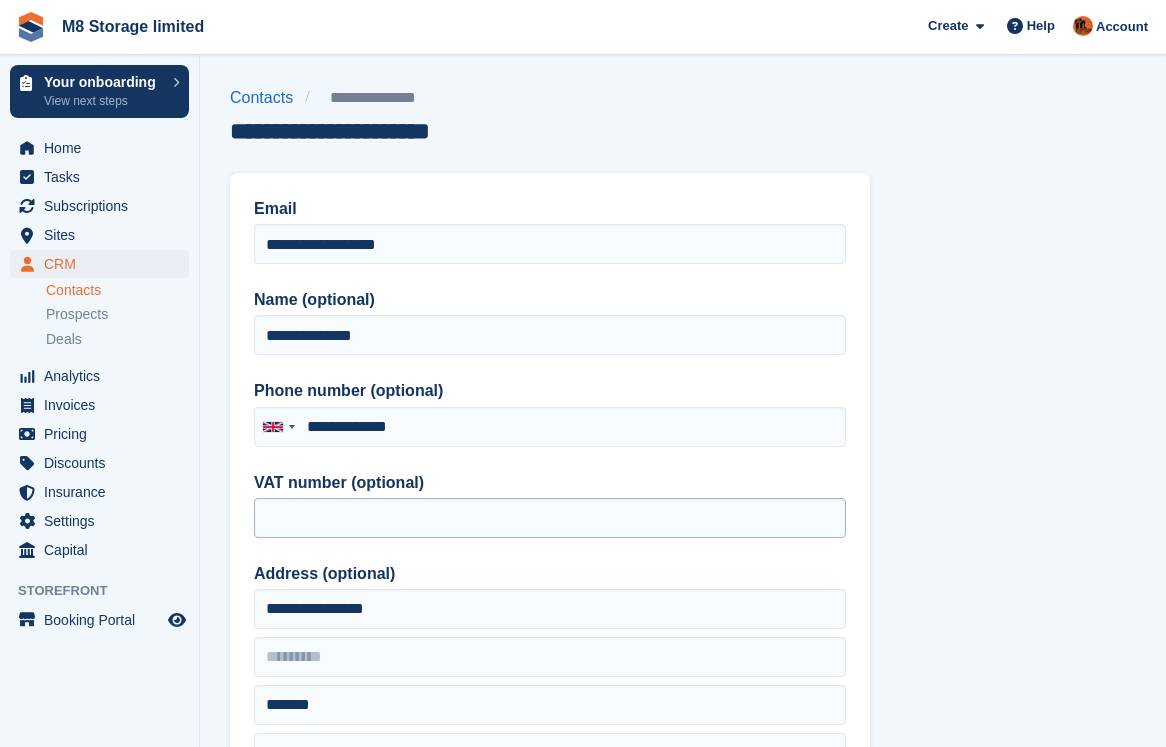 type on "**********" 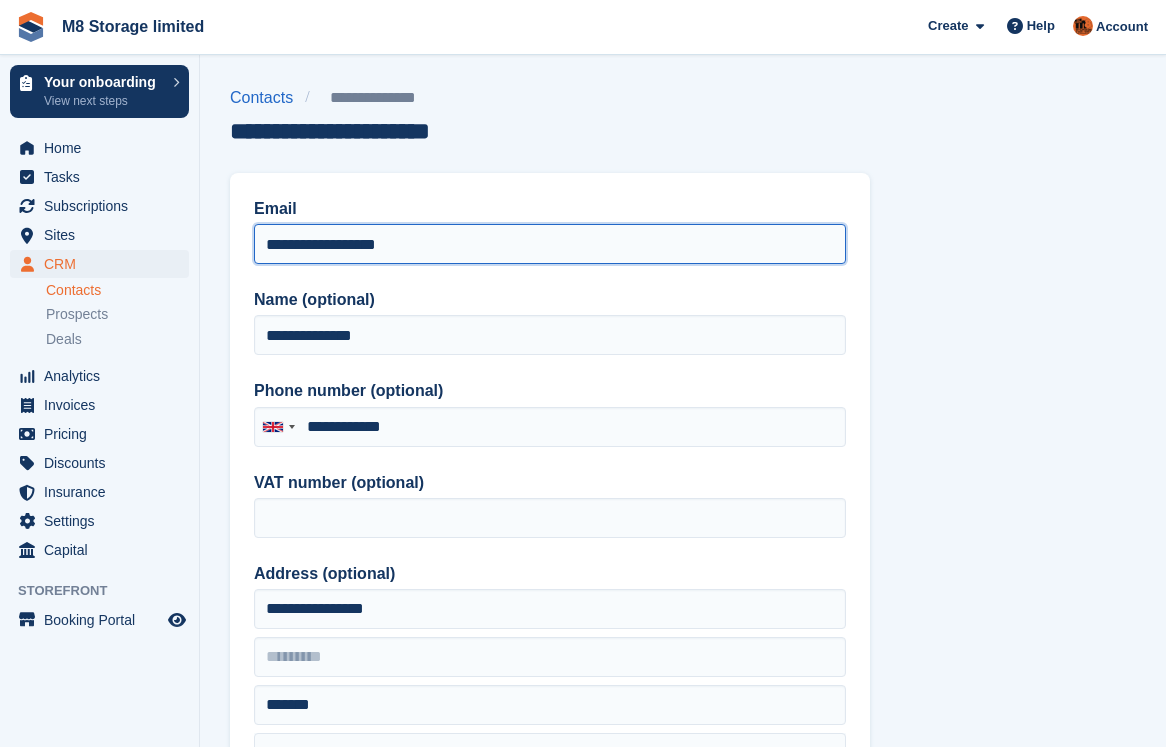 click on "**********" at bounding box center (550, 244) 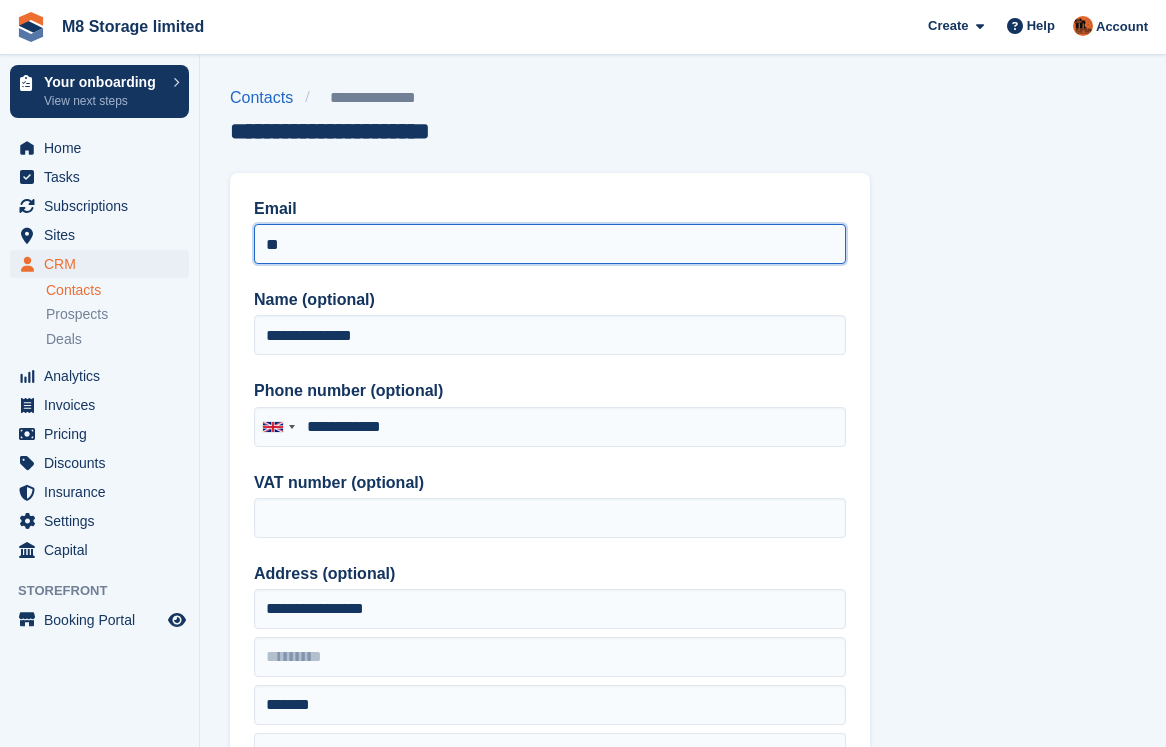 type on "*" 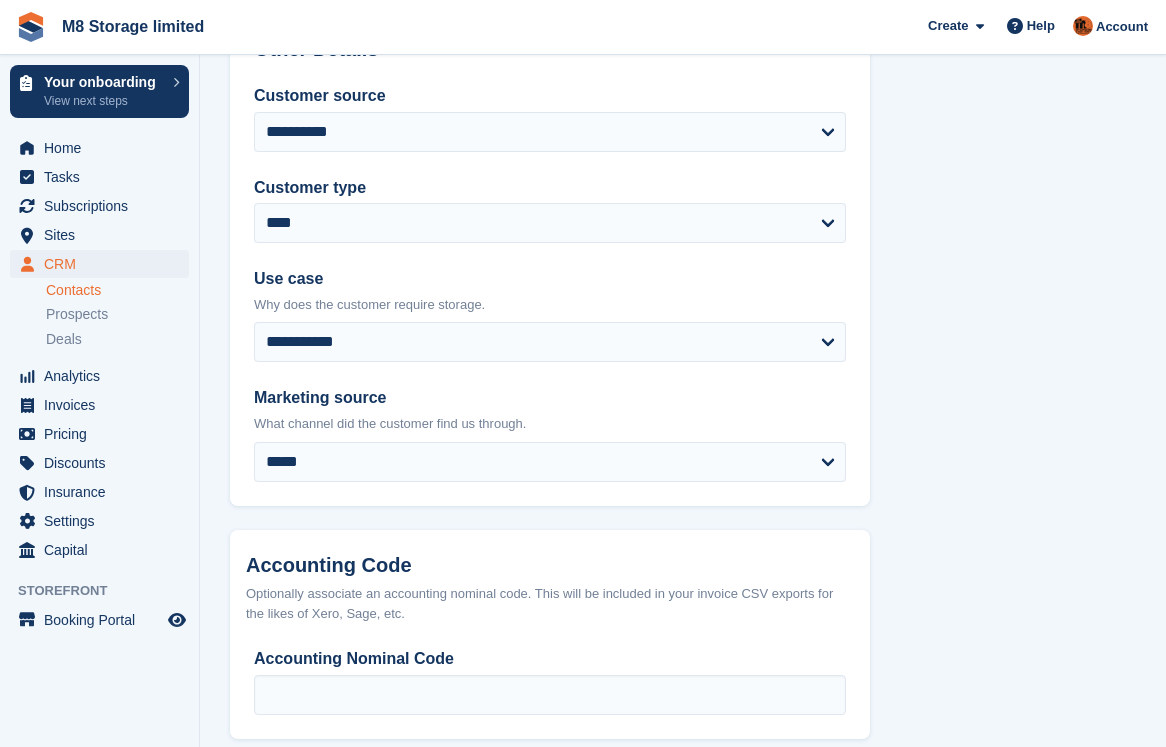 scroll, scrollTop: 957, scrollLeft: 0, axis: vertical 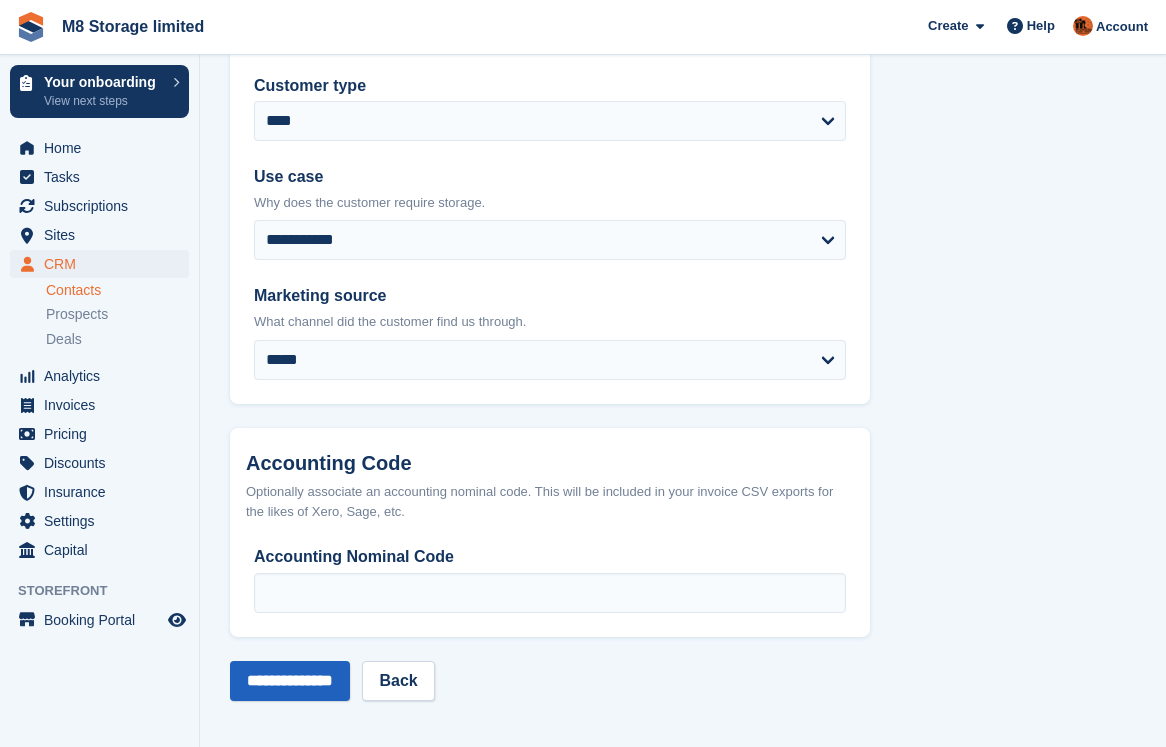 type on "**********" 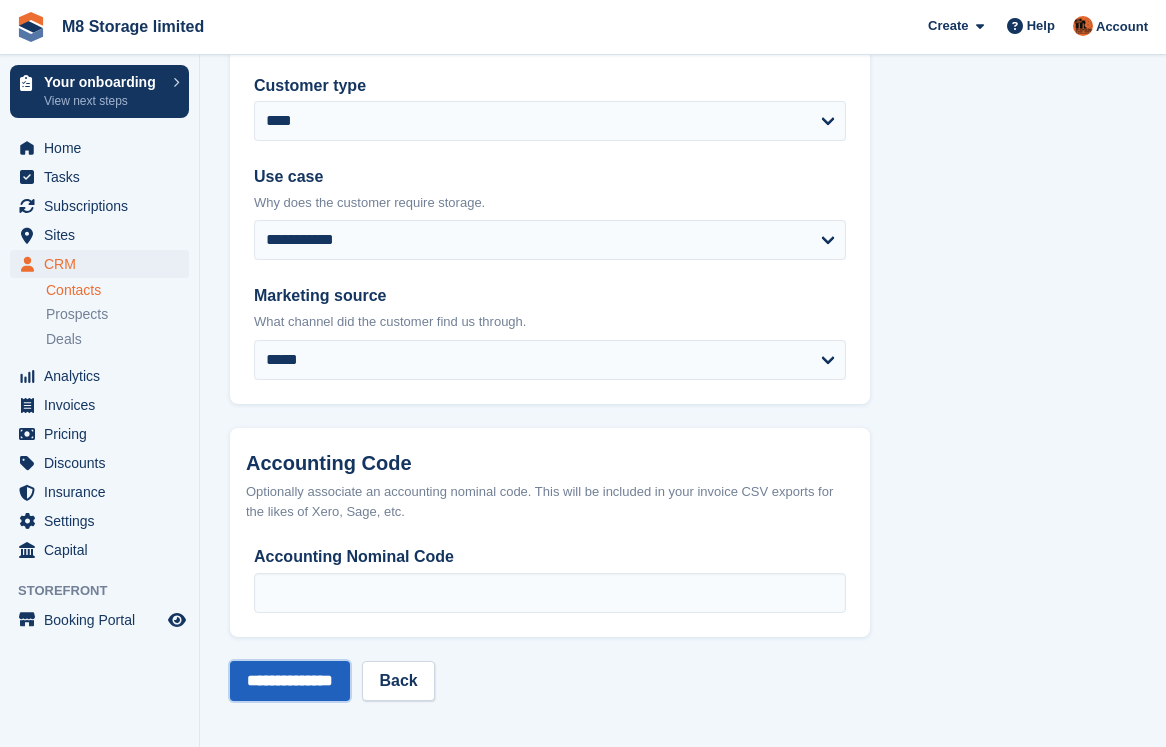 click on "**********" at bounding box center (290, 681) 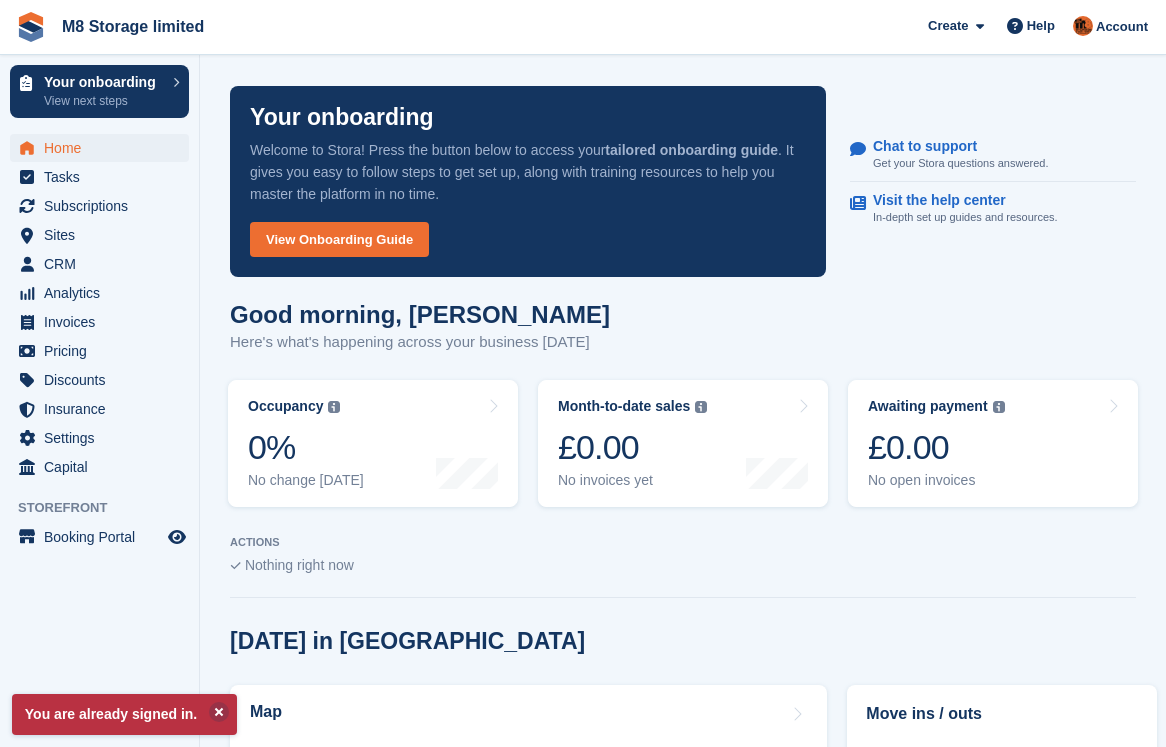 scroll, scrollTop: 0, scrollLeft: 0, axis: both 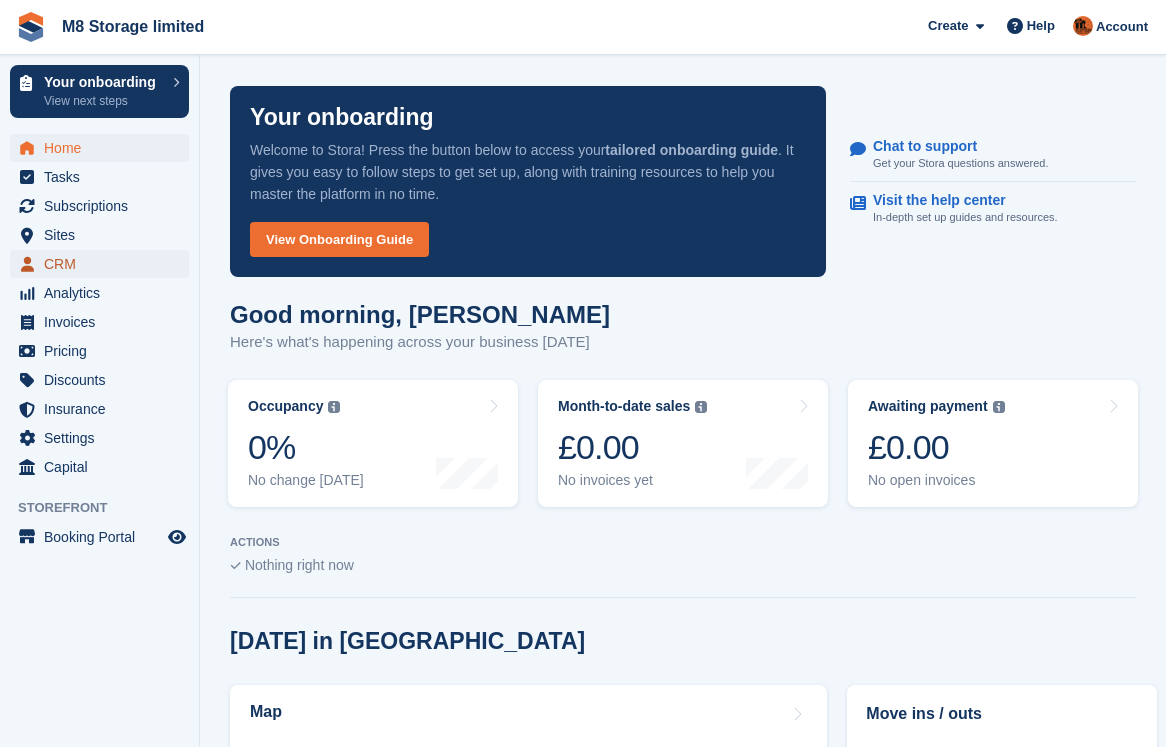 click on "CRM" at bounding box center [104, 264] 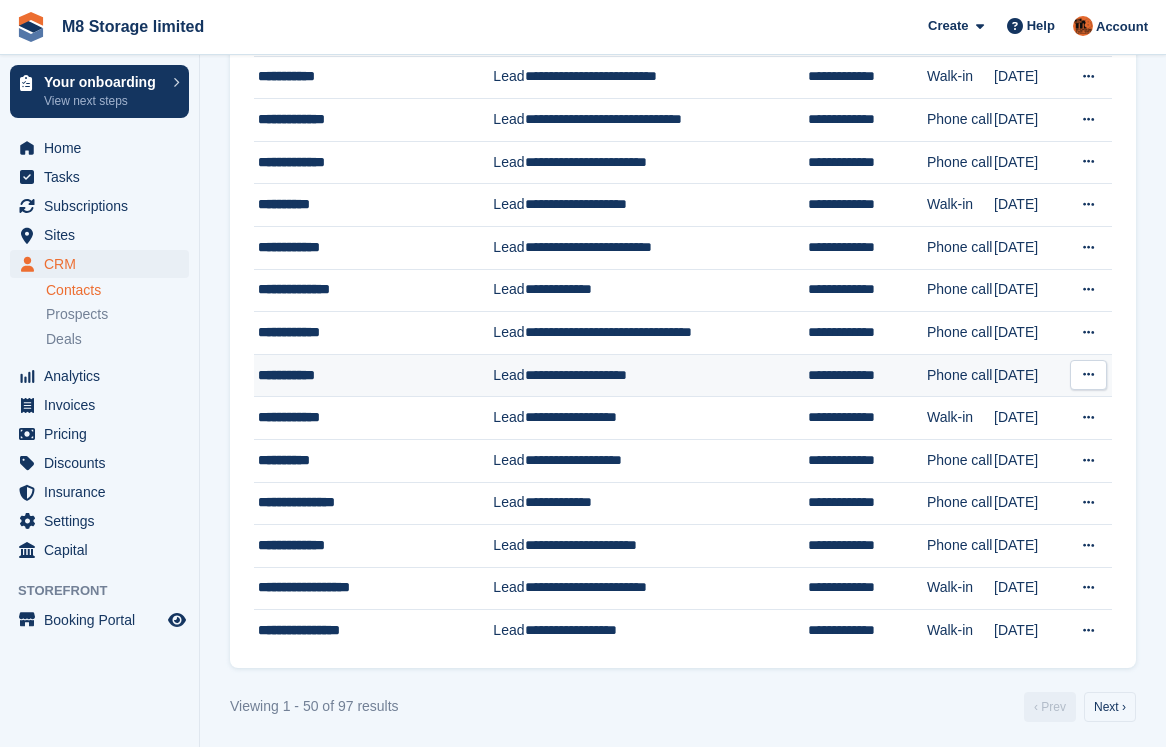 scroll, scrollTop: 1741, scrollLeft: 0, axis: vertical 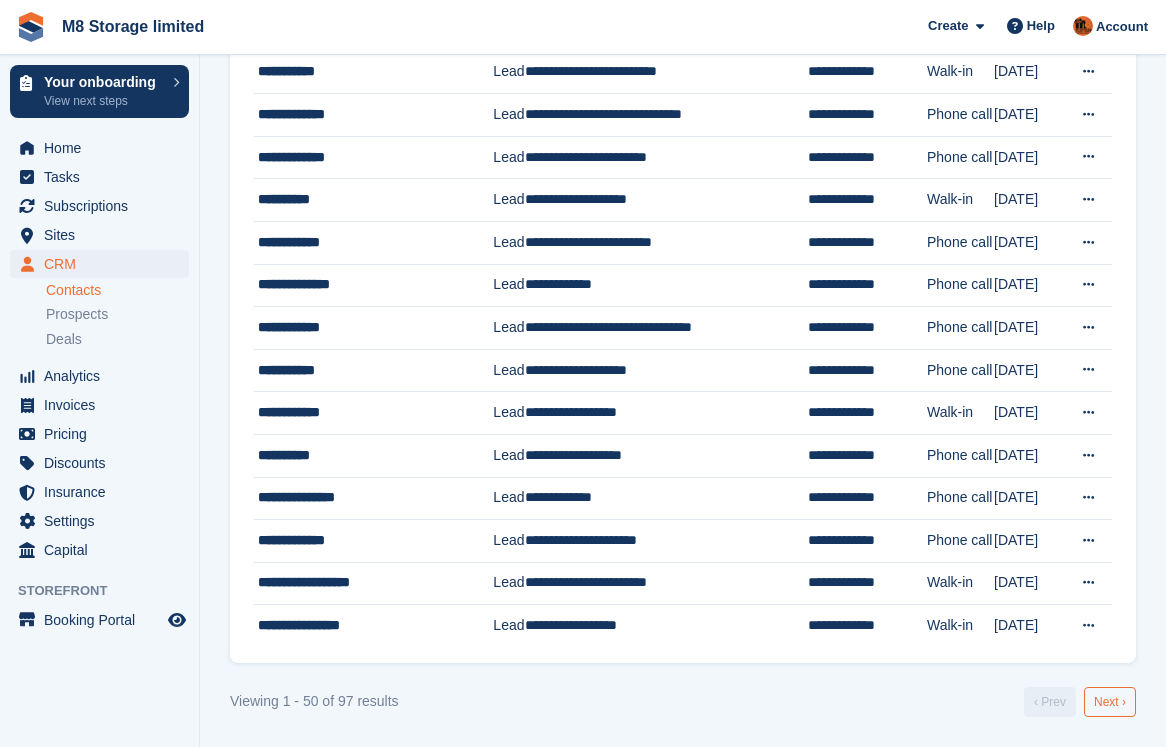 click on "Next ›" at bounding box center [1110, 702] 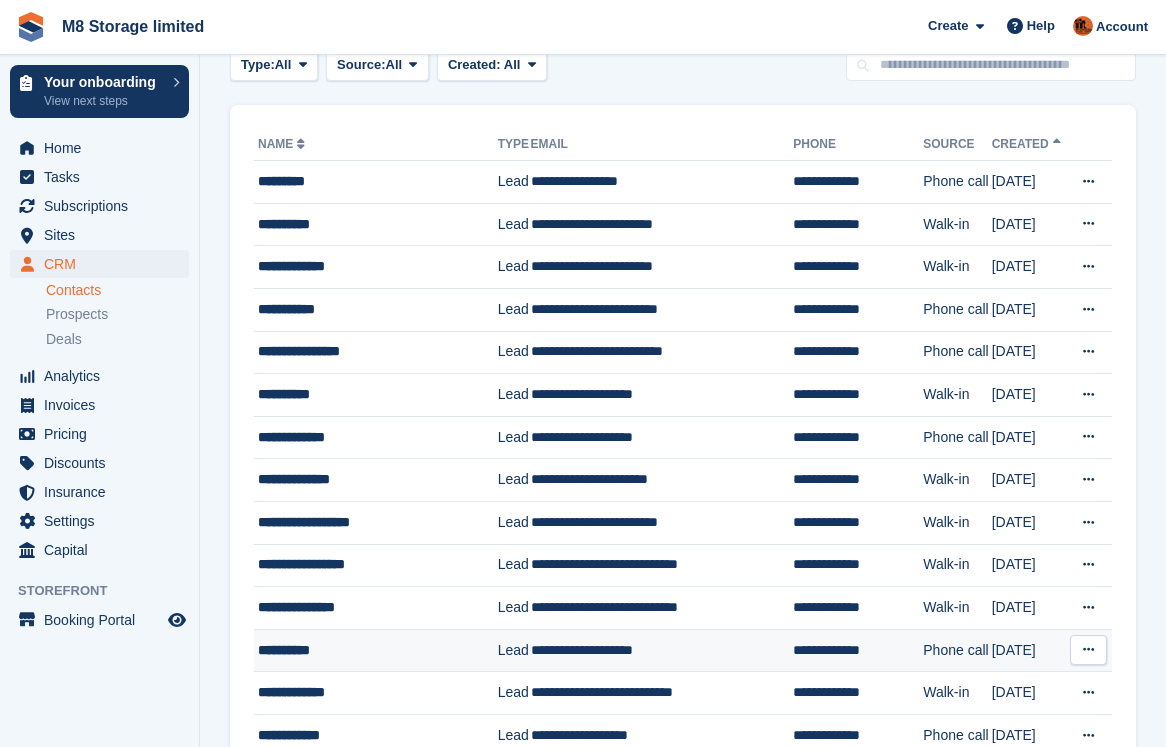 scroll, scrollTop: 0, scrollLeft: 0, axis: both 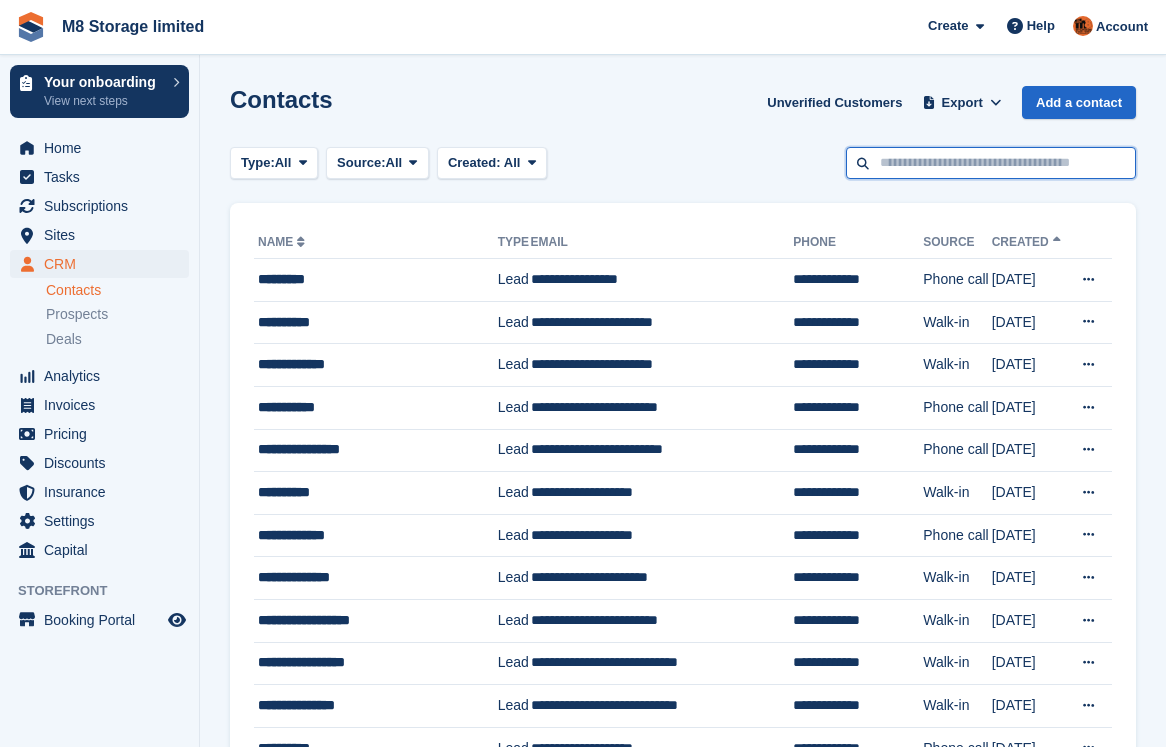 click at bounding box center (991, 163) 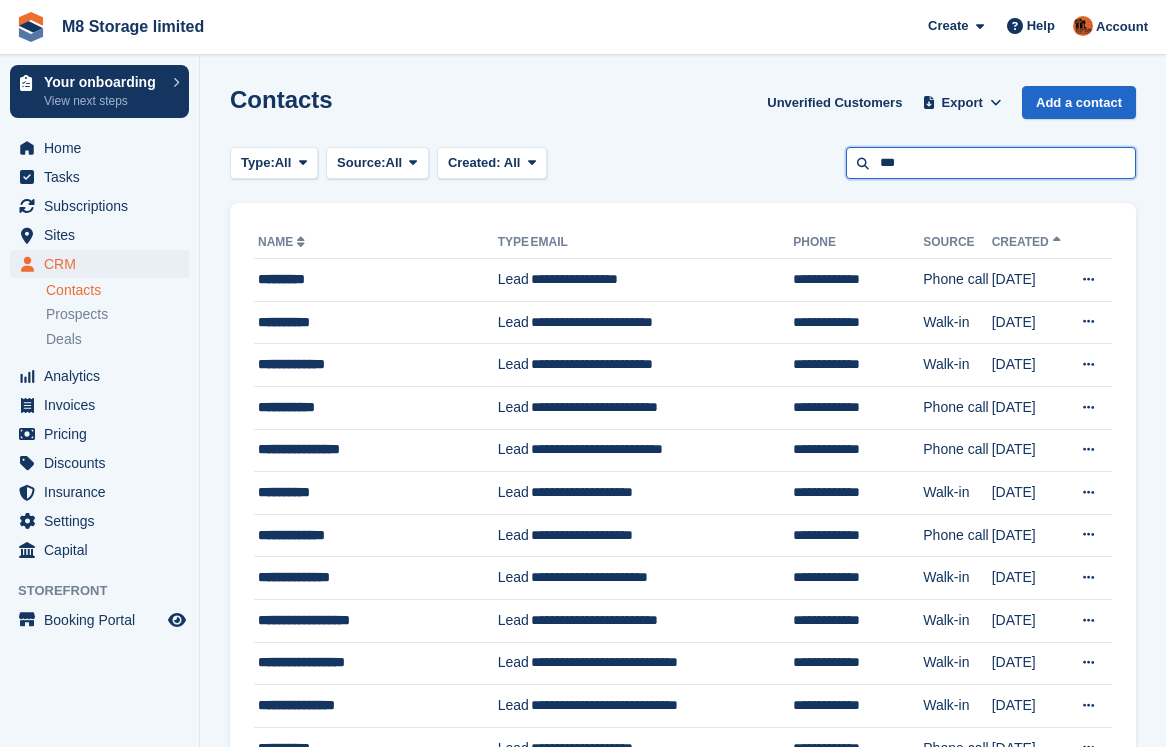 type on "***" 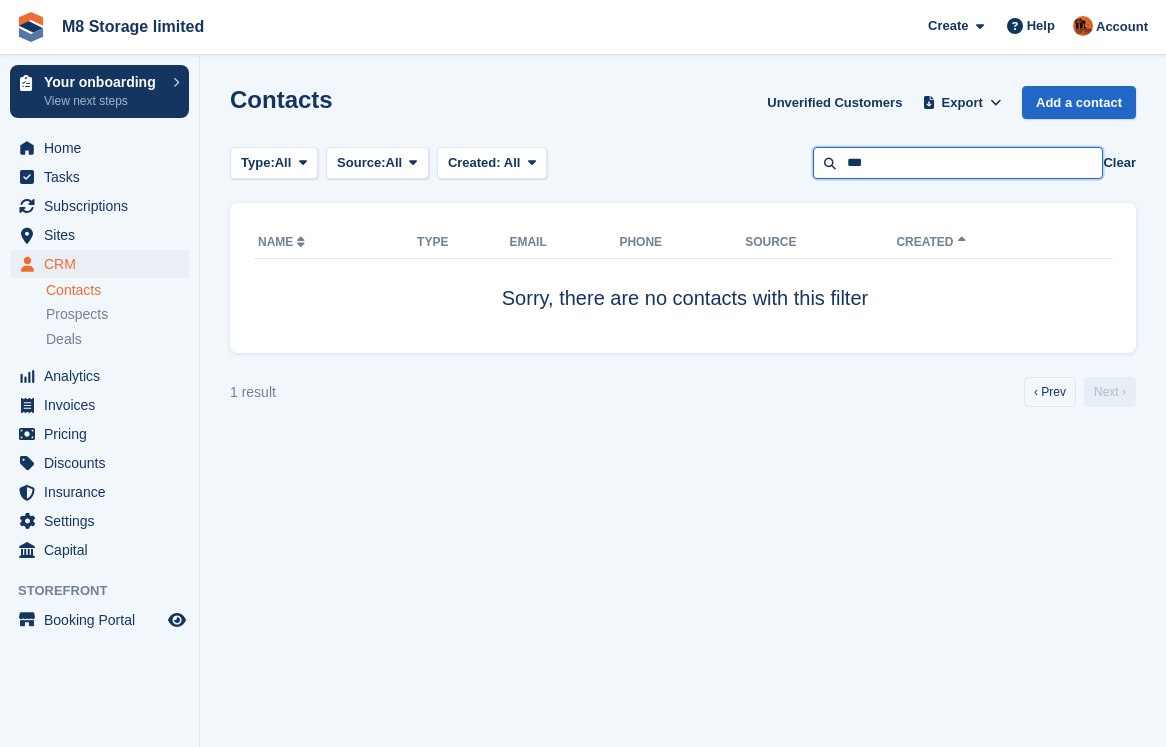 click on "***" at bounding box center (958, 163) 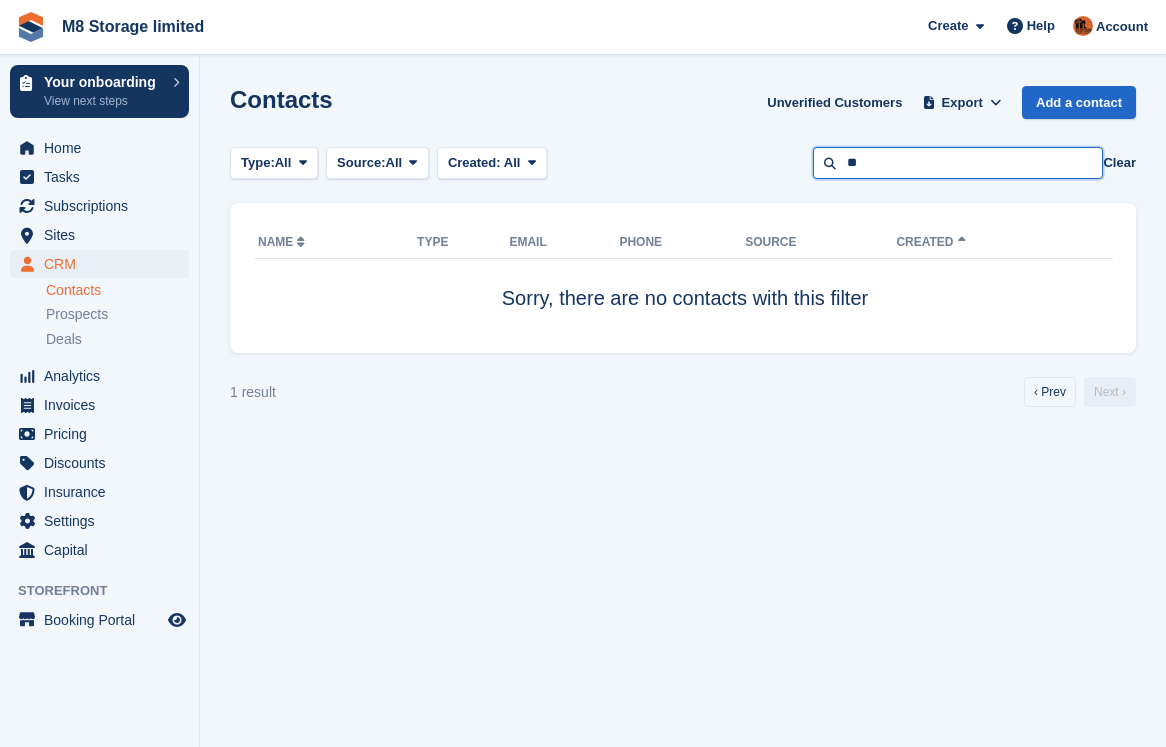 type on "*" 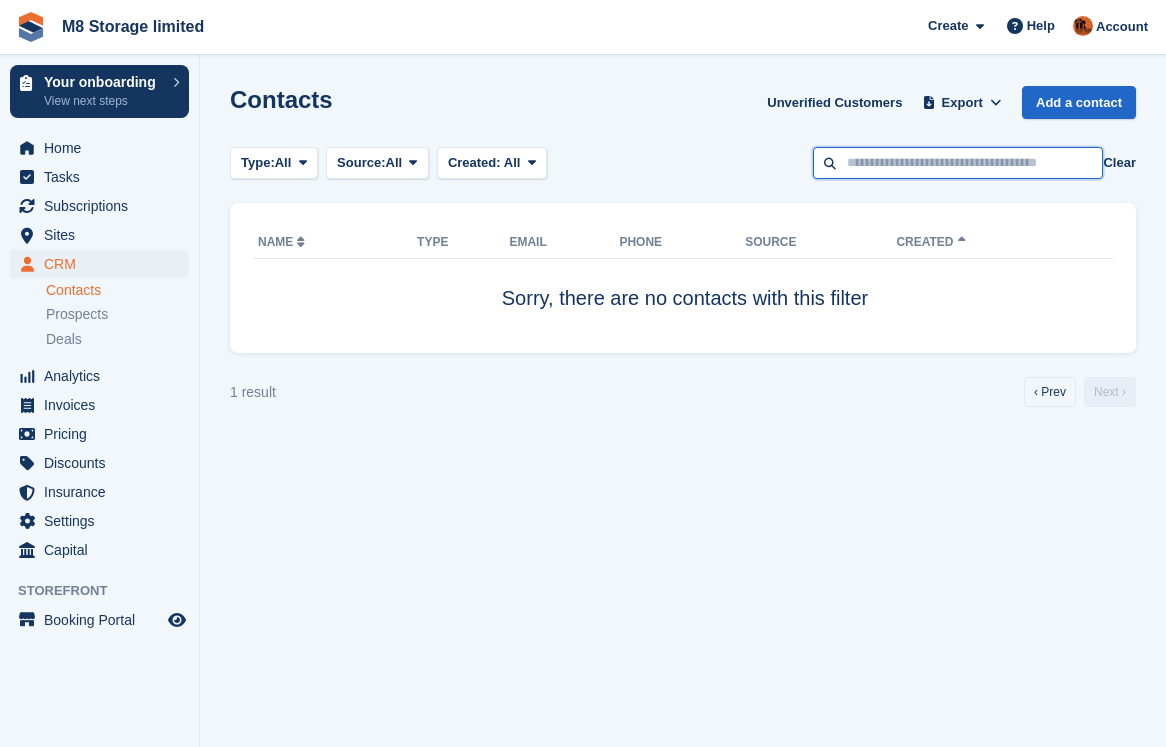 type 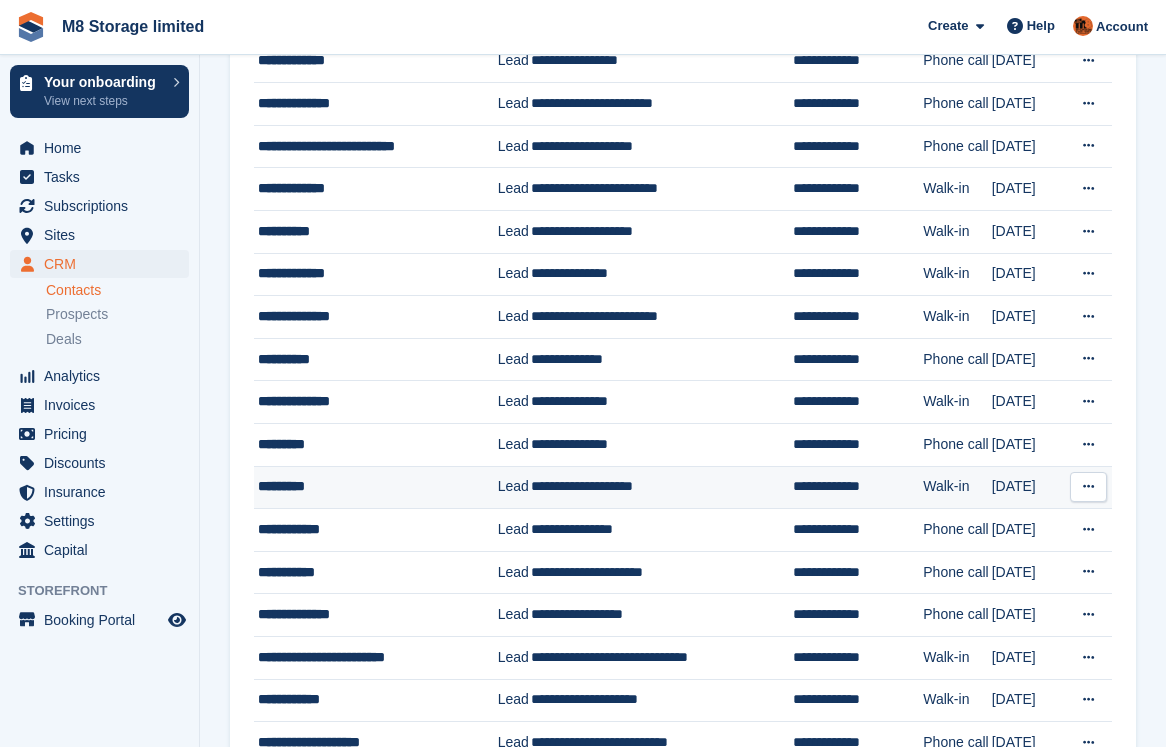 scroll, scrollTop: 1000, scrollLeft: 0, axis: vertical 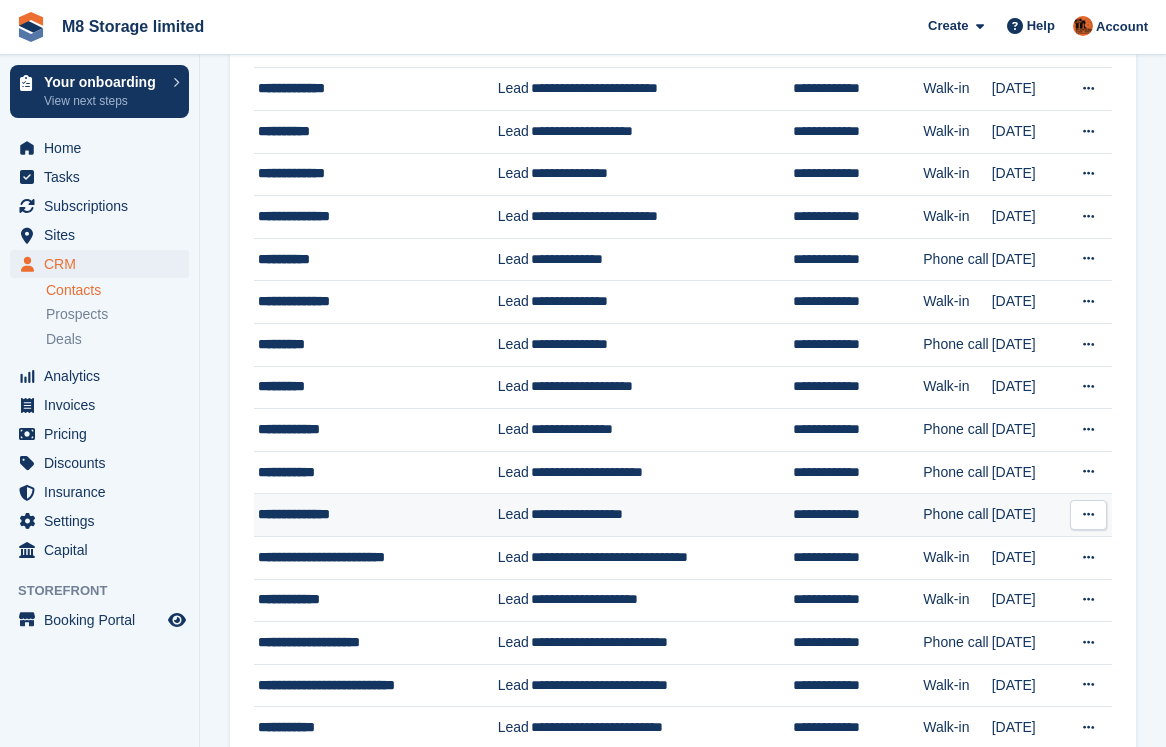click at bounding box center [1088, 514] 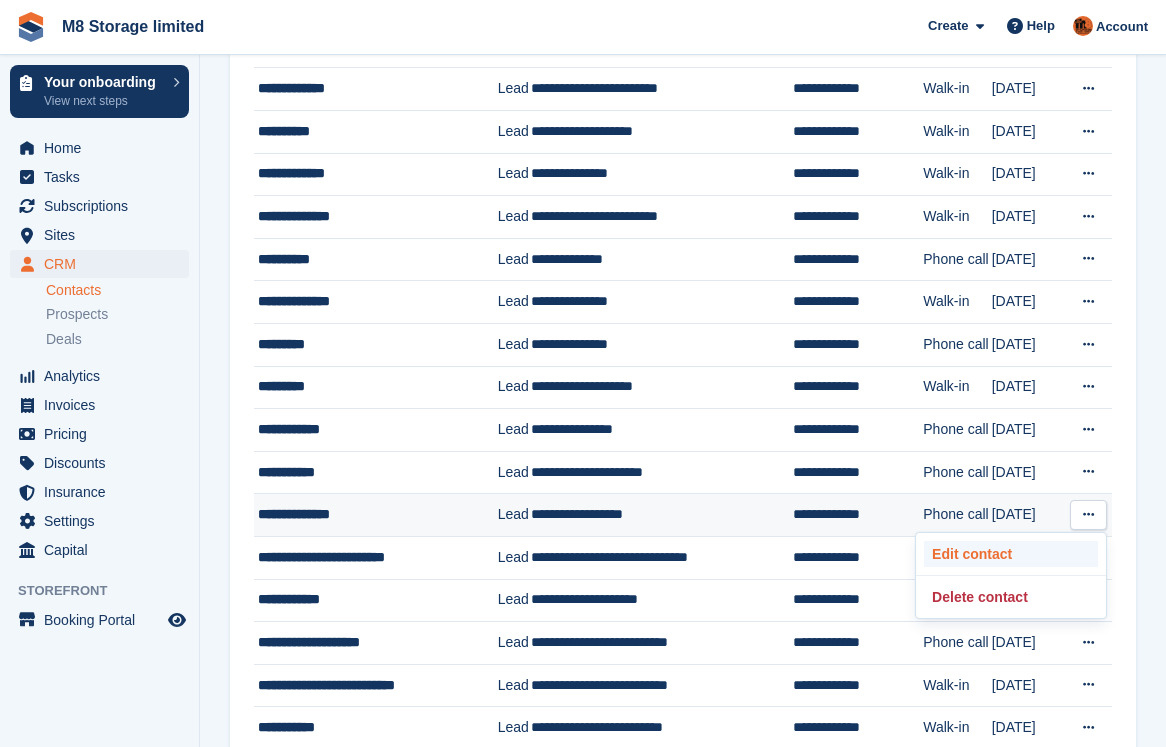 click on "Edit contact" at bounding box center [1011, 554] 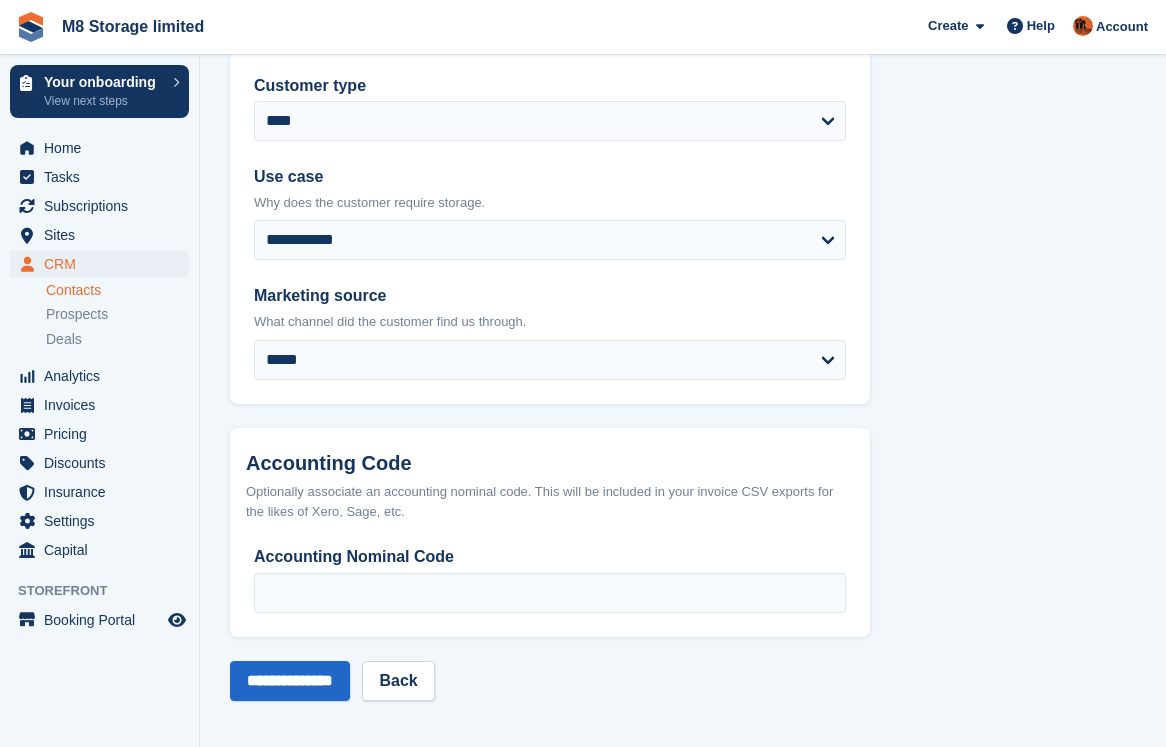 scroll, scrollTop: 0, scrollLeft: 0, axis: both 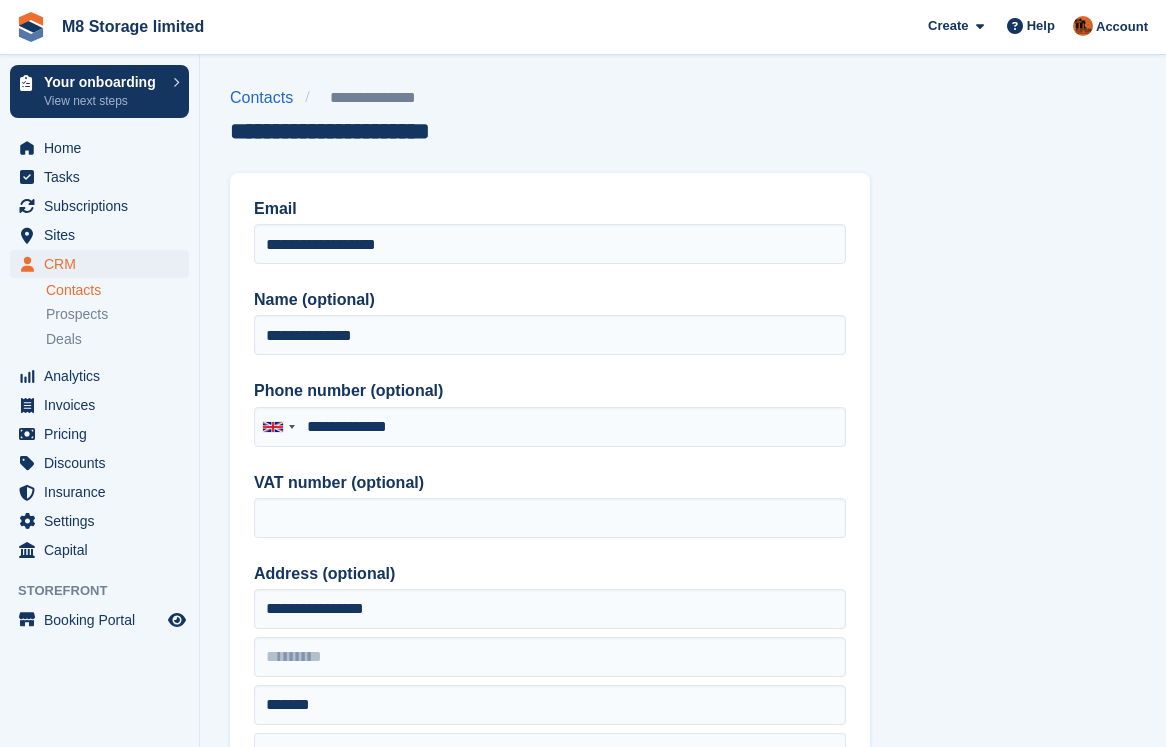 type on "**********" 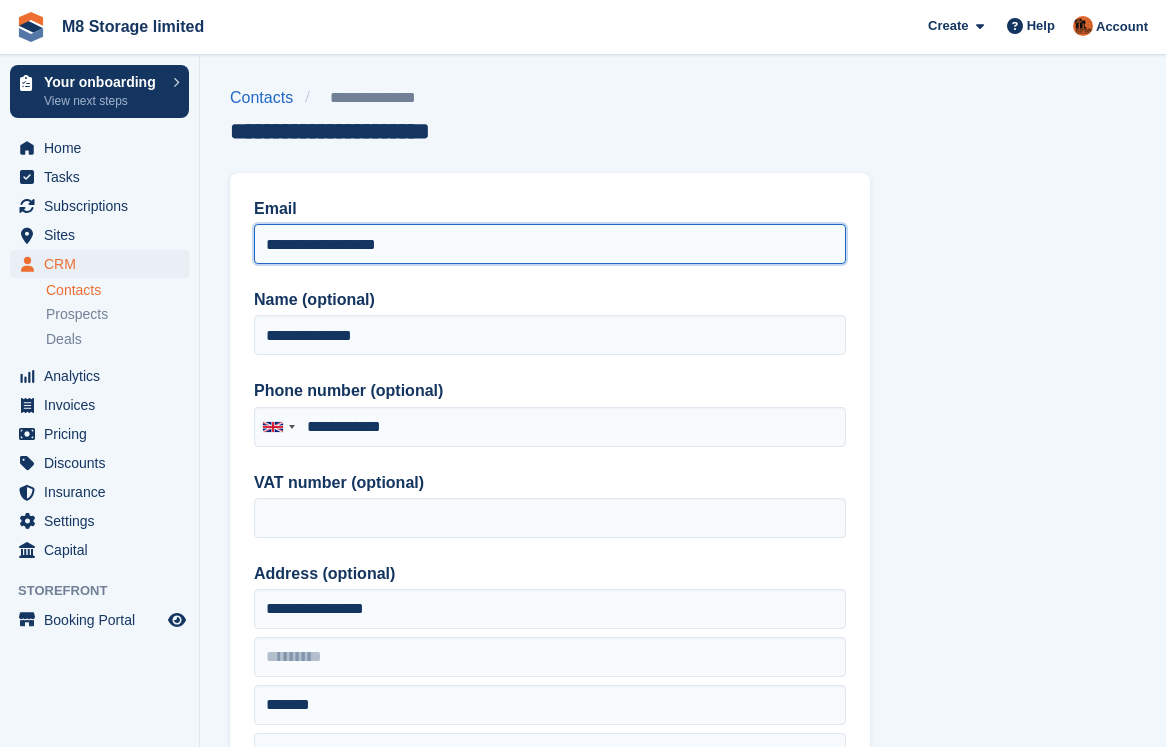 click on "**********" at bounding box center [550, 244] 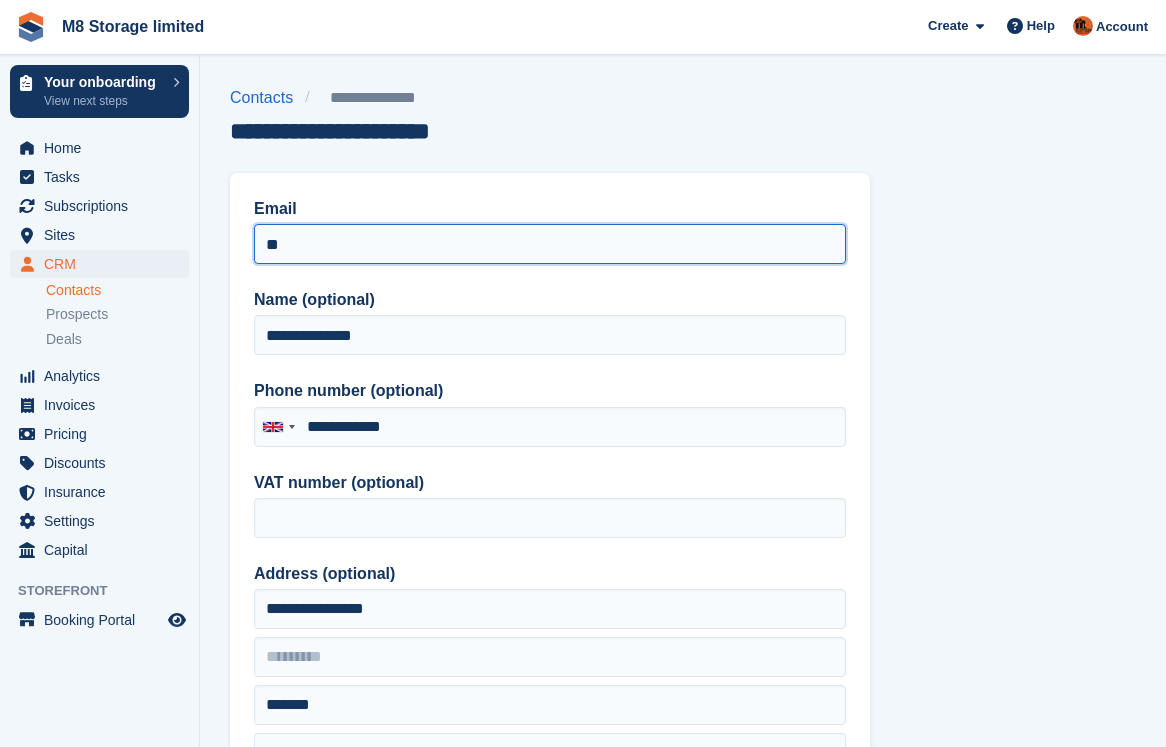 type on "*" 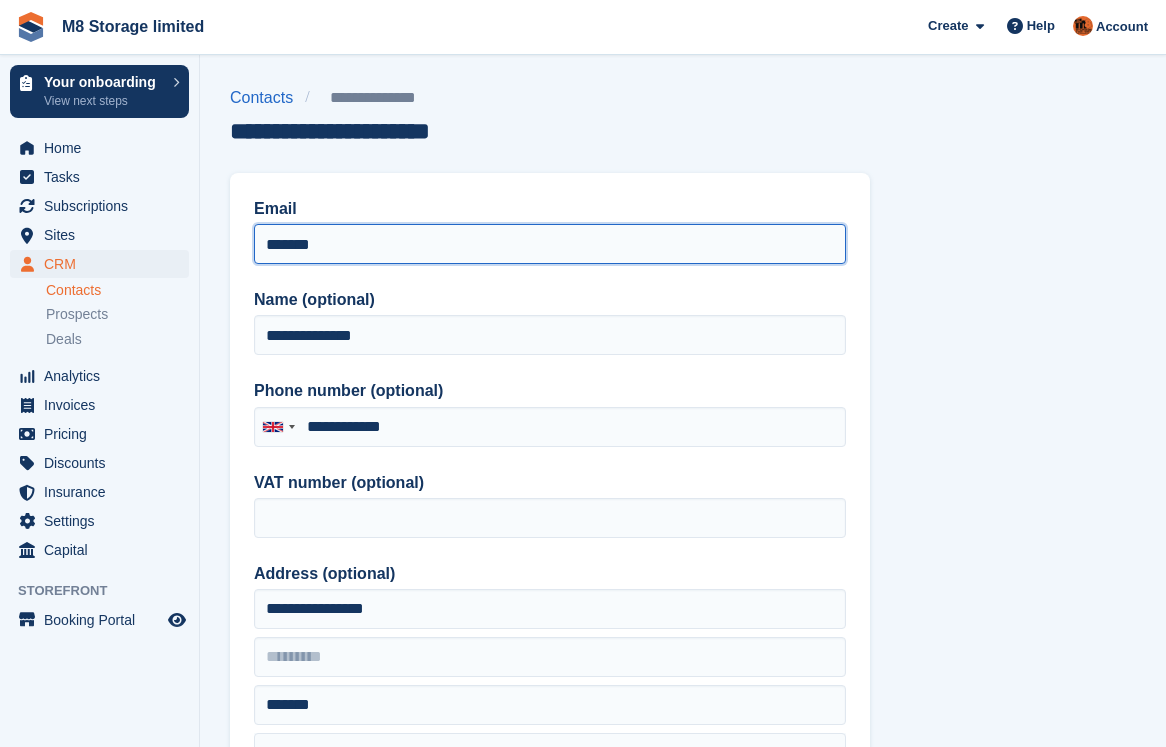 type on "*******" 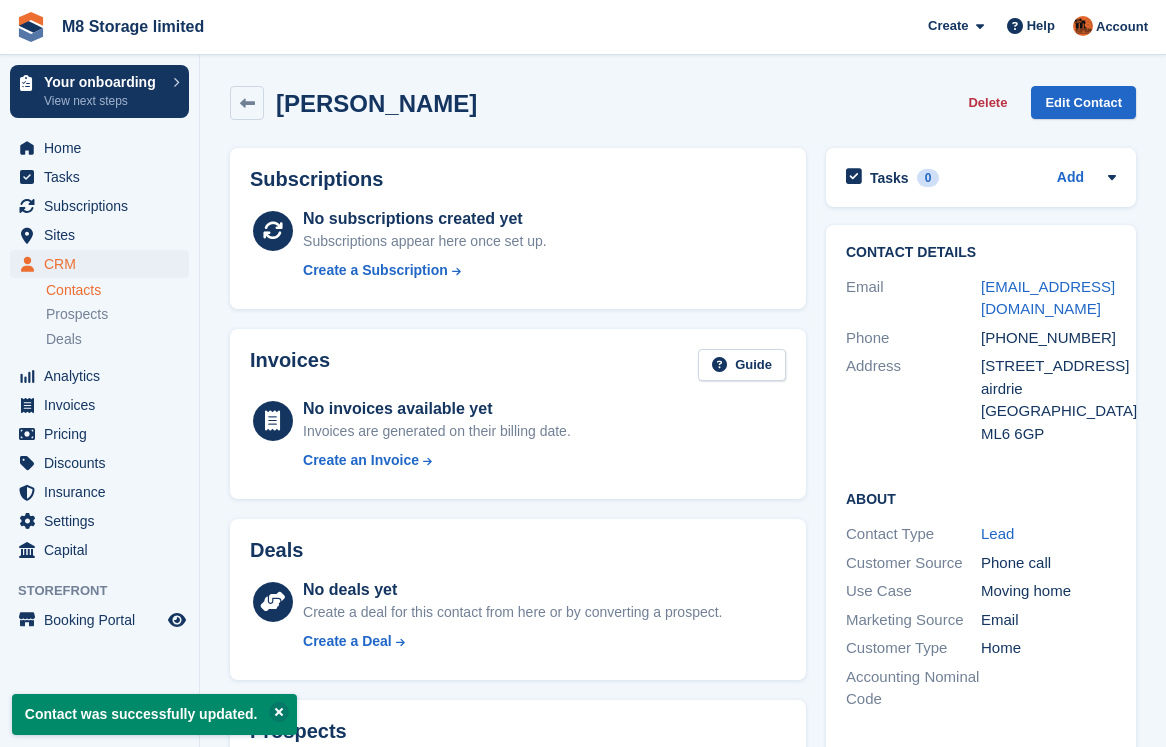 scroll, scrollTop: 0, scrollLeft: 0, axis: both 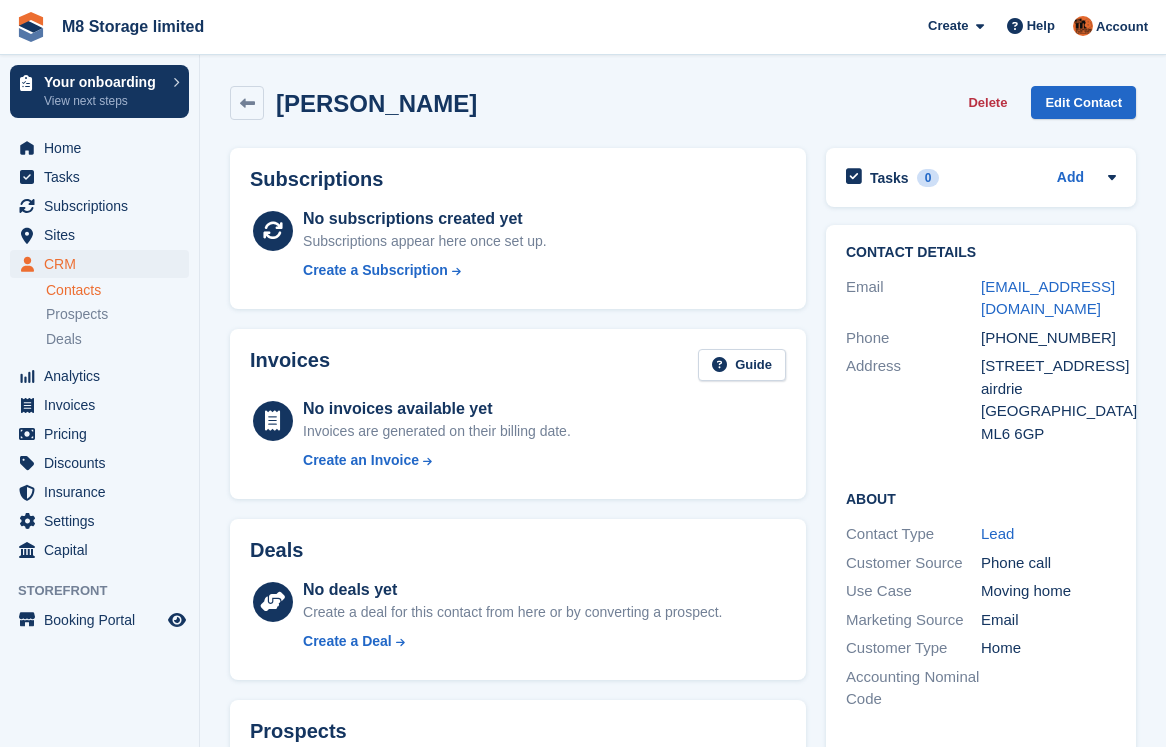 click on "Contacts" at bounding box center (117, 290) 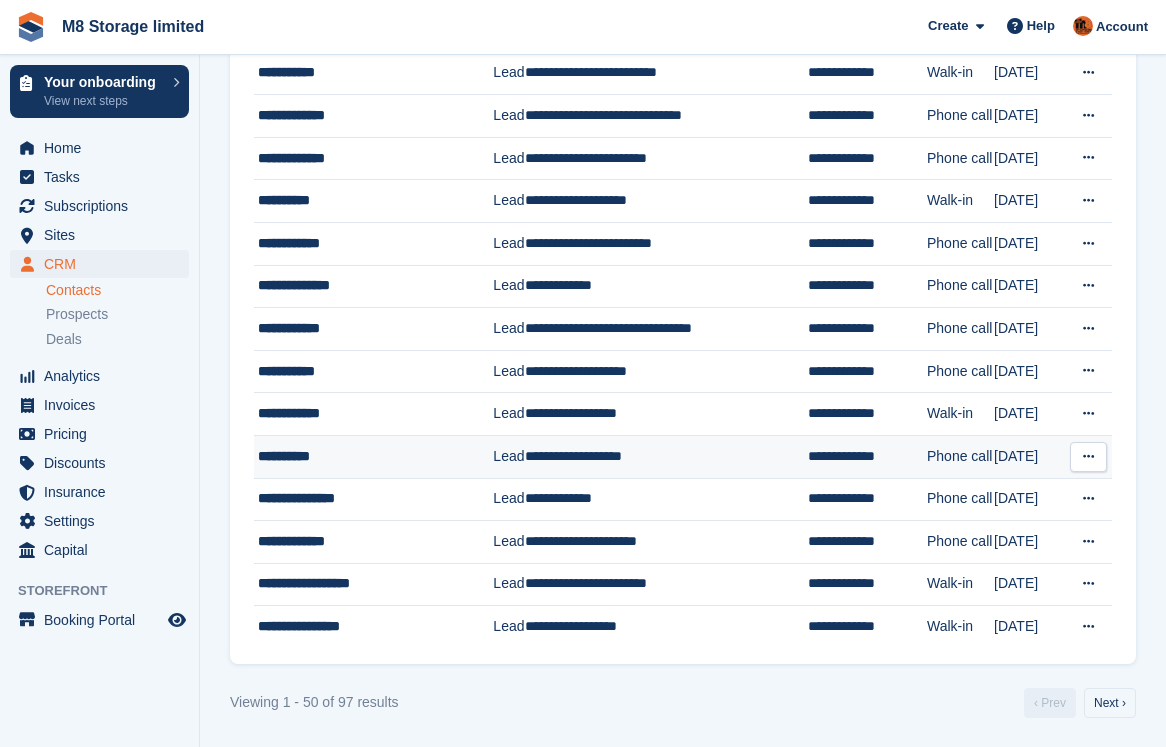 scroll, scrollTop: 1741, scrollLeft: 0, axis: vertical 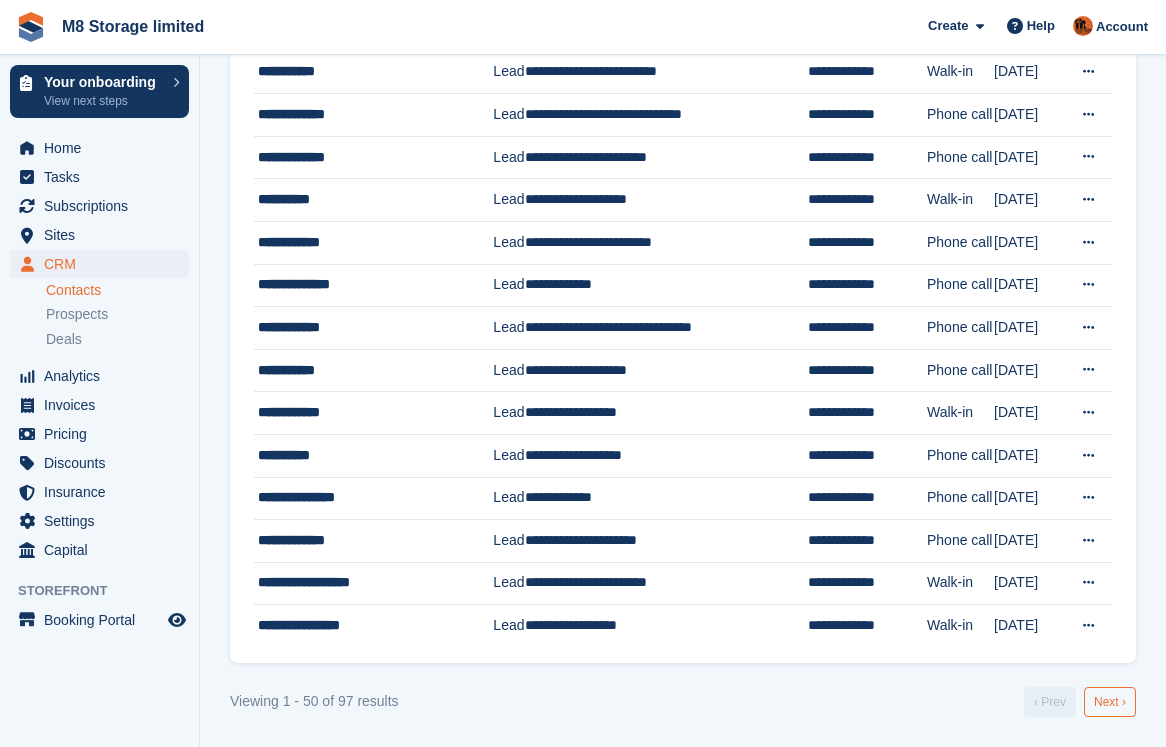 click on "Next ›" at bounding box center [1110, 702] 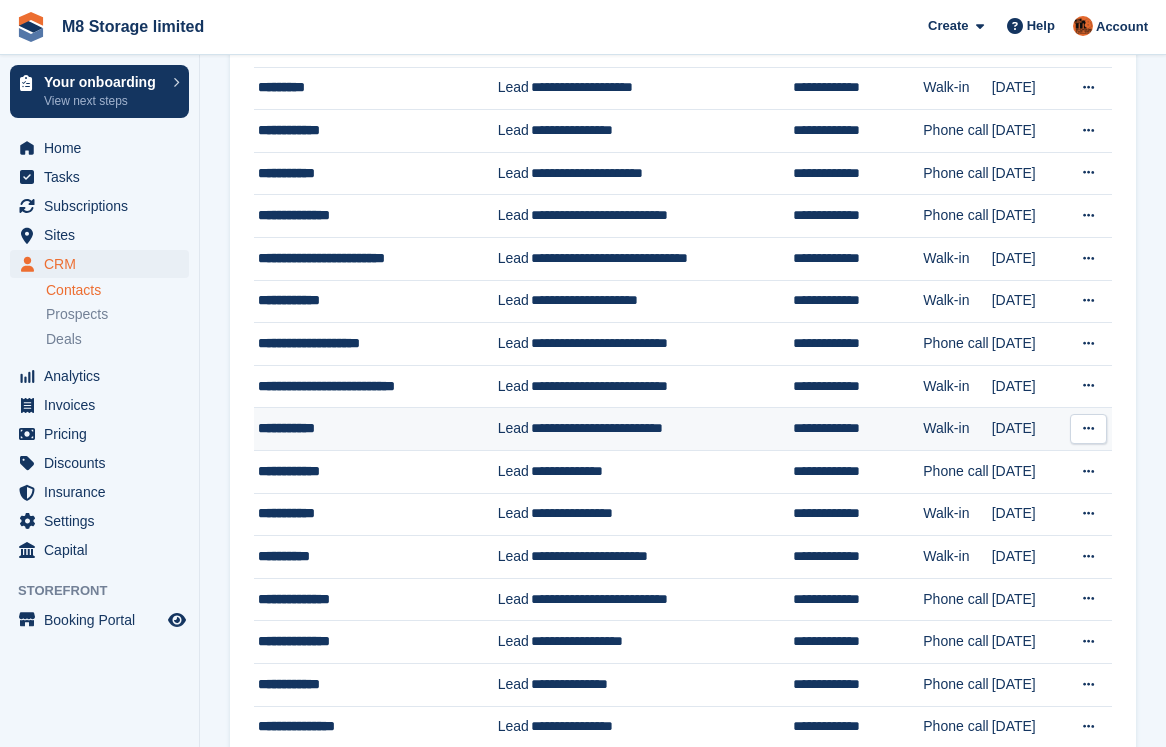 scroll, scrollTop: 1300, scrollLeft: 0, axis: vertical 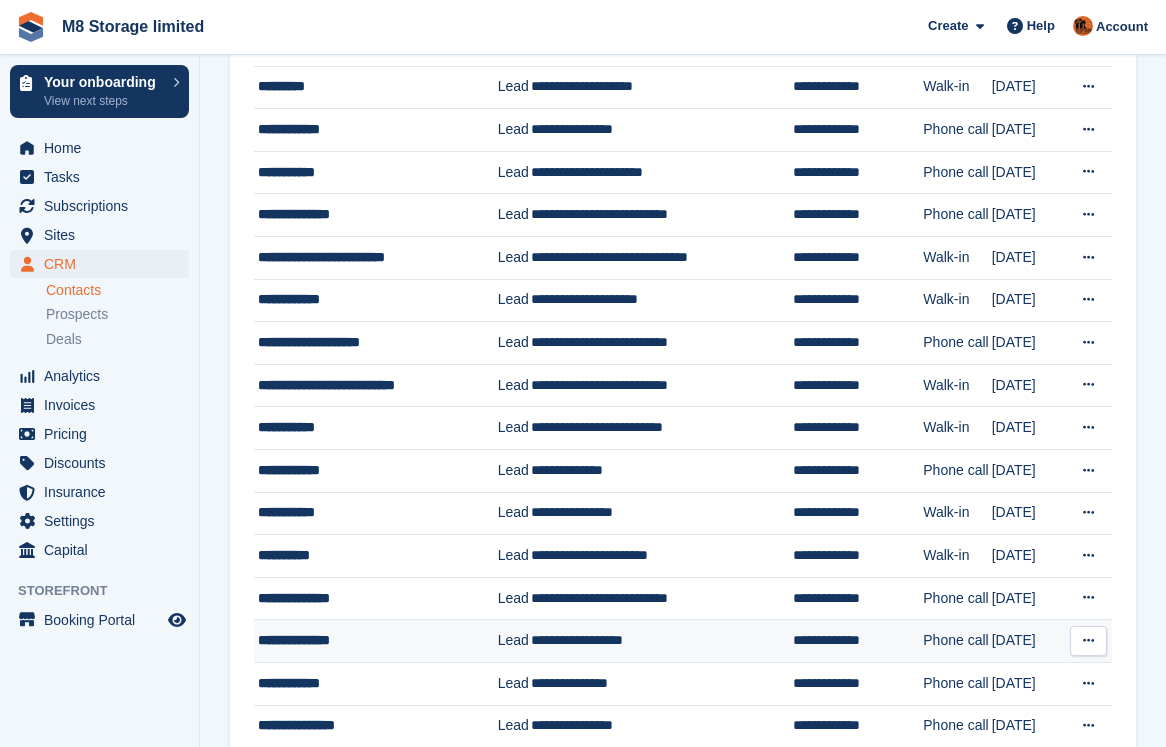 click at bounding box center (1088, 640) 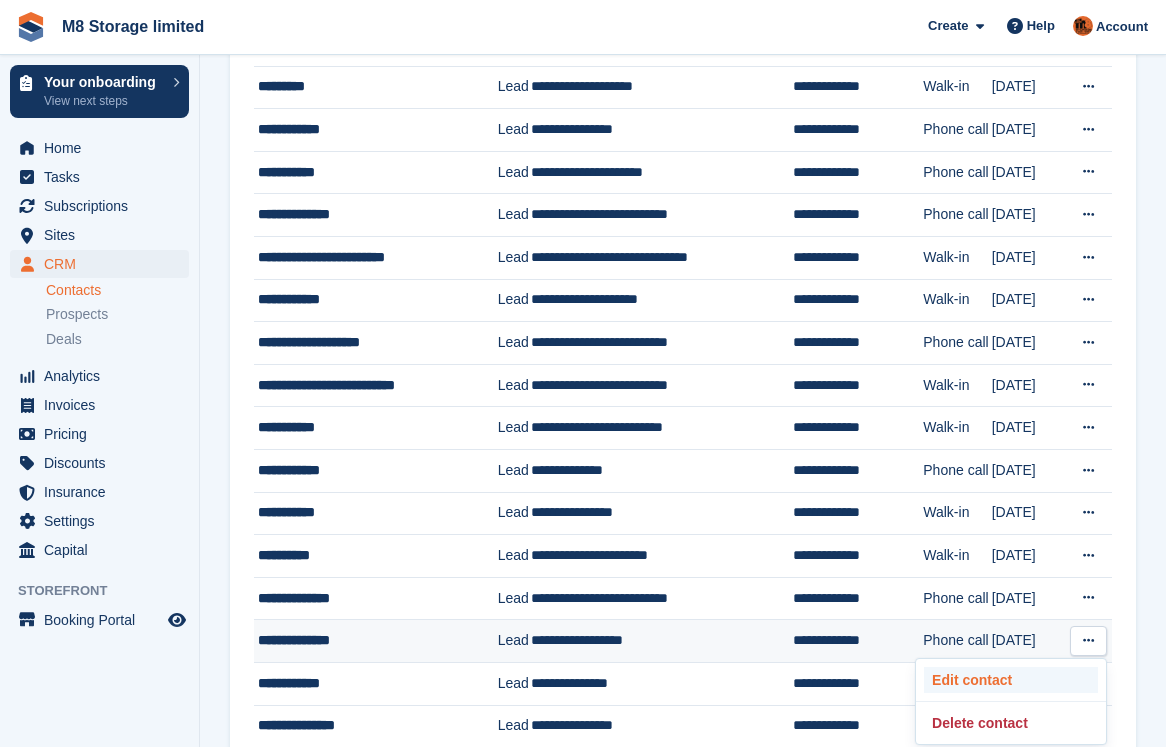 click on "Edit contact" at bounding box center (1011, 680) 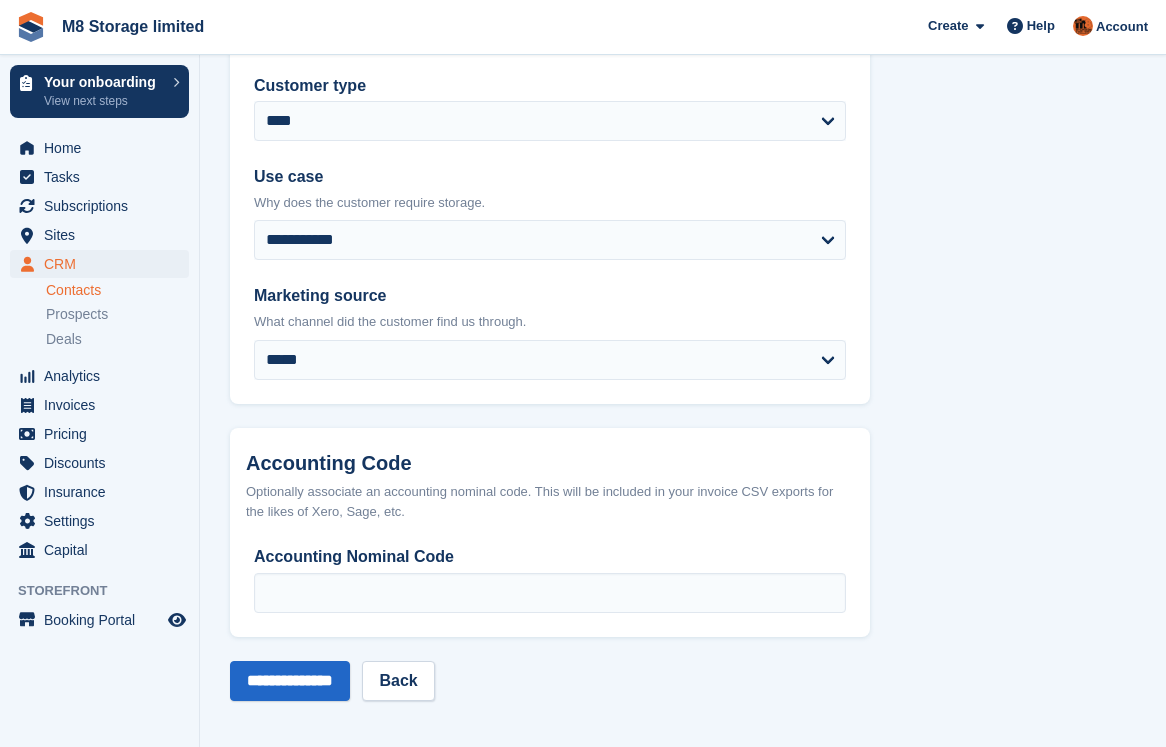 scroll, scrollTop: 0, scrollLeft: 0, axis: both 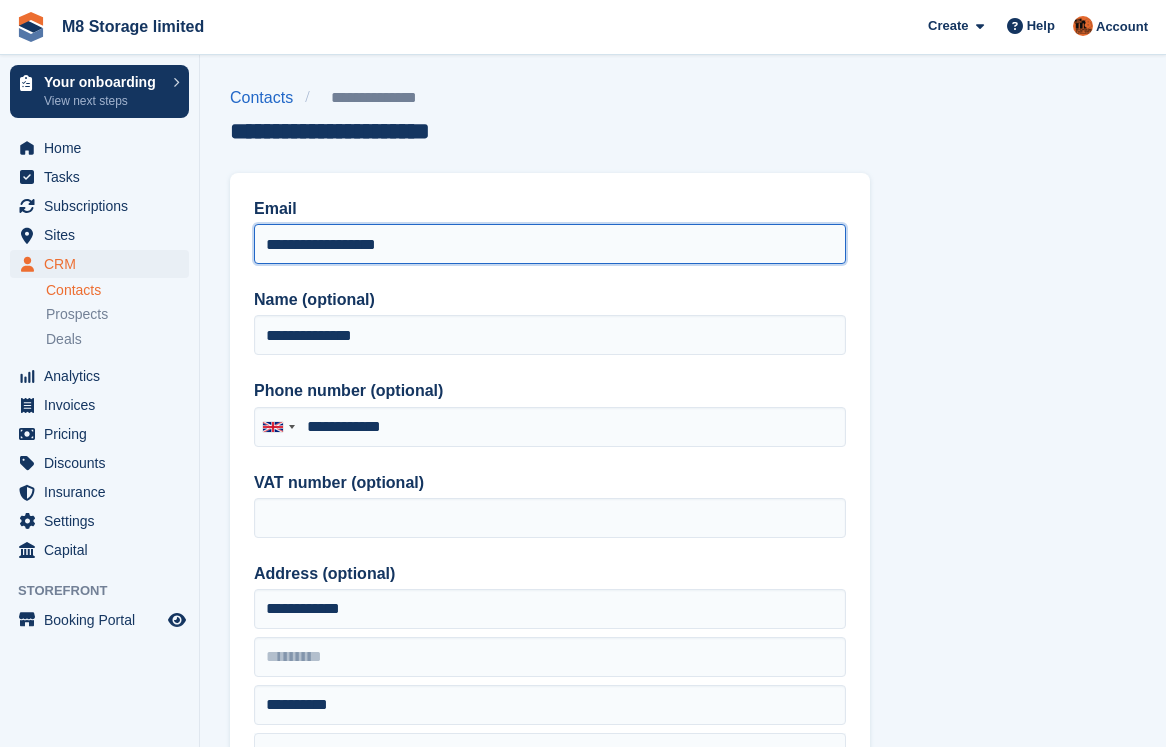 click on "**********" at bounding box center [550, 244] 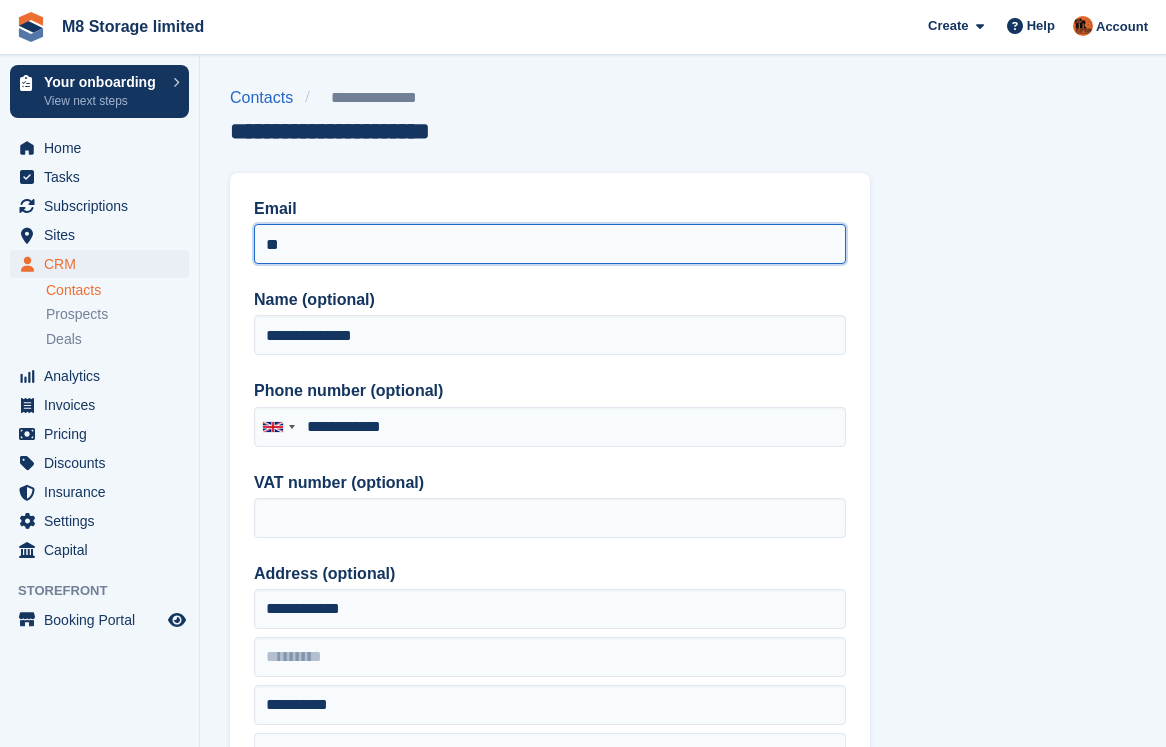 type on "*" 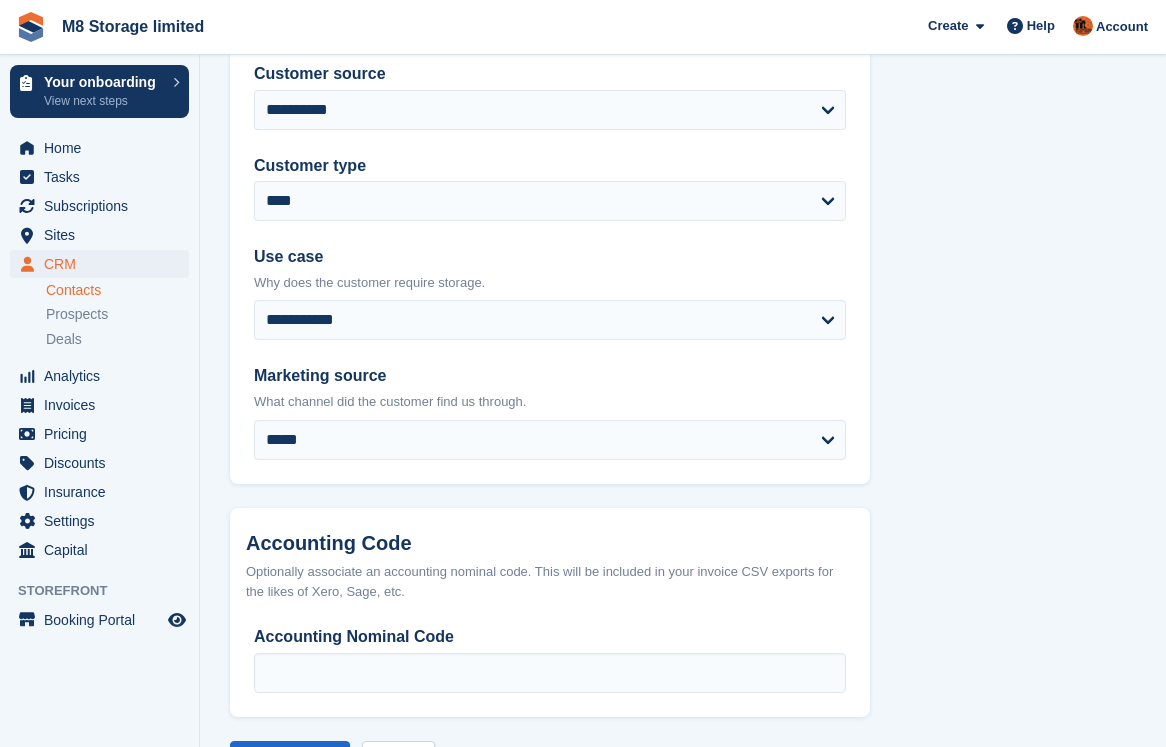 scroll, scrollTop: 957, scrollLeft: 0, axis: vertical 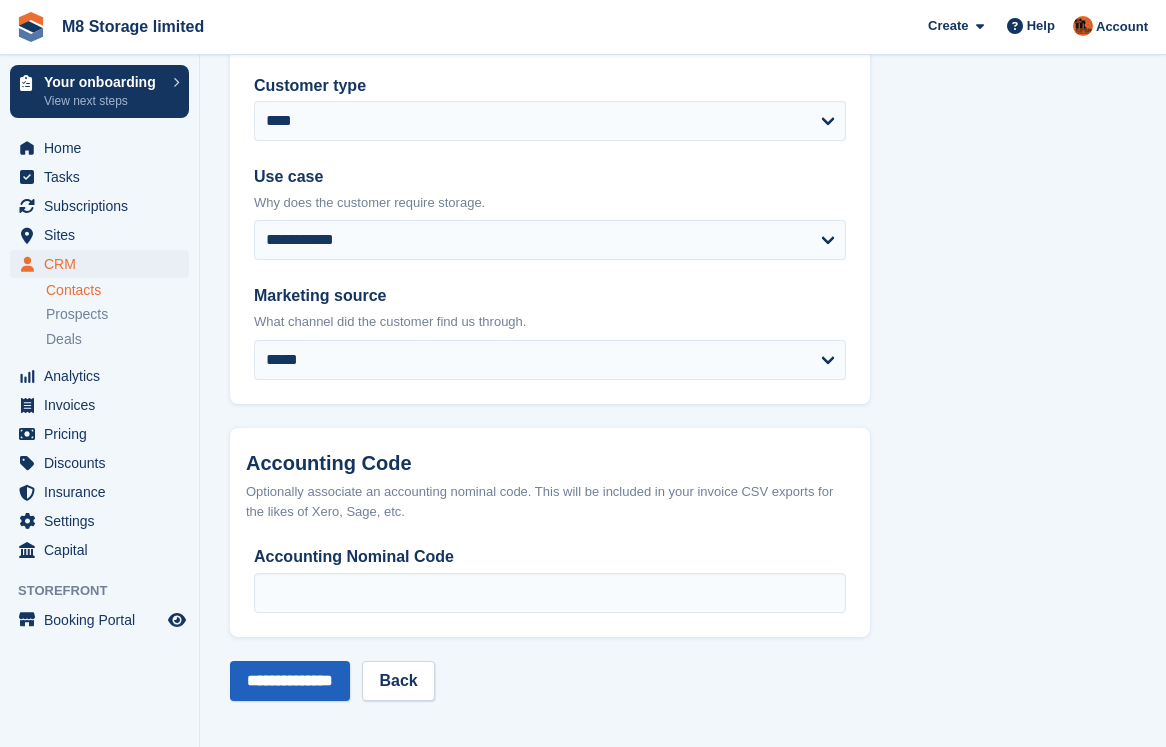 type on "**********" 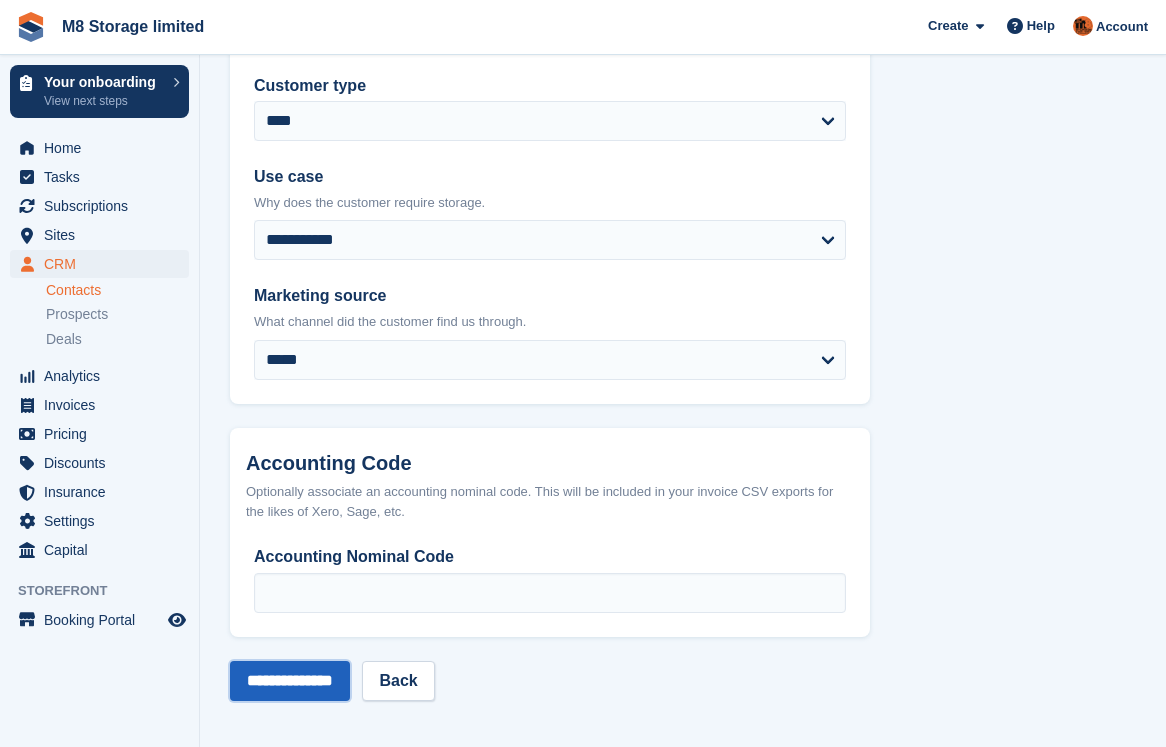 click on "**********" at bounding box center [290, 681] 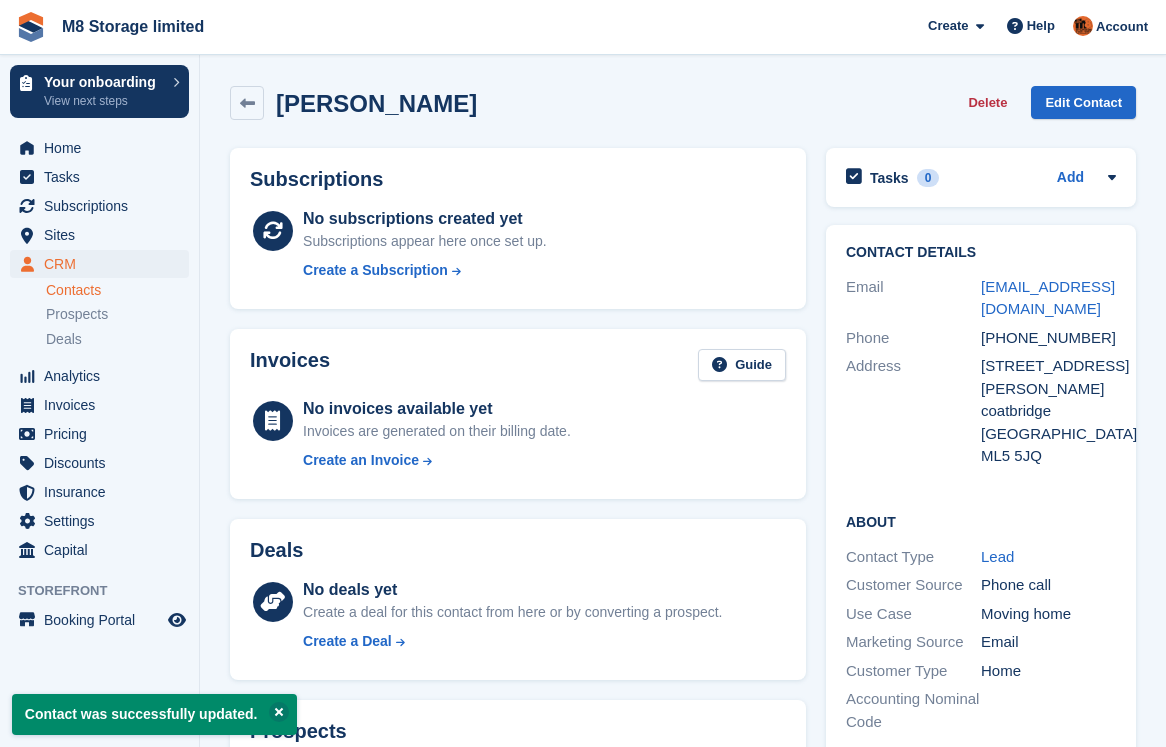 scroll, scrollTop: 0, scrollLeft: 0, axis: both 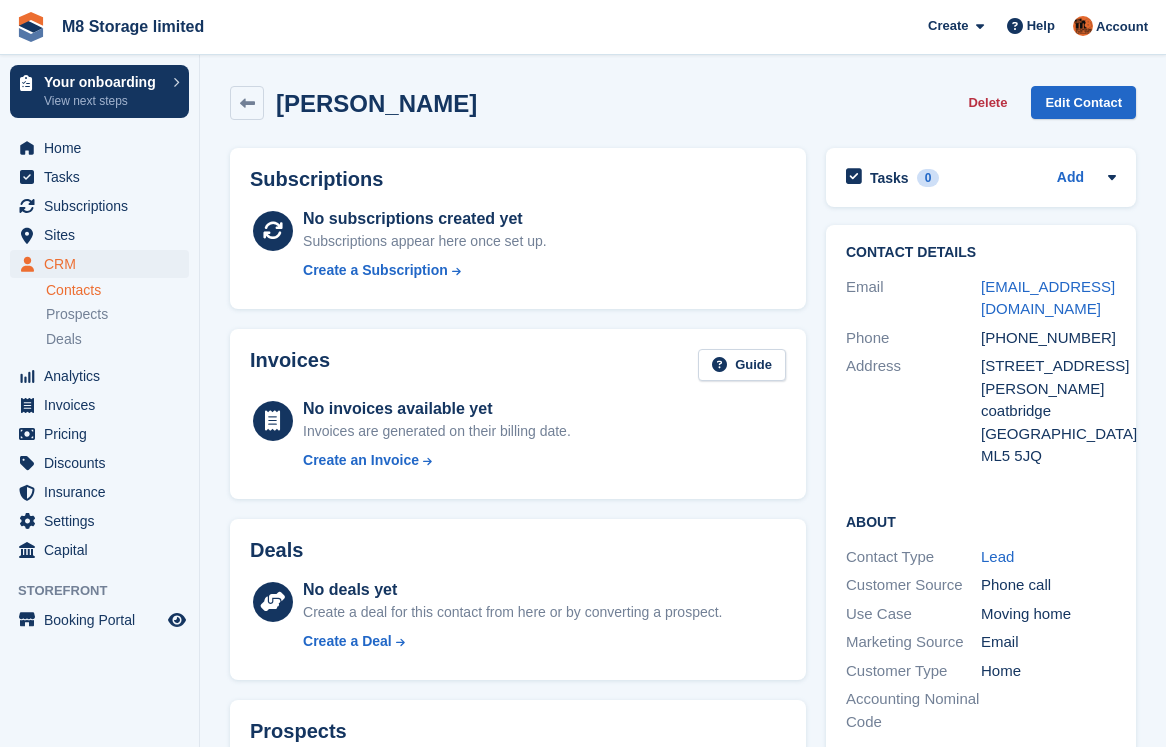click on "Contacts" at bounding box center (117, 290) 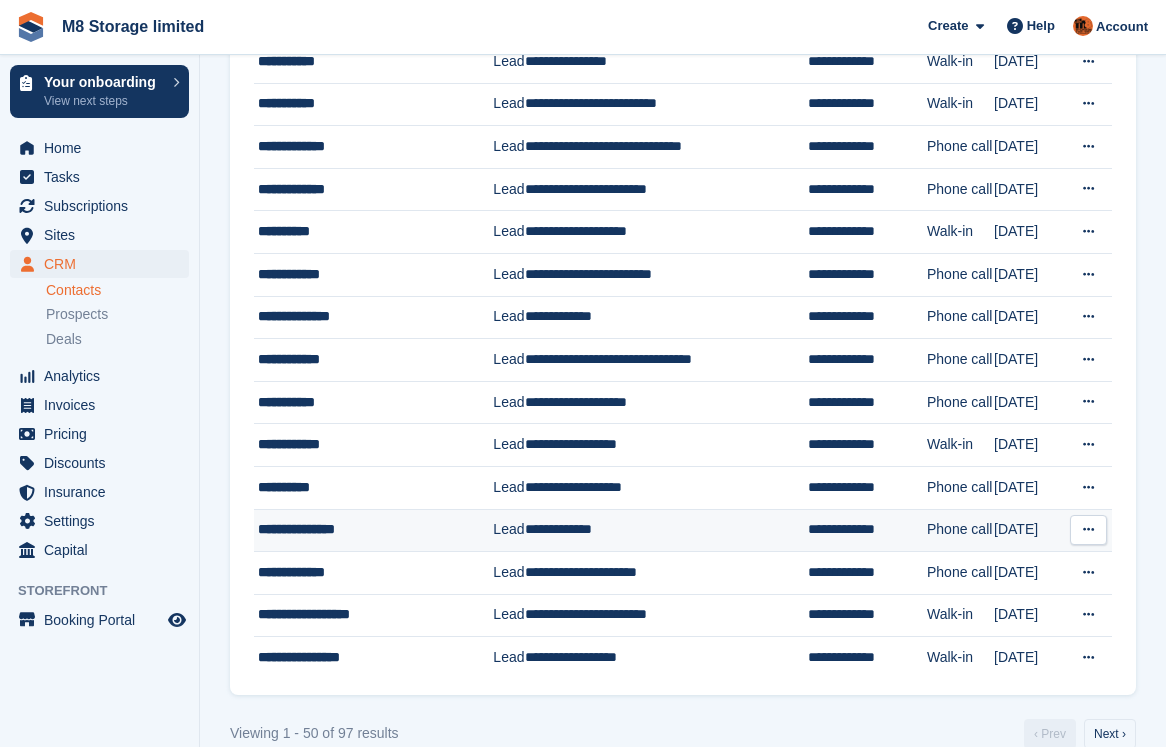 scroll, scrollTop: 1741, scrollLeft: 0, axis: vertical 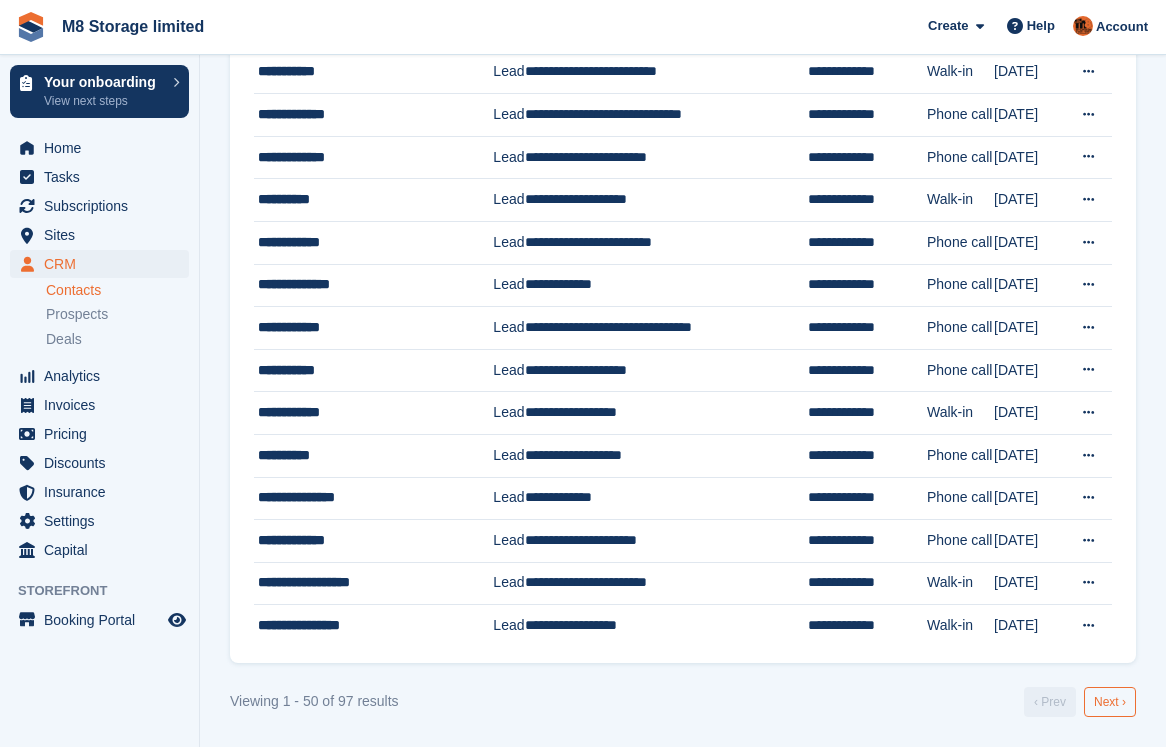 click on "Next ›" at bounding box center (1110, 702) 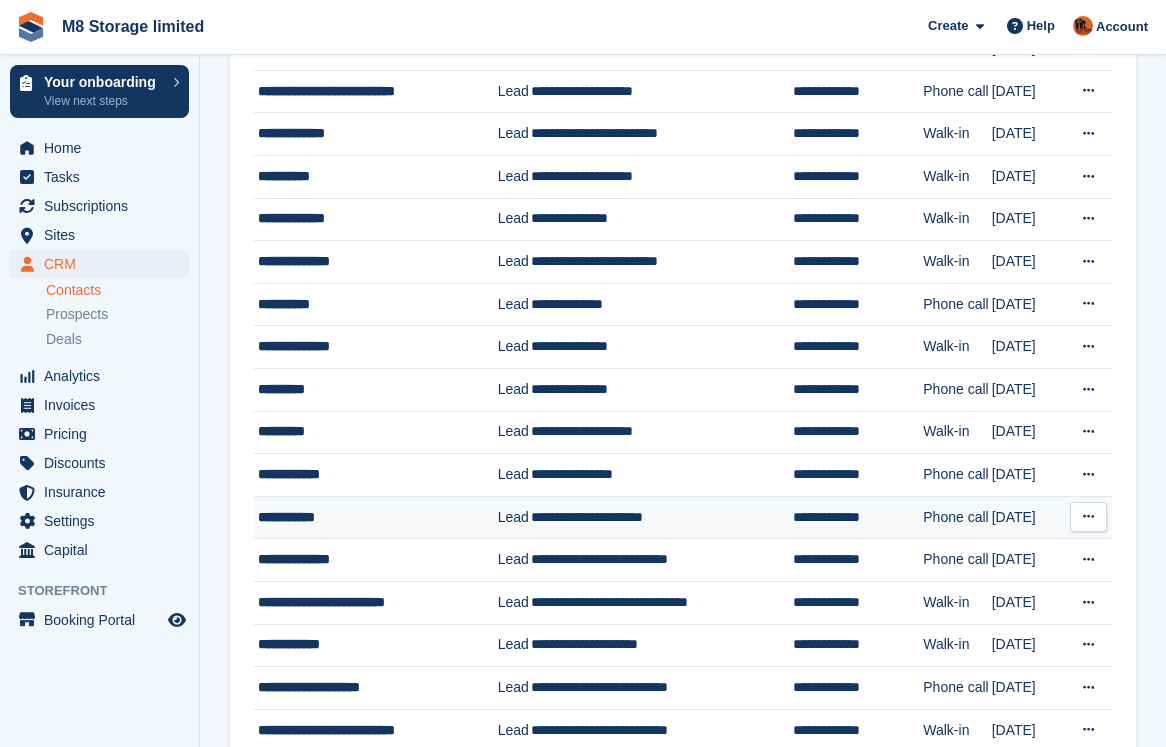scroll, scrollTop: 1000, scrollLeft: 0, axis: vertical 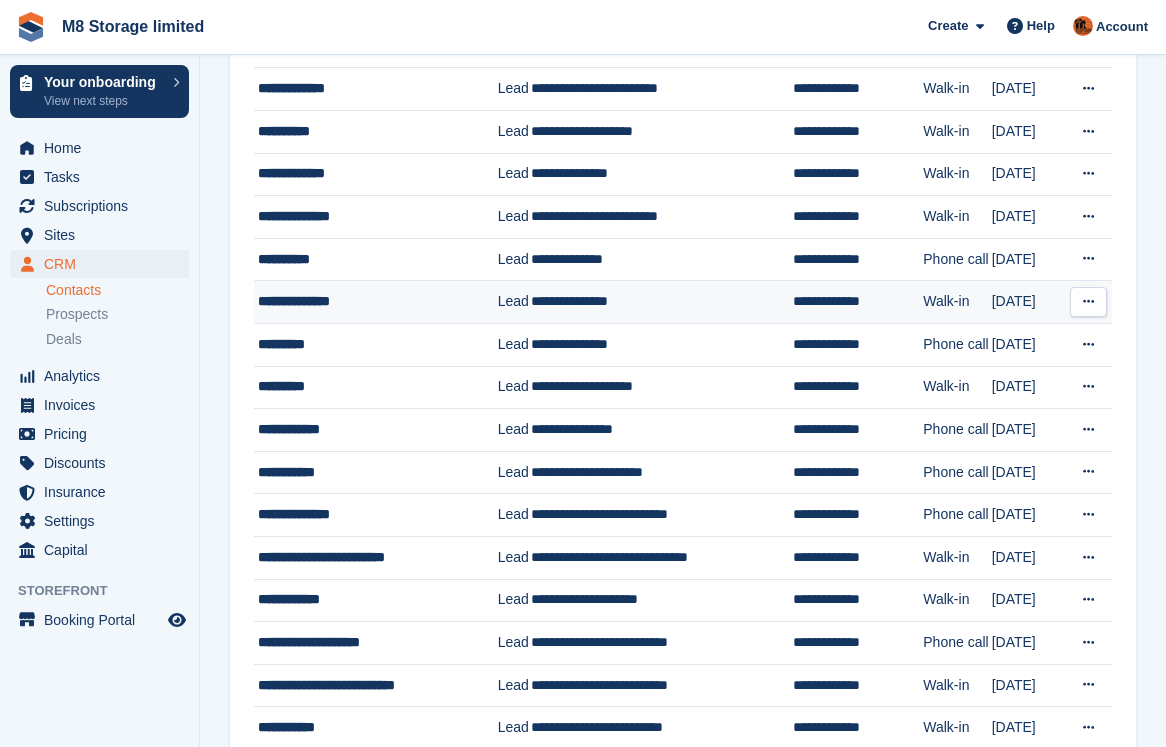 click at bounding box center (1088, 302) 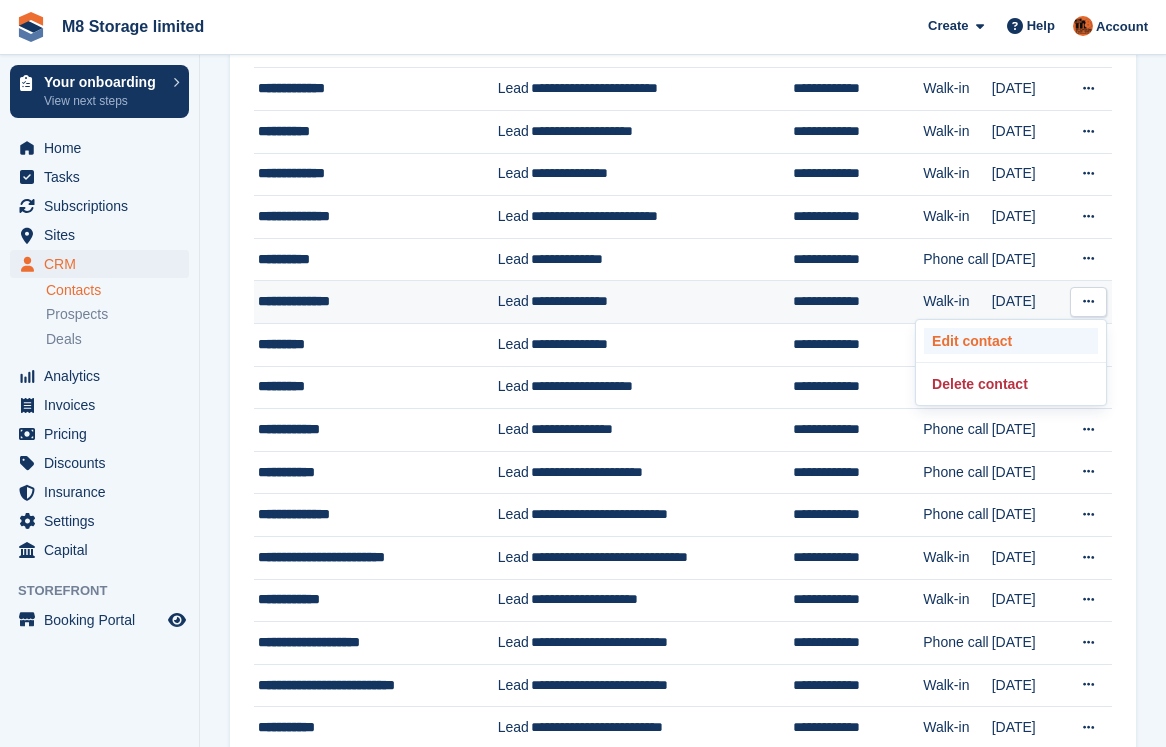 click on "Edit contact" at bounding box center [1011, 341] 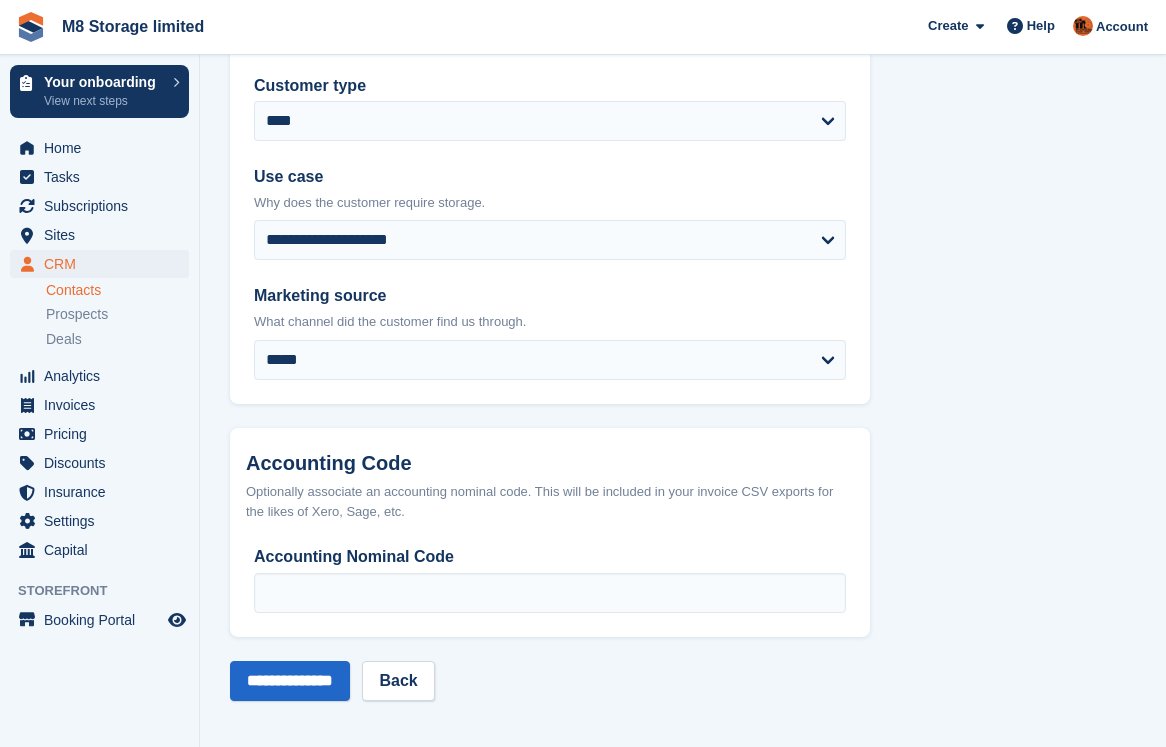 scroll, scrollTop: 0, scrollLeft: 0, axis: both 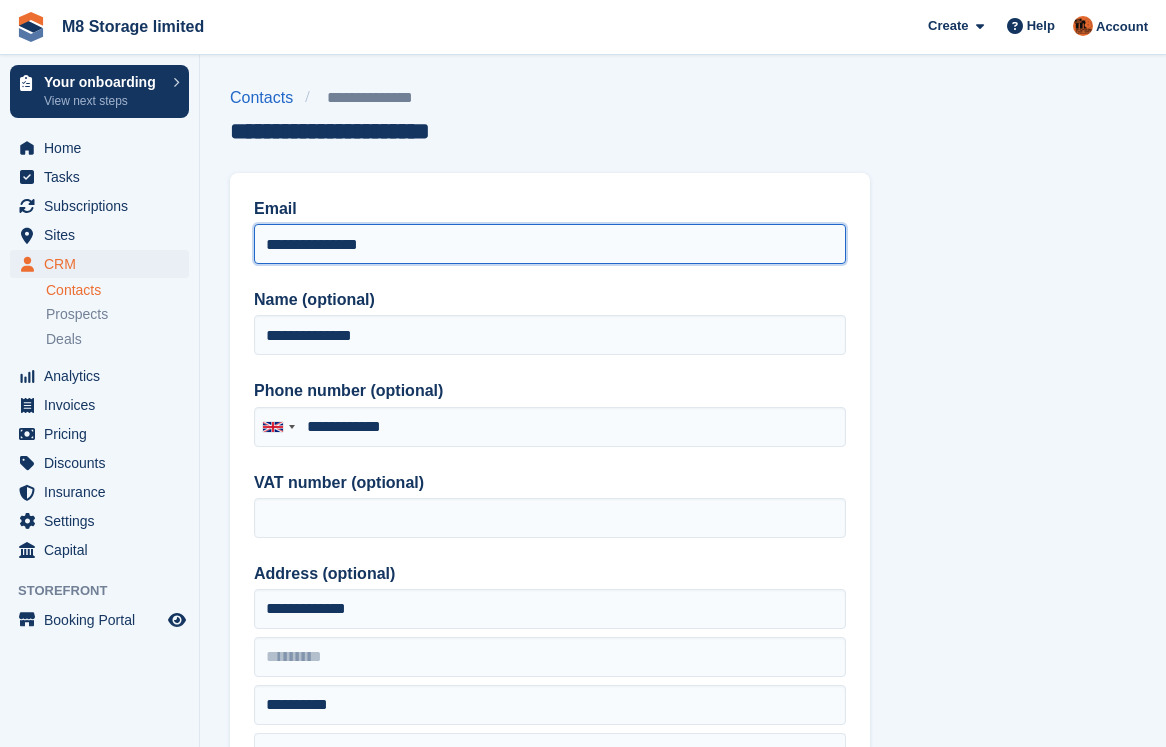 click on "**********" at bounding box center [550, 244] 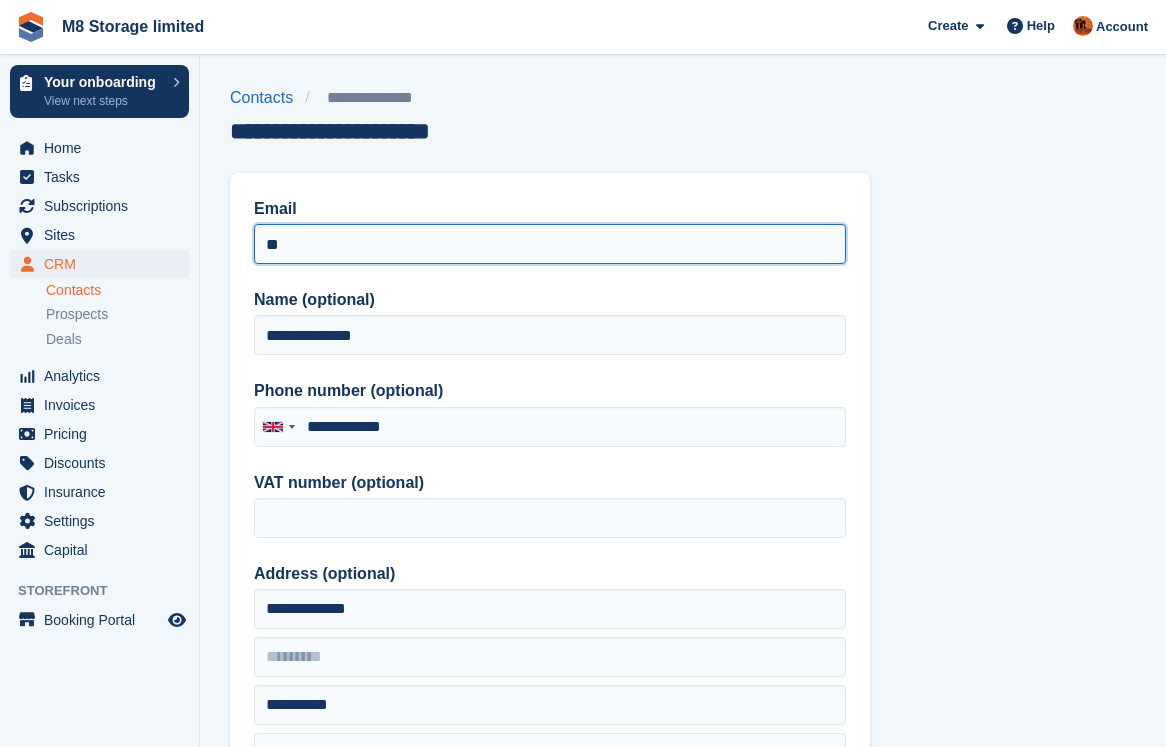 type on "*" 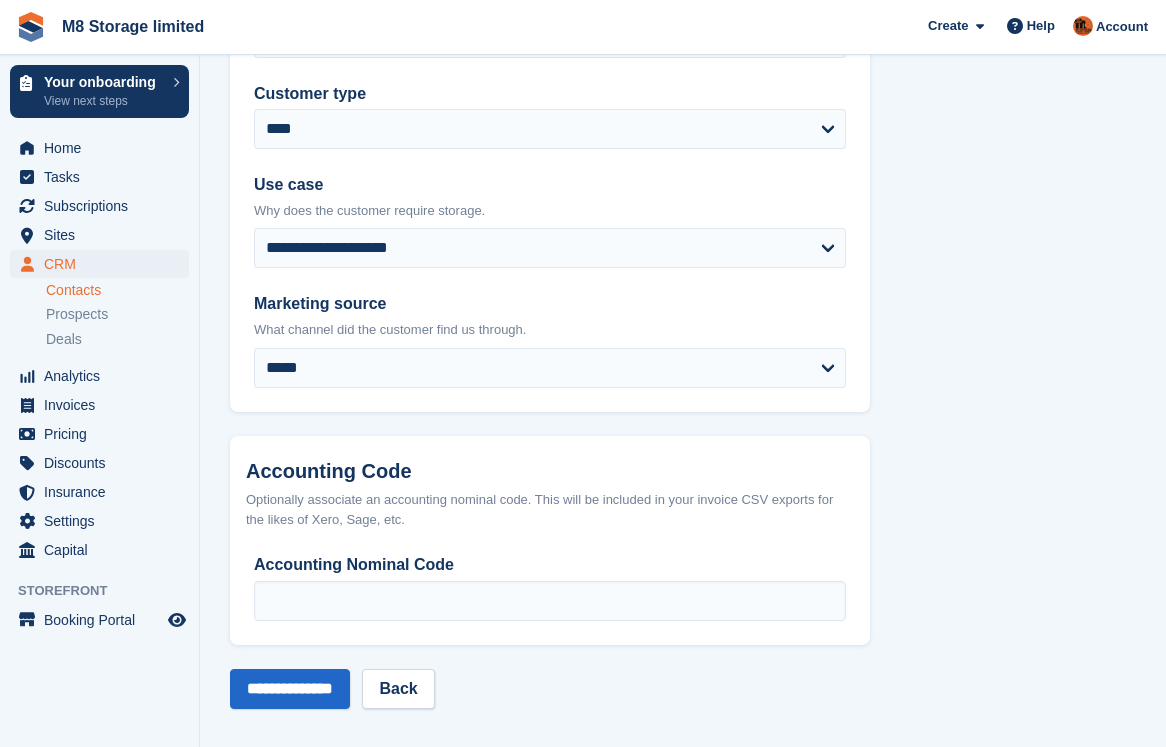 scroll, scrollTop: 957, scrollLeft: 0, axis: vertical 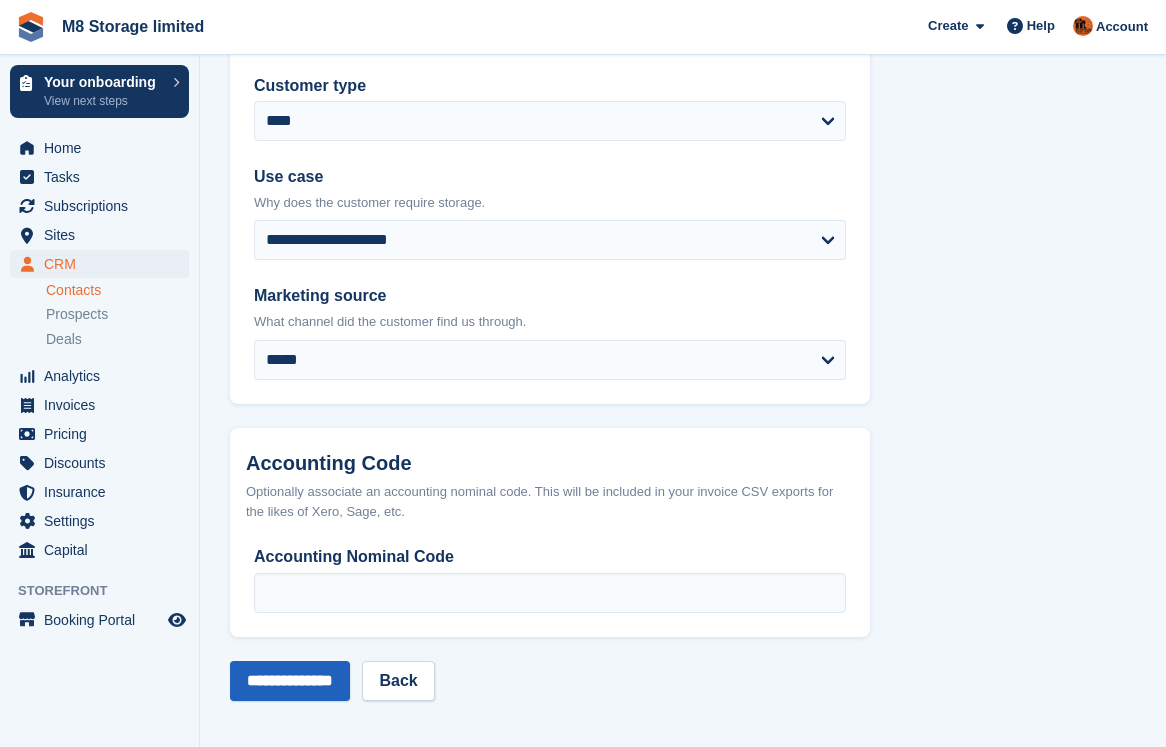 type on "**********" 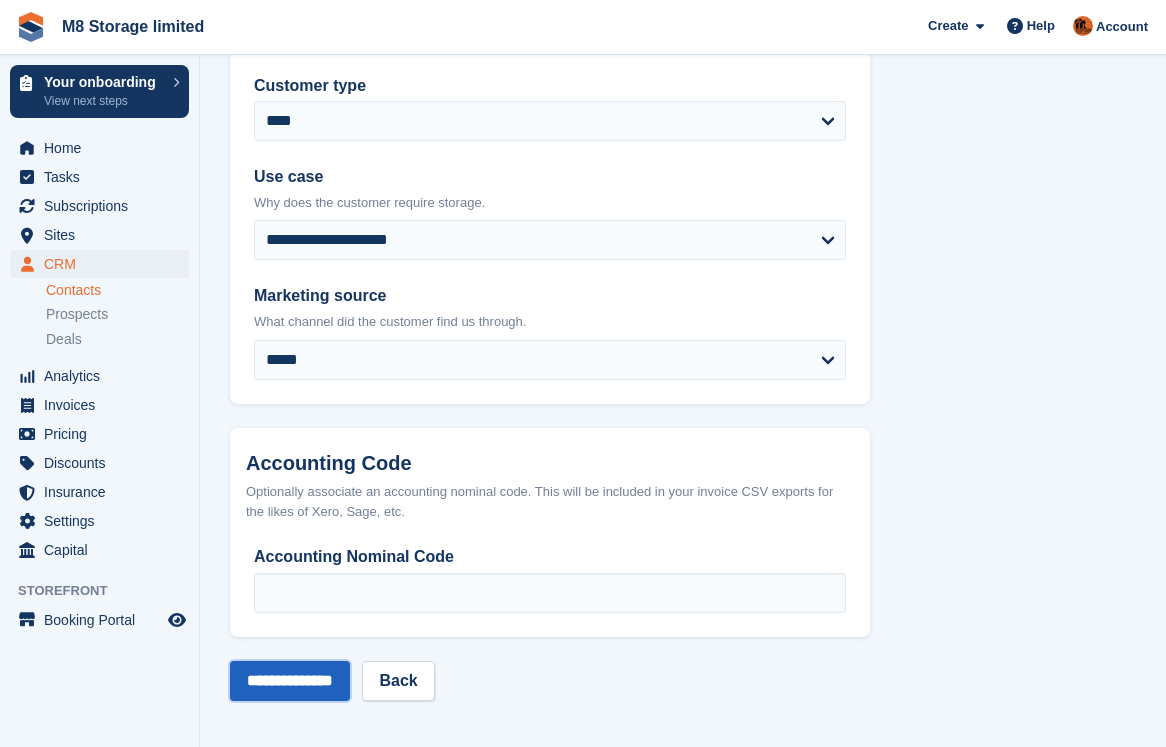 click on "**********" at bounding box center (290, 681) 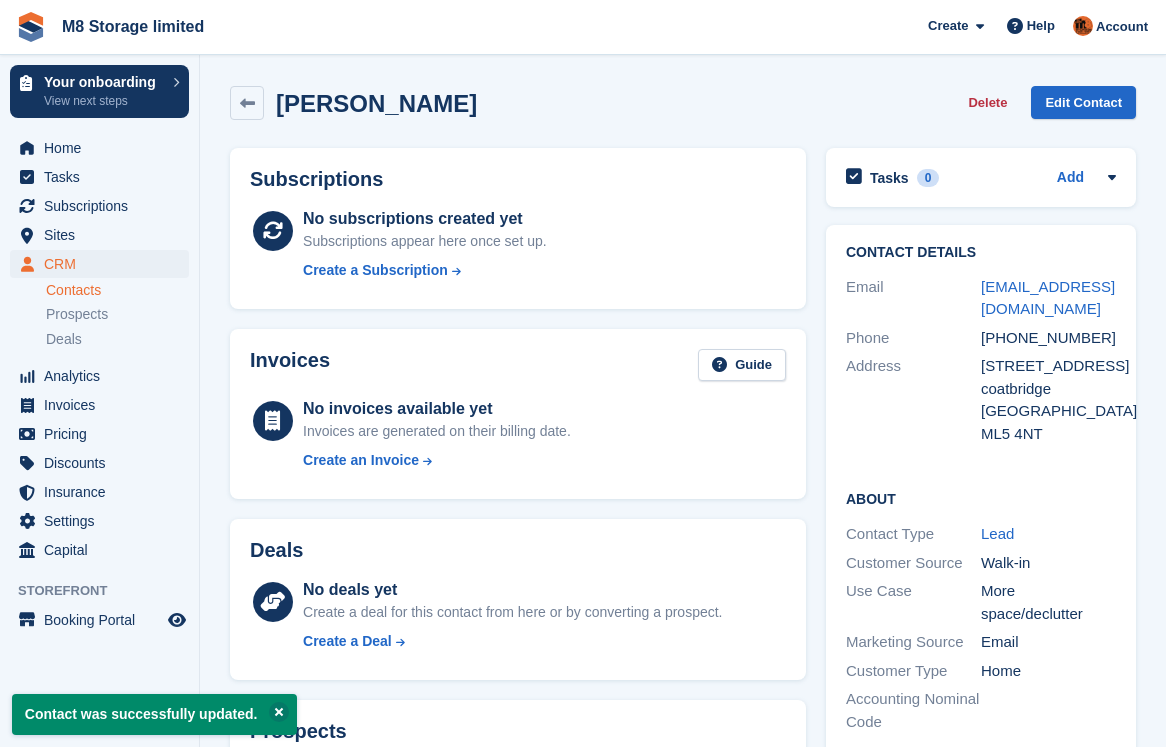 scroll, scrollTop: 0, scrollLeft: 0, axis: both 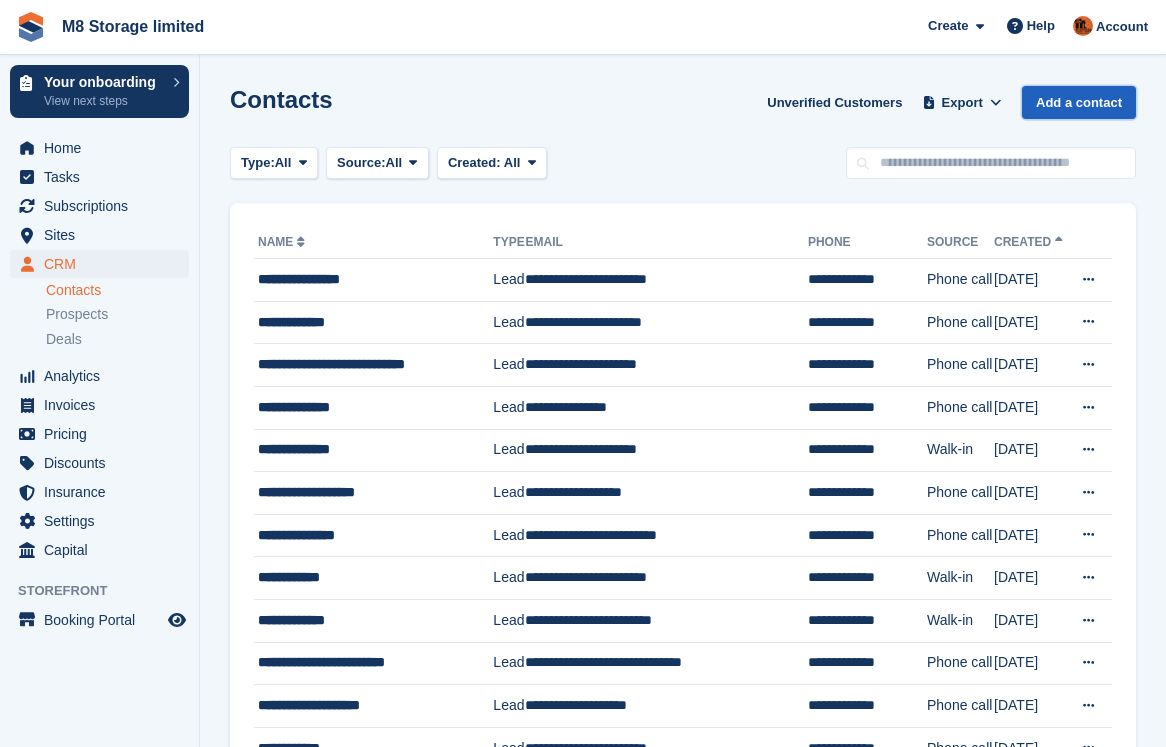 click on "Add a contact" at bounding box center (1079, 102) 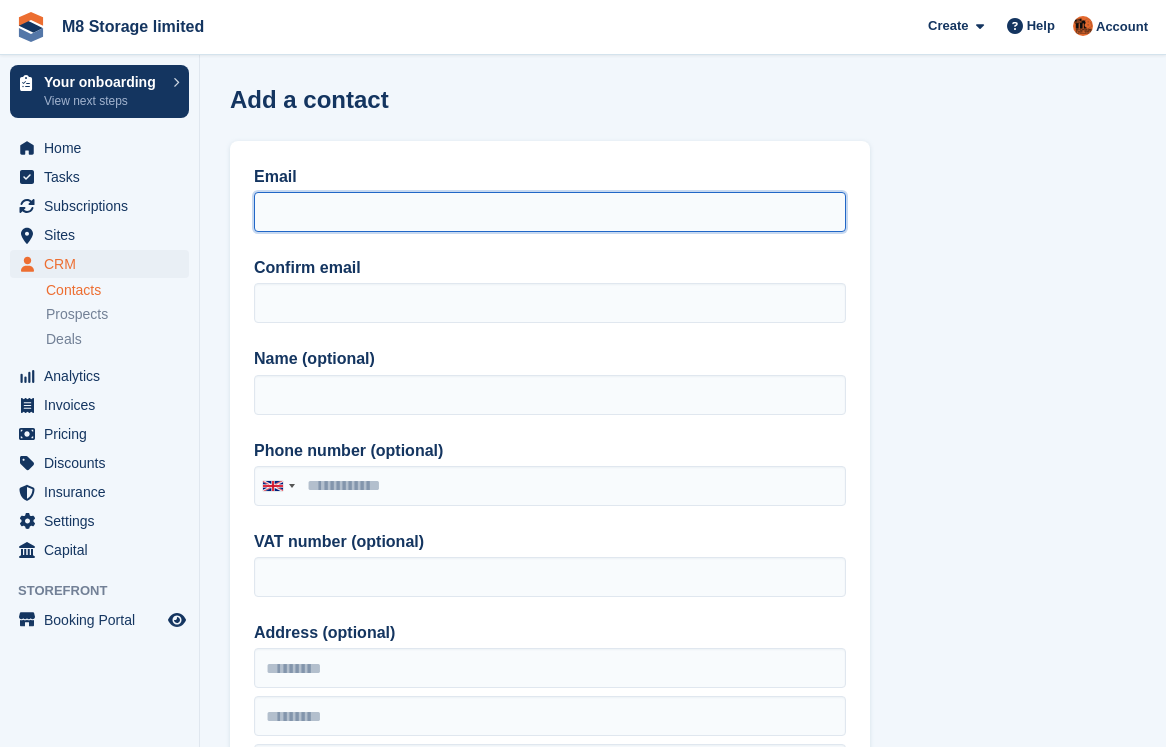 click on "Email" at bounding box center [550, 212] 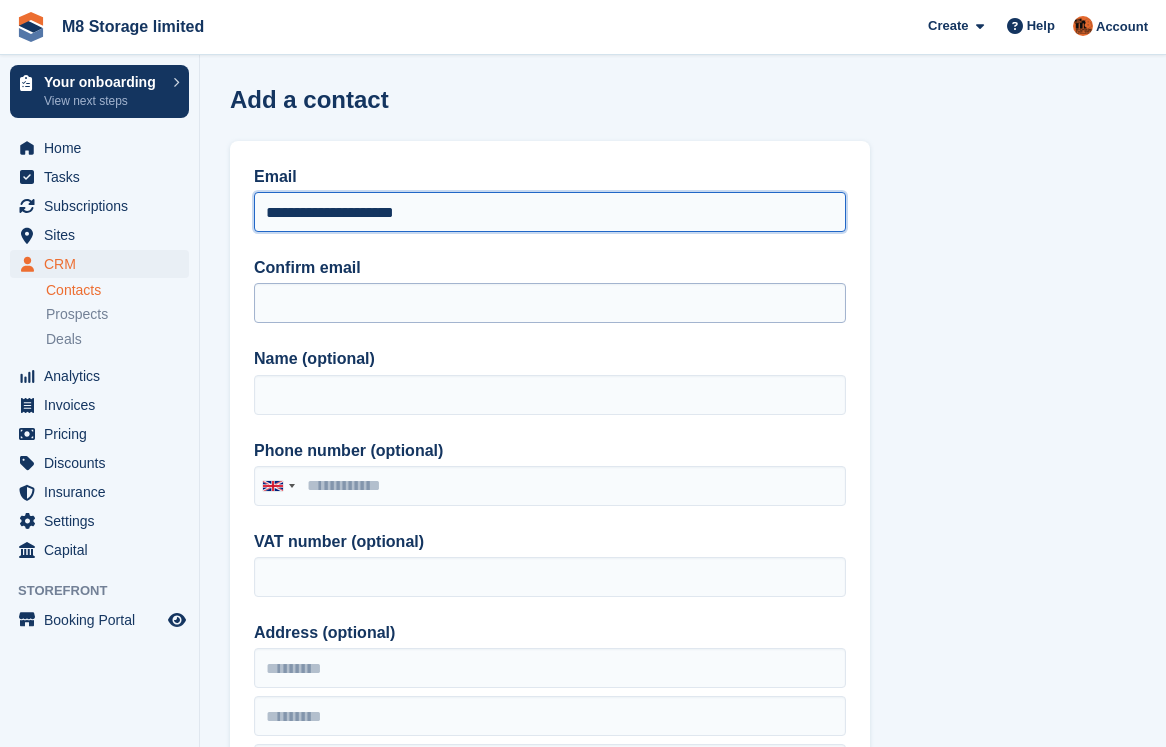 type on "**********" 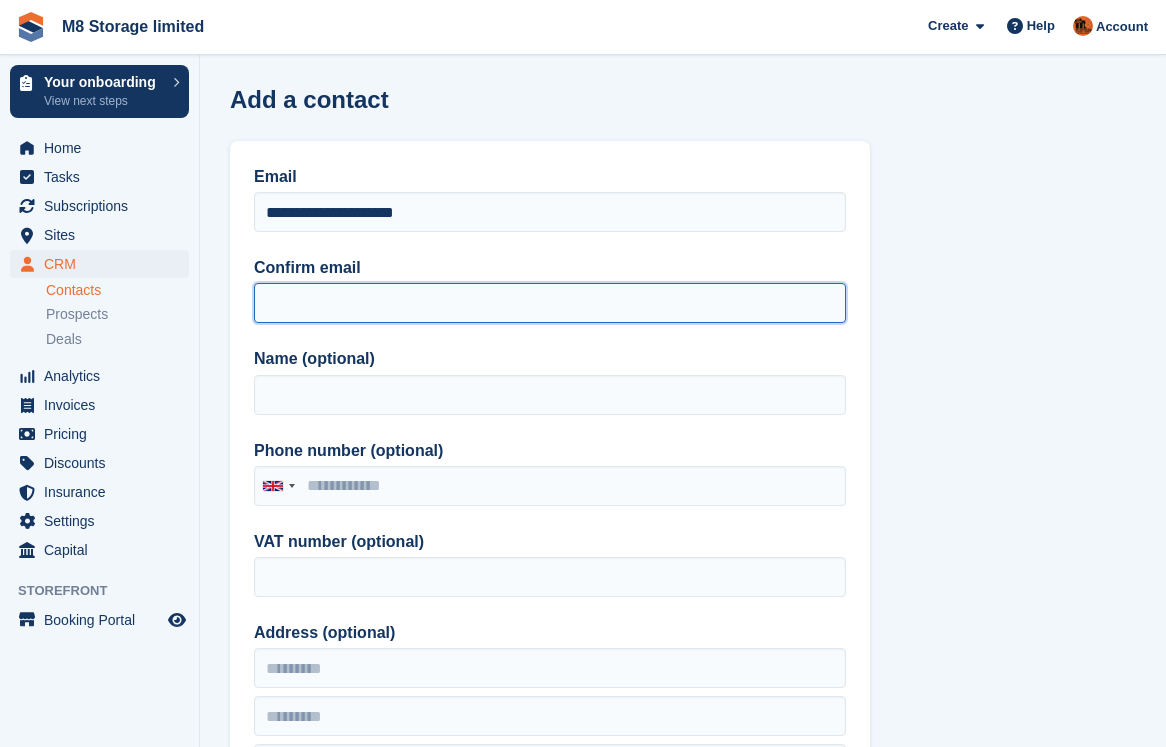 click on "Confirm email" at bounding box center (550, 303) 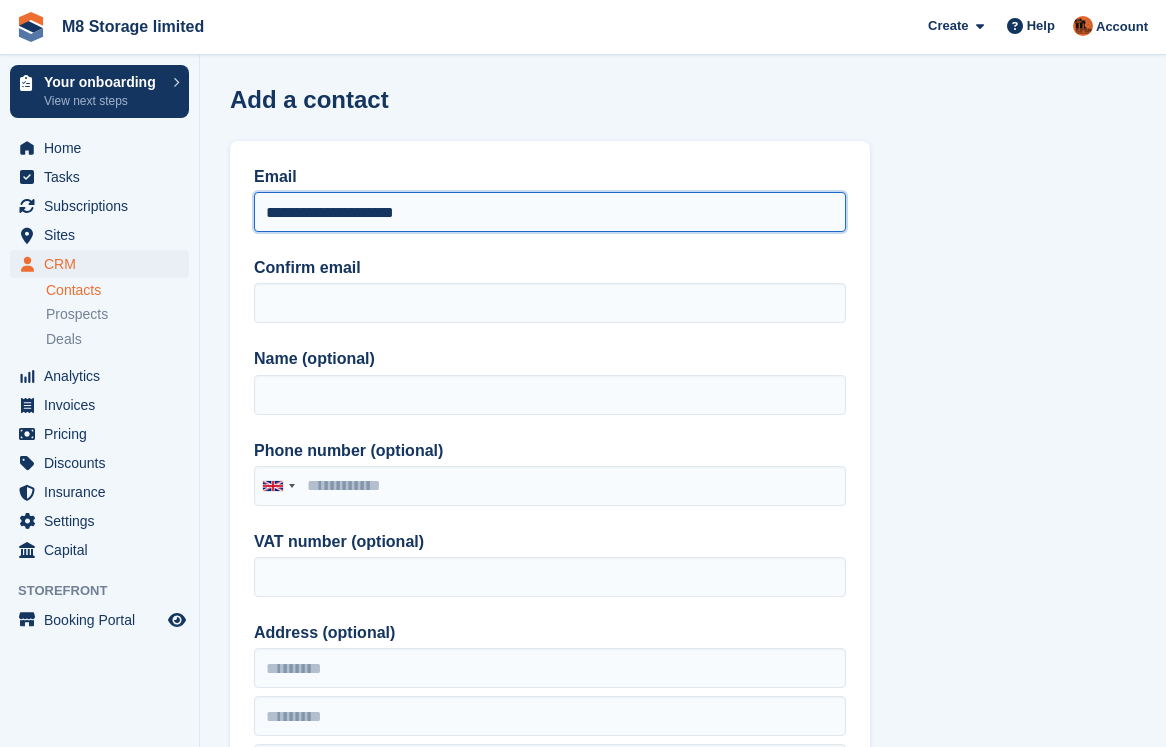 drag, startPoint x: 460, startPoint y: 211, endPoint x: 259, endPoint y: 220, distance: 201.20139 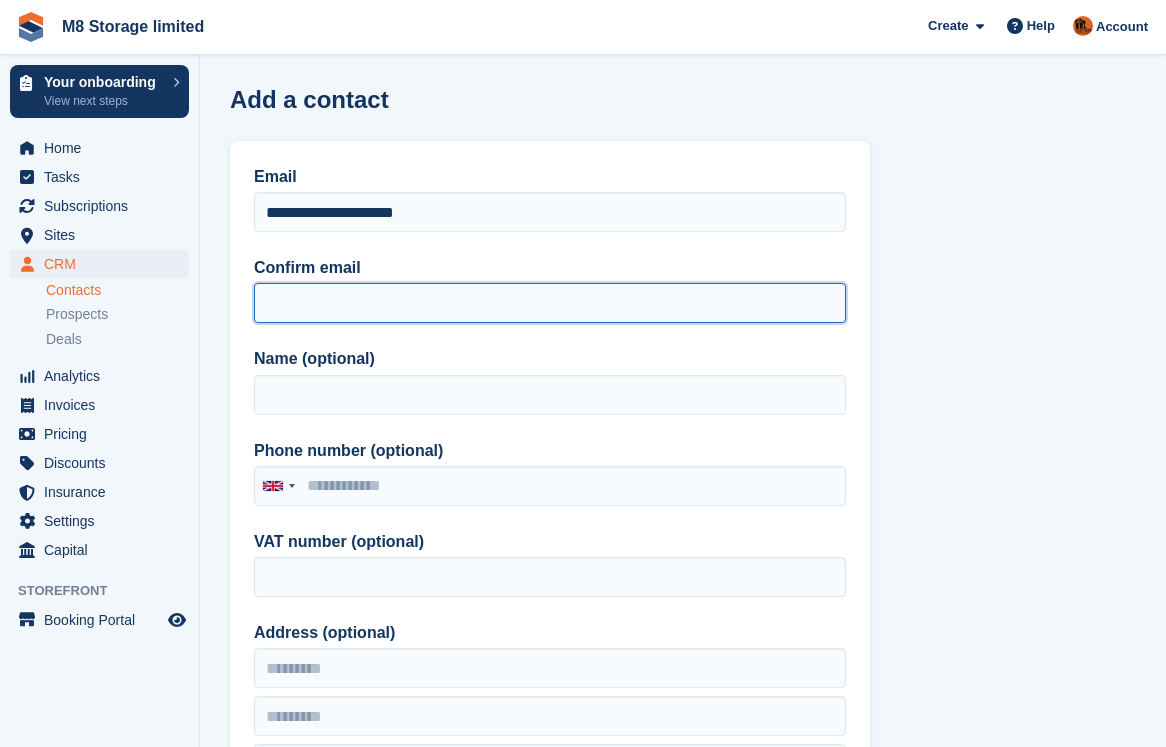 paste on "**********" 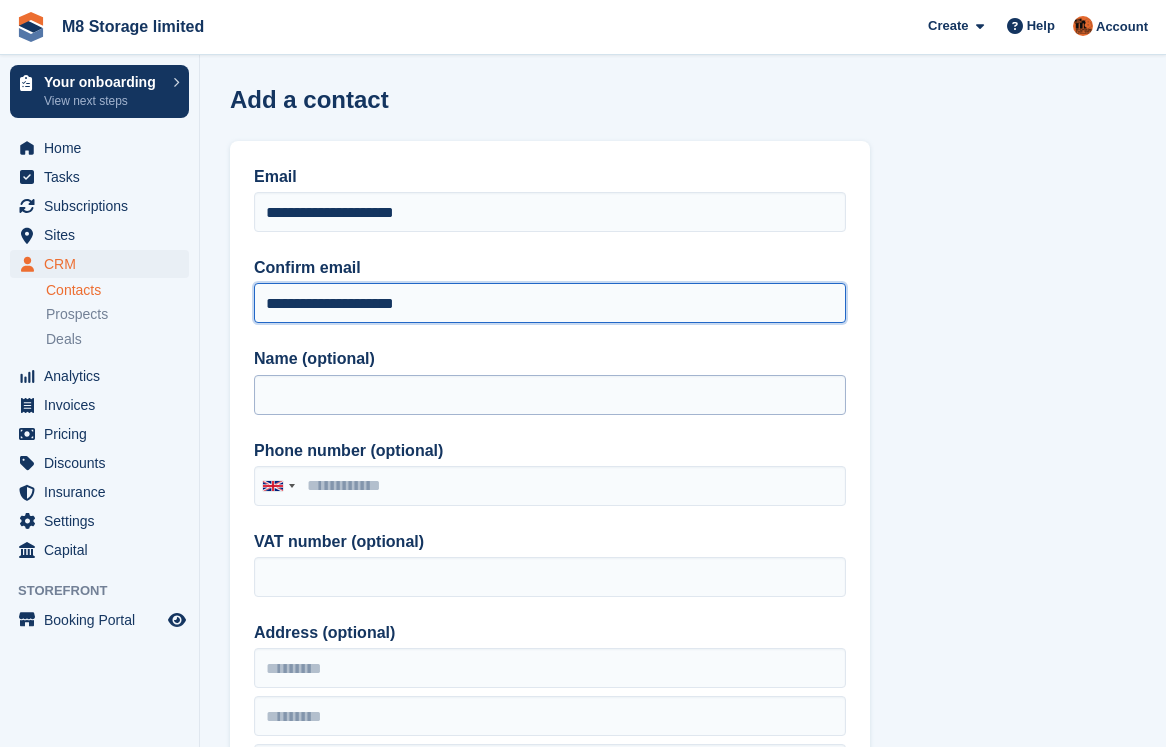 type on "**********" 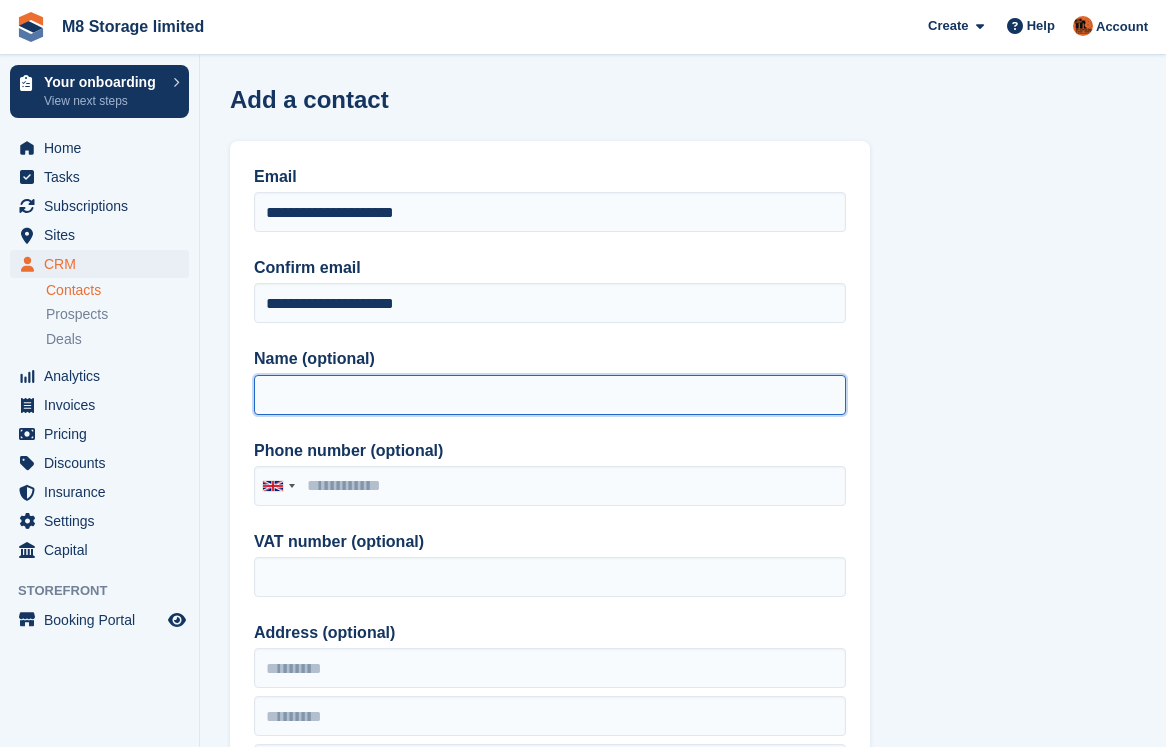 click on "Name (optional)" at bounding box center [550, 395] 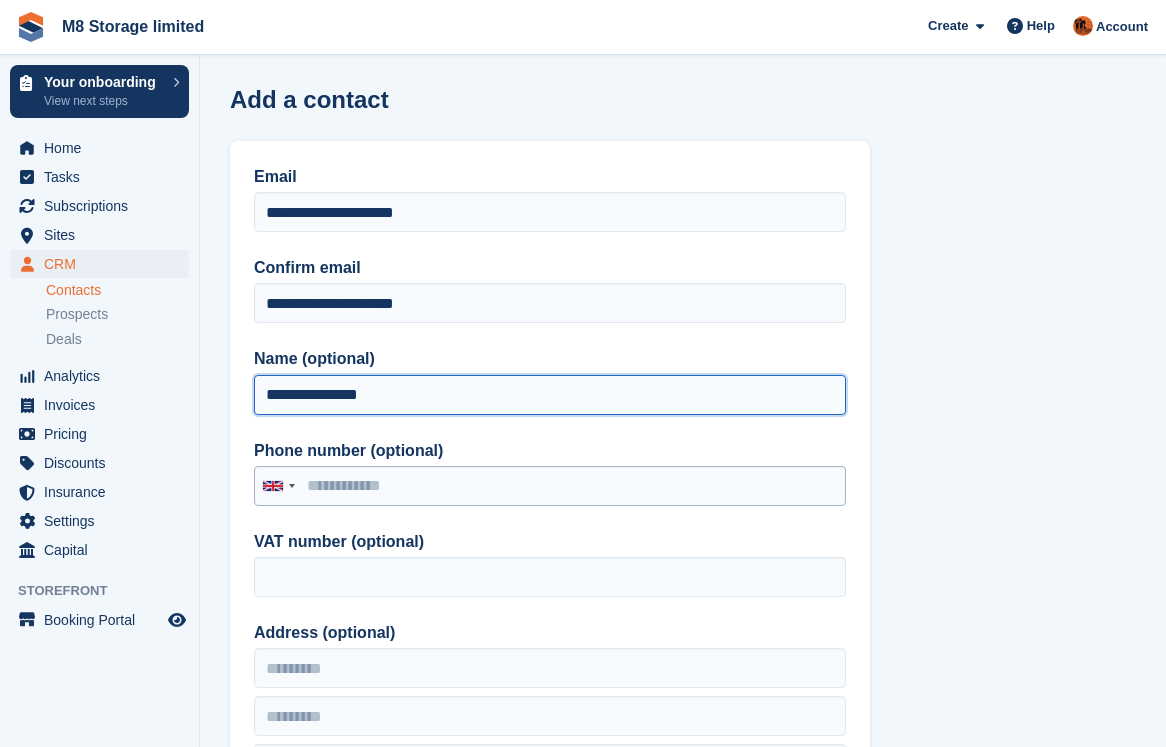 type on "**********" 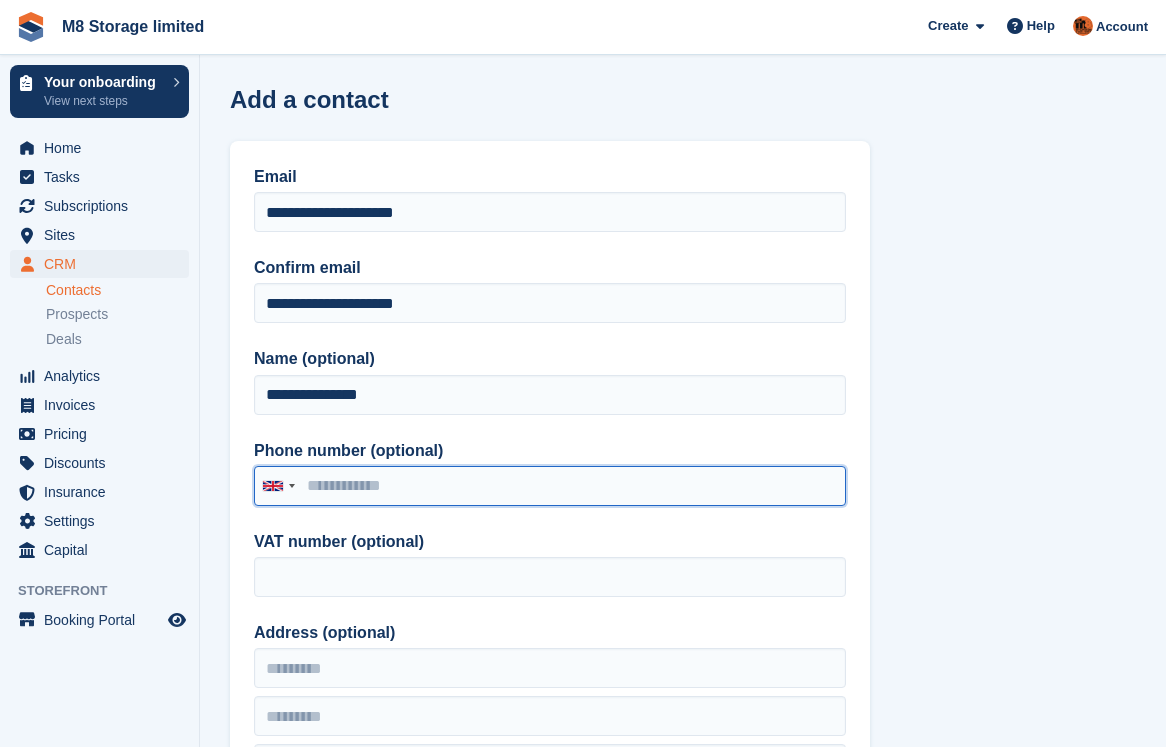 click on "Phone number (optional)" at bounding box center [550, 486] 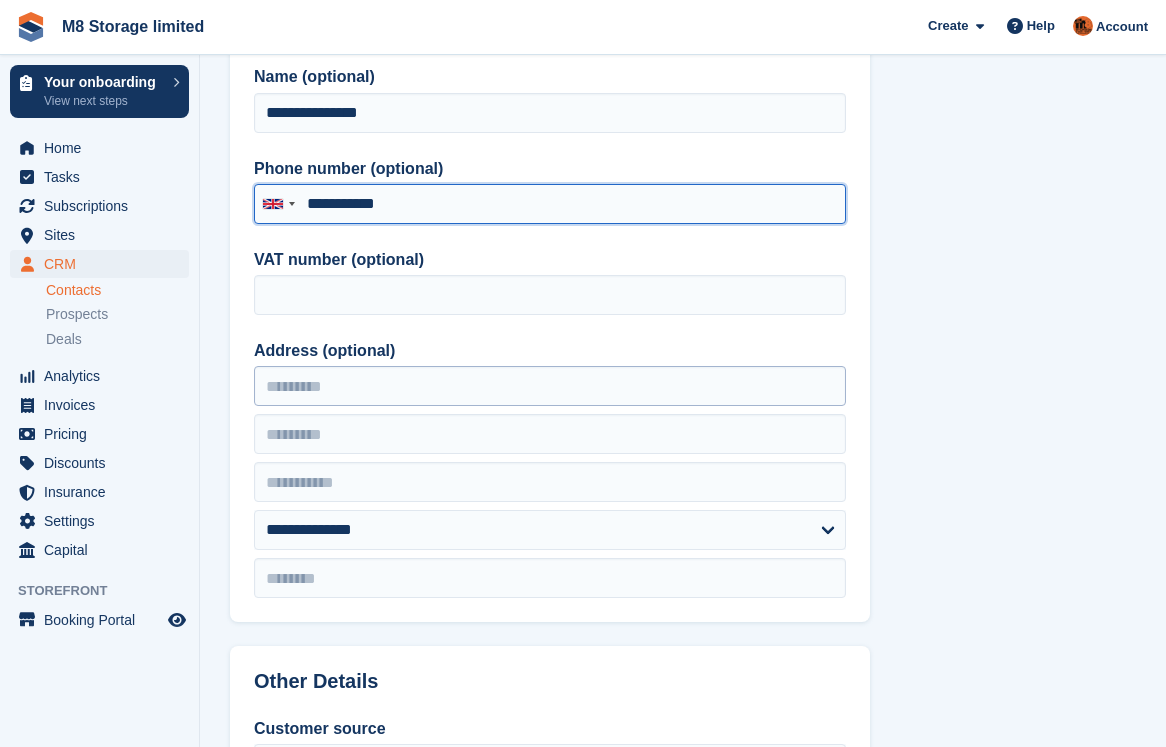 scroll, scrollTop: 300, scrollLeft: 0, axis: vertical 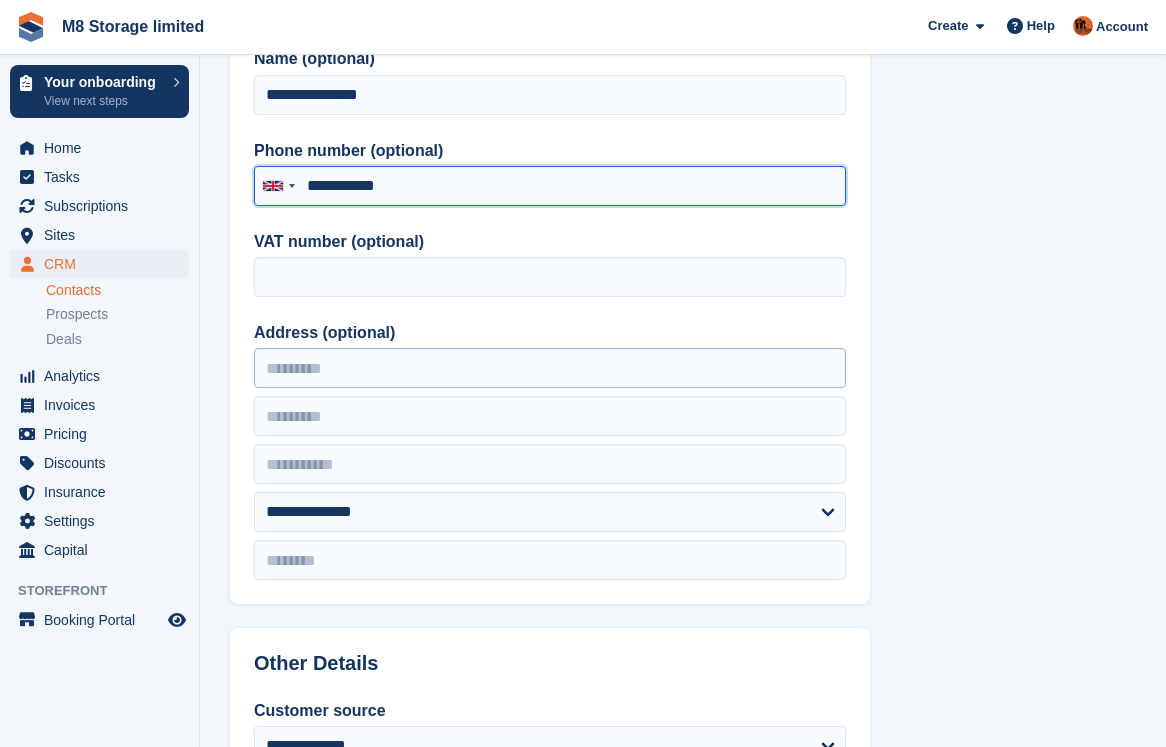 type on "**********" 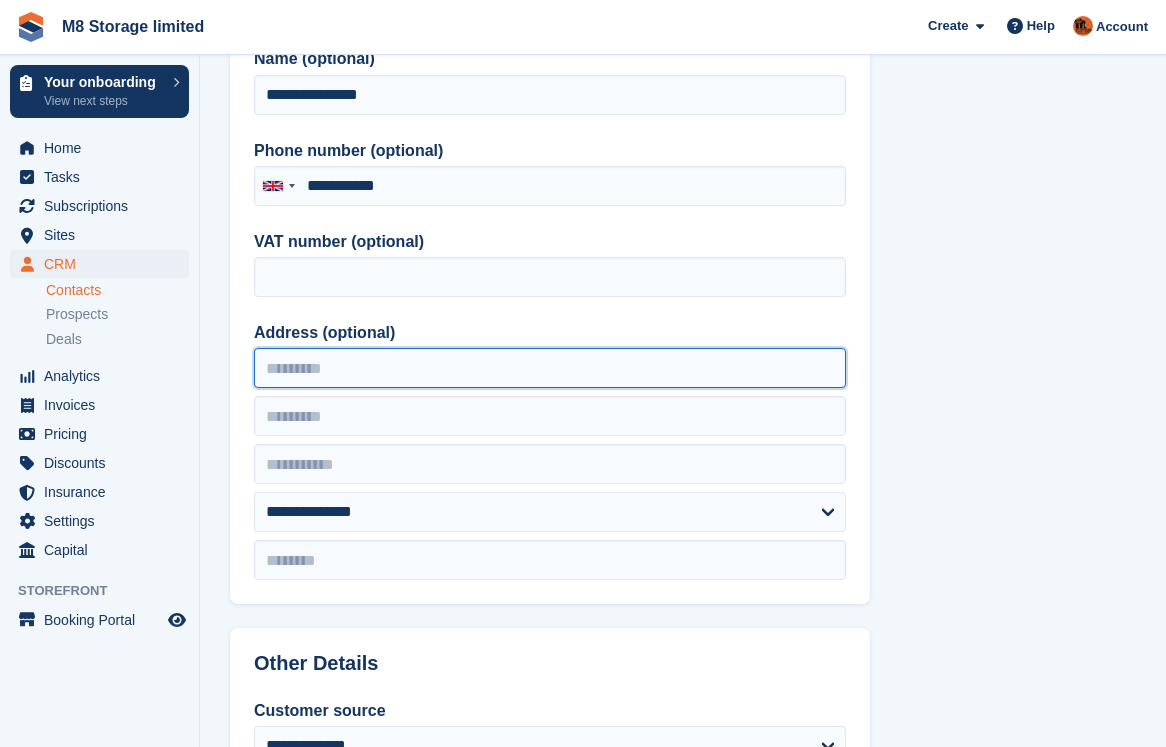 click on "Address (optional)" at bounding box center [550, 368] 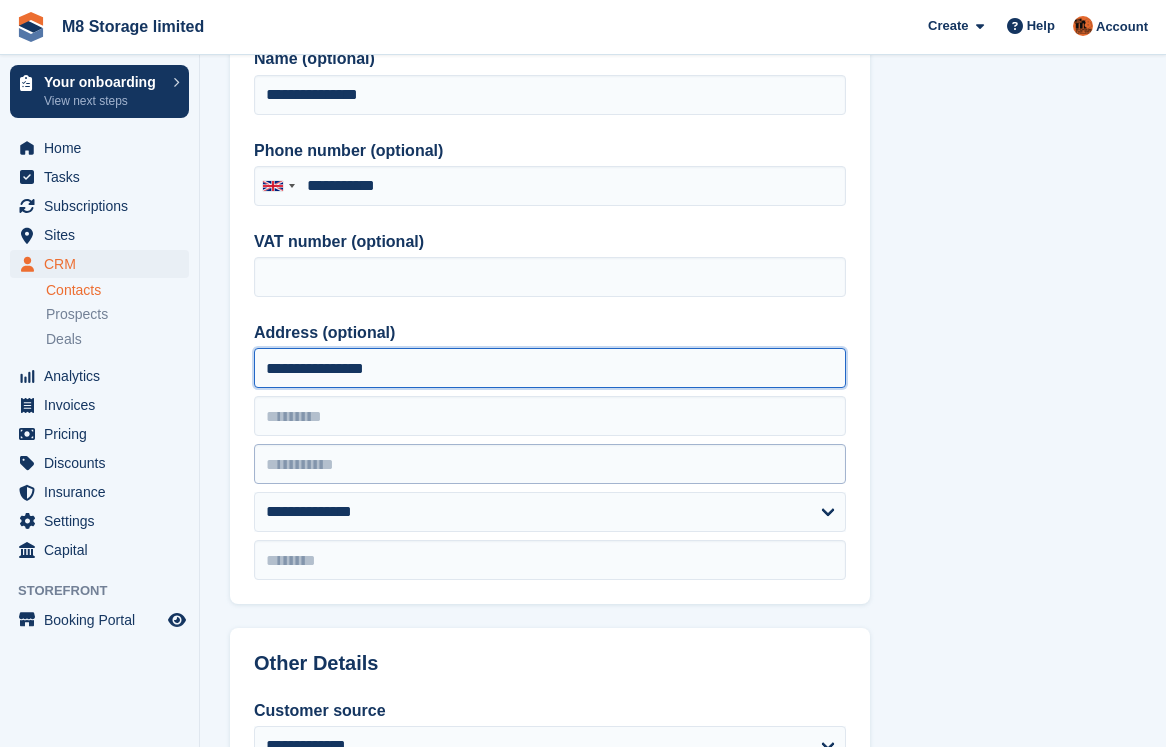 type on "**********" 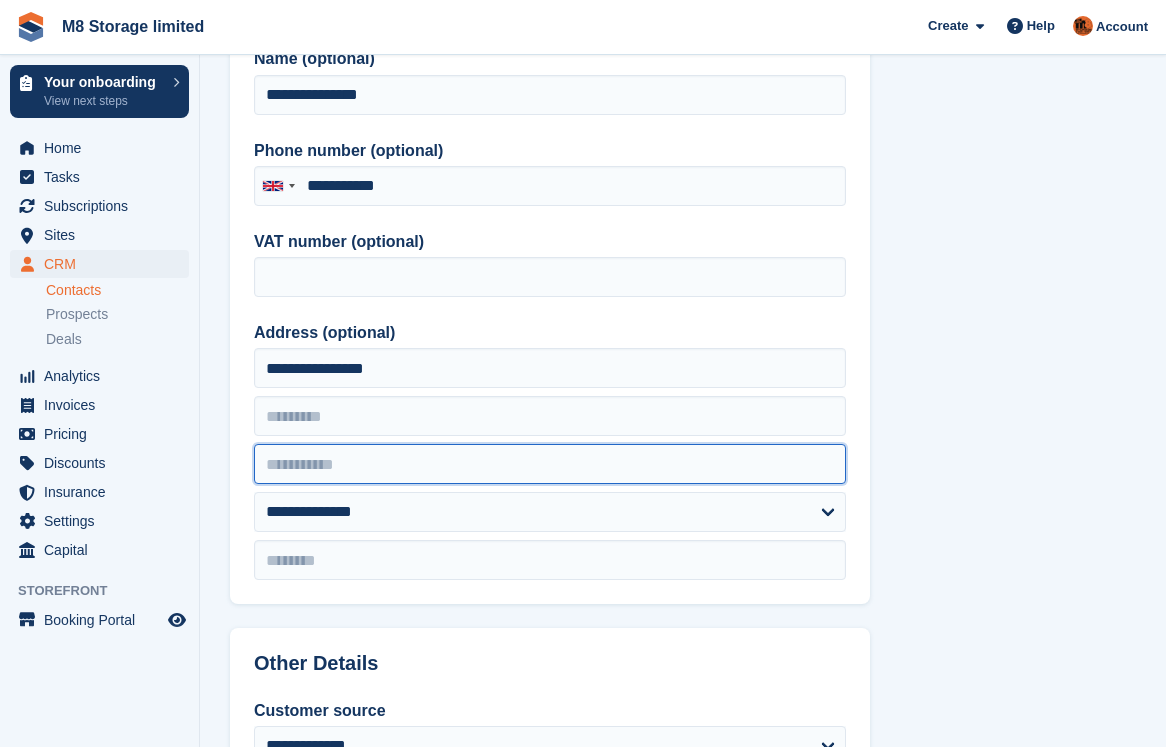 click at bounding box center (550, 464) 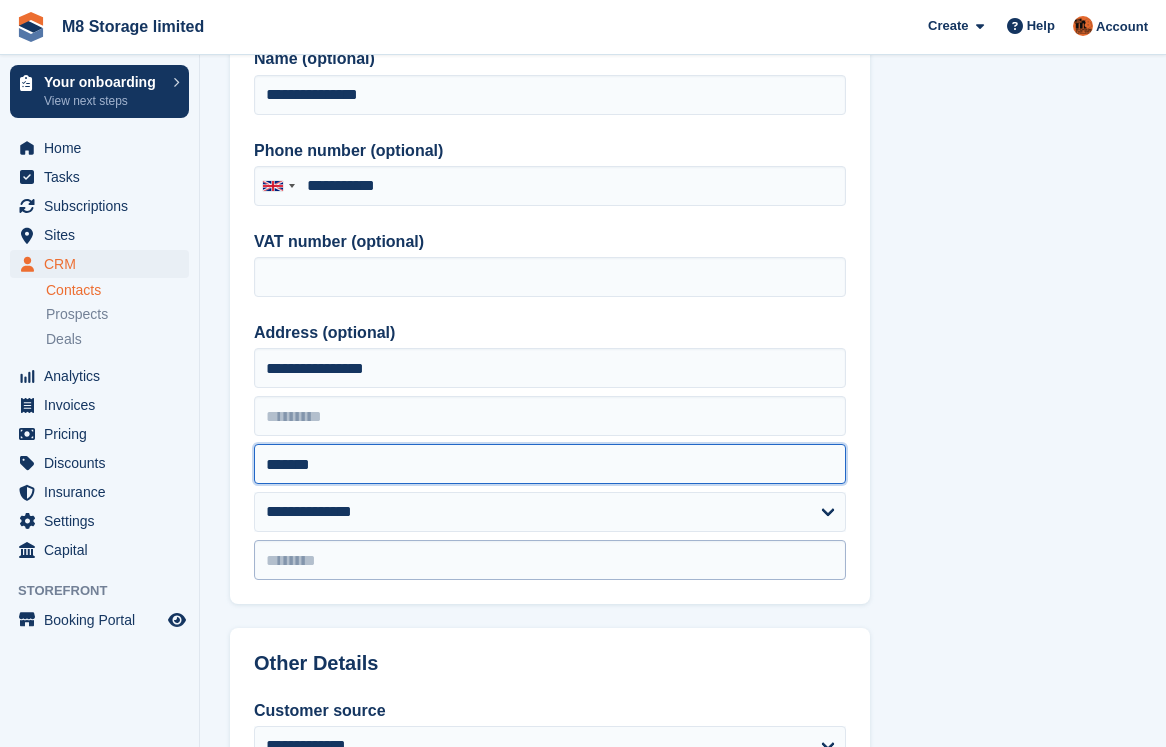 type on "*******" 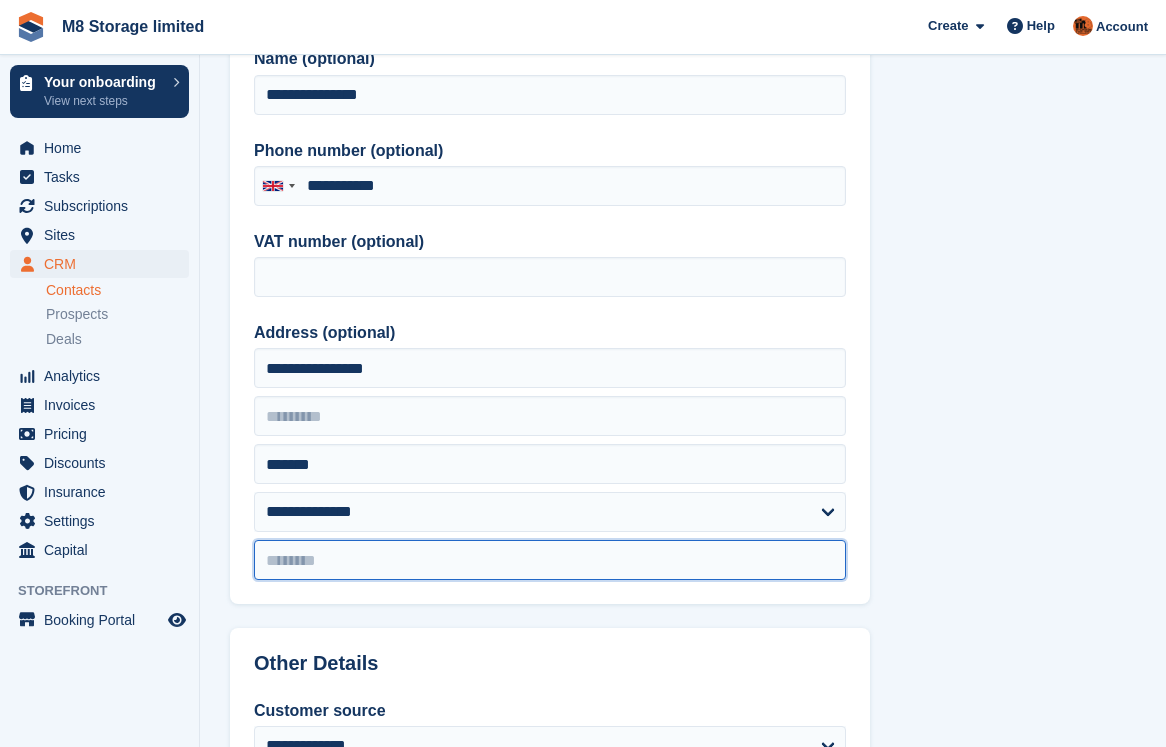click at bounding box center (550, 560) 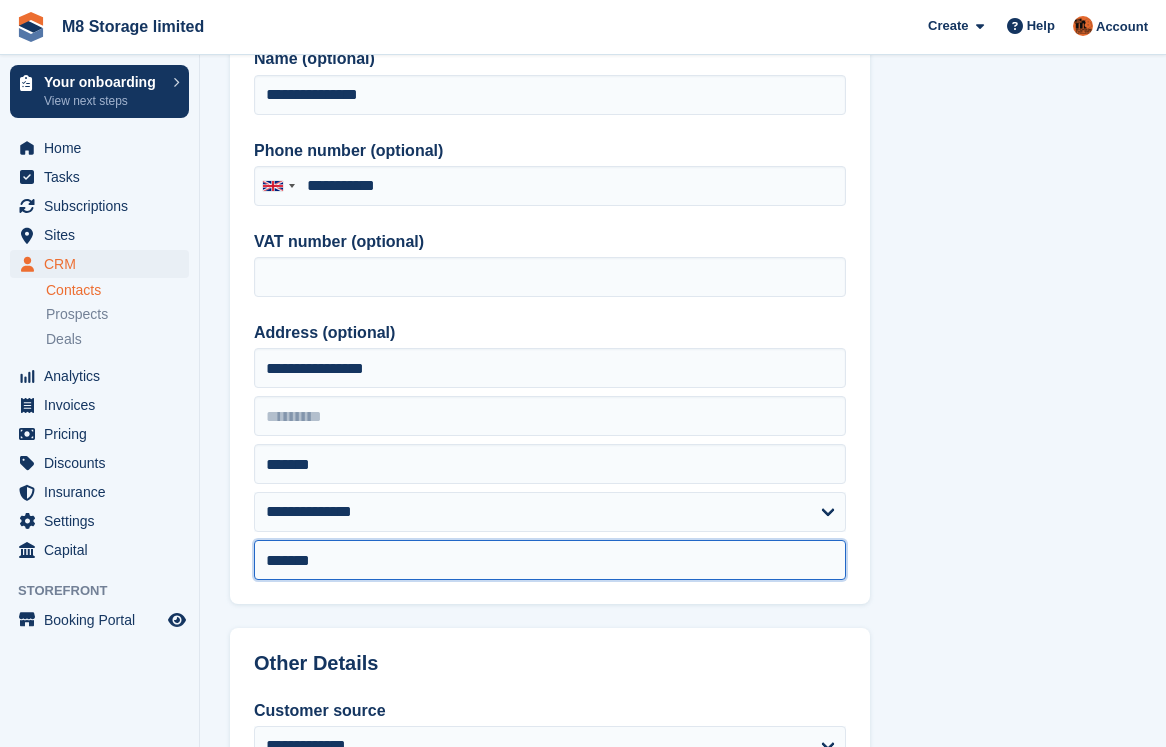 type on "*******" 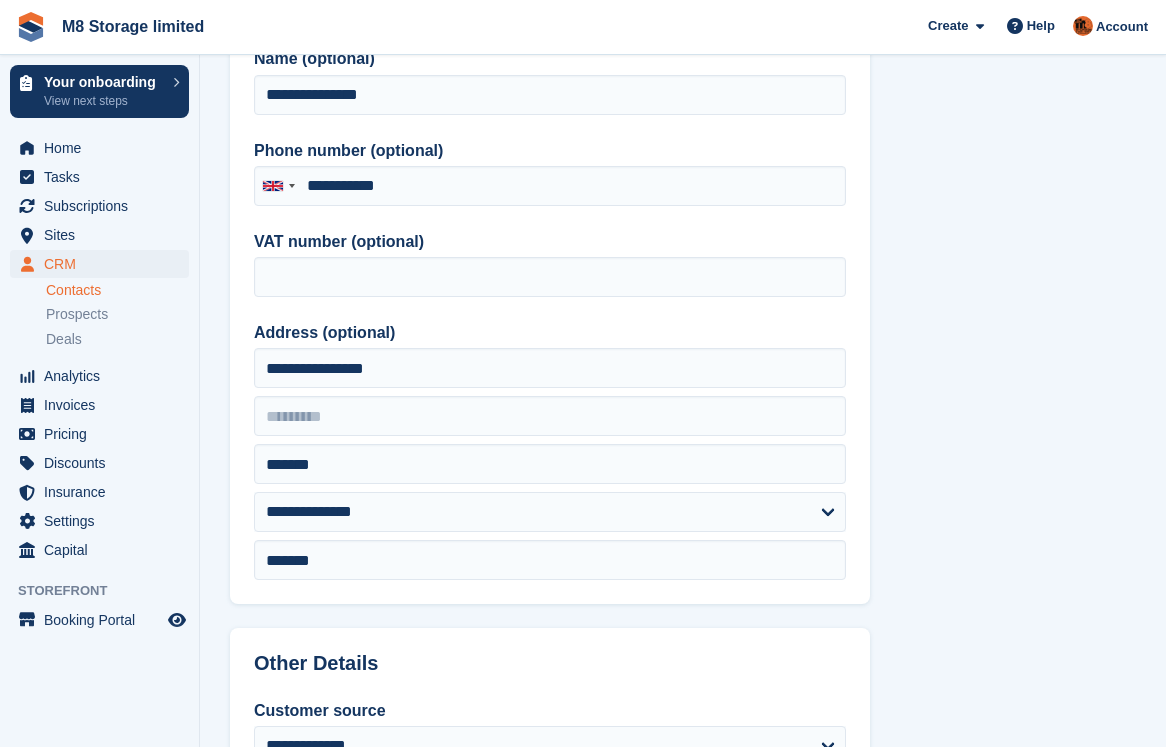 click on "**********" at bounding box center [683, 581] 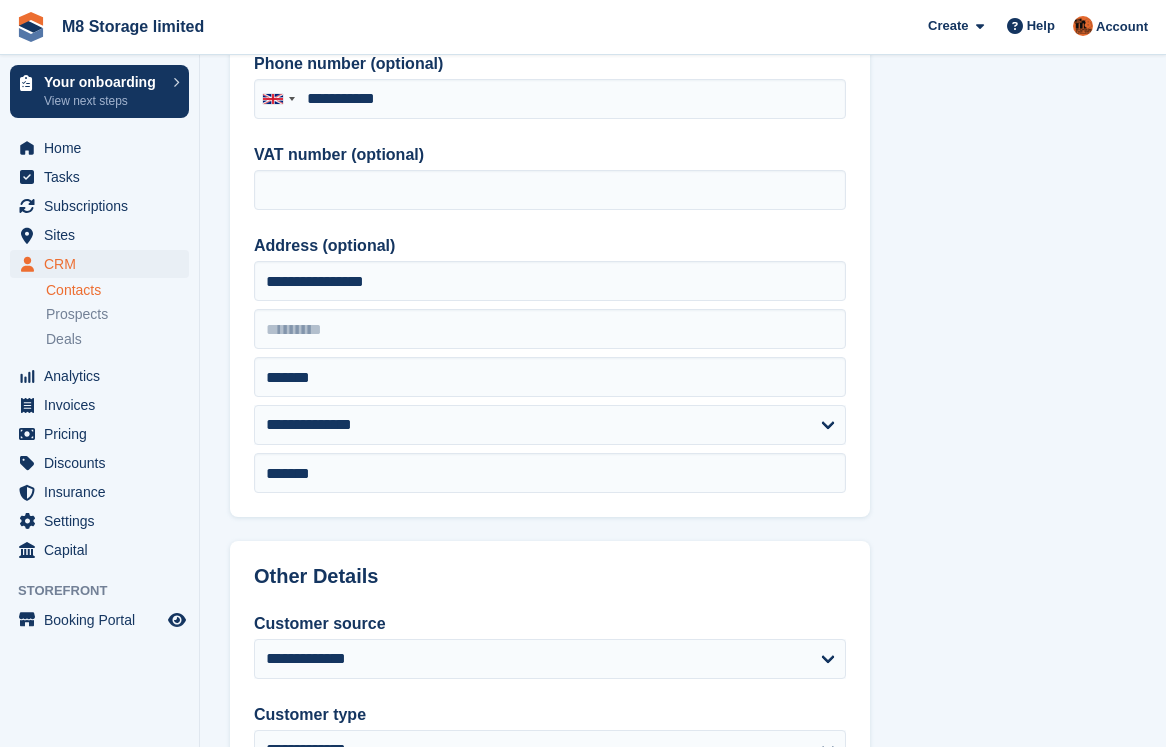 scroll, scrollTop: 700, scrollLeft: 0, axis: vertical 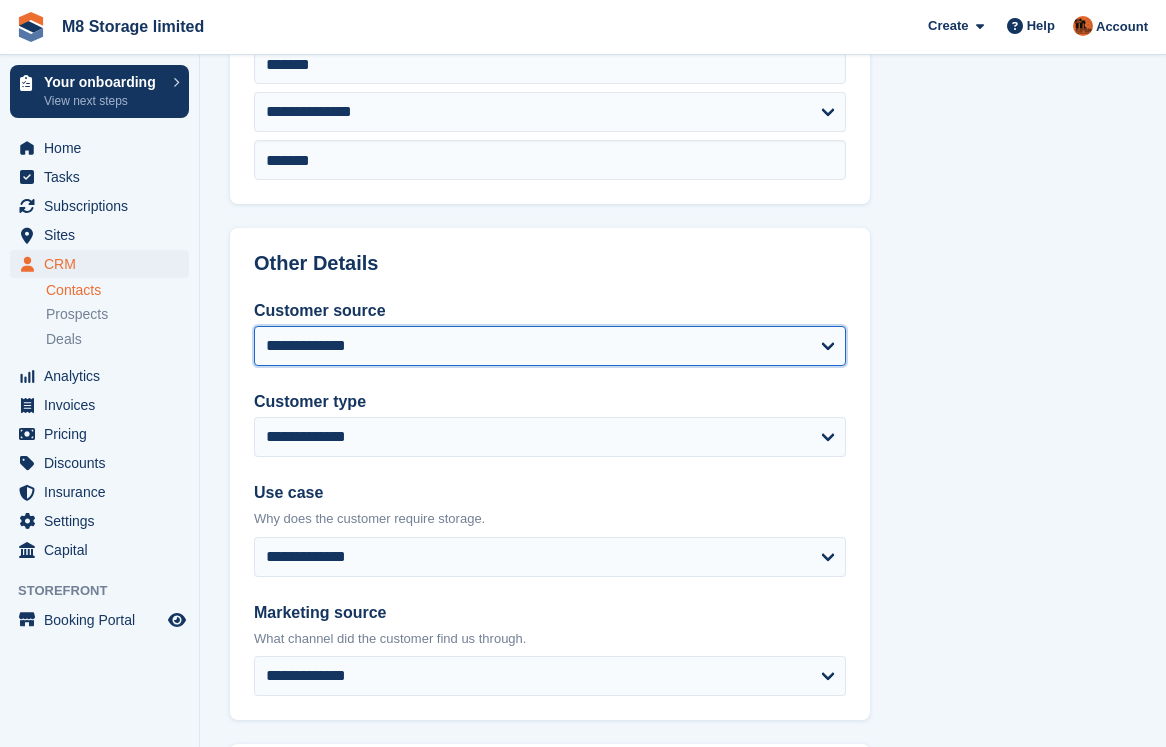 click on "**********" at bounding box center [550, 346] 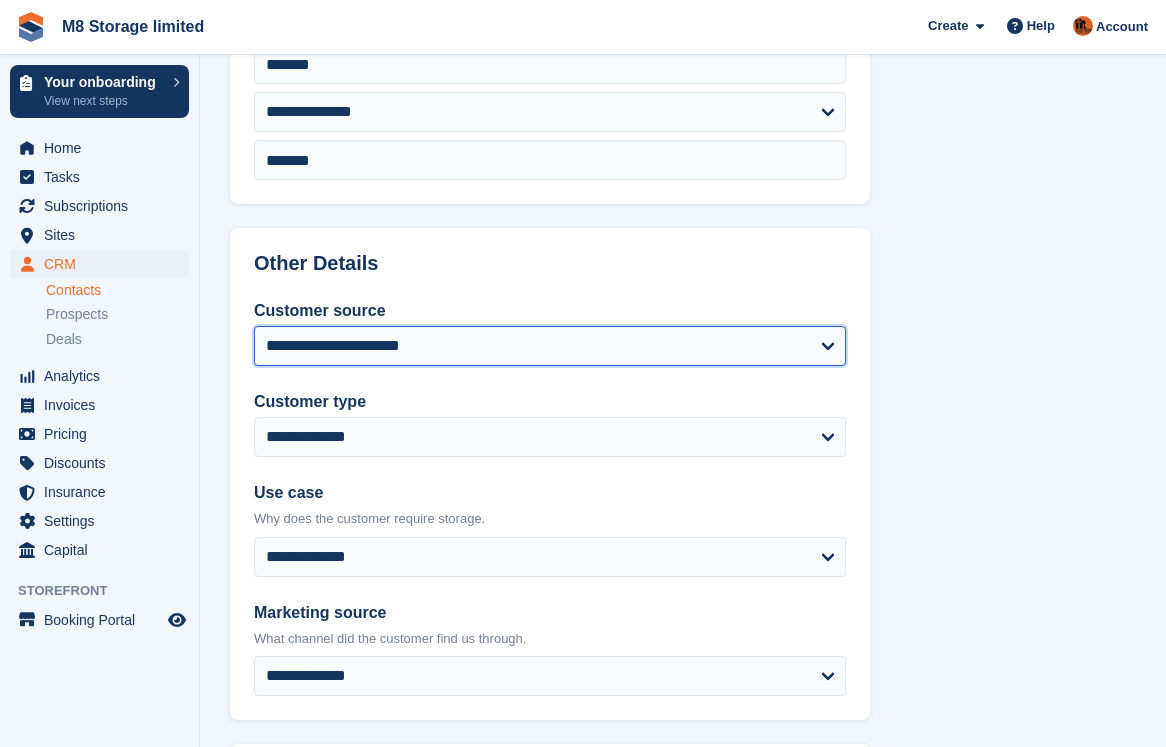 click on "**********" at bounding box center [550, 346] 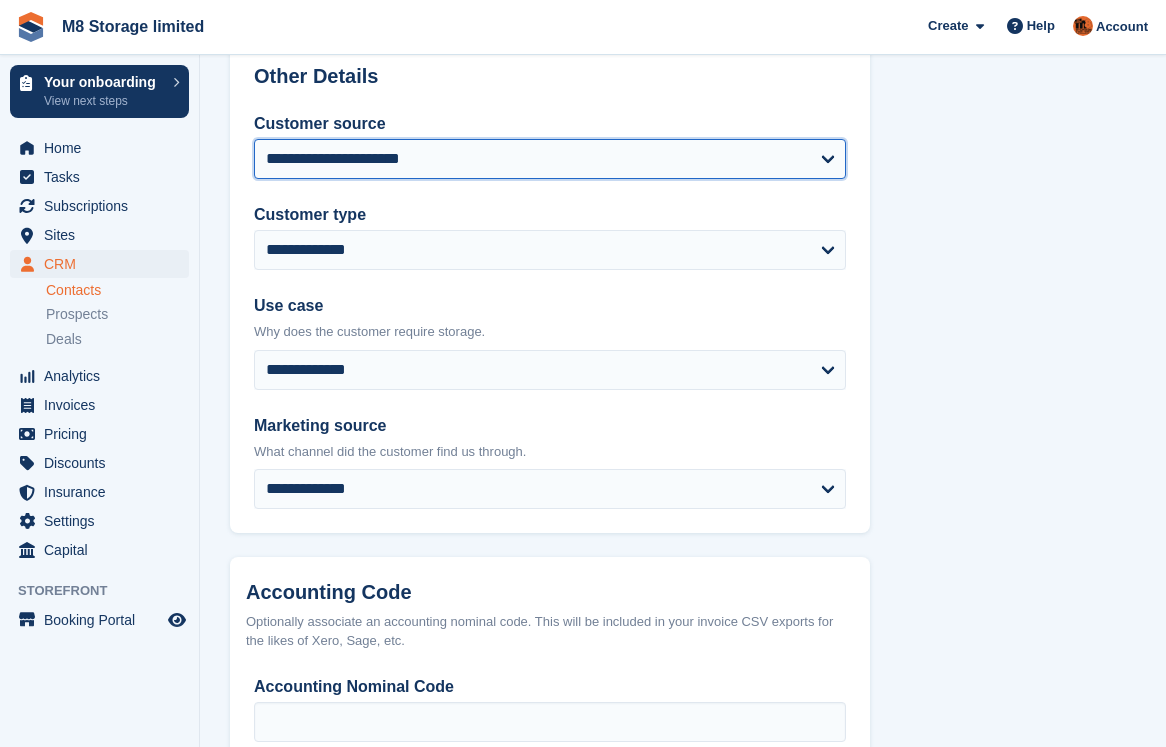 scroll, scrollTop: 900, scrollLeft: 0, axis: vertical 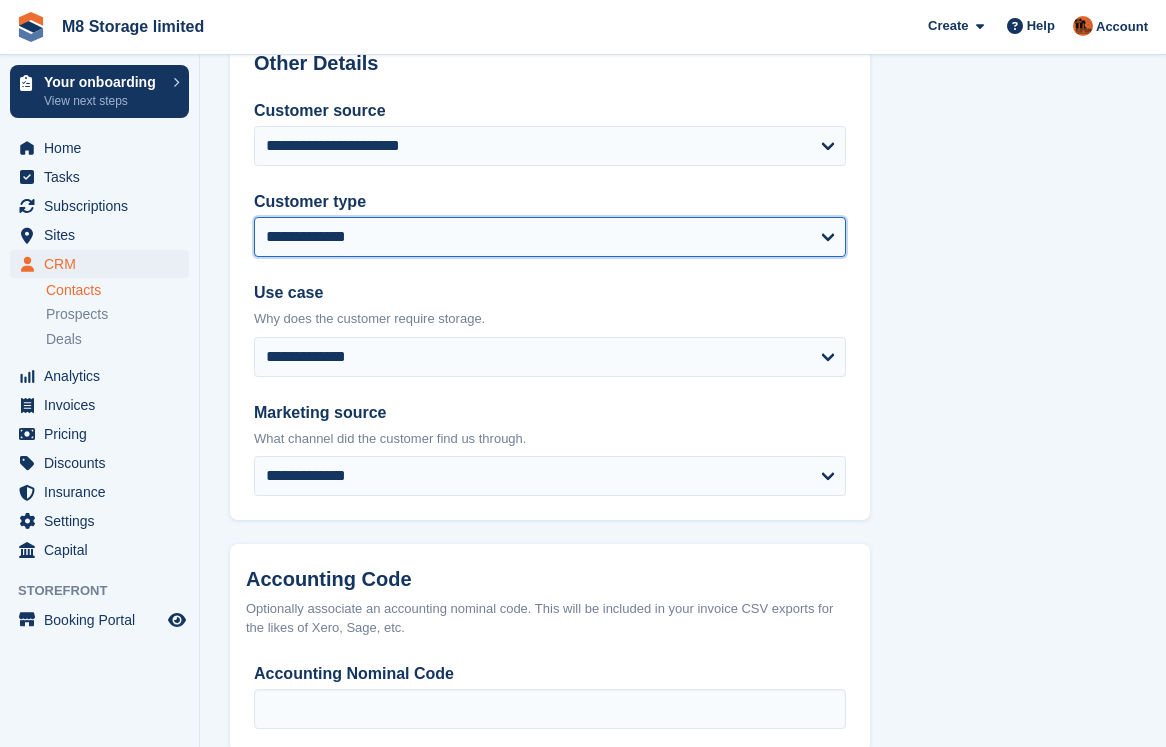 click on "**********" at bounding box center (550, 237) 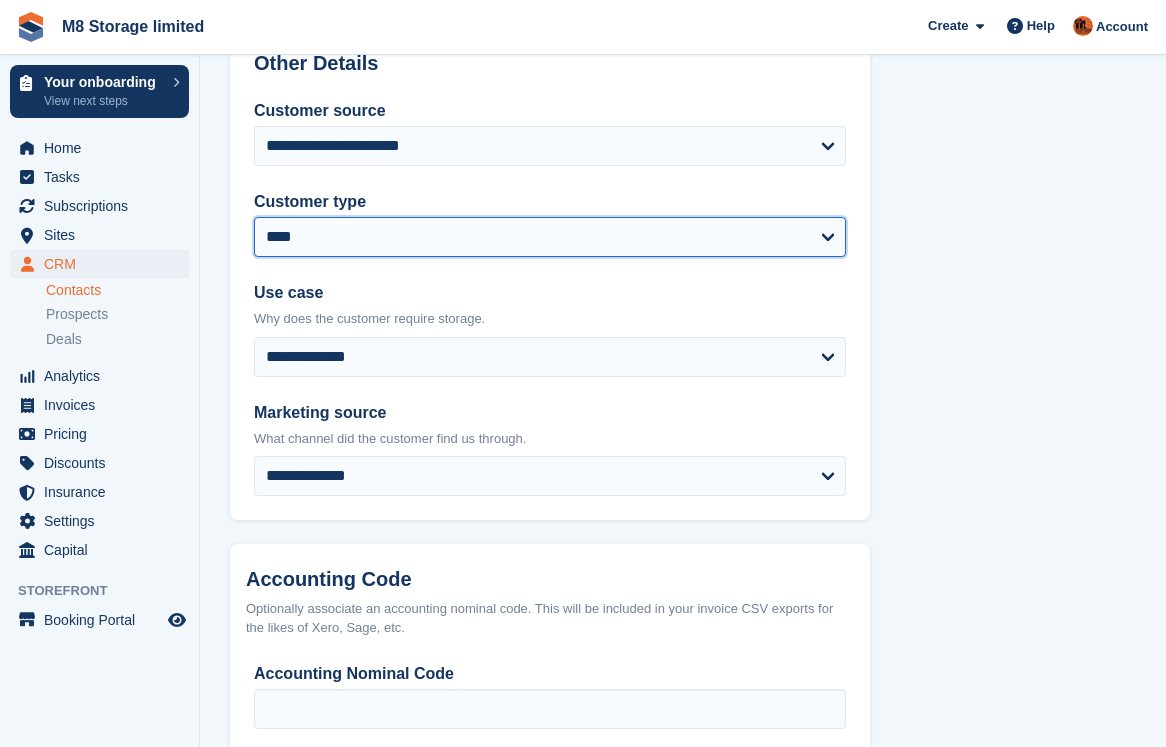 click on "**********" at bounding box center (550, 237) 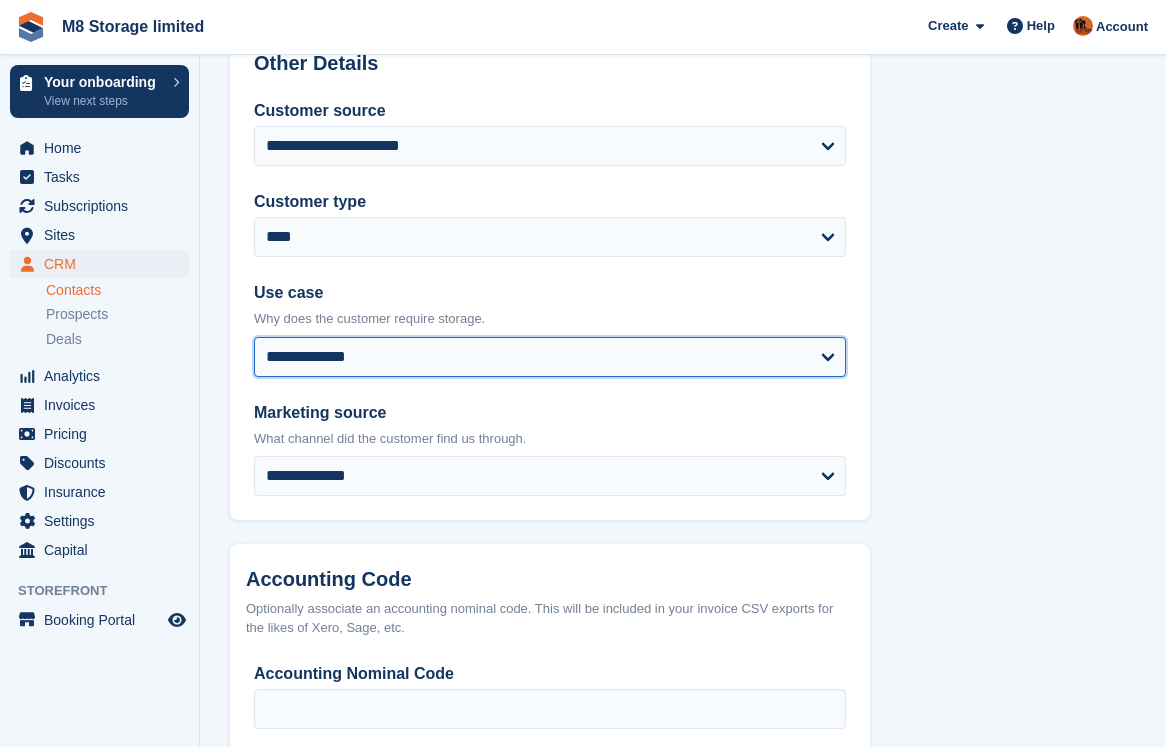 click on "**********" at bounding box center [550, 357] 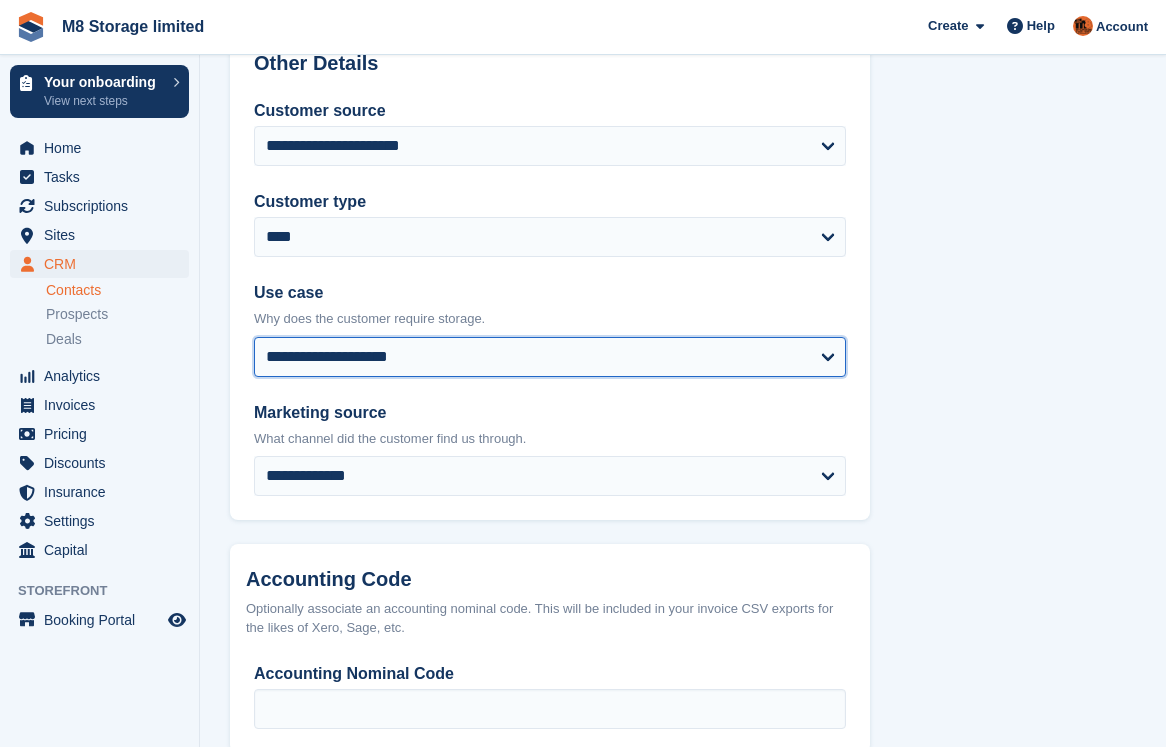click on "**********" at bounding box center (550, 357) 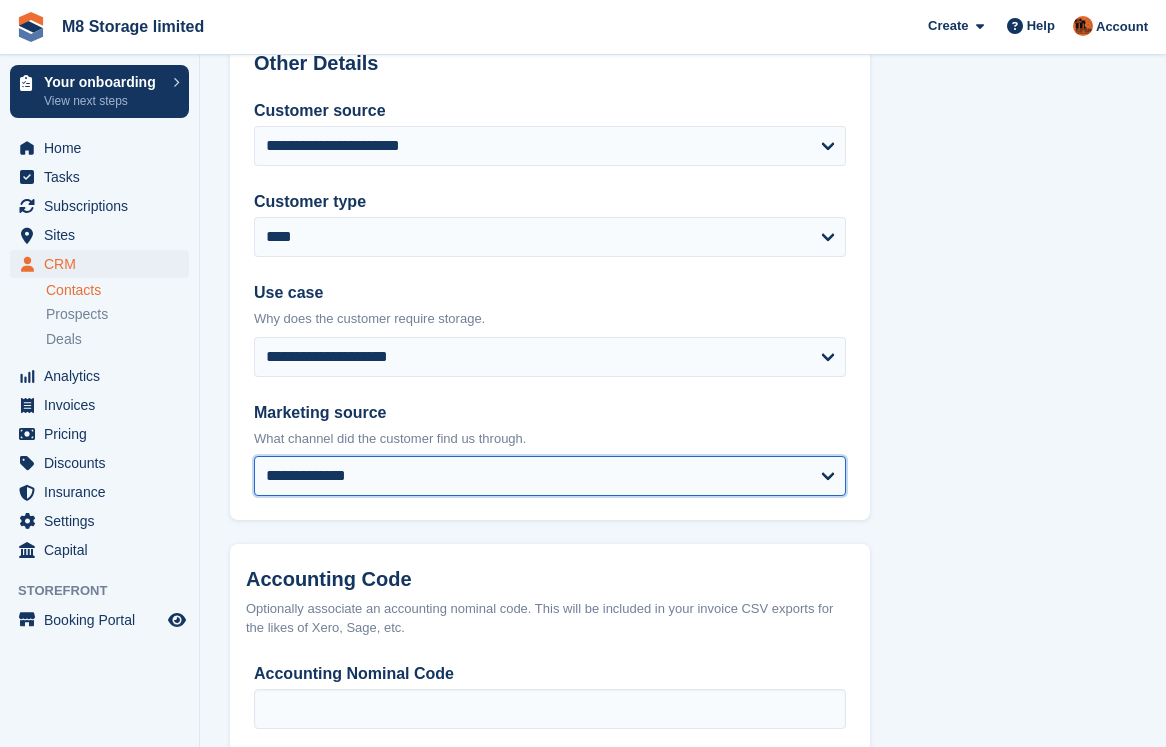 click on "**********" at bounding box center [550, 476] 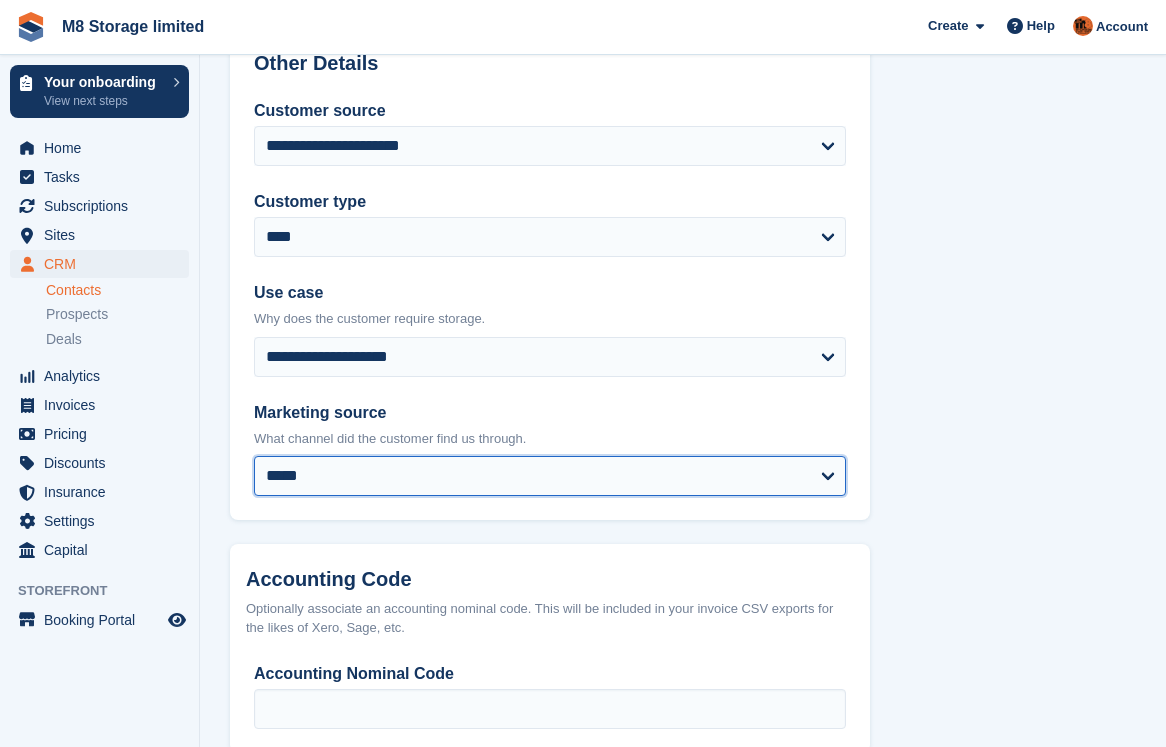 click on "**********" at bounding box center (550, 476) 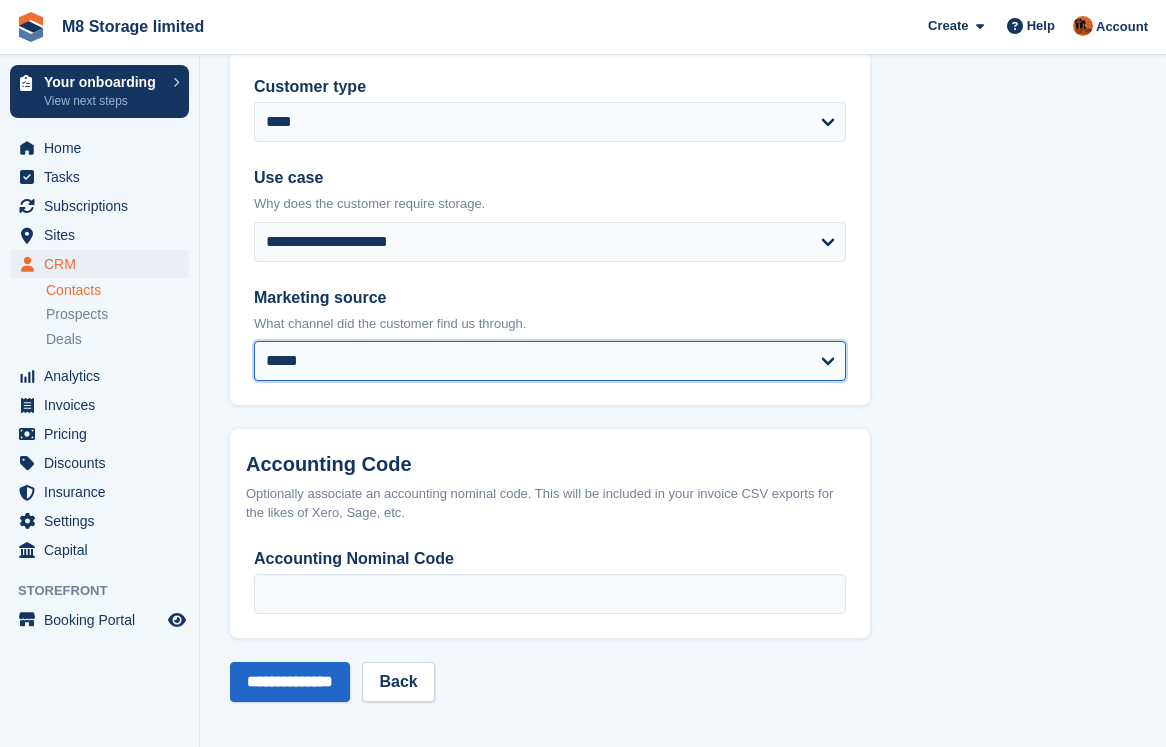 scroll, scrollTop: 1016, scrollLeft: 0, axis: vertical 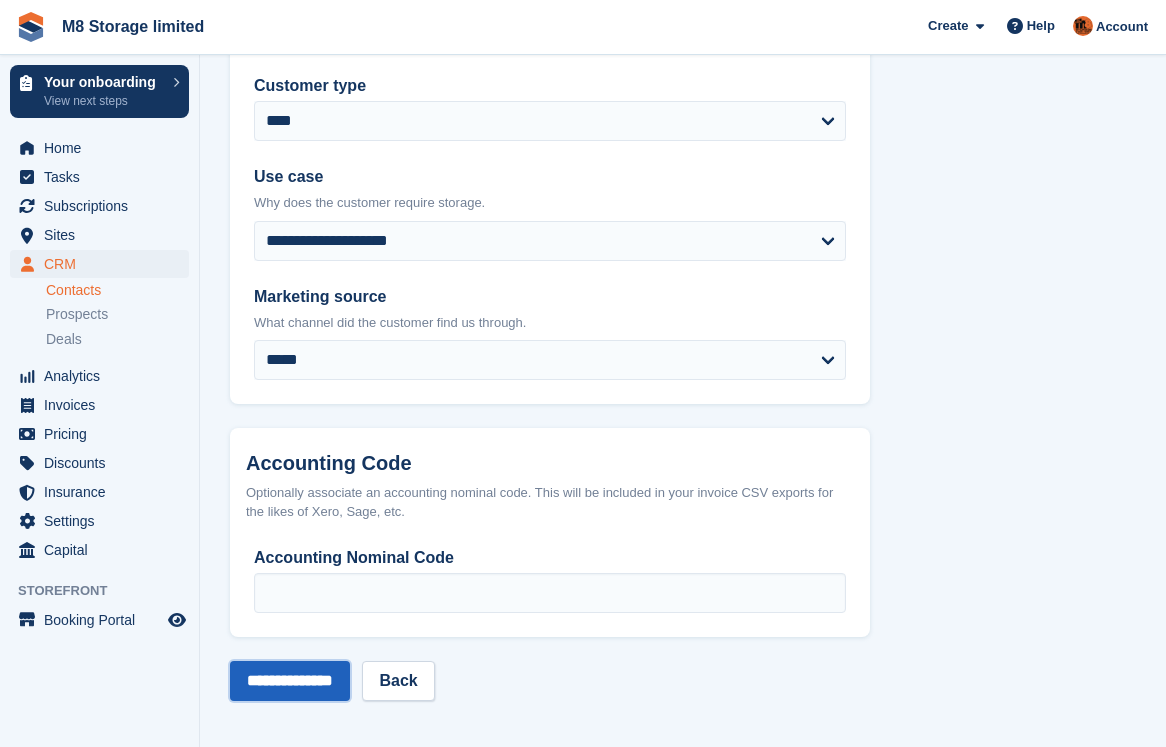 click on "**********" at bounding box center (290, 681) 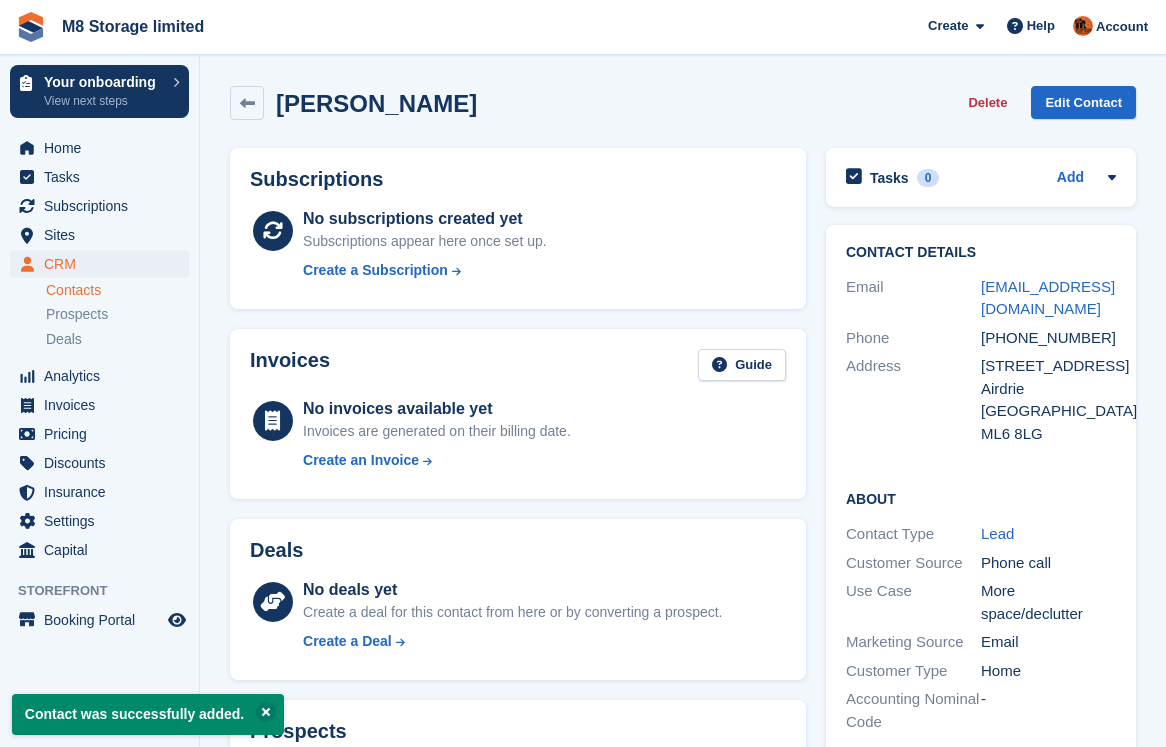 scroll, scrollTop: 0, scrollLeft: 0, axis: both 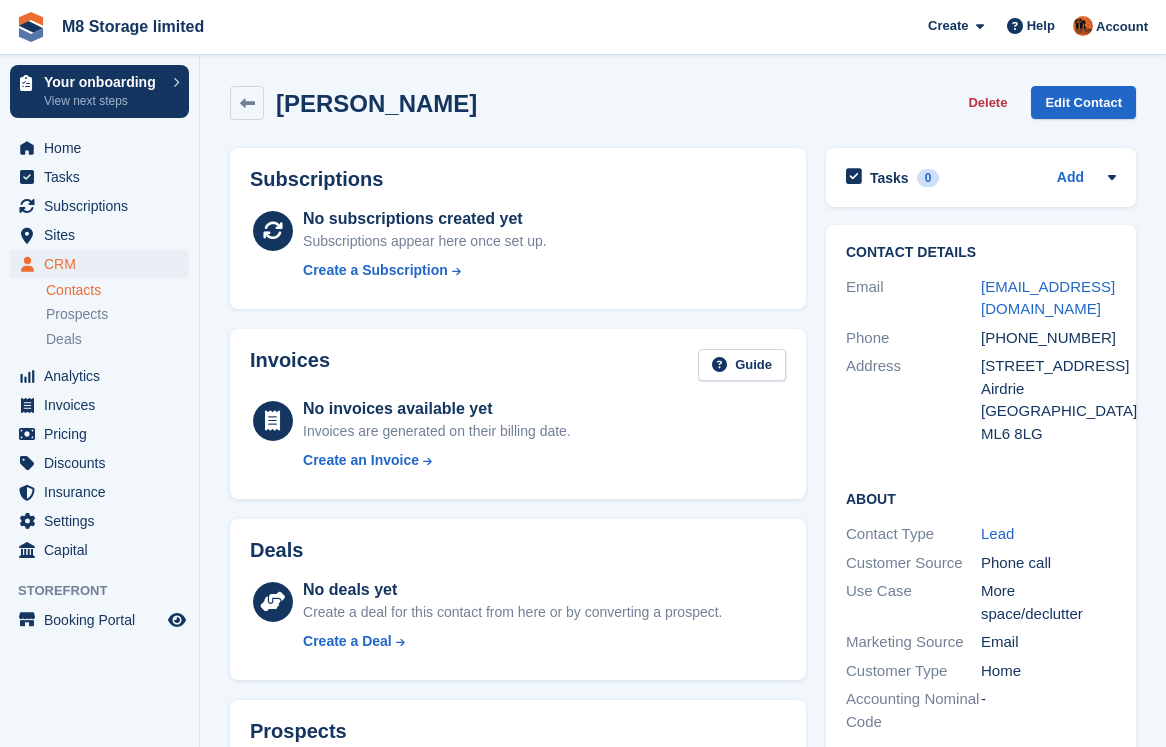 click on "Contacts" at bounding box center (117, 290) 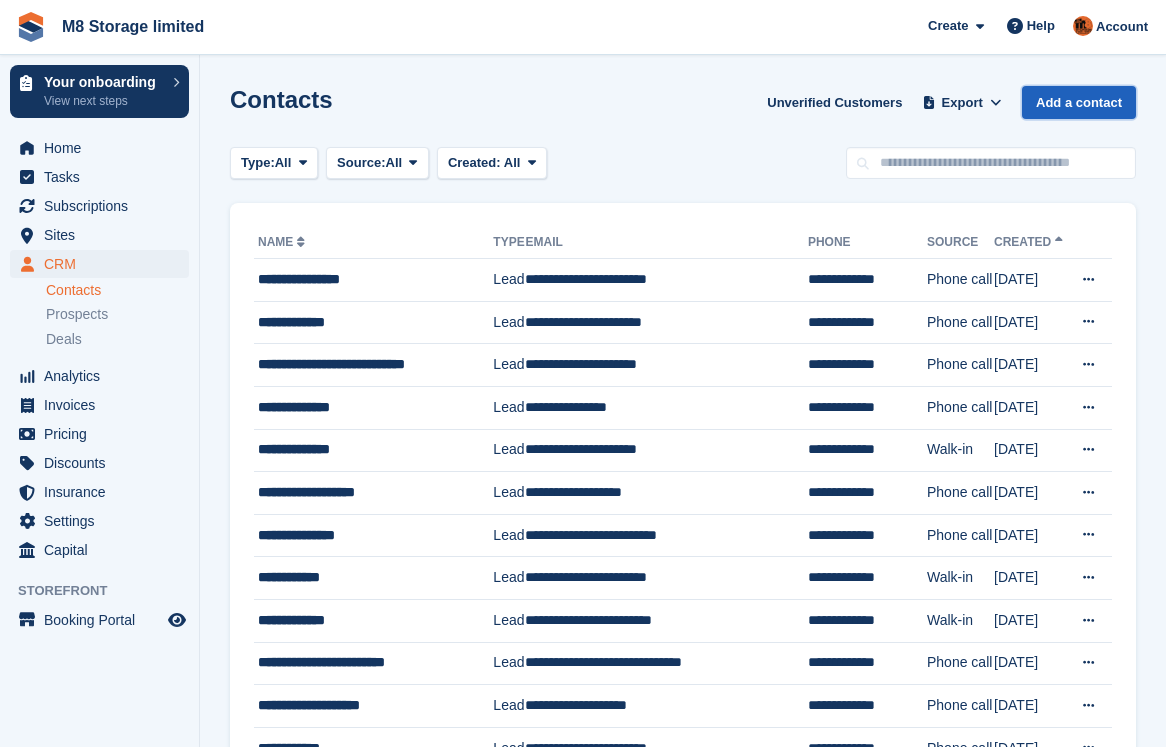 click on "Add a contact" at bounding box center [1079, 102] 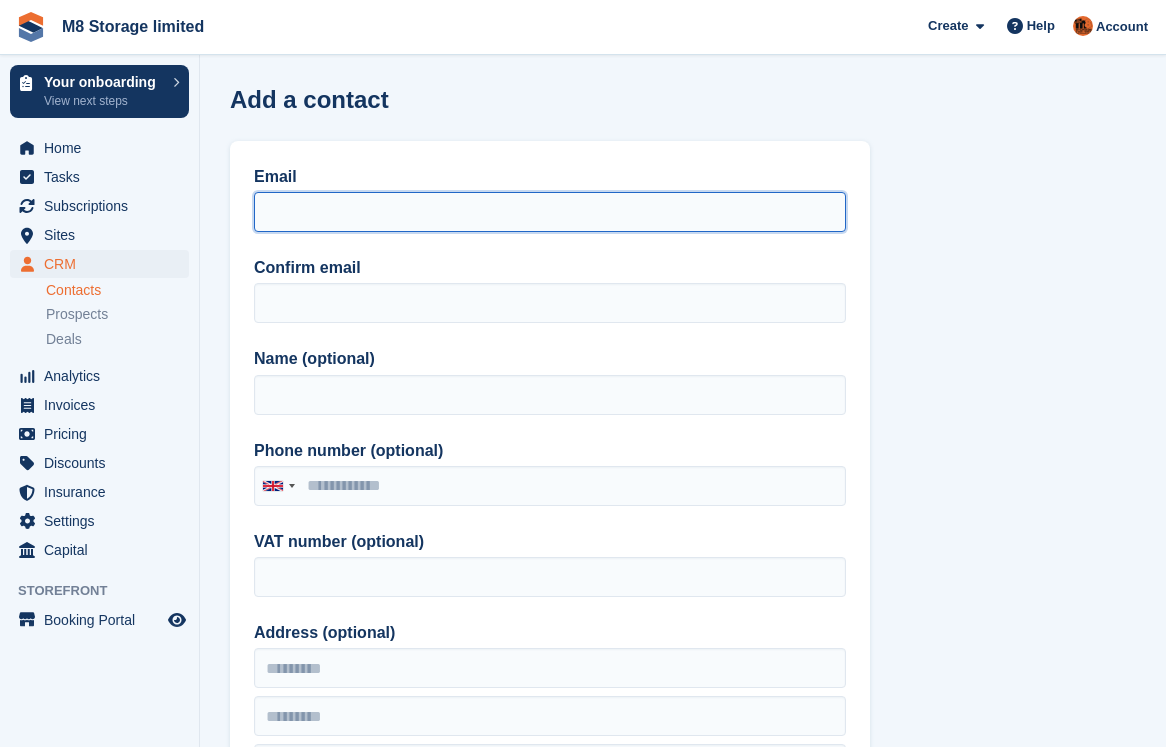 click on "Email" at bounding box center [550, 212] 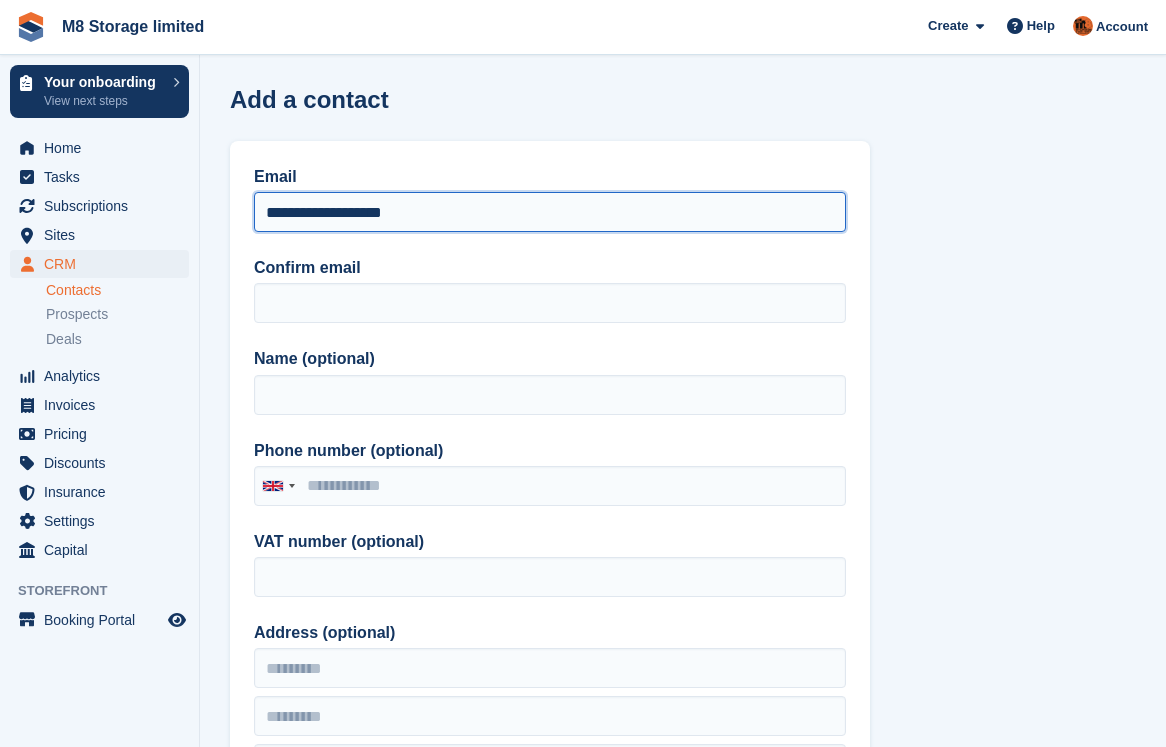drag, startPoint x: 423, startPoint y: 213, endPoint x: 254, endPoint y: 215, distance: 169.01184 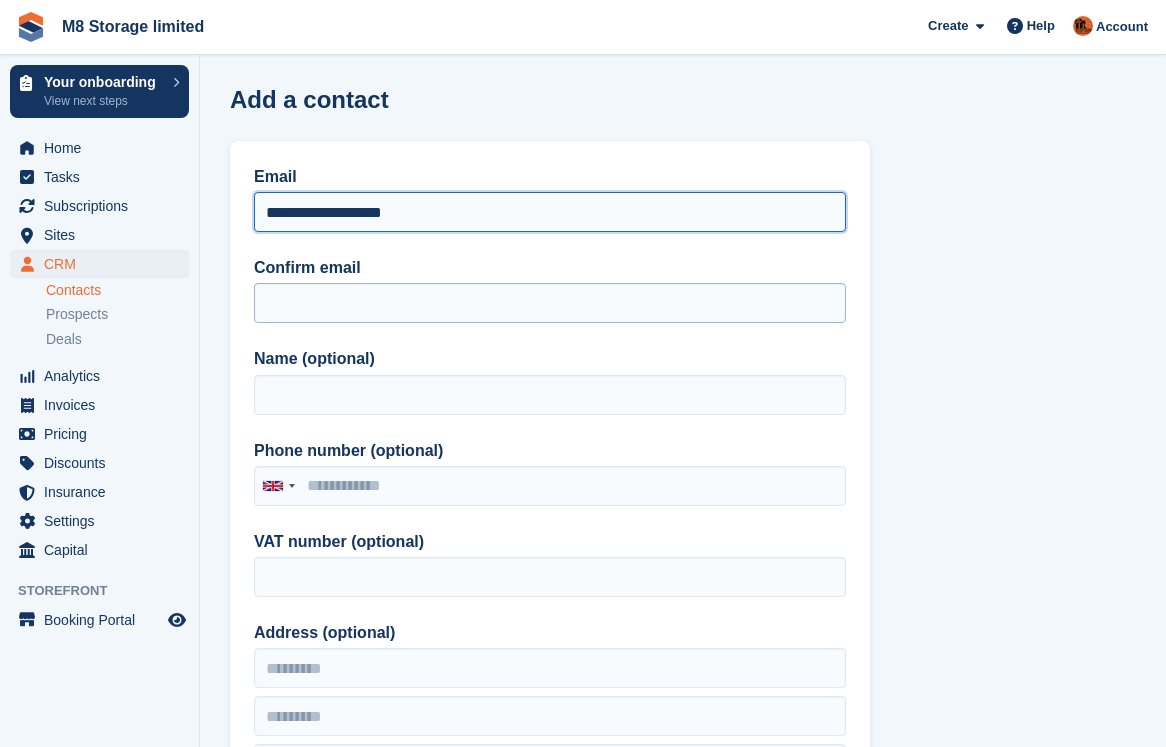 type on "**********" 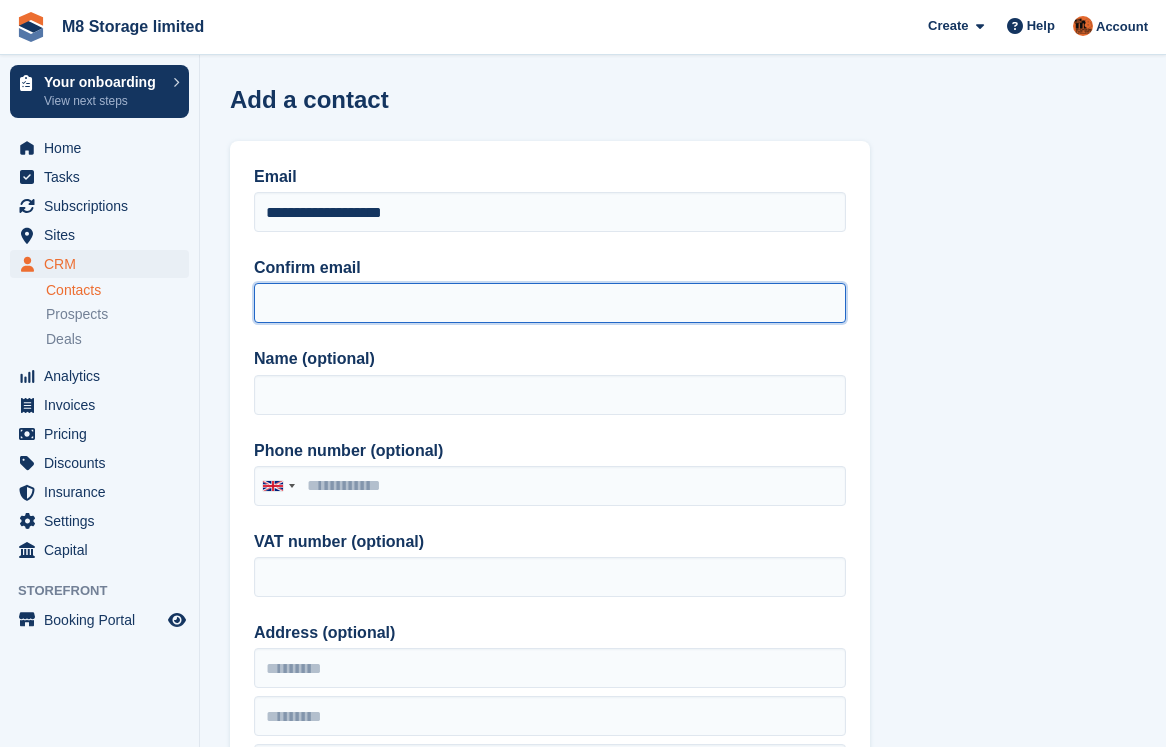 paste on "**********" 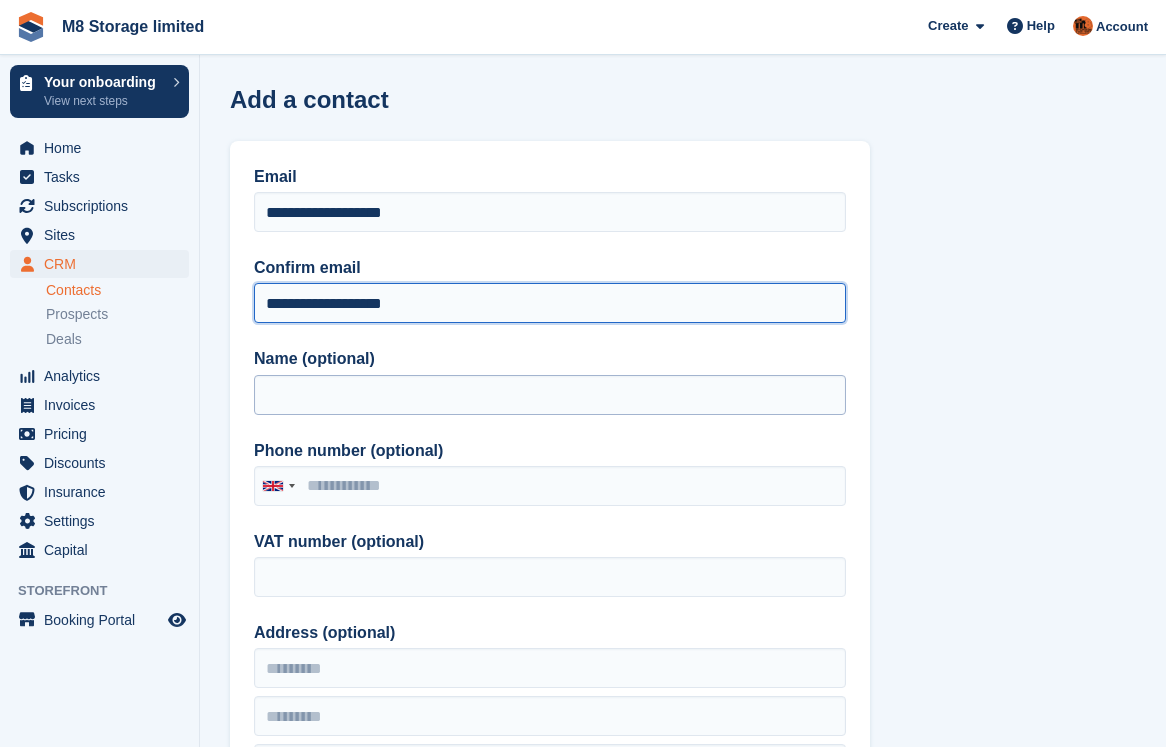 type on "**********" 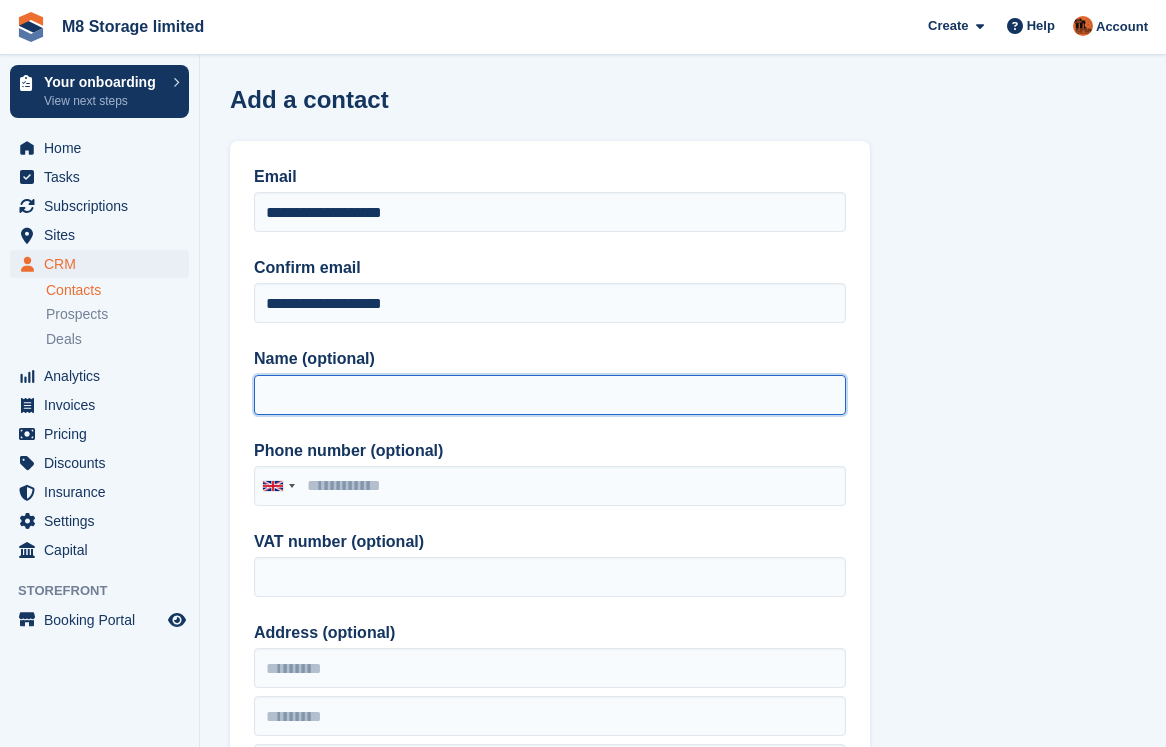click on "Name (optional)" at bounding box center [550, 395] 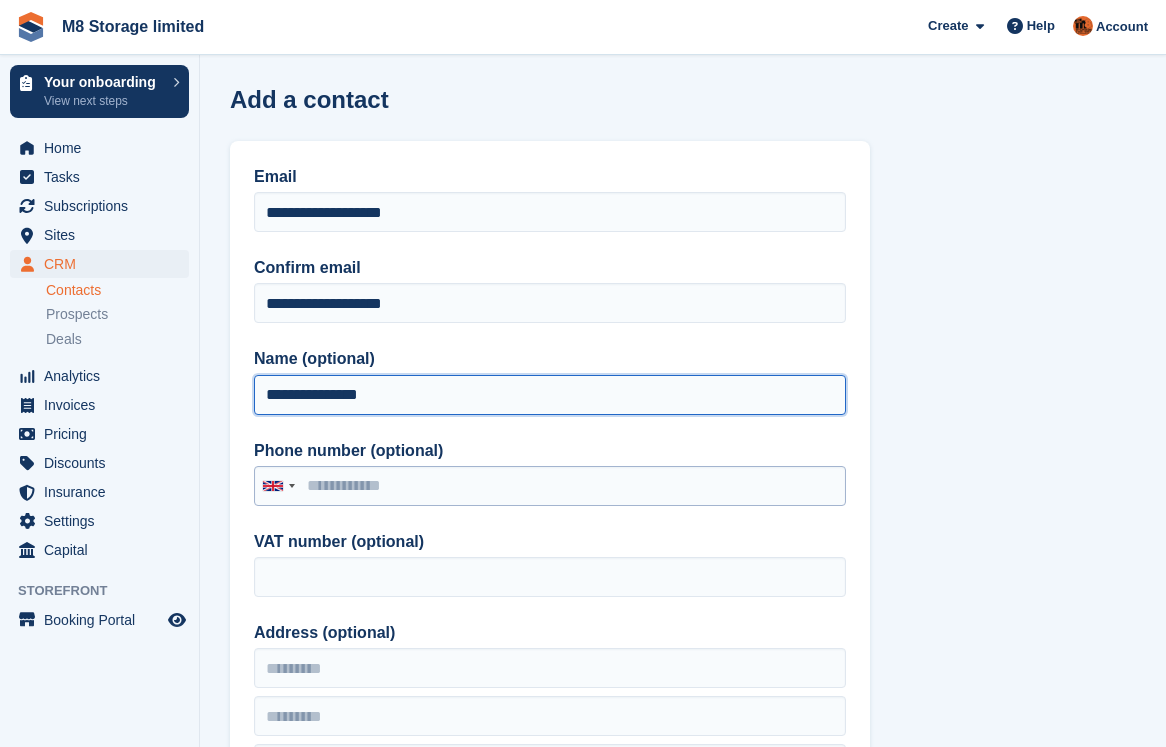 type on "**********" 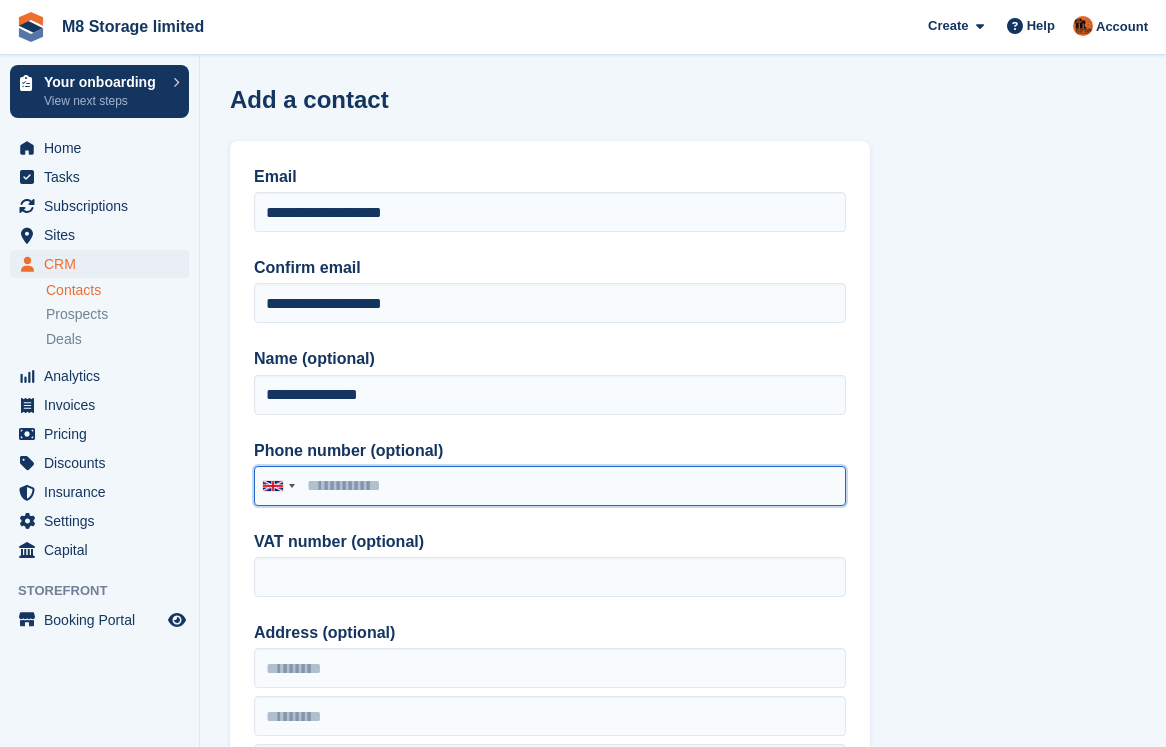 click on "Phone number (optional)" at bounding box center (550, 486) 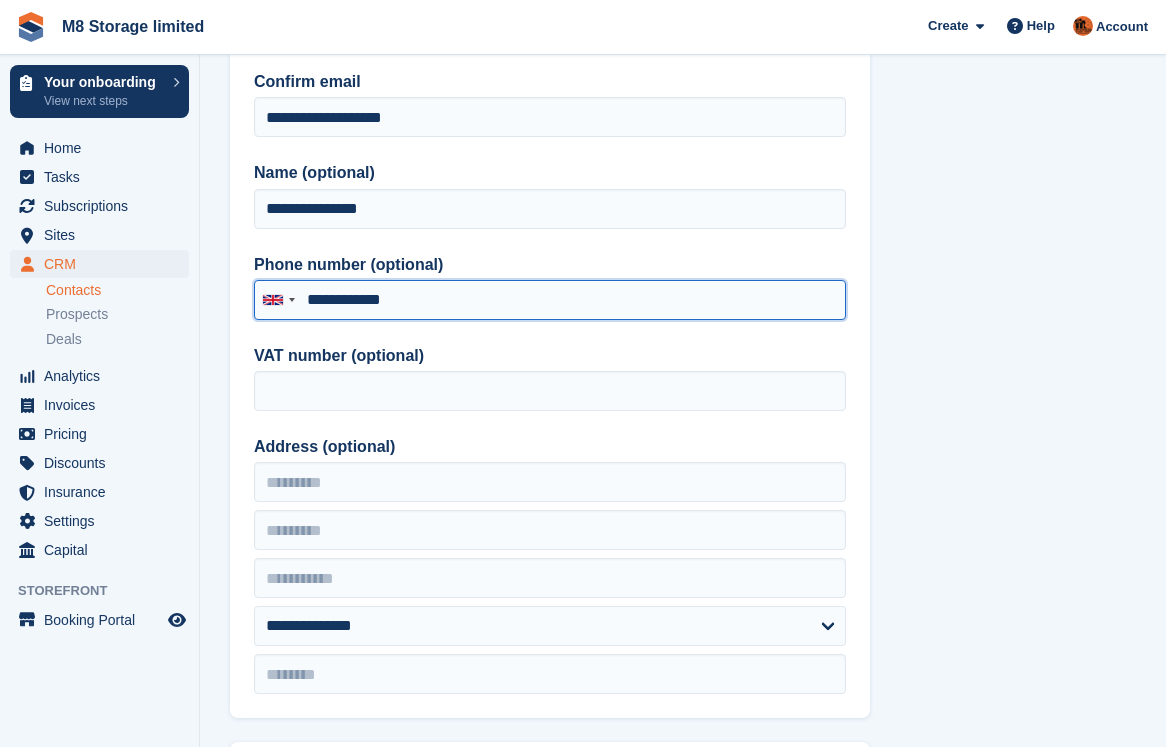 scroll, scrollTop: 200, scrollLeft: 0, axis: vertical 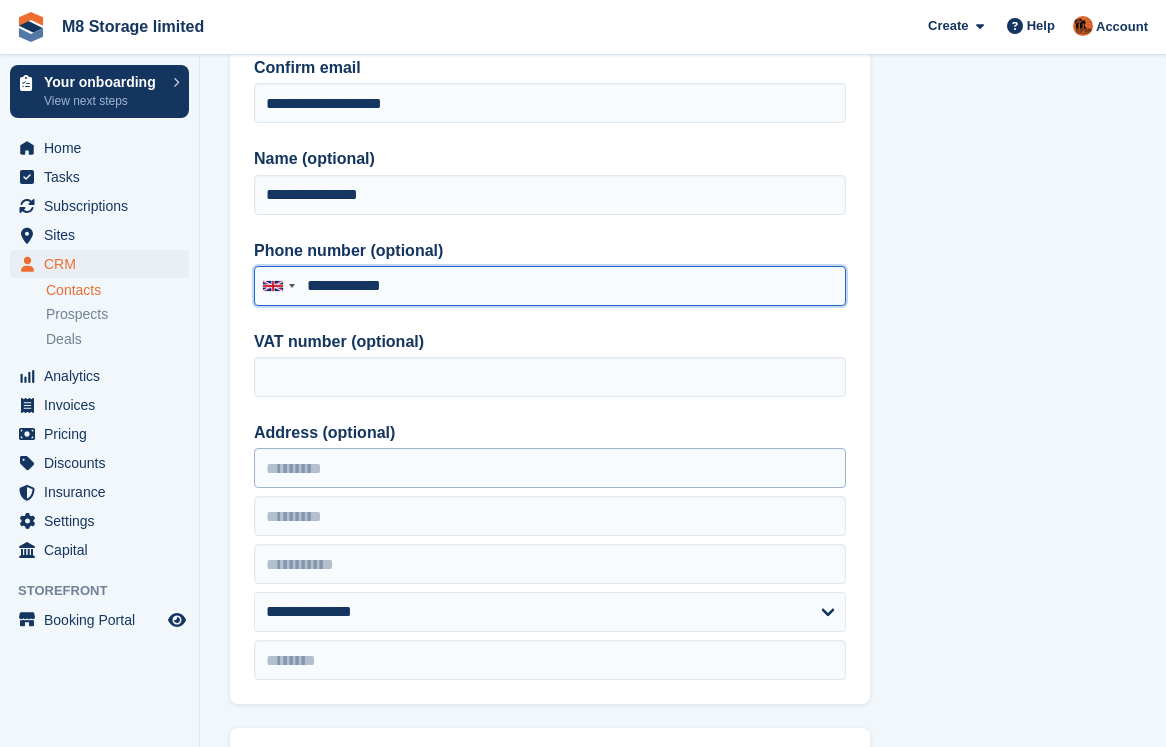 type on "**********" 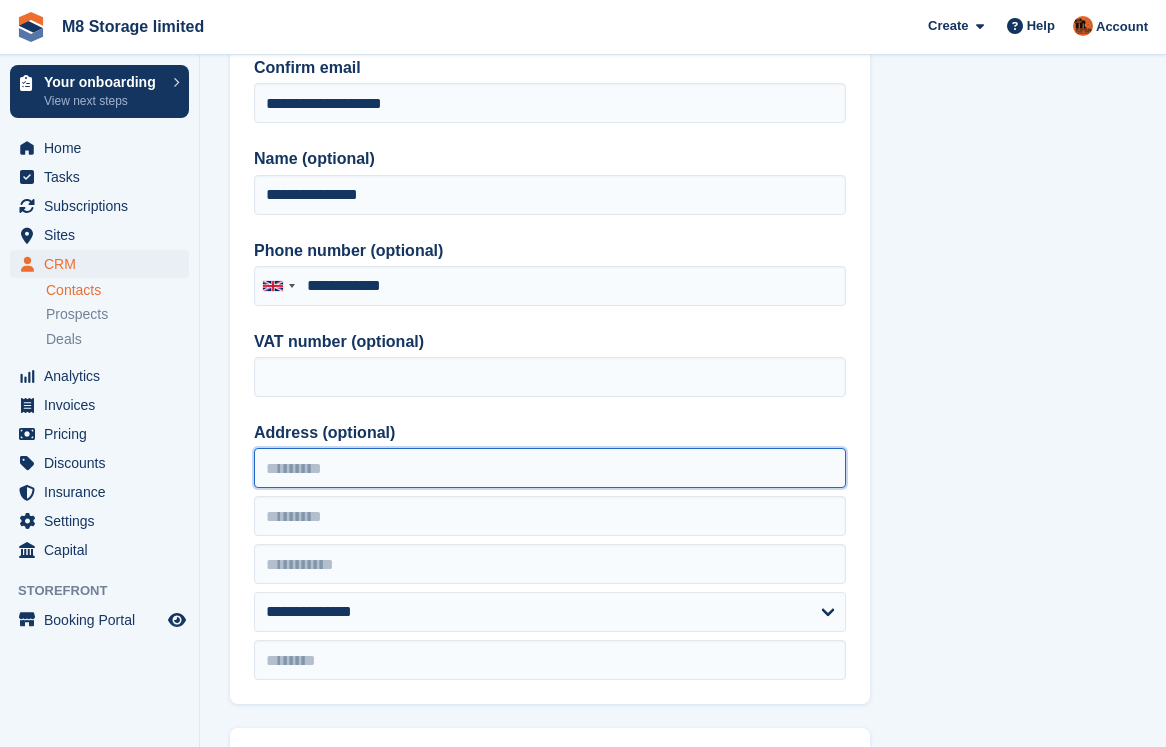 click on "Address (optional)" at bounding box center [550, 468] 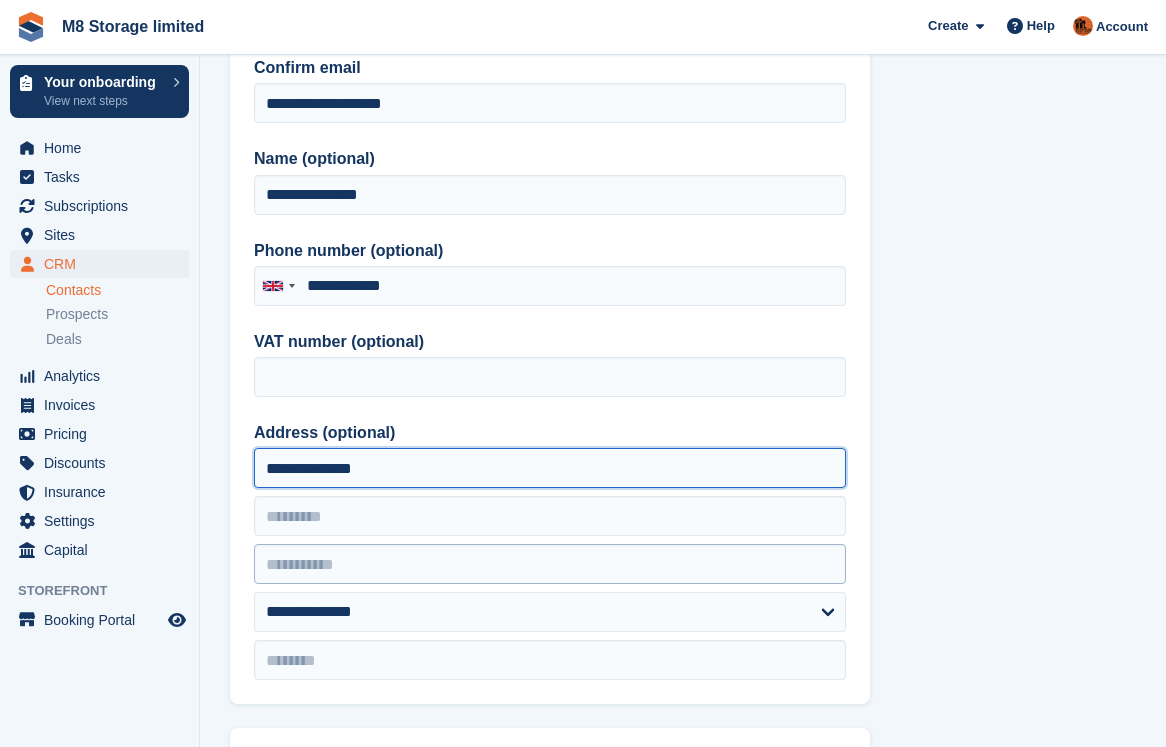 type on "**********" 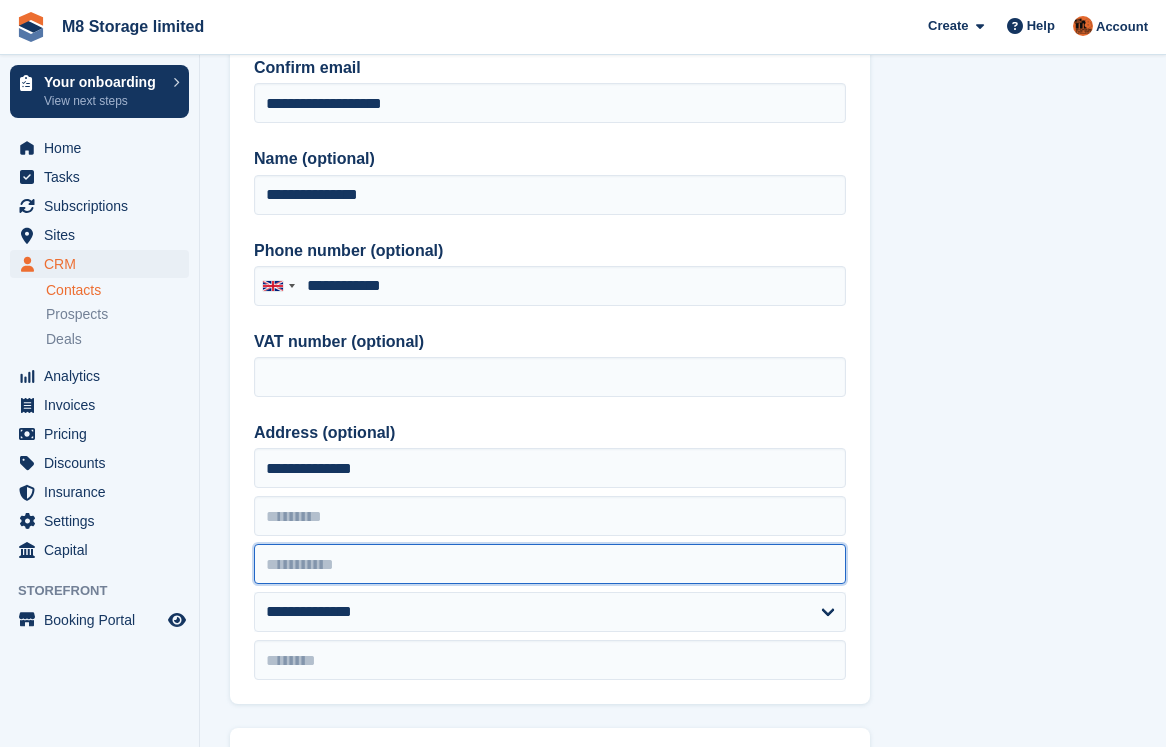 click at bounding box center (550, 564) 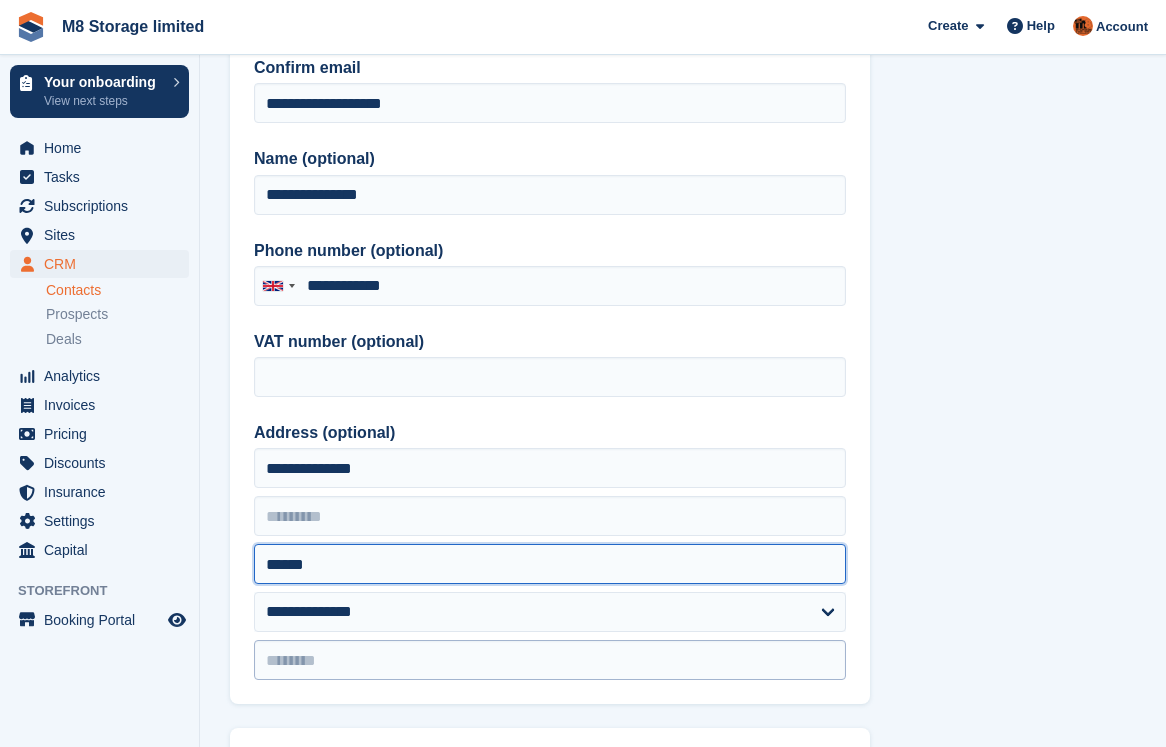type on "******" 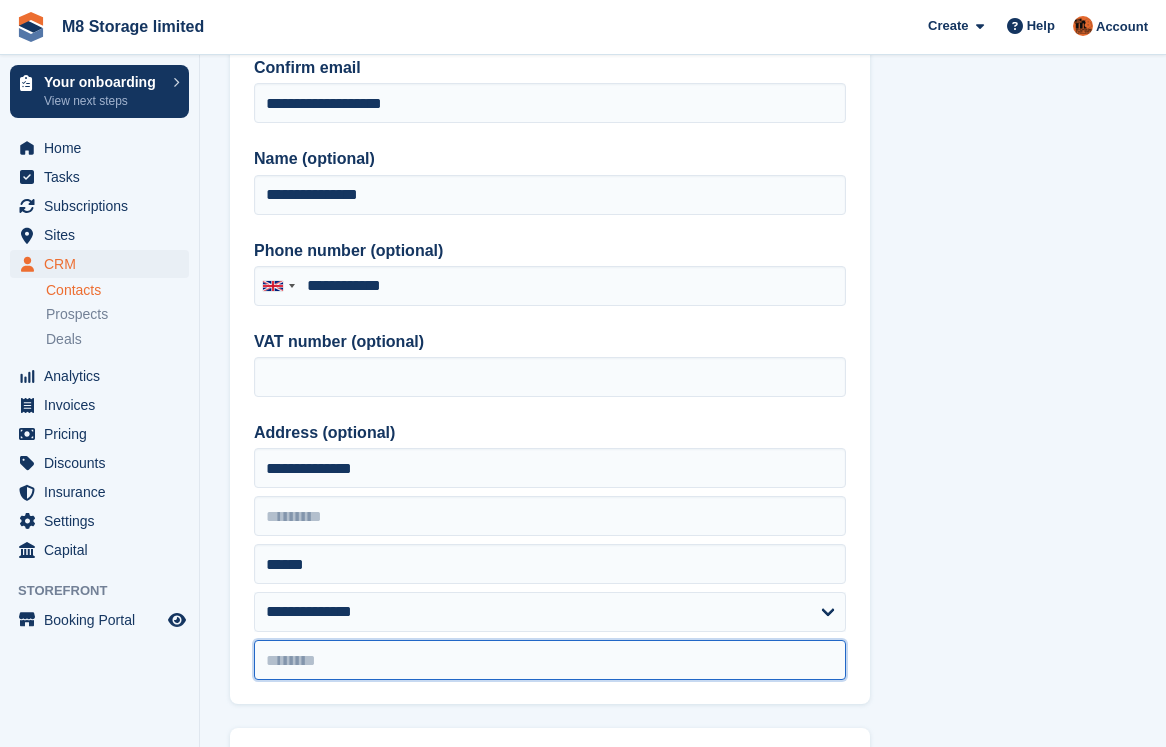 click at bounding box center [550, 660] 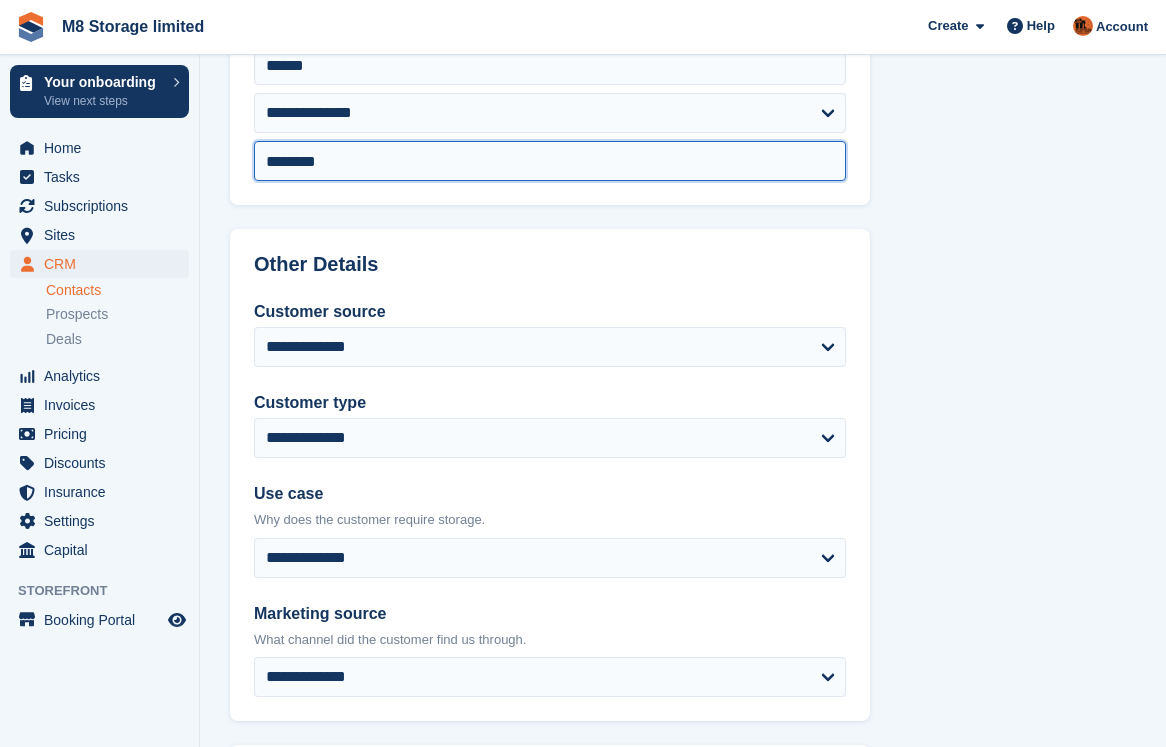 scroll, scrollTop: 700, scrollLeft: 0, axis: vertical 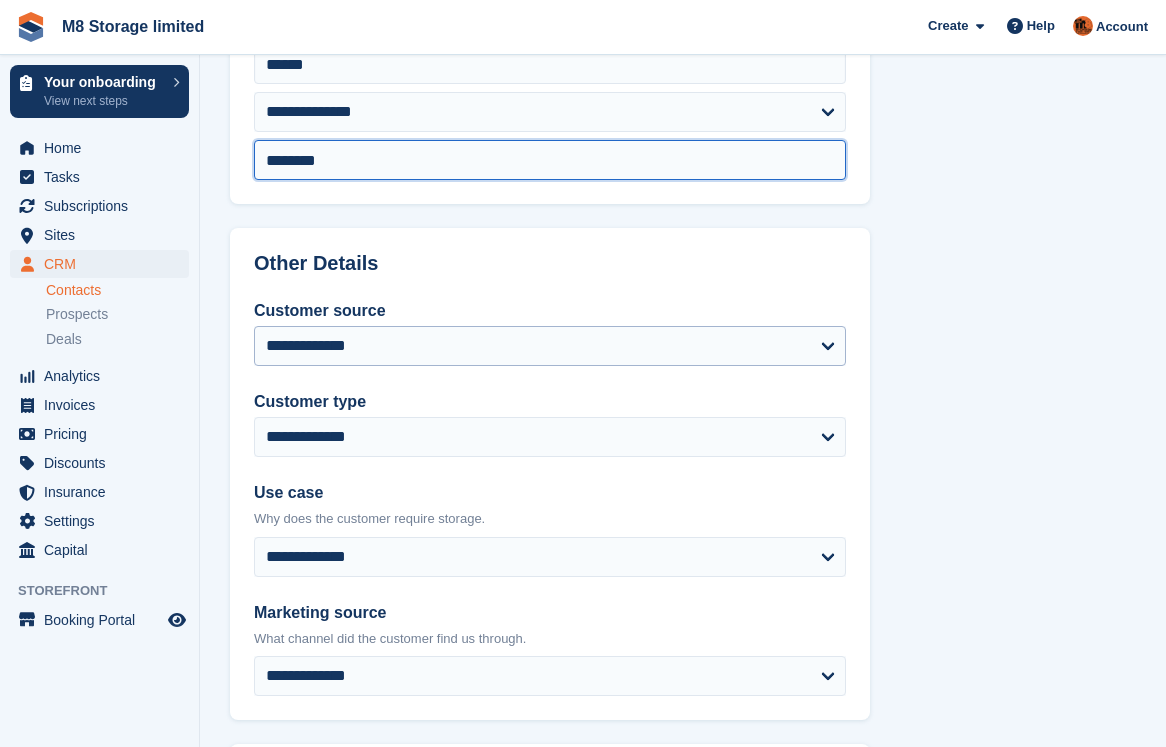 type on "********" 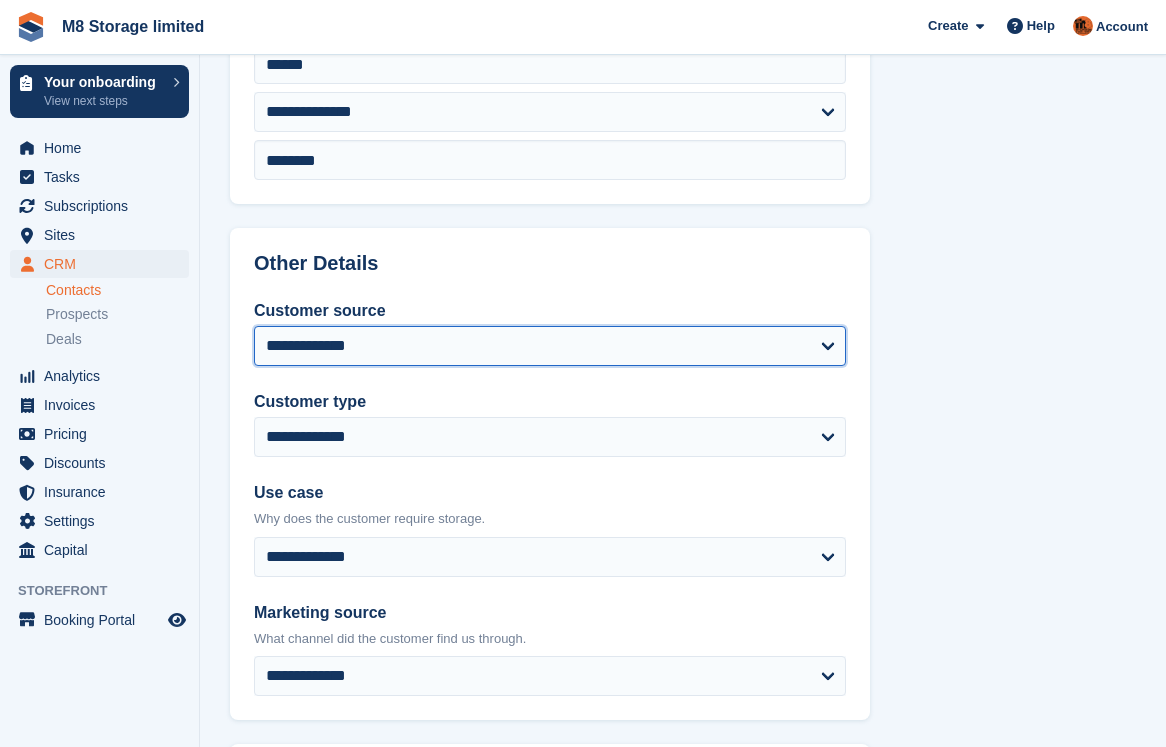click on "**********" at bounding box center (550, 346) 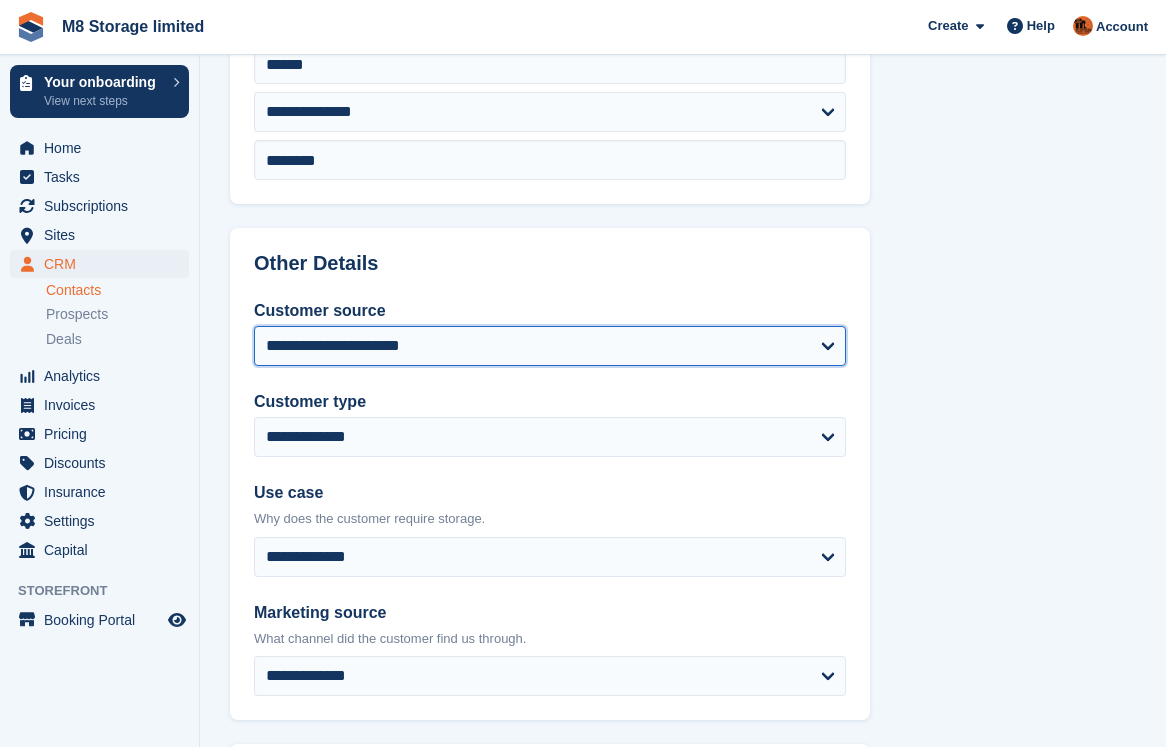 click on "**********" at bounding box center [550, 346] 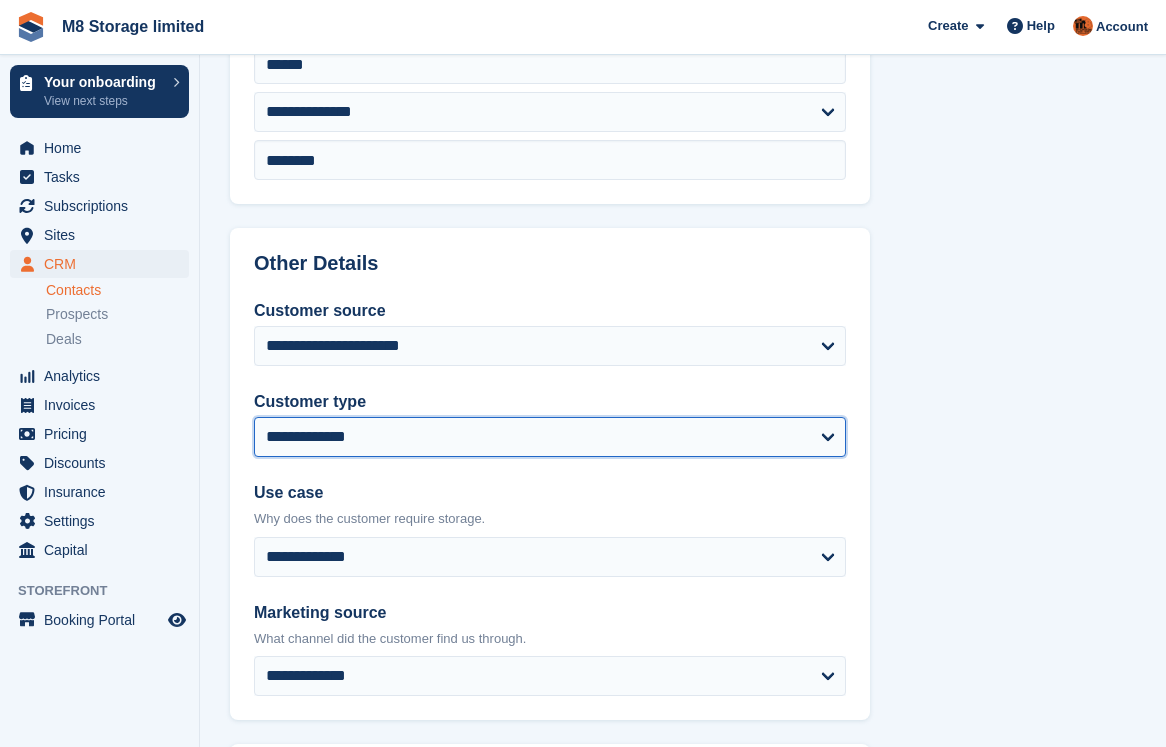 click on "**********" at bounding box center [550, 437] 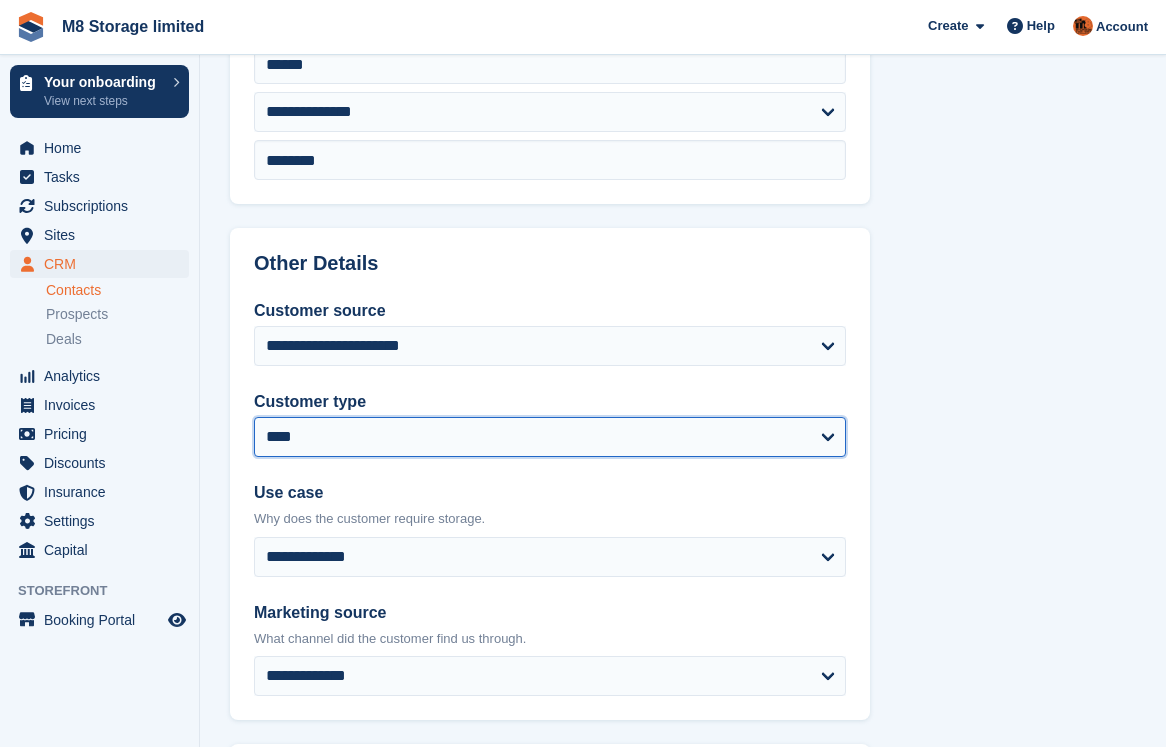 click on "**********" at bounding box center (550, 437) 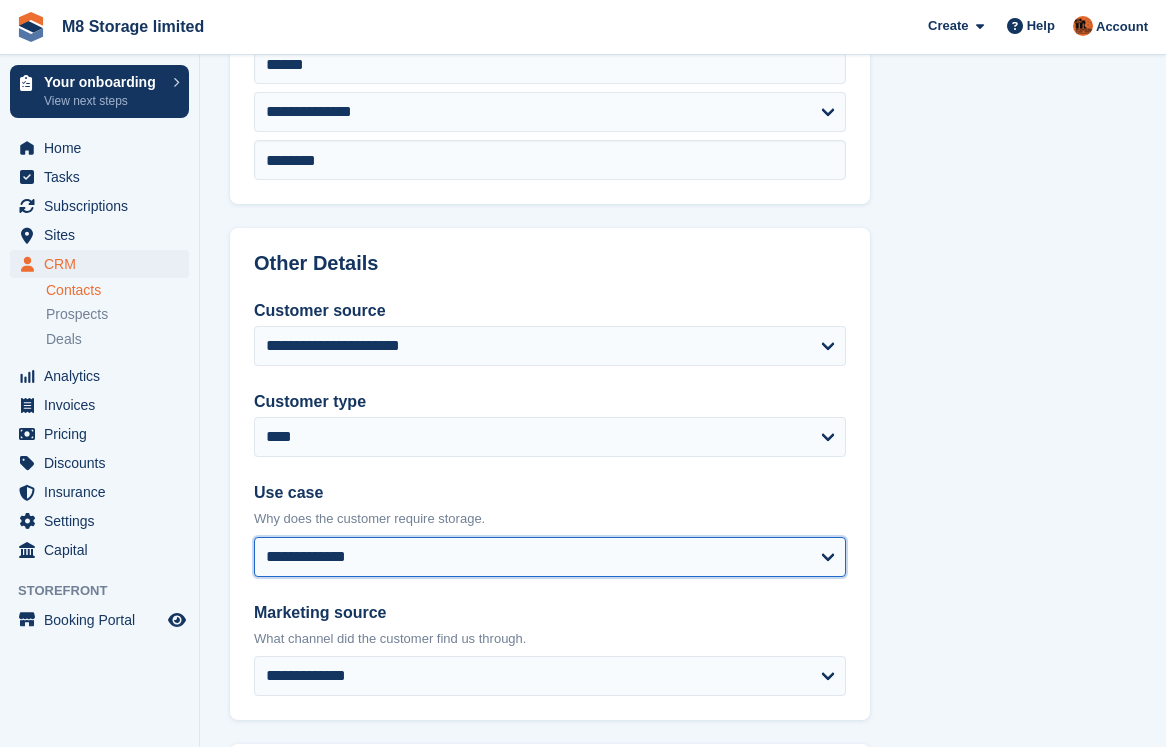 click on "**********" at bounding box center (550, 557) 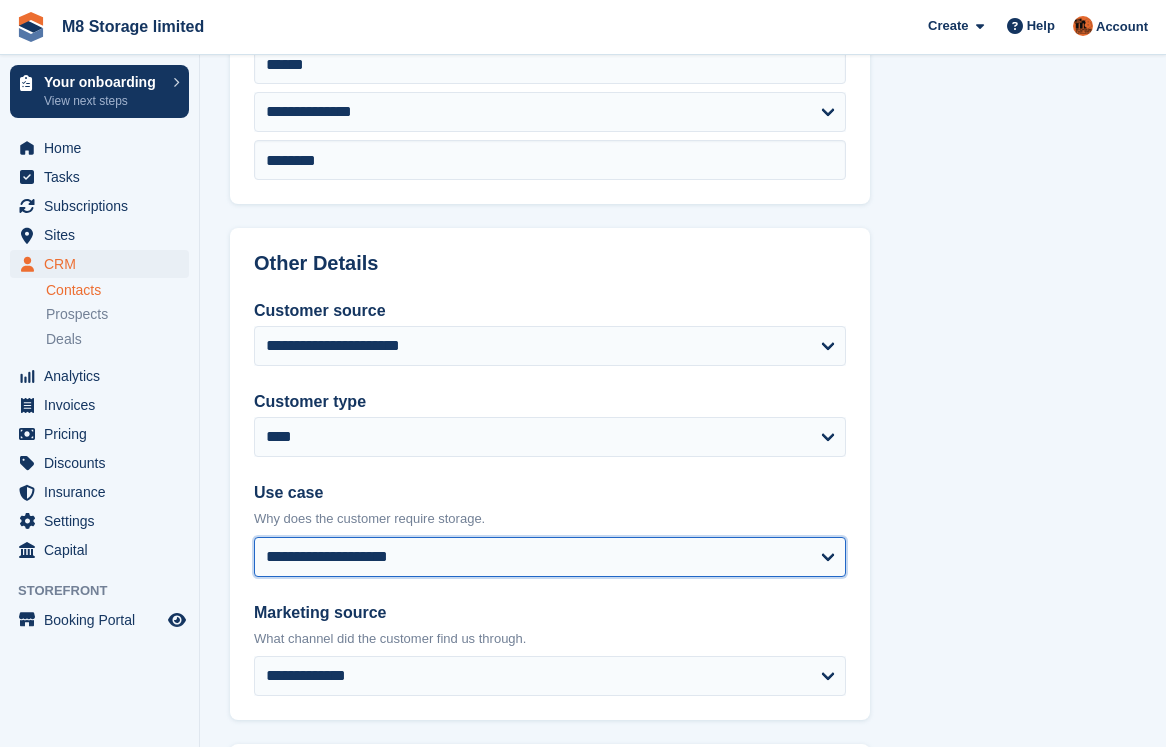 click on "**********" at bounding box center [550, 557] 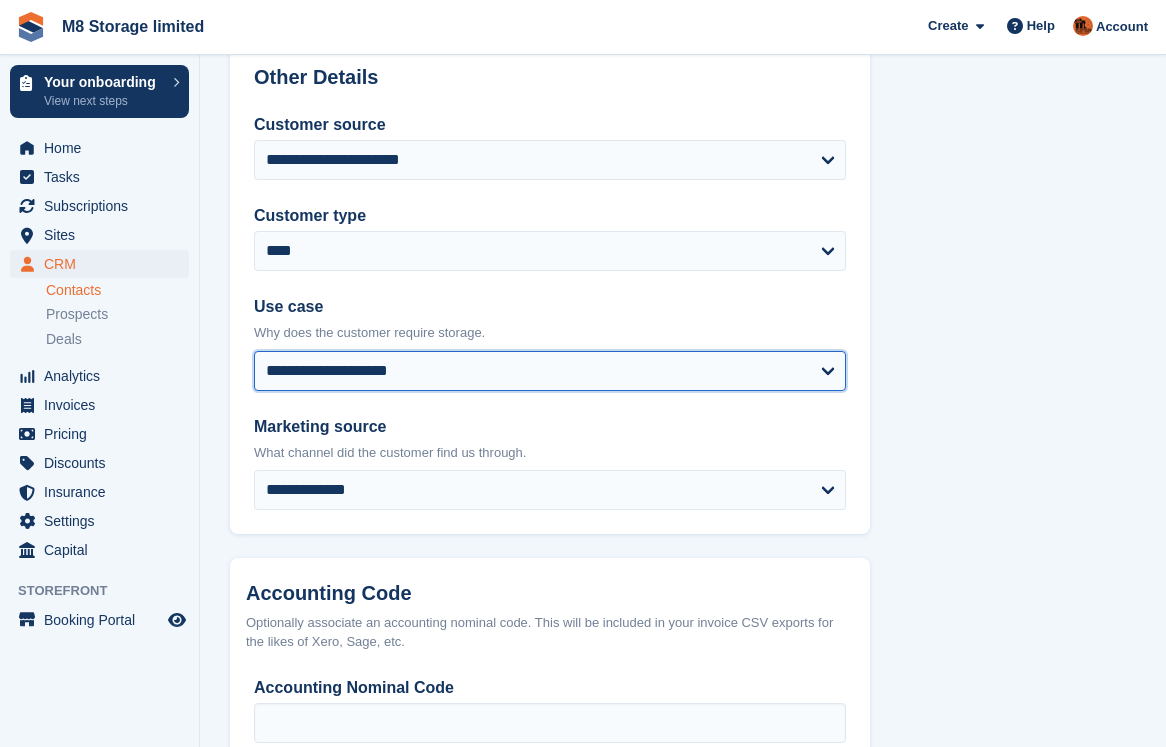 scroll, scrollTop: 900, scrollLeft: 0, axis: vertical 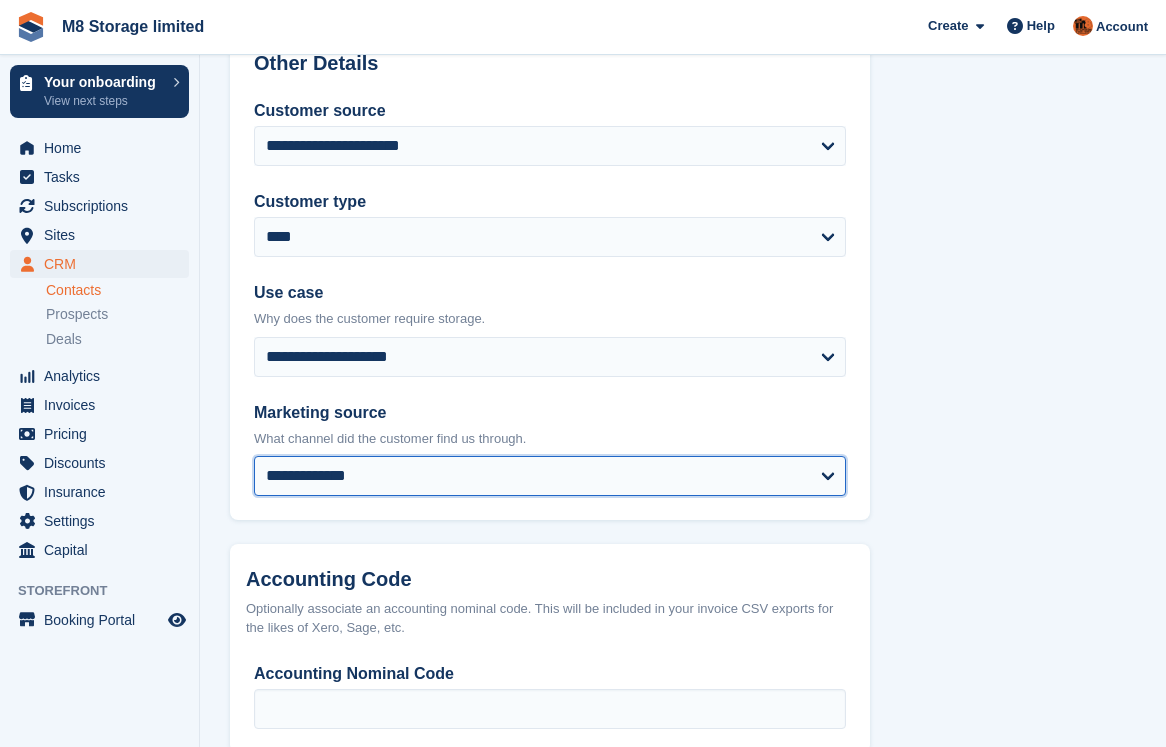 drag, startPoint x: 339, startPoint y: 474, endPoint x: 329, endPoint y: 485, distance: 14.866069 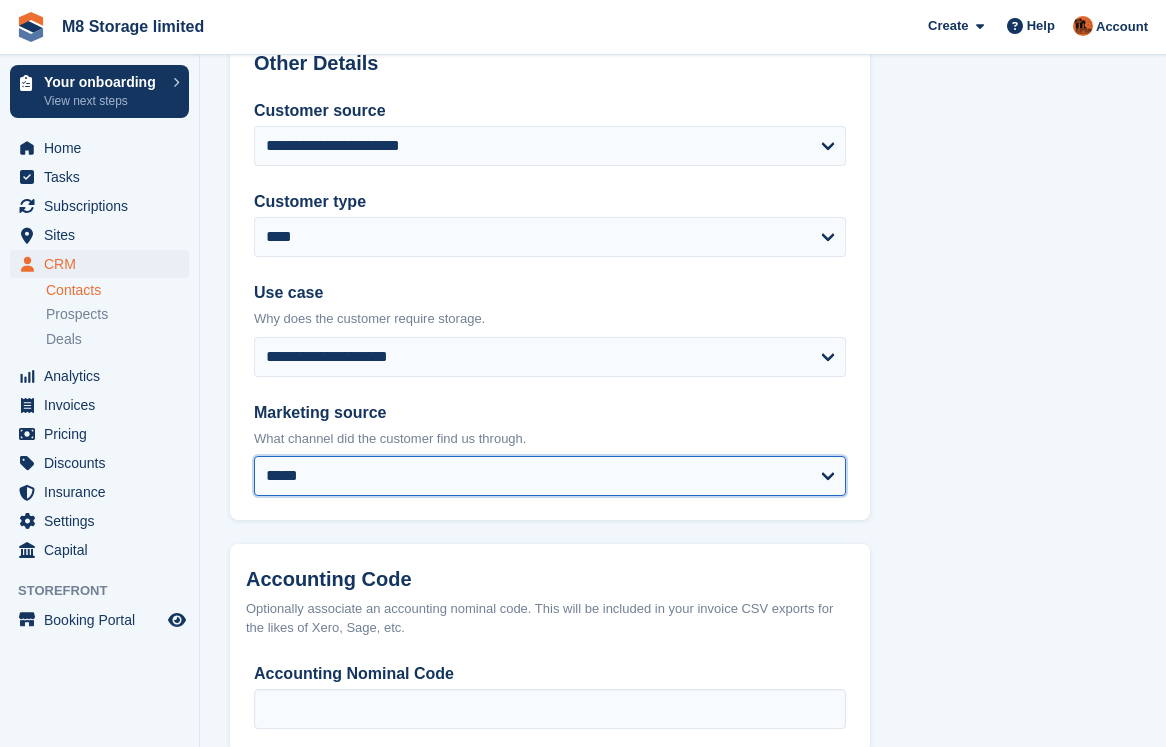 click on "**********" at bounding box center [550, 476] 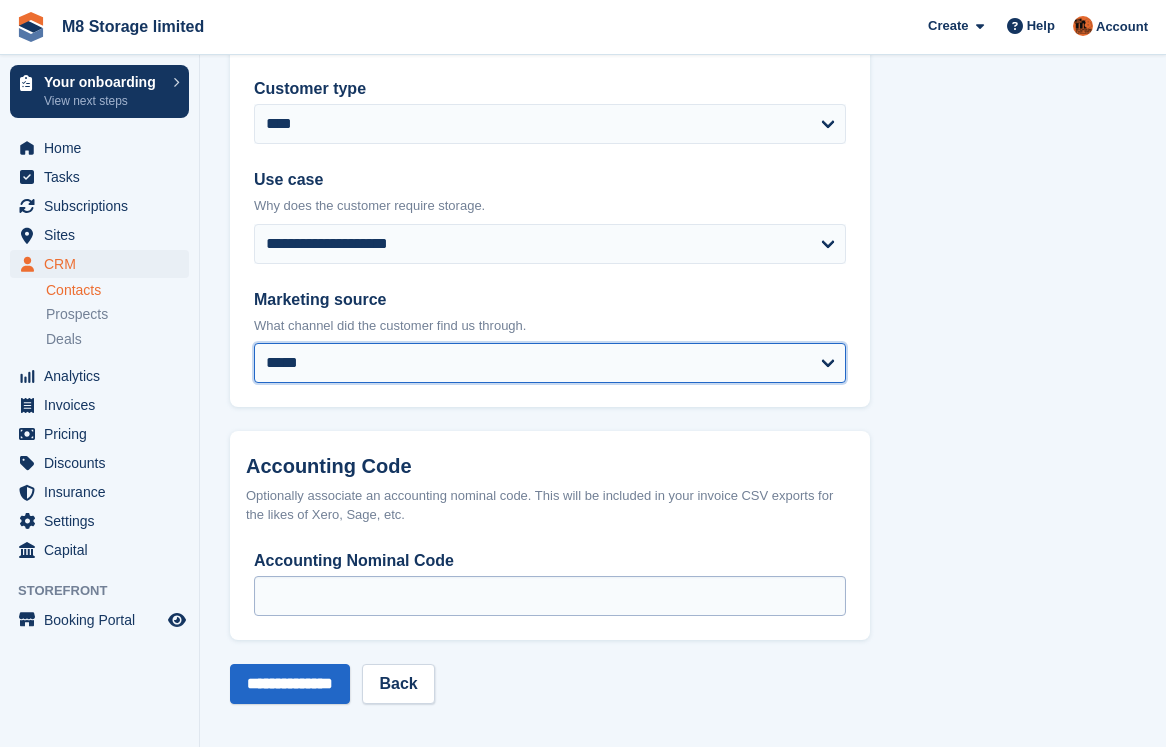 scroll, scrollTop: 1016, scrollLeft: 0, axis: vertical 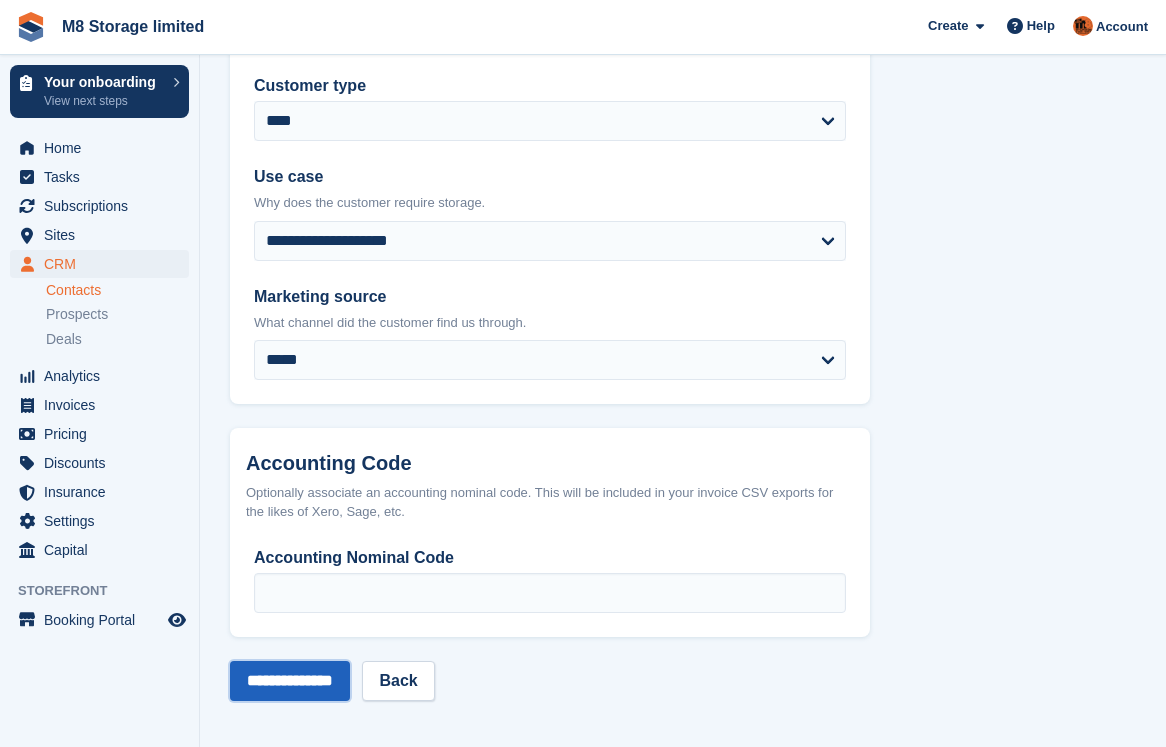 click on "**********" at bounding box center [290, 681] 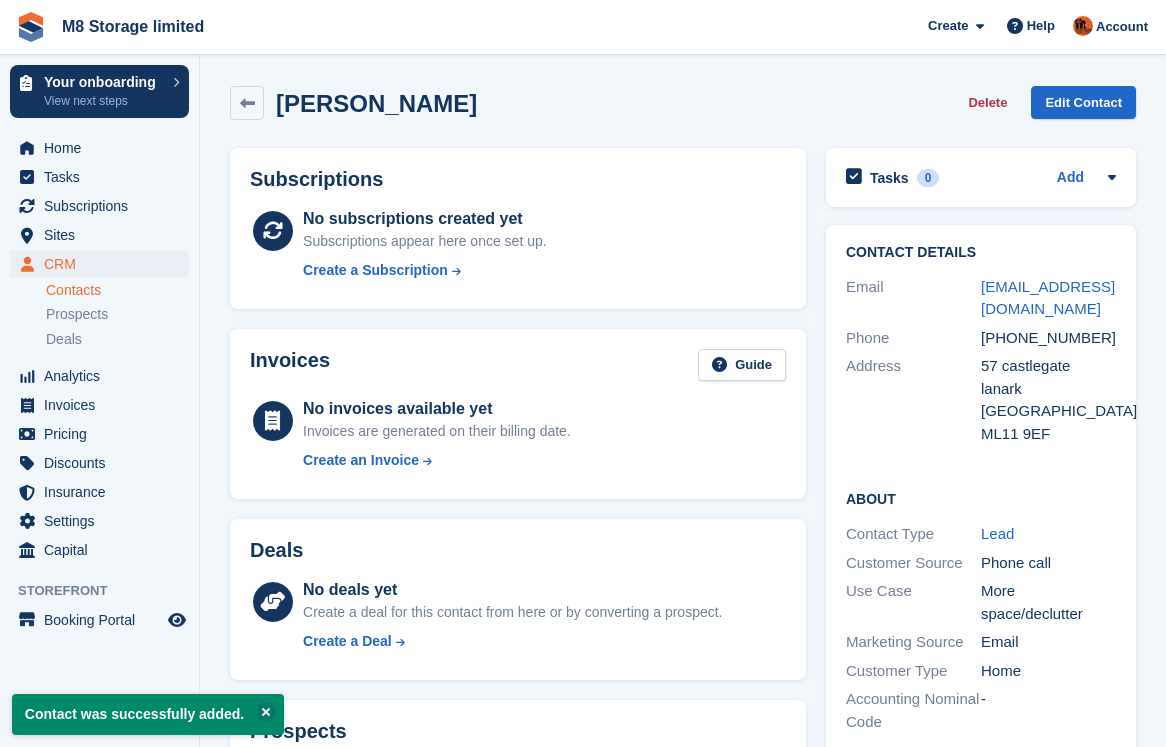 scroll, scrollTop: 0, scrollLeft: 0, axis: both 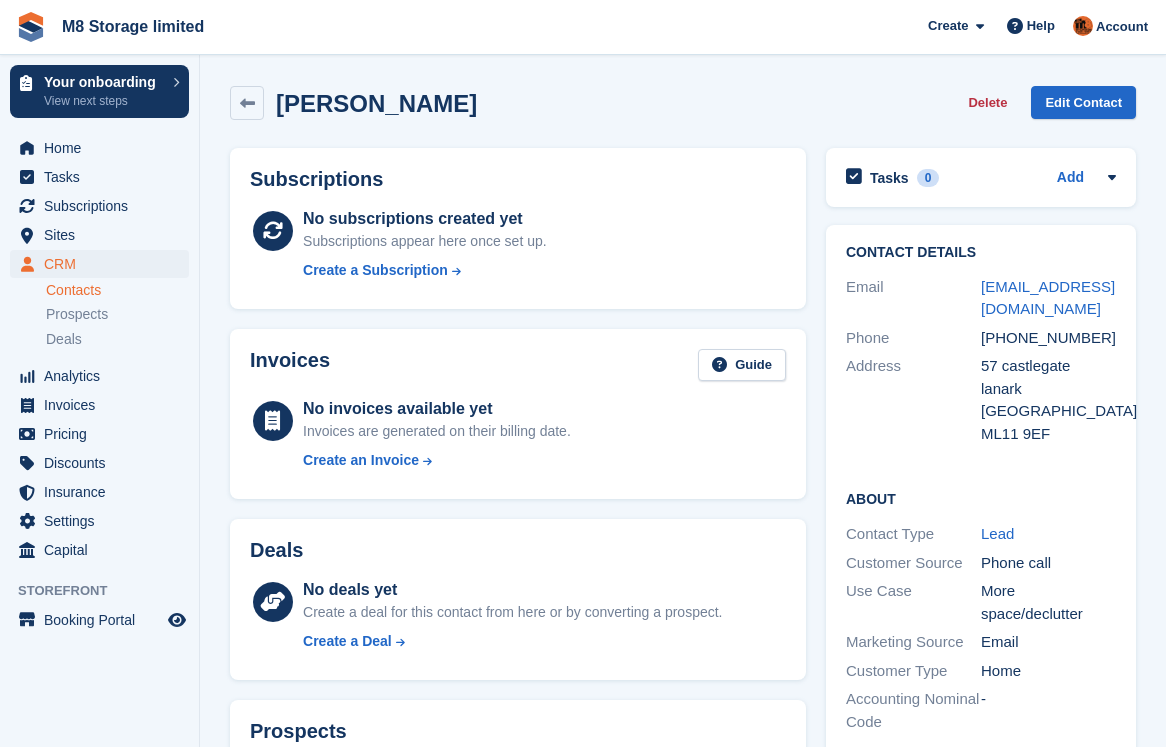 click on "Contacts" at bounding box center [117, 290] 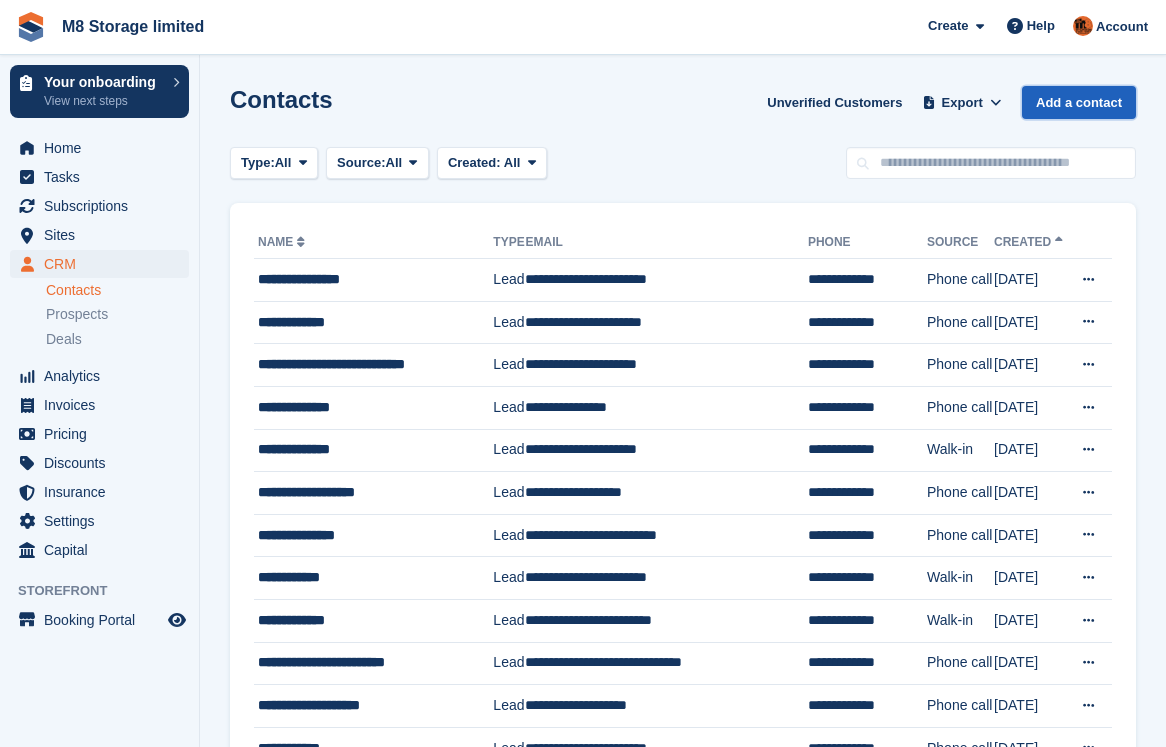 click on "Add a contact" at bounding box center (1079, 102) 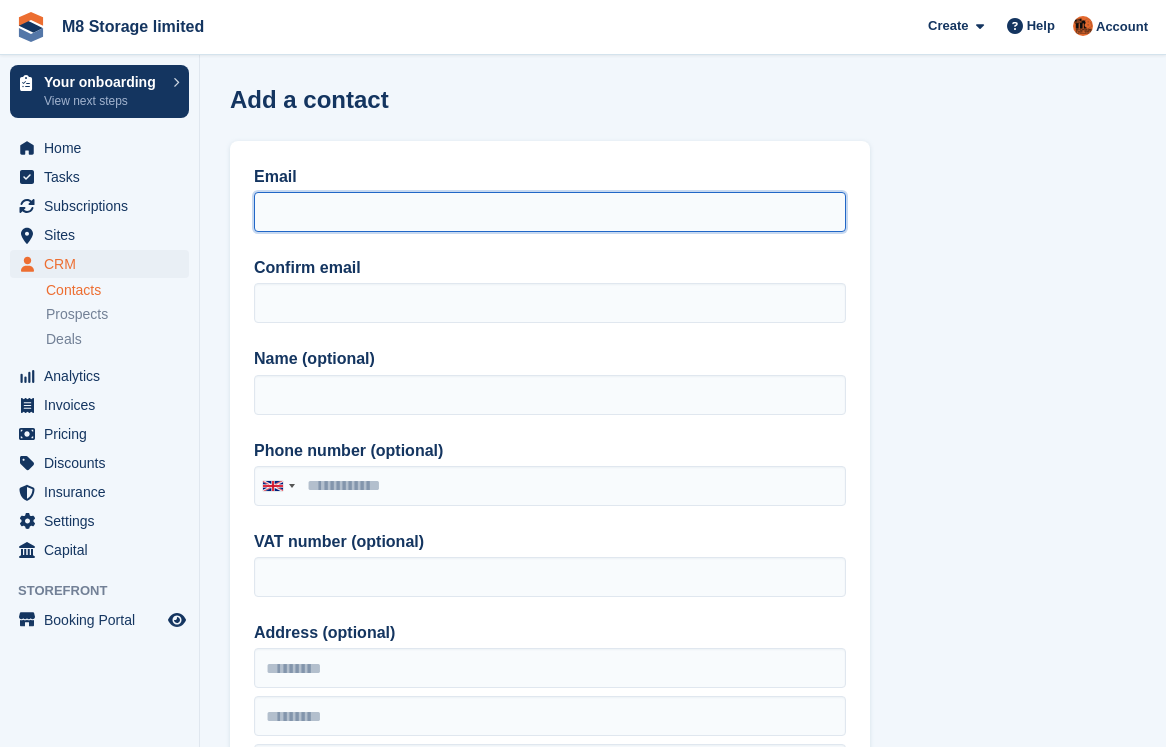 click on "Email" at bounding box center (550, 212) 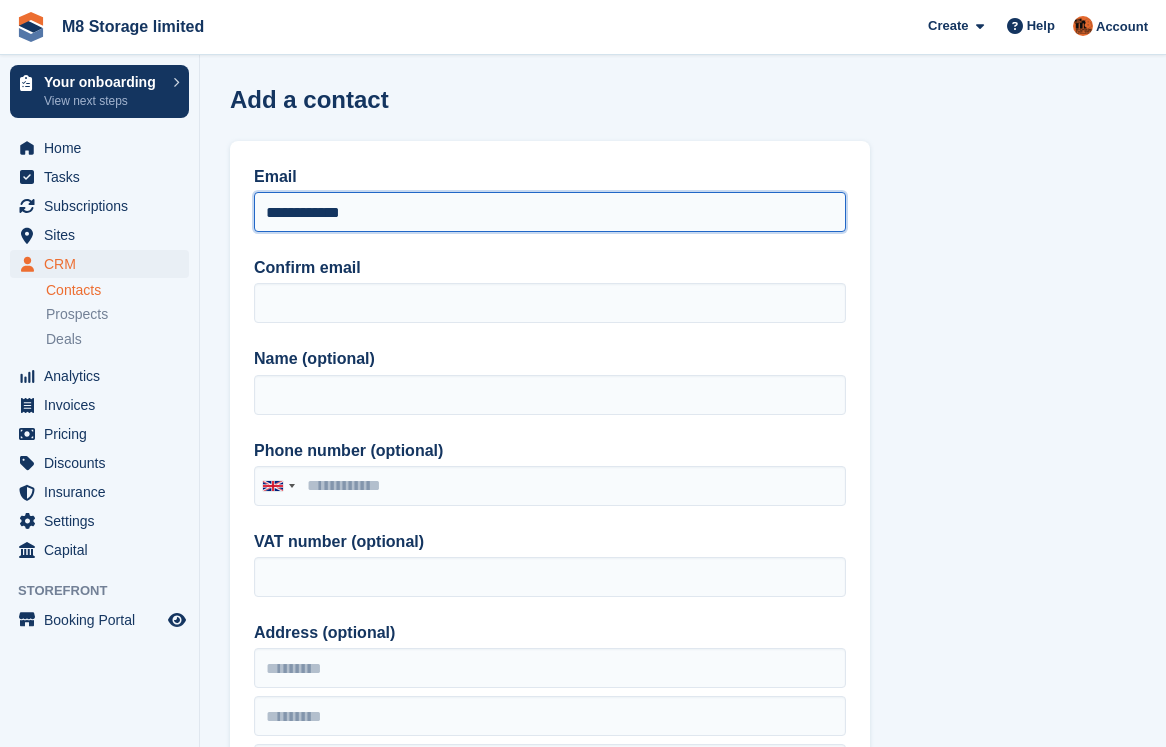 drag, startPoint x: 387, startPoint y: 213, endPoint x: 272, endPoint y: 201, distance: 115.62439 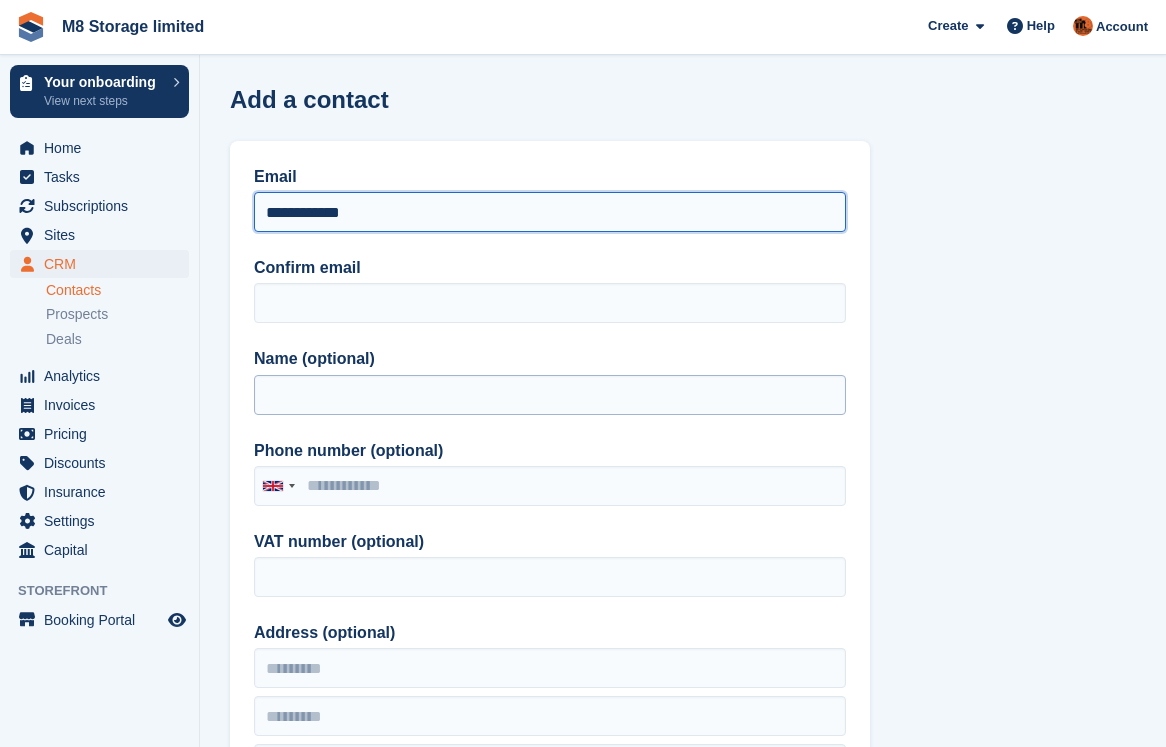 type on "**********" 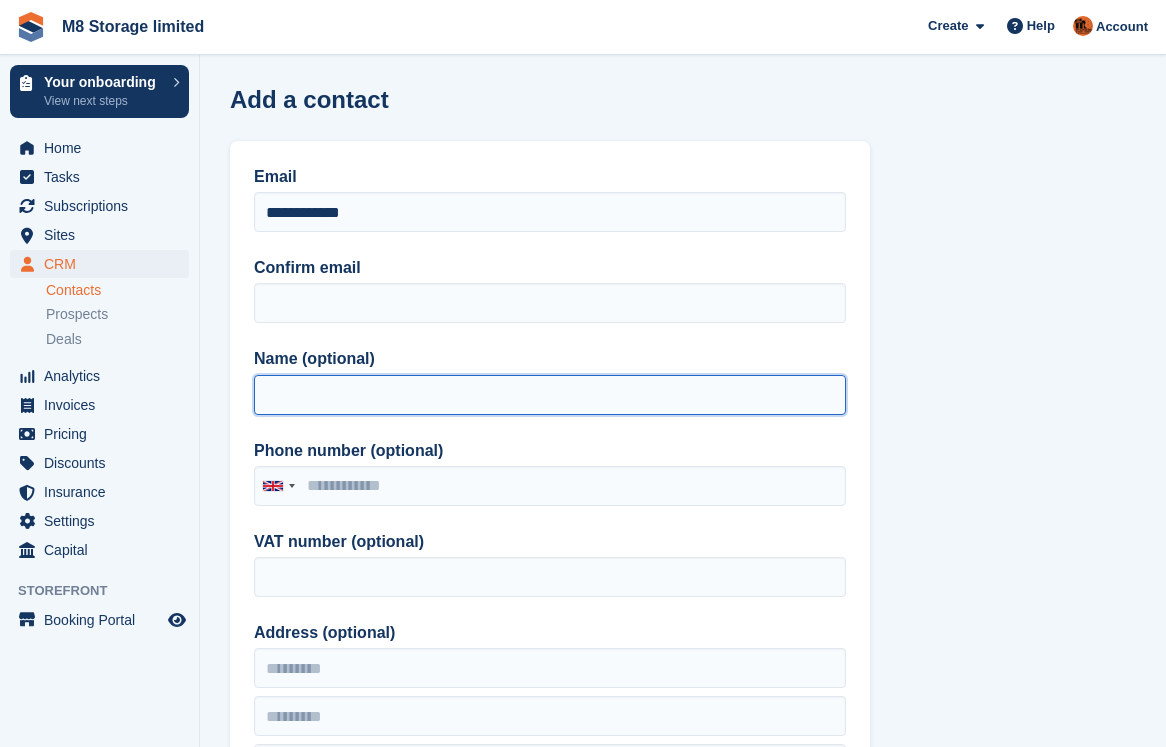 paste on "**********" 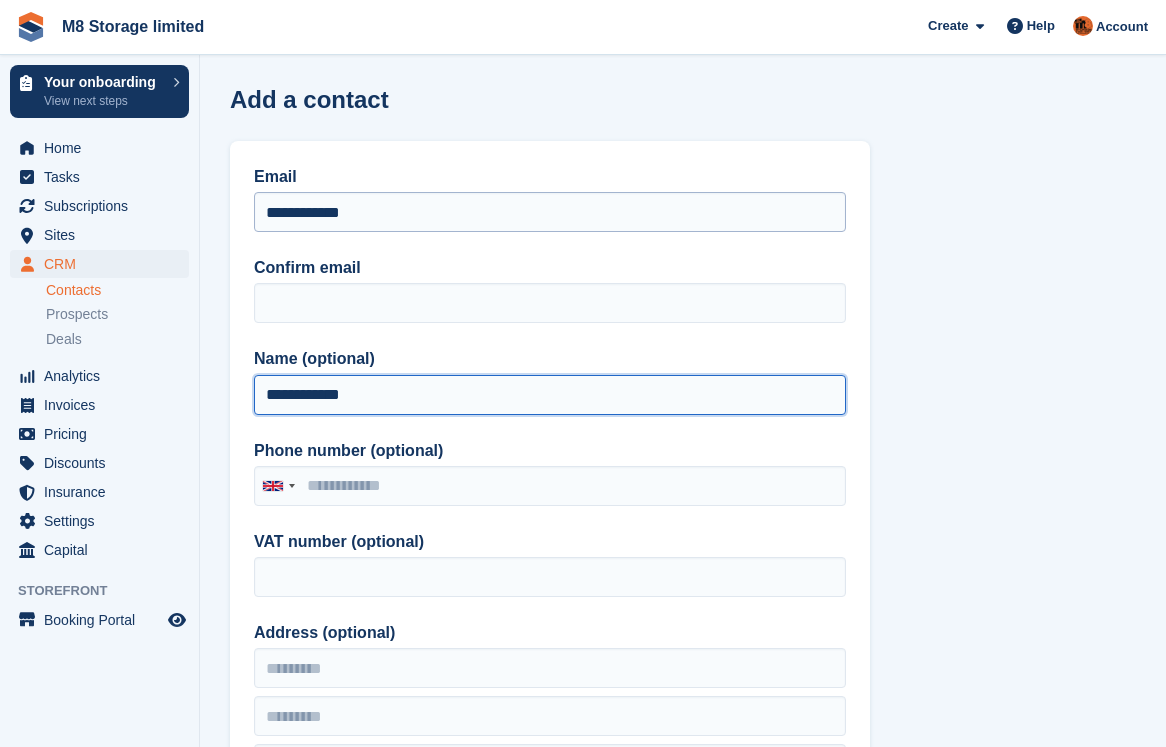 type on "**********" 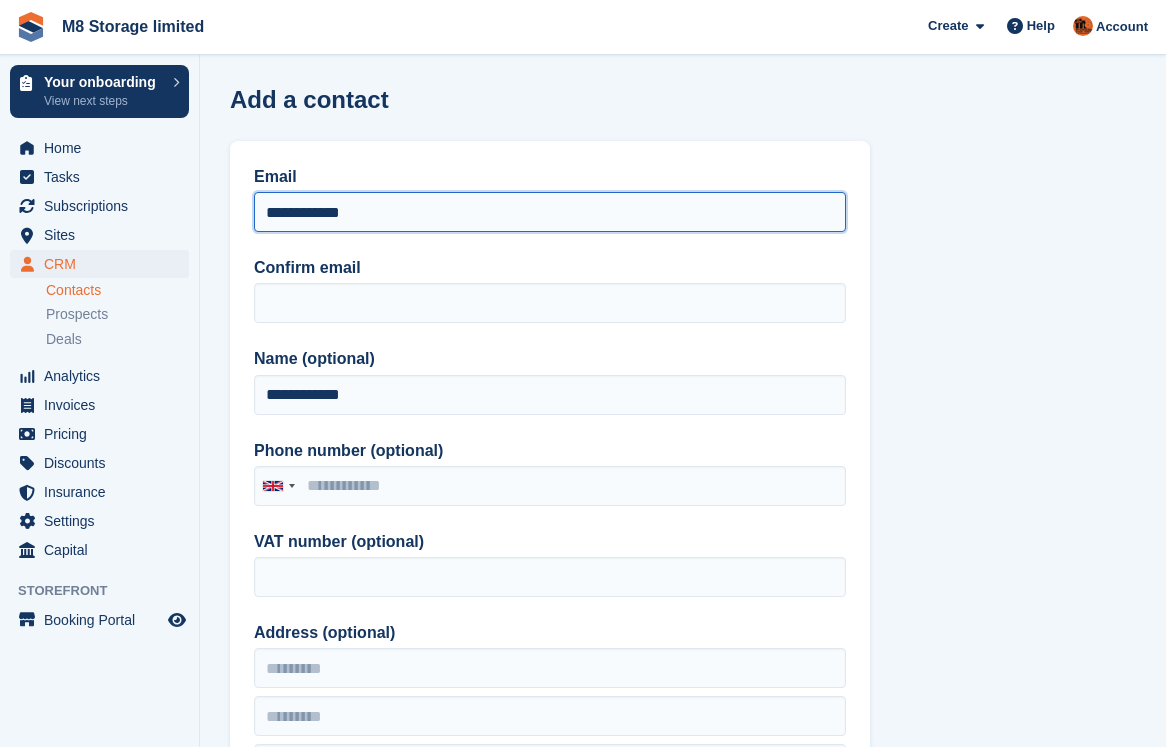 drag, startPoint x: 382, startPoint y: 211, endPoint x: 238, endPoint y: 214, distance: 144.03125 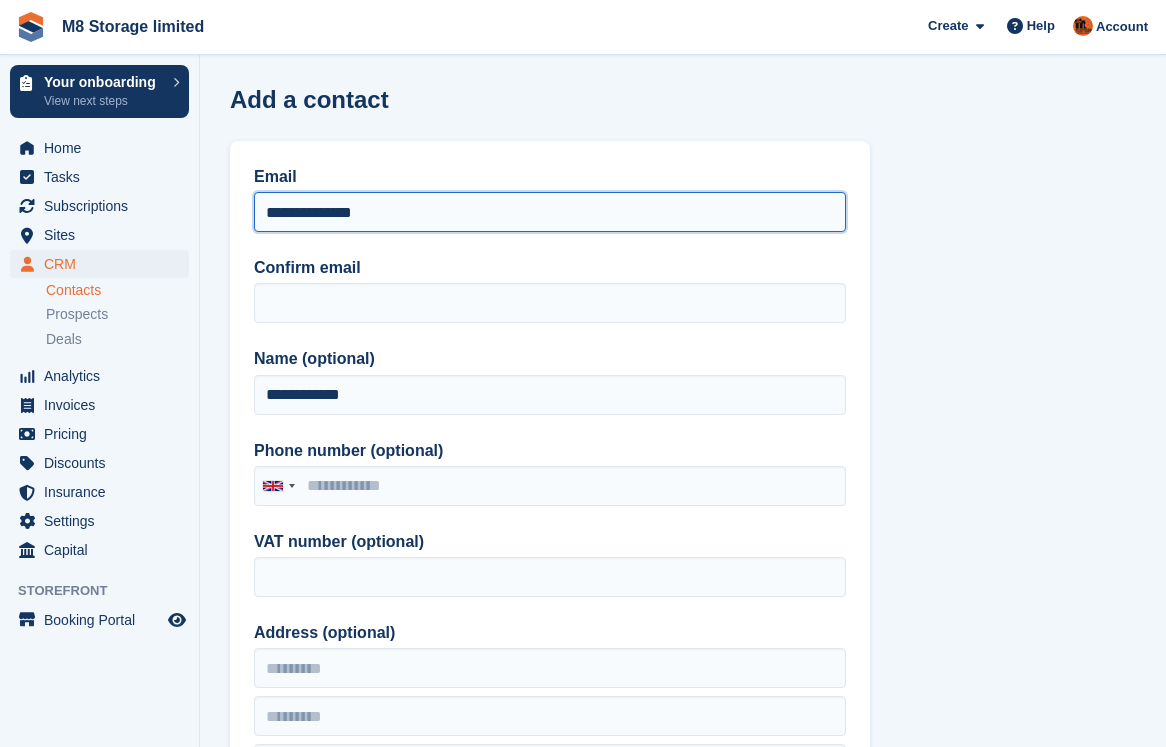 drag, startPoint x: 313, startPoint y: 219, endPoint x: 250, endPoint y: 218, distance: 63.007935 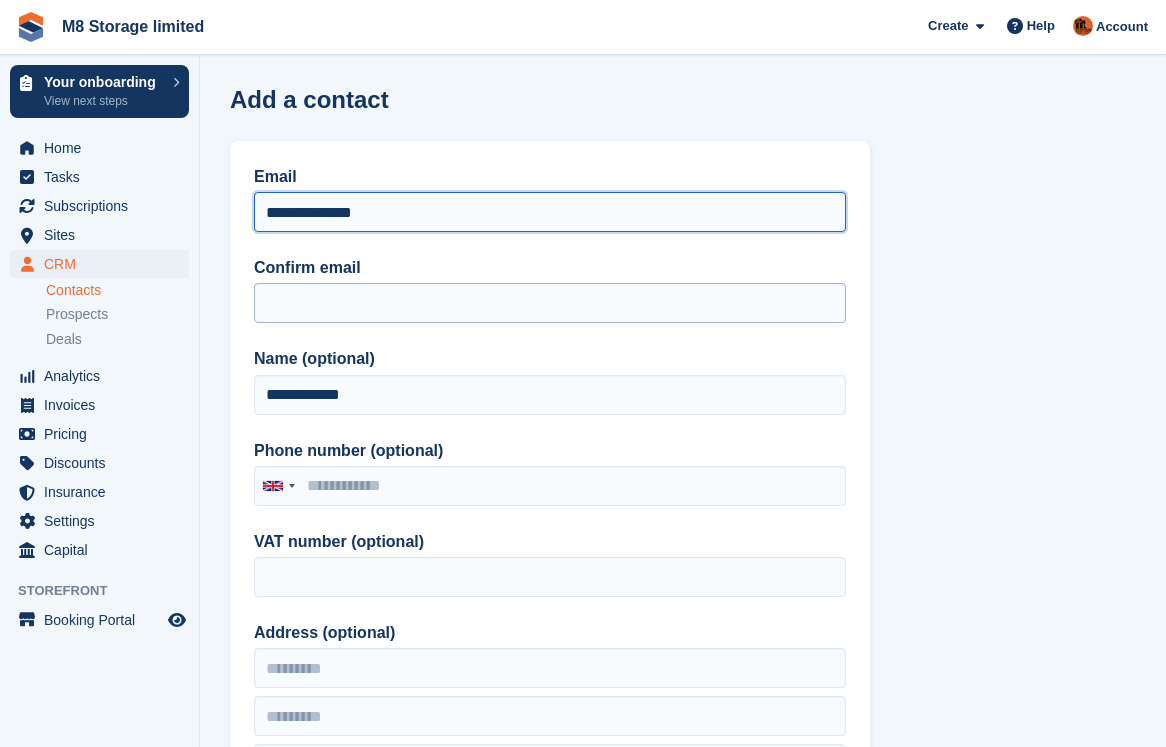type on "**********" 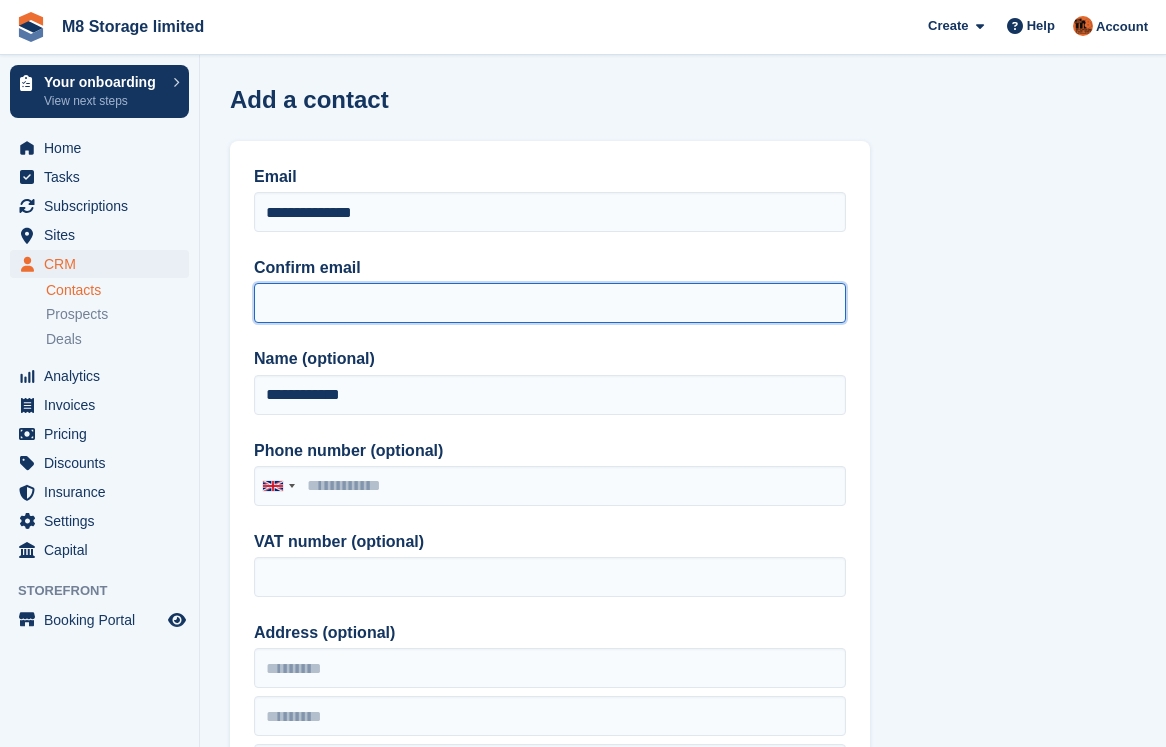 paste on "**********" 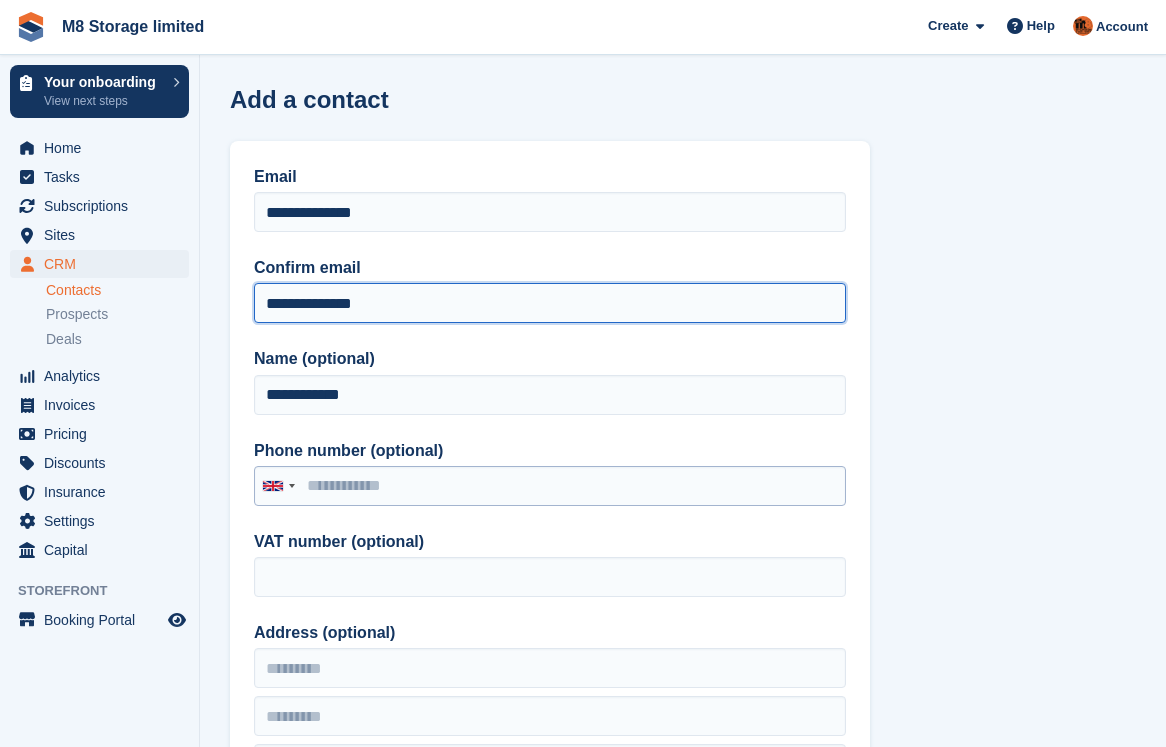 type on "**********" 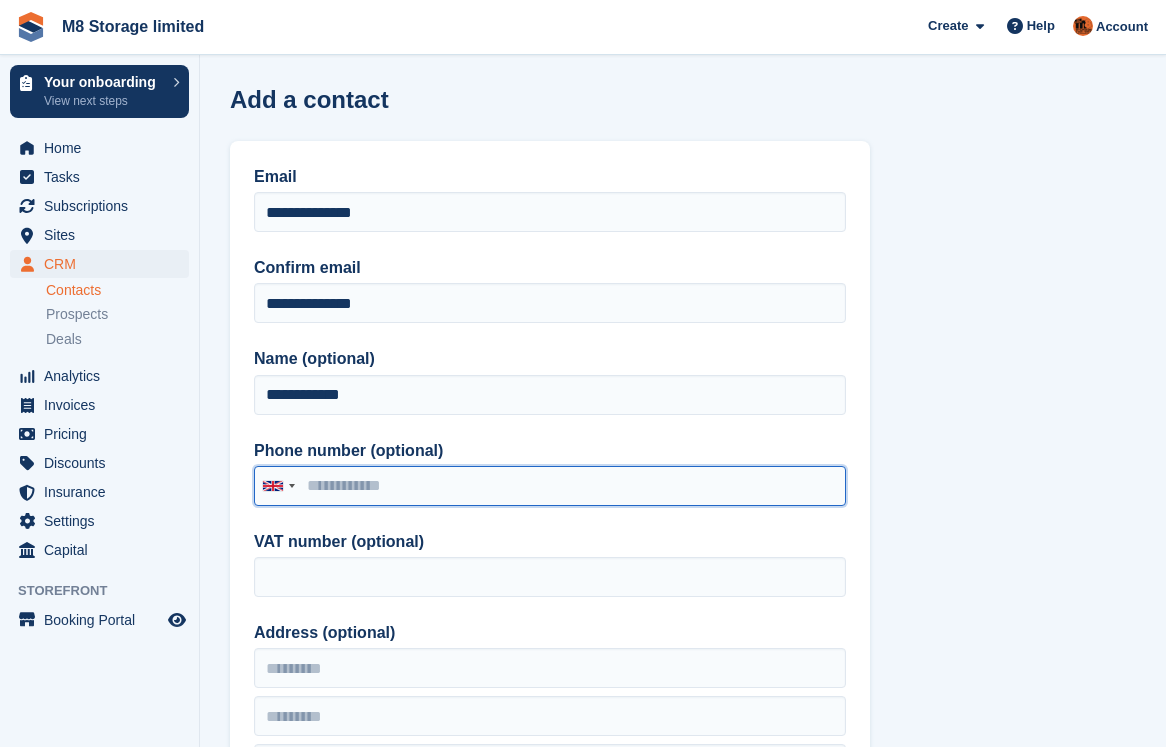 click on "Phone number (optional)" at bounding box center [550, 486] 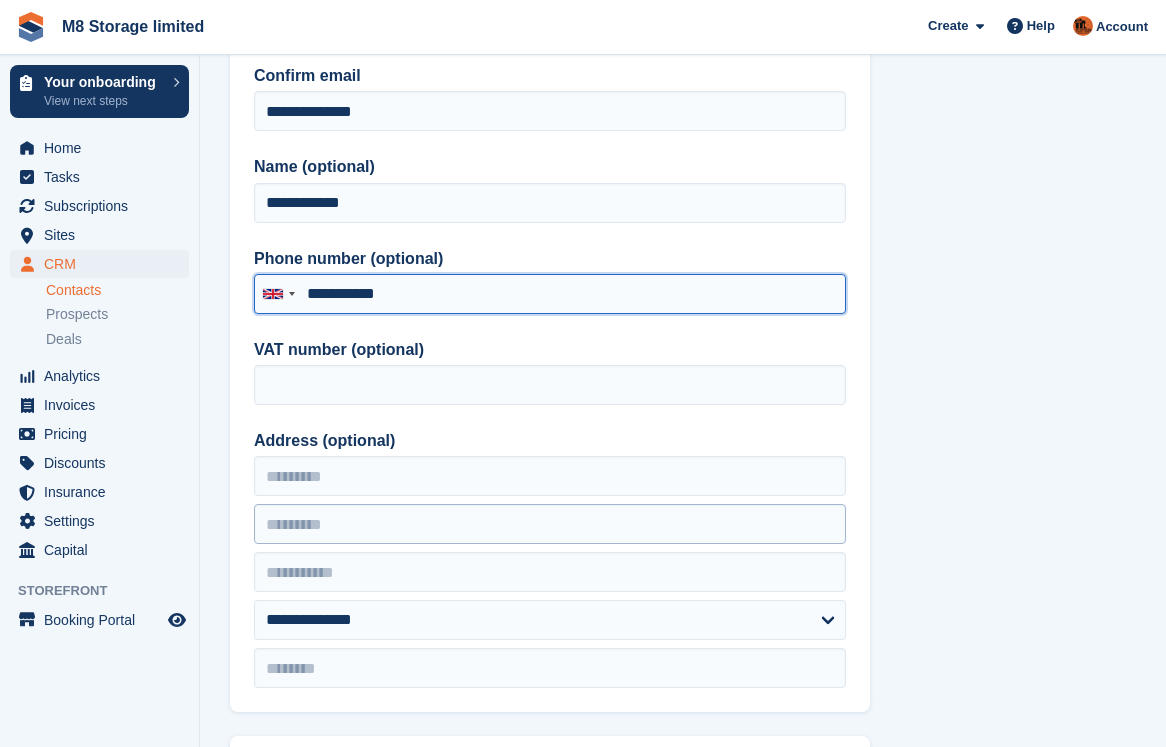 scroll, scrollTop: 200, scrollLeft: 0, axis: vertical 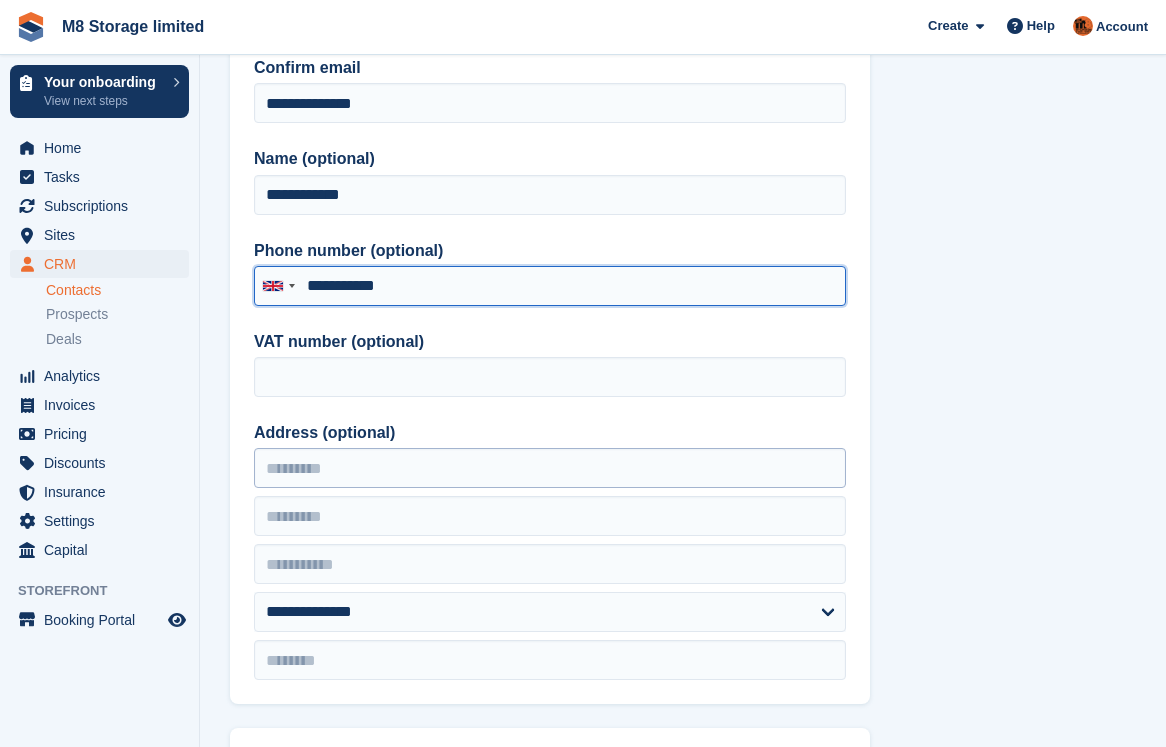 type on "**********" 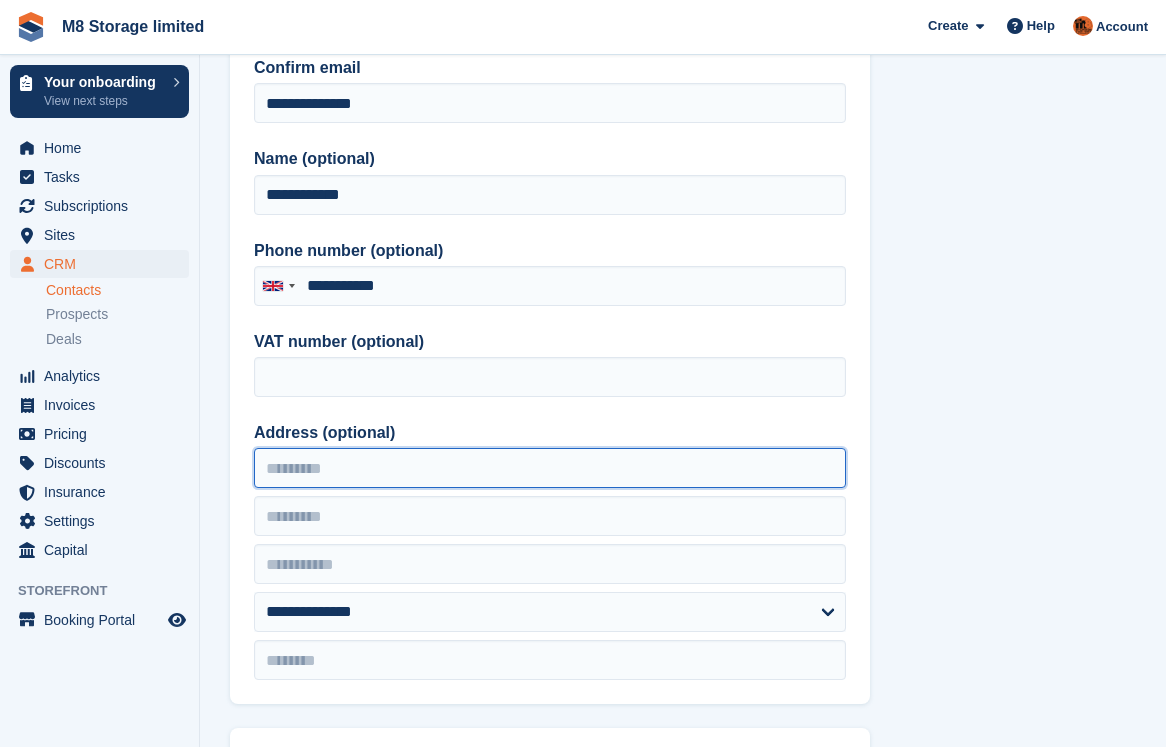 click on "Address (optional)" at bounding box center (550, 468) 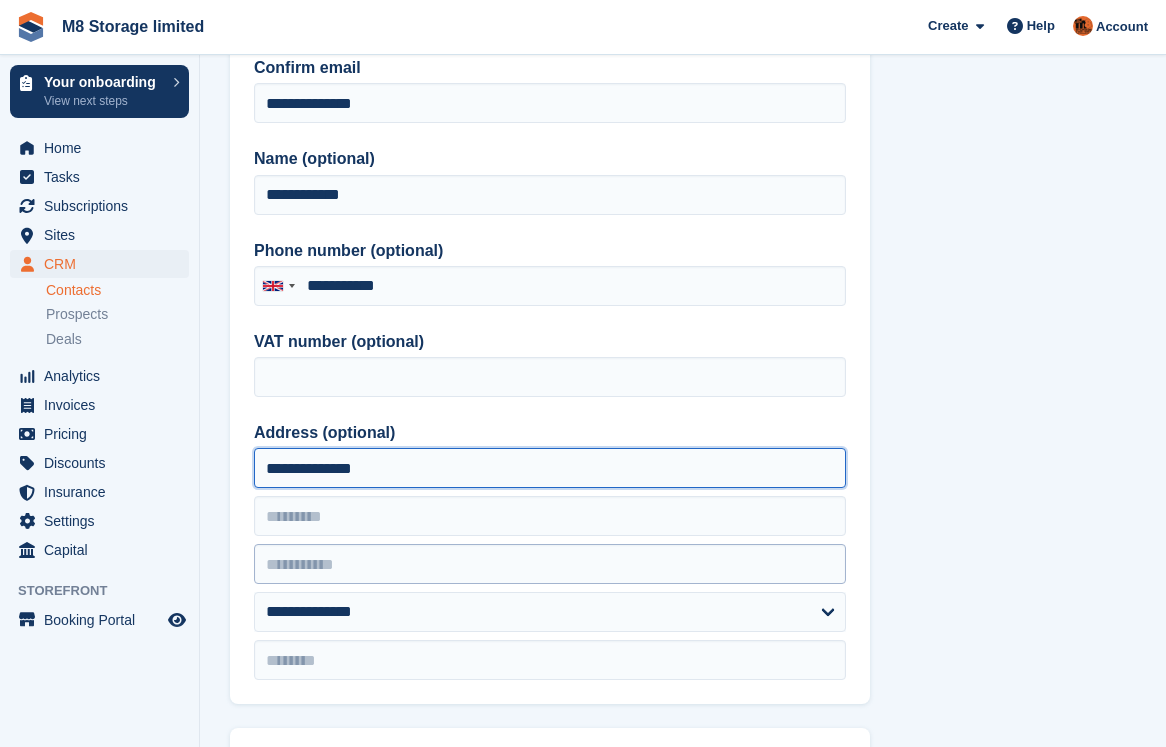 type on "**********" 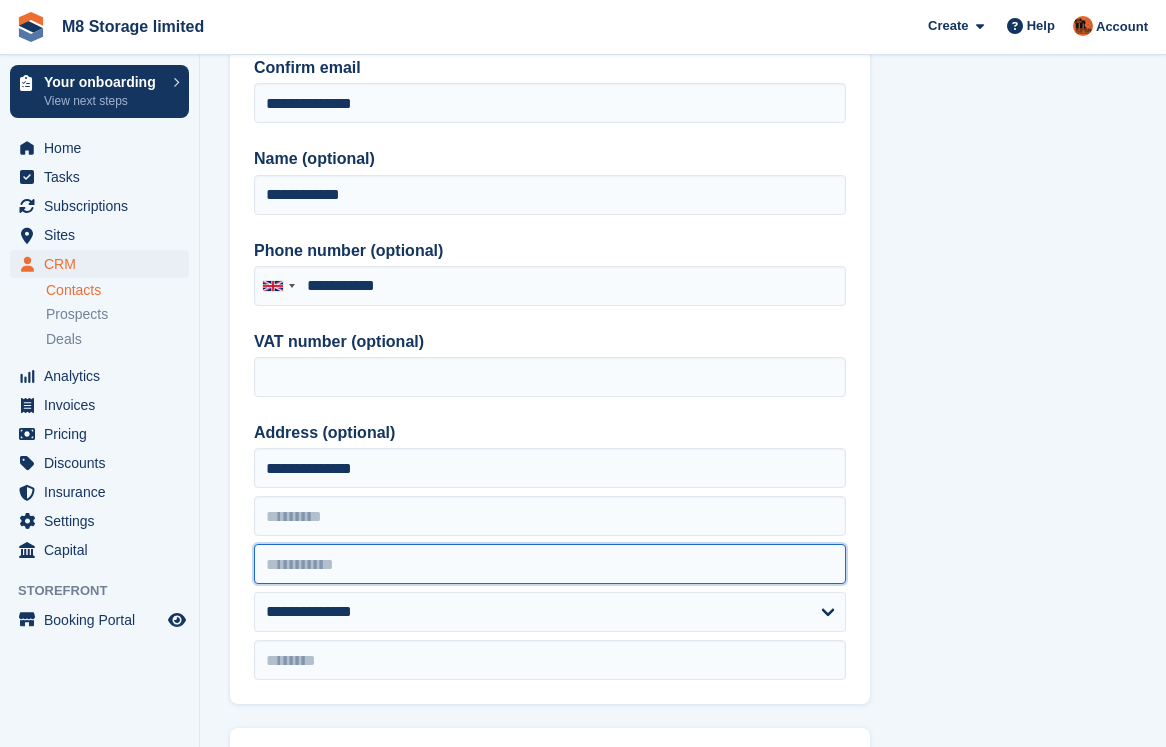 click at bounding box center [550, 564] 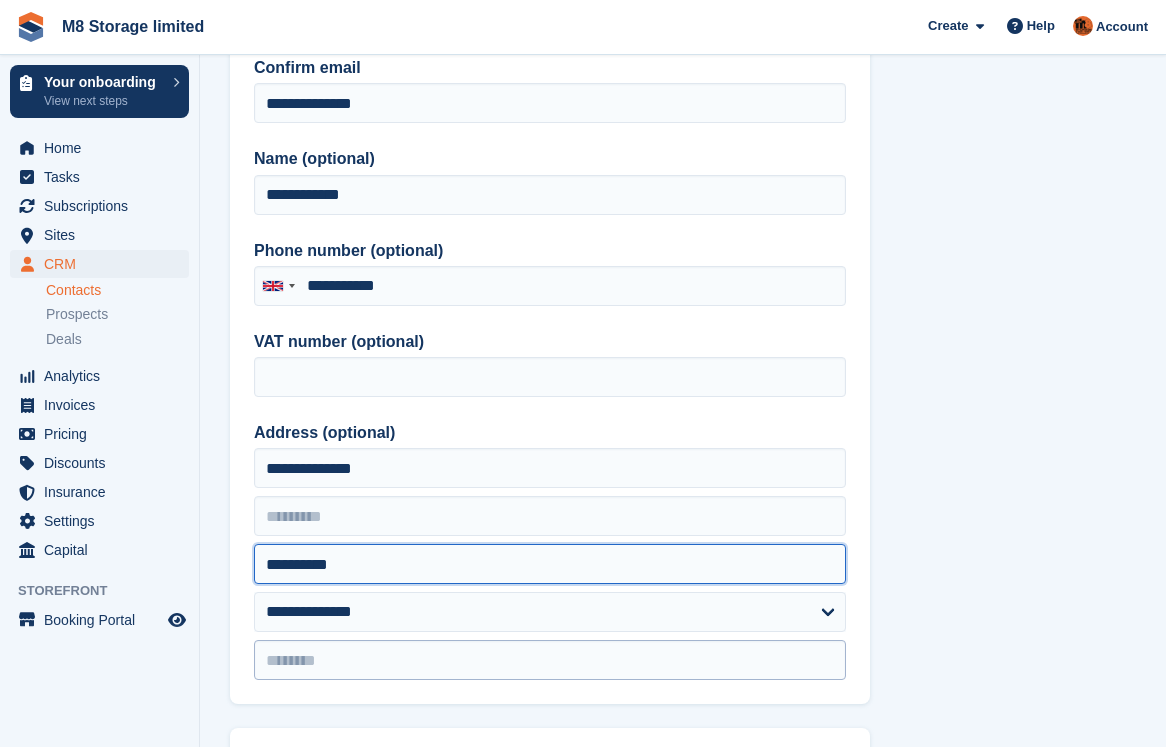 type on "**********" 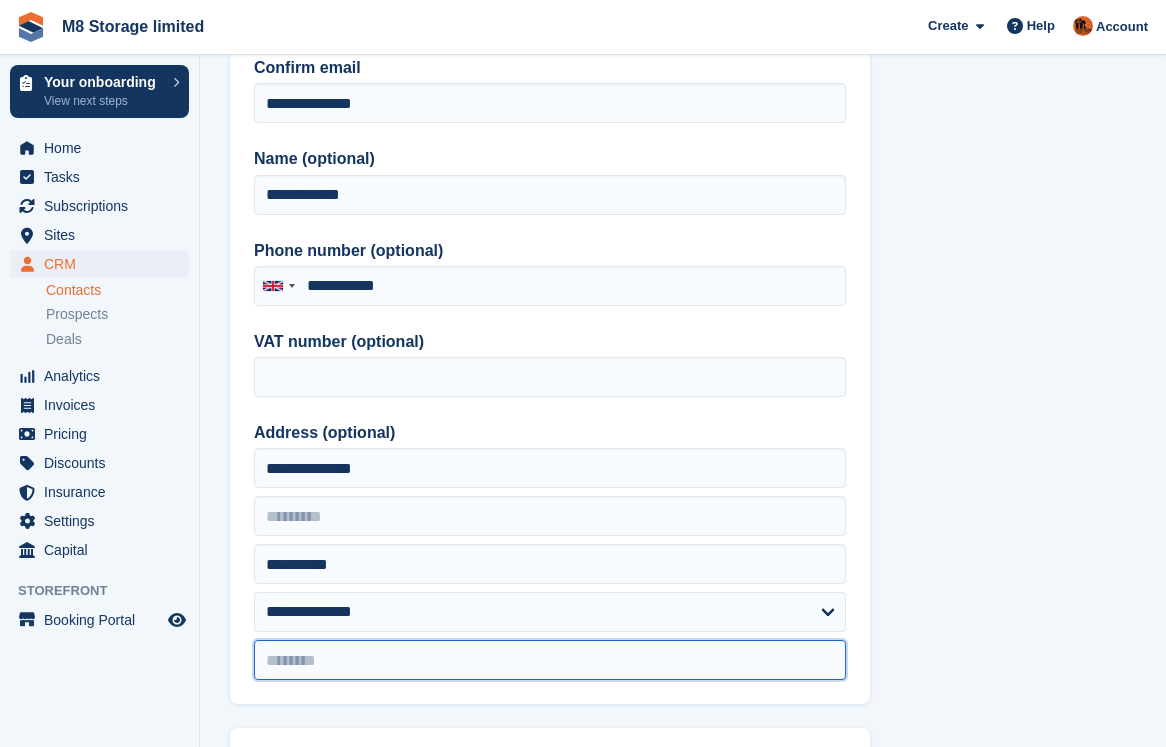 click at bounding box center [550, 660] 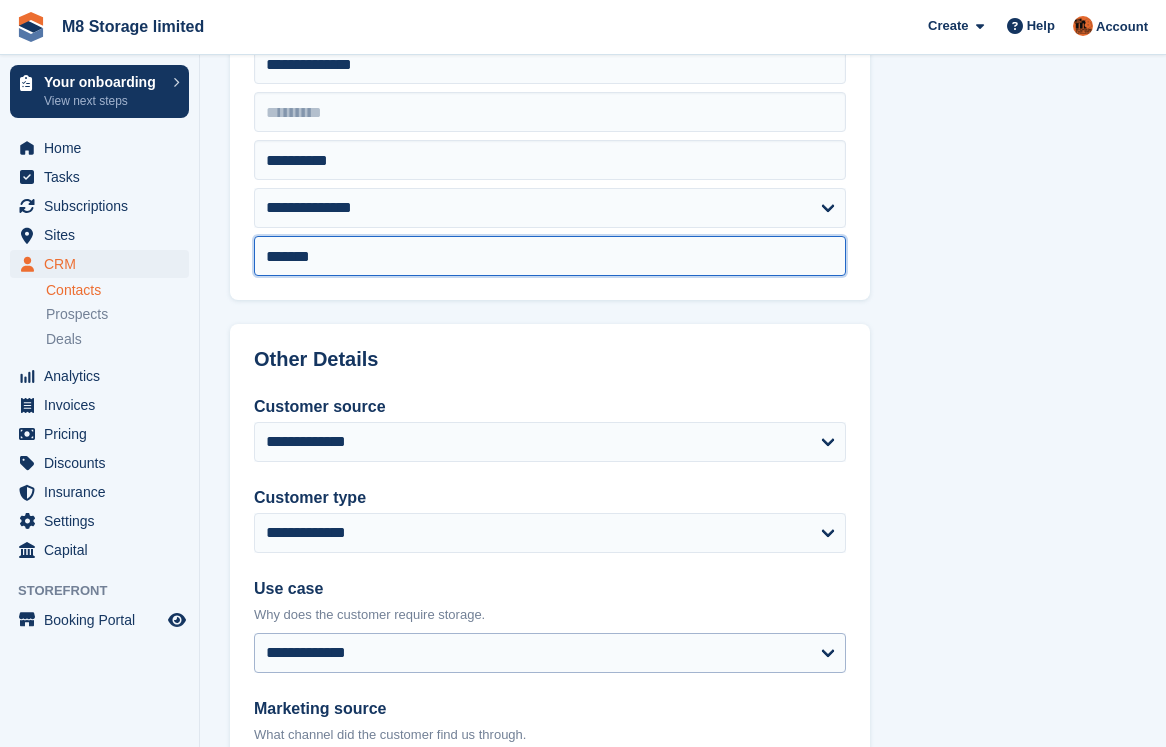 scroll, scrollTop: 700, scrollLeft: 0, axis: vertical 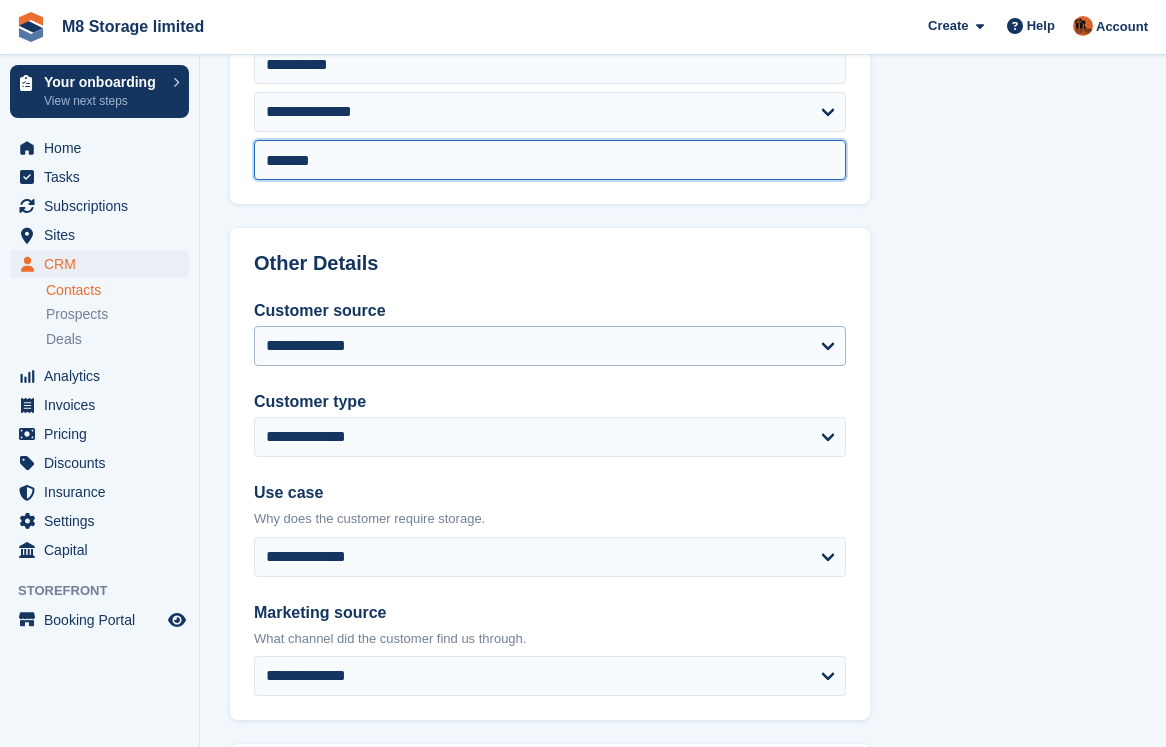 type on "*******" 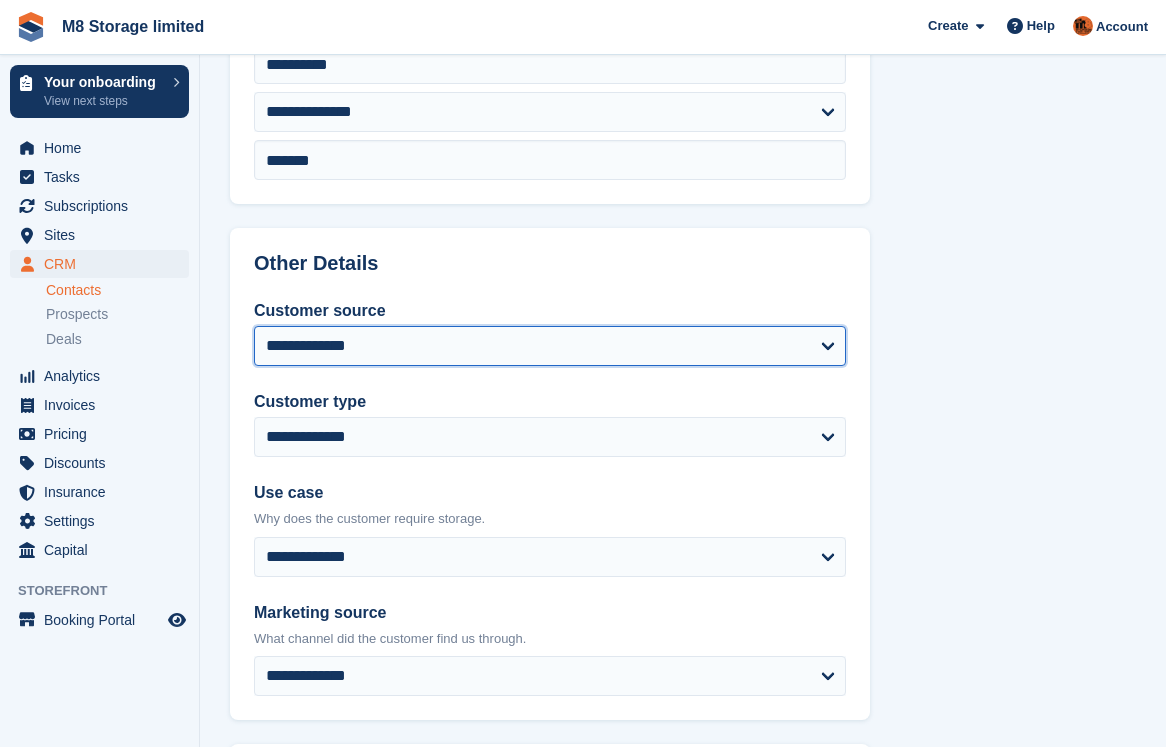 click on "**********" at bounding box center [550, 346] 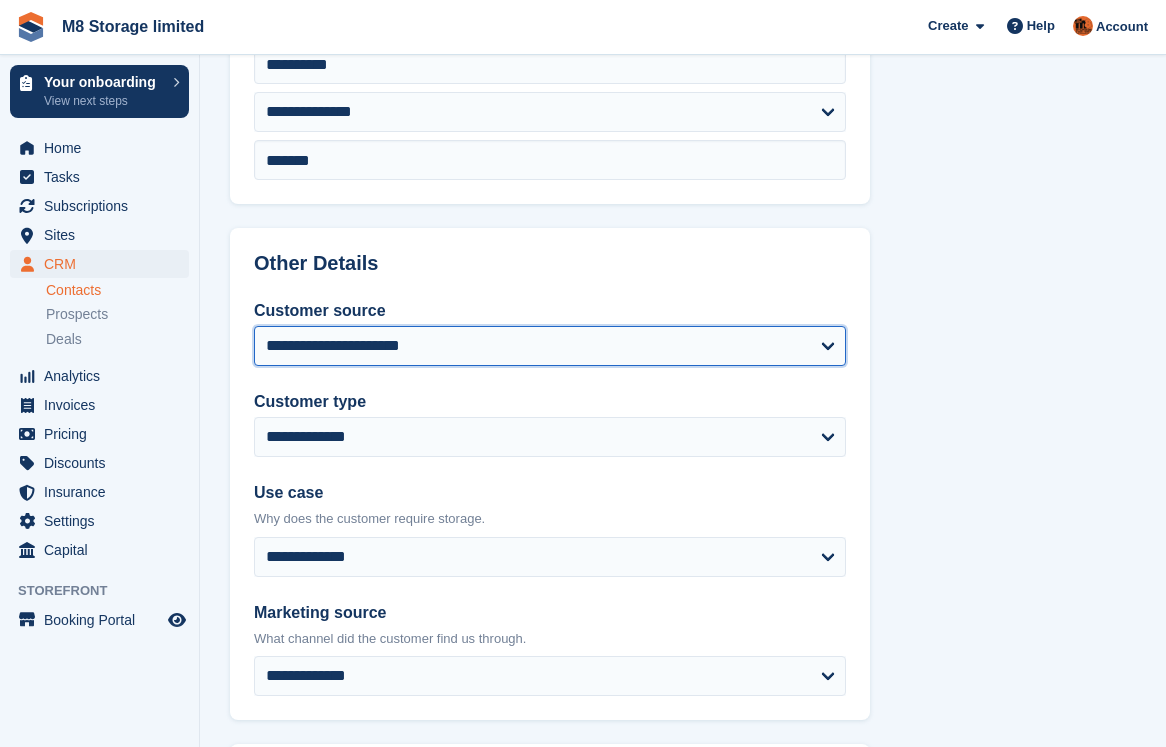 click on "**********" at bounding box center (550, 346) 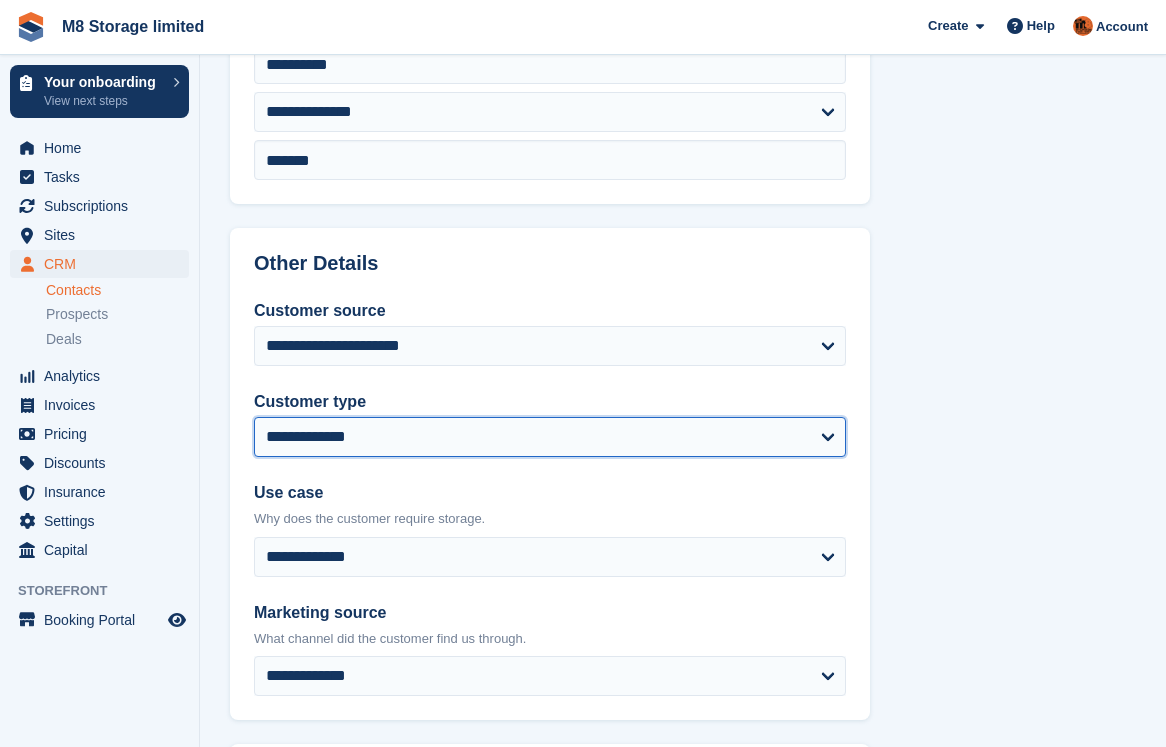 click on "**********" at bounding box center (550, 437) 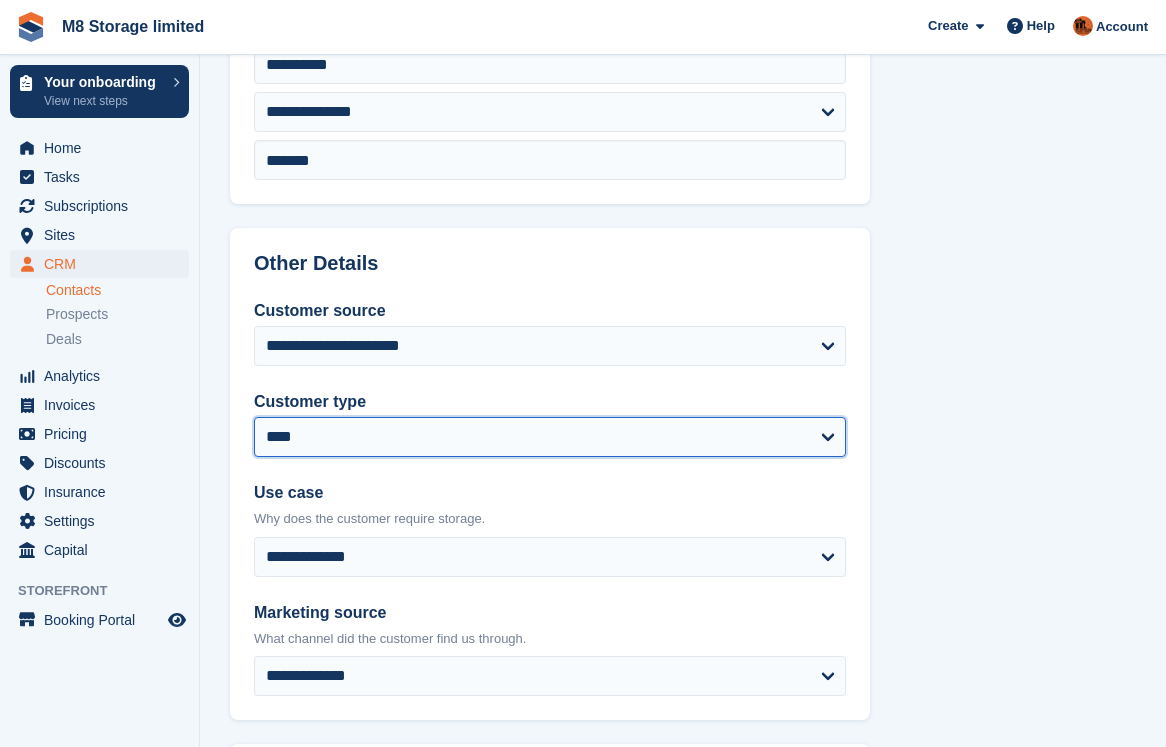 click on "**********" at bounding box center (550, 437) 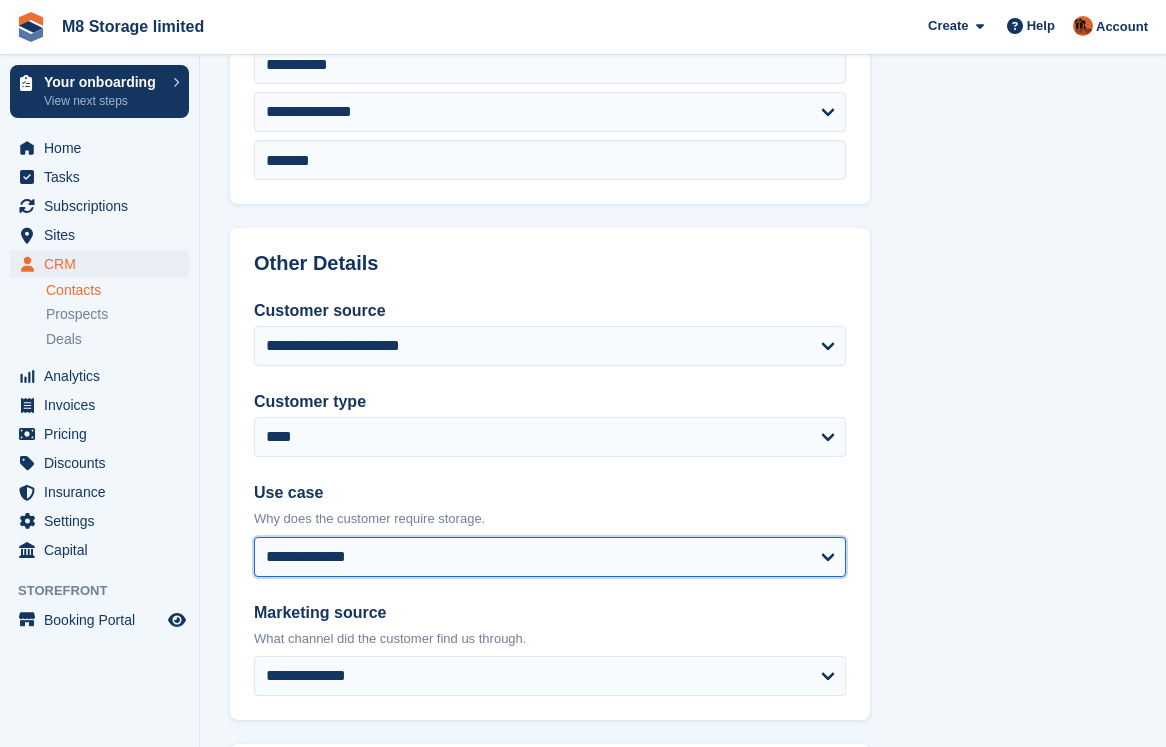 click on "**********" at bounding box center (550, 557) 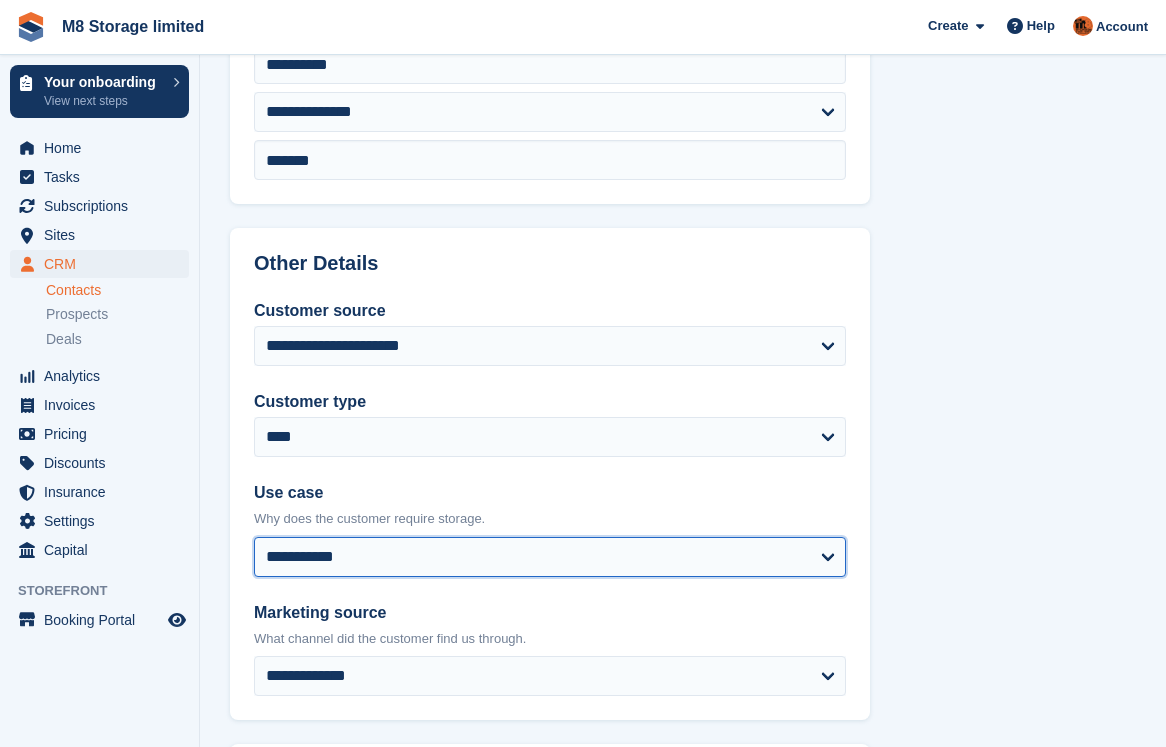 click on "**********" at bounding box center (550, 557) 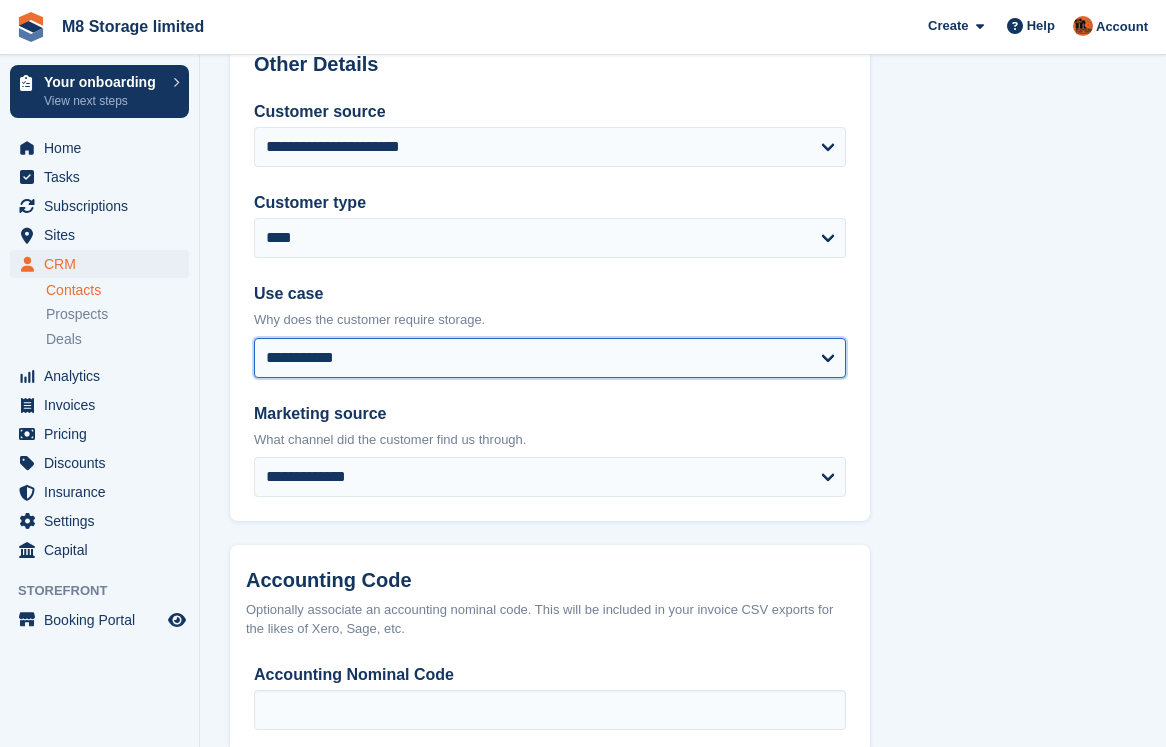 scroll, scrollTop: 900, scrollLeft: 0, axis: vertical 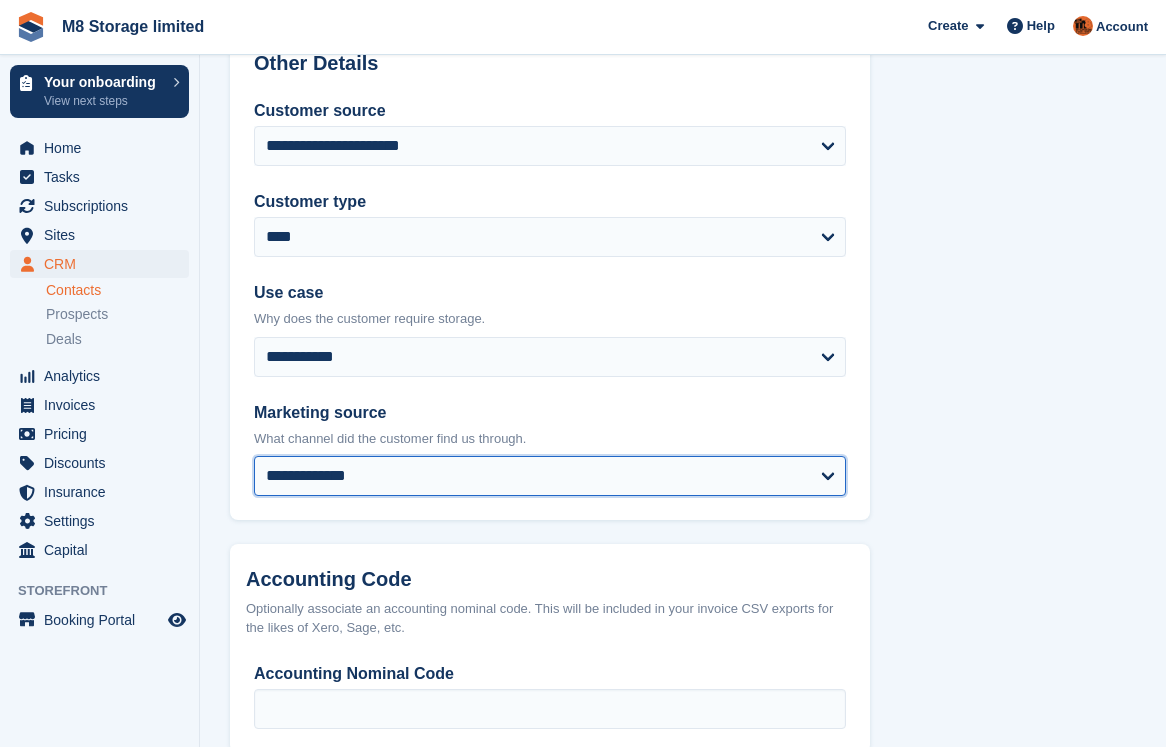 click on "**********" at bounding box center [550, 476] 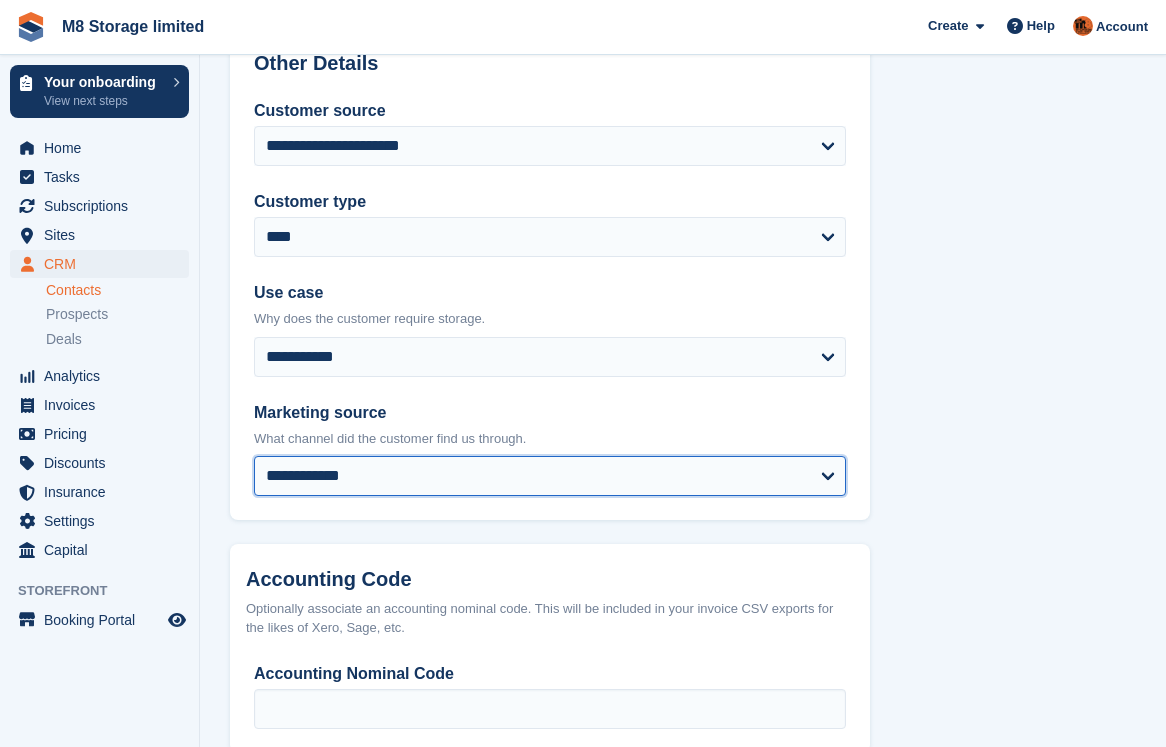 click on "**********" at bounding box center (550, 476) 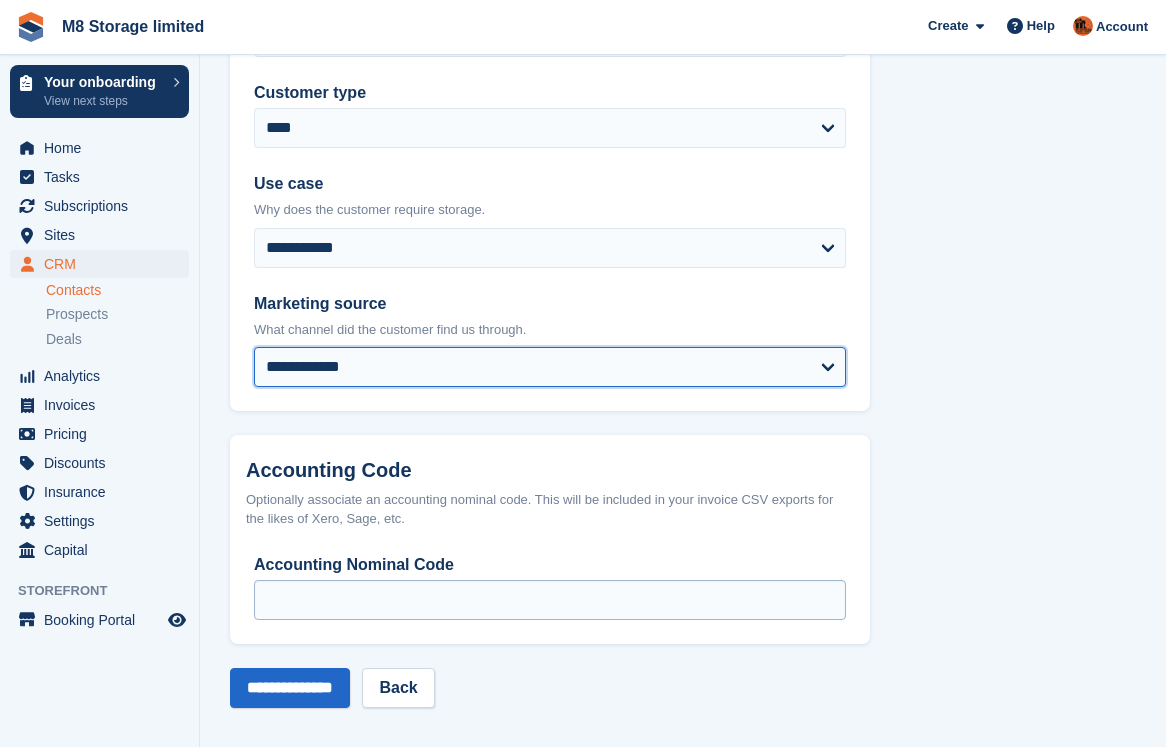 scroll, scrollTop: 1016, scrollLeft: 0, axis: vertical 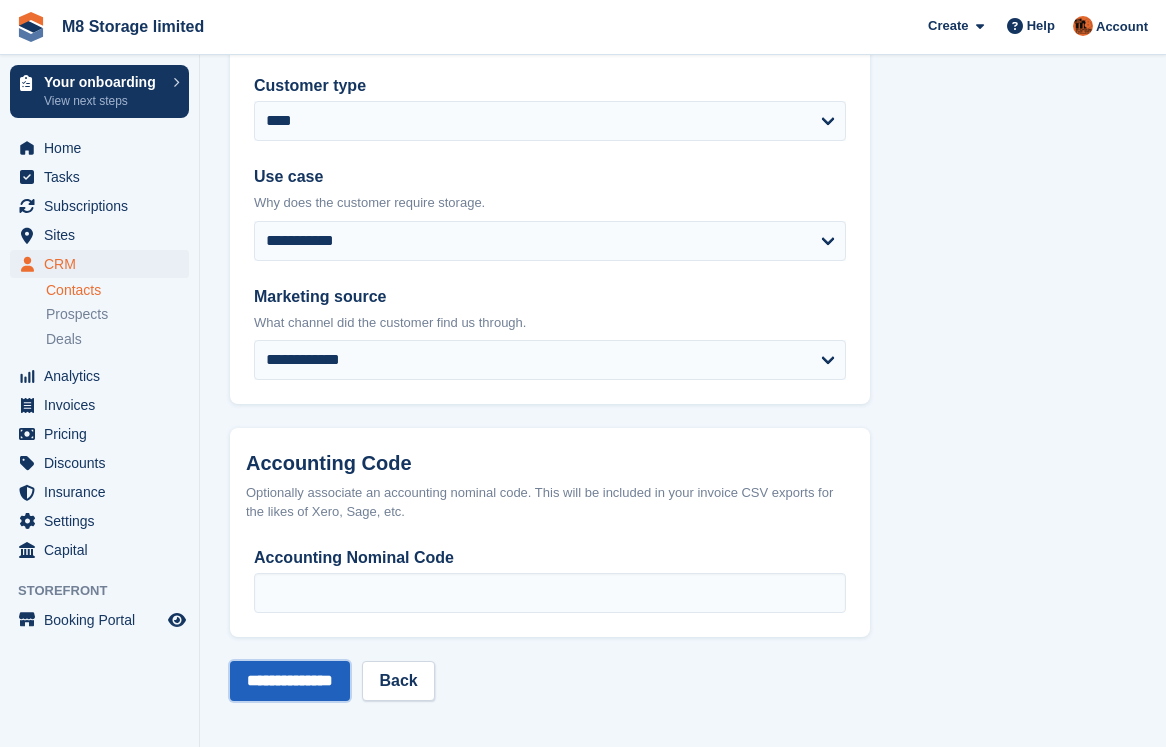 click on "**********" at bounding box center (290, 681) 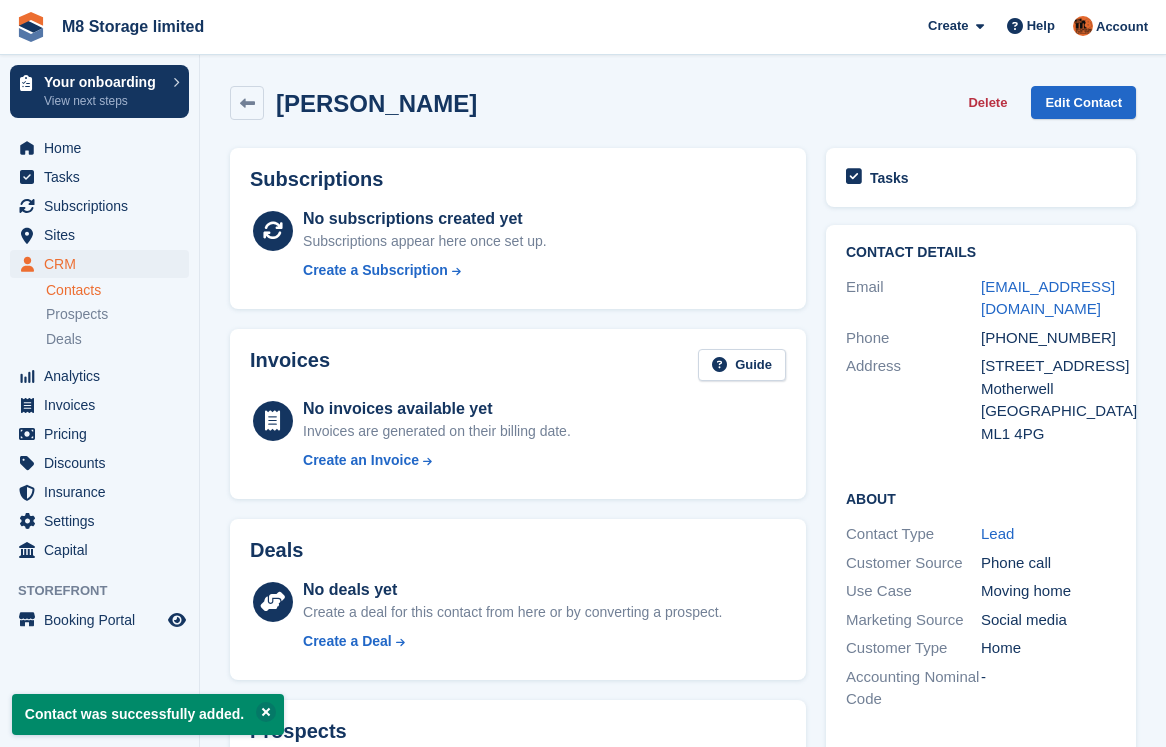 scroll, scrollTop: 0, scrollLeft: 0, axis: both 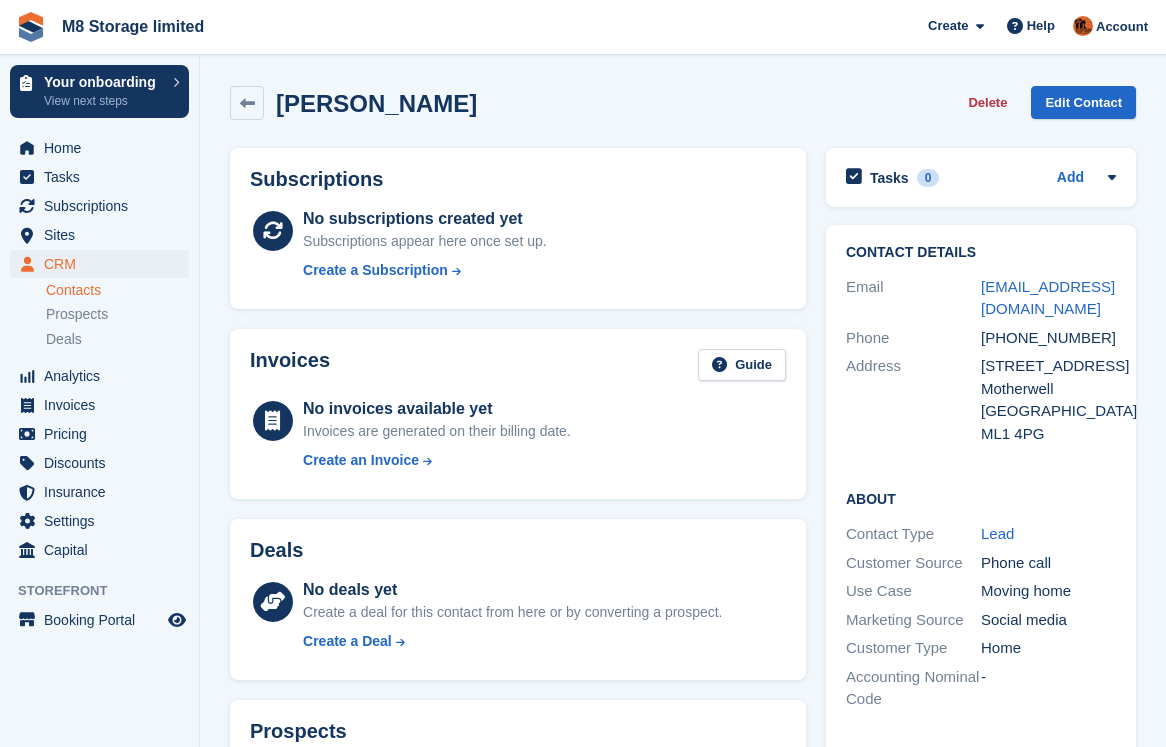 click on "Contacts" at bounding box center (117, 290) 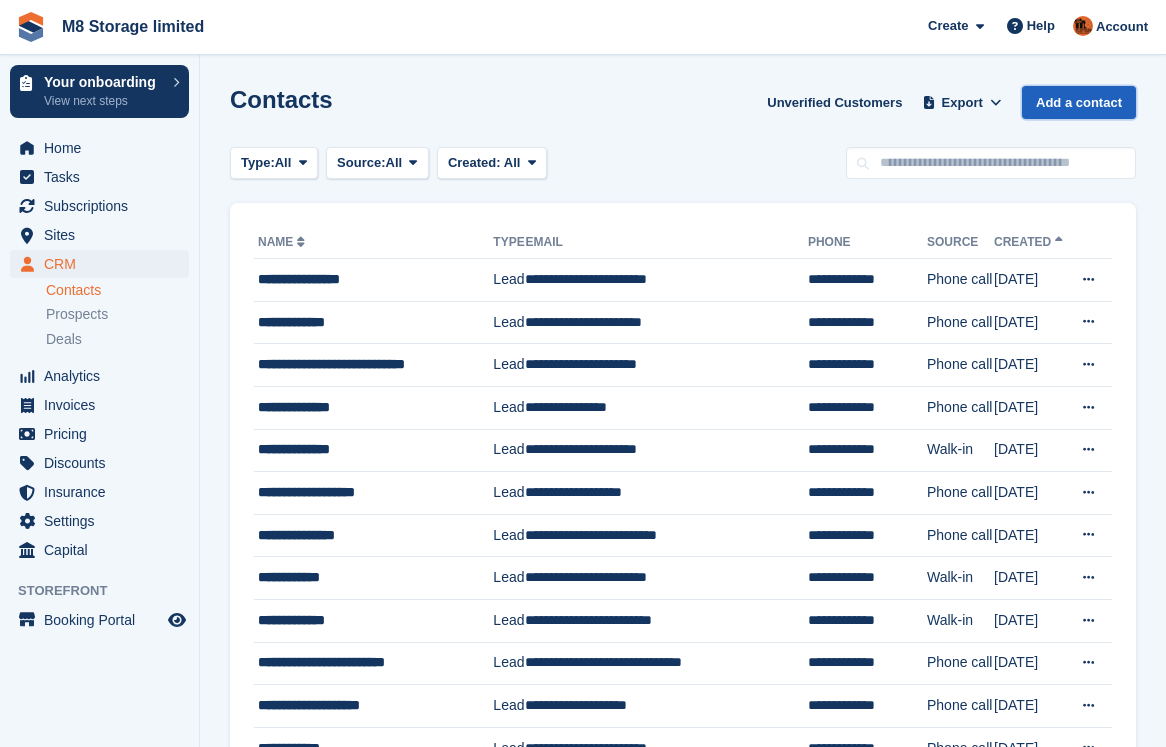 click on "Add a contact" at bounding box center (1079, 102) 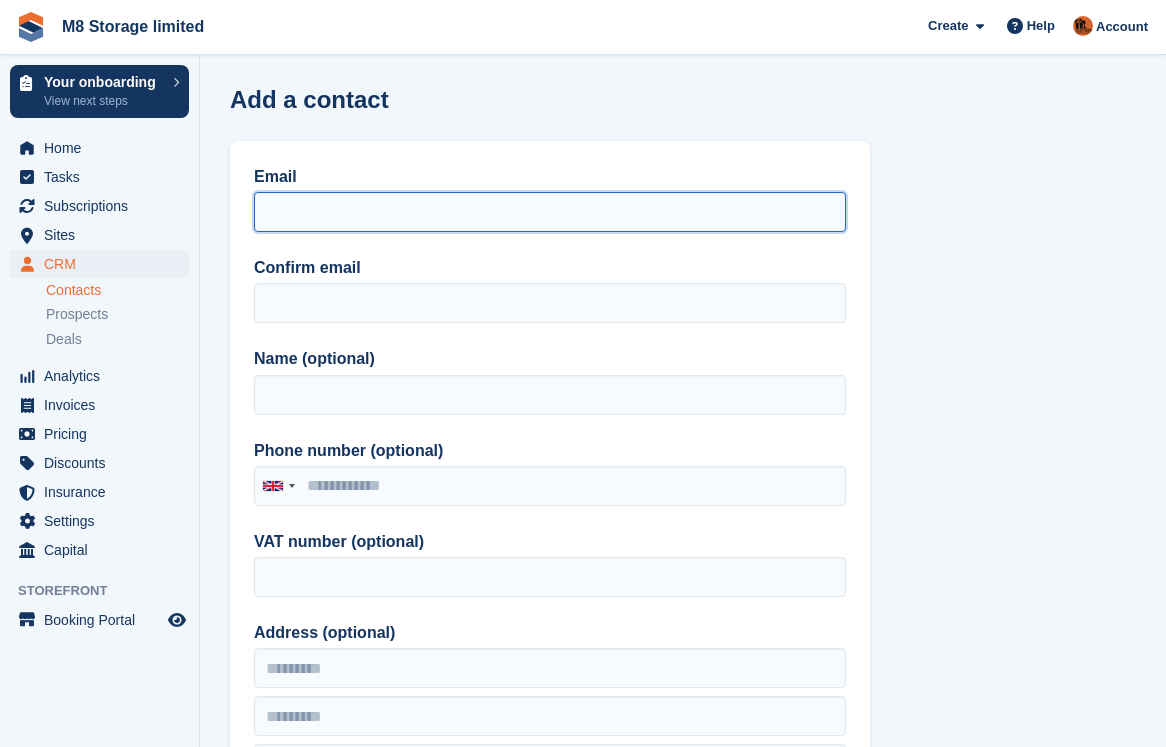 click on "Email" at bounding box center (550, 212) 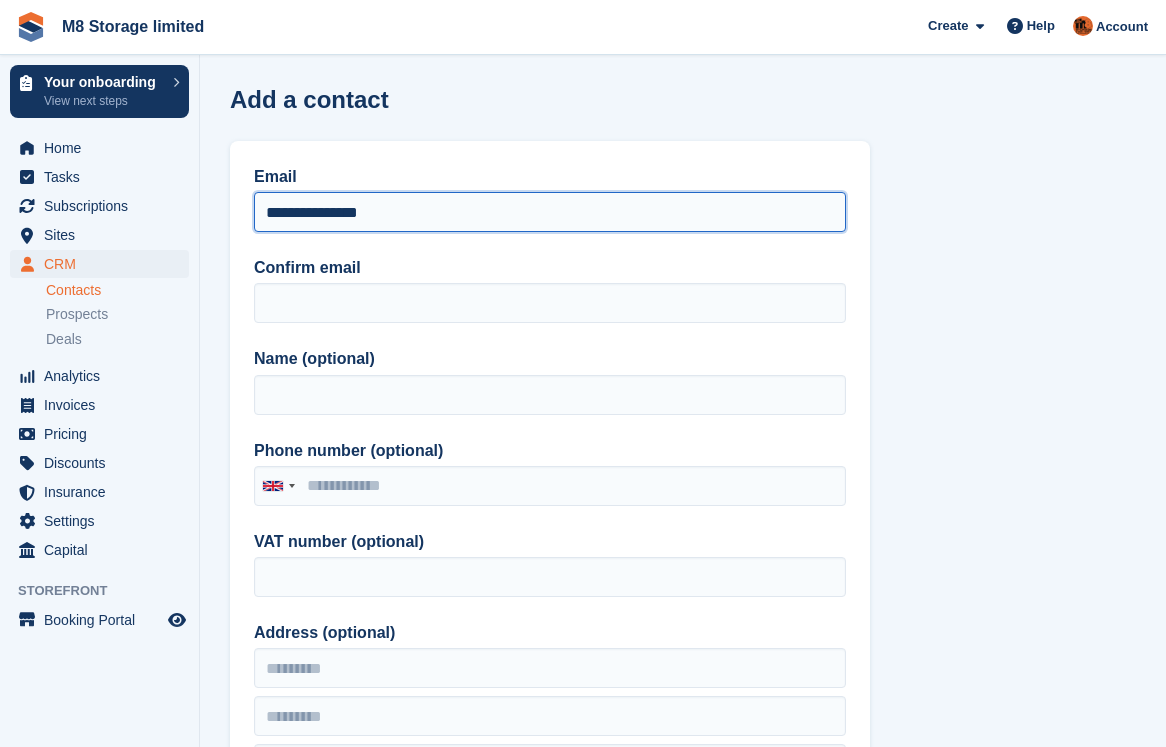 drag, startPoint x: 388, startPoint y: 221, endPoint x: 257, endPoint y: 218, distance: 131.03435 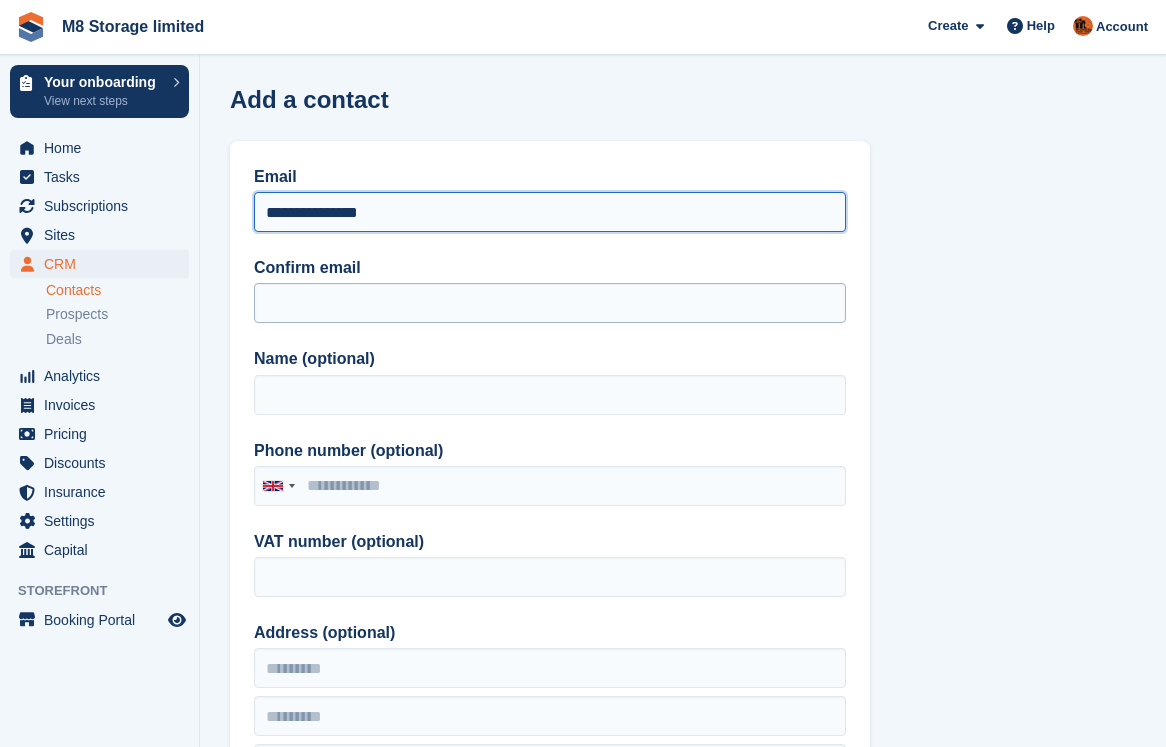 type on "**********" 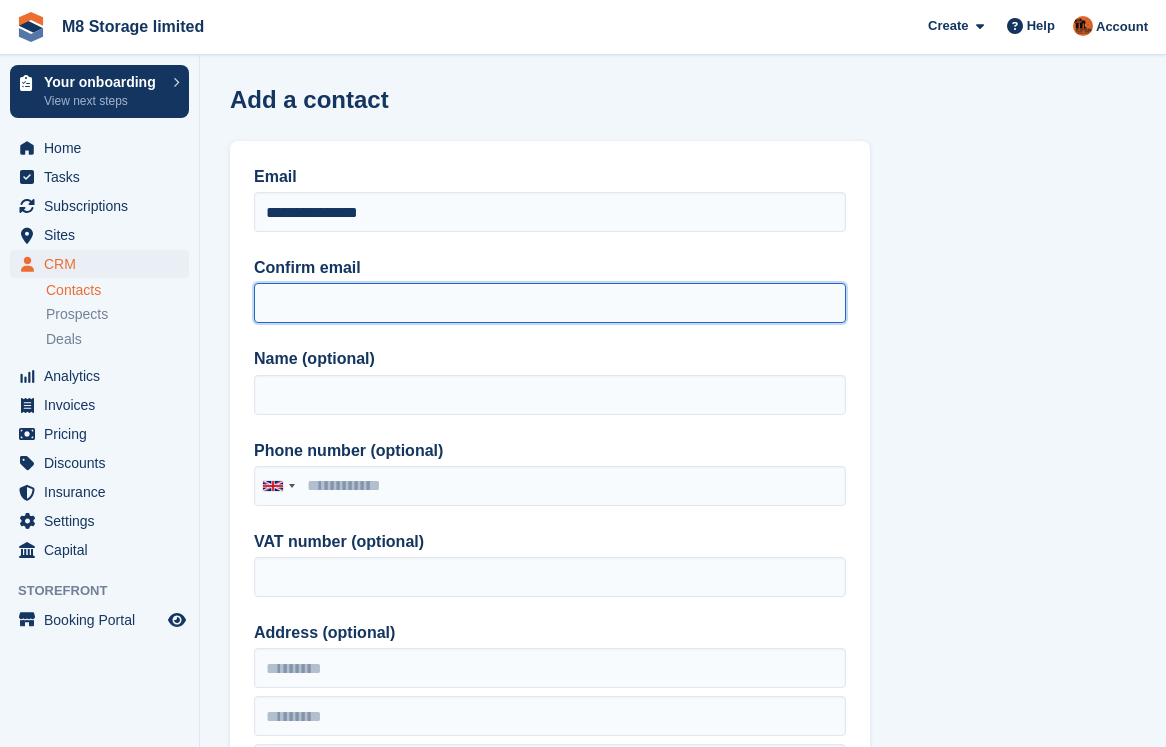 paste on "**********" 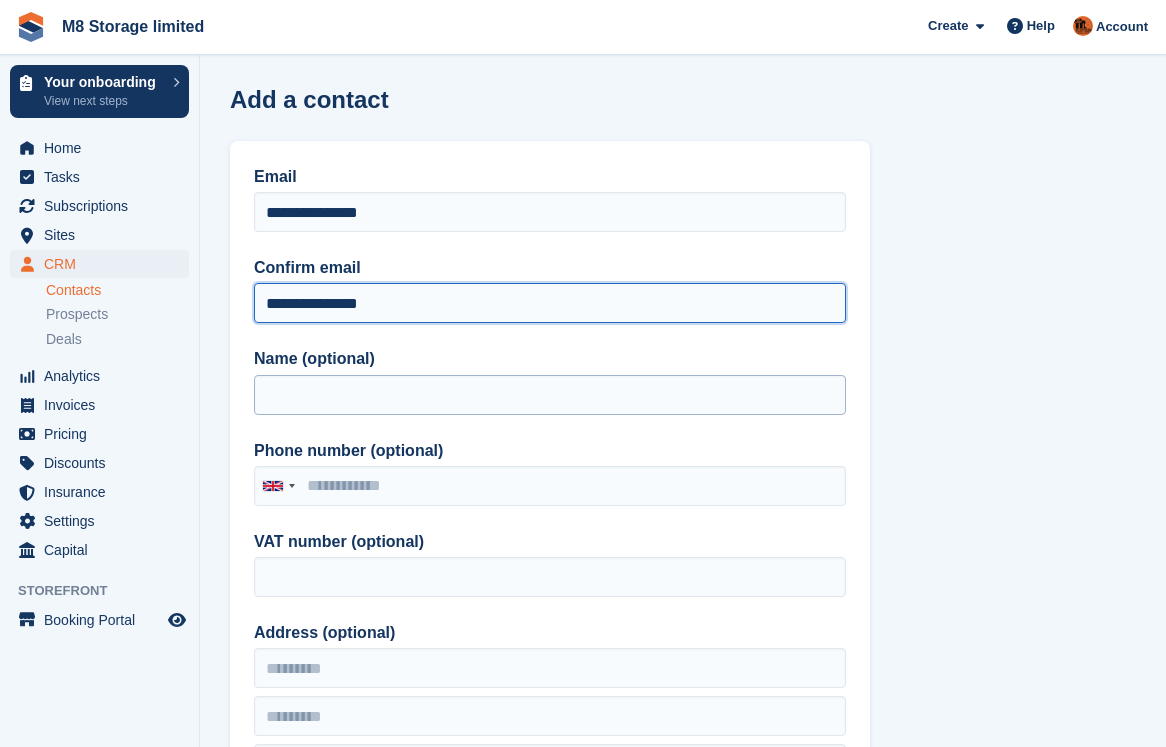 type on "**********" 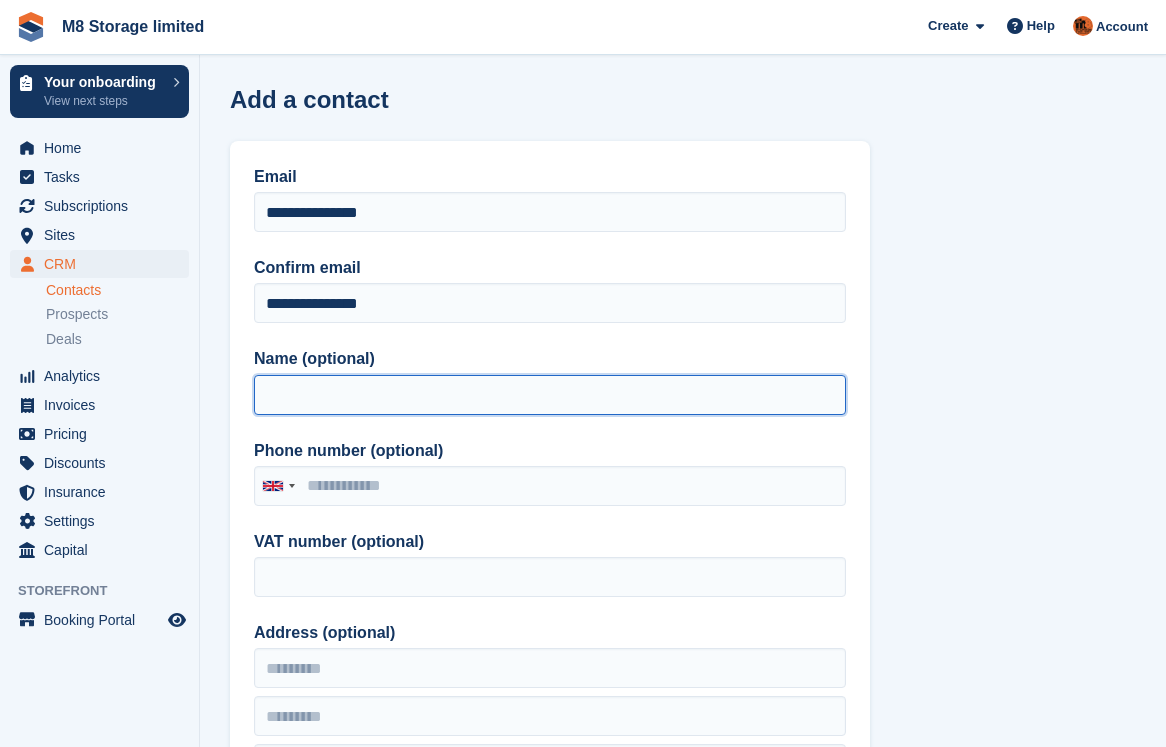 click on "Name (optional)" at bounding box center (550, 395) 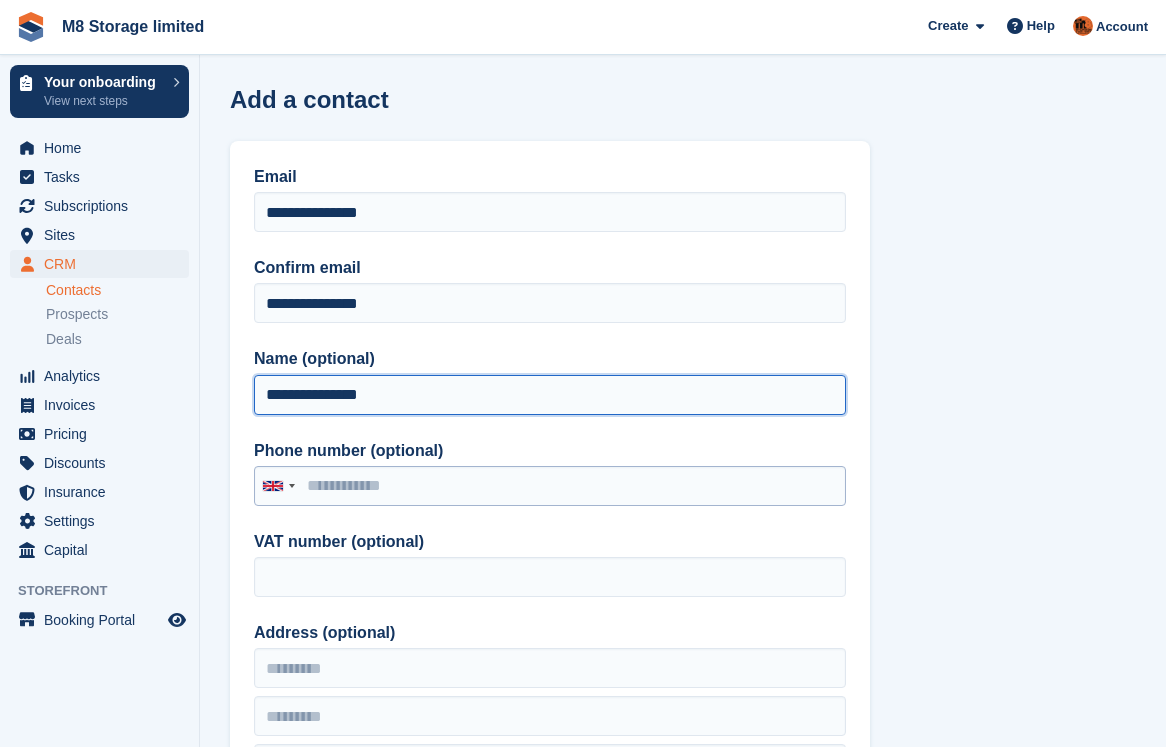 type on "**********" 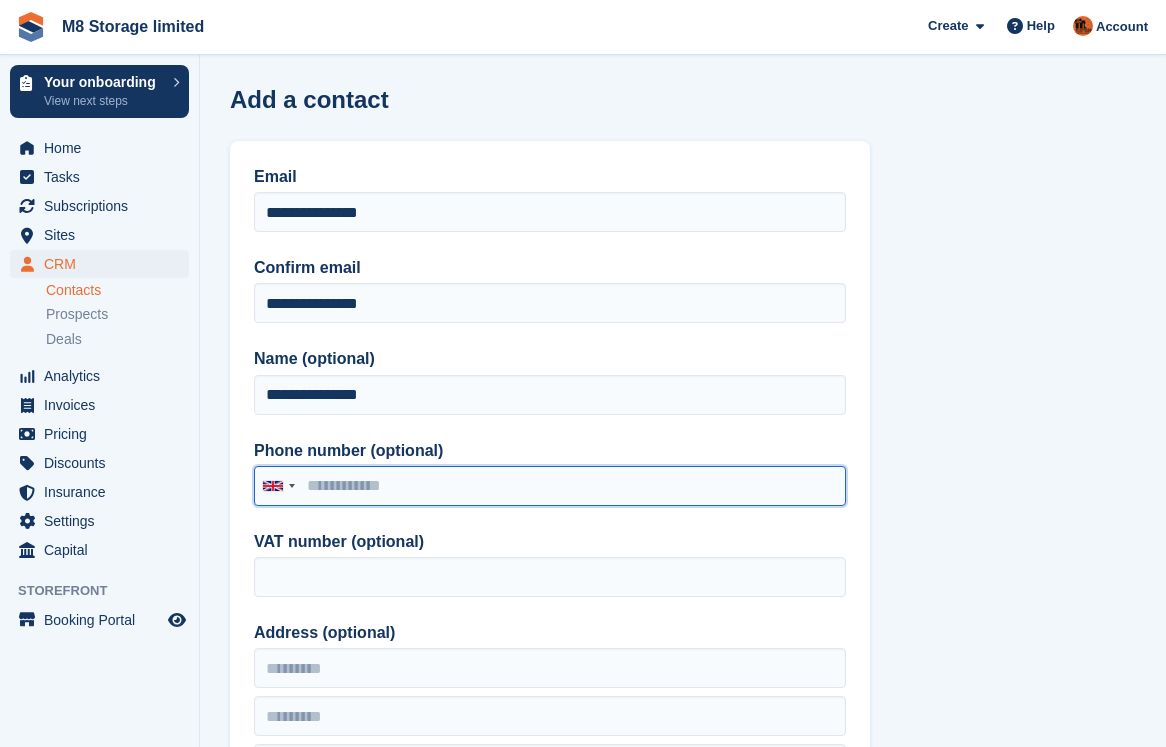 click on "Phone number (optional)" at bounding box center [550, 486] 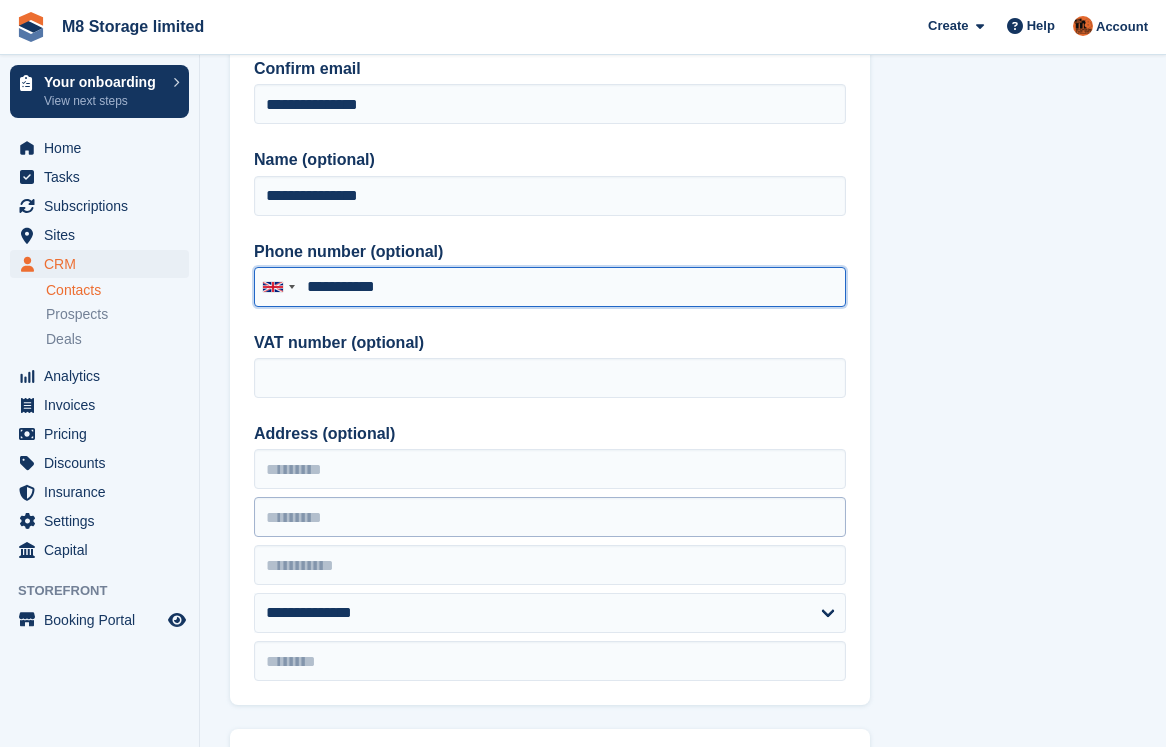 scroll, scrollTop: 200, scrollLeft: 0, axis: vertical 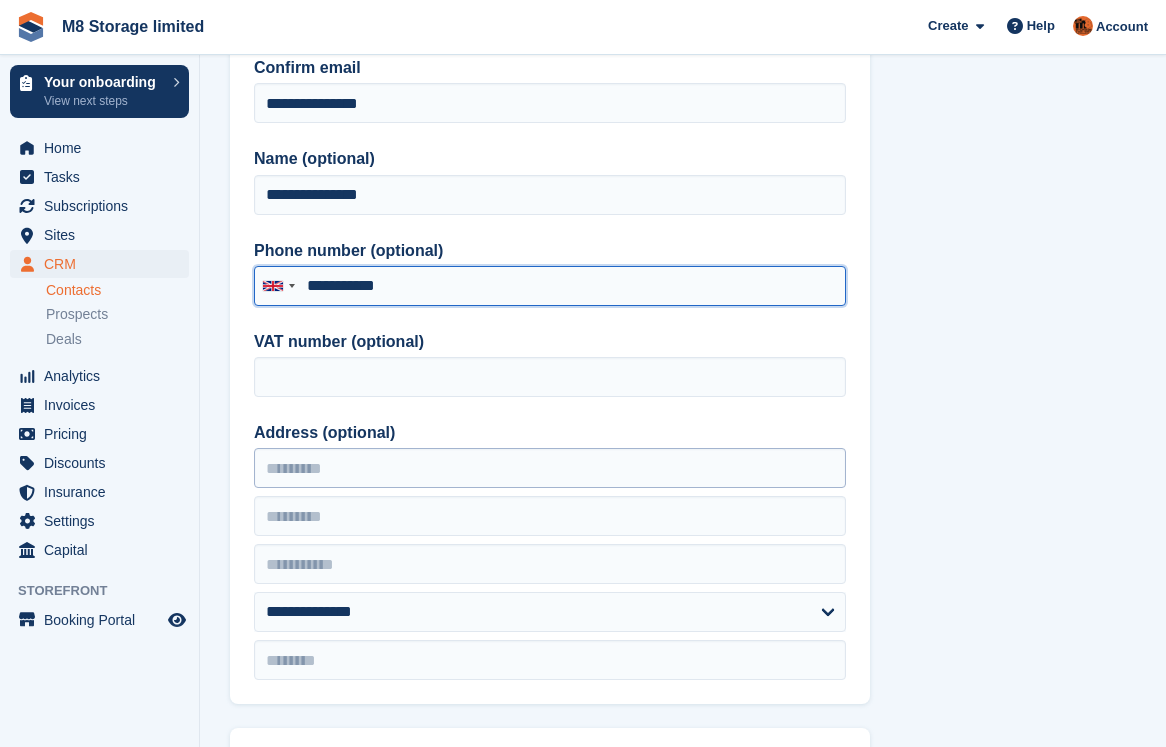 type on "**********" 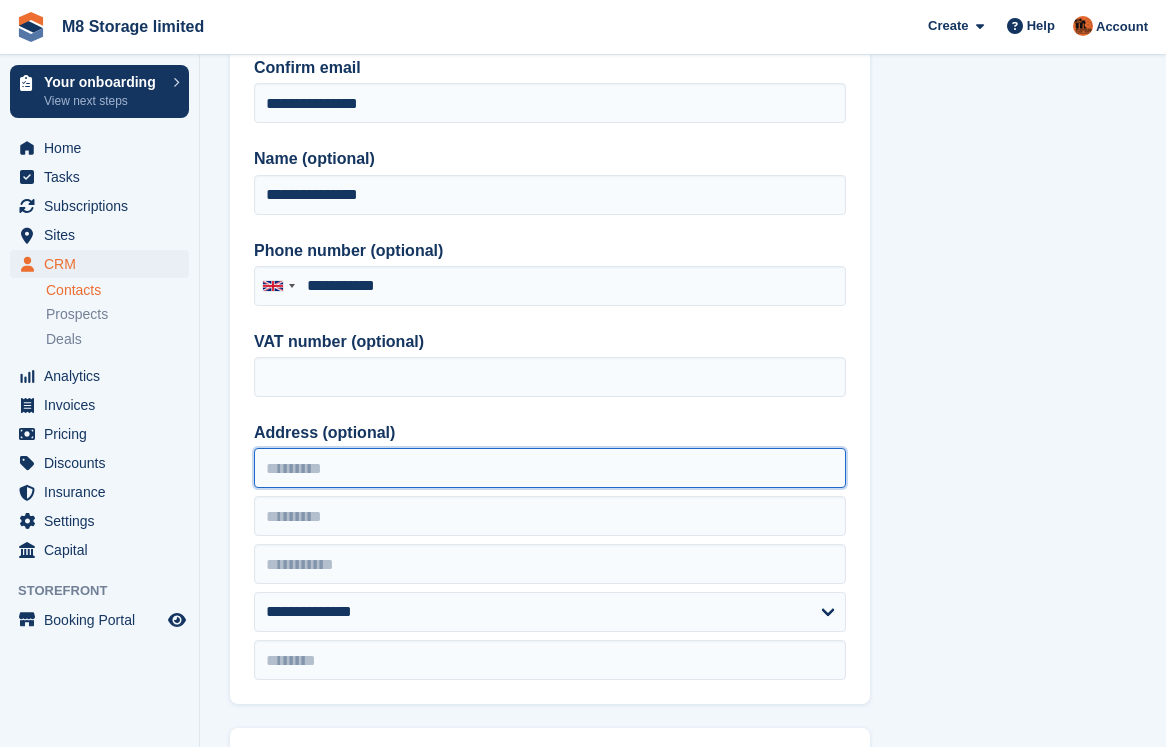 click on "Address (optional)" at bounding box center [550, 468] 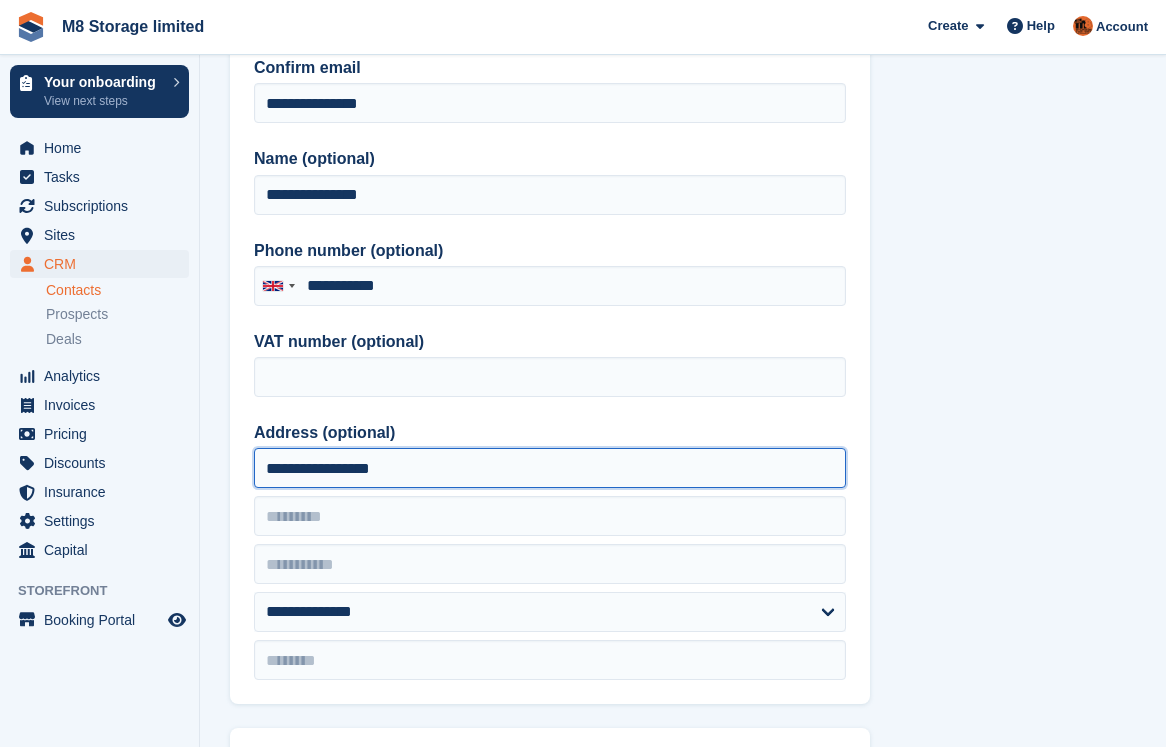 click on "**********" at bounding box center (550, 468) 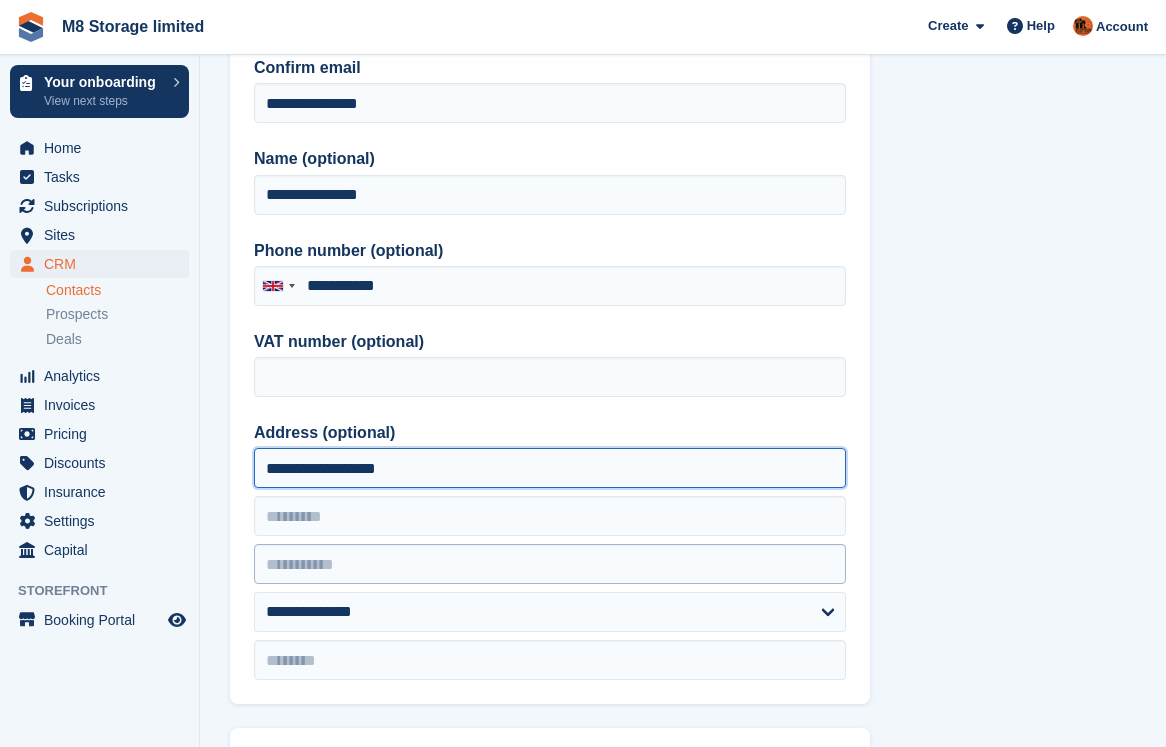 type on "**********" 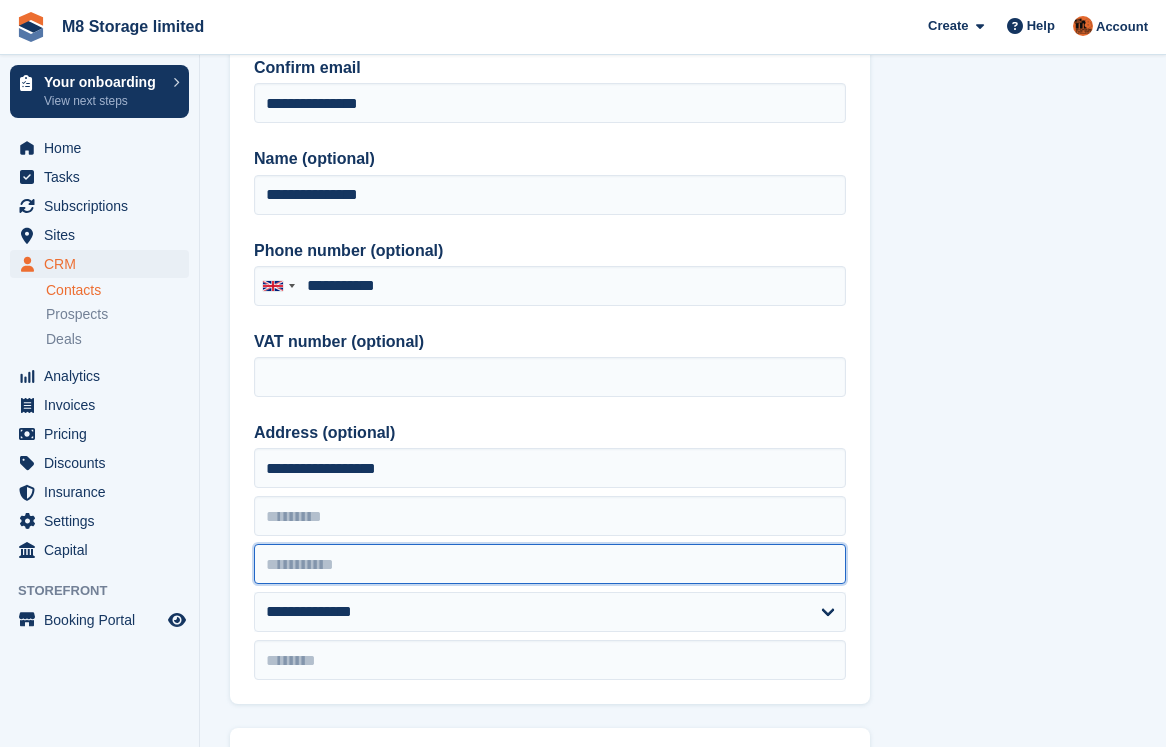 click at bounding box center (550, 564) 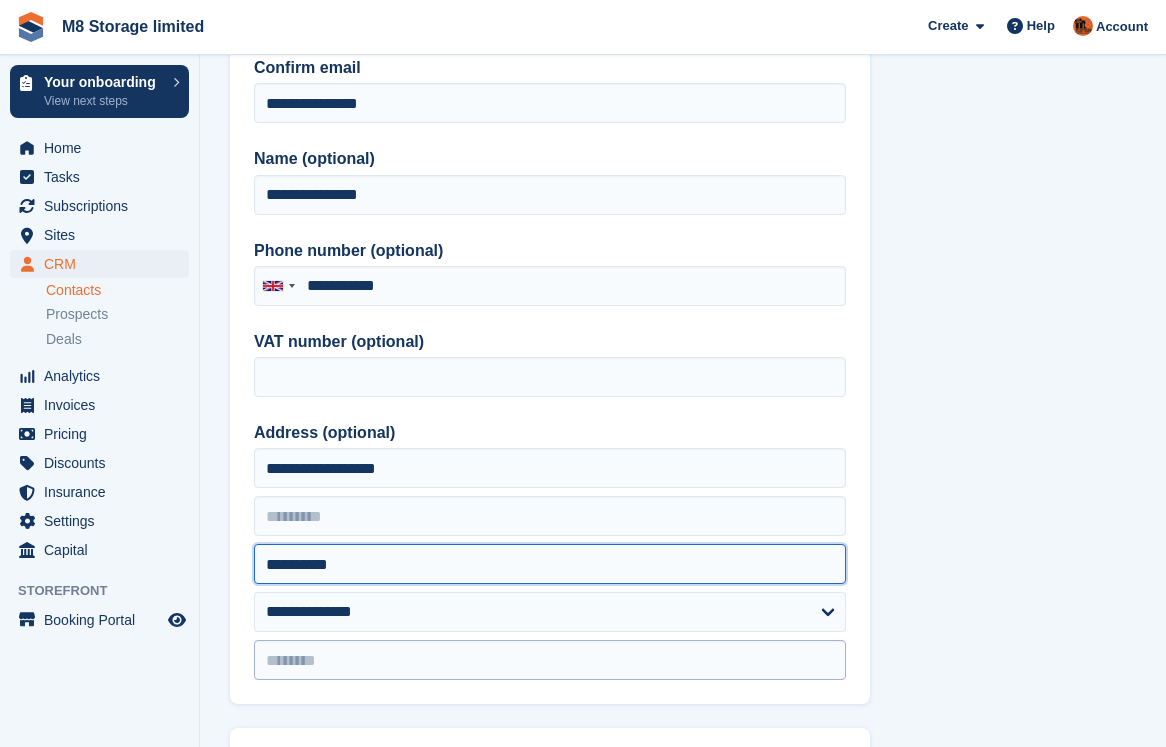 type on "**********" 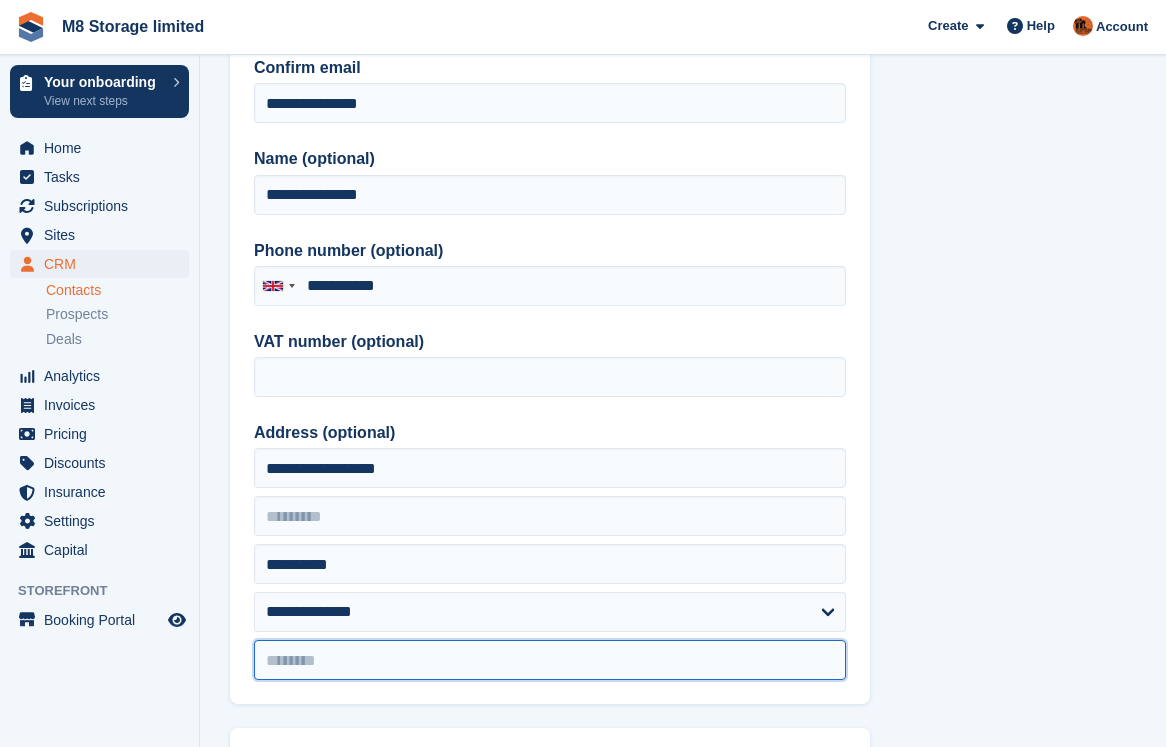 click at bounding box center (550, 660) 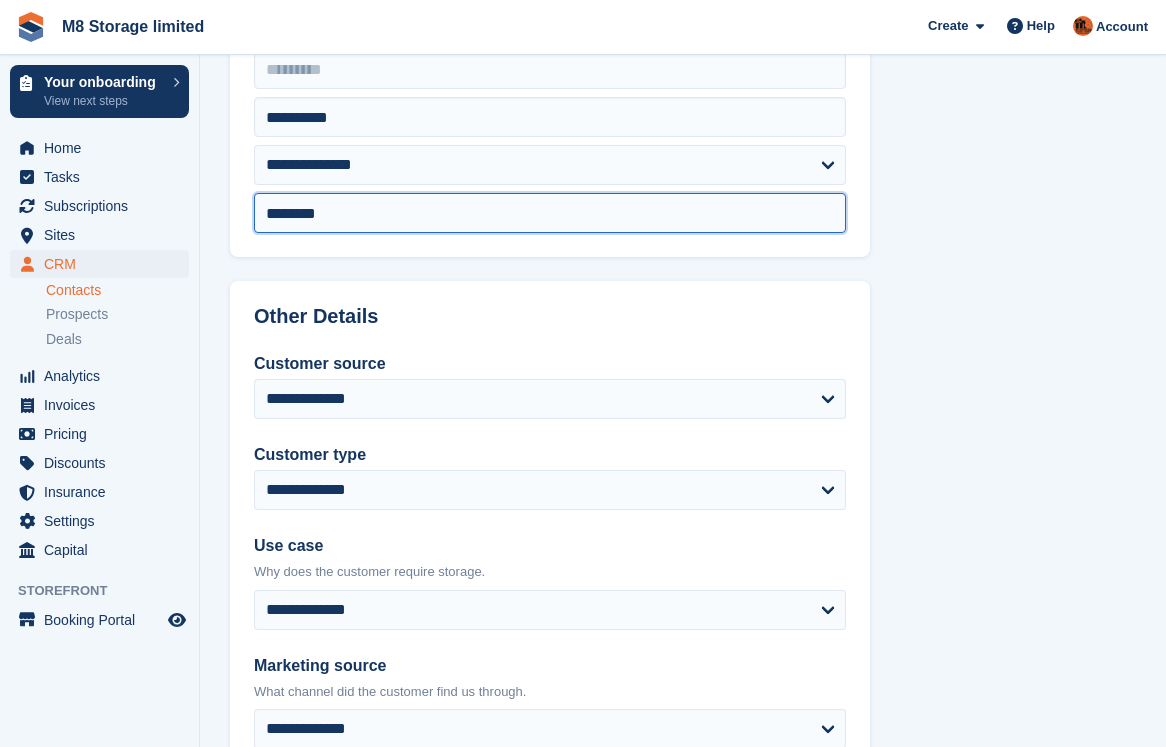 scroll, scrollTop: 700, scrollLeft: 0, axis: vertical 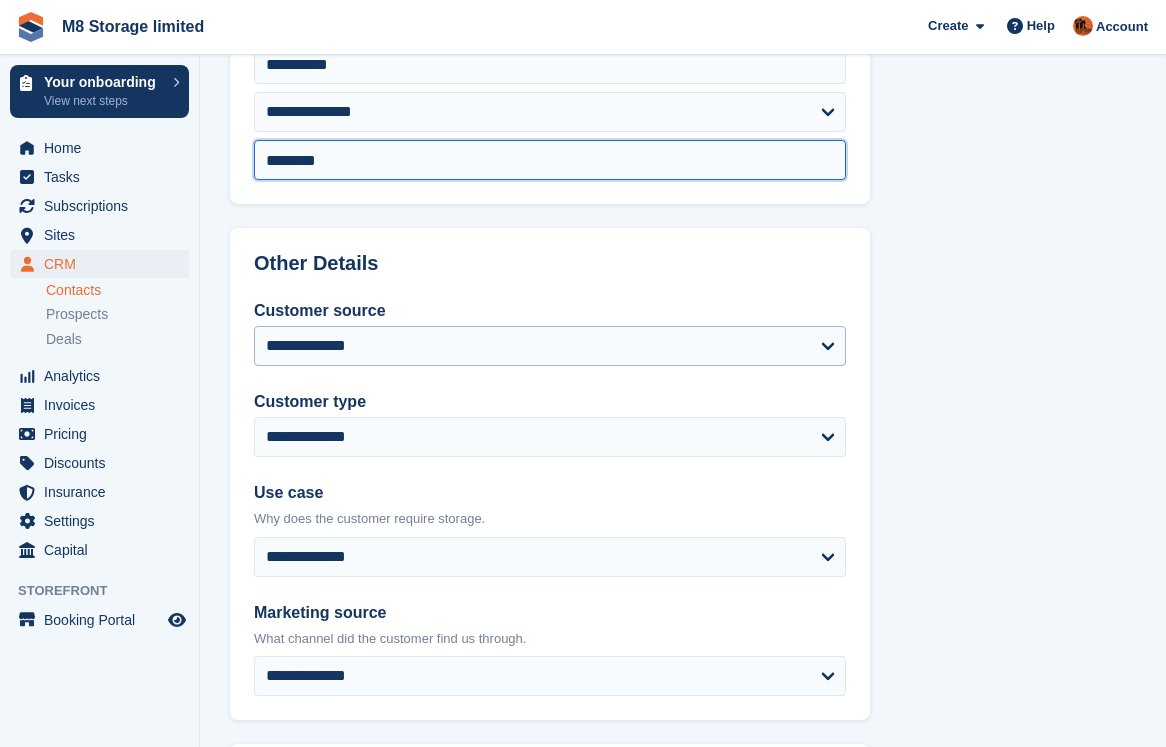 type on "********" 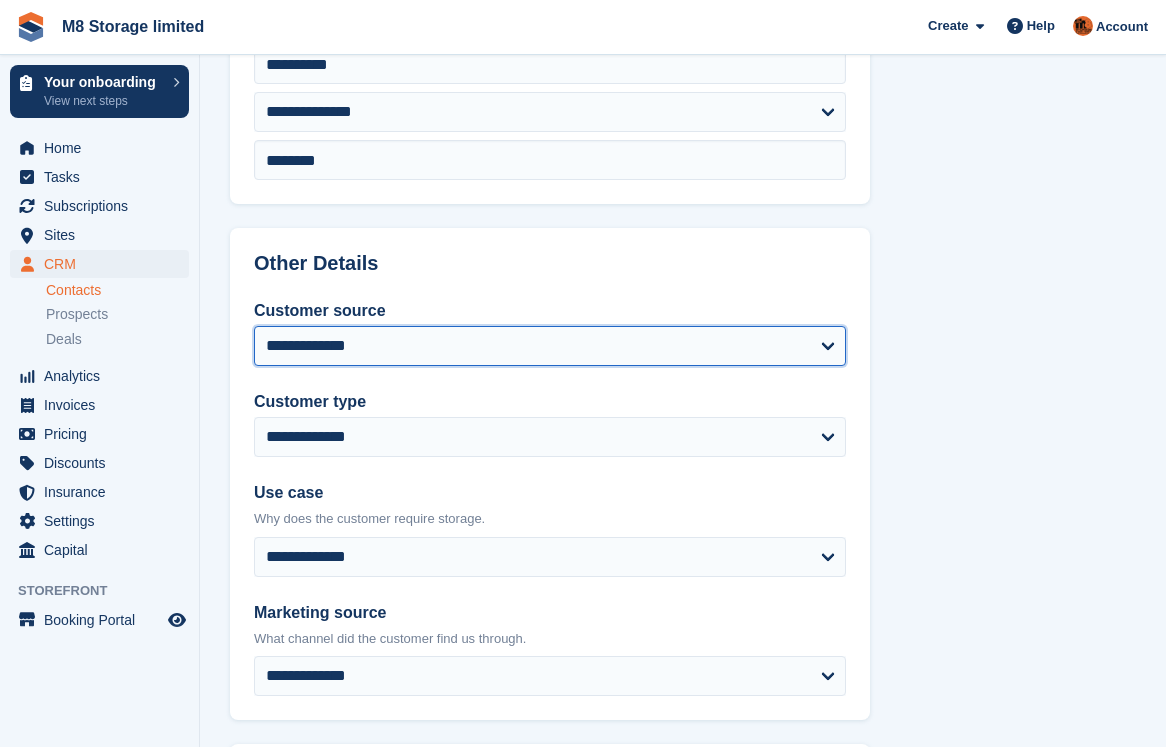 click on "**********" at bounding box center (550, 346) 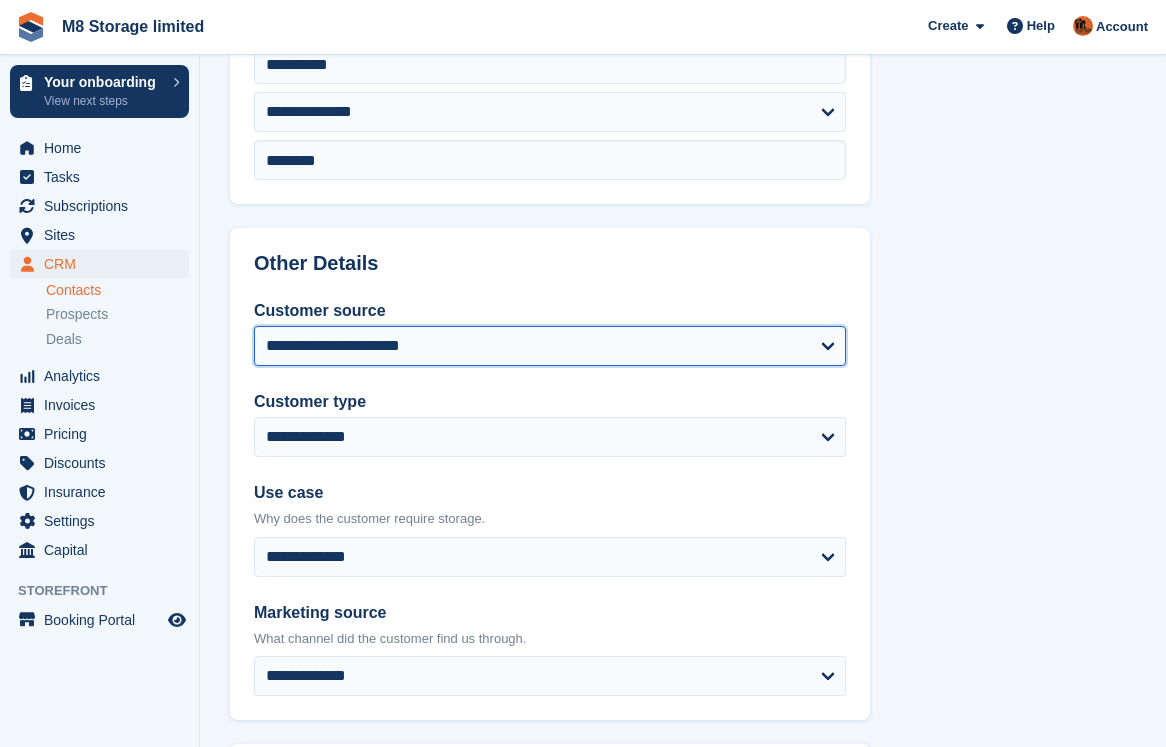 click on "**********" at bounding box center (550, 346) 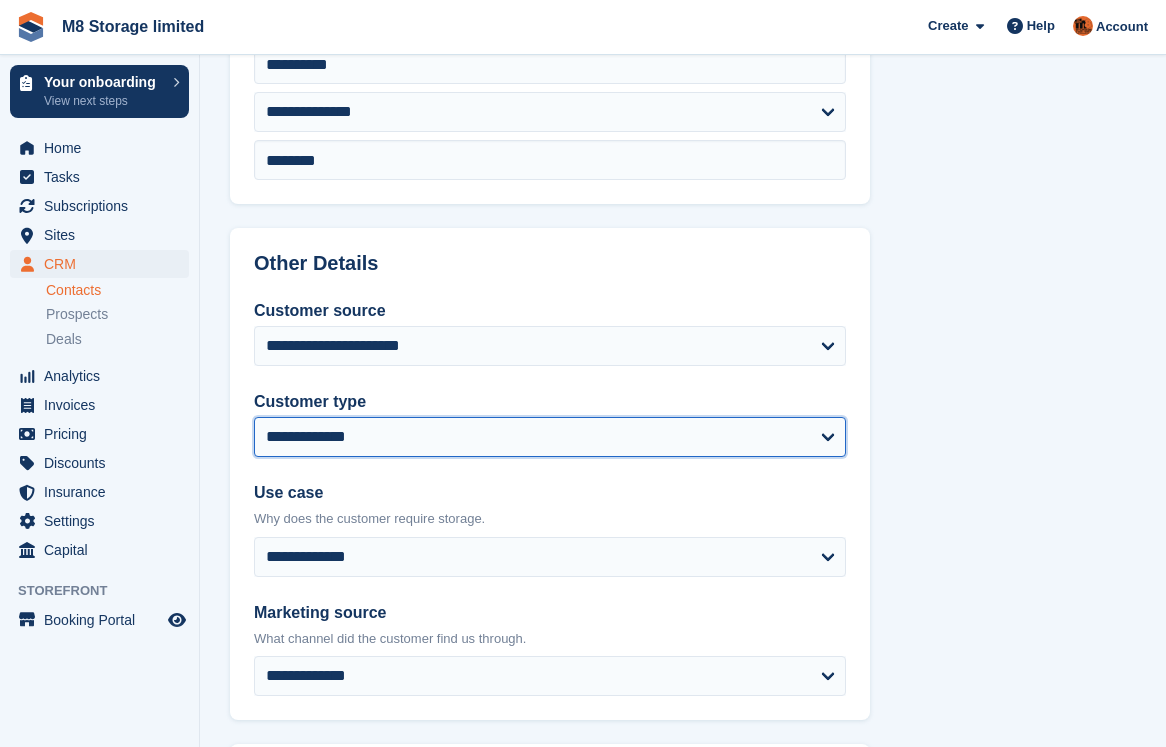 click on "**********" at bounding box center [550, 437] 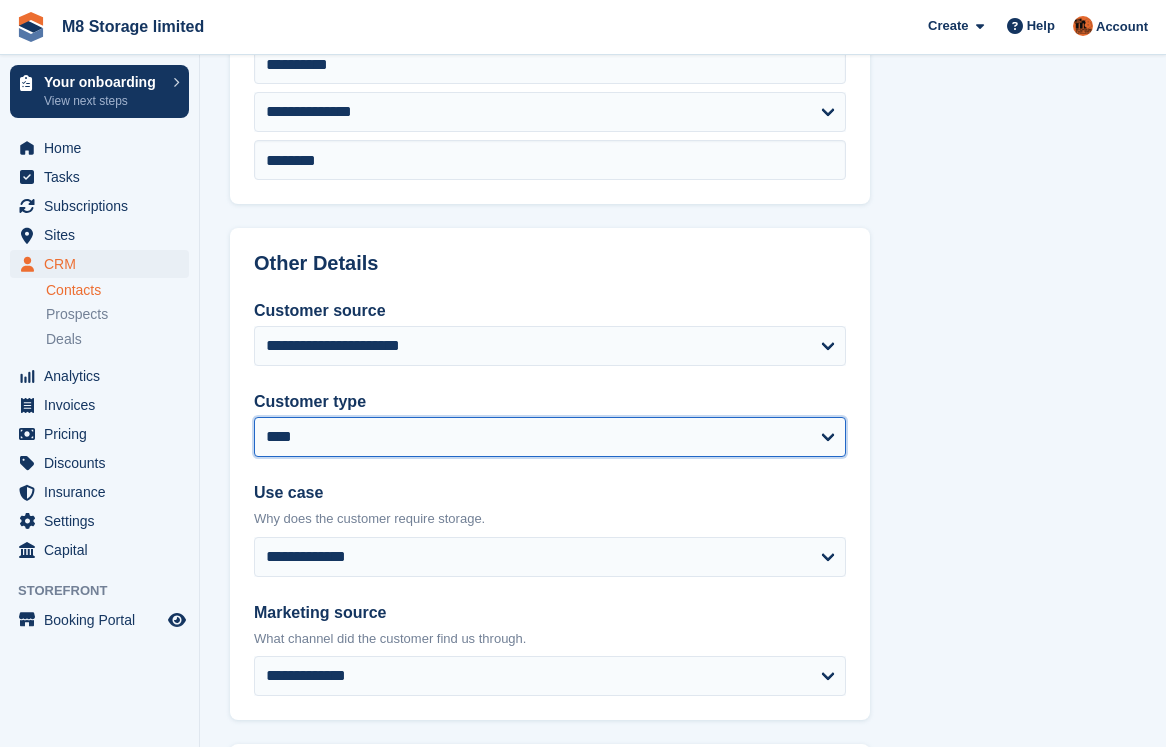 click on "**********" at bounding box center [550, 437] 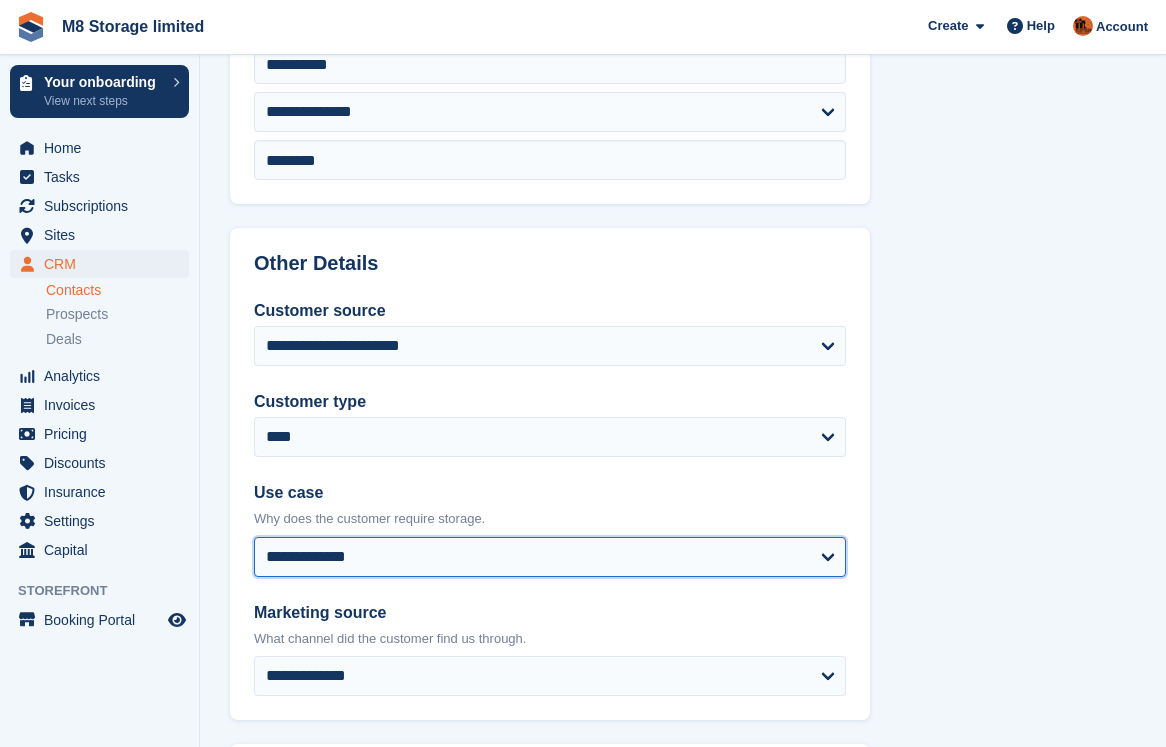 click on "**********" at bounding box center [550, 557] 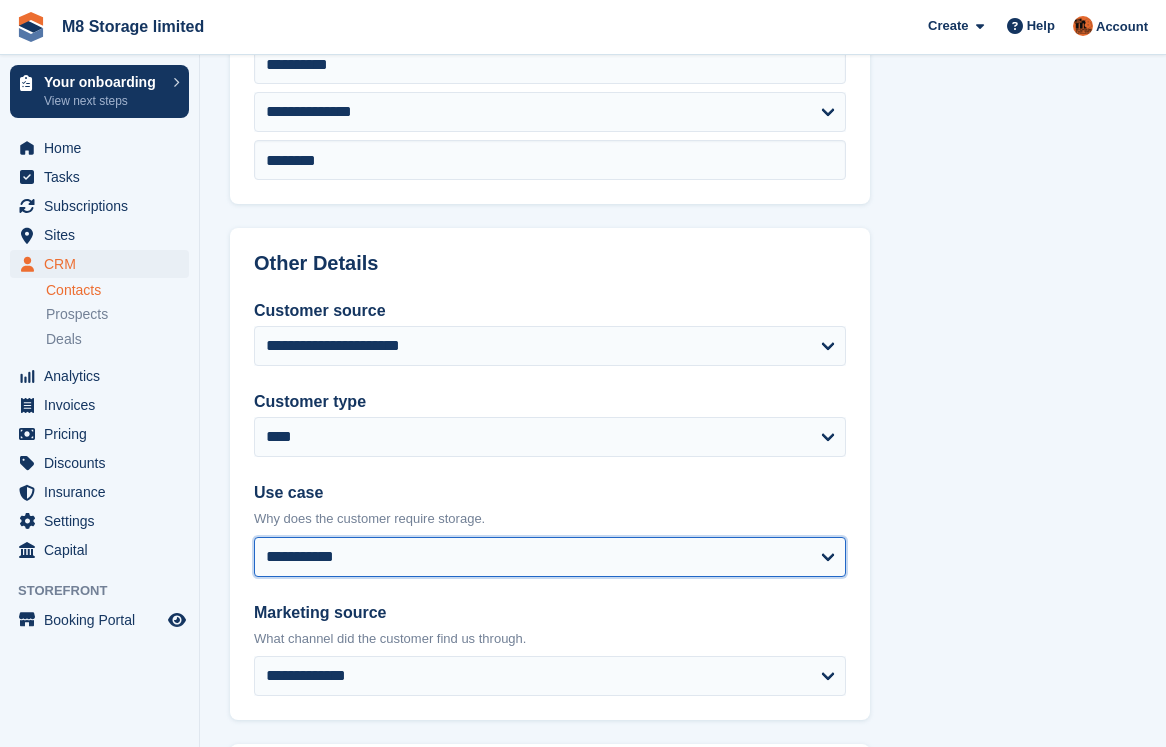 click on "**********" at bounding box center [550, 557] 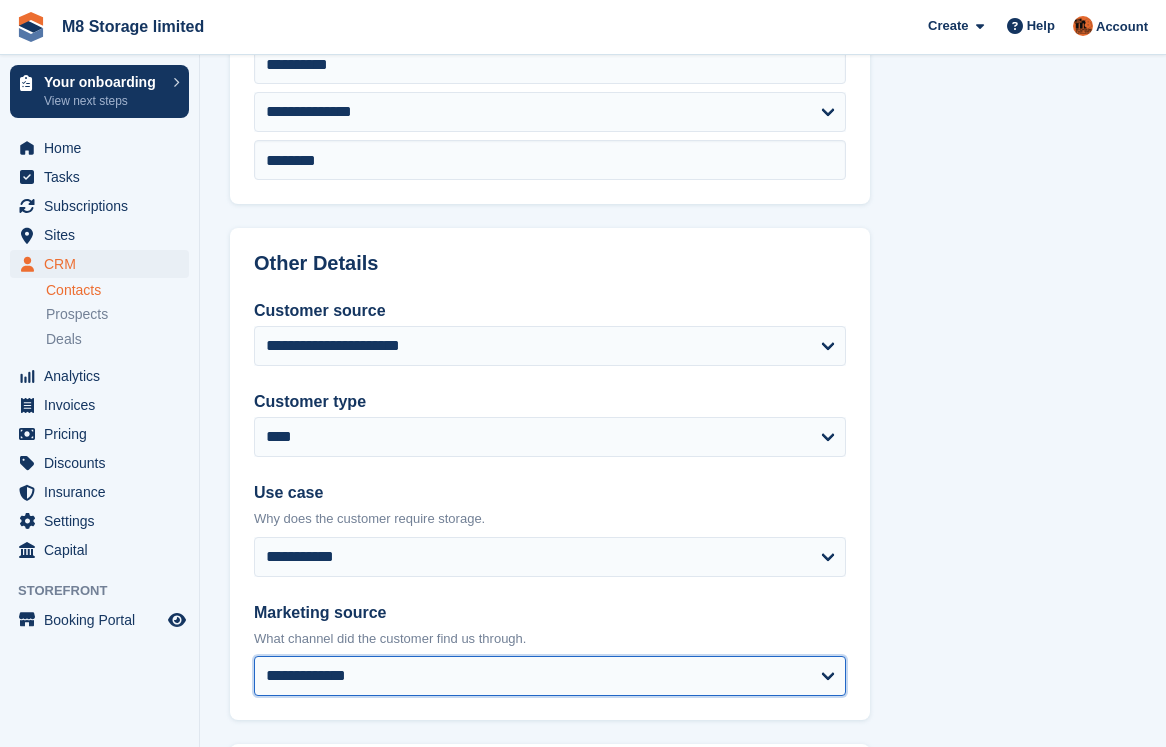 click on "**********" at bounding box center [550, 676] 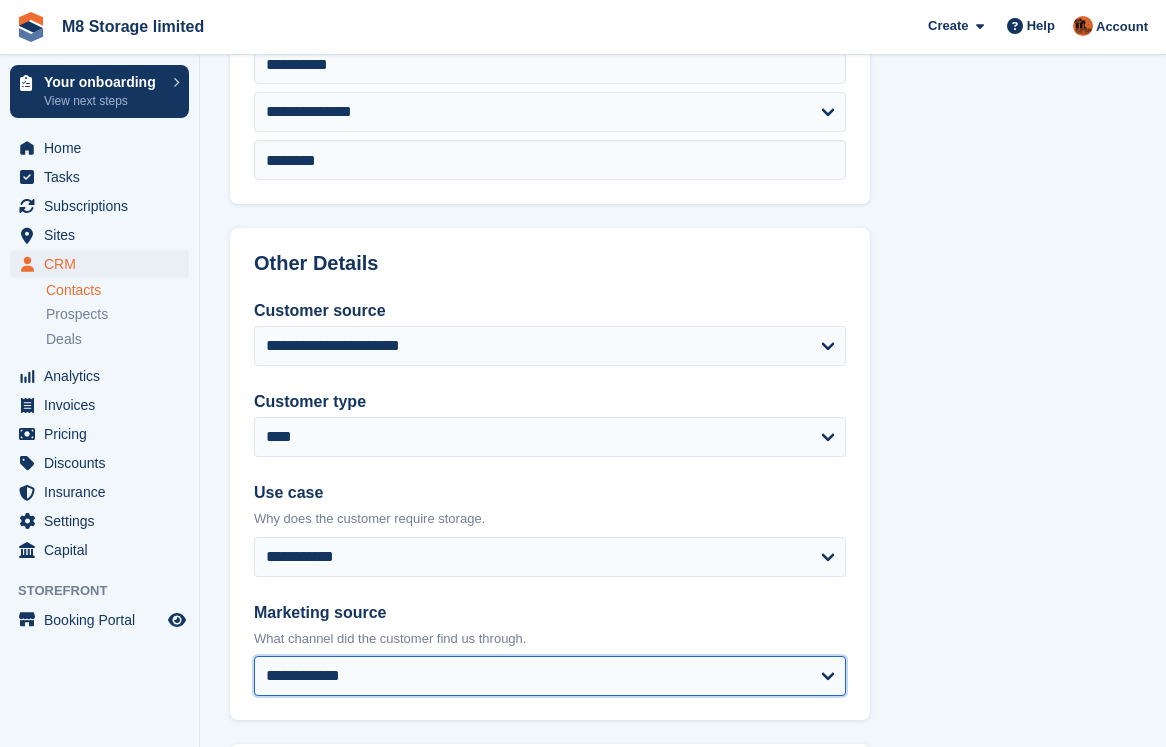 click on "**********" at bounding box center [550, 676] 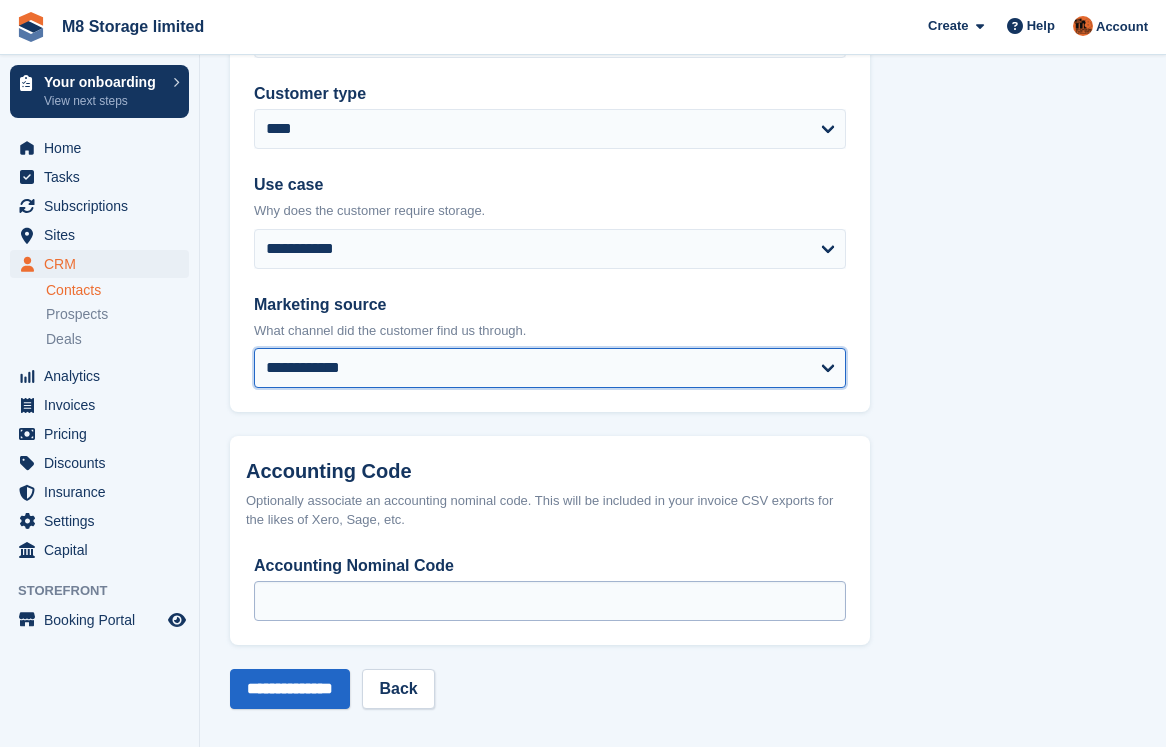 scroll, scrollTop: 1016, scrollLeft: 0, axis: vertical 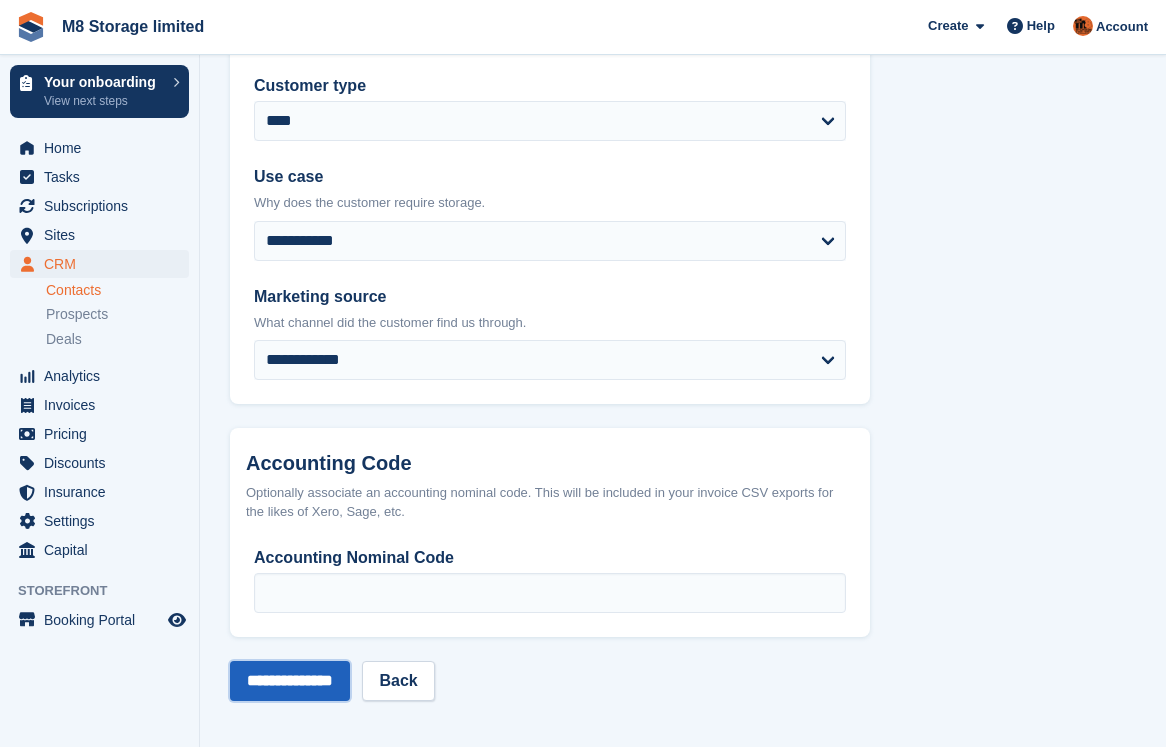 click on "**********" at bounding box center [290, 681] 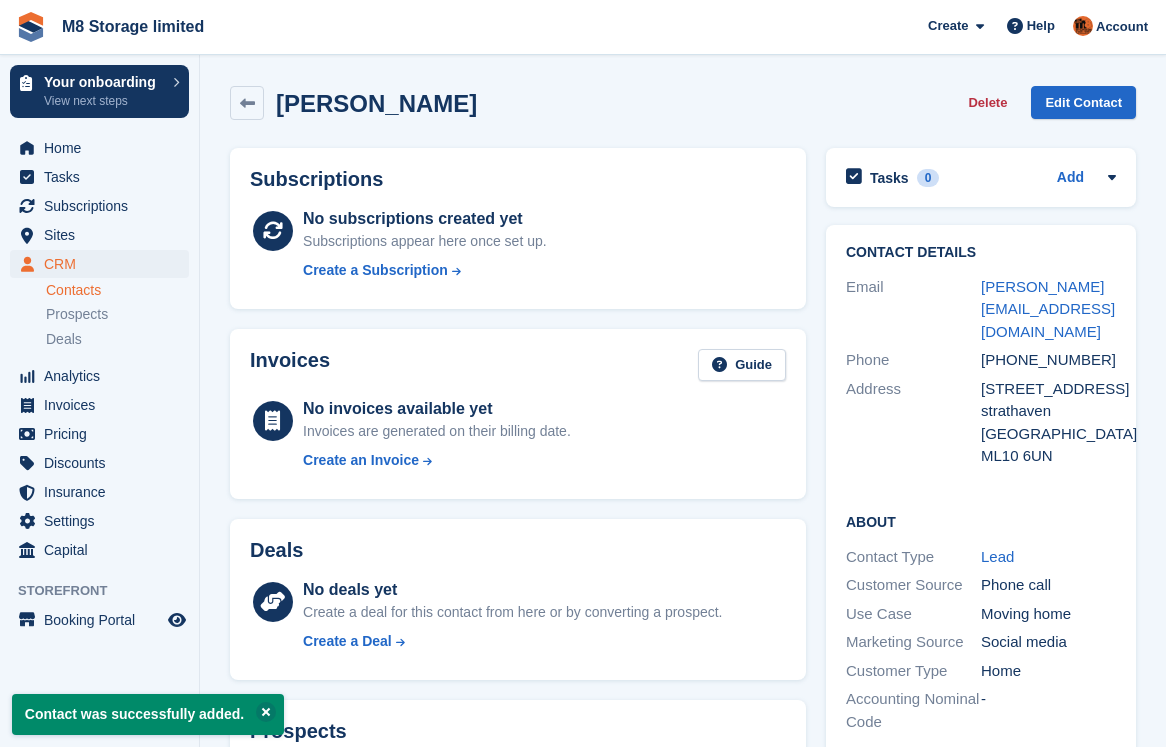 scroll, scrollTop: 0, scrollLeft: 0, axis: both 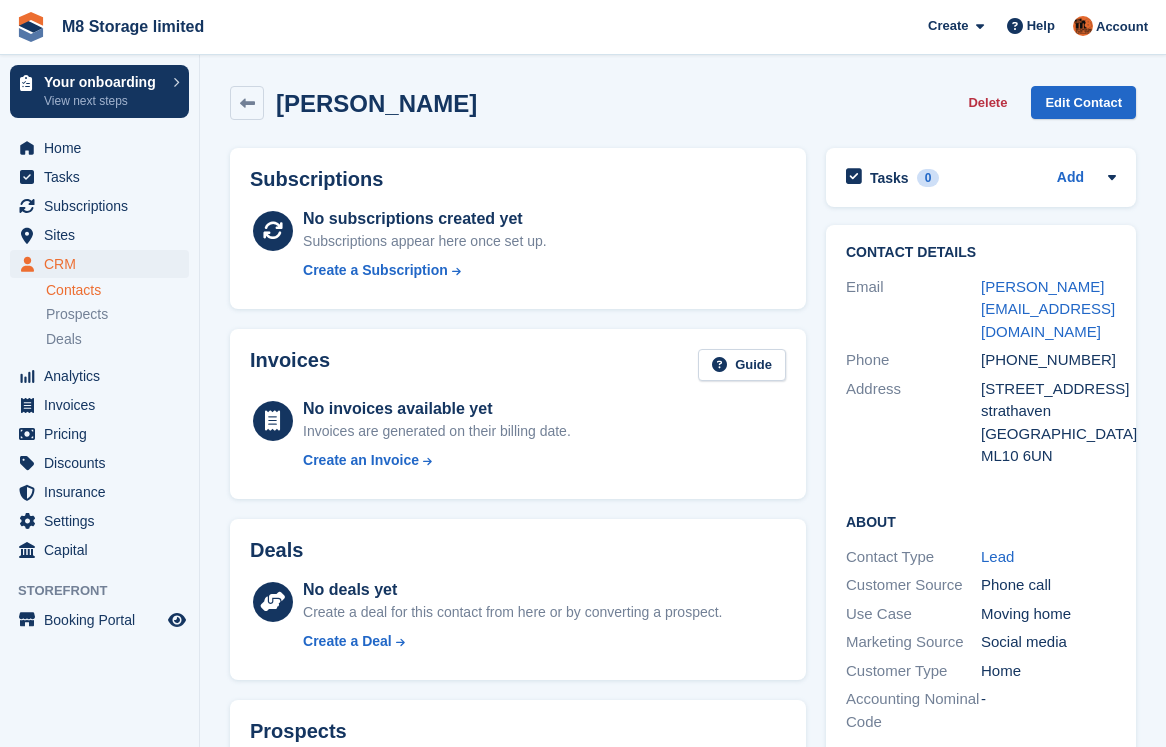 click on "Contacts" at bounding box center [117, 290] 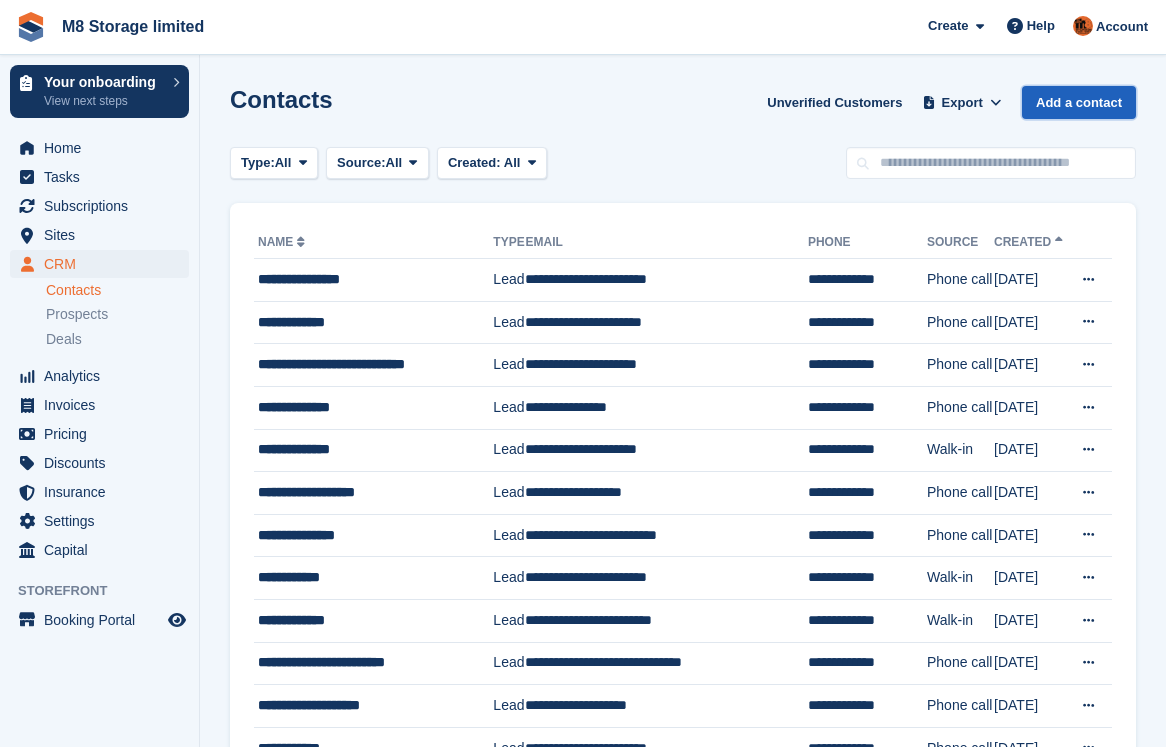 click on "Add a contact" at bounding box center [1079, 102] 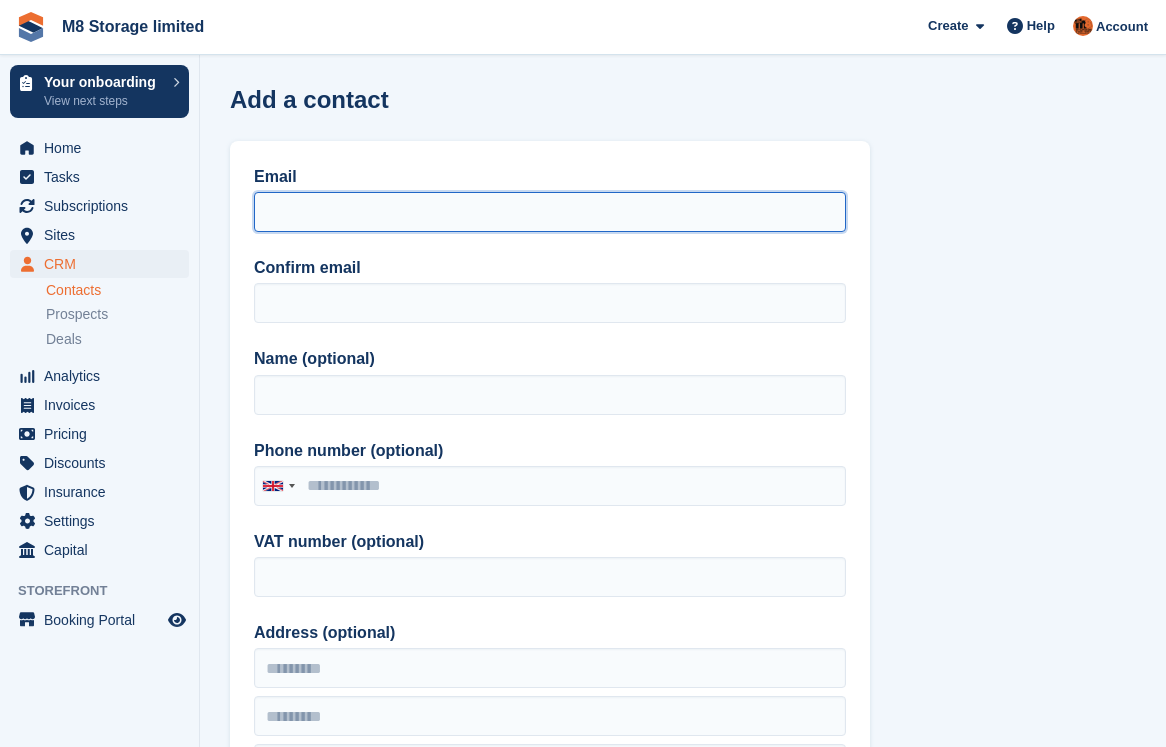 click on "Email" at bounding box center [550, 212] 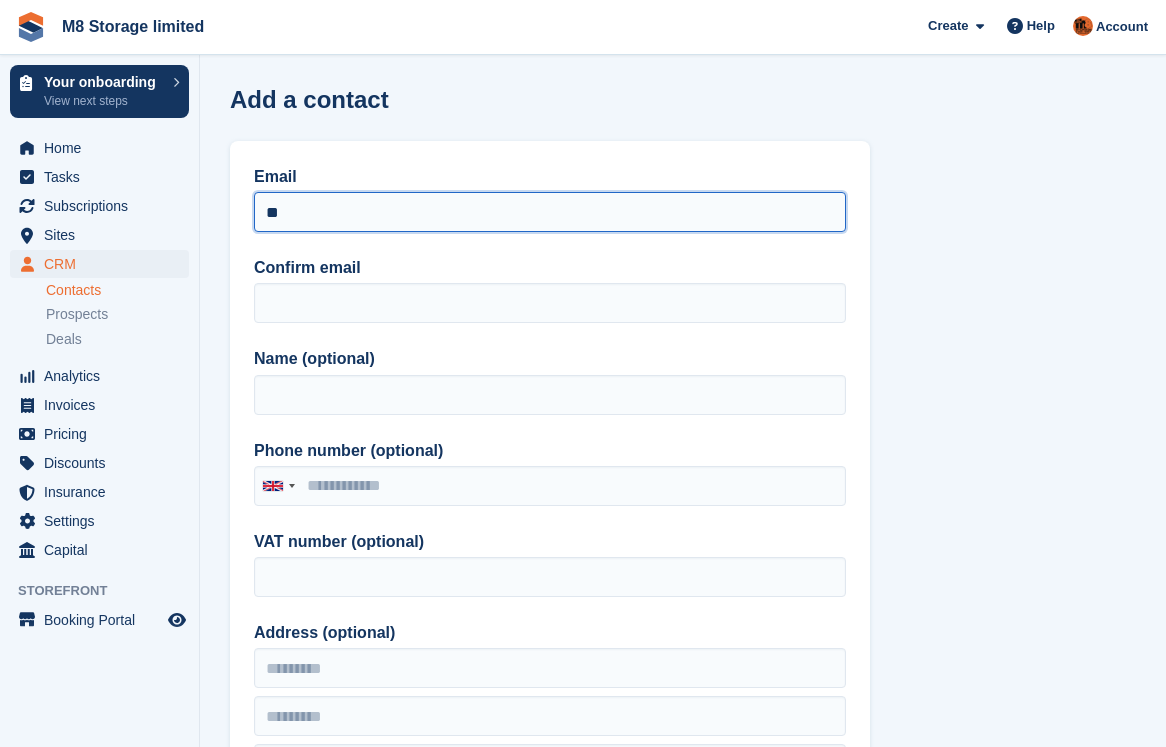 type on "*" 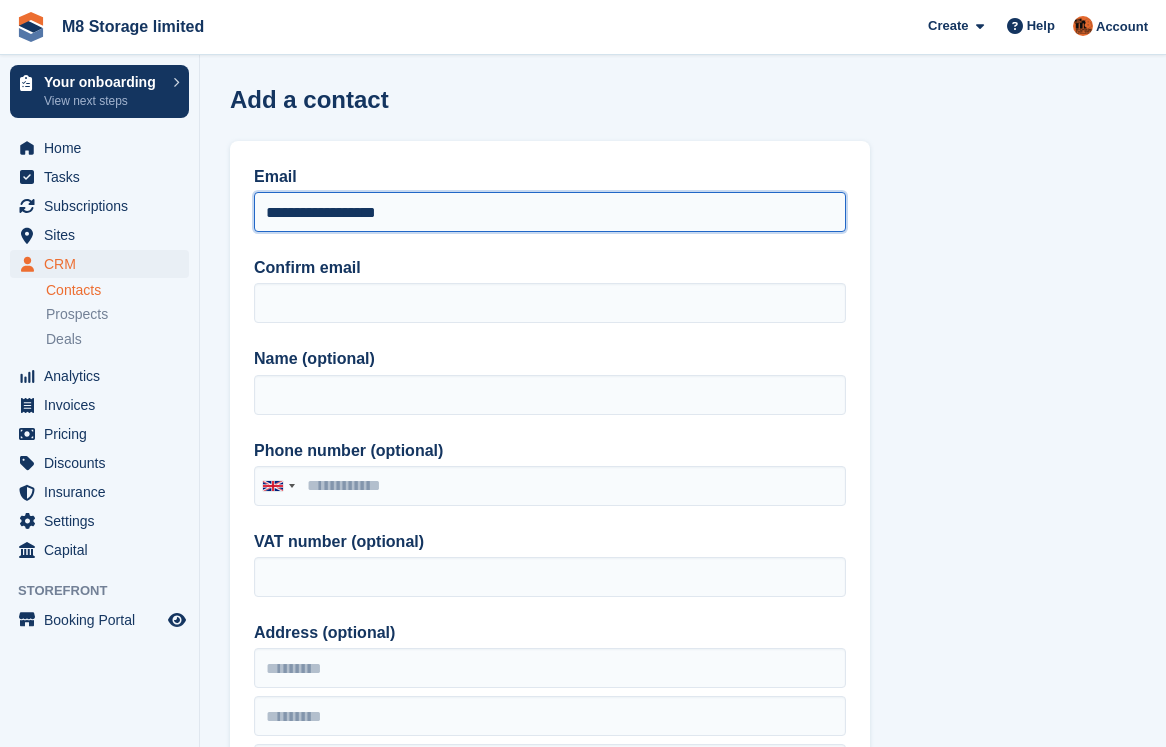 drag, startPoint x: 435, startPoint y: 218, endPoint x: 229, endPoint y: 221, distance: 206.02185 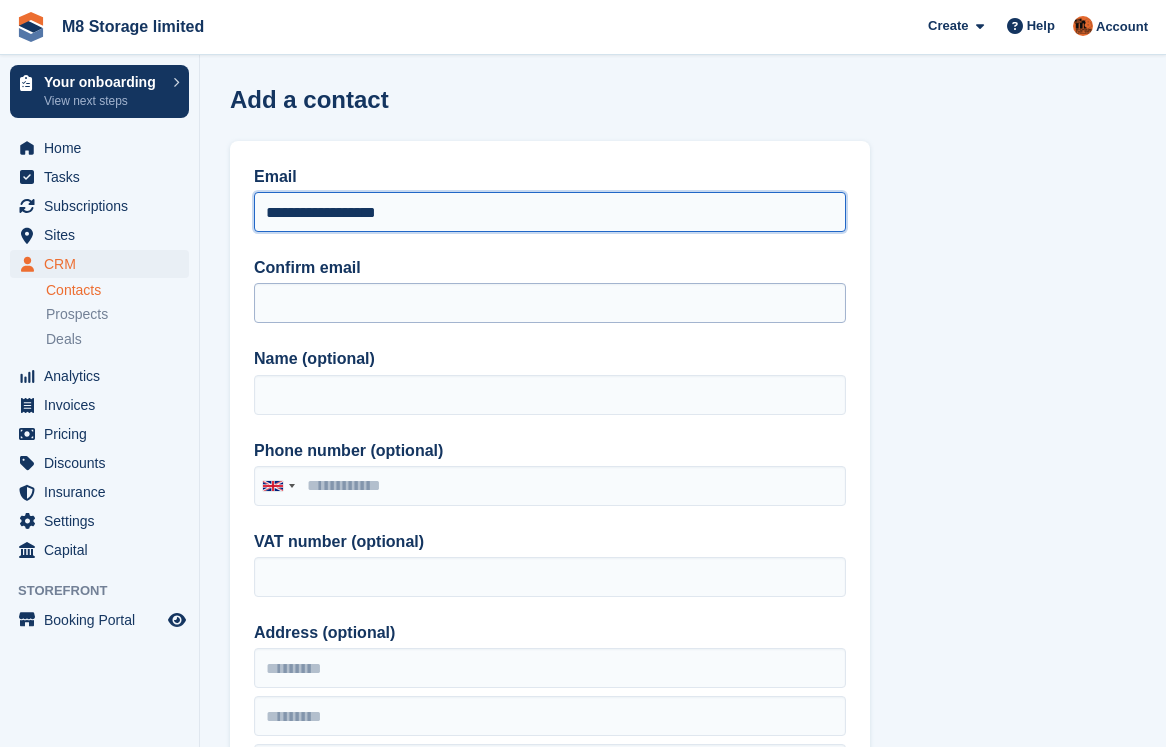 type on "**********" 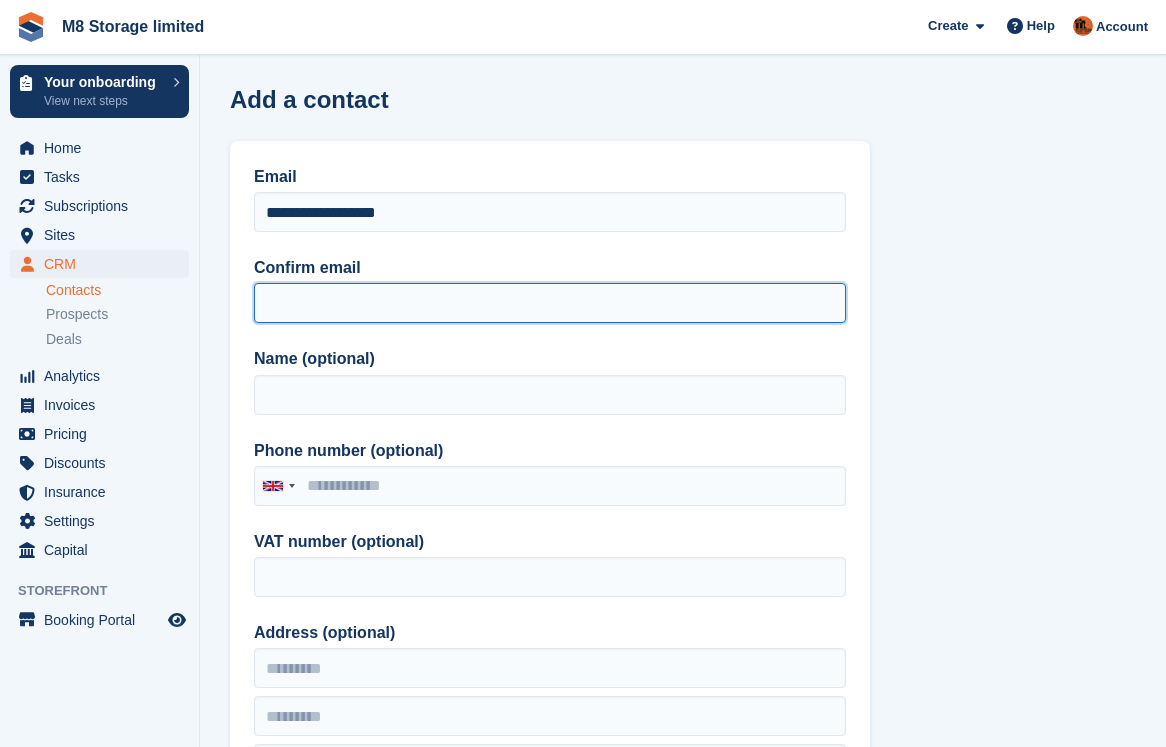paste on "**********" 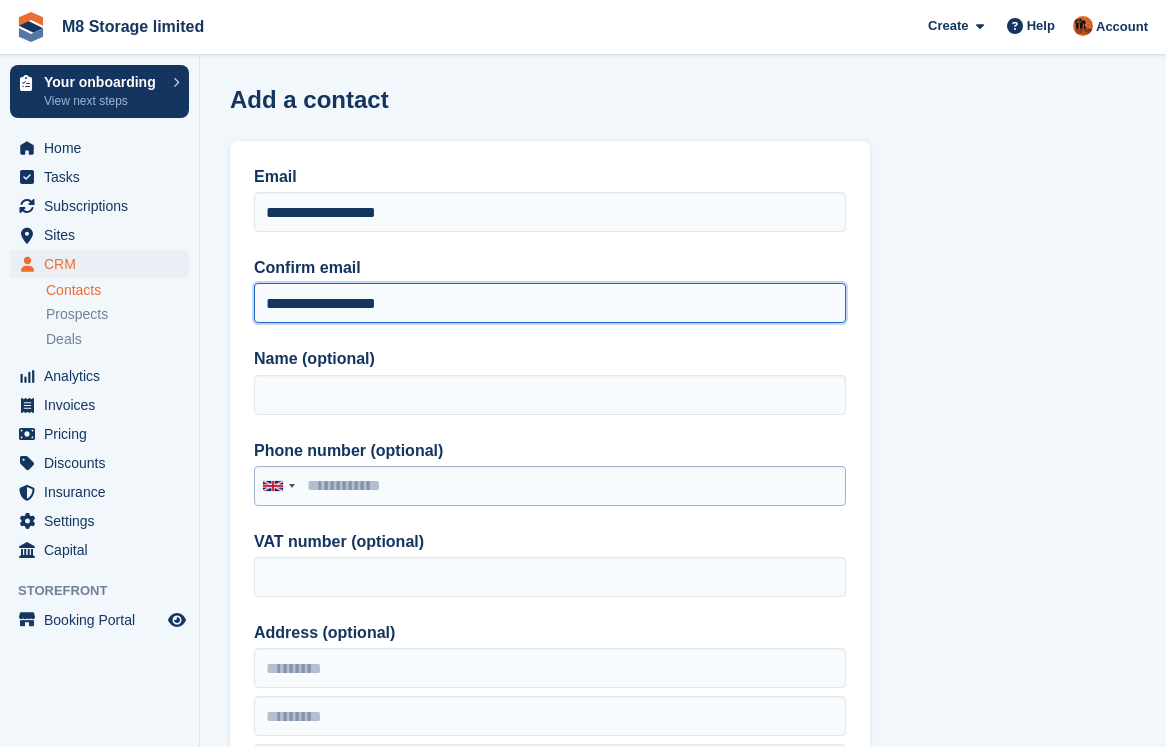 type on "**********" 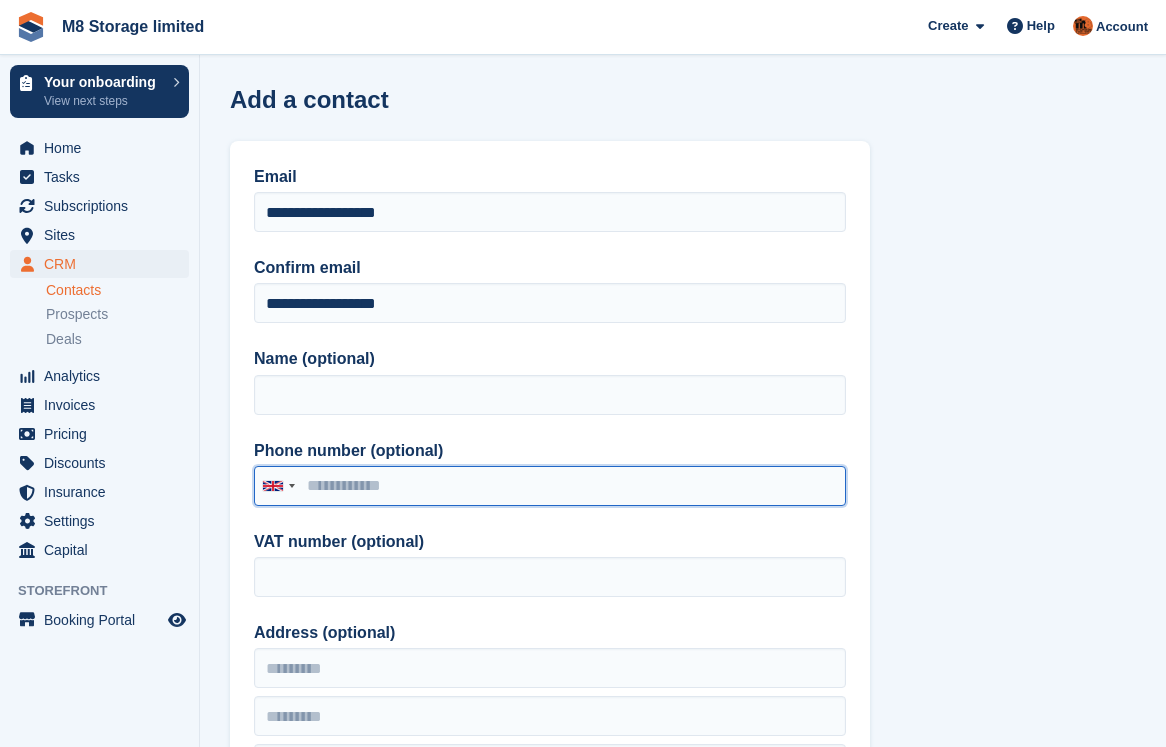 click on "Phone number (optional)" at bounding box center (550, 486) 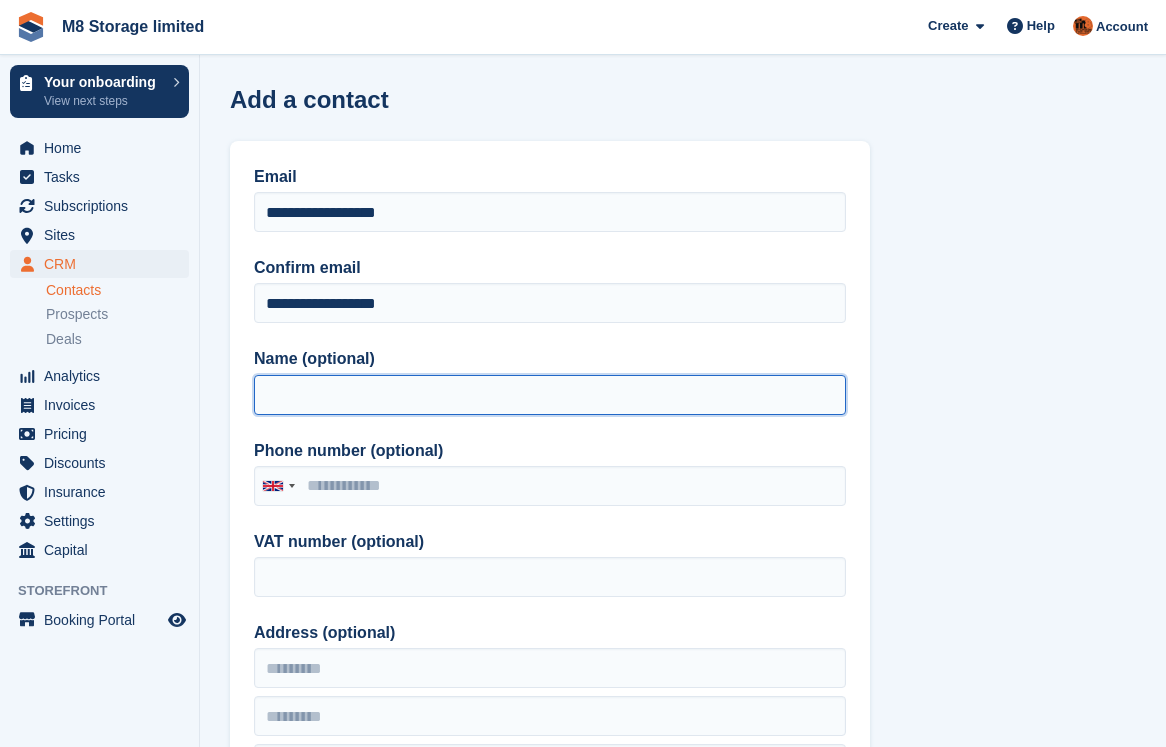 click on "Name (optional)" at bounding box center (550, 395) 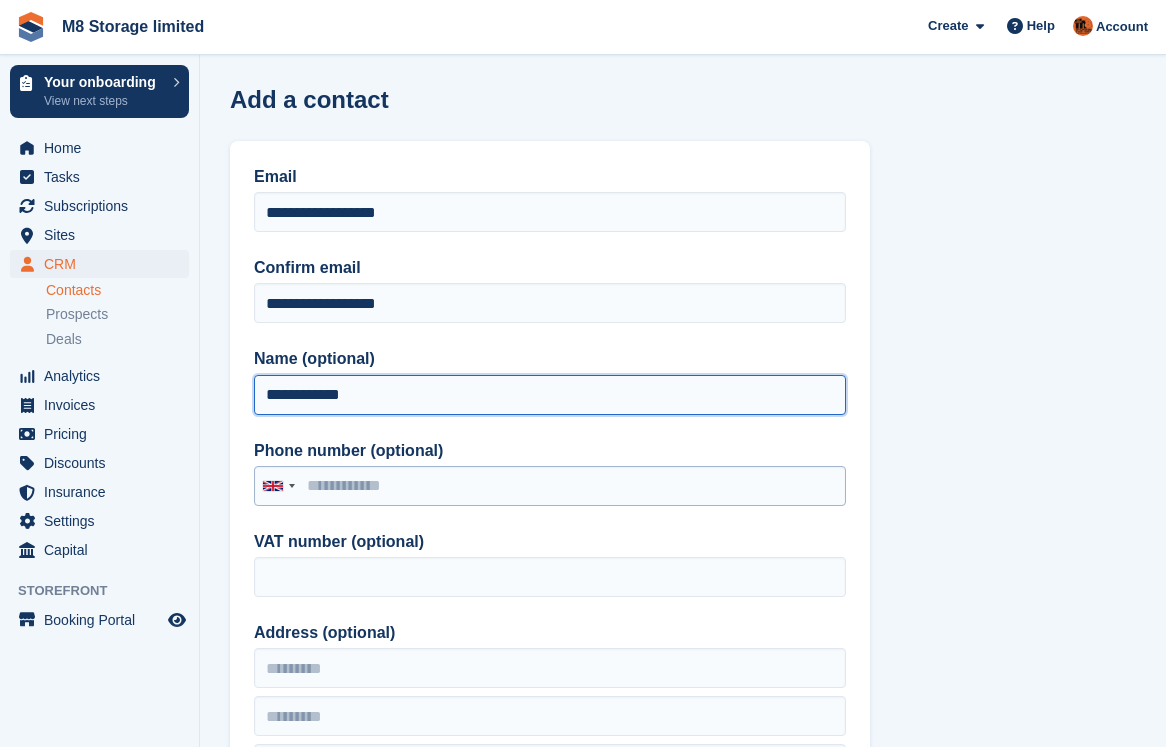 type on "**********" 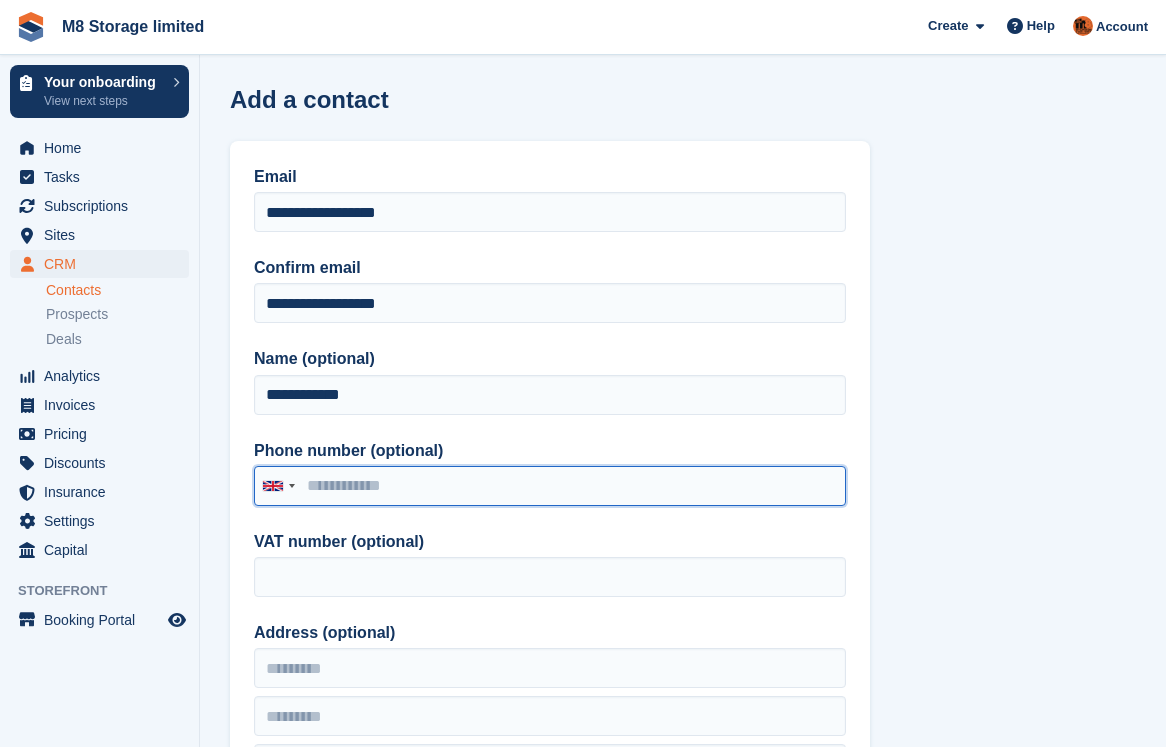 click on "Phone number (optional)" at bounding box center (550, 486) 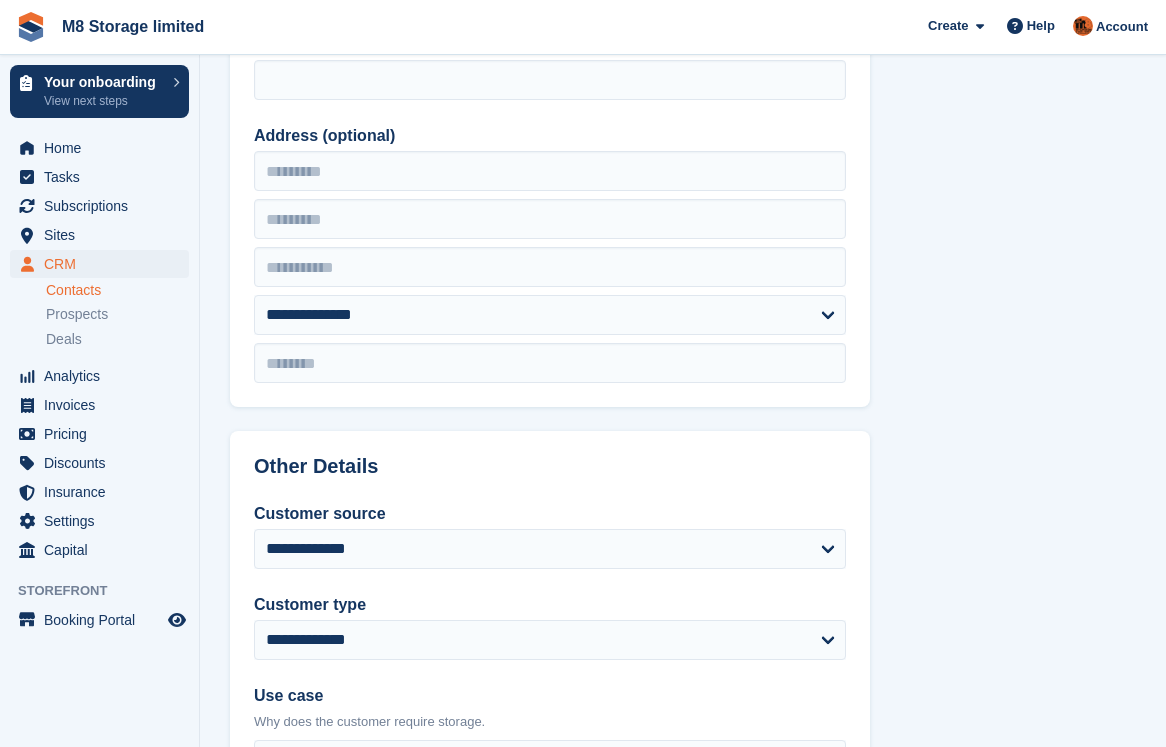 scroll, scrollTop: 500, scrollLeft: 0, axis: vertical 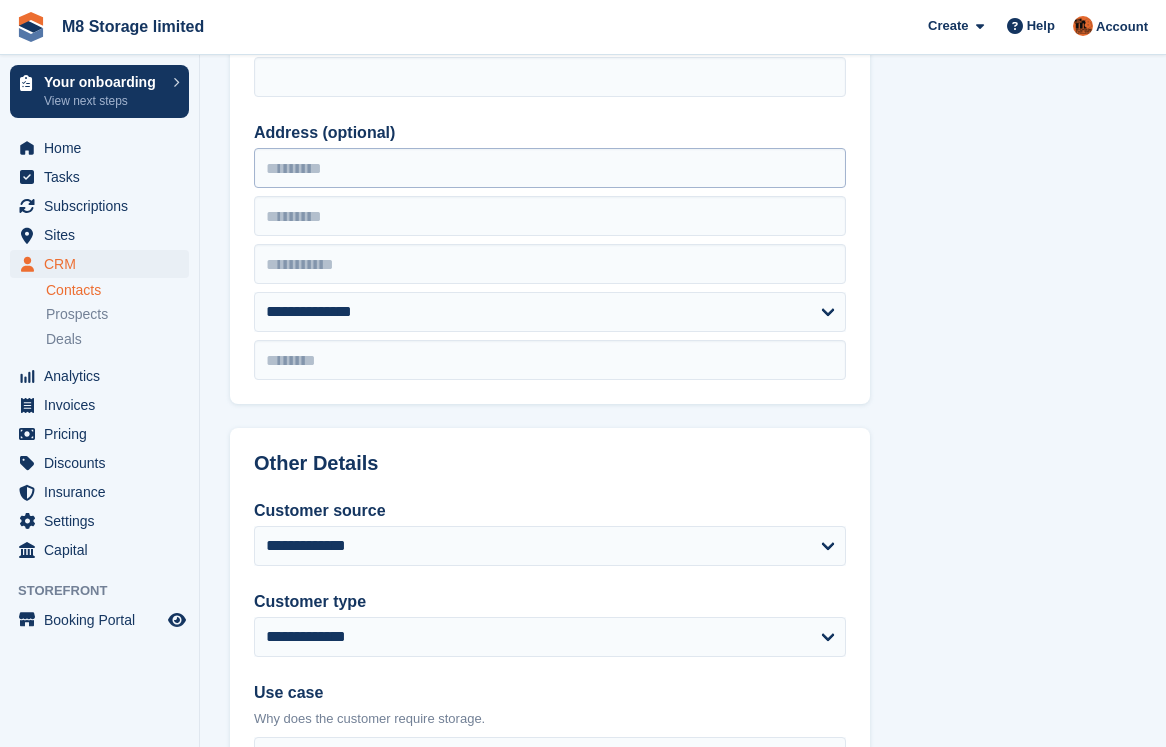 type on "**********" 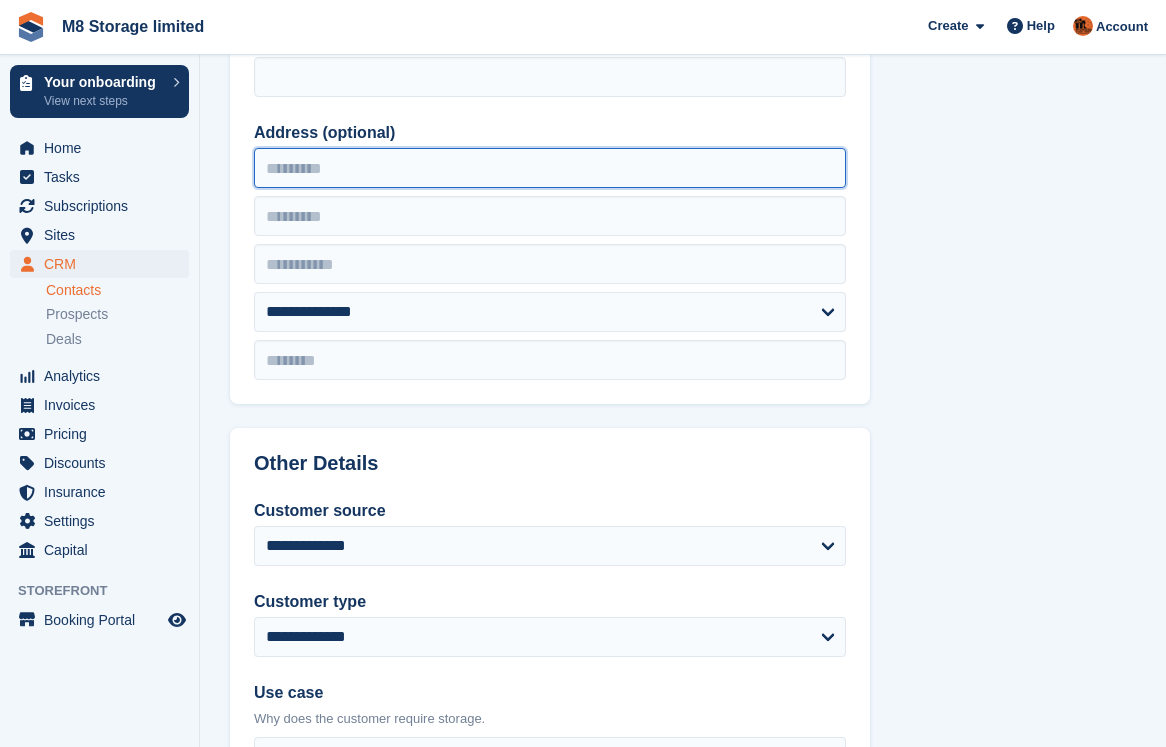 click on "Address (optional)" at bounding box center [550, 168] 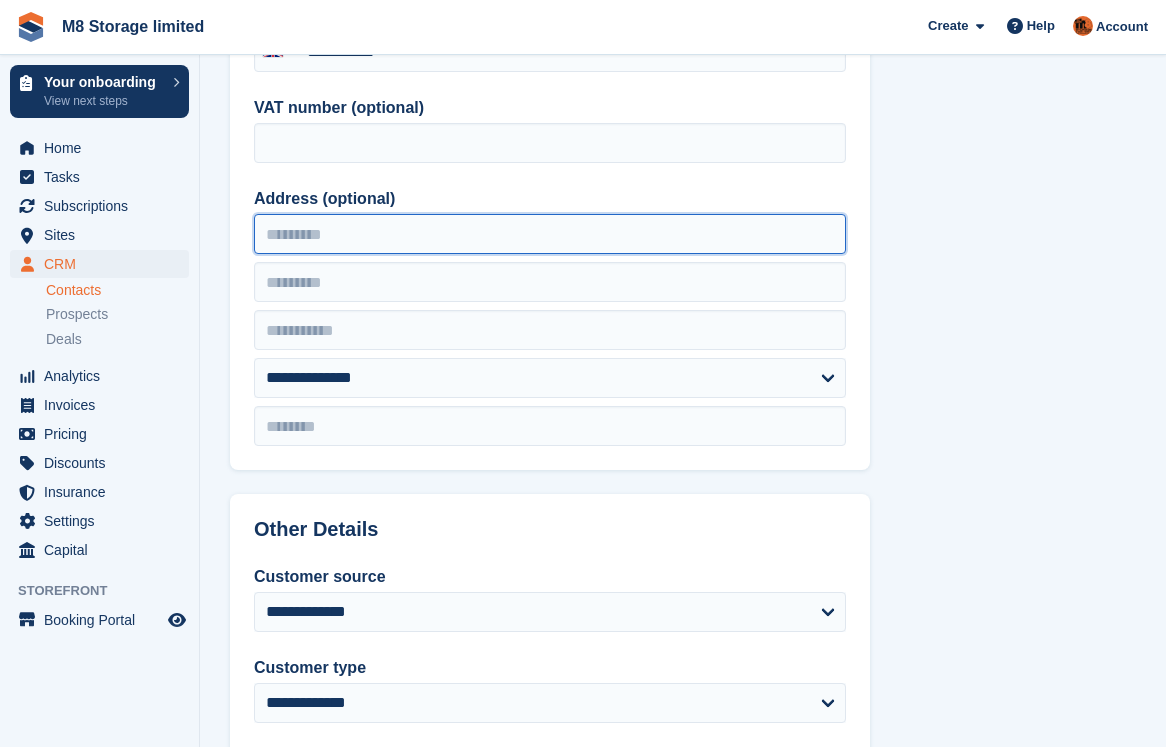 scroll, scrollTop: 400, scrollLeft: 0, axis: vertical 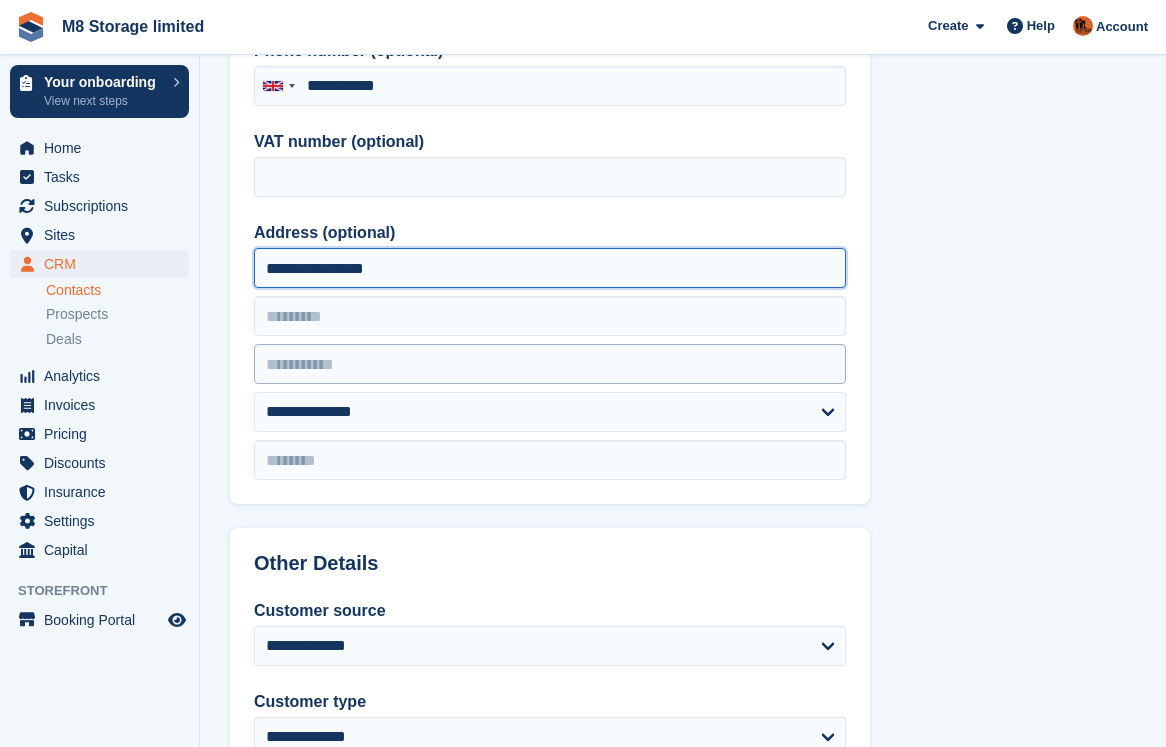 type on "**********" 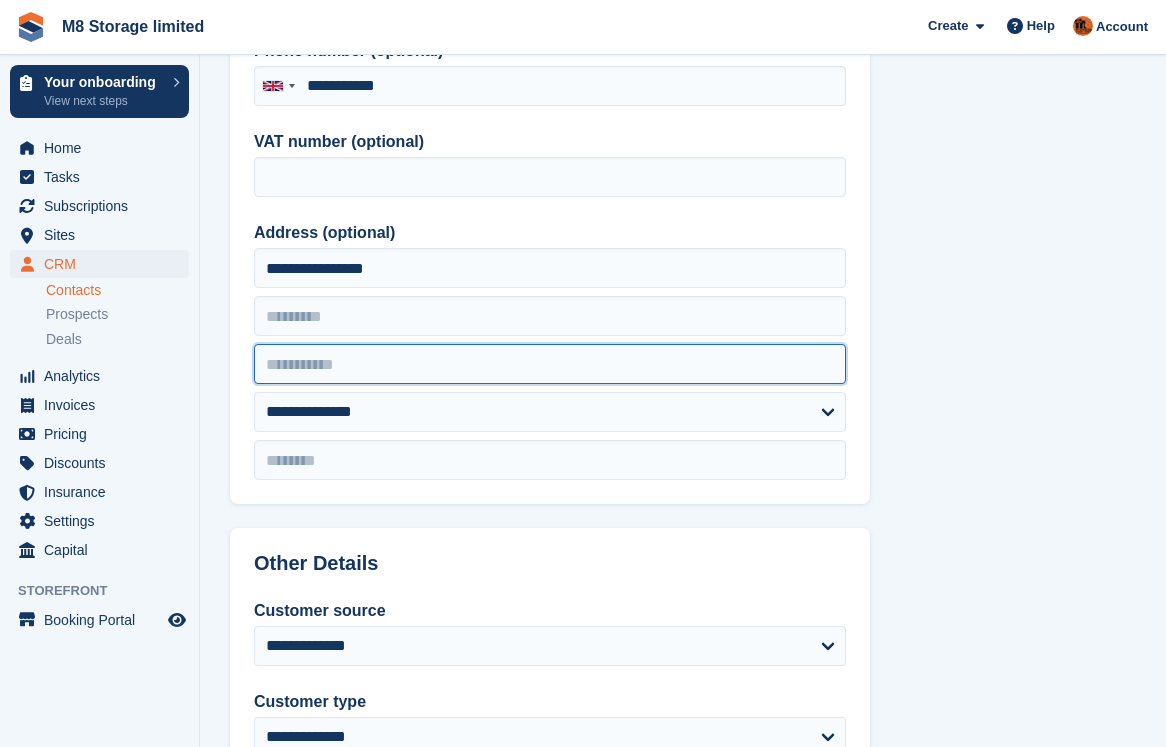 click at bounding box center [550, 364] 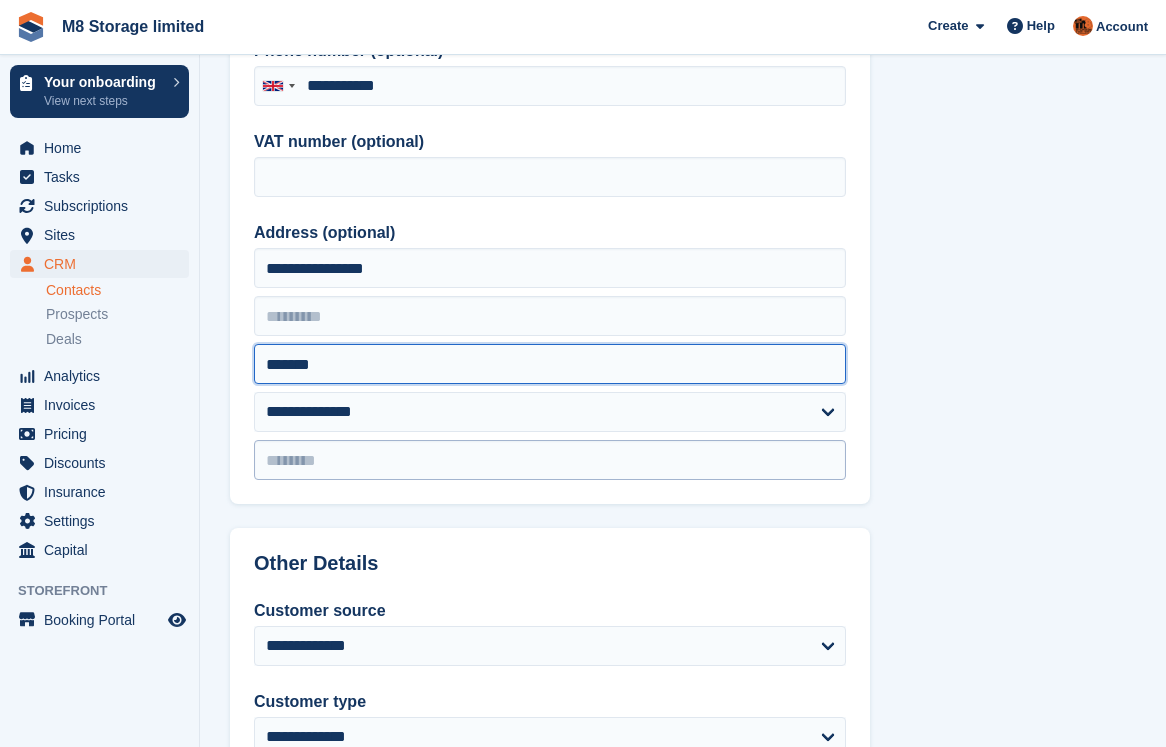type on "*******" 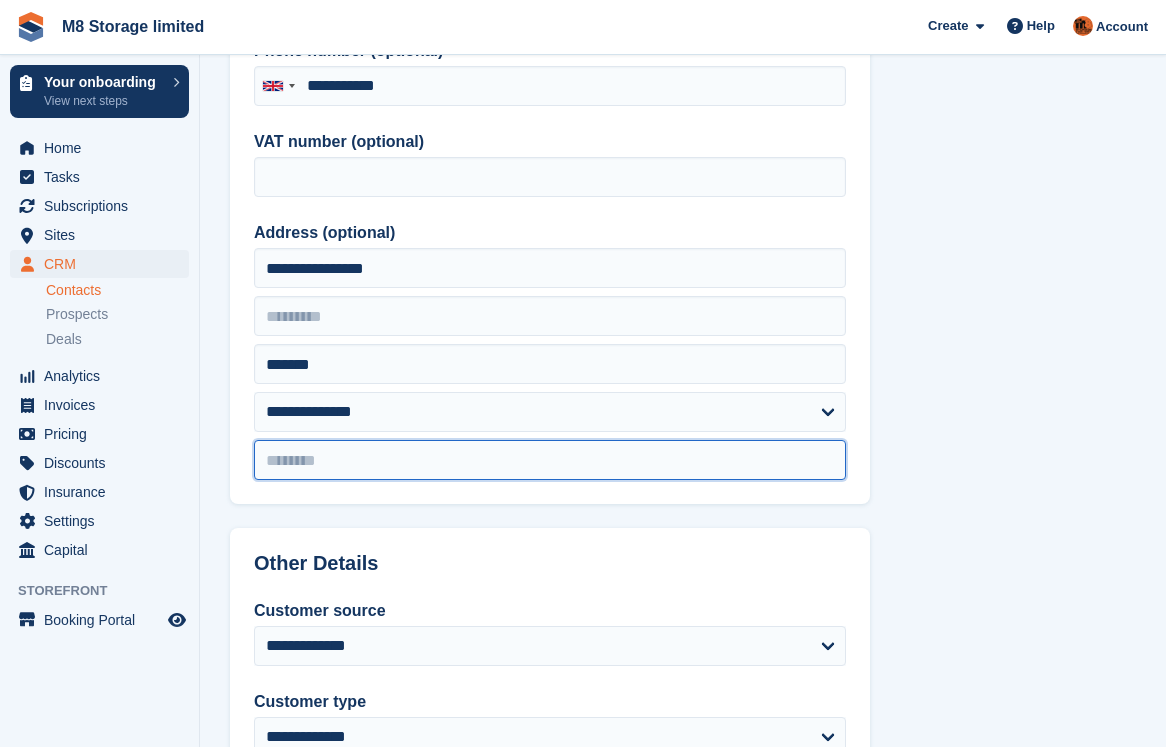 click at bounding box center (550, 460) 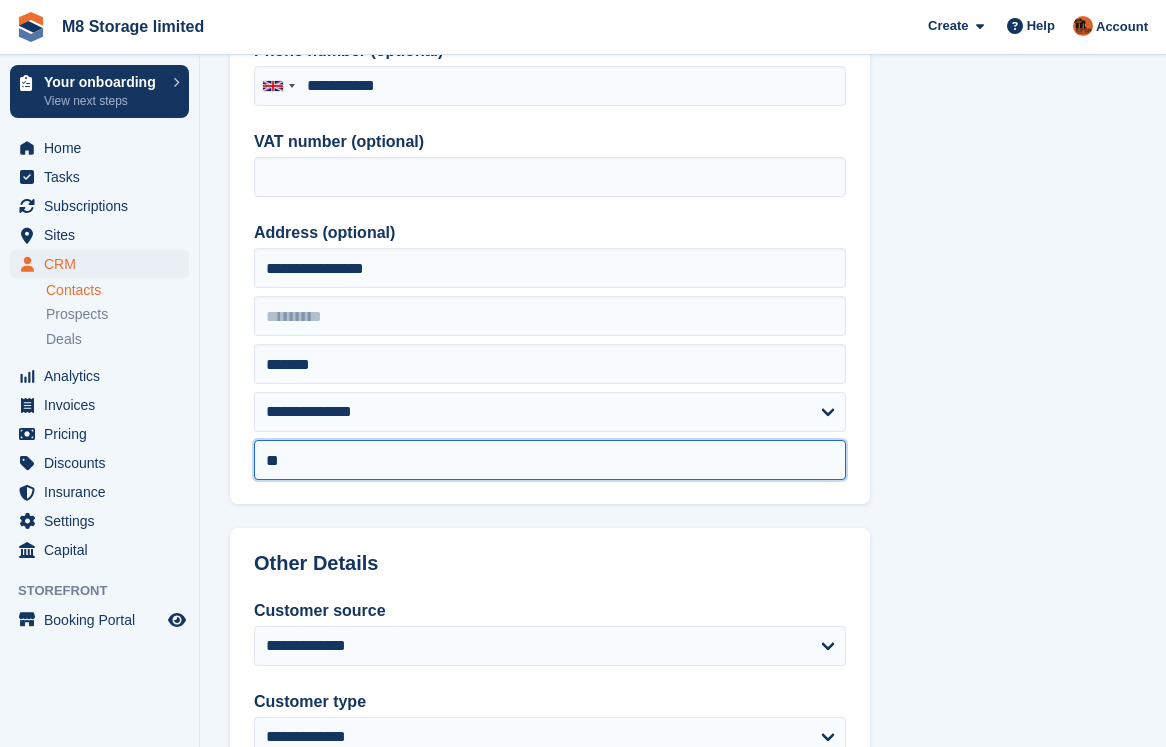 type on "*" 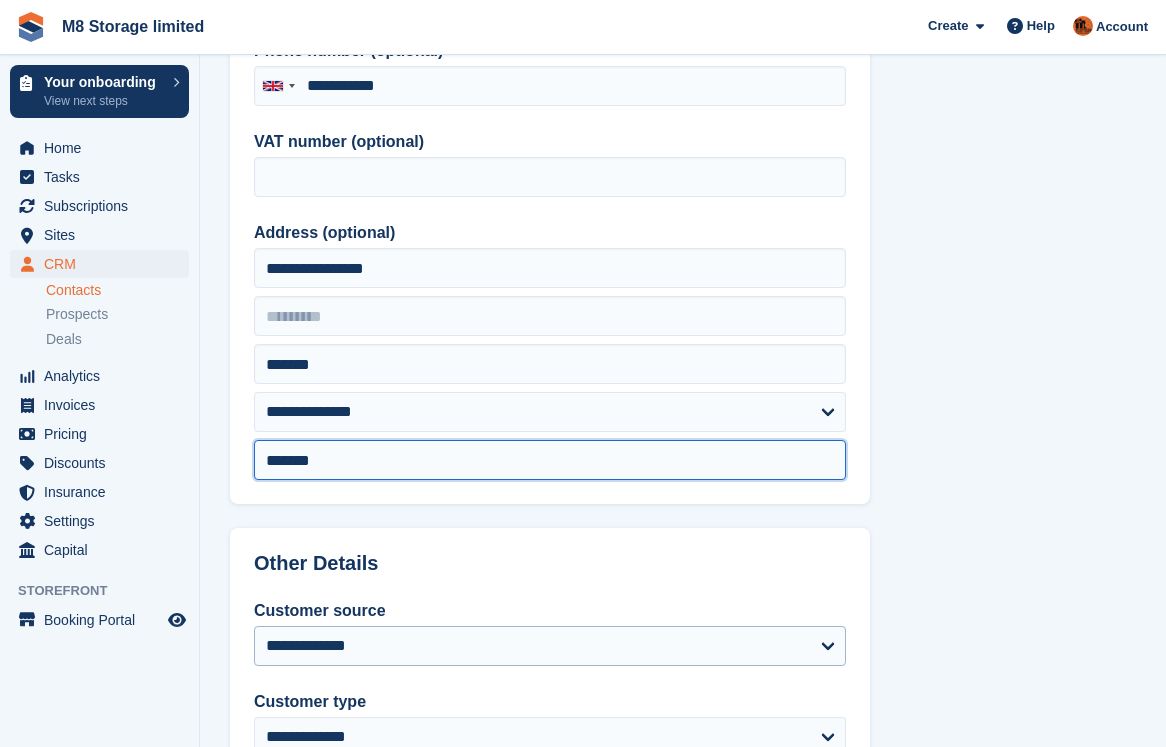type on "*******" 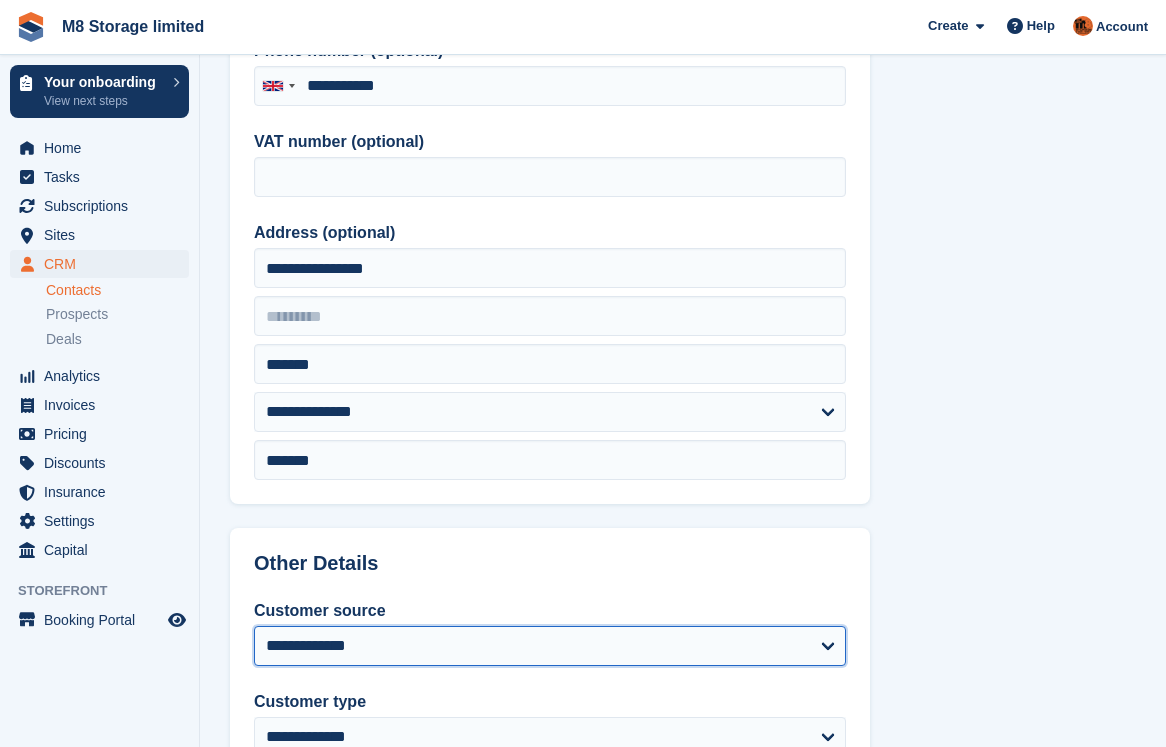 click on "**********" at bounding box center (550, 646) 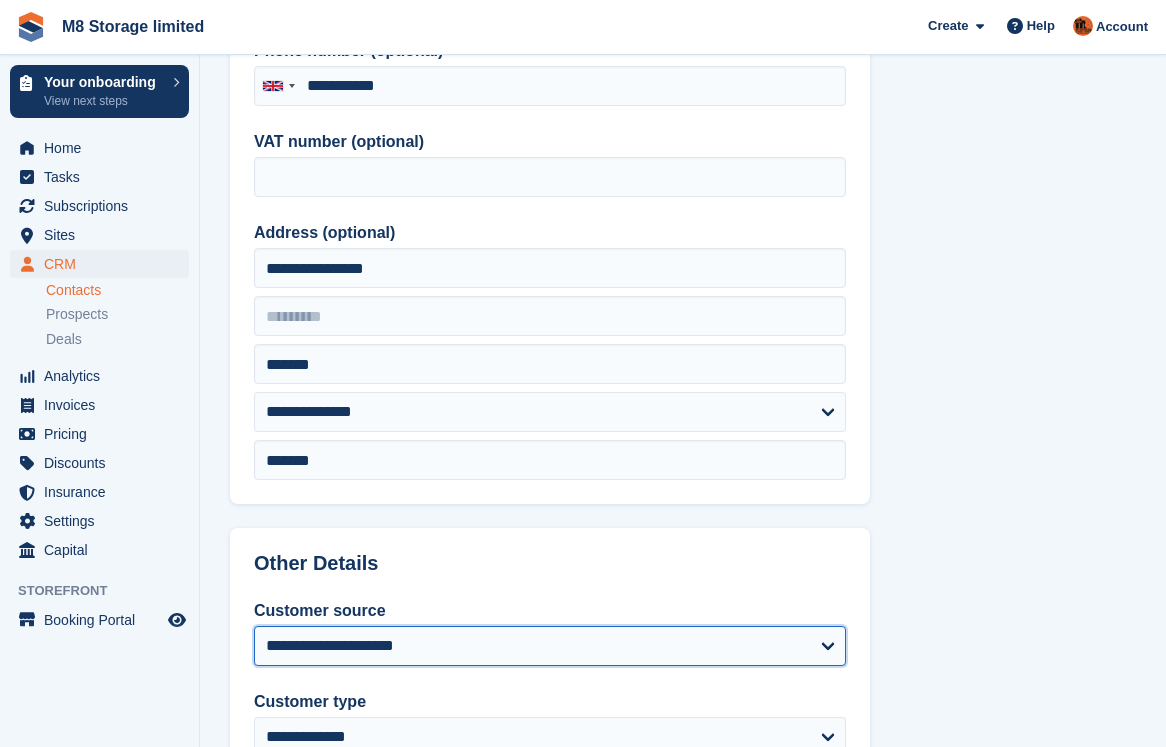 click on "**********" at bounding box center [550, 646] 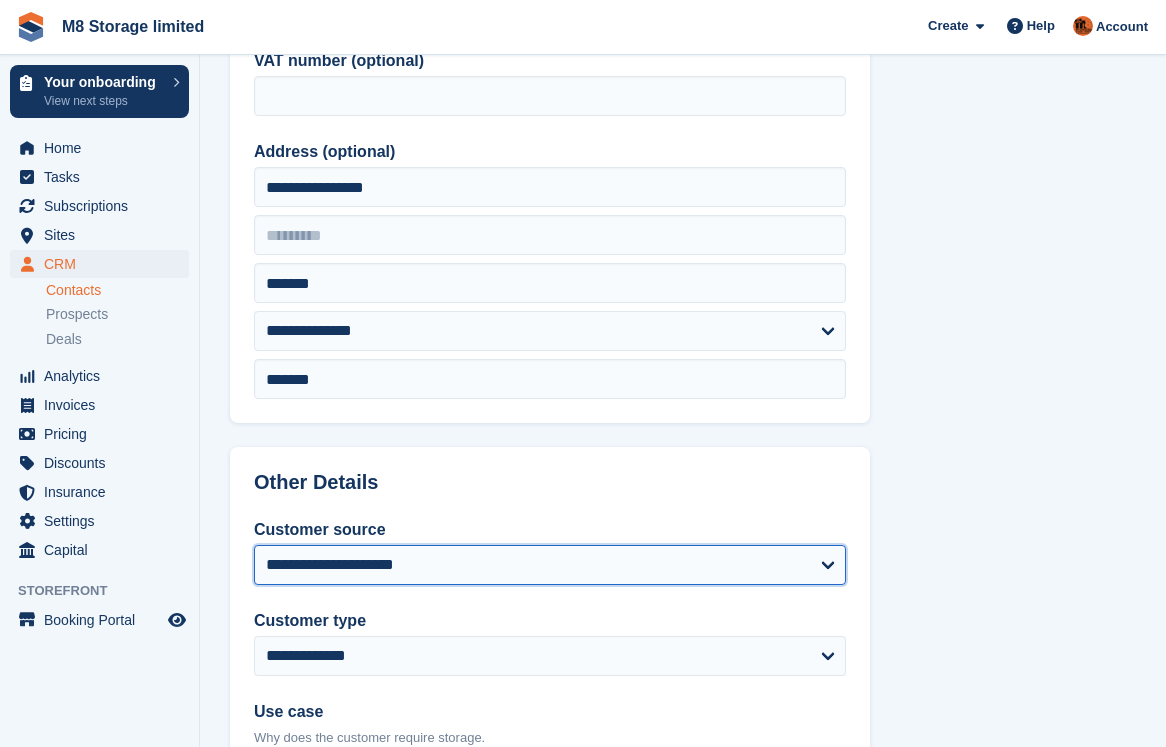 scroll, scrollTop: 700, scrollLeft: 0, axis: vertical 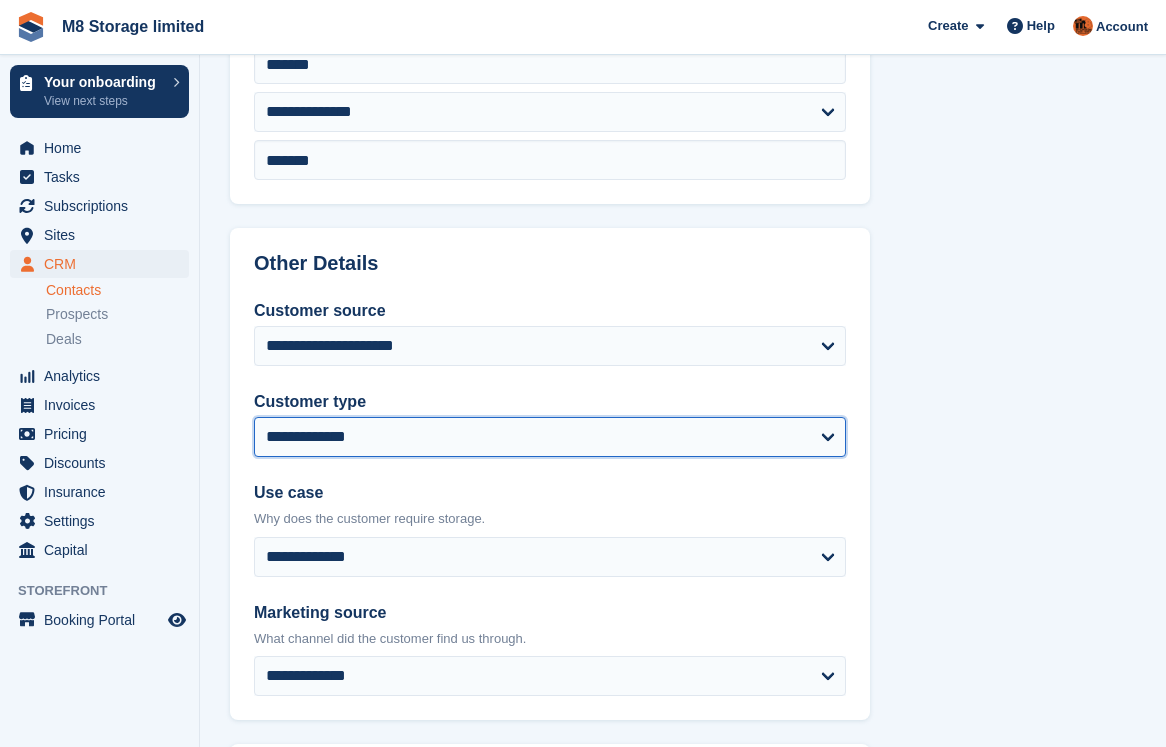 click on "**********" at bounding box center (550, 437) 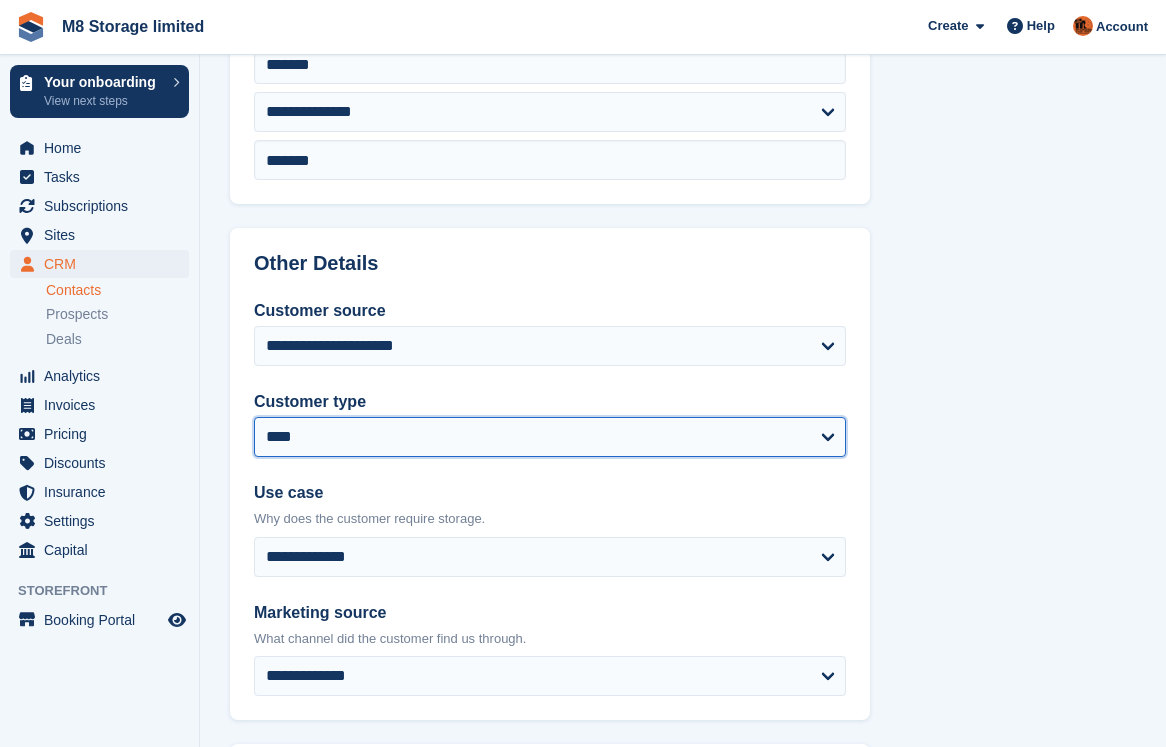 click on "**********" at bounding box center [550, 437] 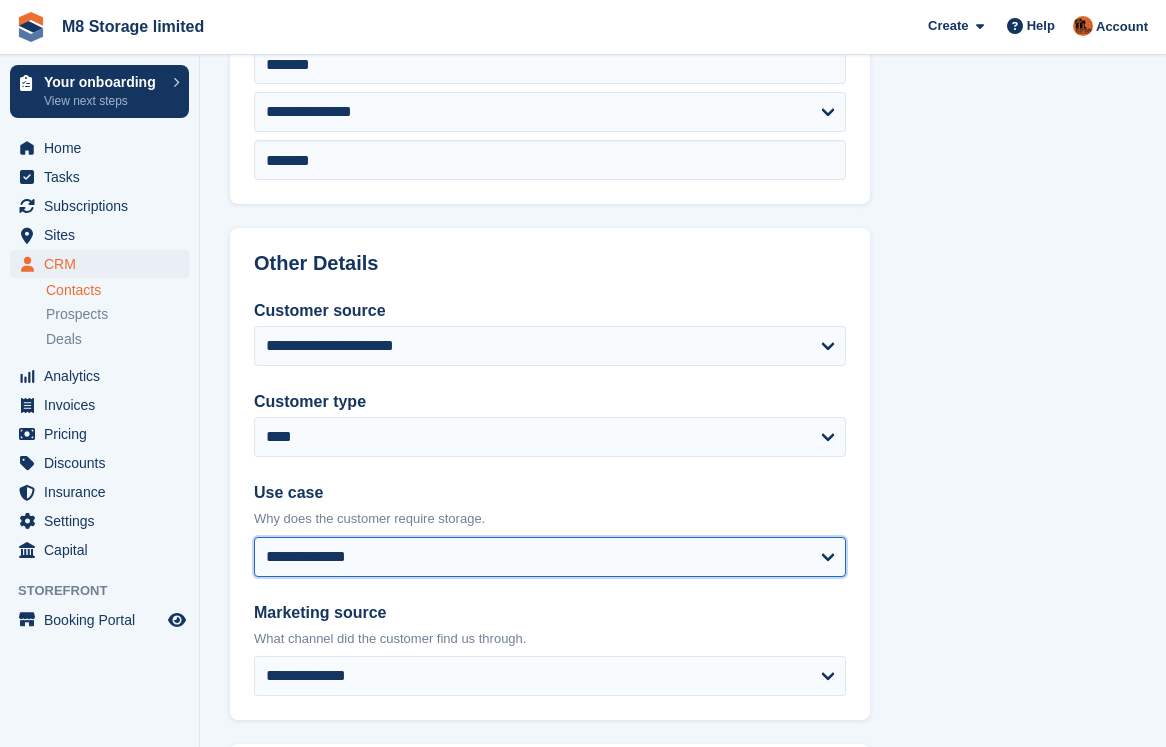 click on "**********" at bounding box center (550, 557) 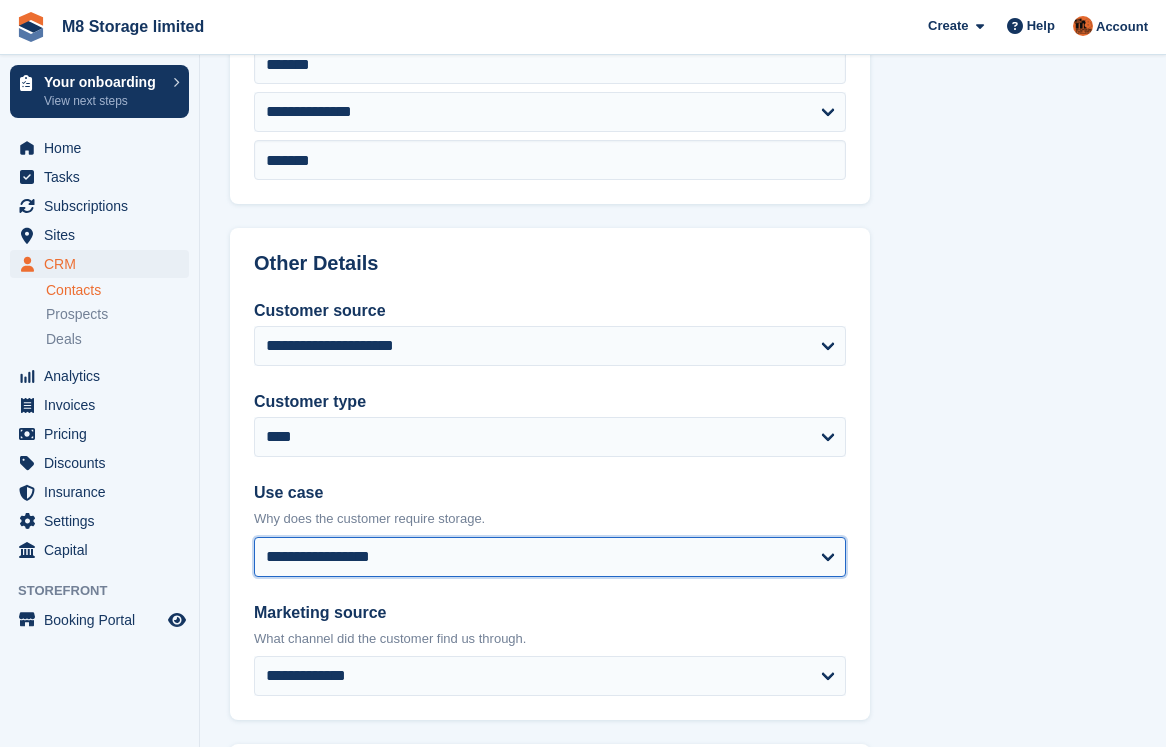 click on "**********" at bounding box center [550, 557] 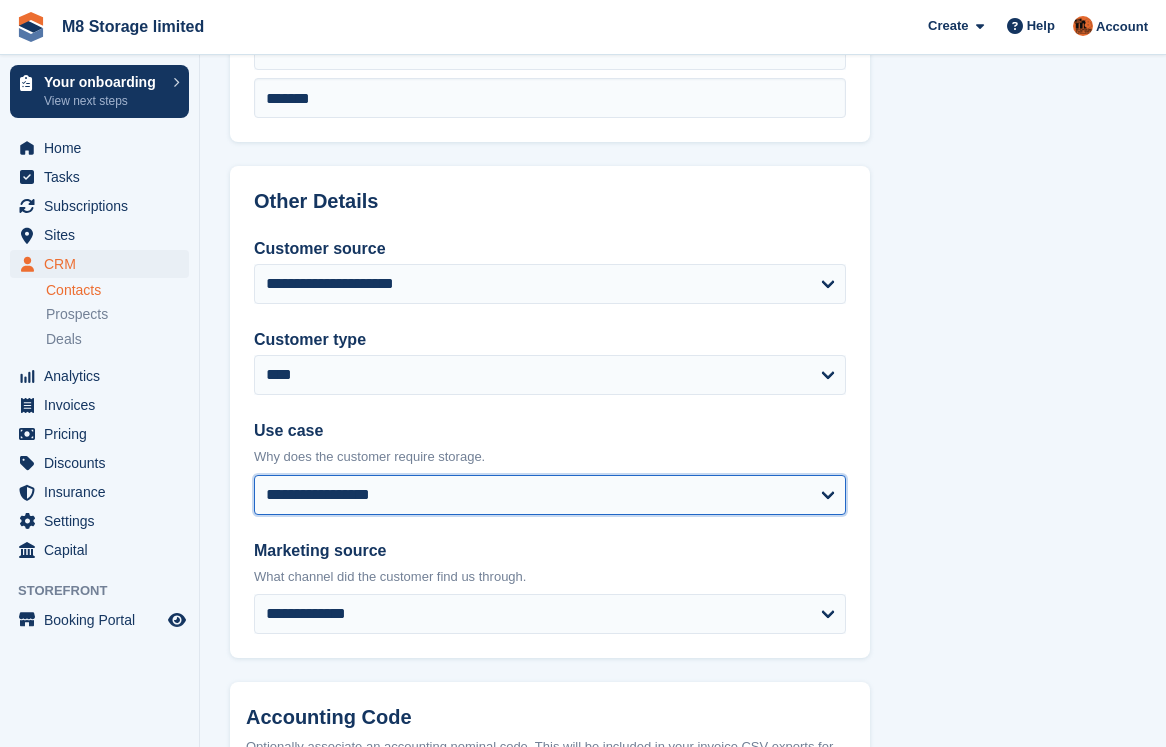 scroll, scrollTop: 1000, scrollLeft: 0, axis: vertical 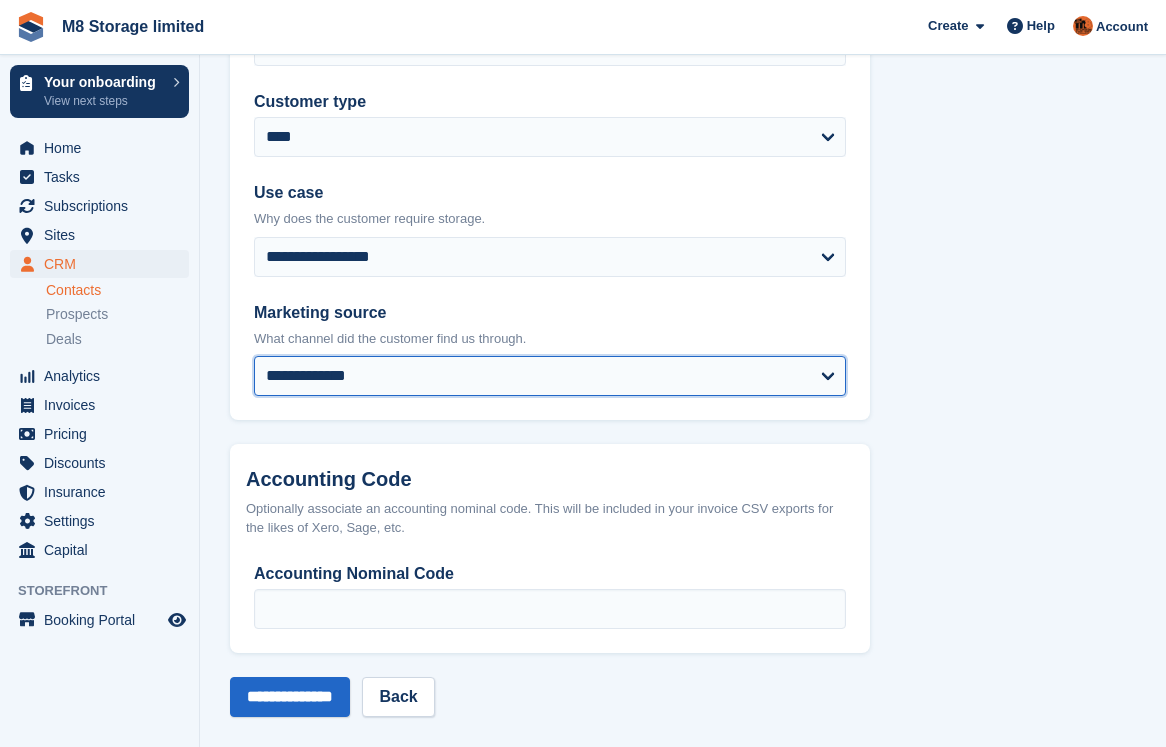 click on "**********" at bounding box center [550, 376] 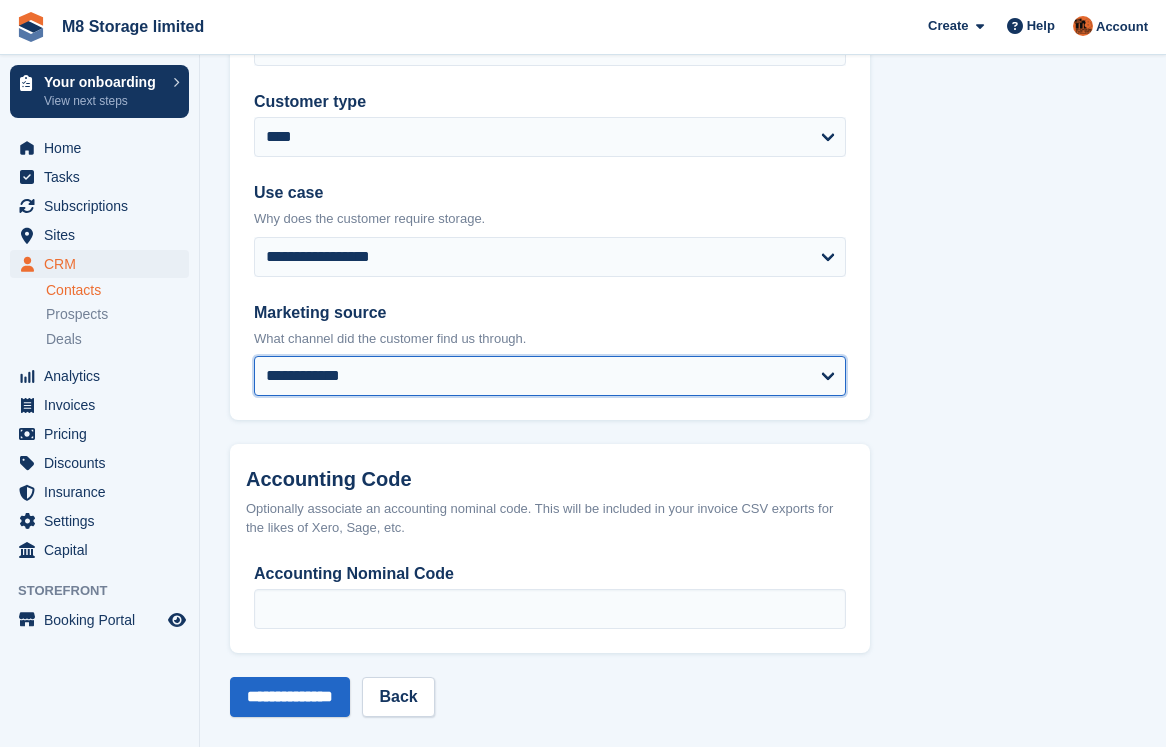 click on "**********" at bounding box center [550, 376] 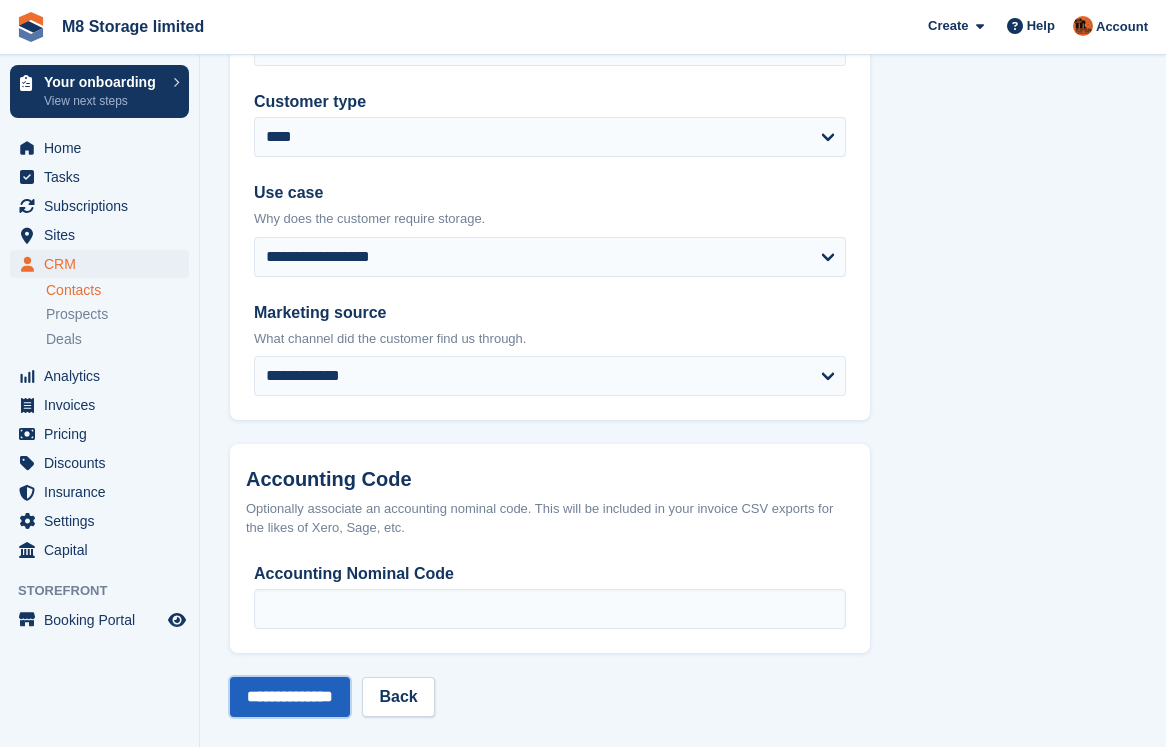 click on "**********" at bounding box center [290, 697] 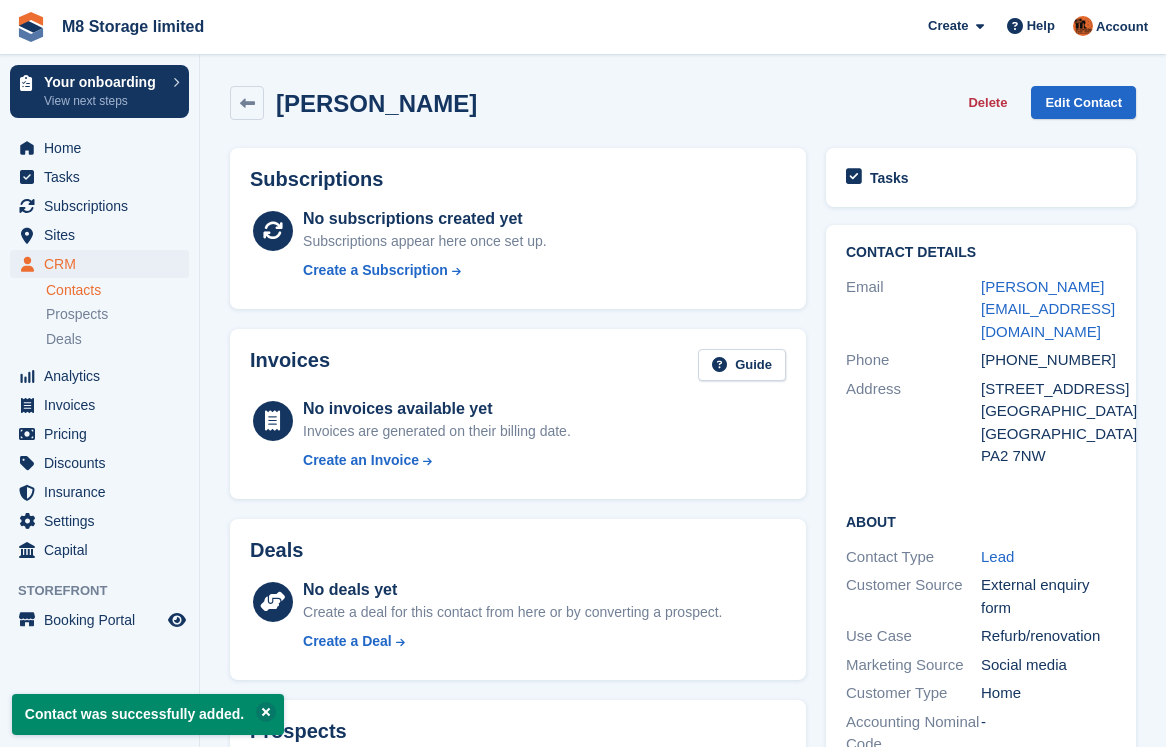 scroll, scrollTop: 0, scrollLeft: 0, axis: both 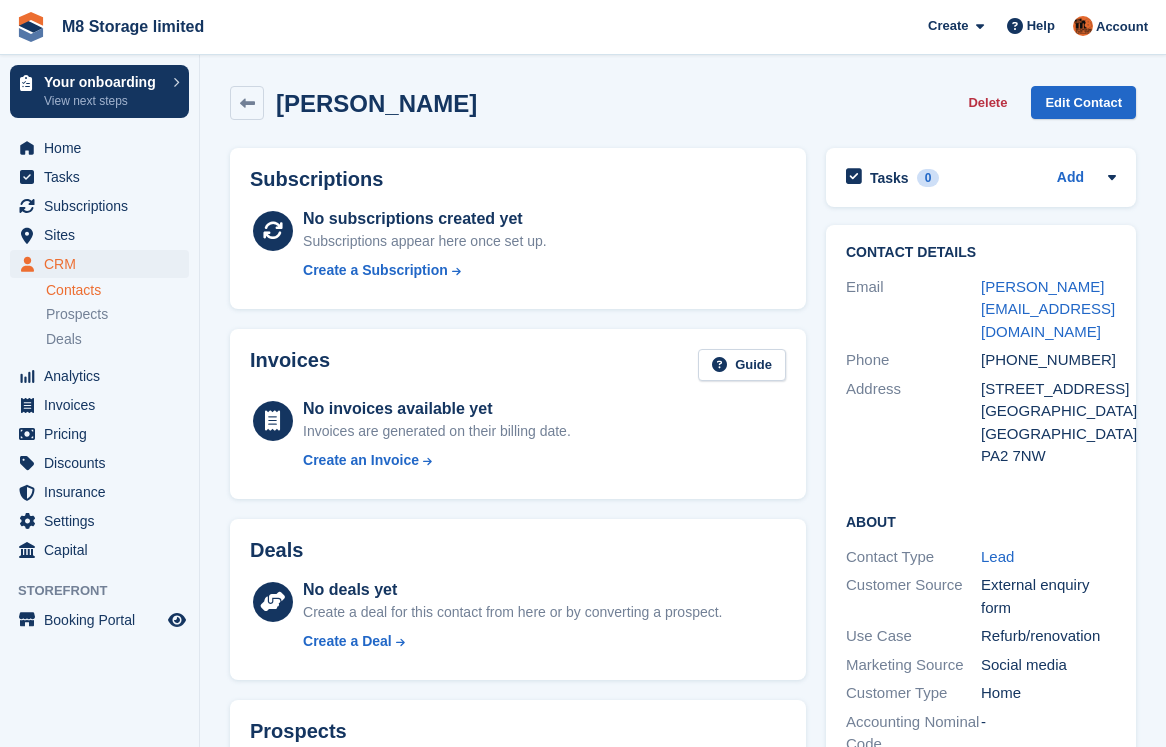 click on "Contacts" at bounding box center [117, 290] 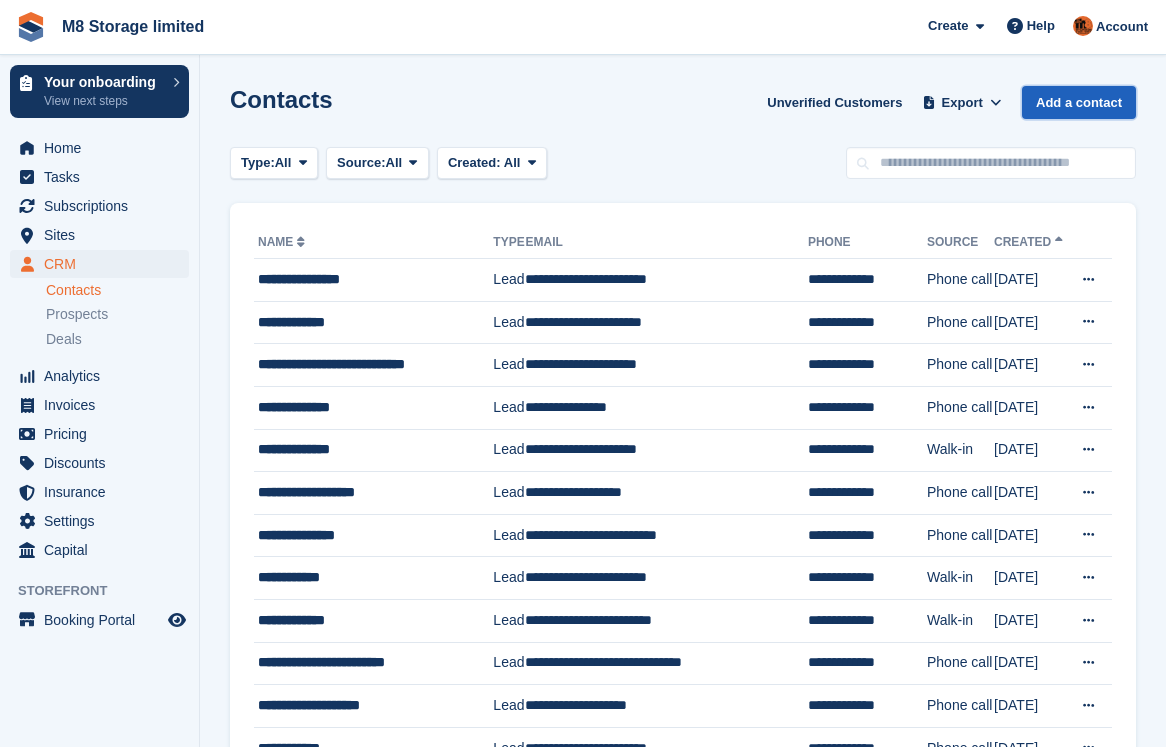 click on "Add a contact" at bounding box center [1079, 102] 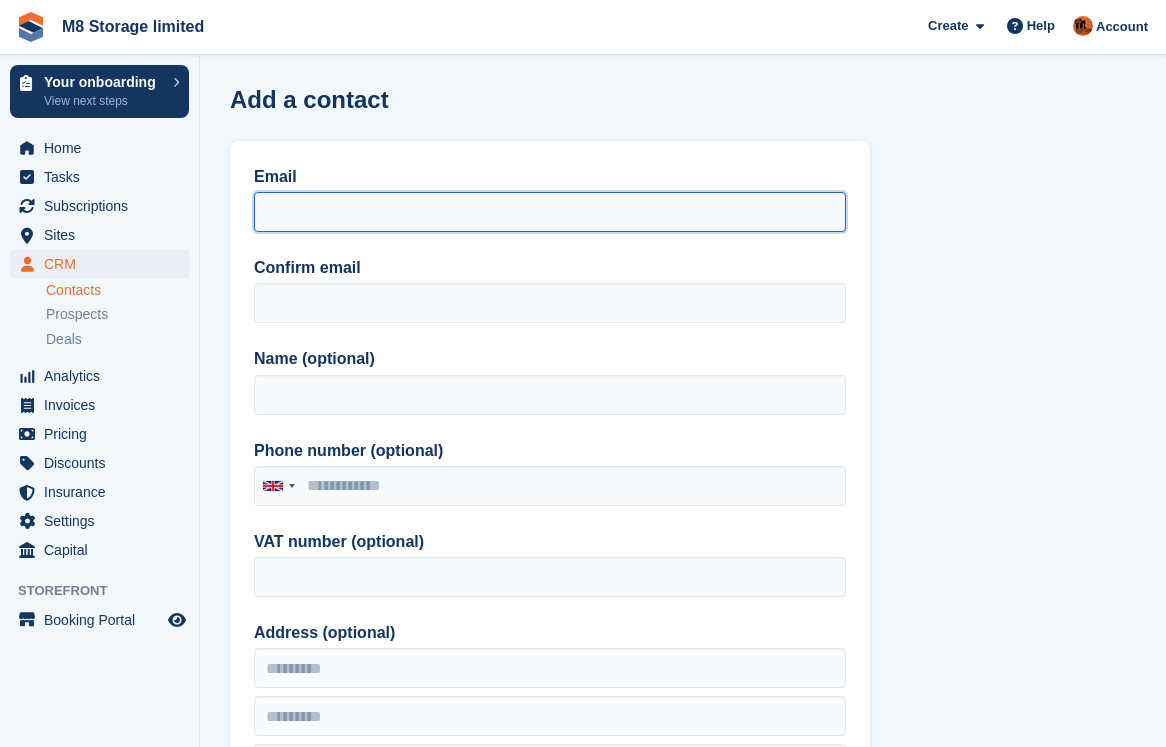 click on "Email" at bounding box center (550, 212) 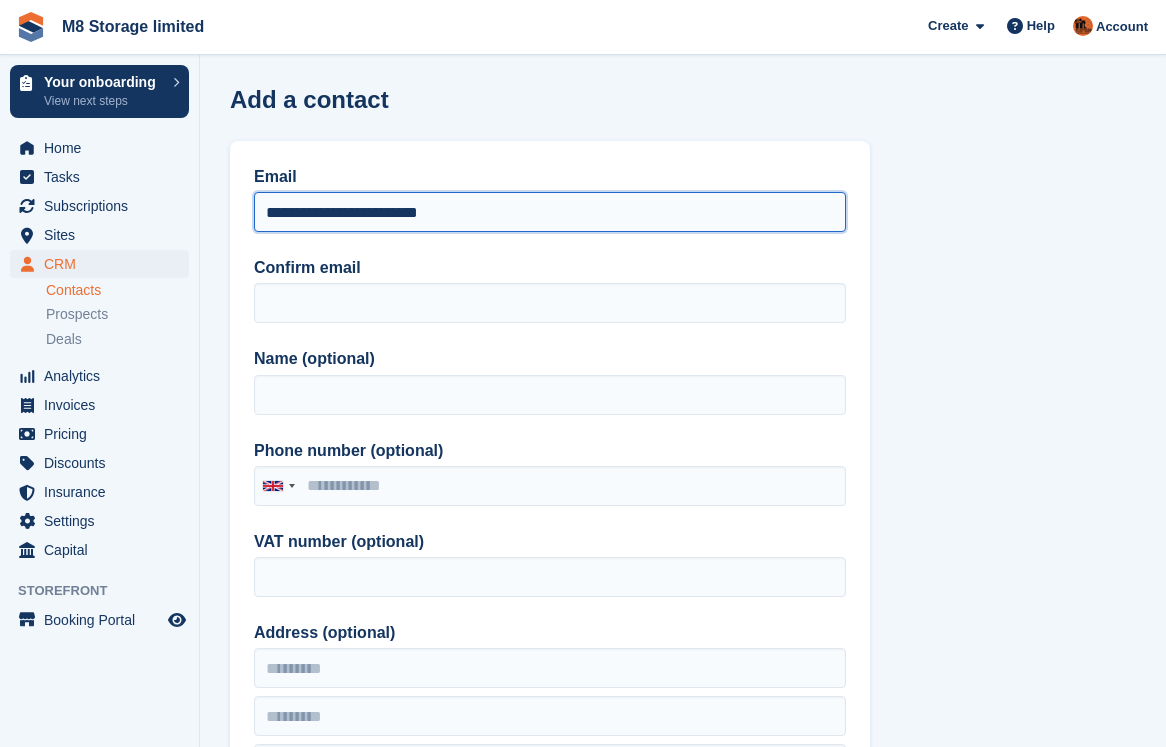 drag, startPoint x: 488, startPoint y: 216, endPoint x: 289, endPoint y: 213, distance: 199.02261 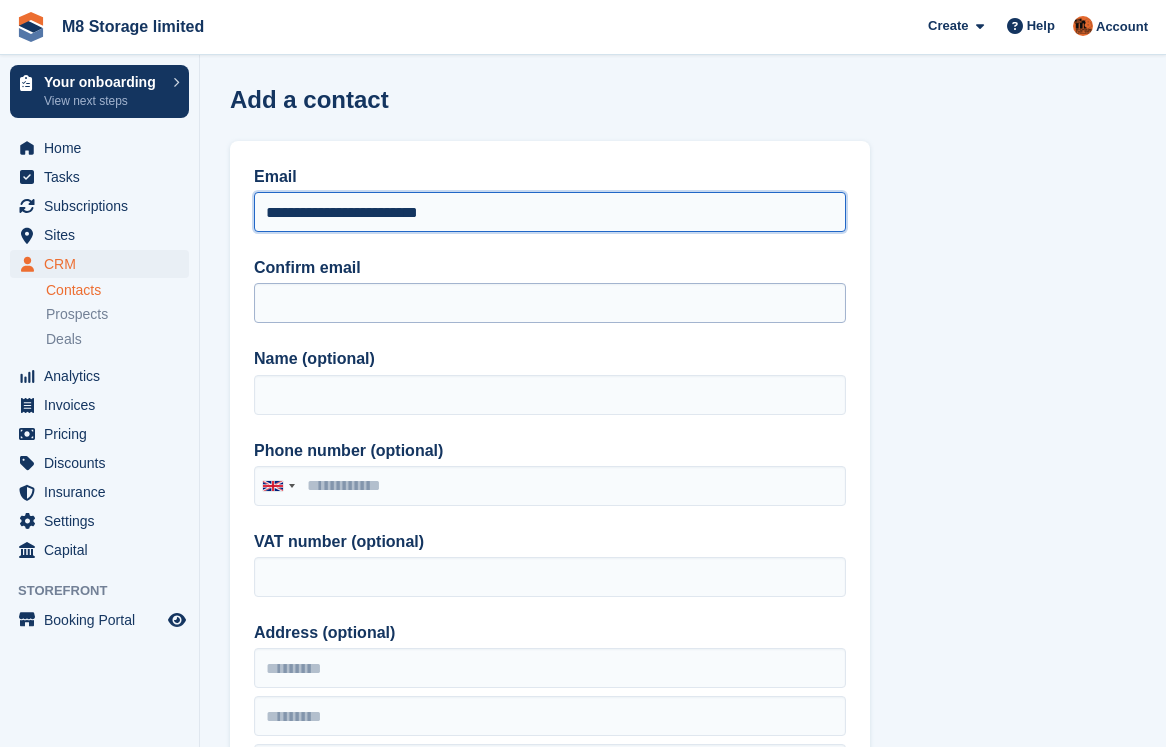 type on "**********" 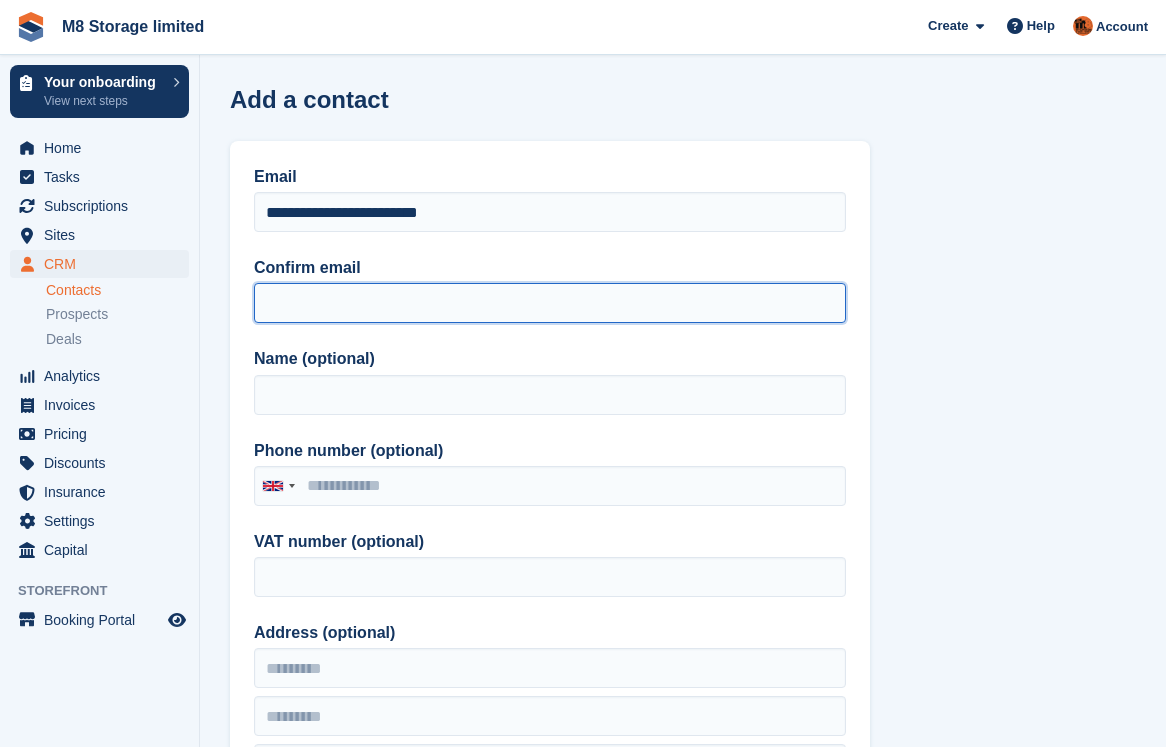 paste on "**********" 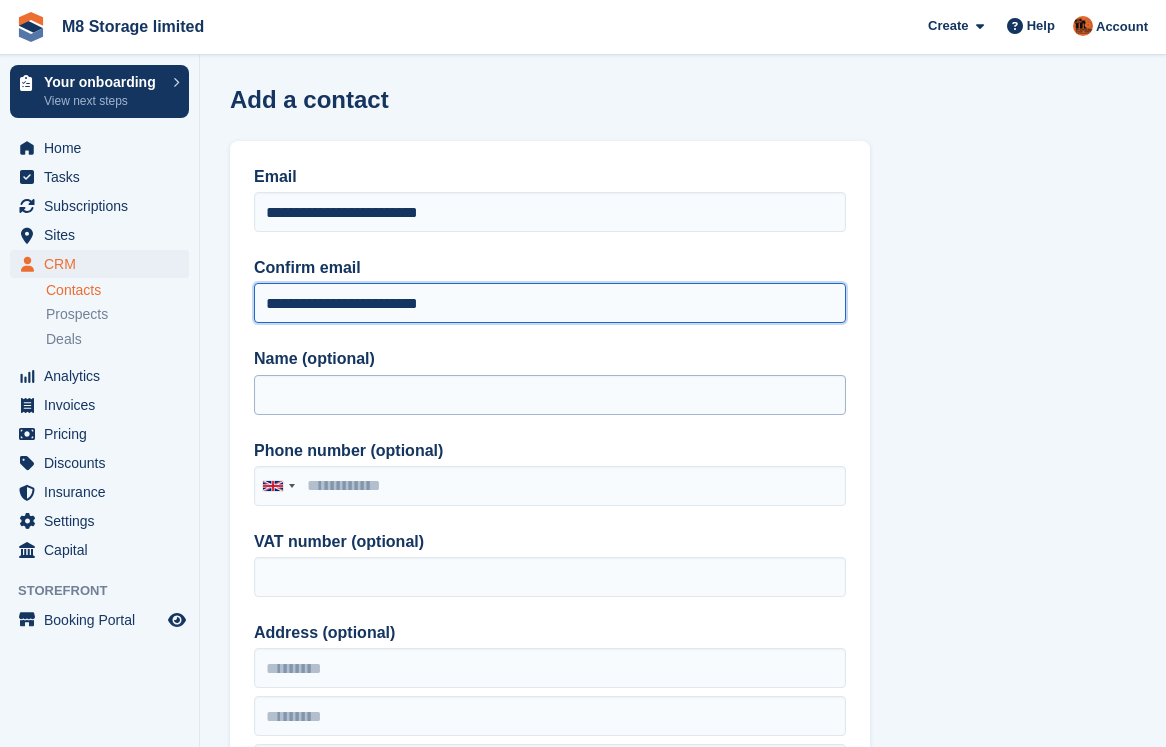 type on "**********" 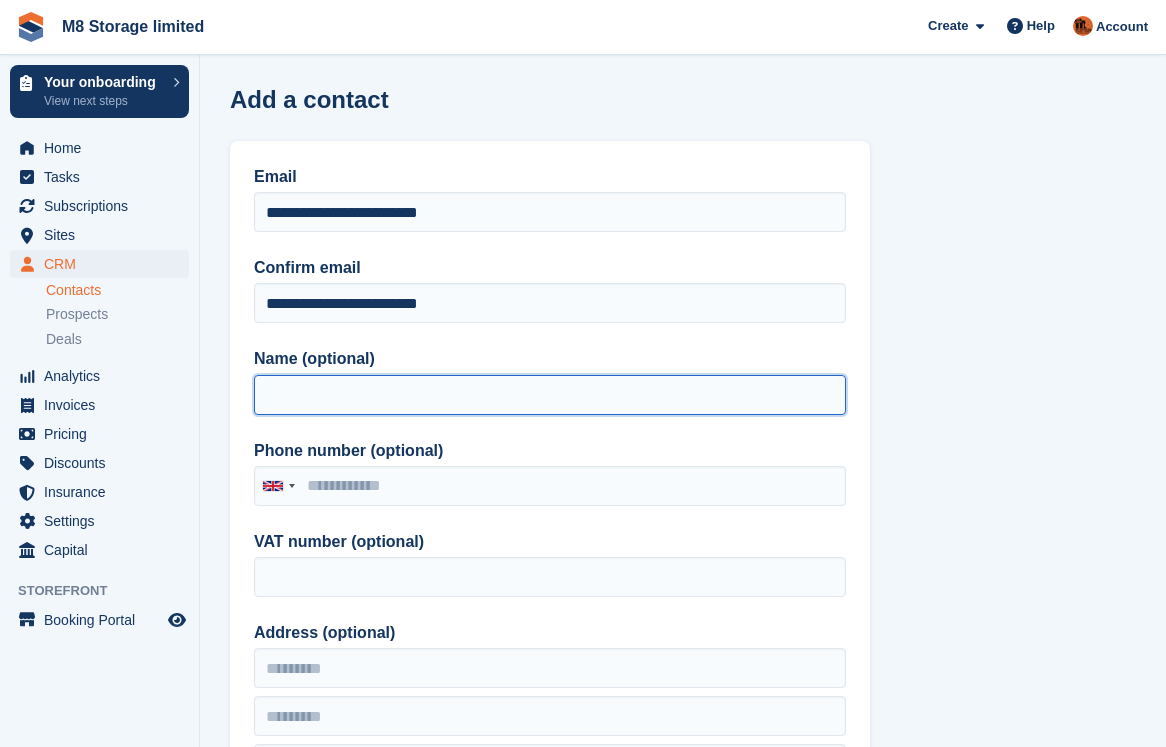 click on "Name (optional)" at bounding box center [550, 395] 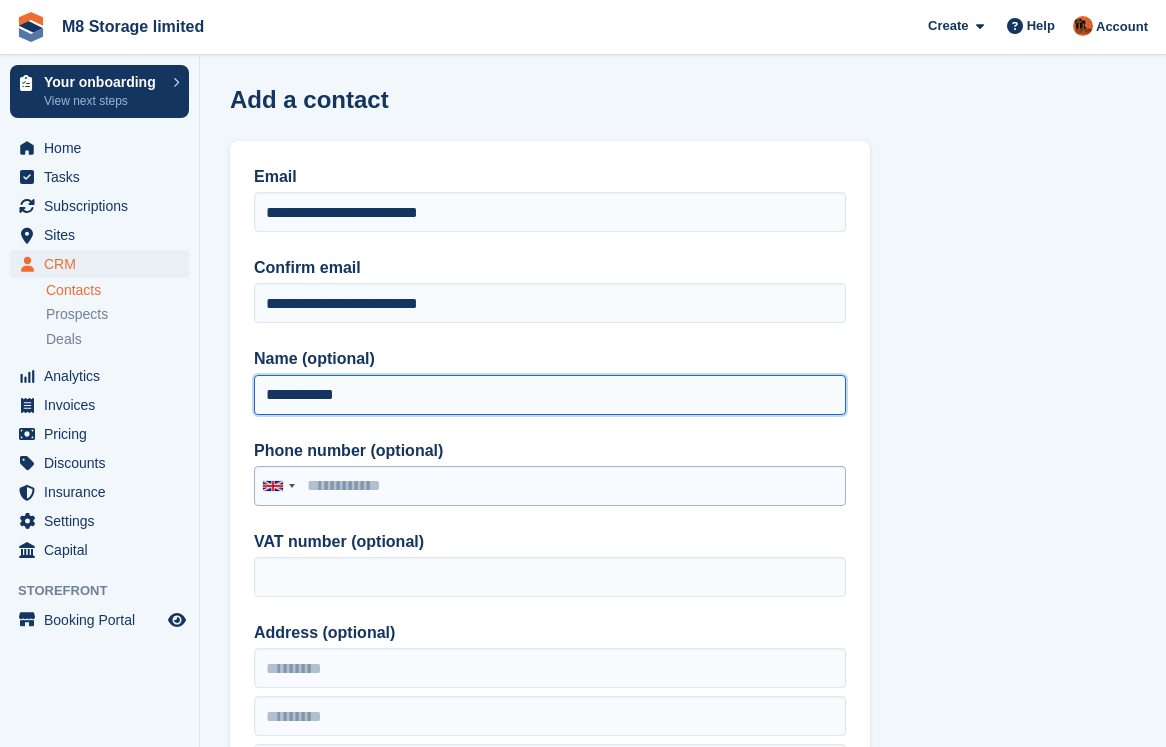 type on "**********" 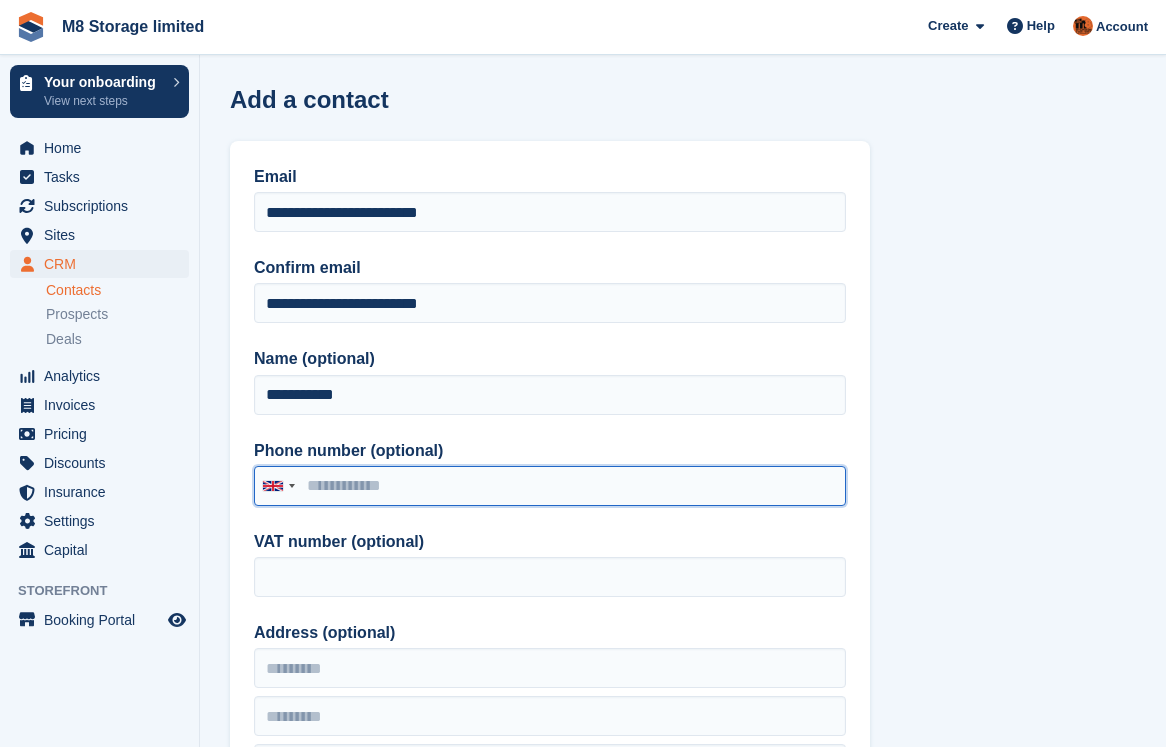 click on "Phone number (optional)" at bounding box center [550, 486] 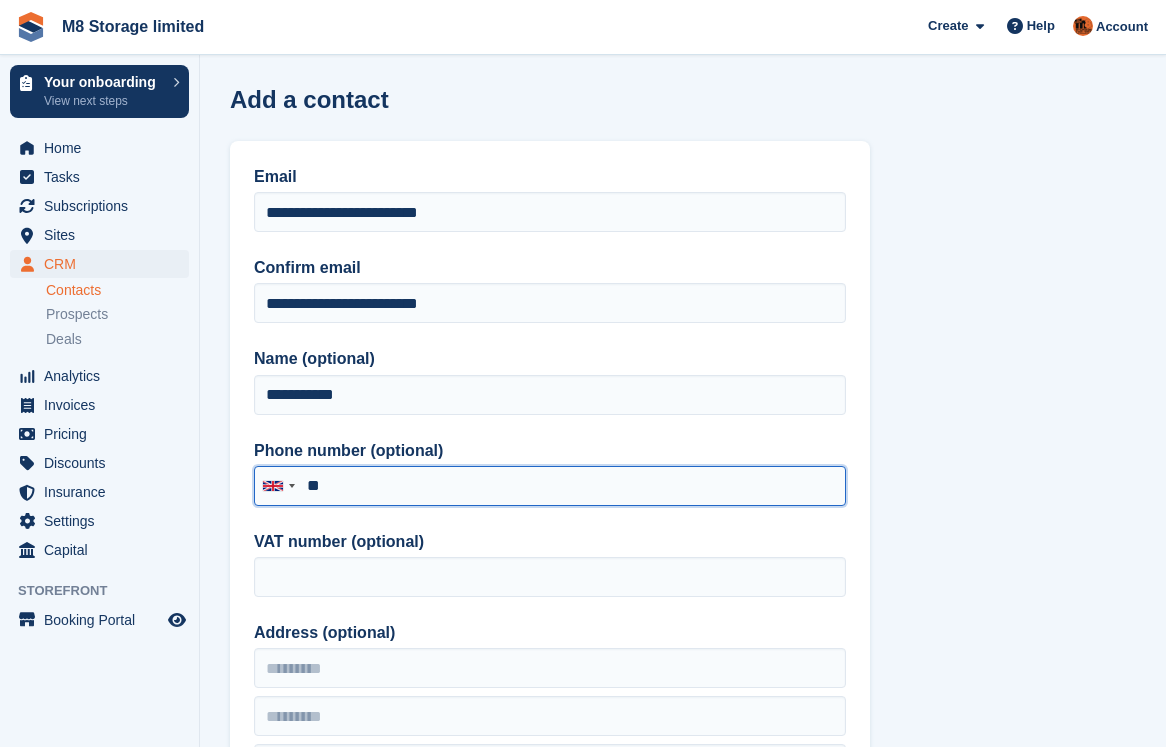 type on "*" 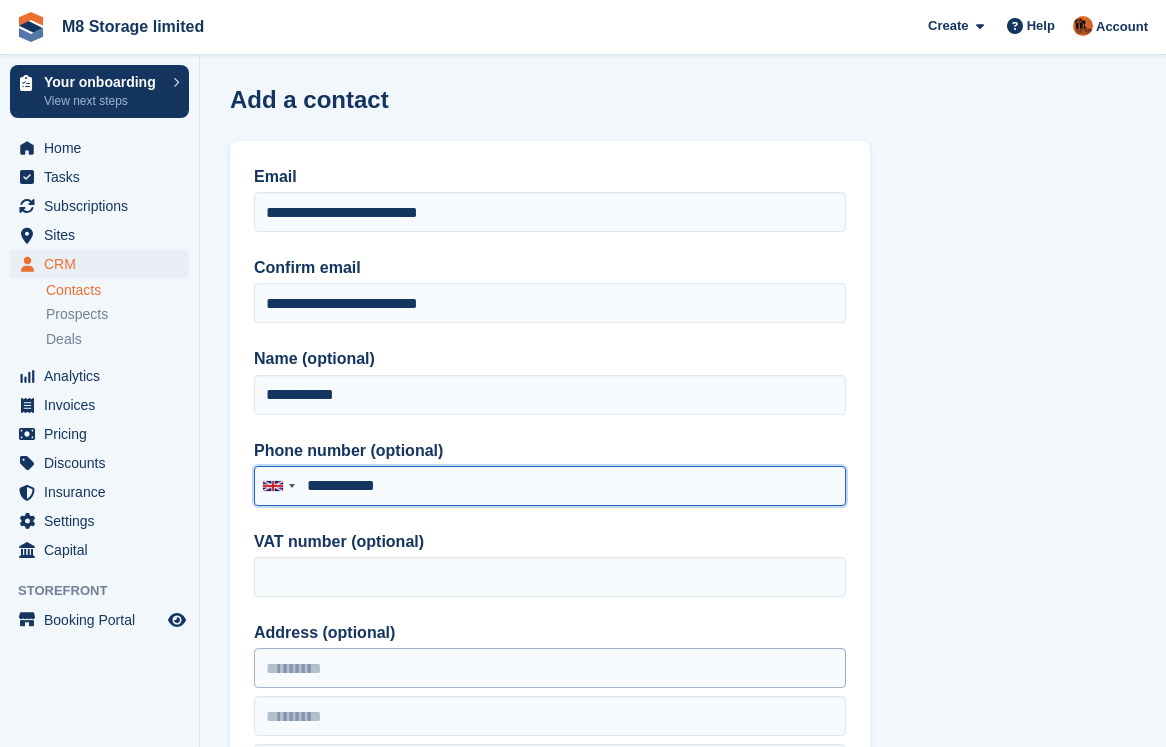 type on "**********" 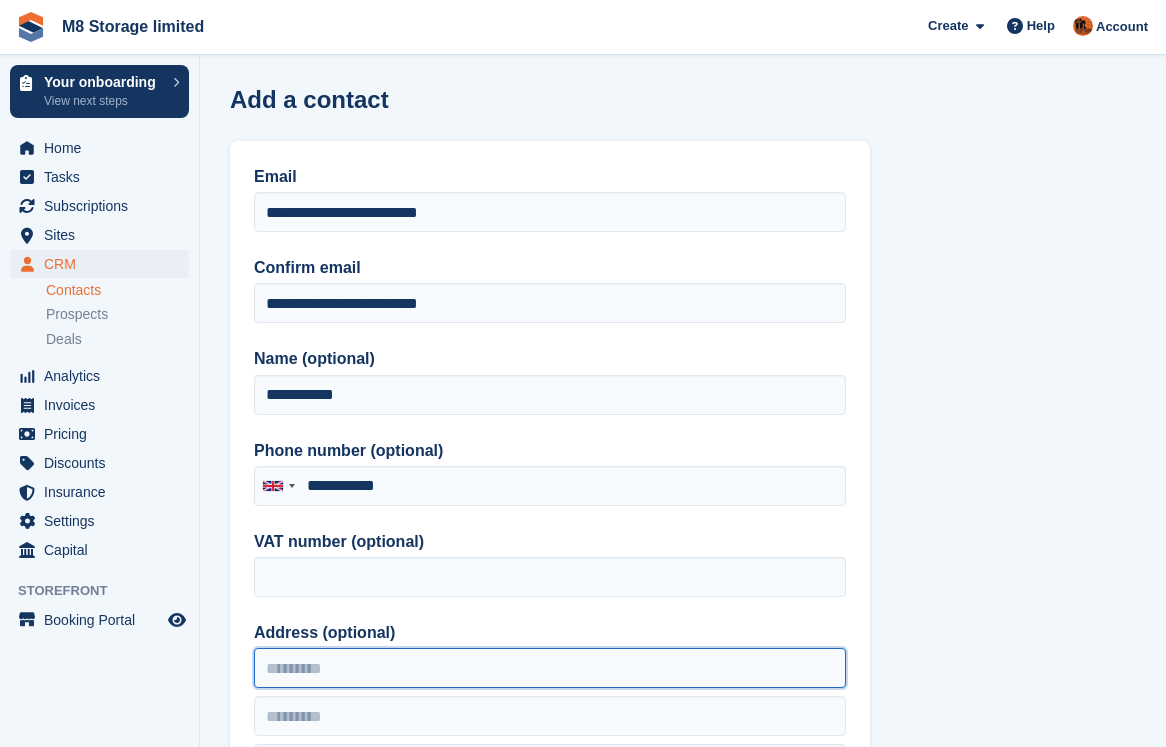 click on "Address (optional)" at bounding box center [550, 668] 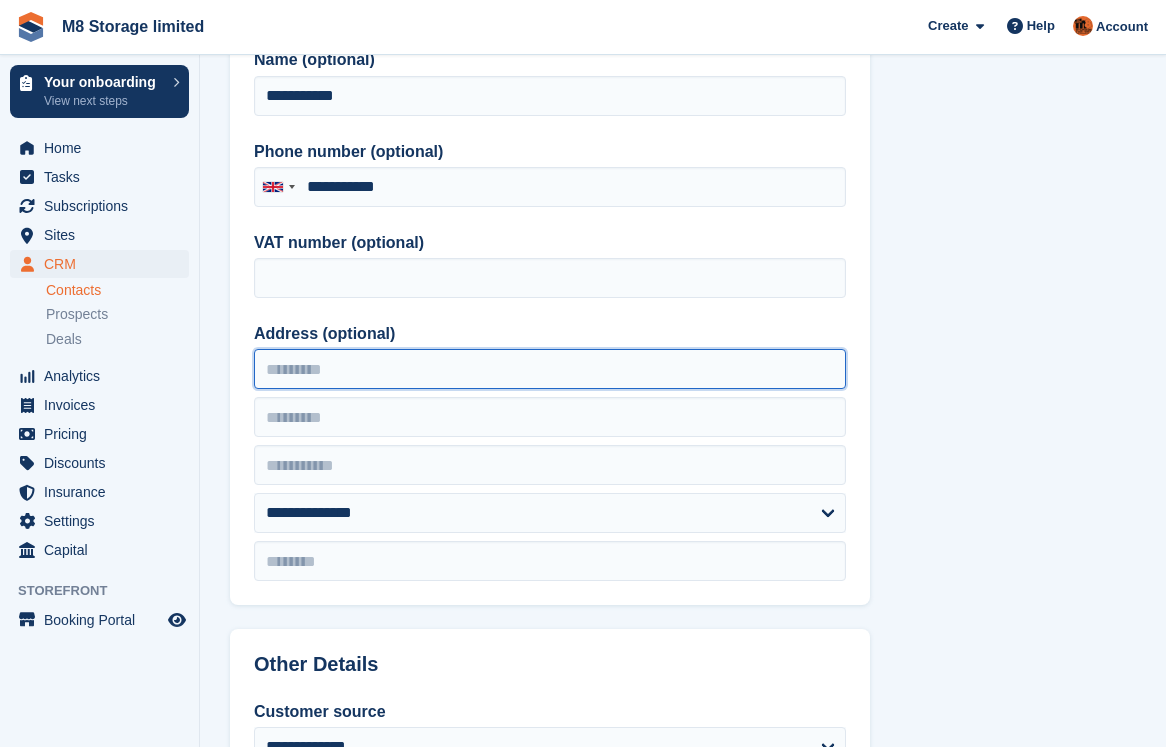 scroll, scrollTop: 300, scrollLeft: 0, axis: vertical 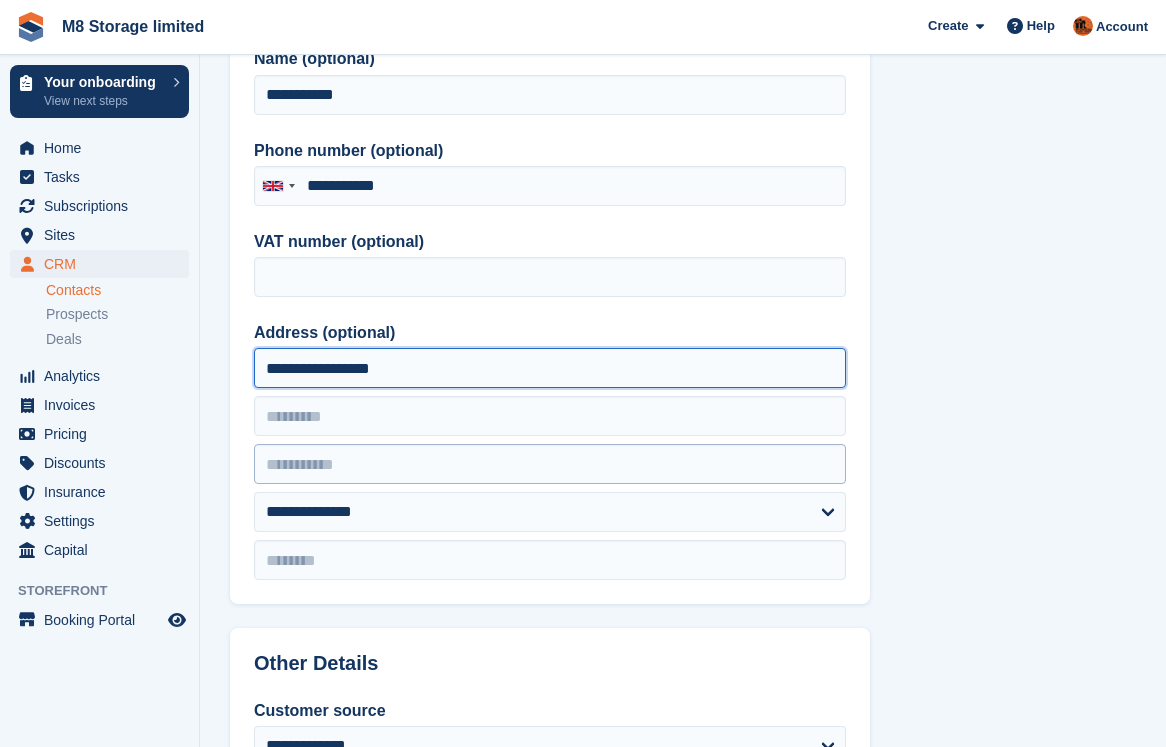 type on "**********" 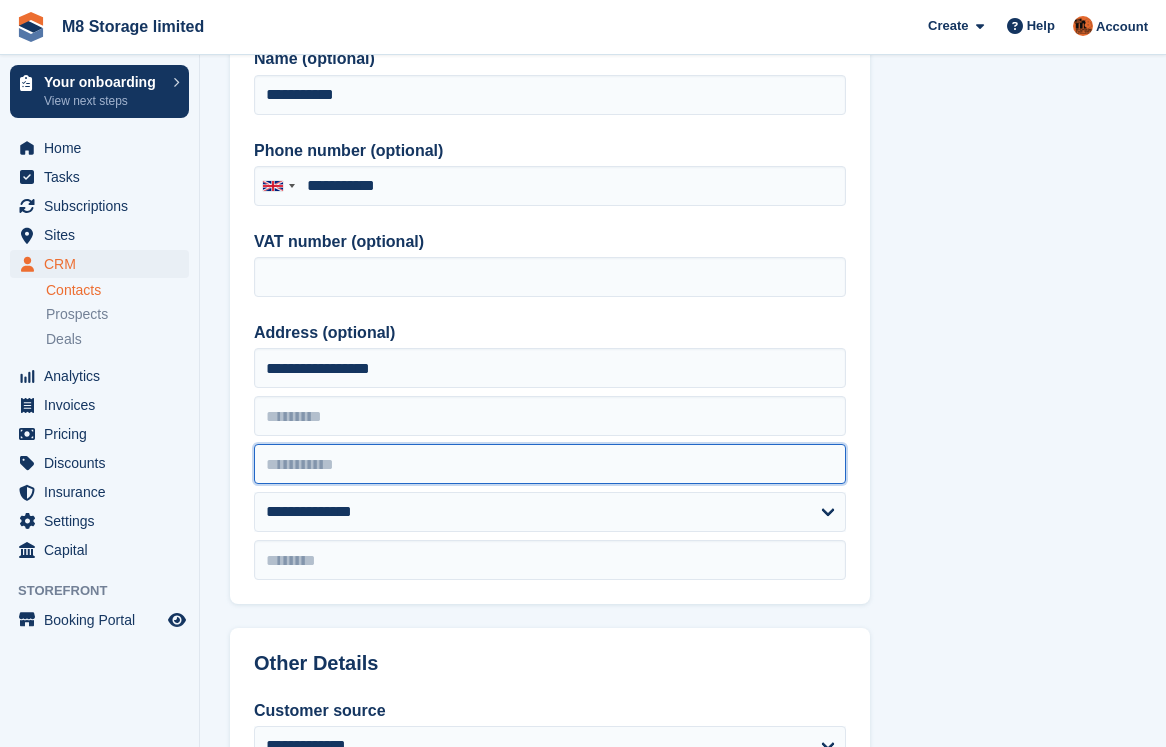 click at bounding box center (550, 464) 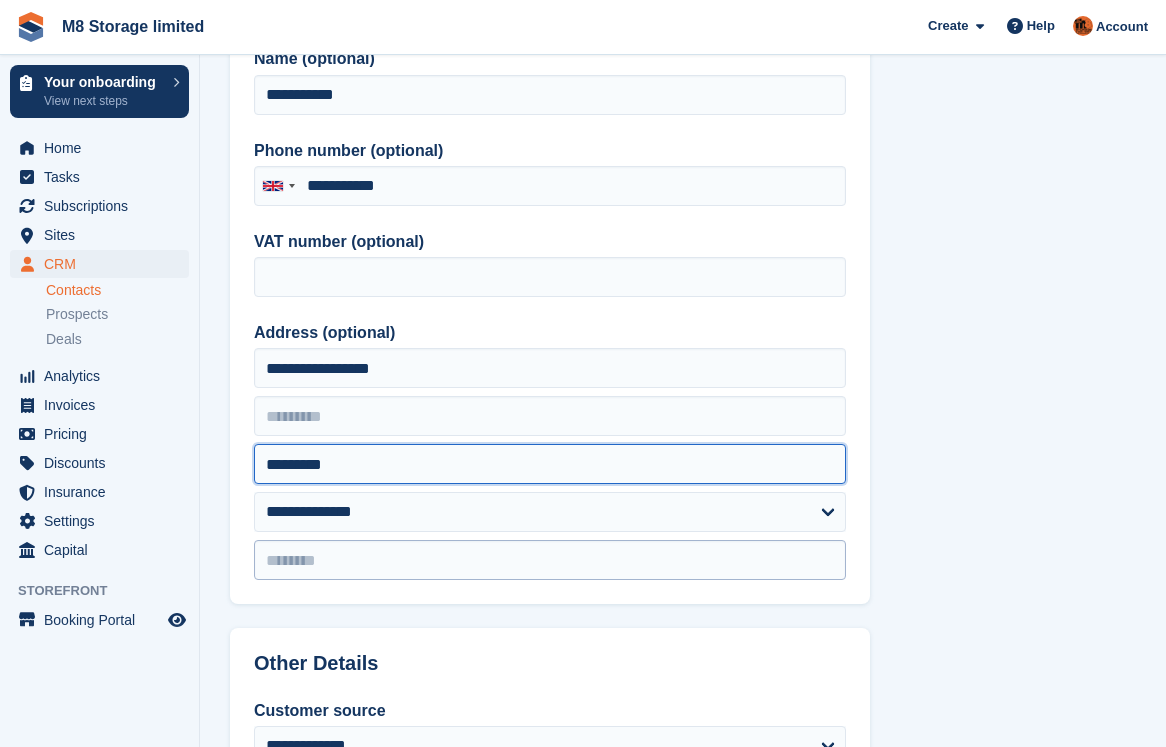 type on "*********" 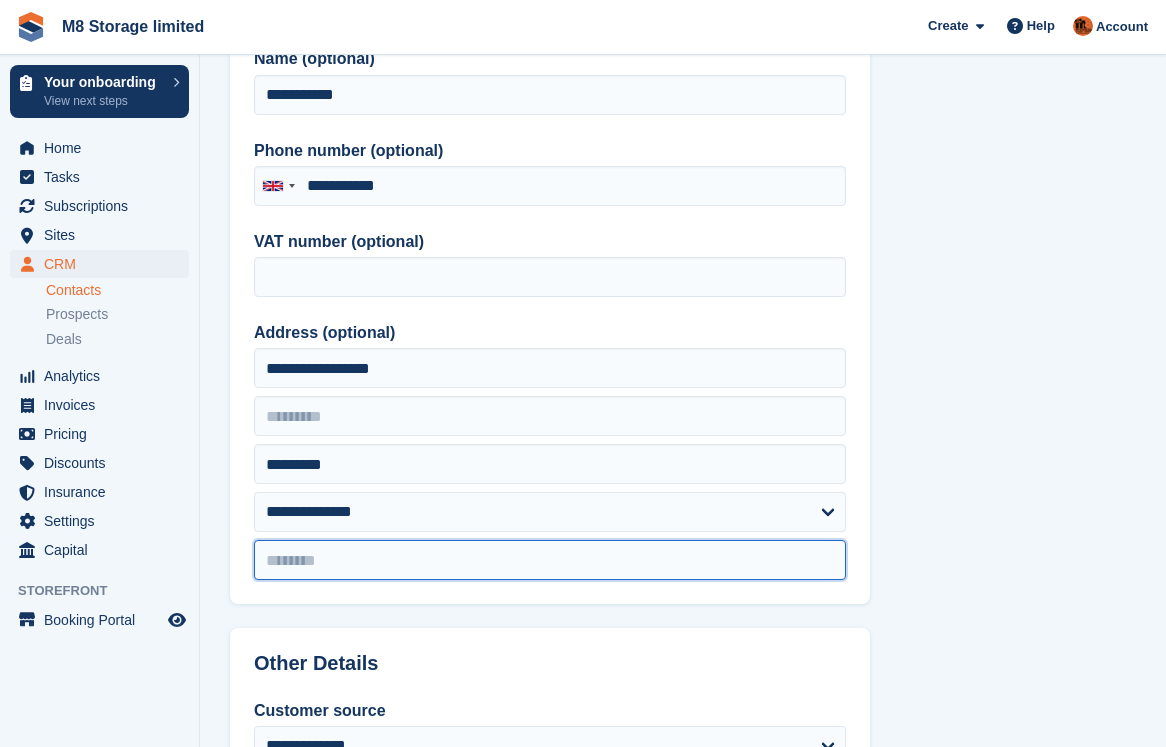 click at bounding box center (550, 560) 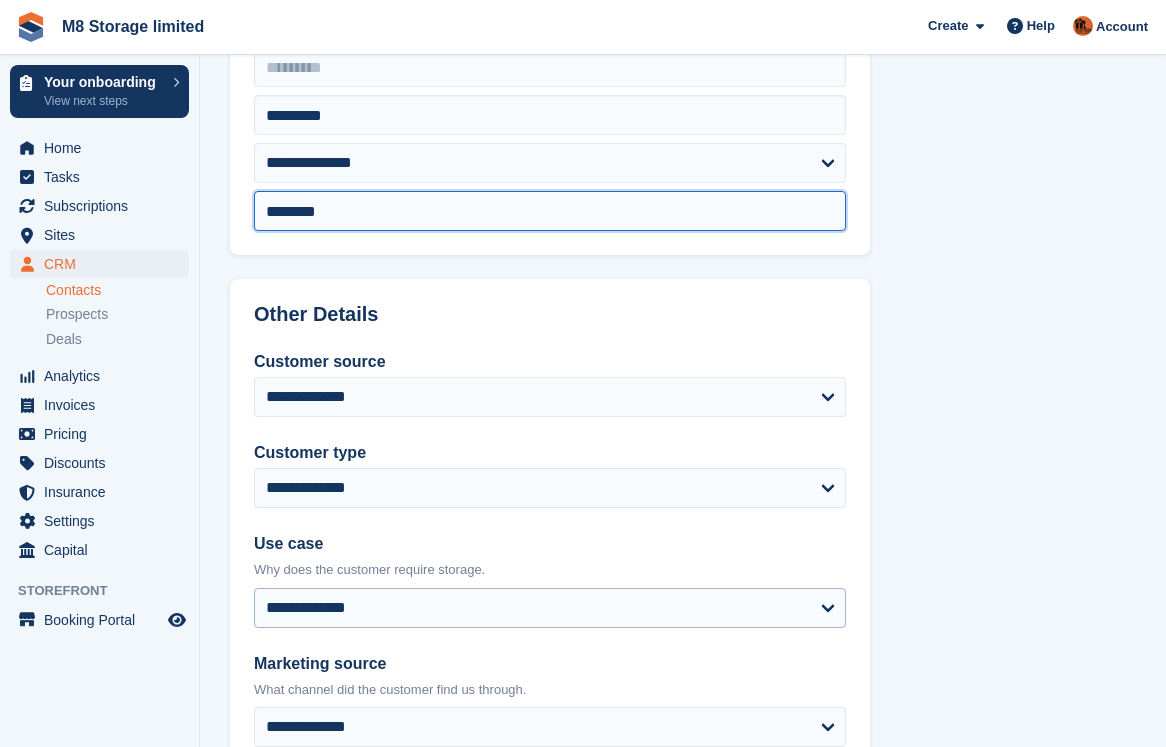 scroll, scrollTop: 700, scrollLeft: 0, axis: vertical 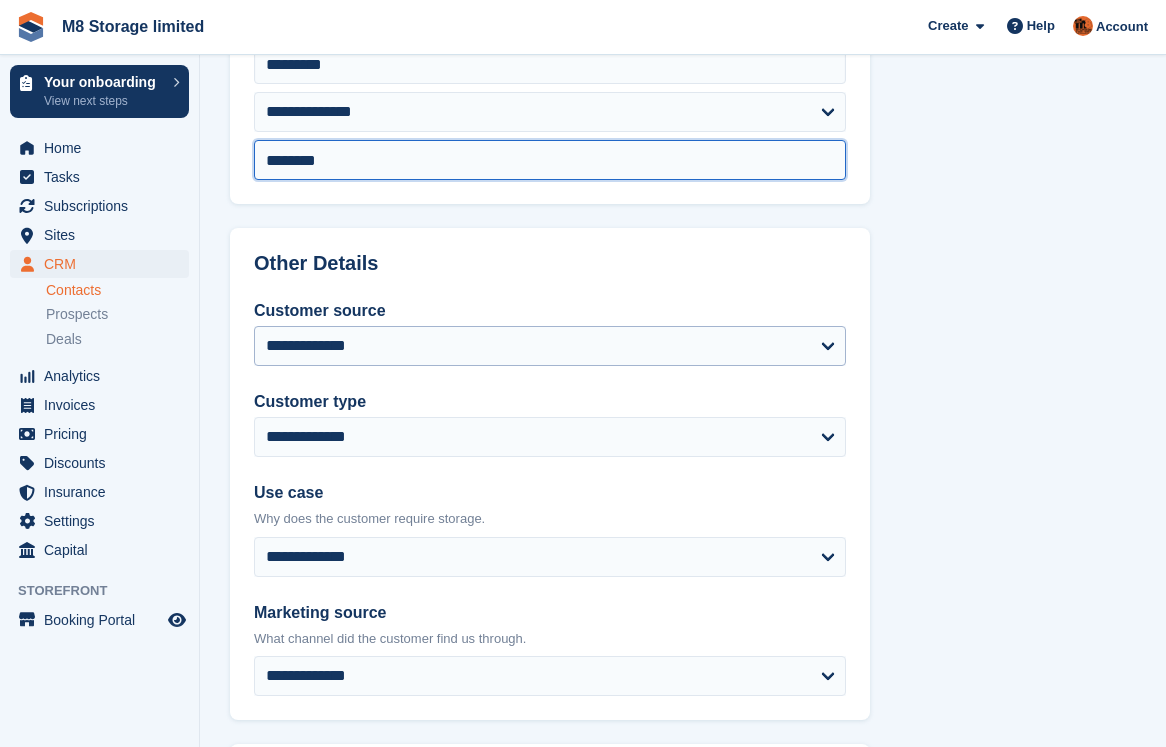 type on "********" 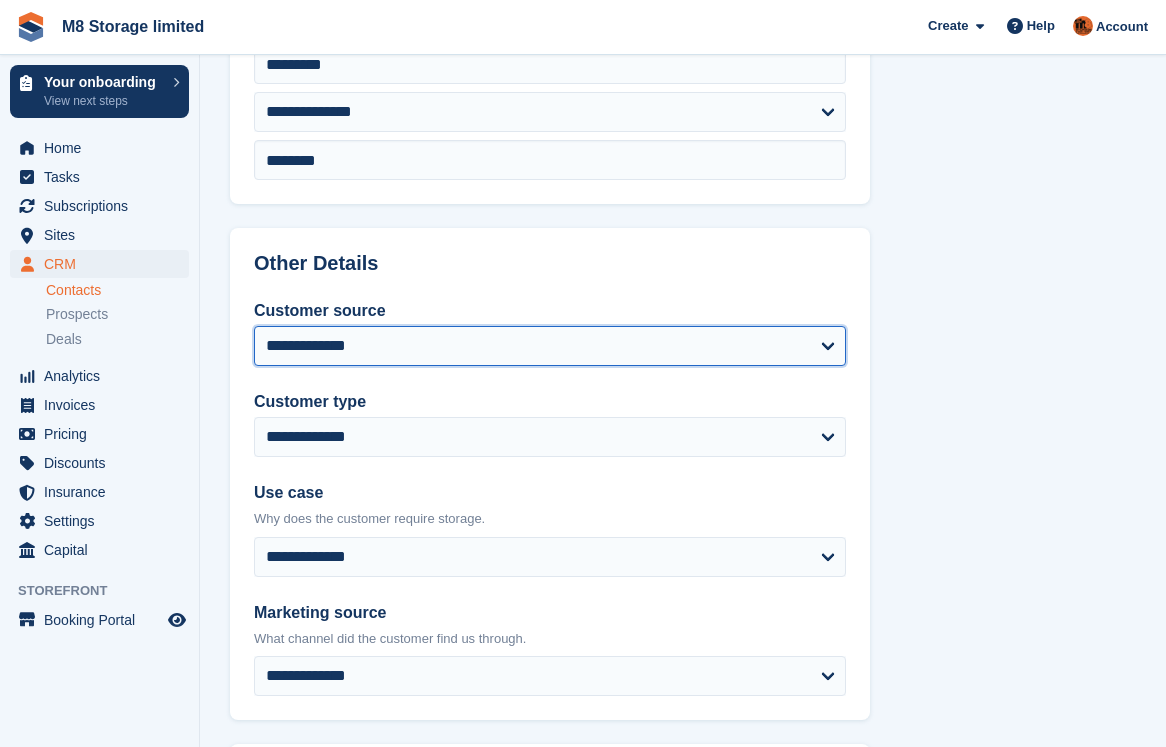 click on "**********" at bounding box center (550, 346) 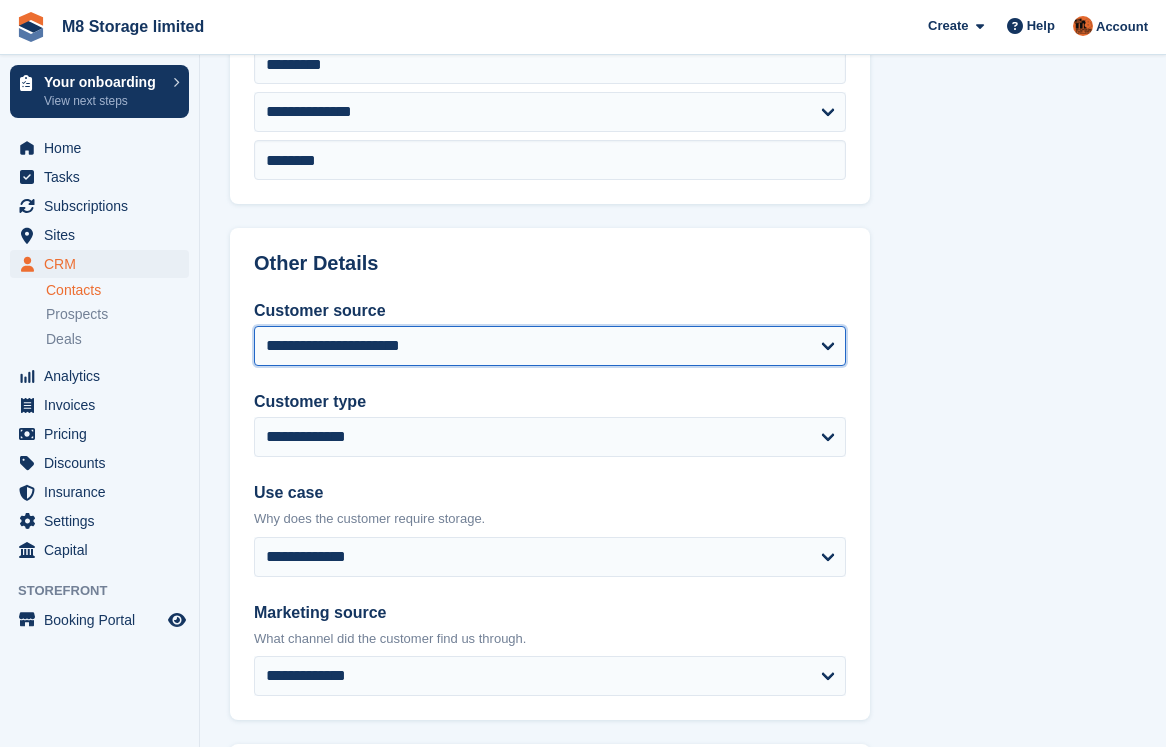 click on "**********" at bounding box center (550, 346) 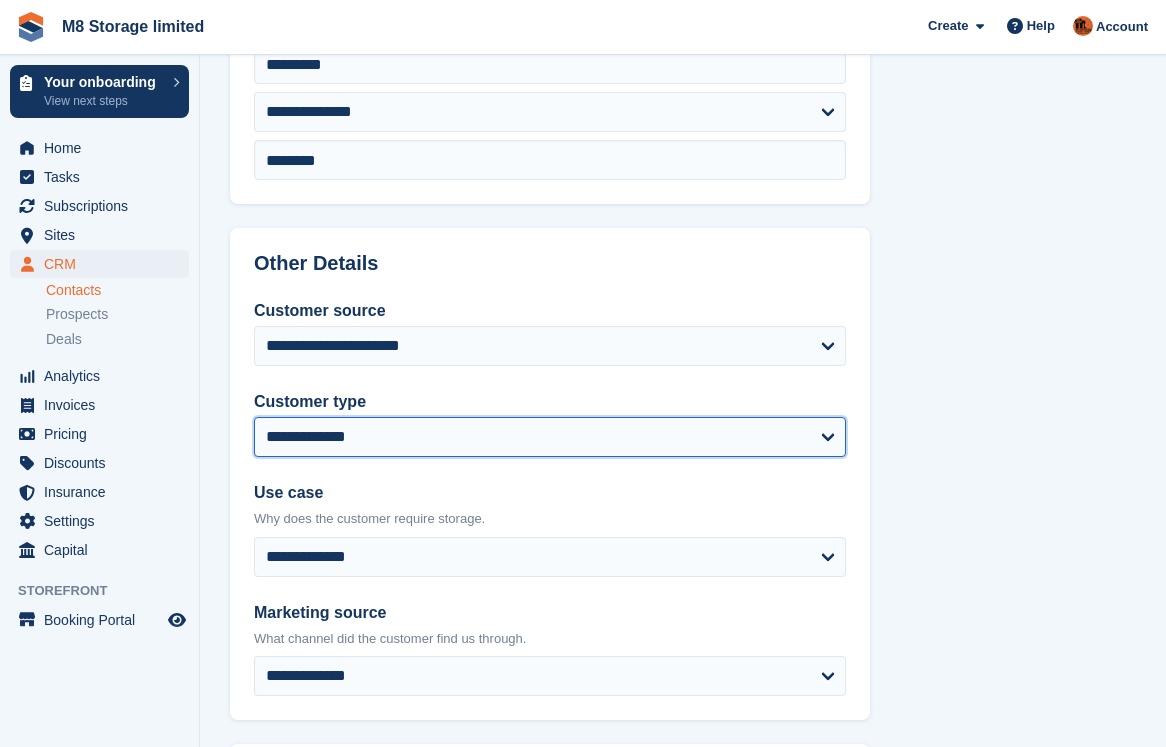 click on "**********" at bounding box center [550, 437] 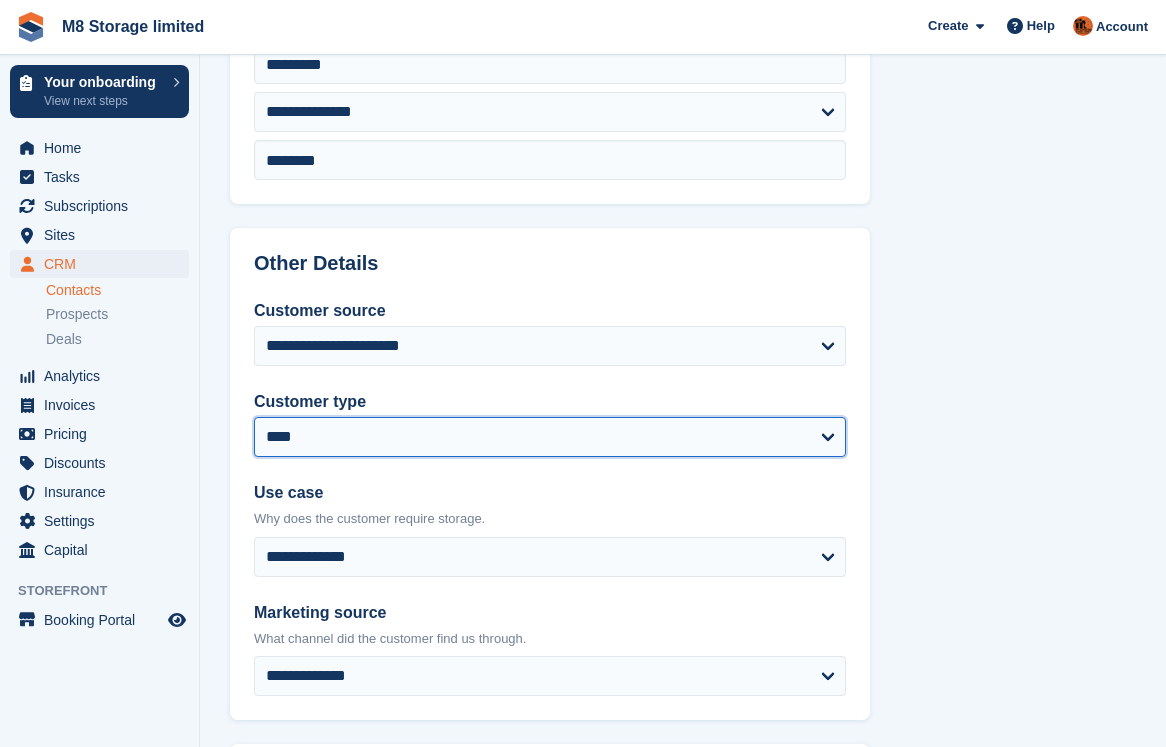 click on "**********" at bounding box center [550, 437] 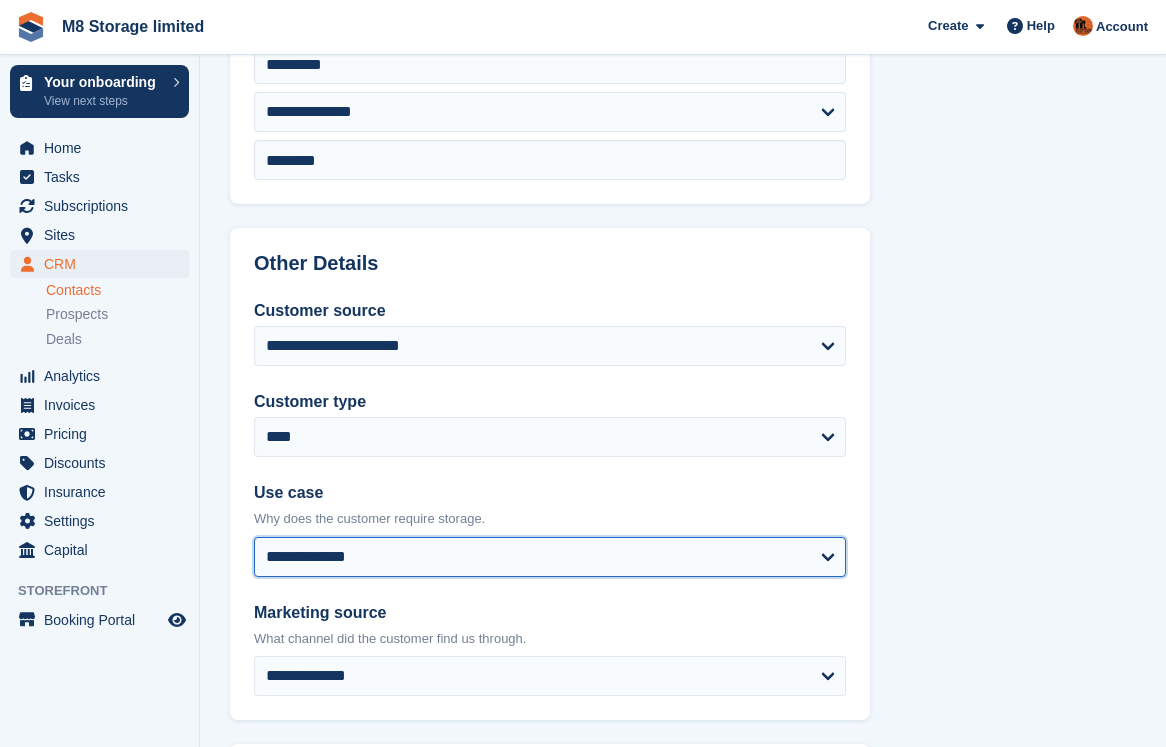 click on "**********" at bounding box center [550, 557] 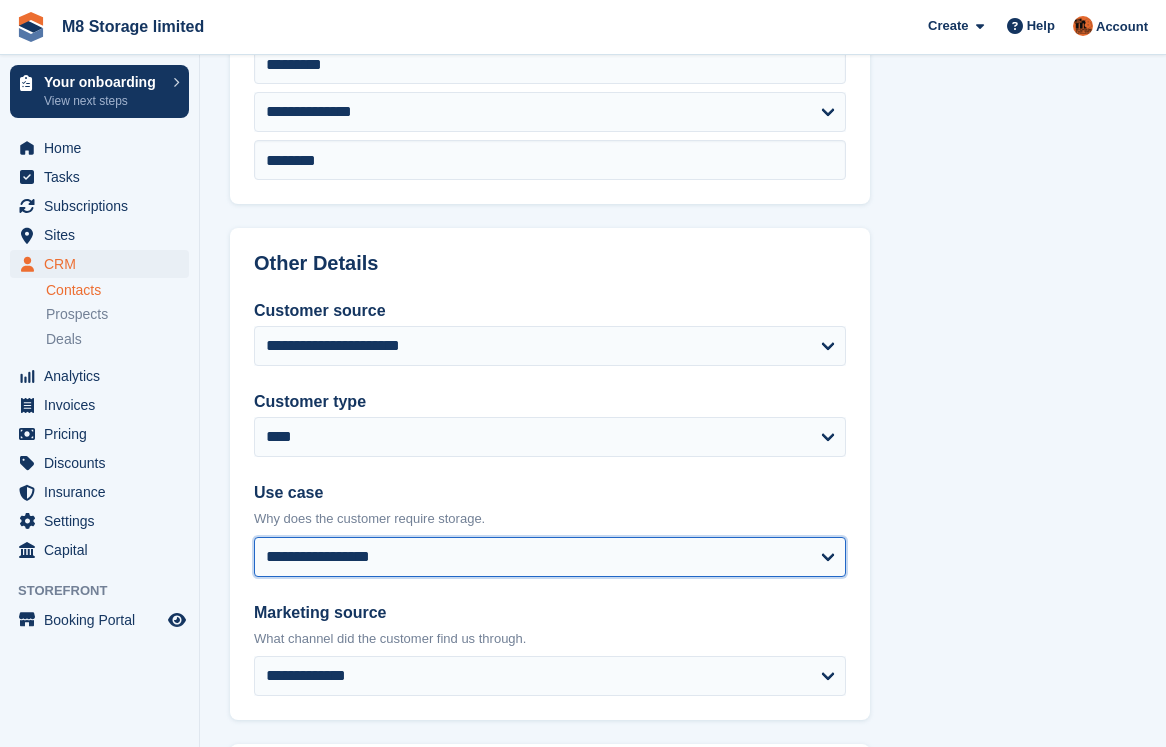 click on "**********" at bounding box center [550, 557] 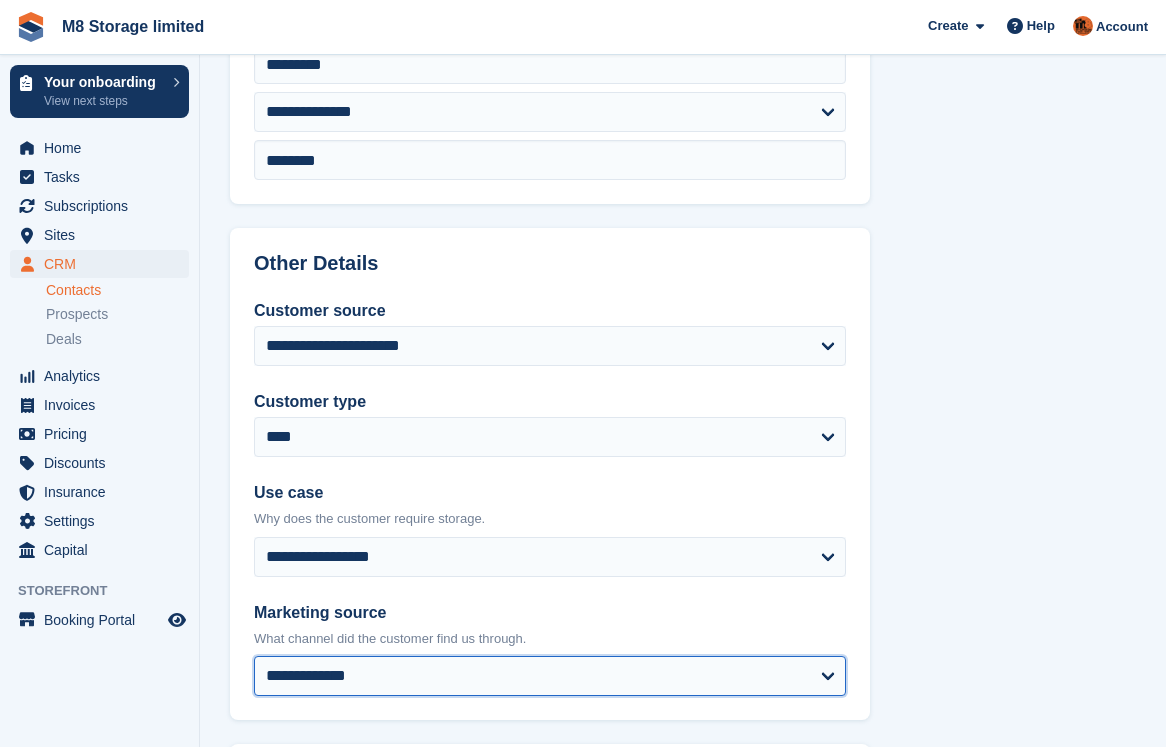 click on "**********" at bounding box center [550, 676] 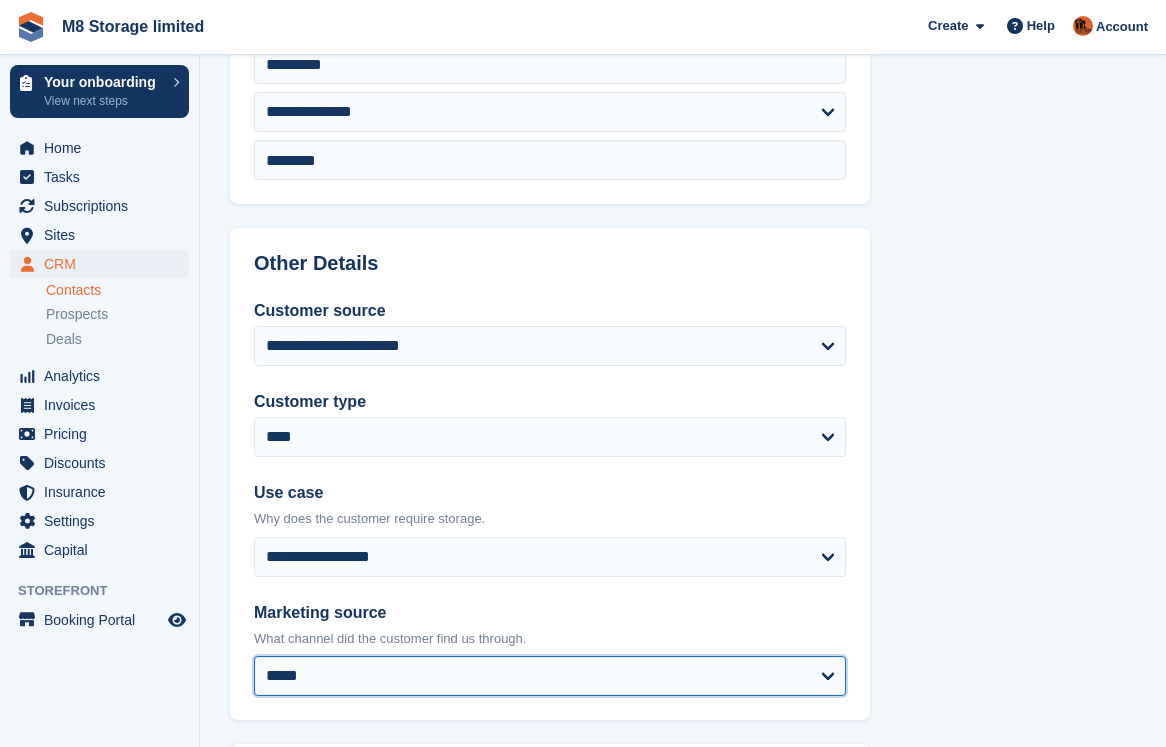 click on "**********" at bounding box center (550, 676) 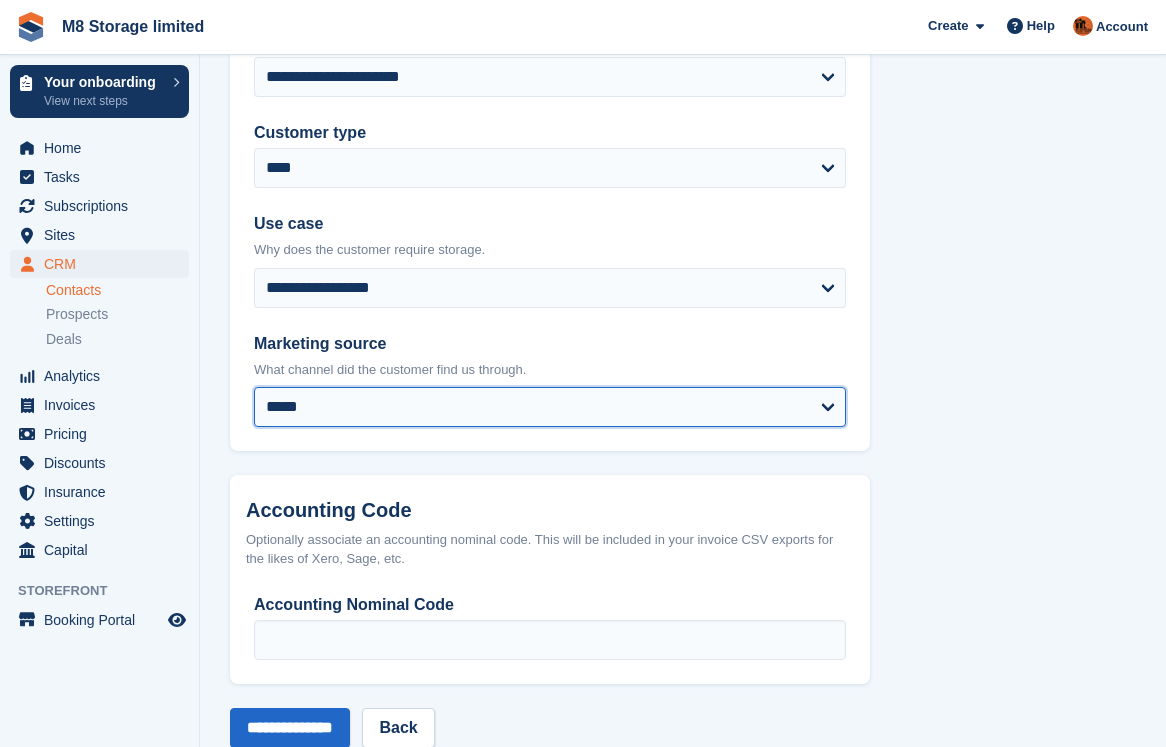scroll, scrollTop: 1000, scrollLeft: 0, axis: vertical 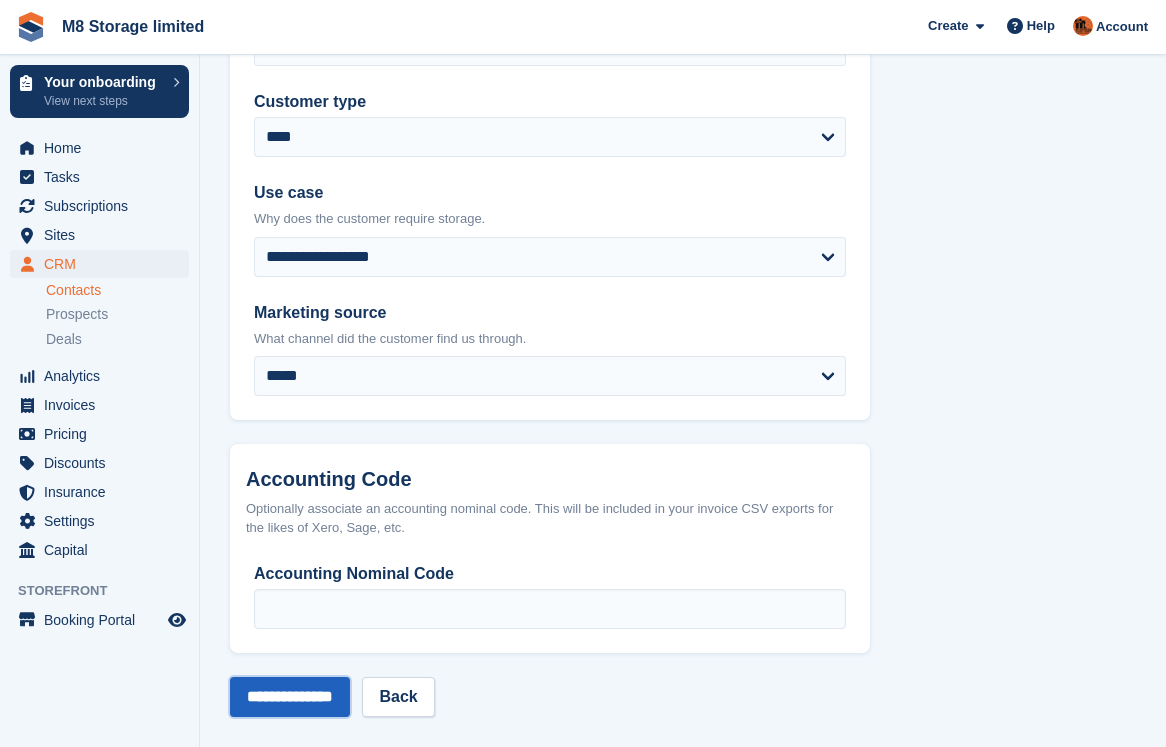 click on "**********" at bounding box center [290, 697] 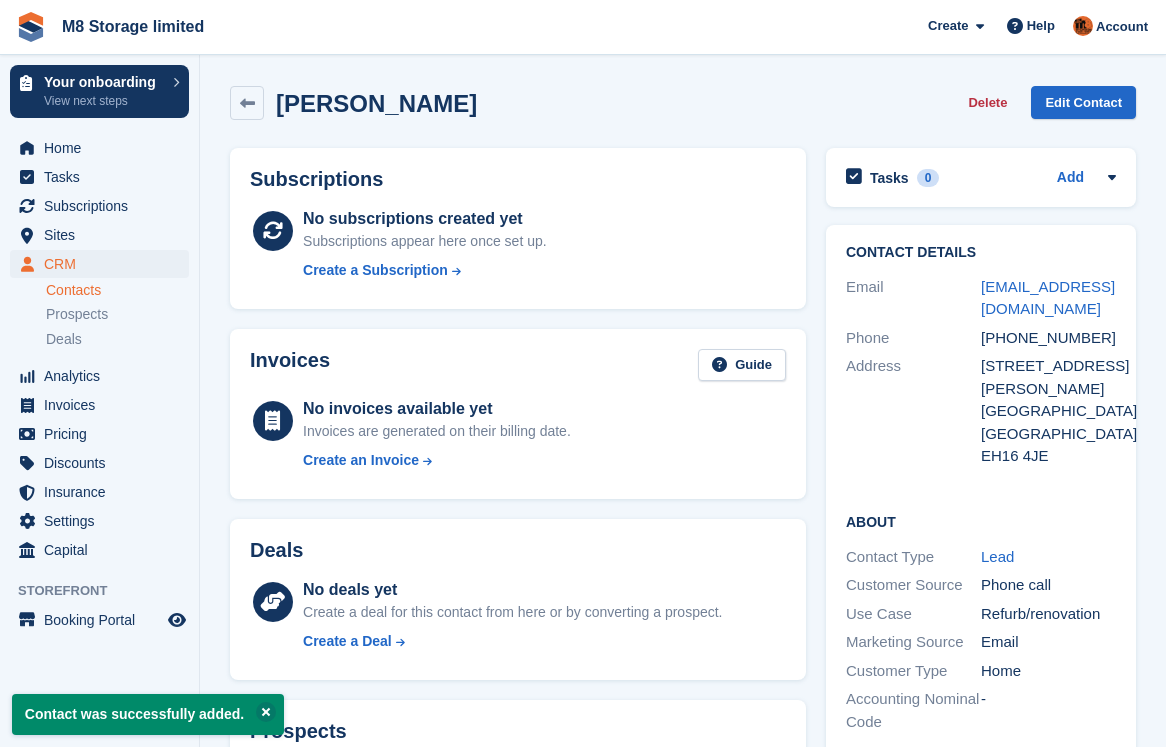 scroll, scrollTop: 0, scrollLeft: 0, axis: both 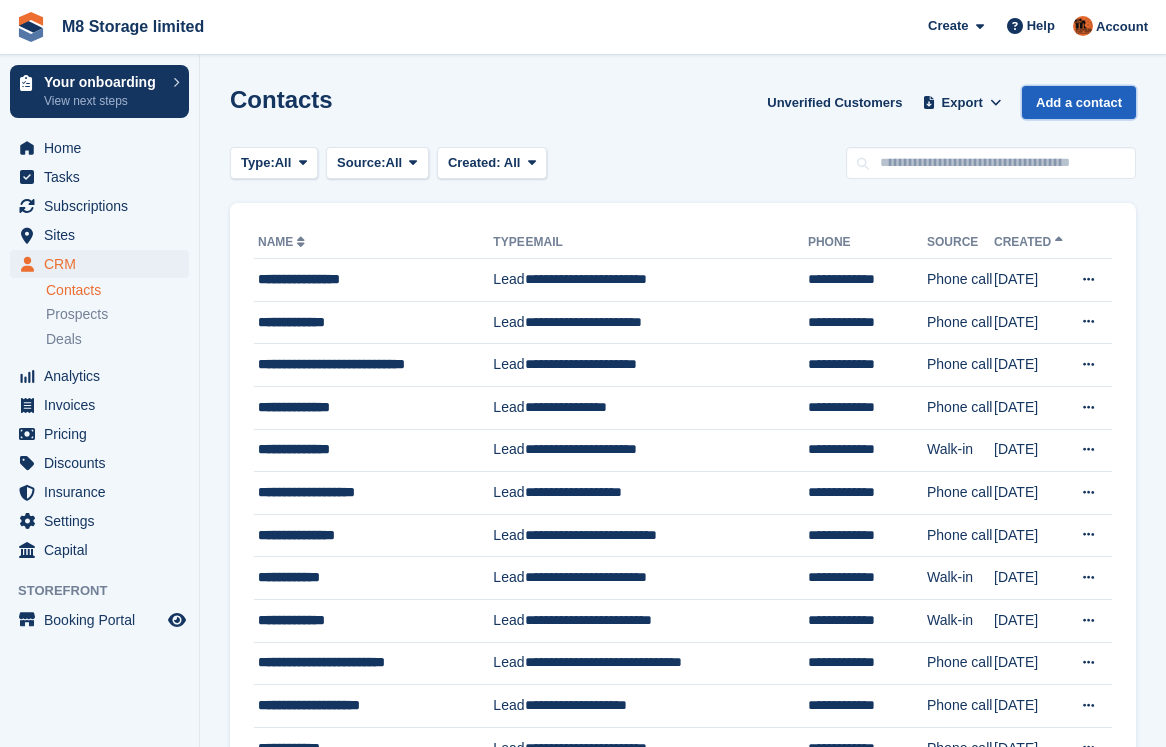 click on "Add a contact" at bounding box center [1079, 102] 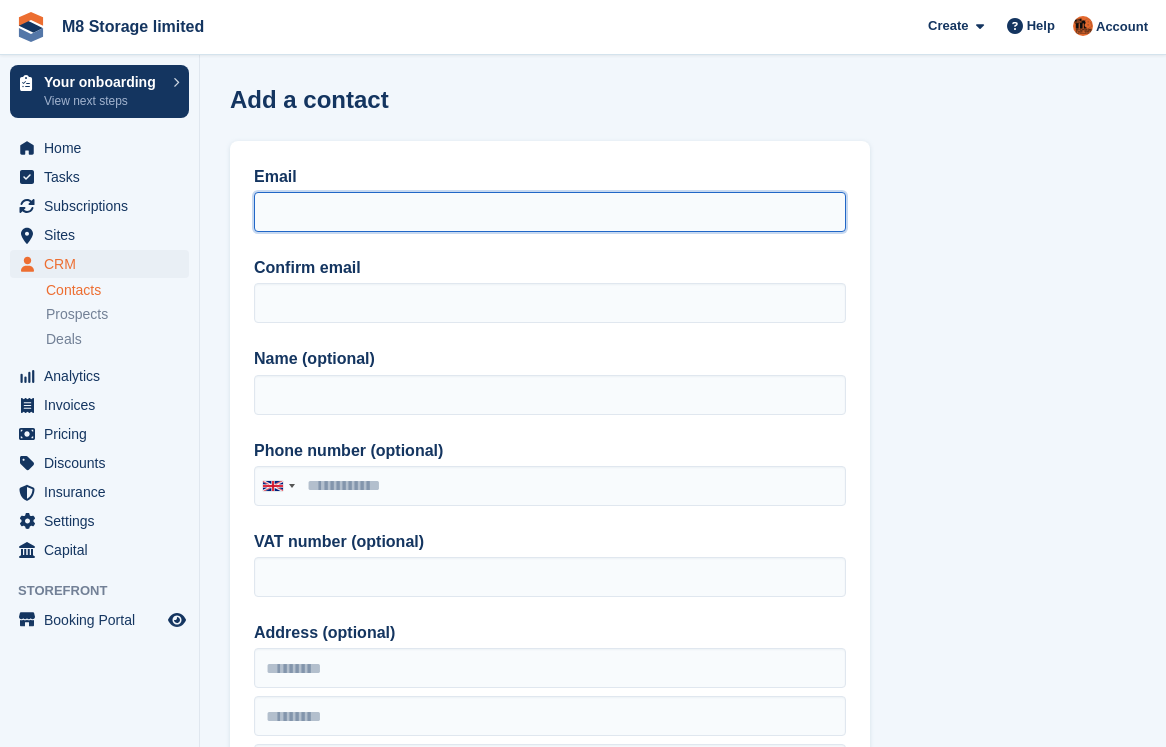 click on "Email" at bounding box center (550, 212) 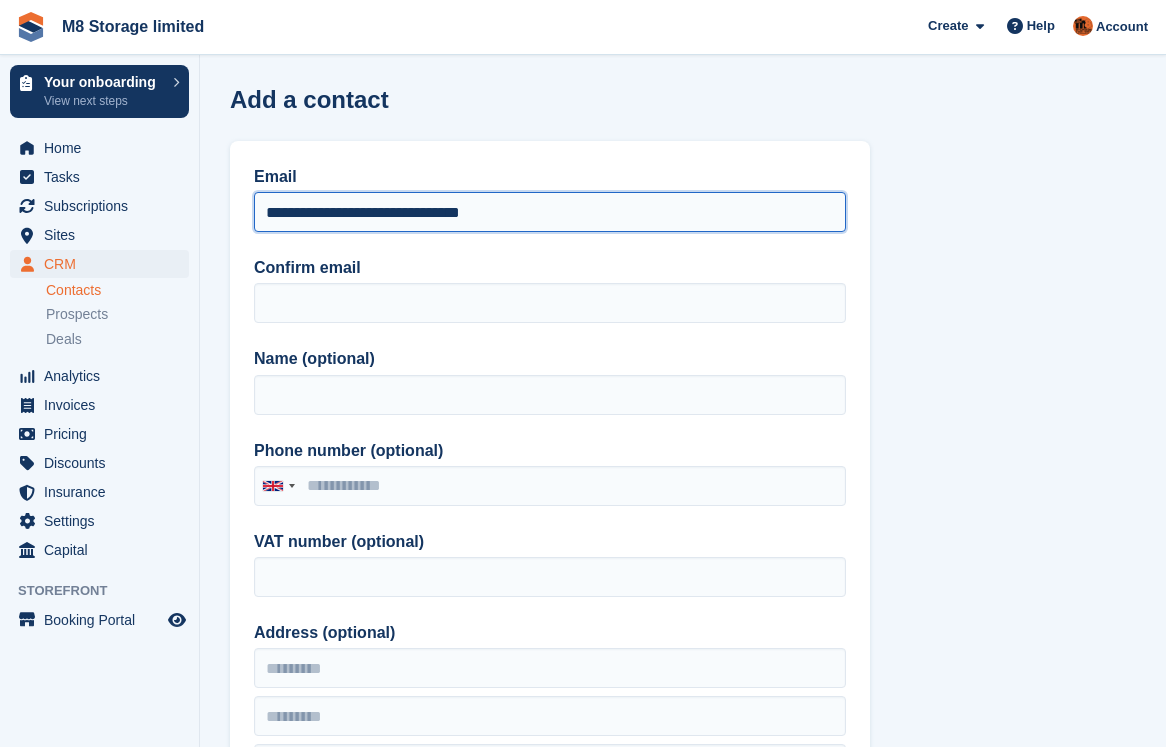 drag, startPoint x: 543, startPoint y: 210, endPoint x: 240, endPoint y: 218, distance: 303.1056 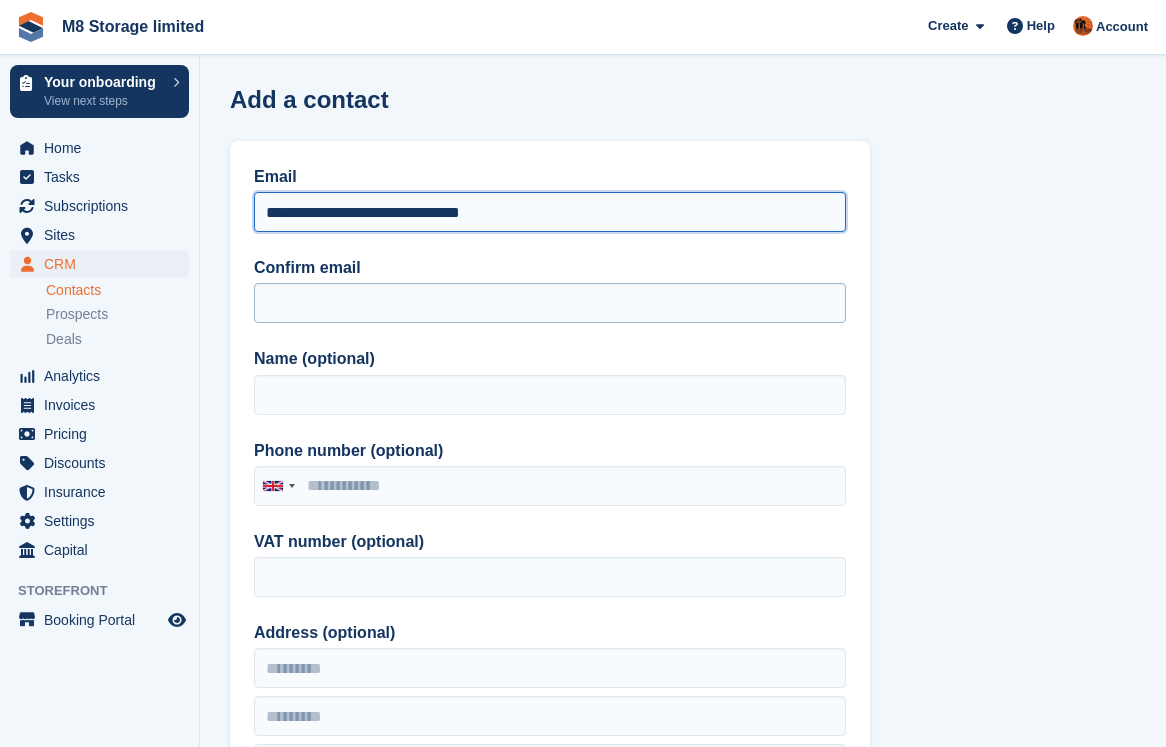 type on "**********" 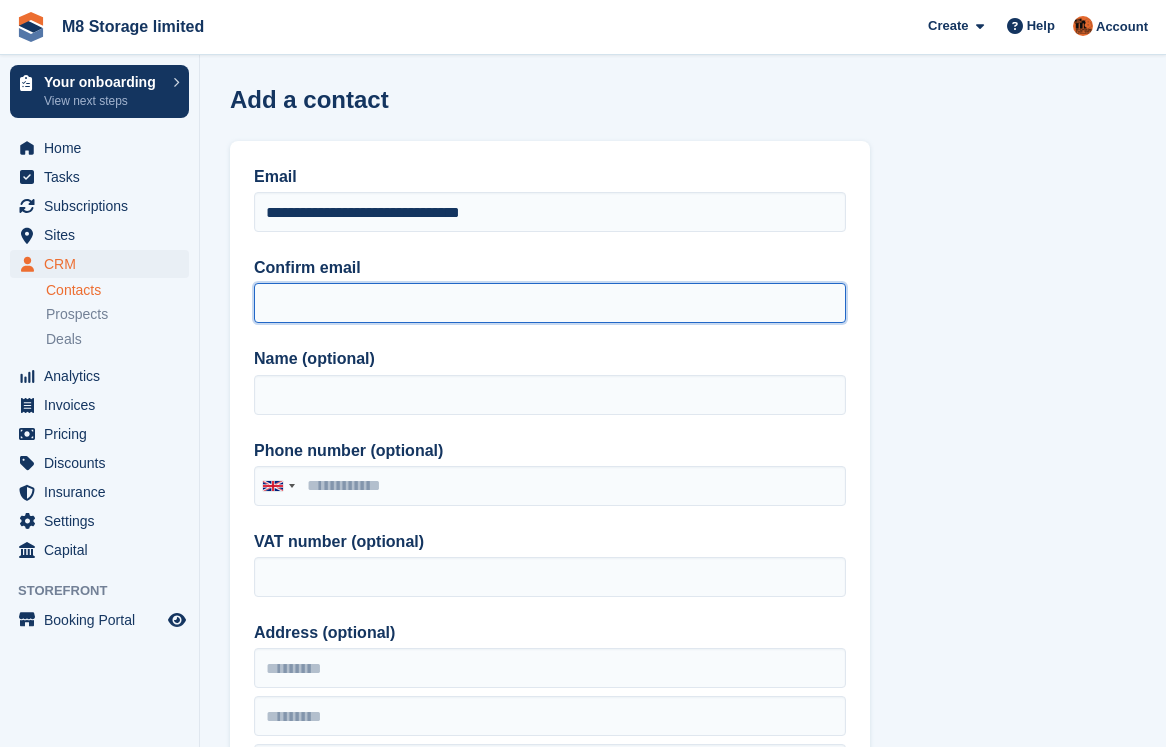 paste on "**********" 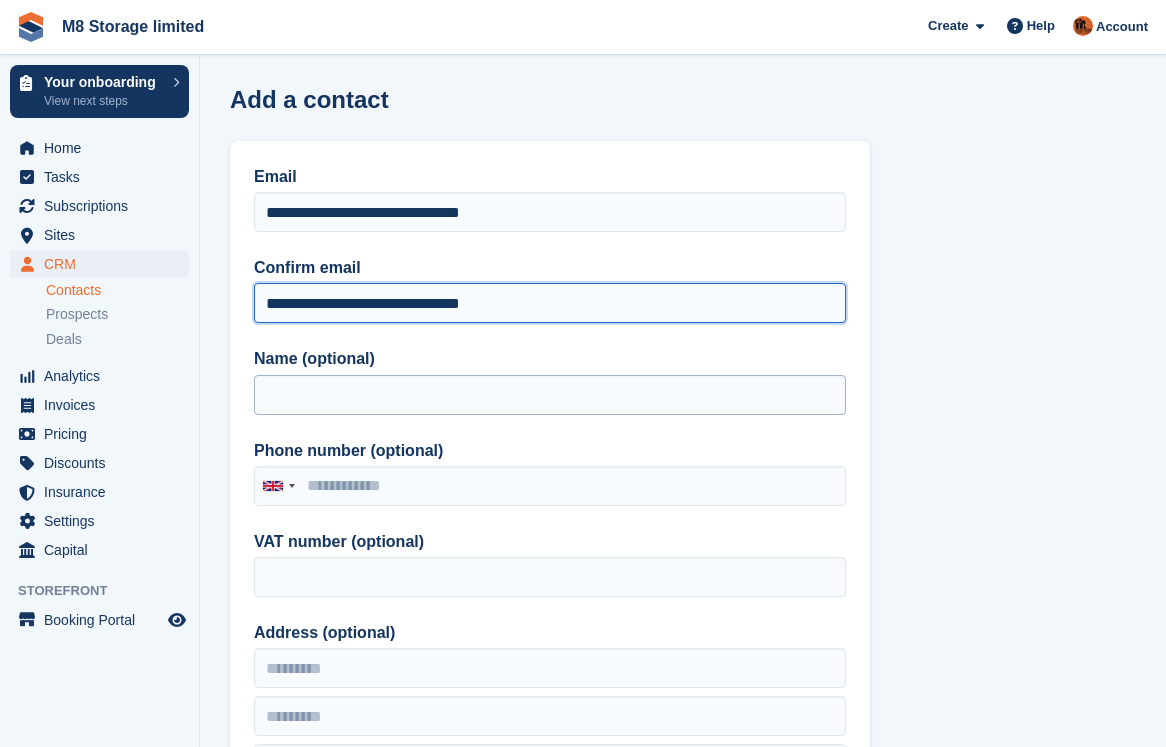 type on "**********" 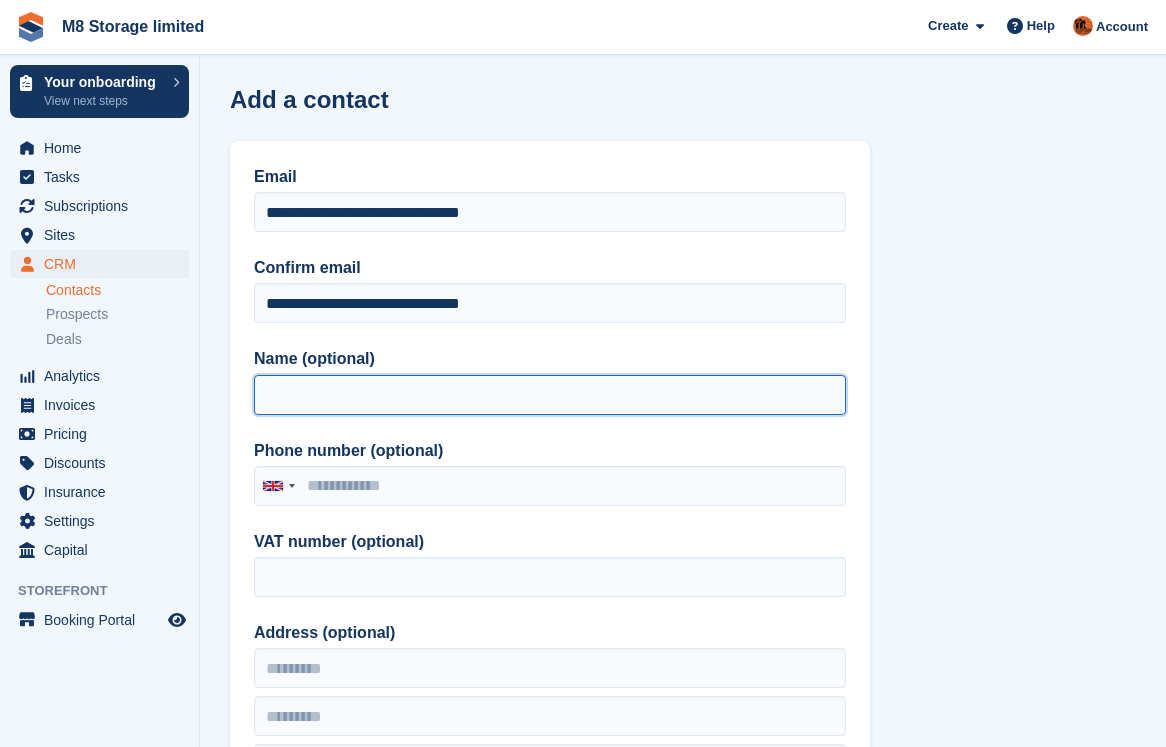 click on "Name (optional)" at bounding box center [550, 395] 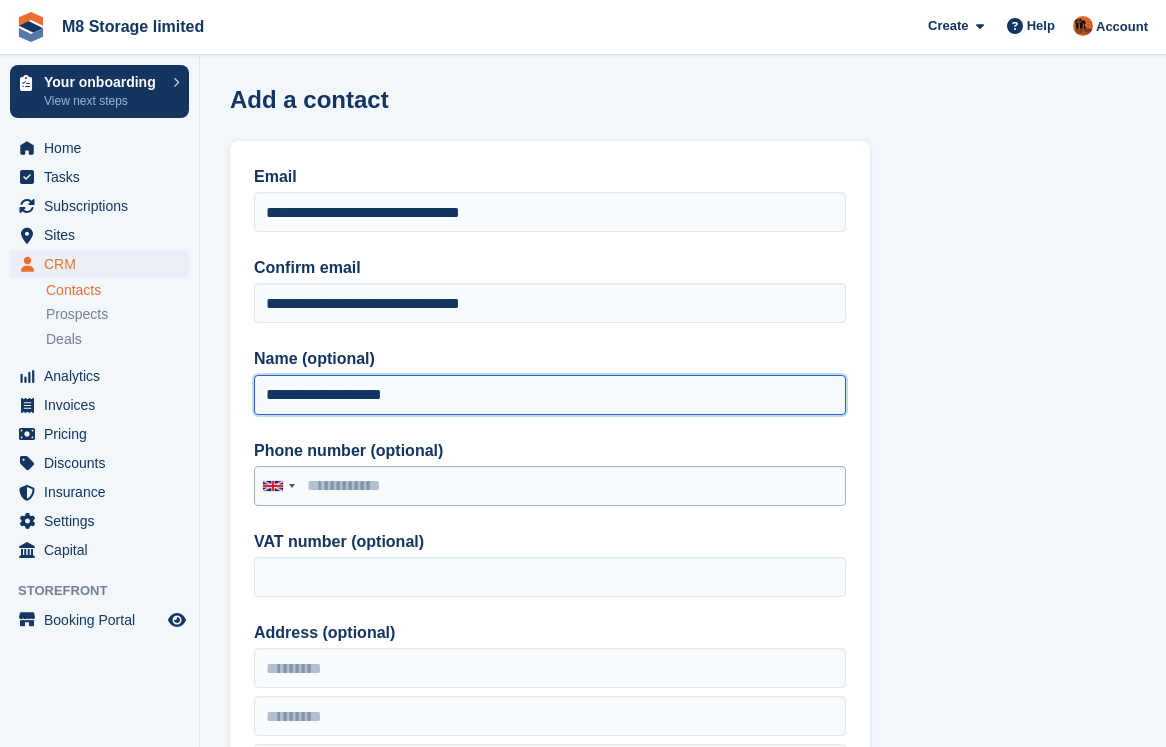 type on "**********" 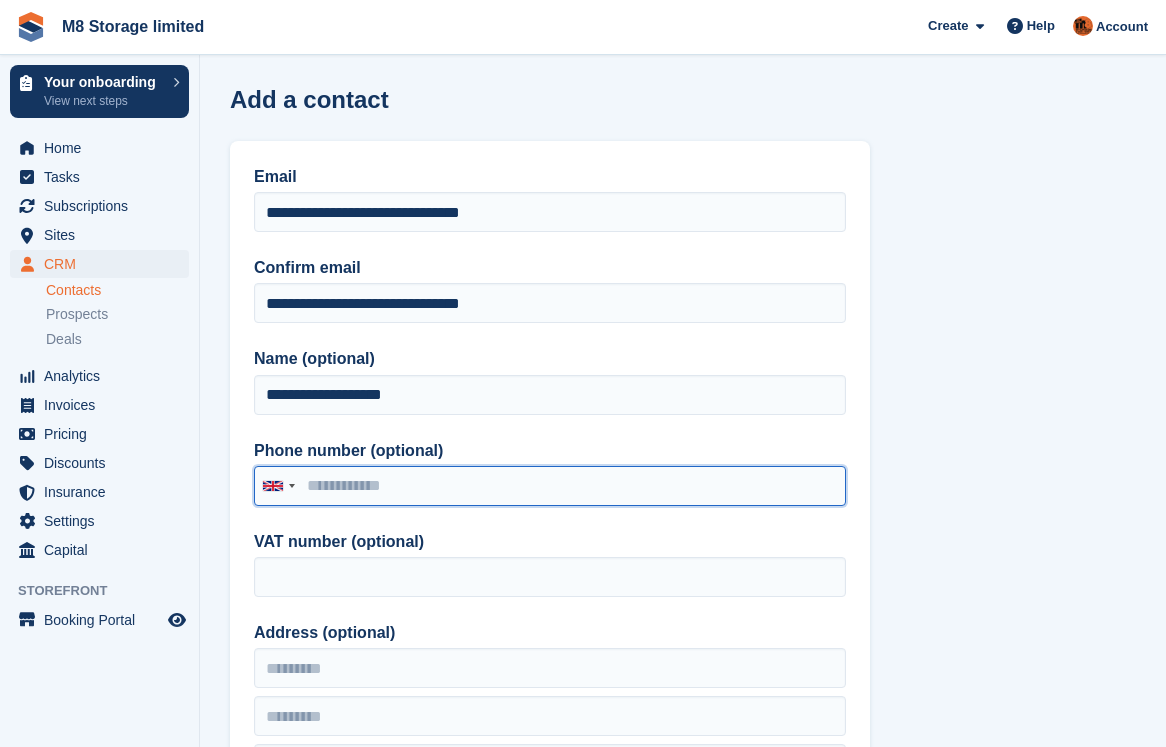click on "Phone number (optional)" at bounding box center (550, 486) 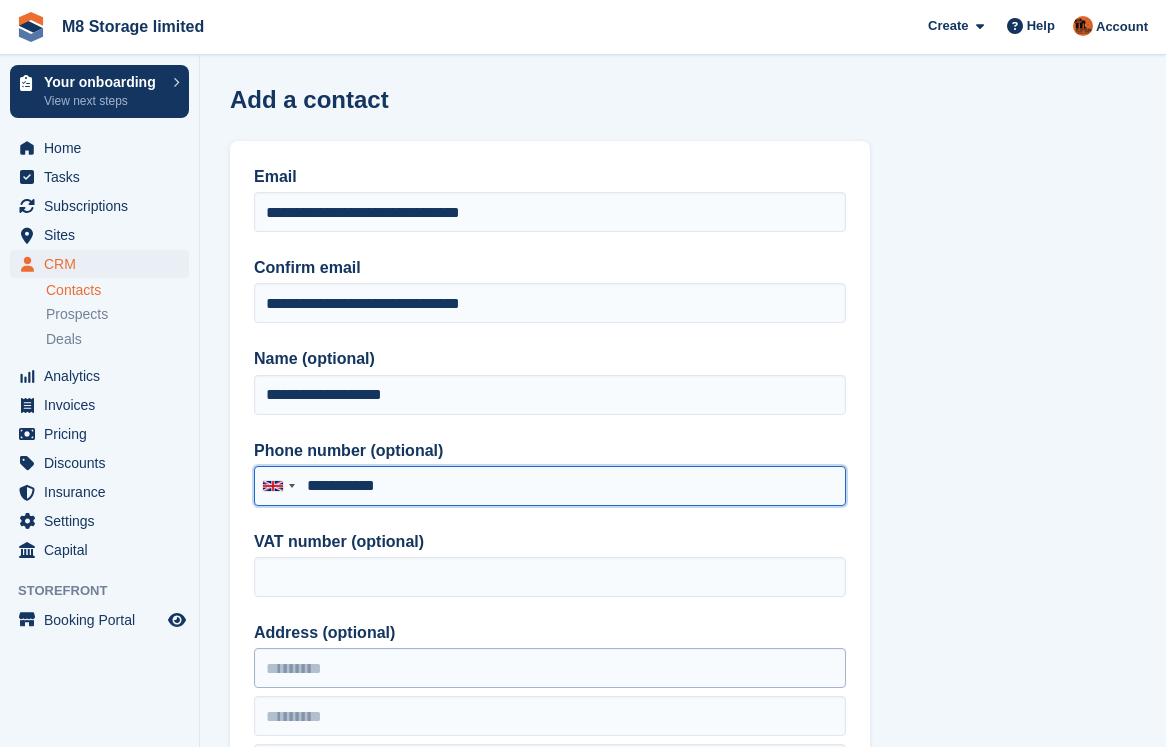 type on "**********" 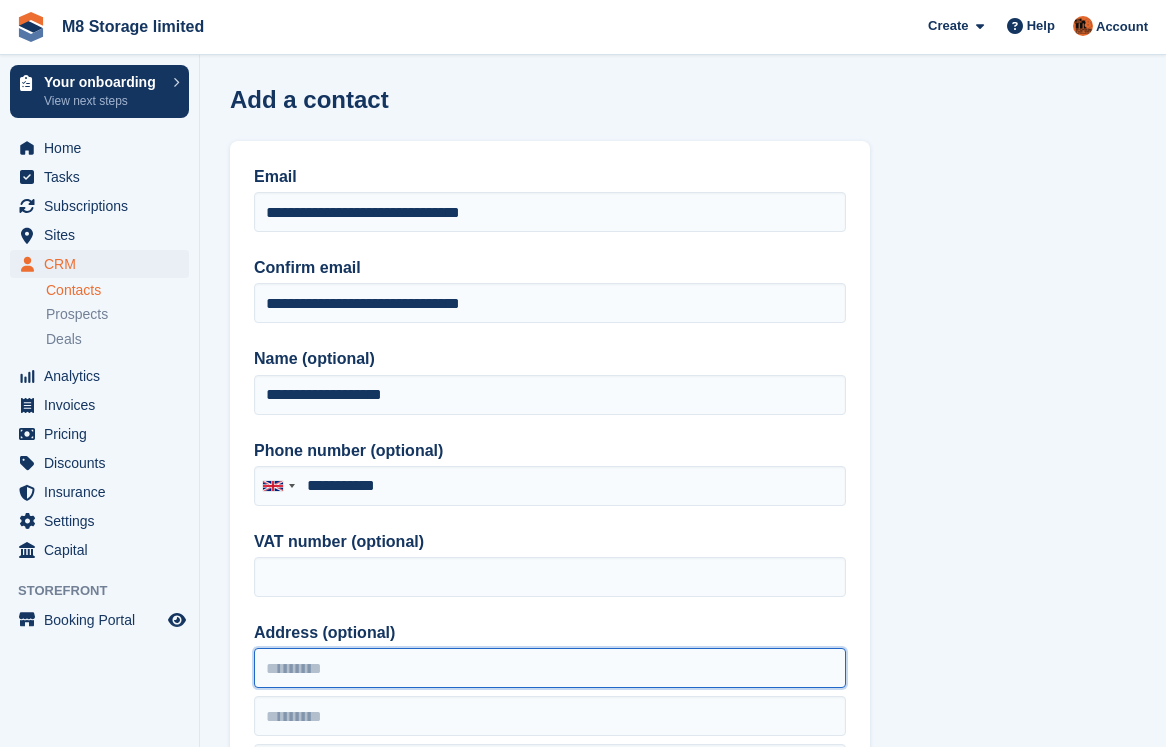 click on "Address (optional)" at bounding box center (550, 668) 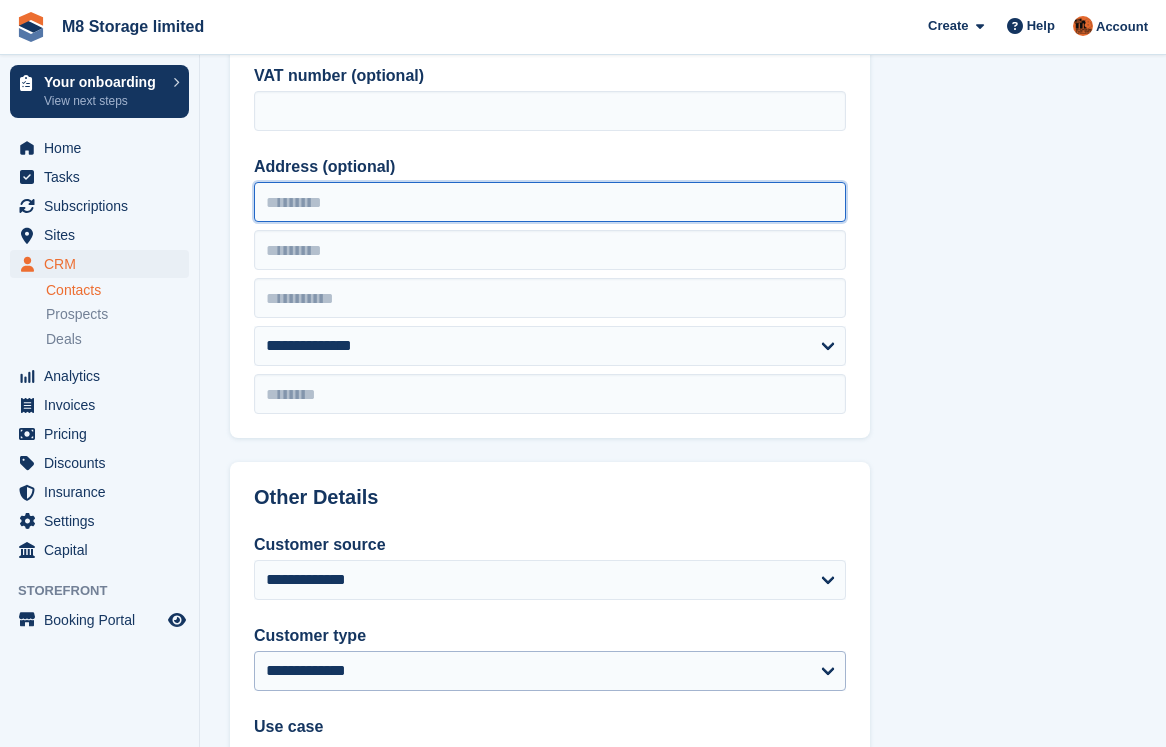 scroll, scrollTop: 500, scrollLeft: 0, axis: vertical 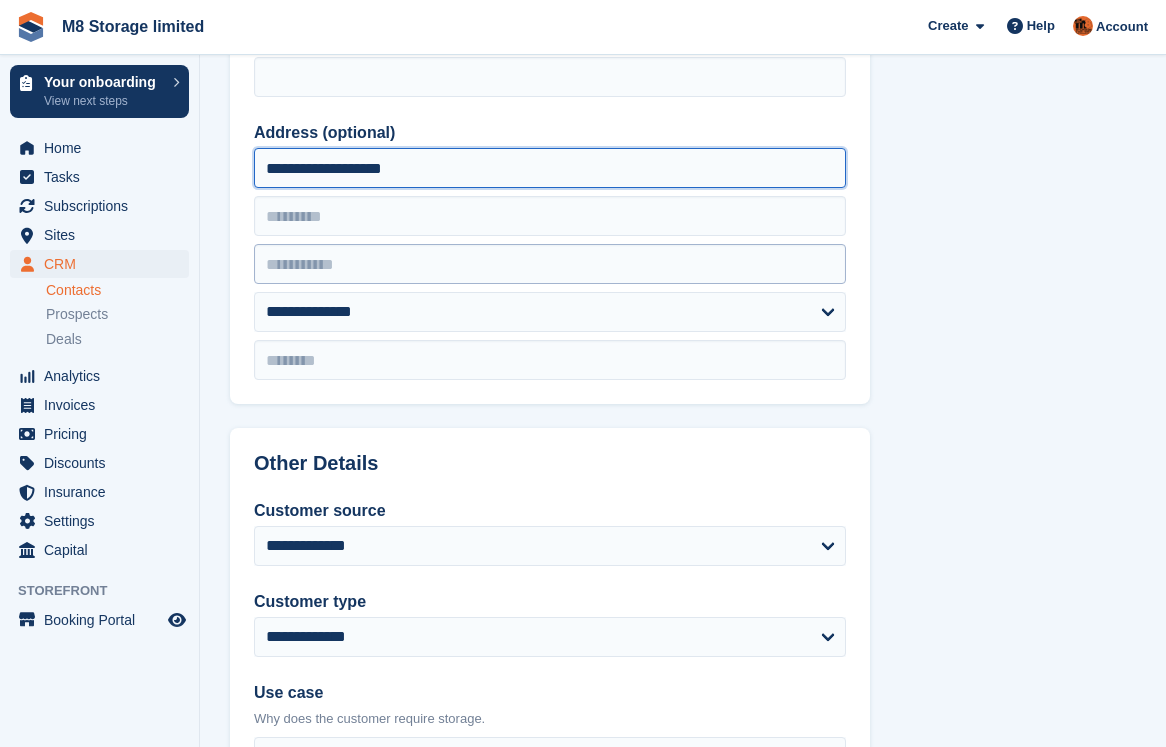 type on "**********" 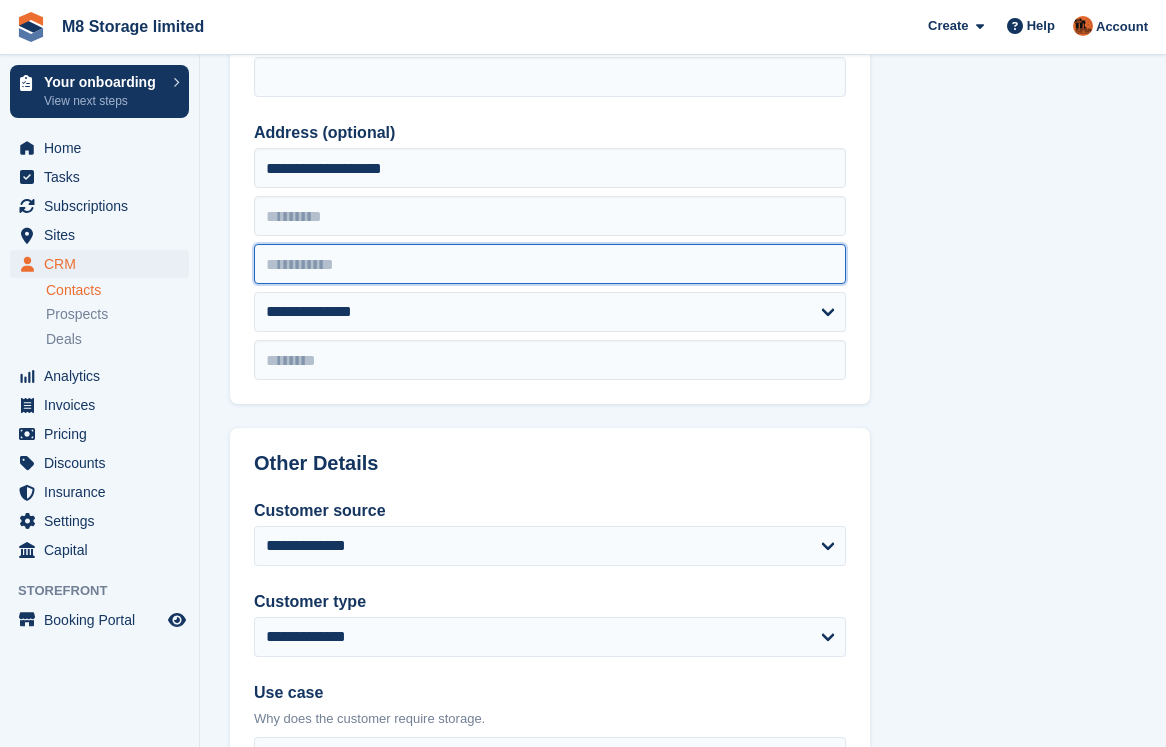 click at bounding box center (550, 264) 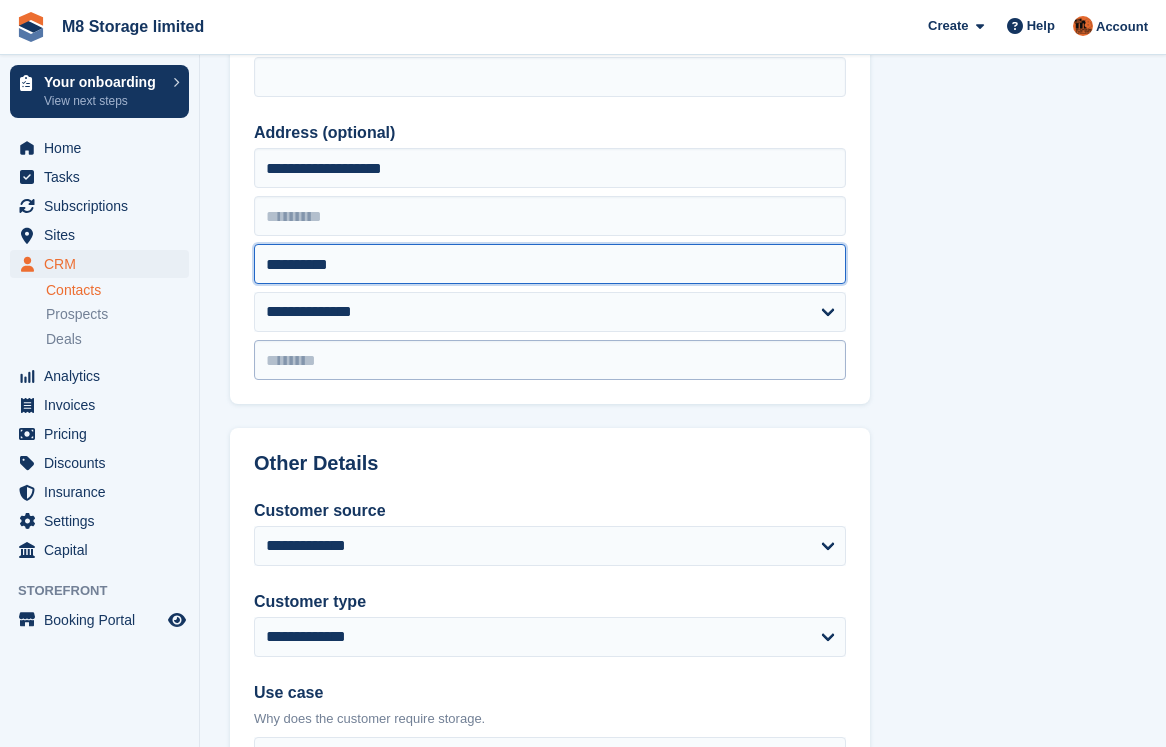 type on "**********" 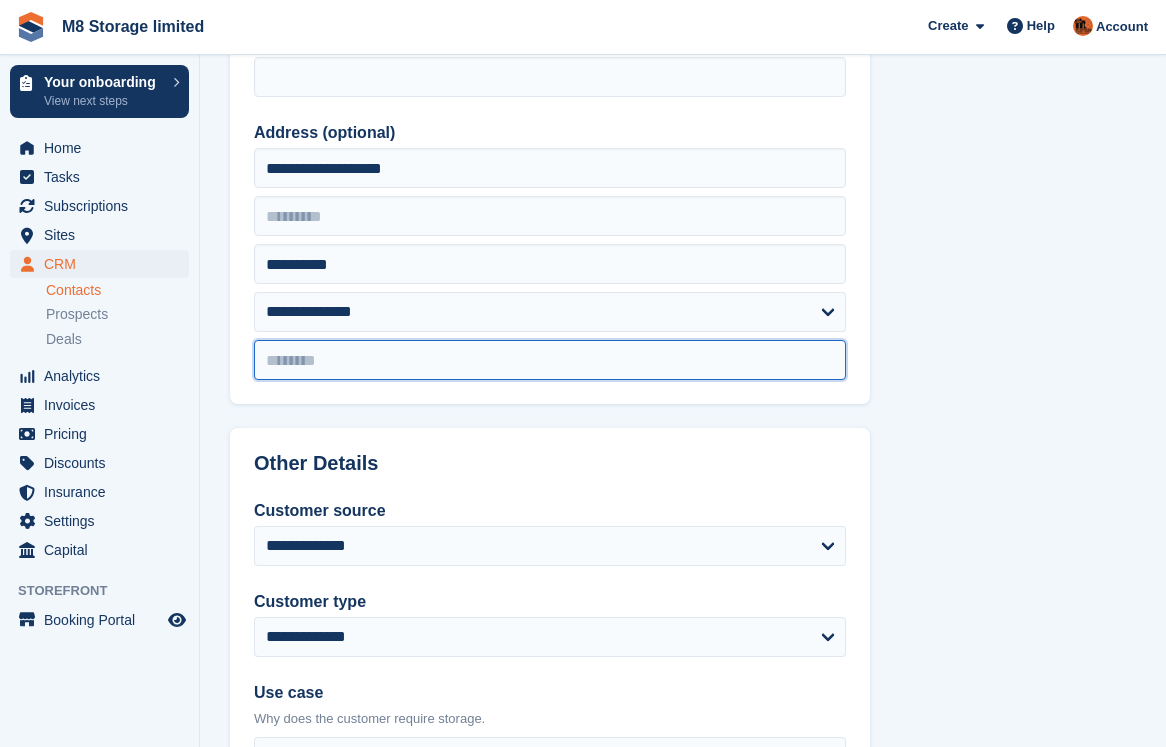 click at bounding box center (550, 360) 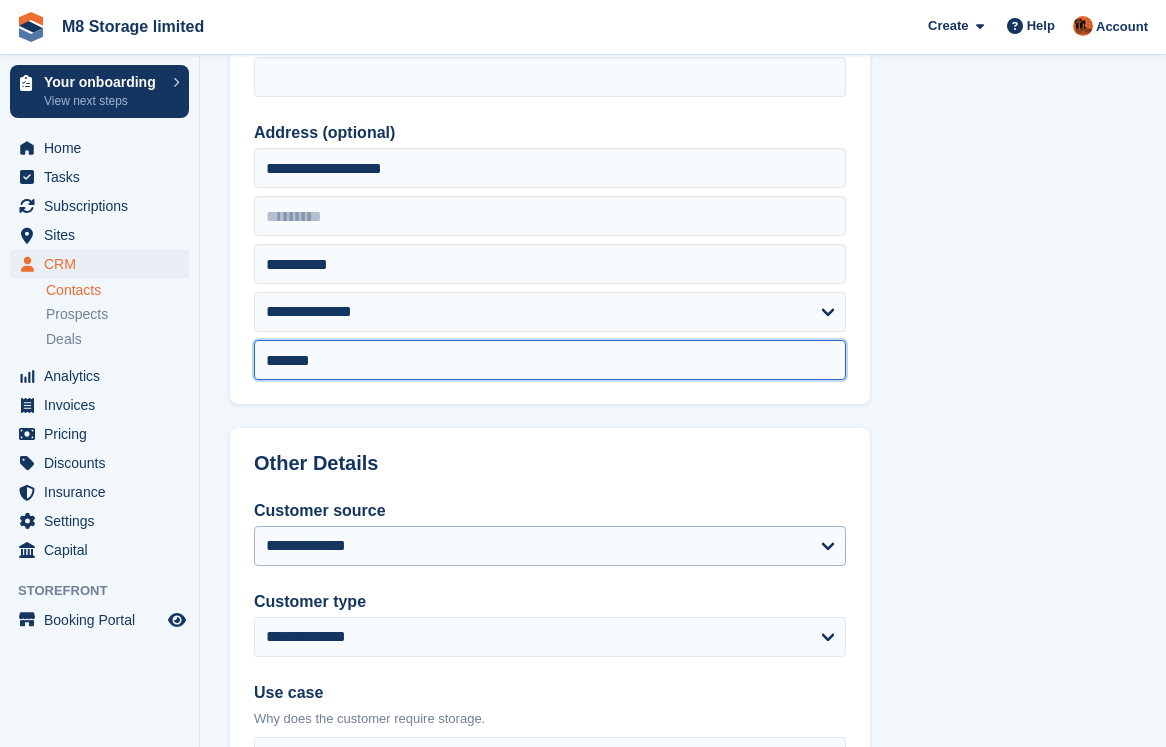 type on "*******" 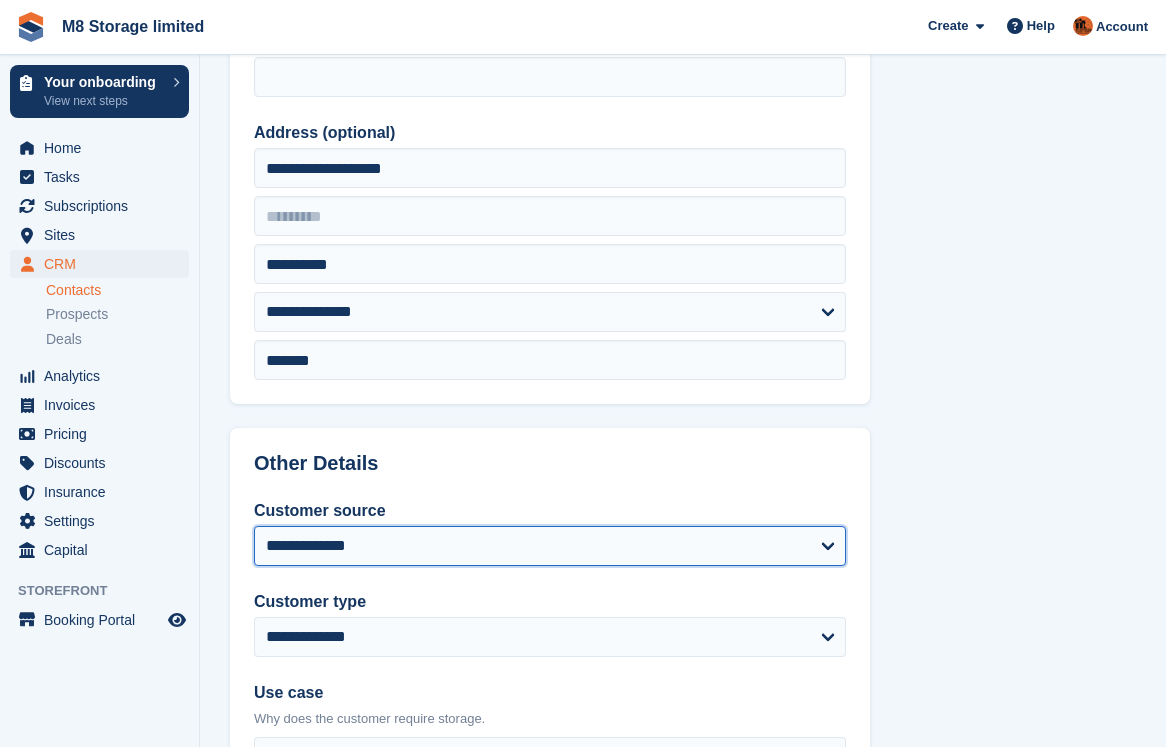 click on "**********" at bounding box center (550, 546) 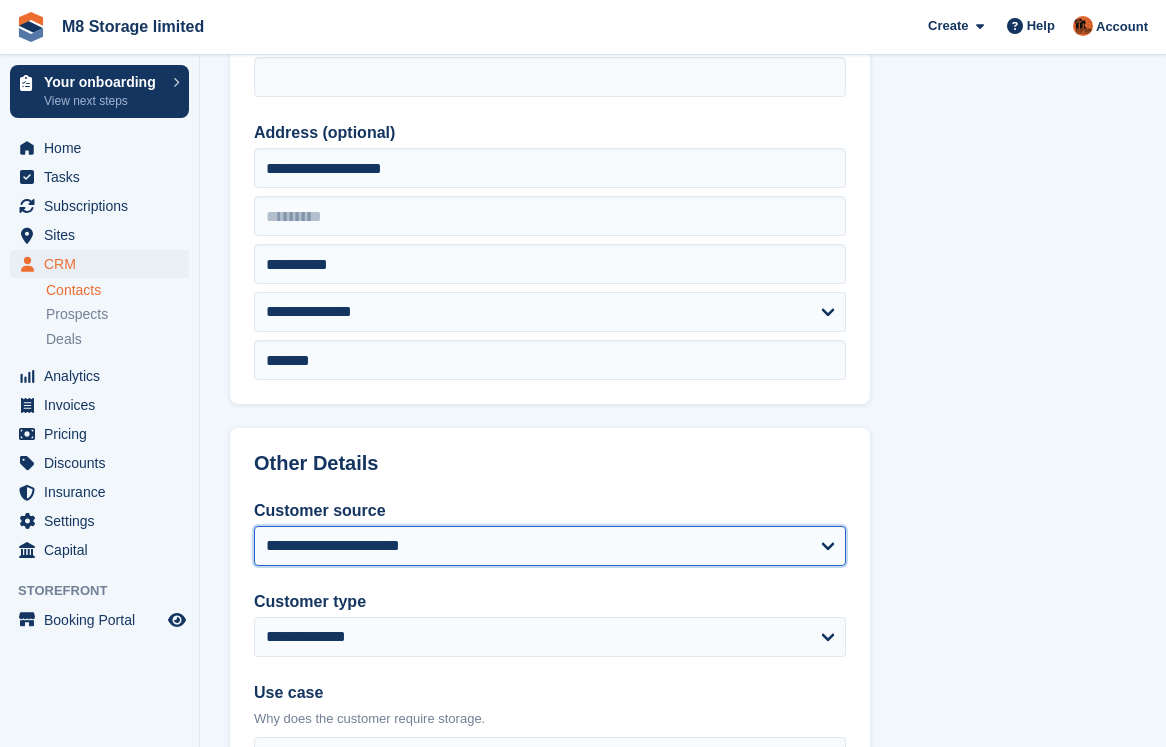 click on "**********" at bounding box center [550, 546] 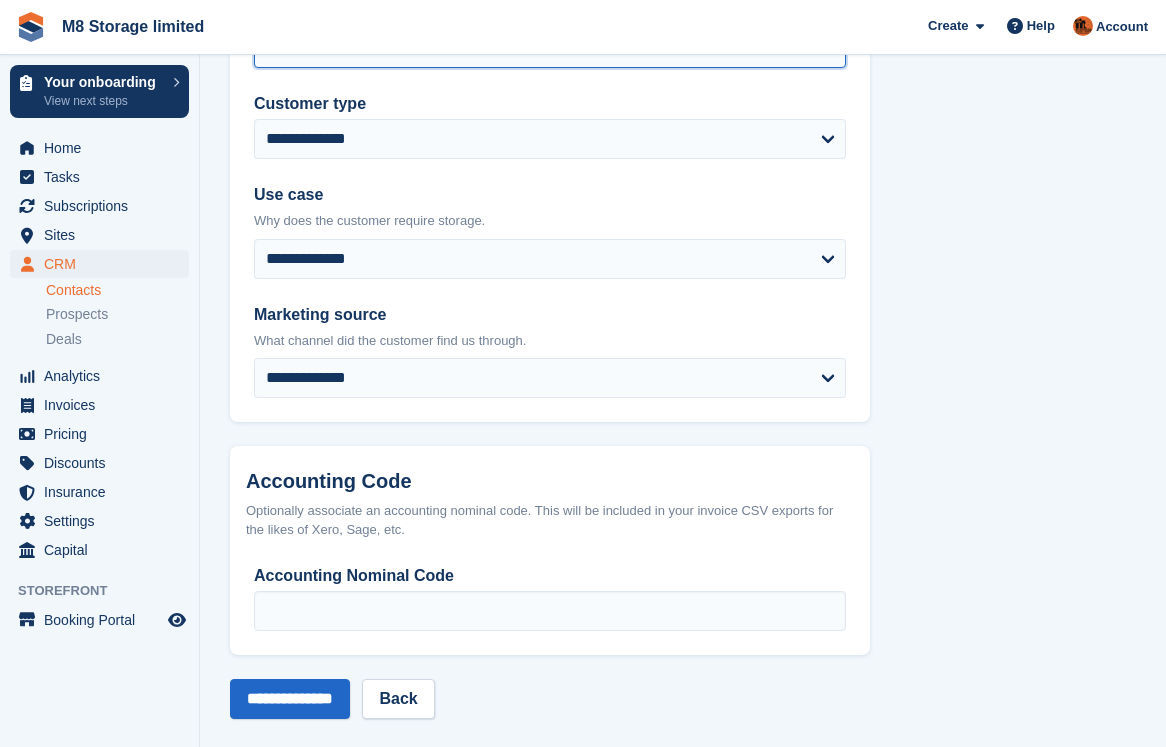 scroll, scrollTop: 1000, scrollLeft: 0, axis: vertical 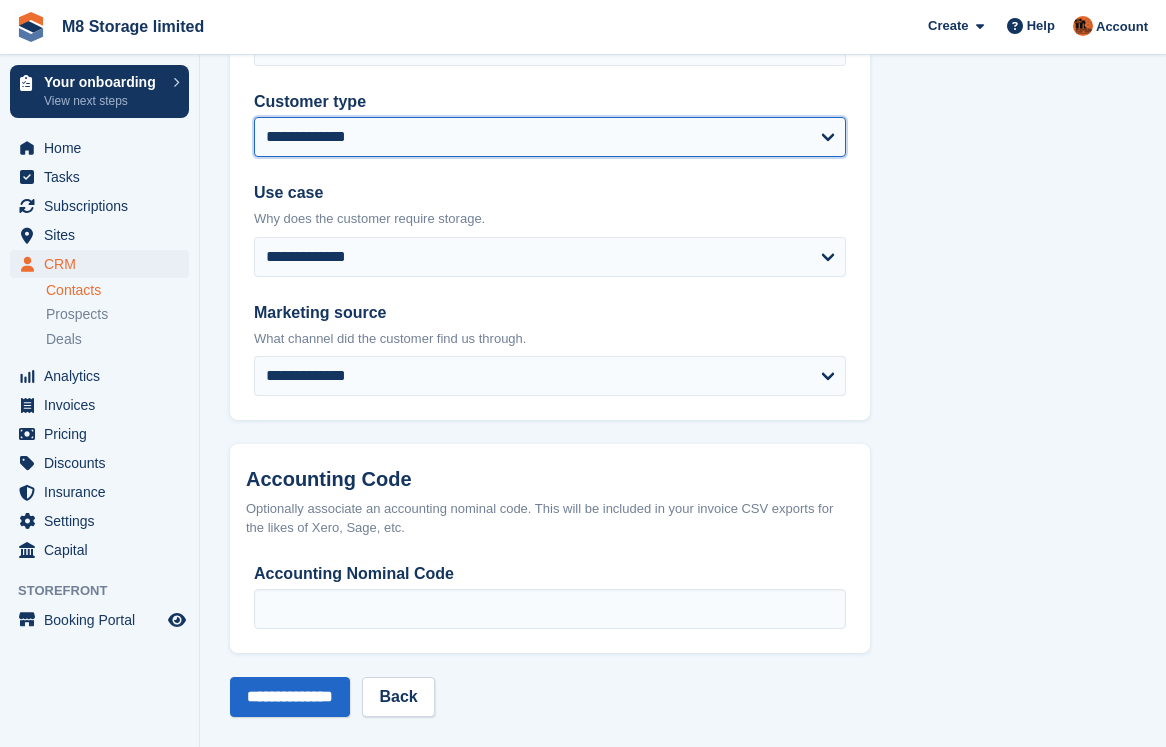 click on "**********" at bounding box center (550, 137) 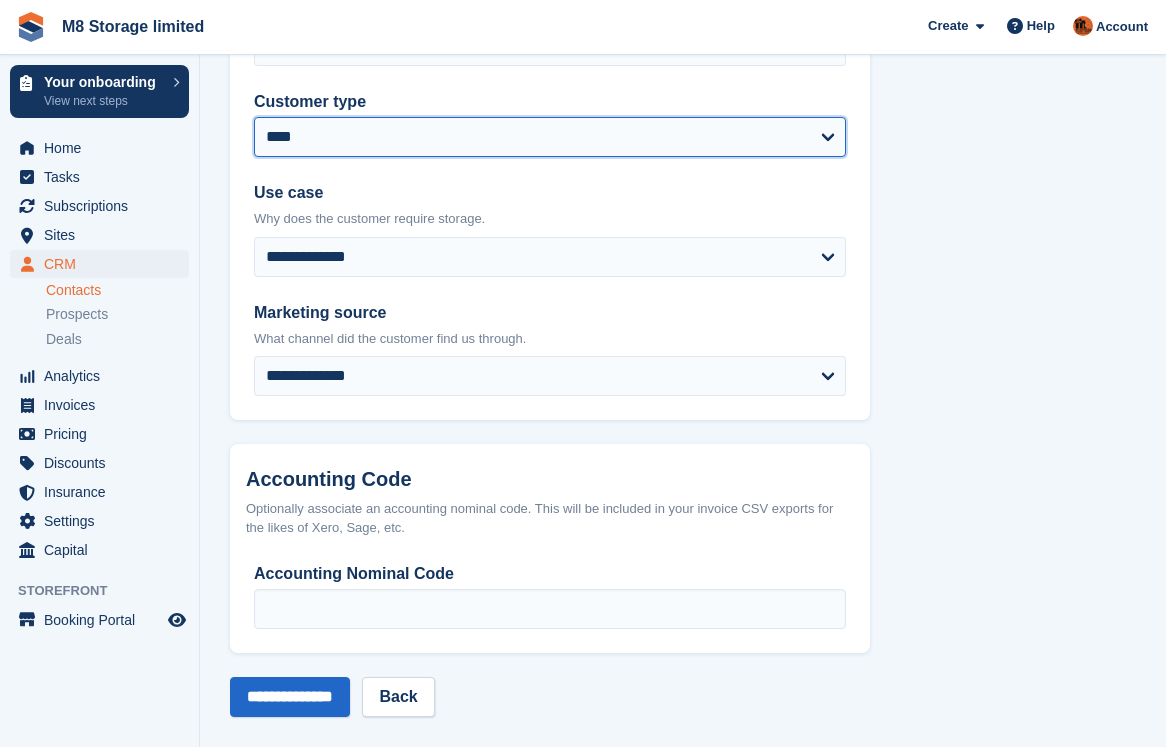 click on "**********" at bounding box center (550, 137) 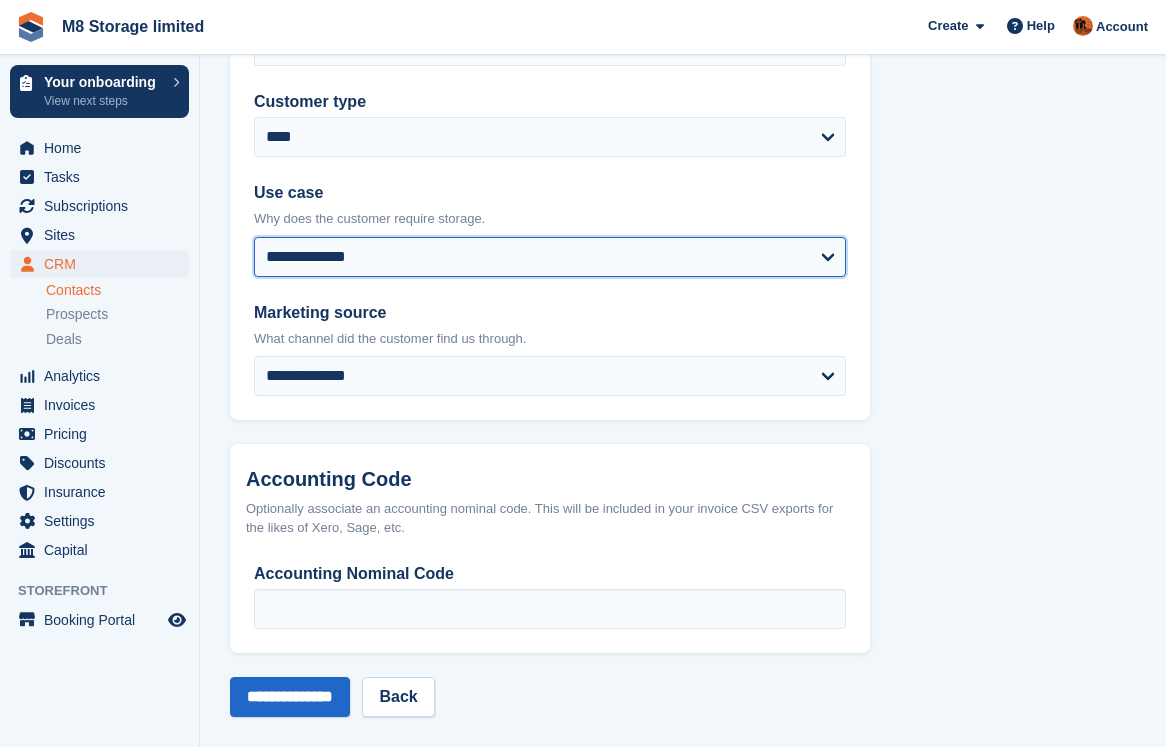 click on "**********" at bounding box center (550, 257) 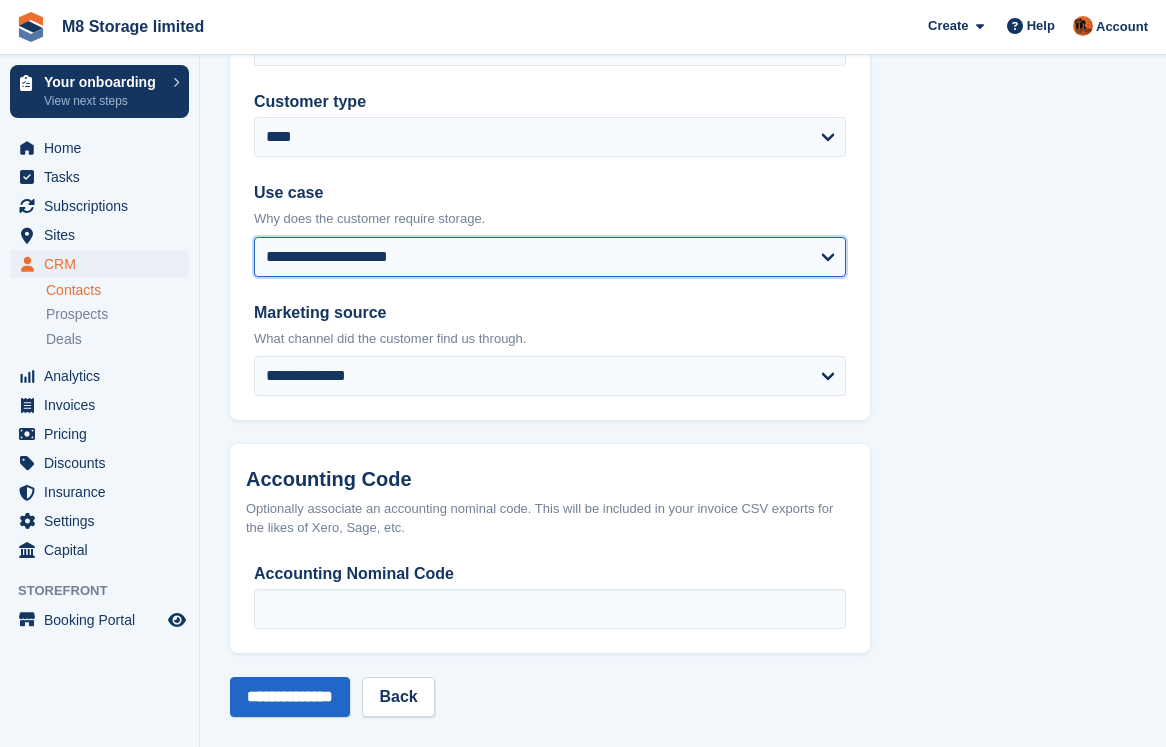 click on "**********" at bounding box center (550, 257) 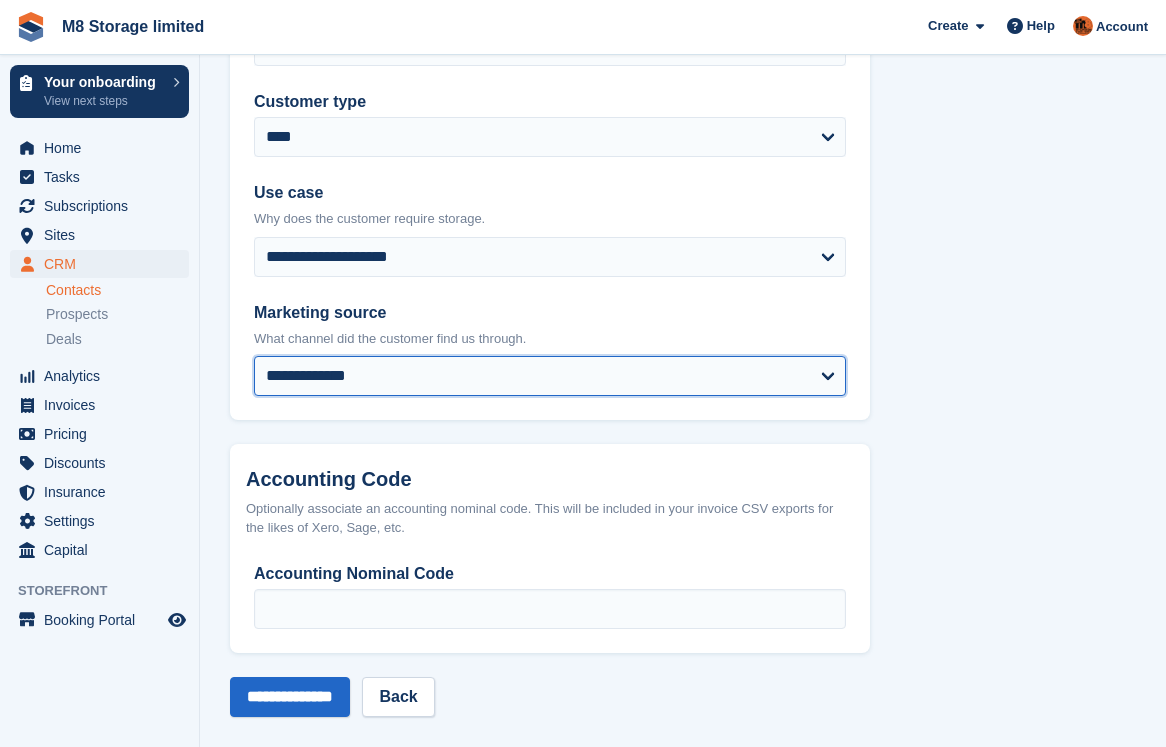 click on "**********" at bounding box center [550, 376] 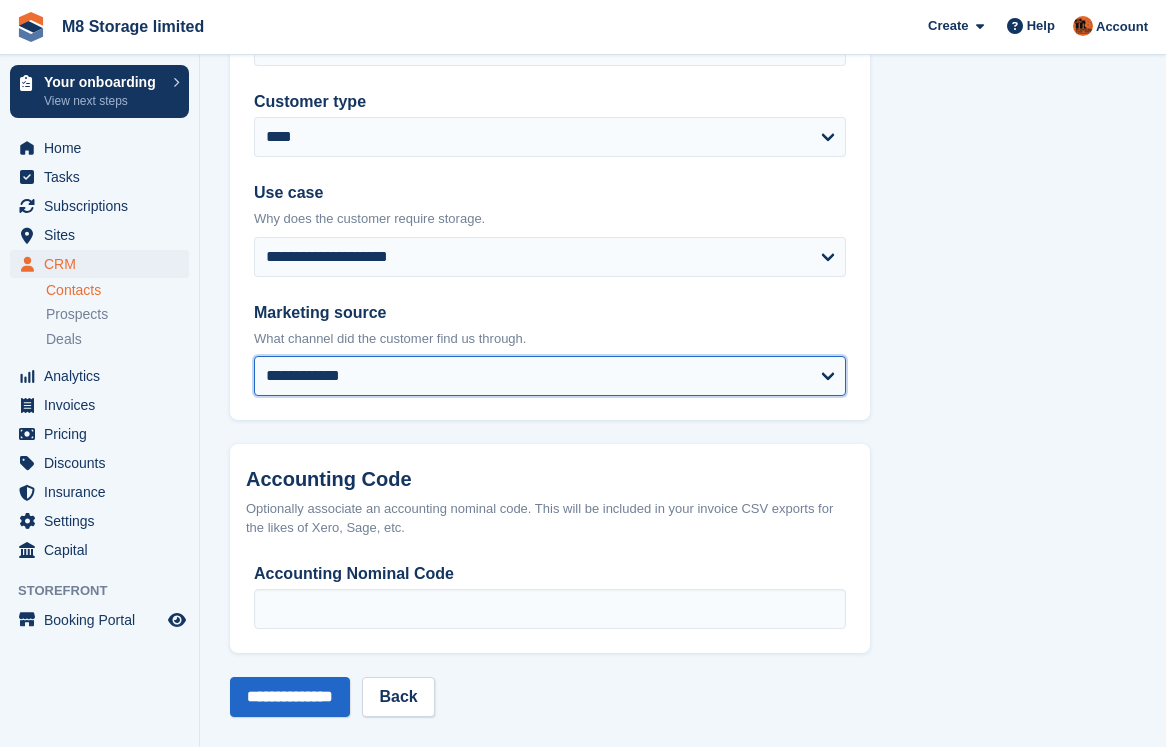 click on "**********" at bounding box center [550, 376] 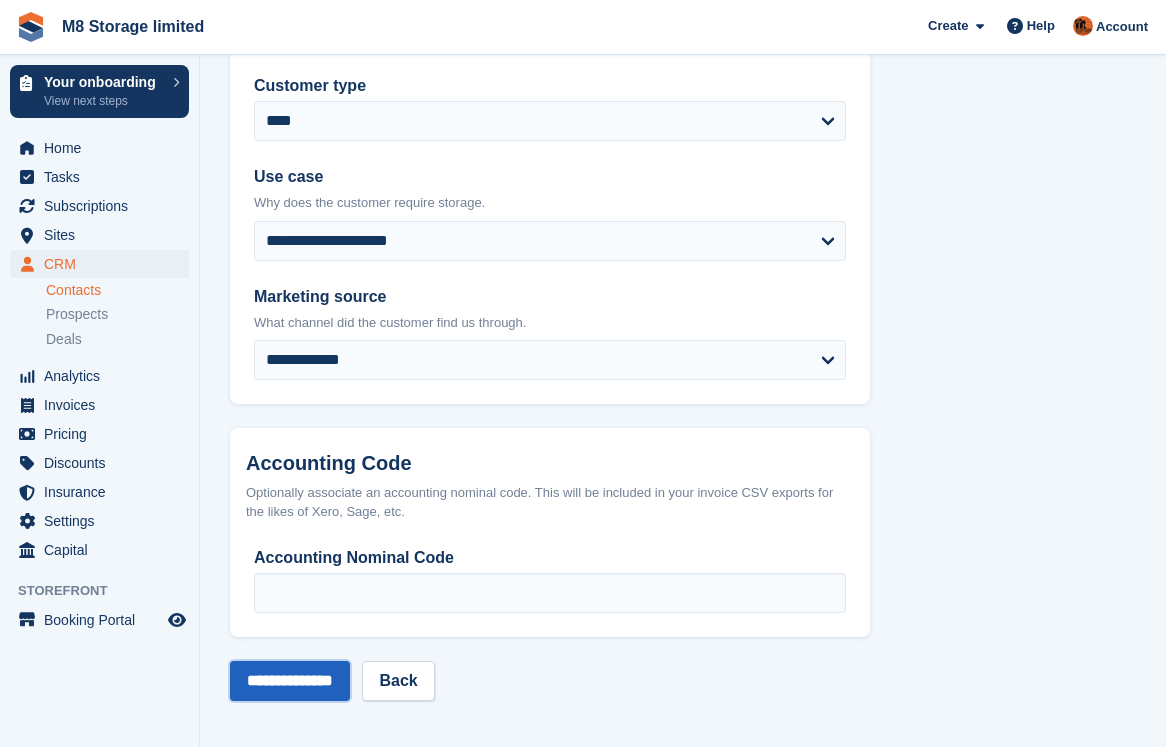 click on "**********" at bounding box center (290, 681) 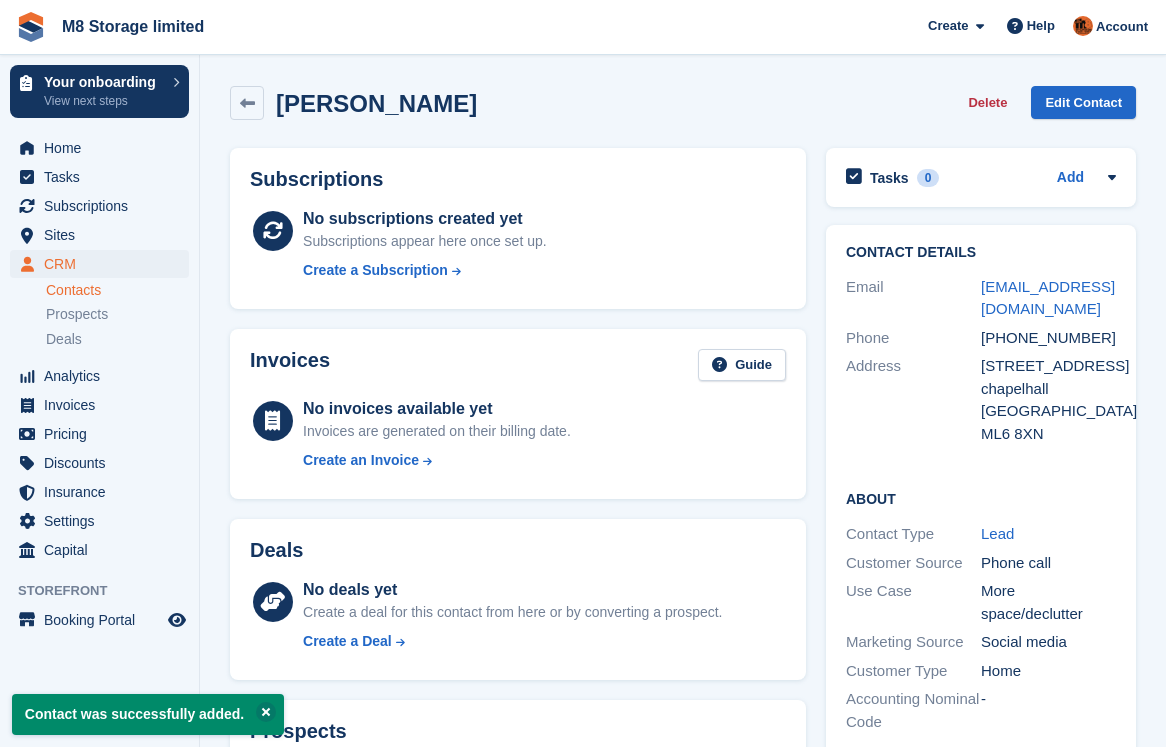 scroll, scrollTop: 0, scrollLeft: 0, axis: both 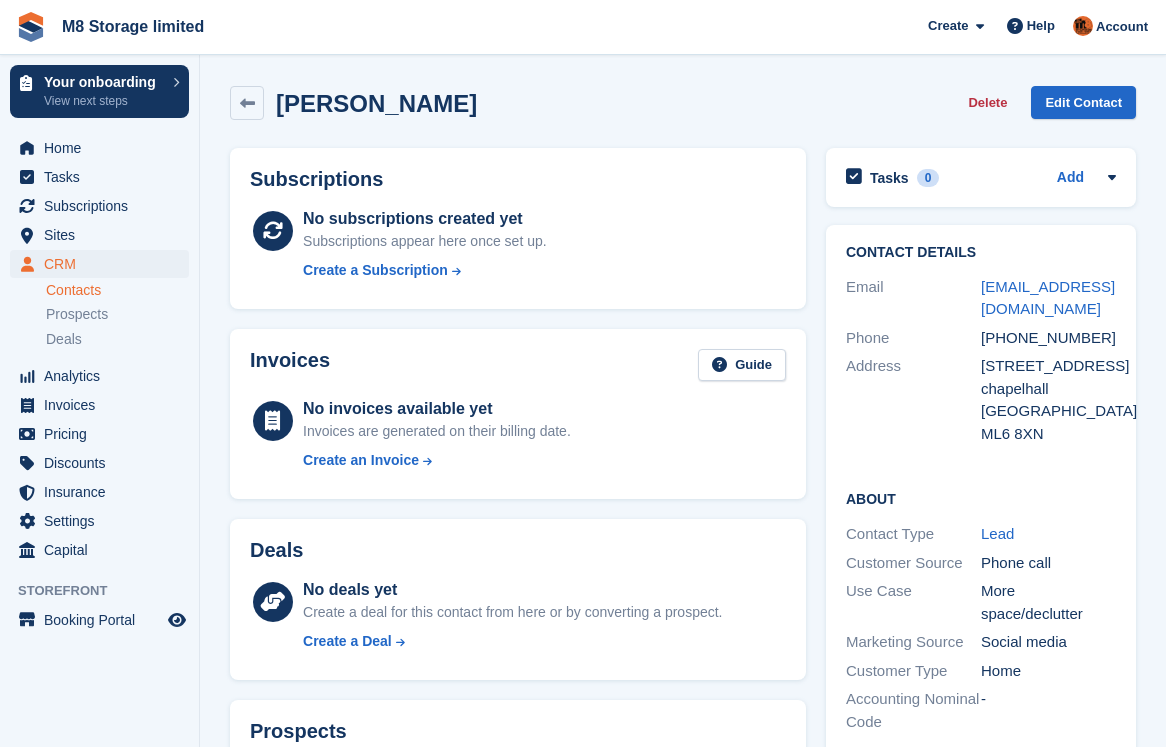 click on "Contacts" at bounding box center (117, 290) 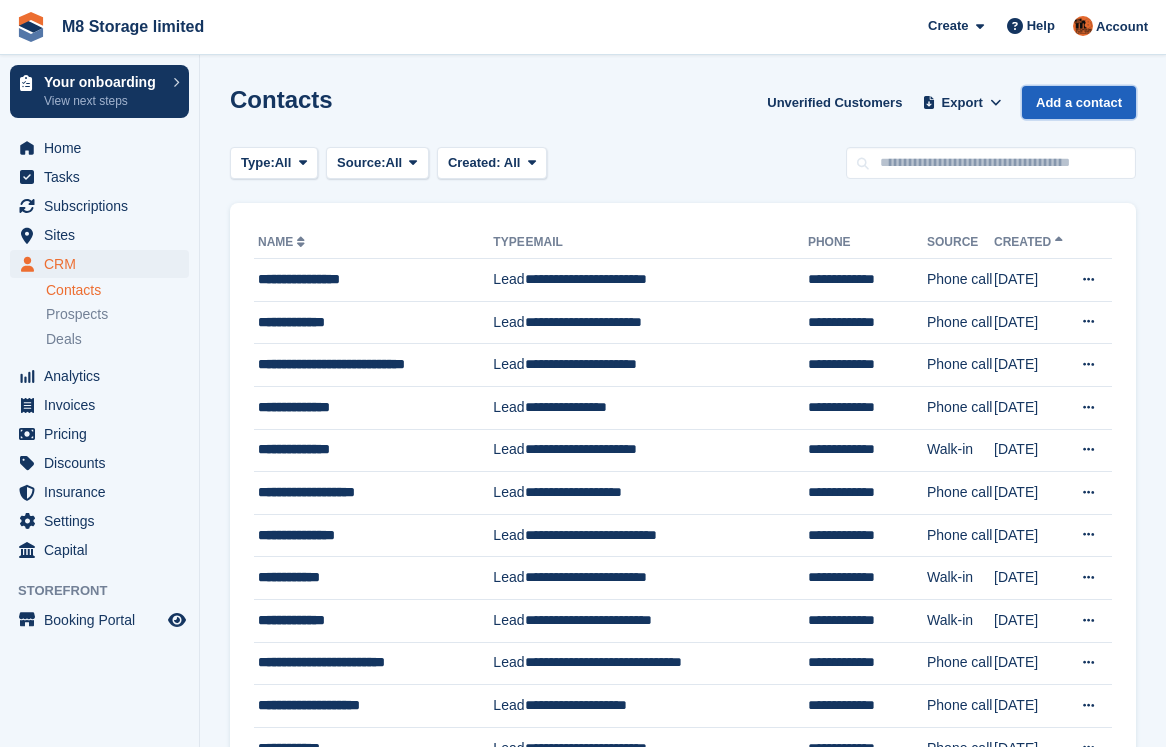click on "Add a contact" at bounding box center [1079, 102] 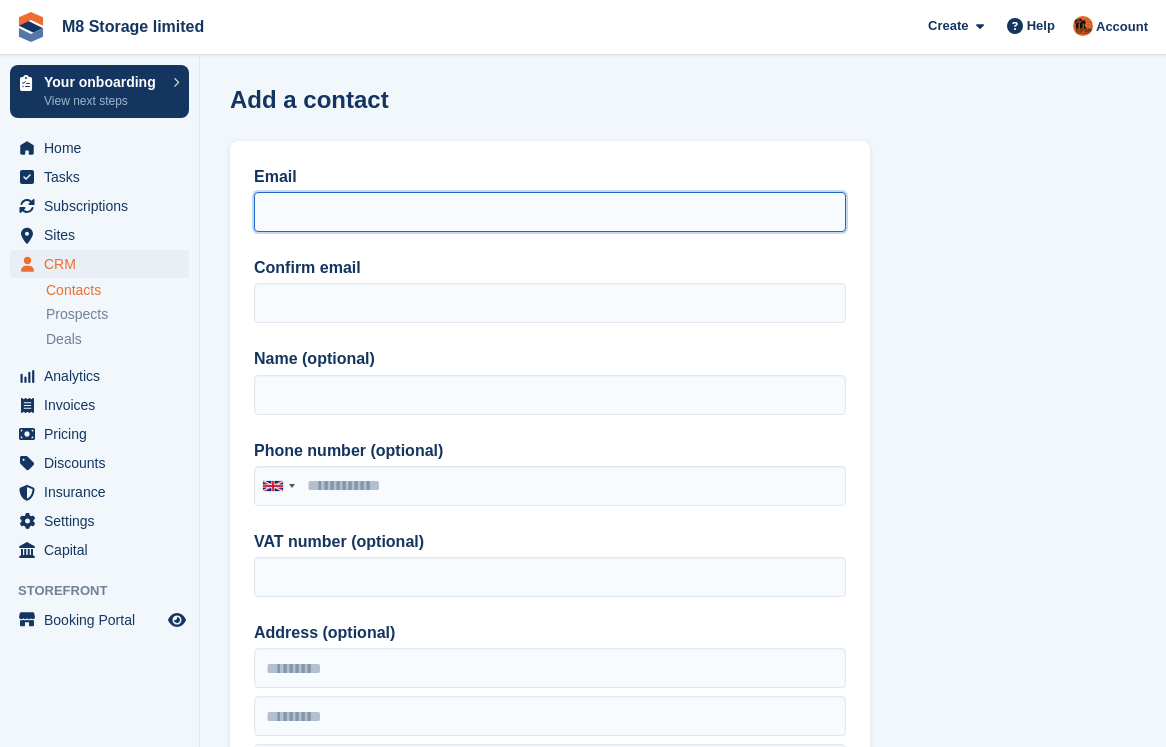 click on "Email" at bounding box center (550, 212) 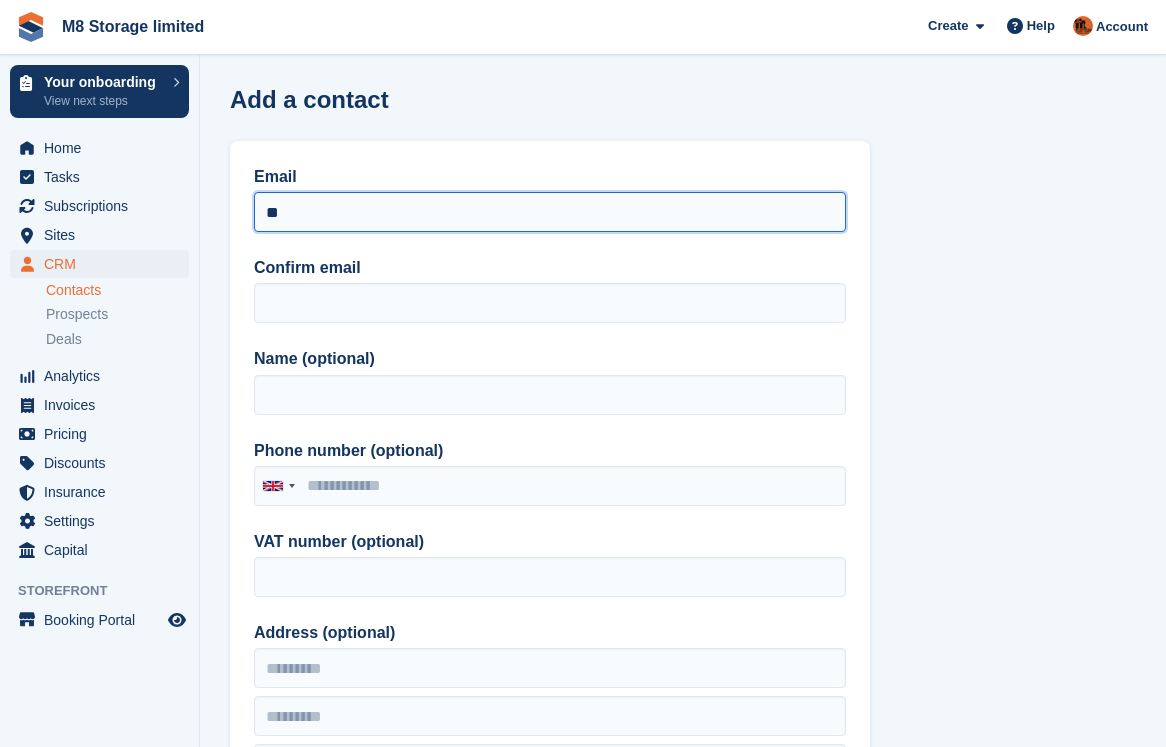 type on "*" 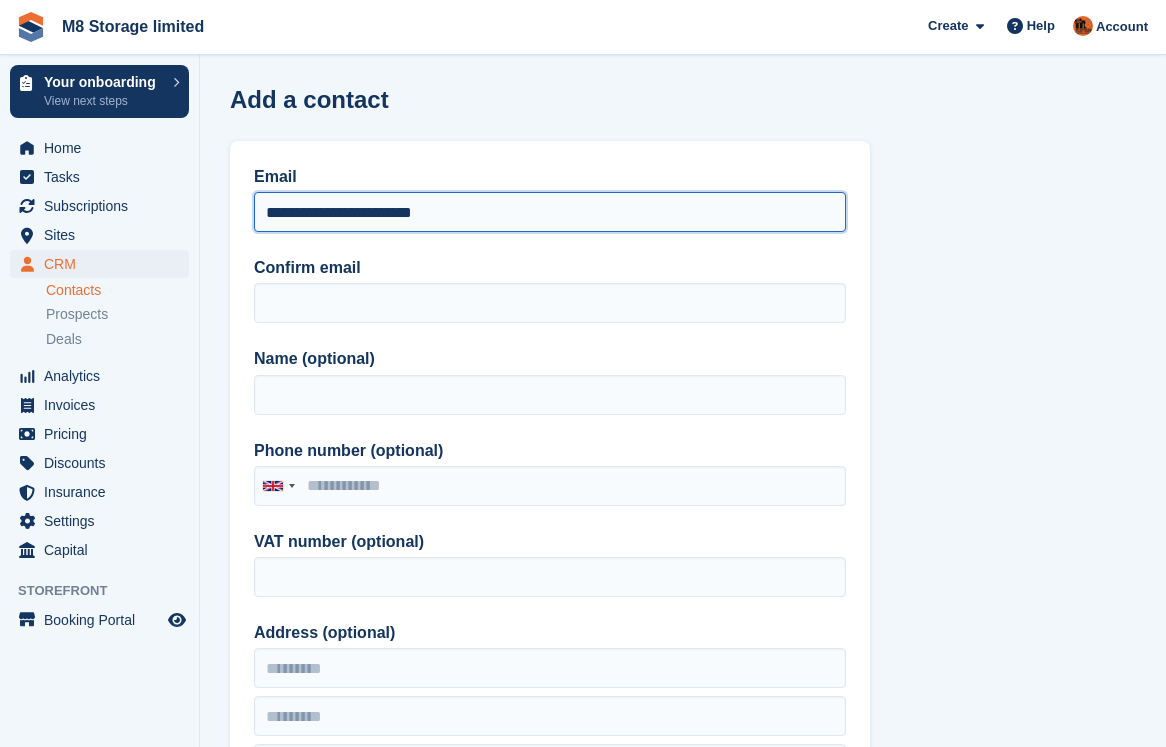 drag, startPoint x: 476, startPoint y: 209, endPoint x: 208, endPoint y: 233, distance: 269.07248 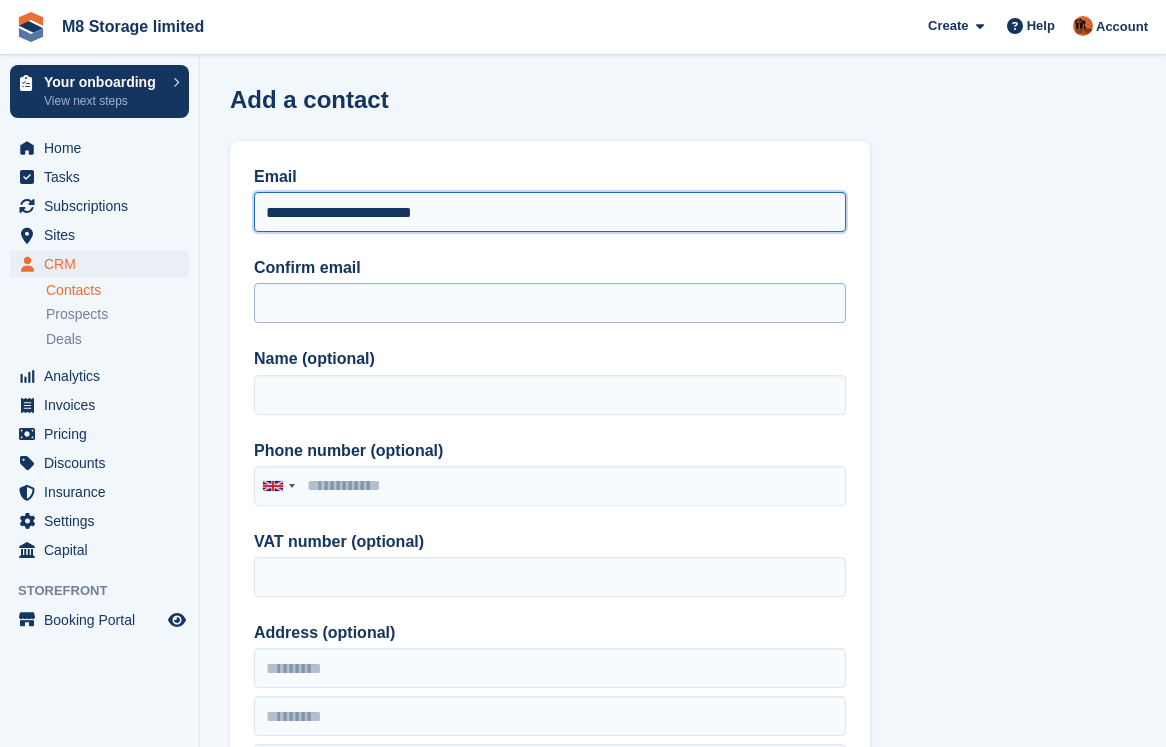 type on "**********" 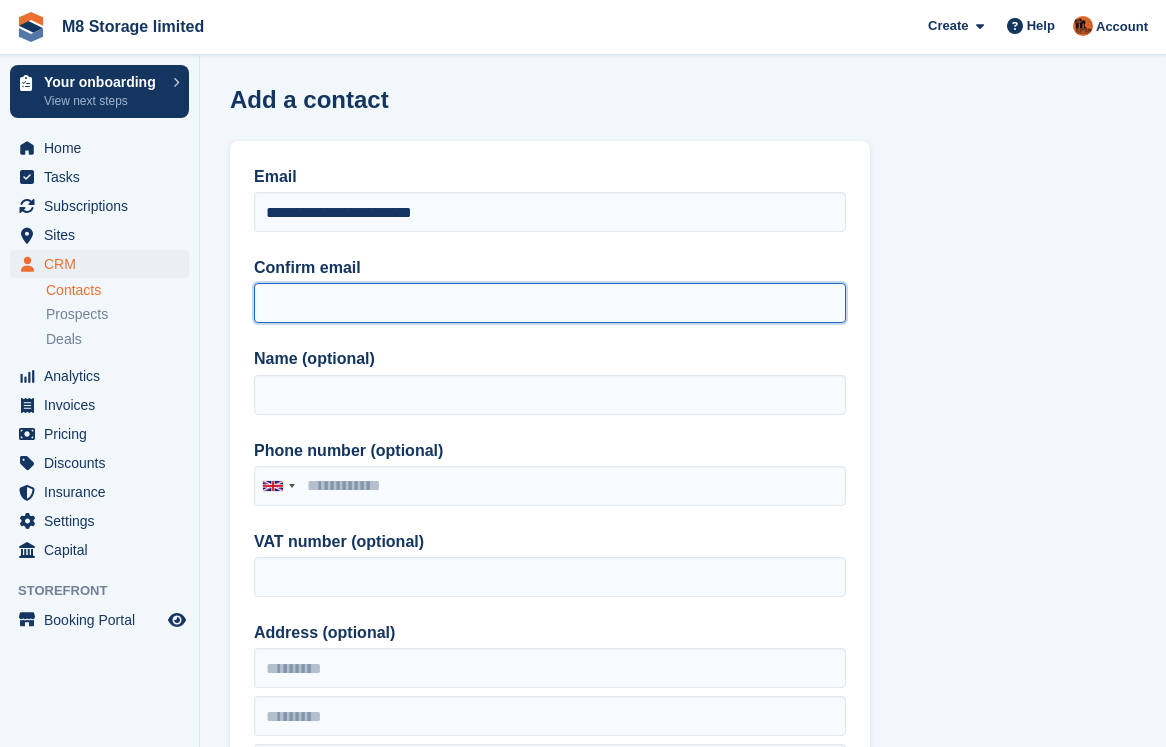 paste on "**********" 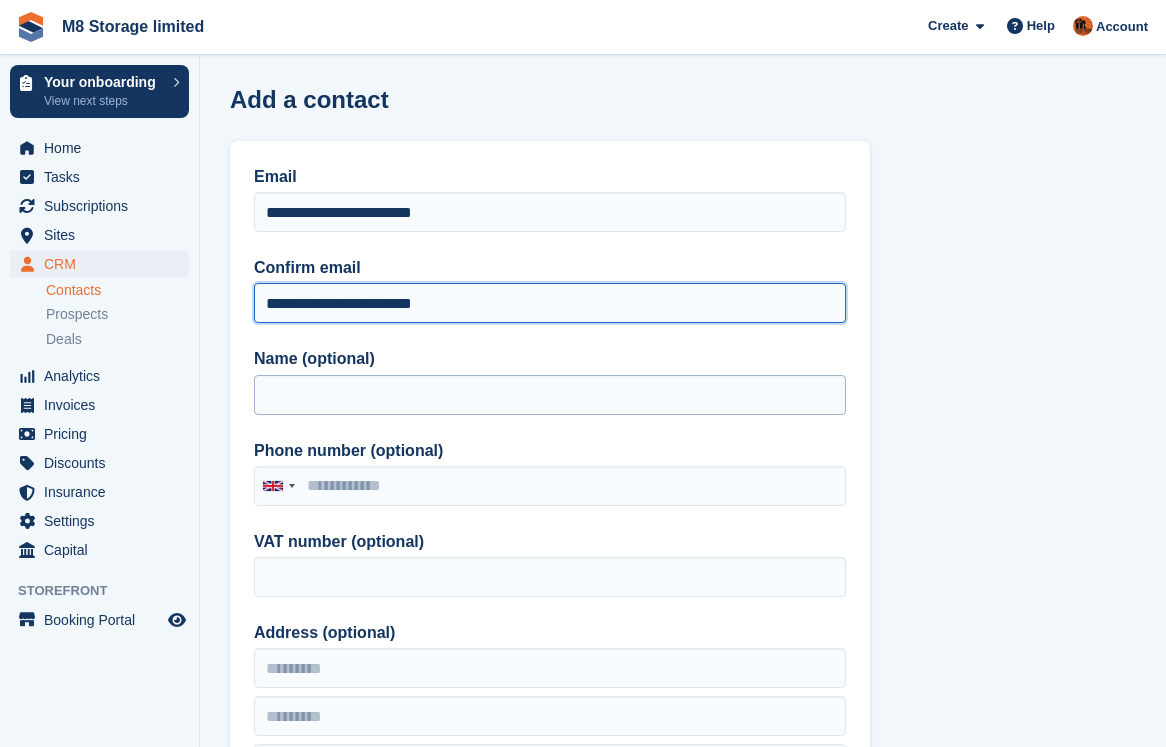 type on "**********" 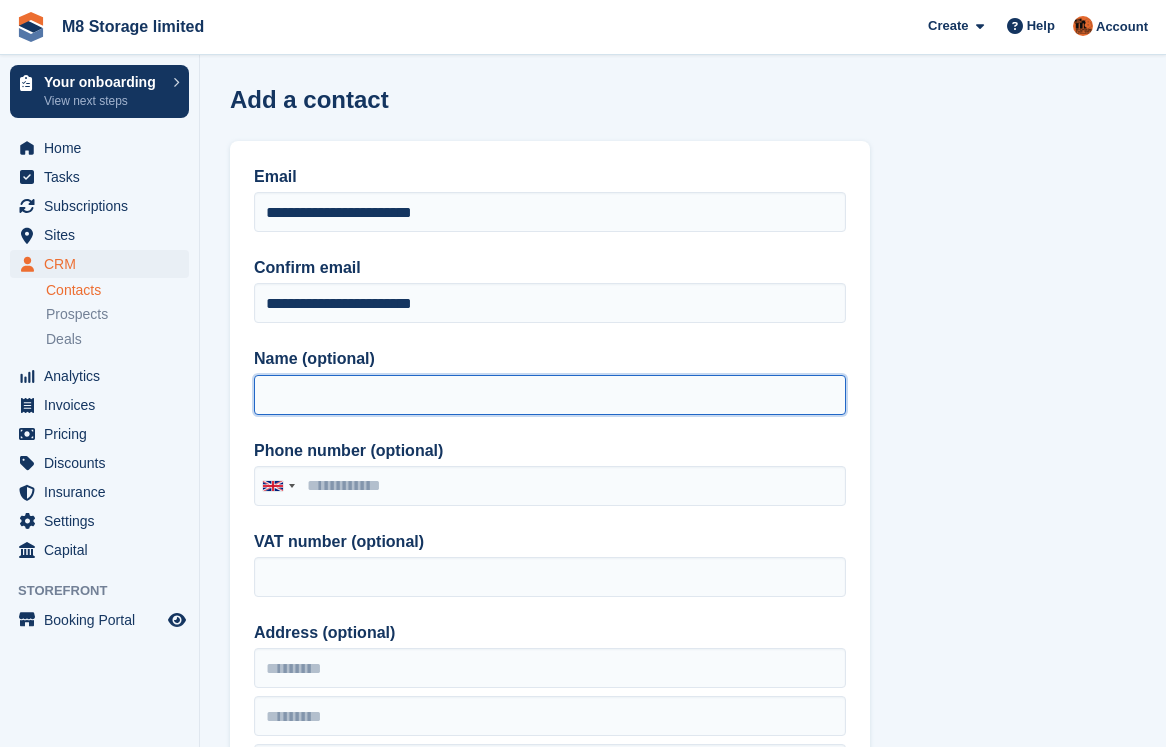 click on "Name (optional)" at bounding box center [550, 395] 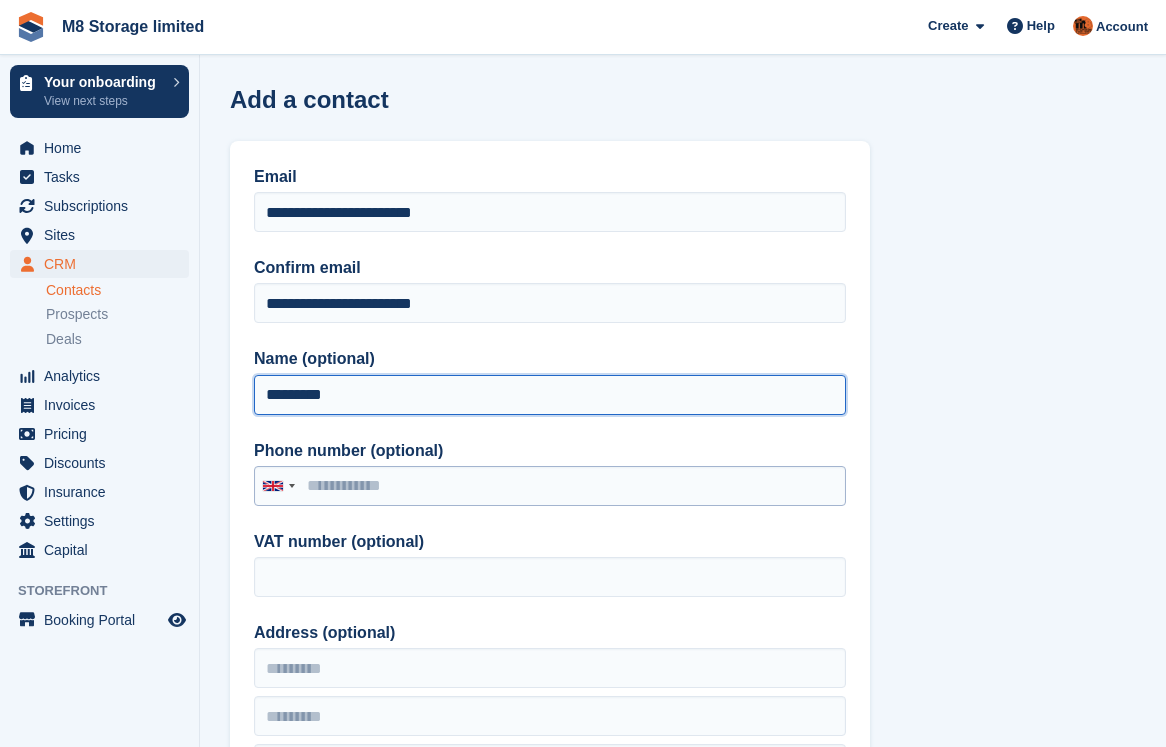 type on "*********" 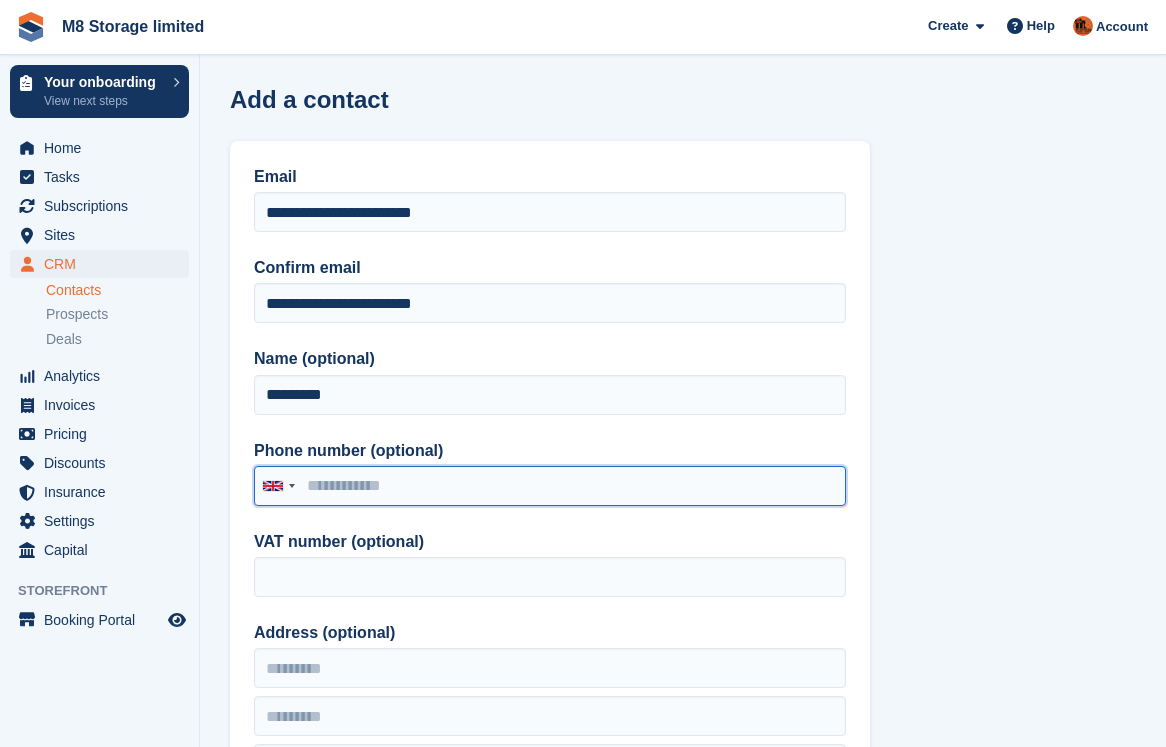 click on "Phone number (optional)" at bounding box center (550, 486) 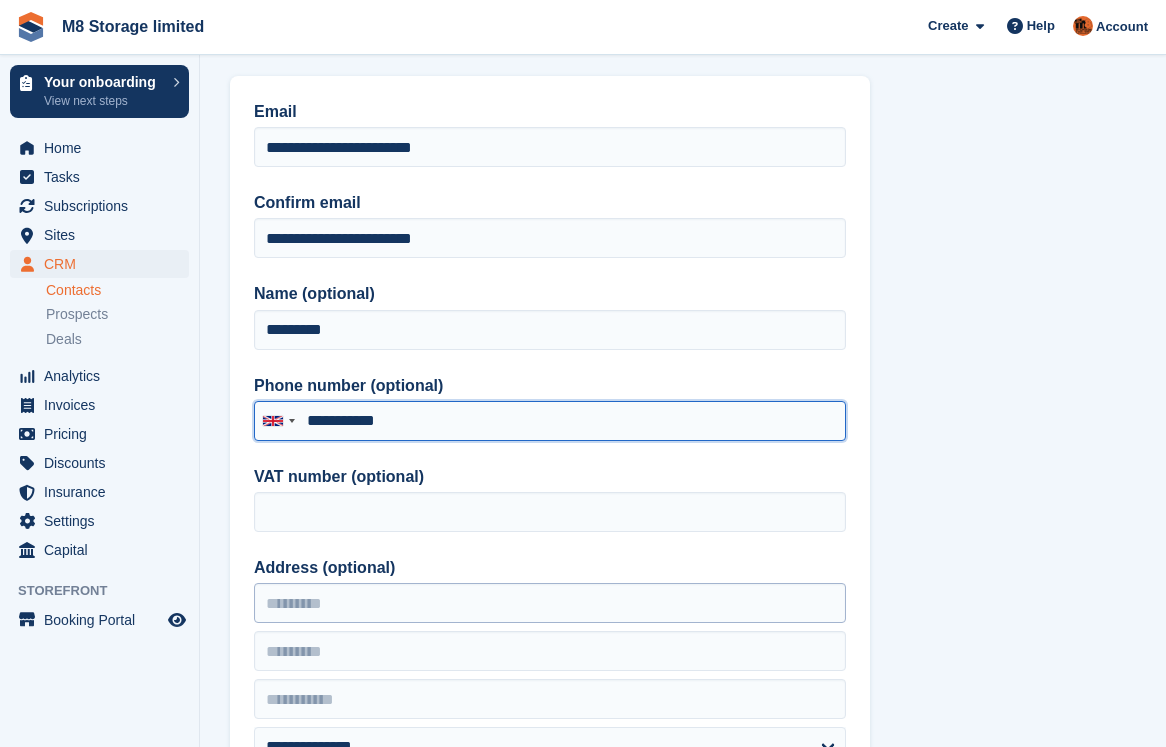 scroll, scrollTop: 100, scrollLeft: 0, axis: vertical 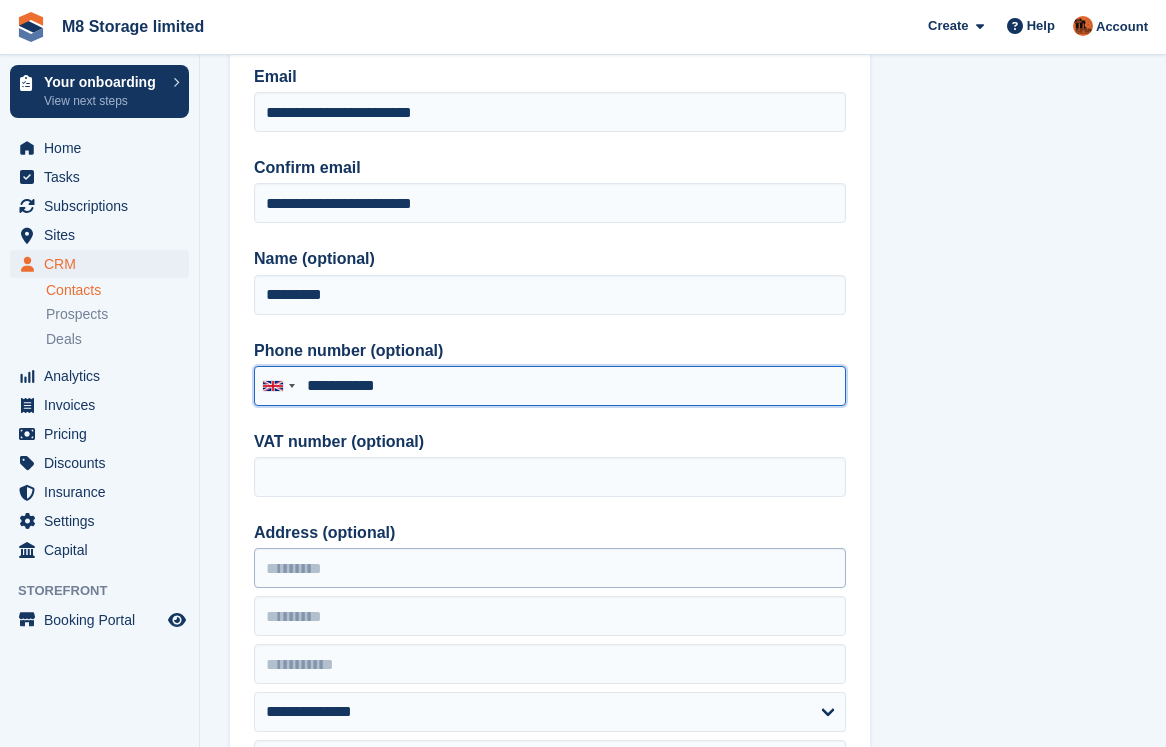 type on "**********" 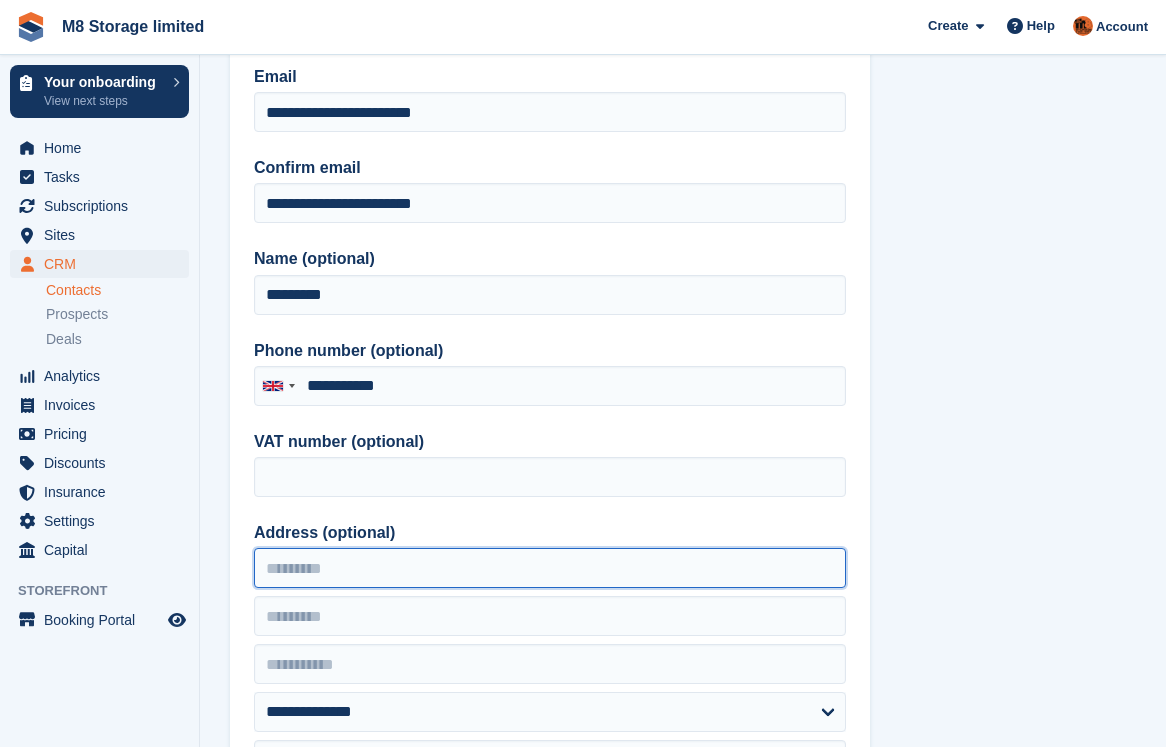 click on "Address (optional)" at bounding box center [550, 568] 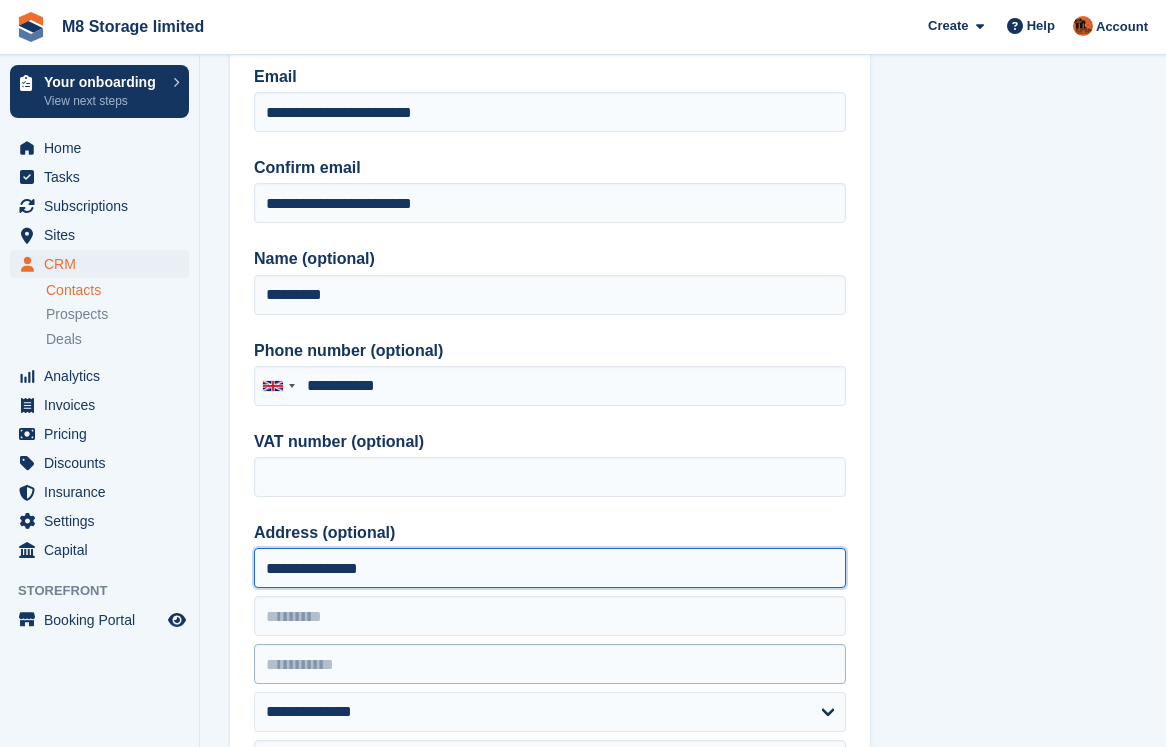 type on "**********" 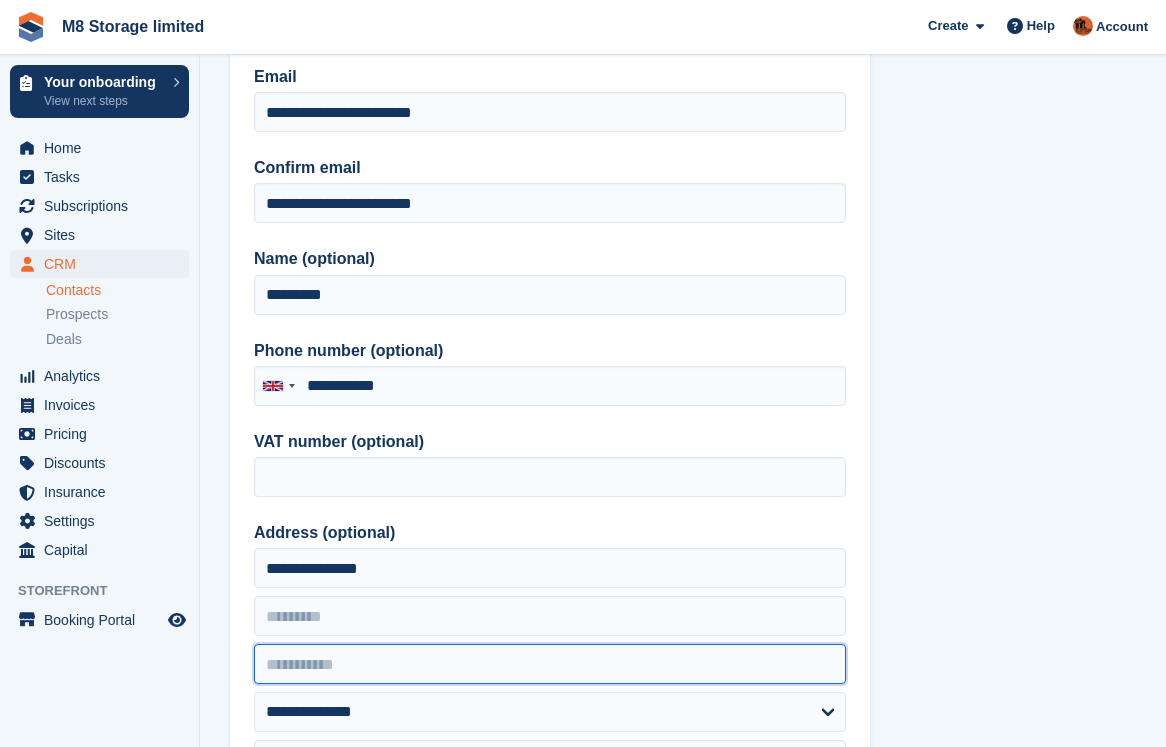 click at bounding box center (550, 664) 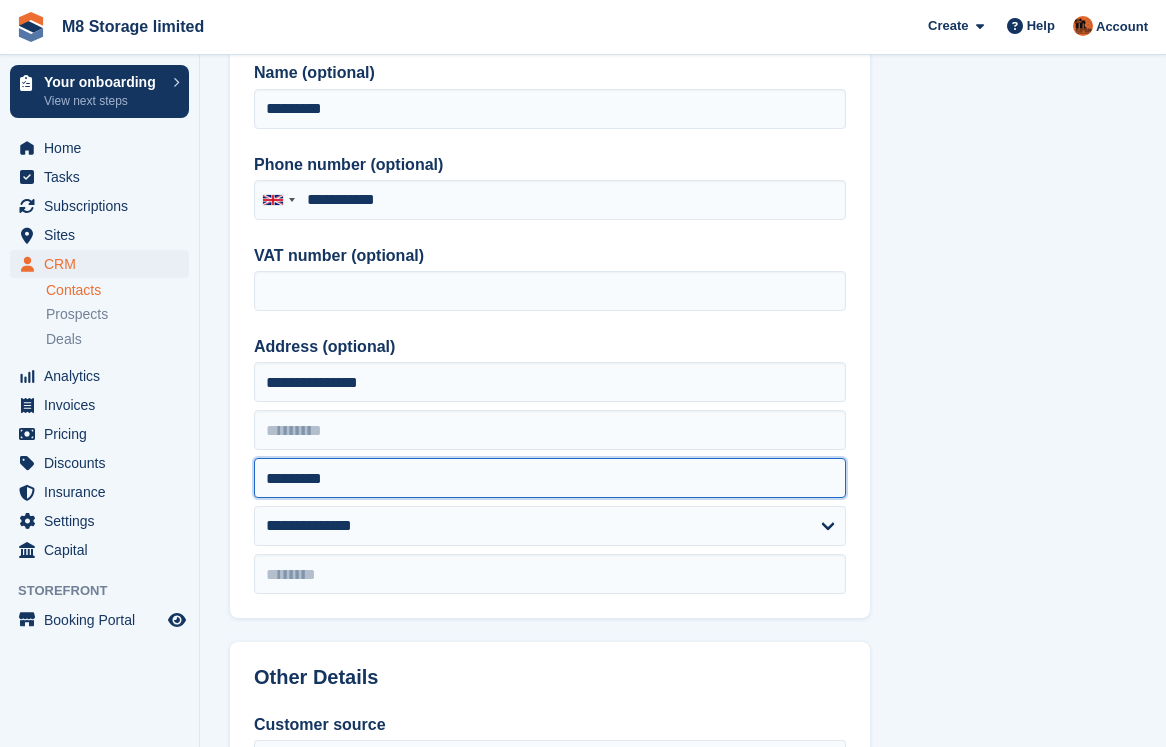 scroll, scrollTop: 300, scrollLeft: 0, axis: vertical 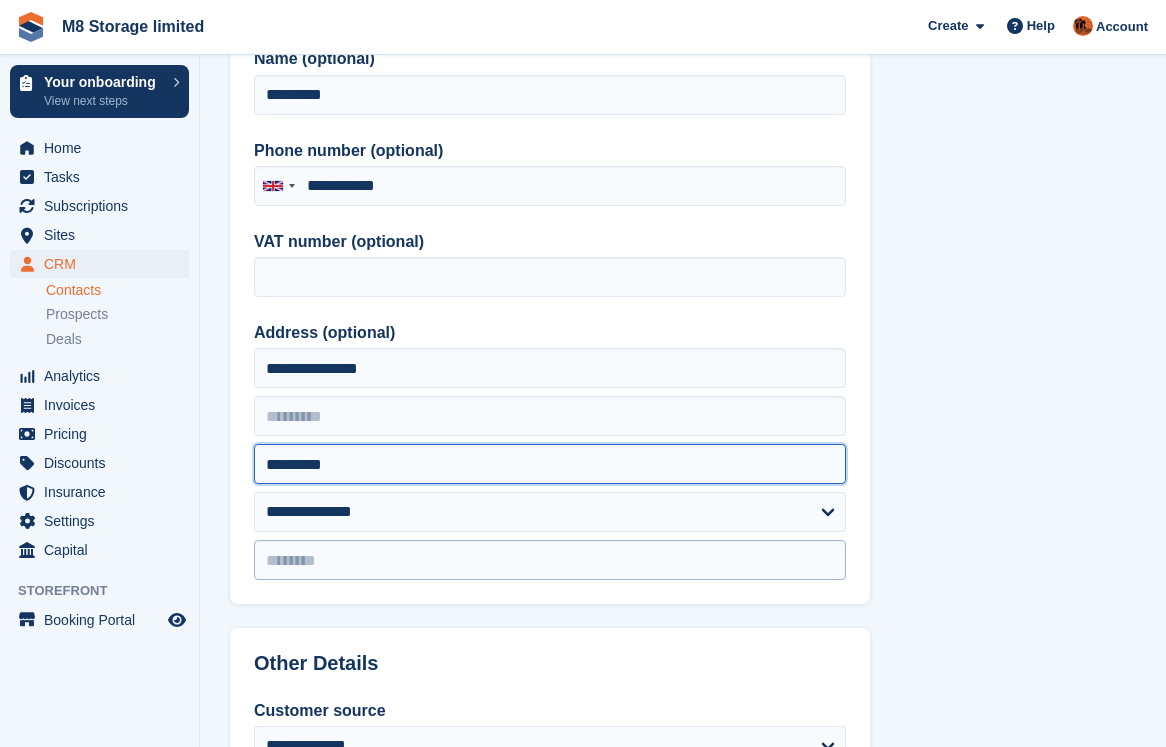 type on "*********" 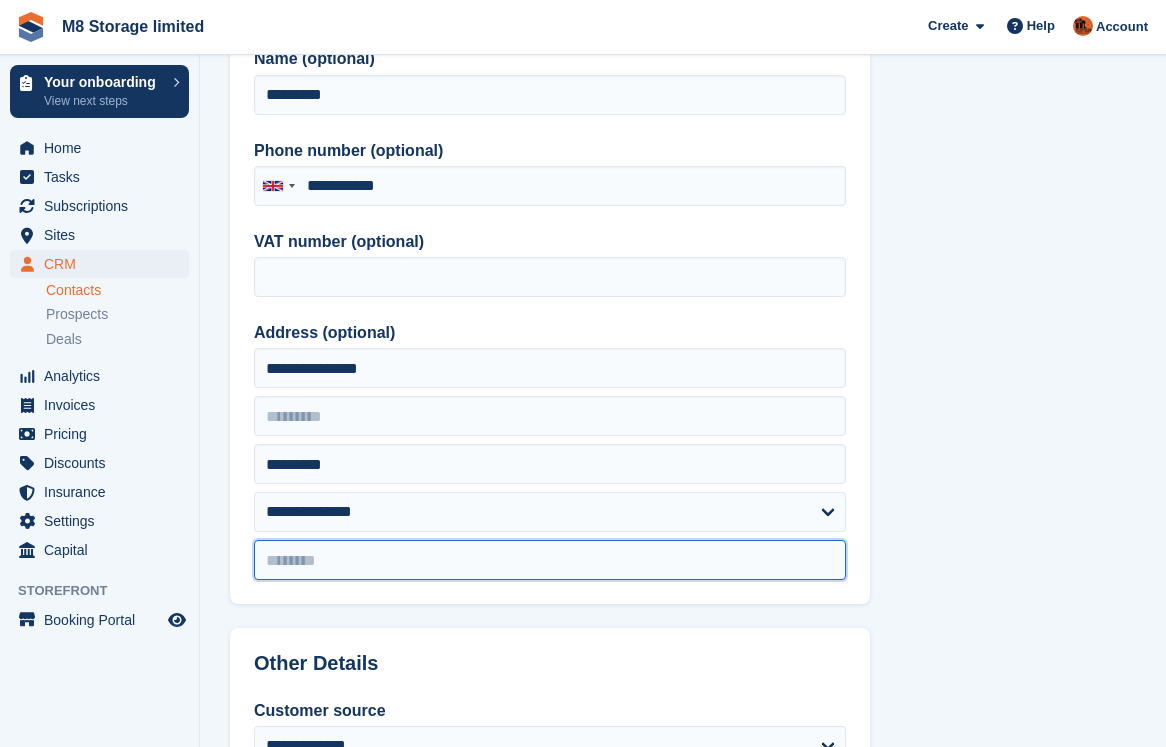 click at bounding box center (550, 560) 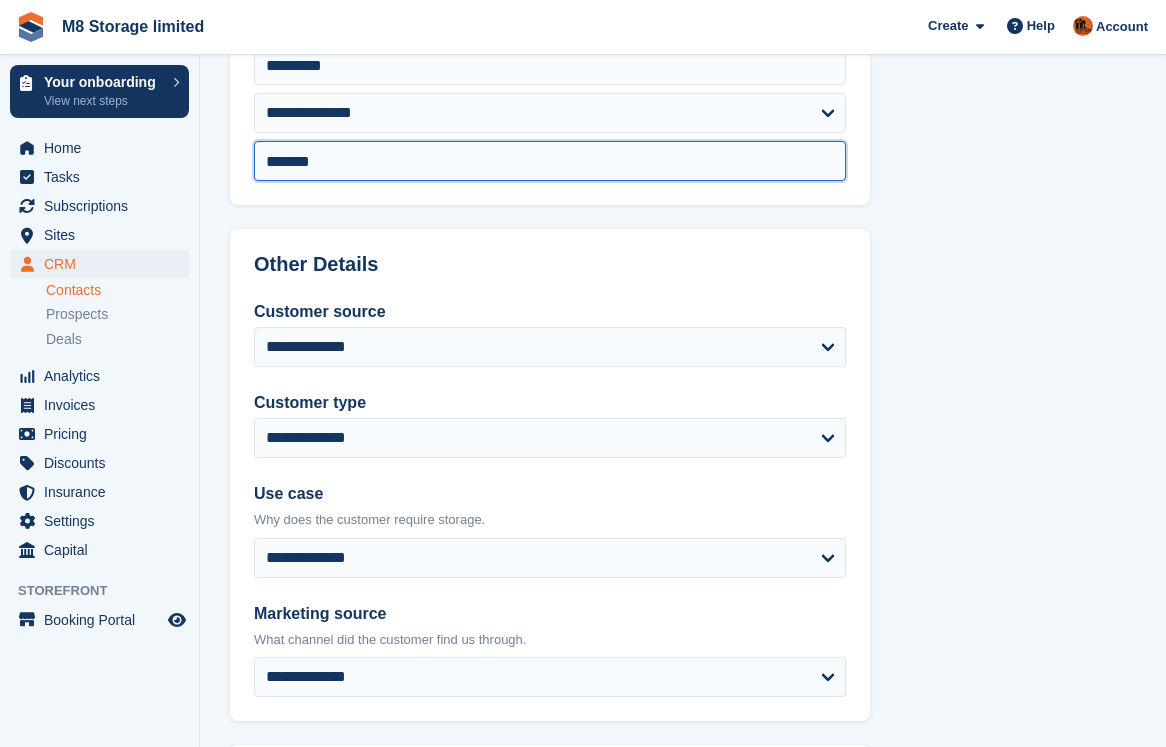 scroll, scrollTop: 700, scrollLeft: 0, axis: vertical 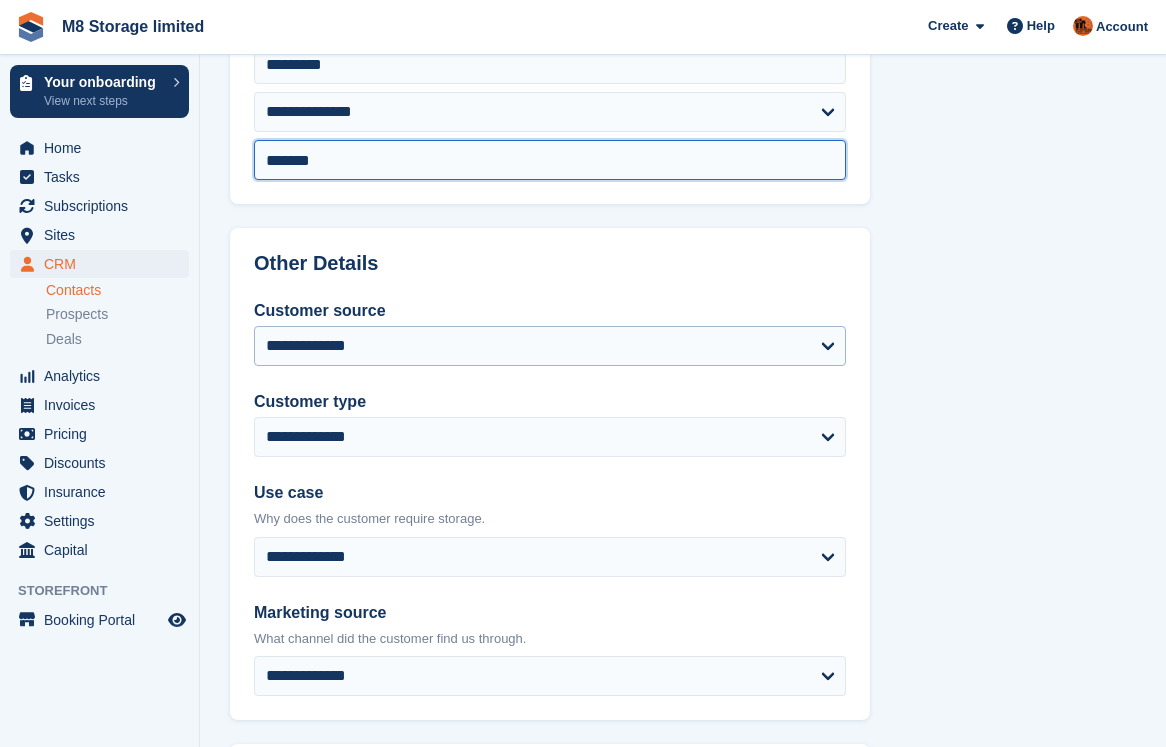 type on "*******" 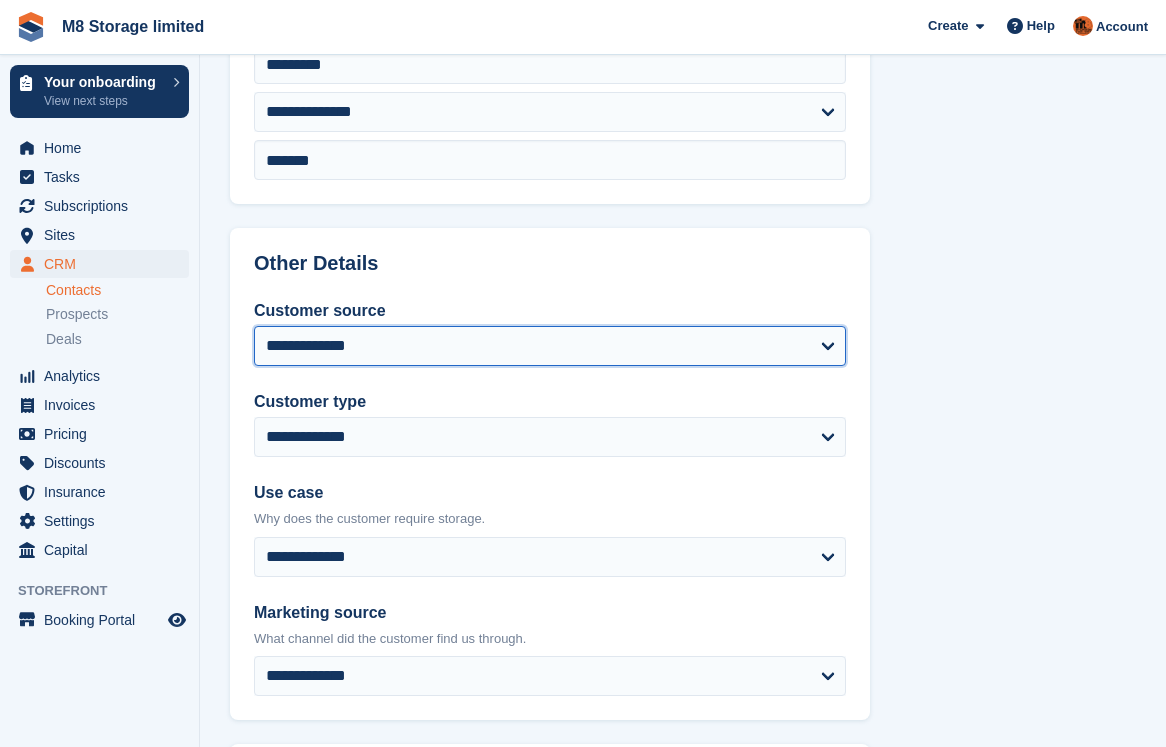 click on "**********" at bounding box center (550, 346) 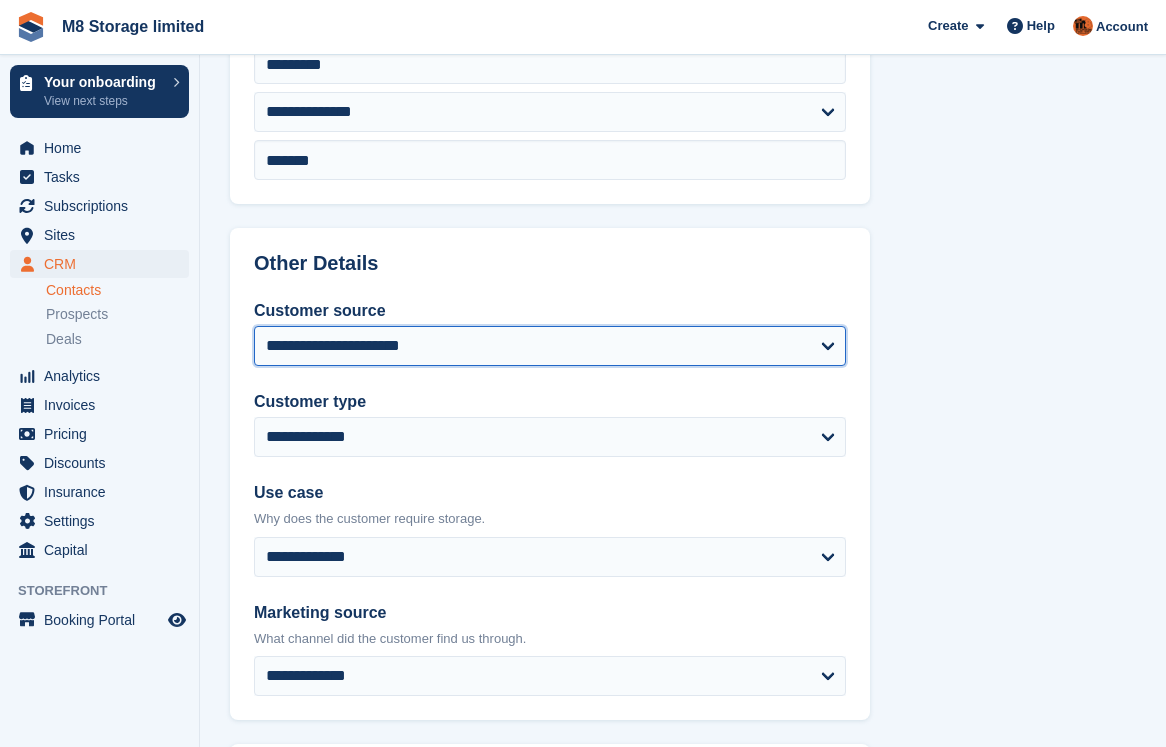 click on "**********" at bounding box center [550, 346] 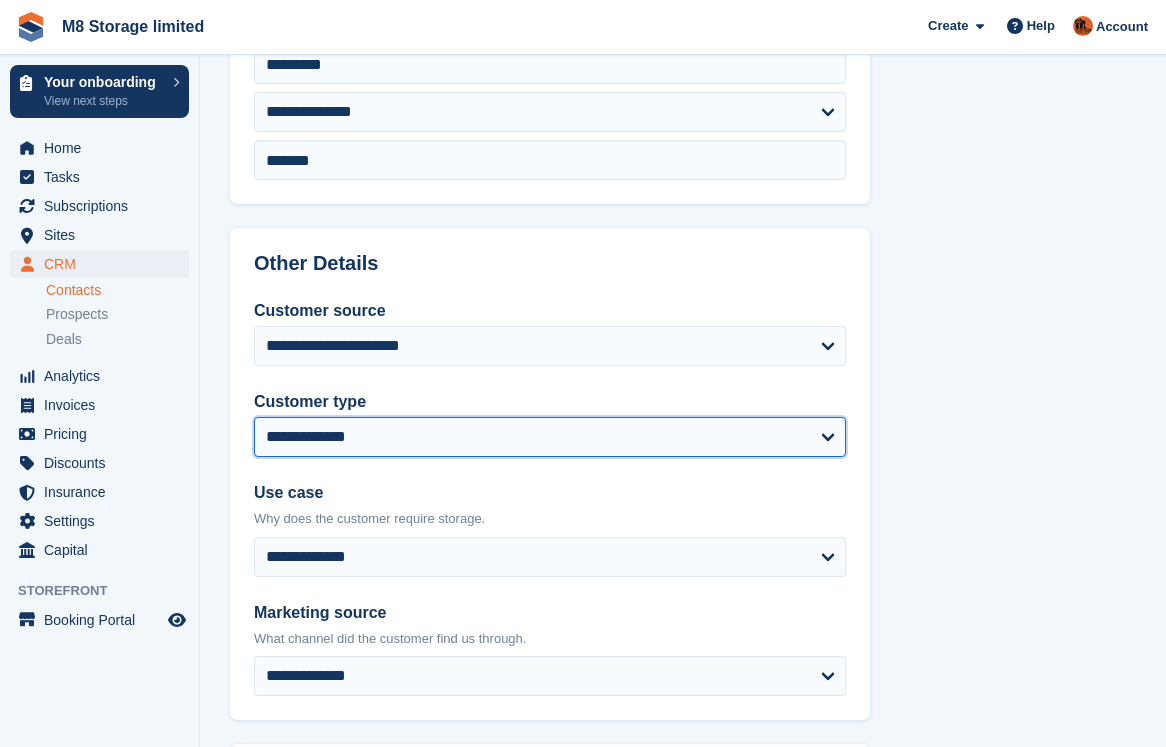 click on "**********" at bounding box center (550, 437) 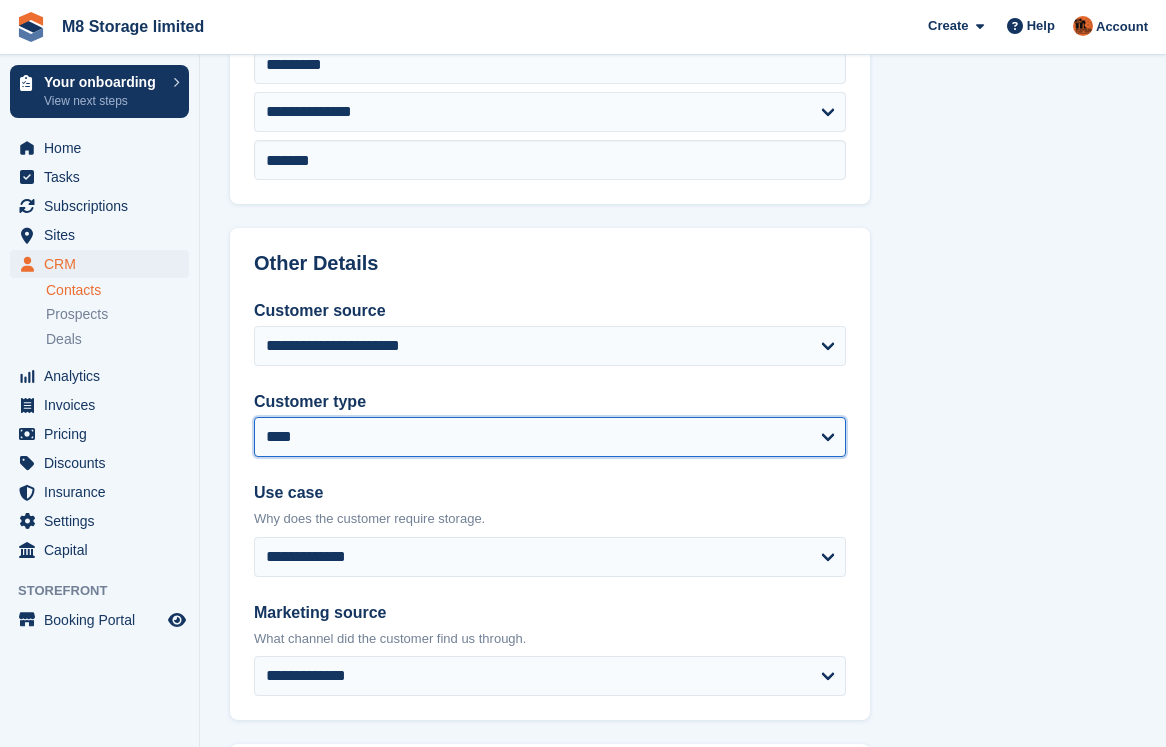 click on "**********" at bounding box center (550, 437) 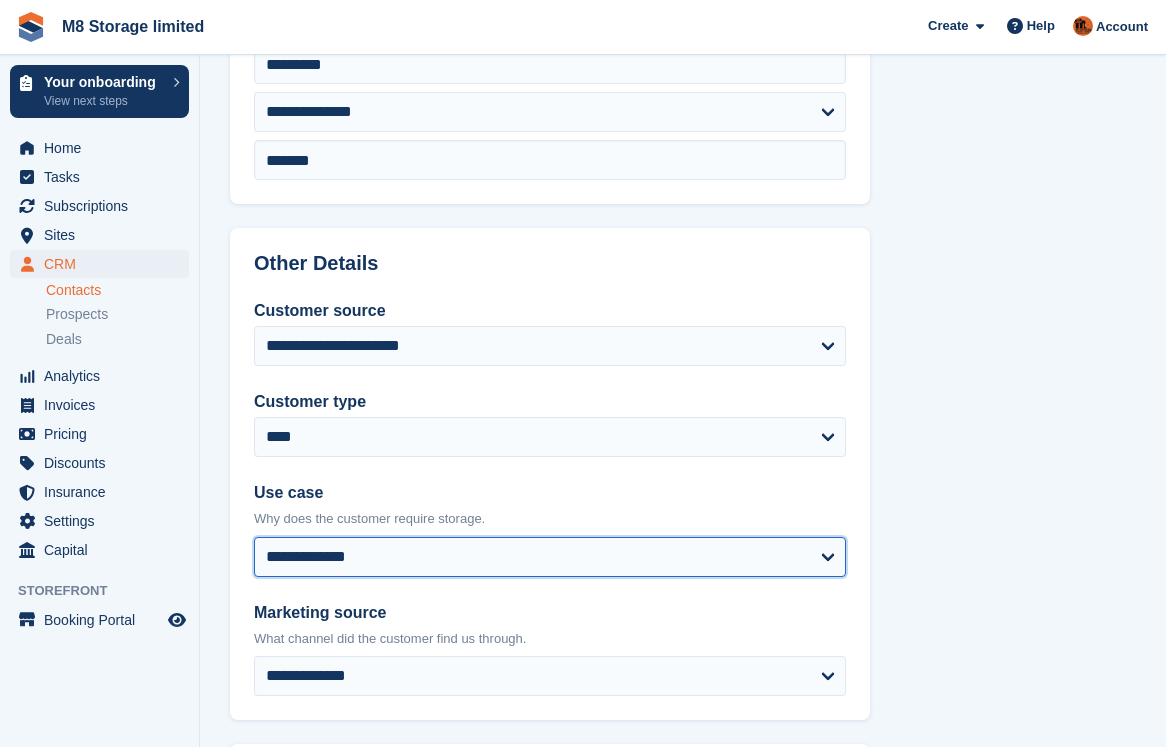 click on "**********" at bounding box center (550, 557) 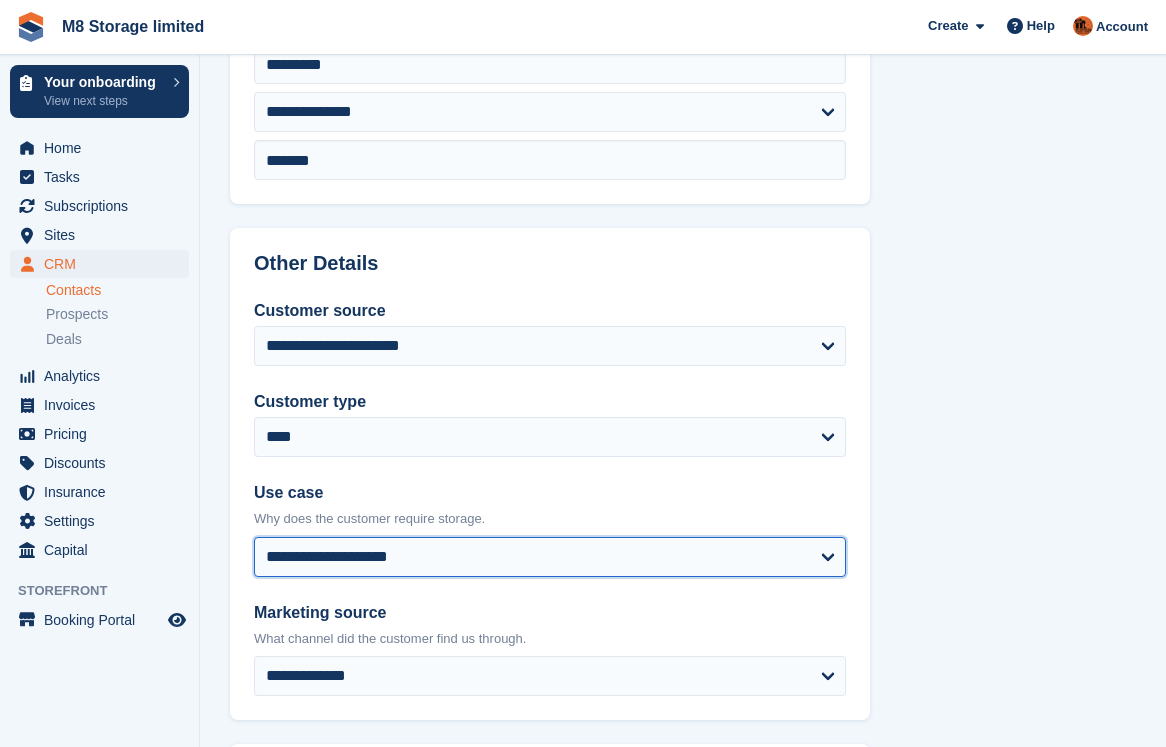 click on "**********" at bounding box center (550, 557) 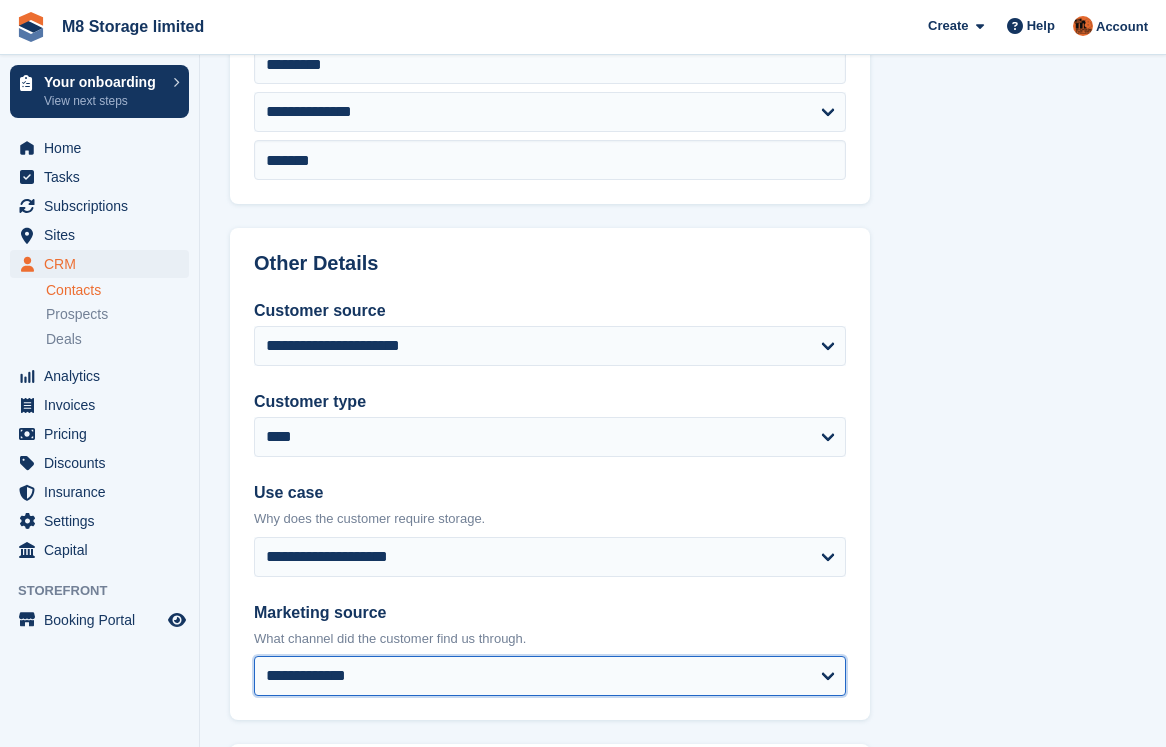 click on "**********" at bounding box center (550, 676) 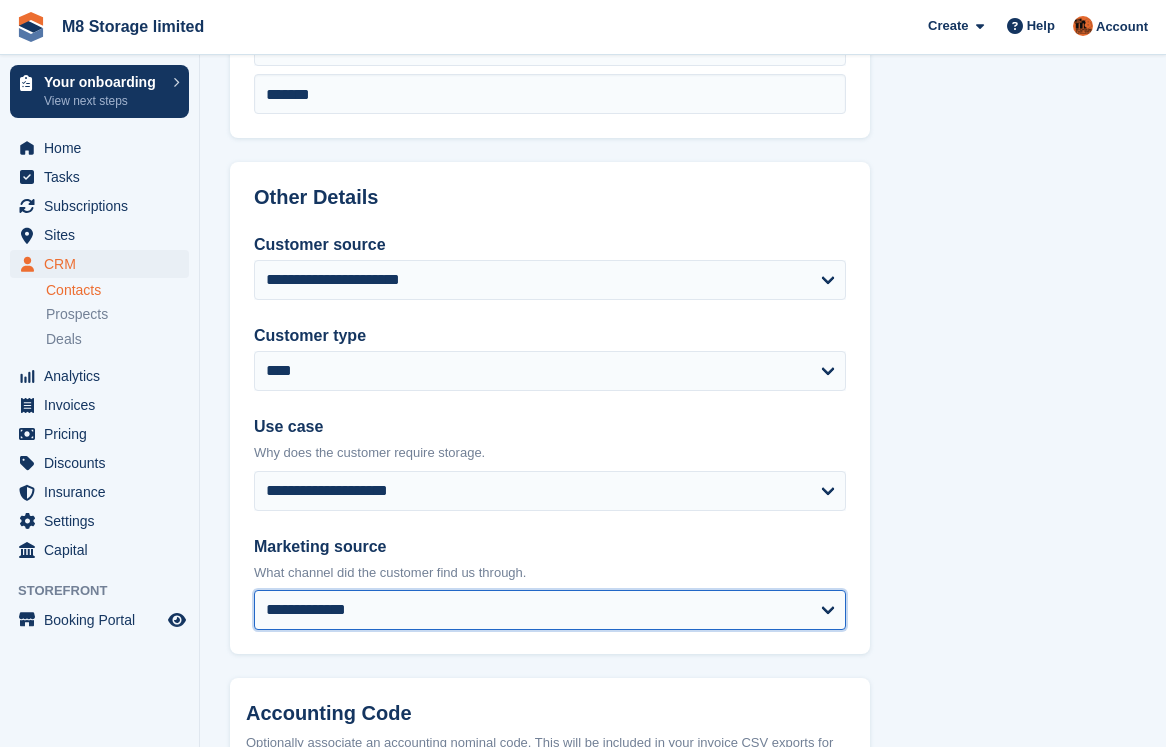 scroll, scrollTop: 1000, scrollLeft: 0, axis: vertical 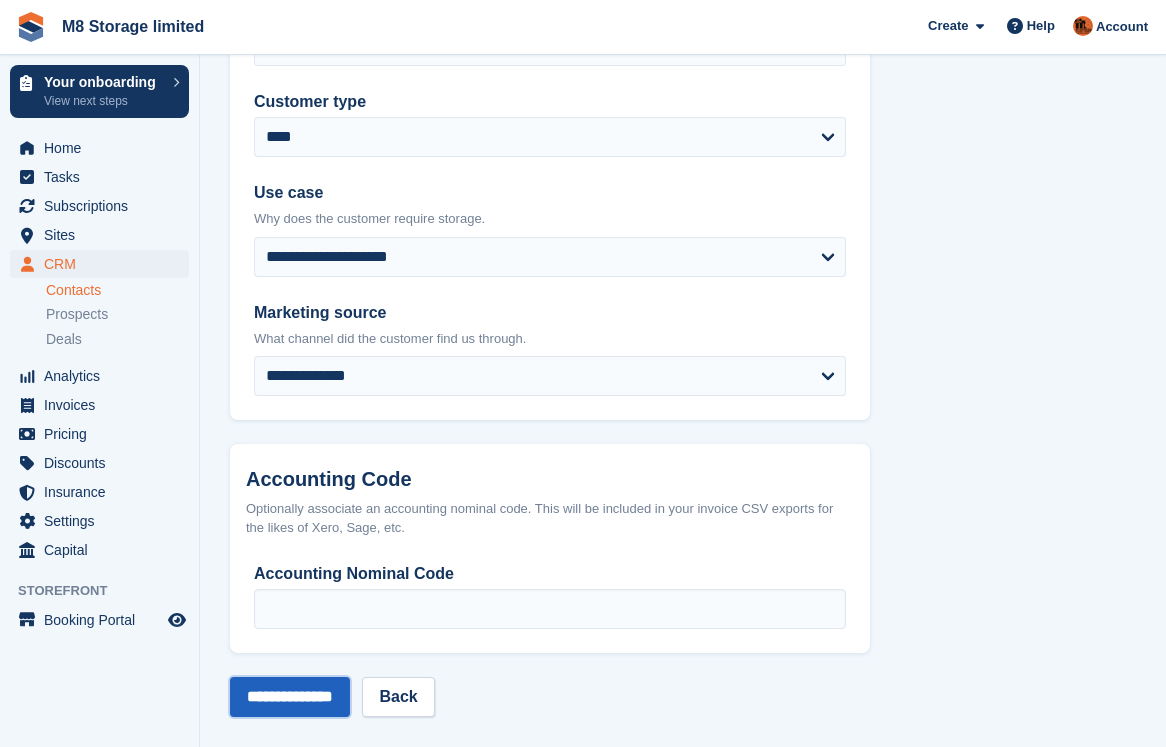 click on "**********" at bounding box center [290, 697] 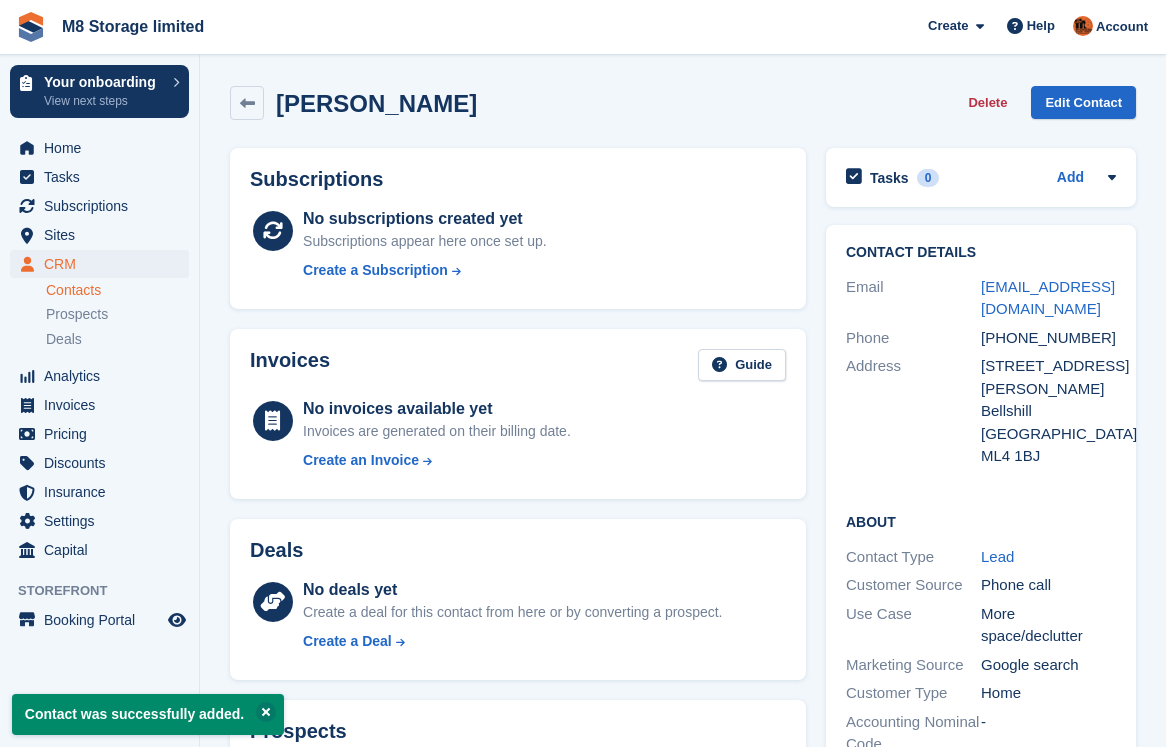 scroll, scrollTop: 0, scrollLeft: 0, axis: both 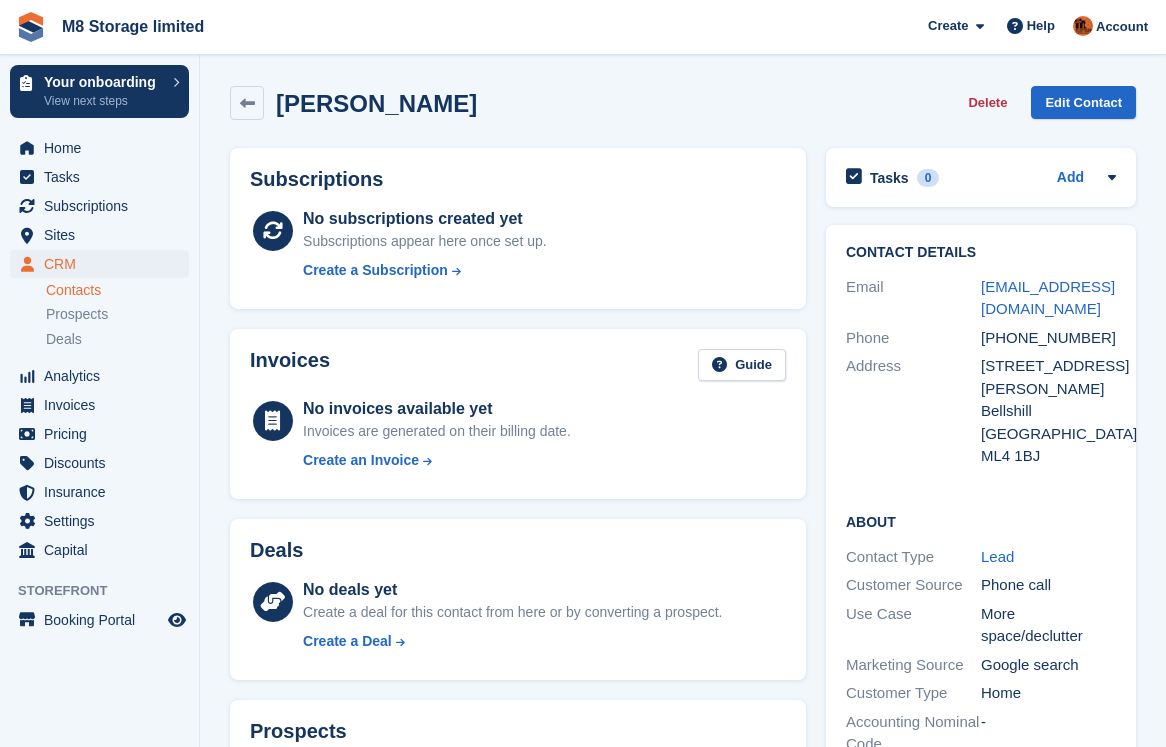 click on "Contacts" at bounding box center (117, 290) 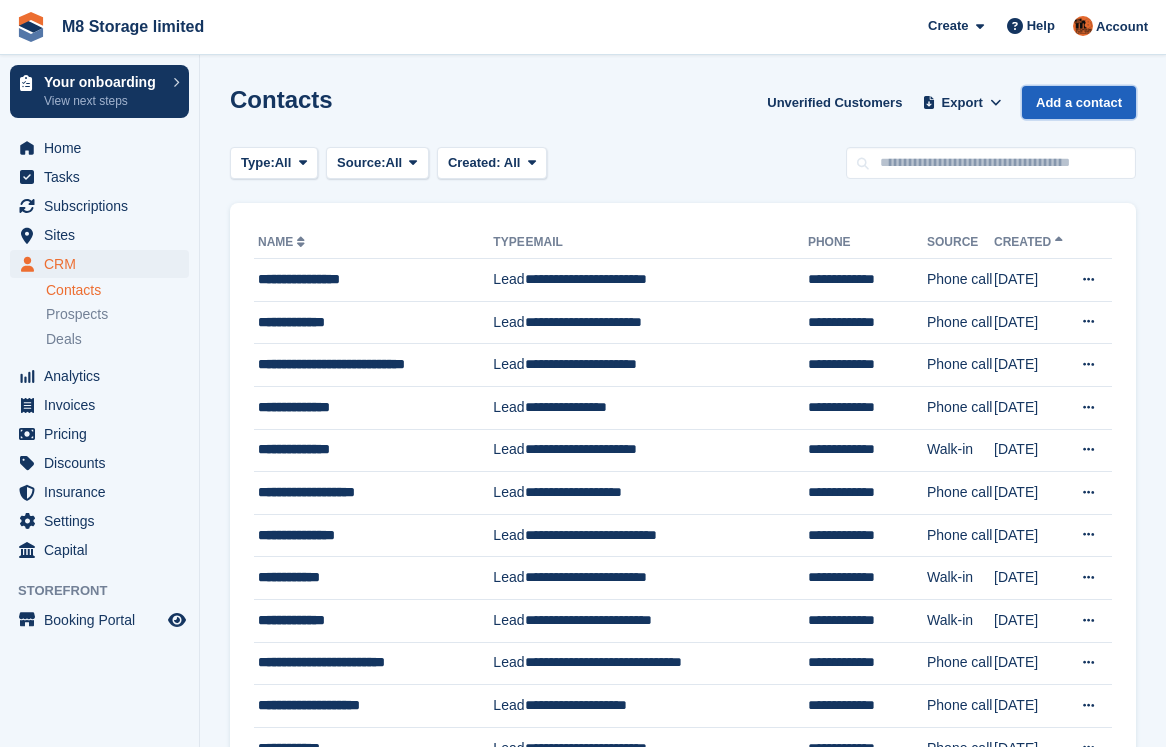 click on "Add a contact" at bounding box center [1079, 102] 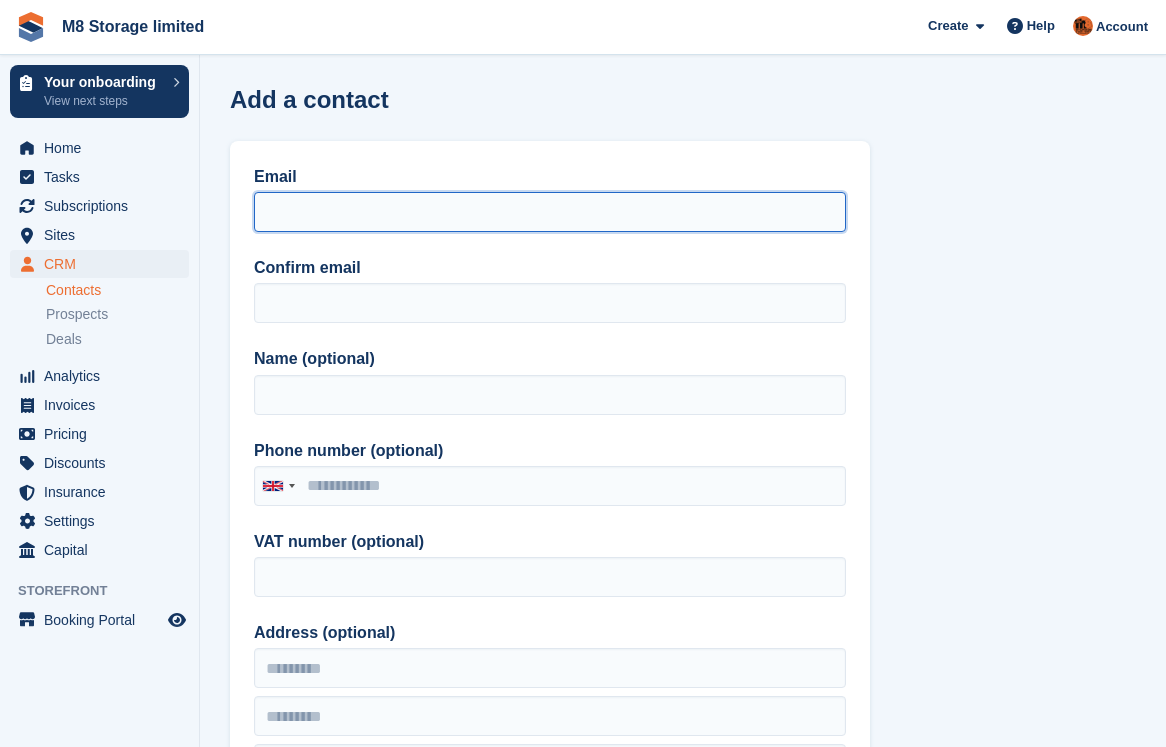 click on "Email" at bounding box center [550, 212] 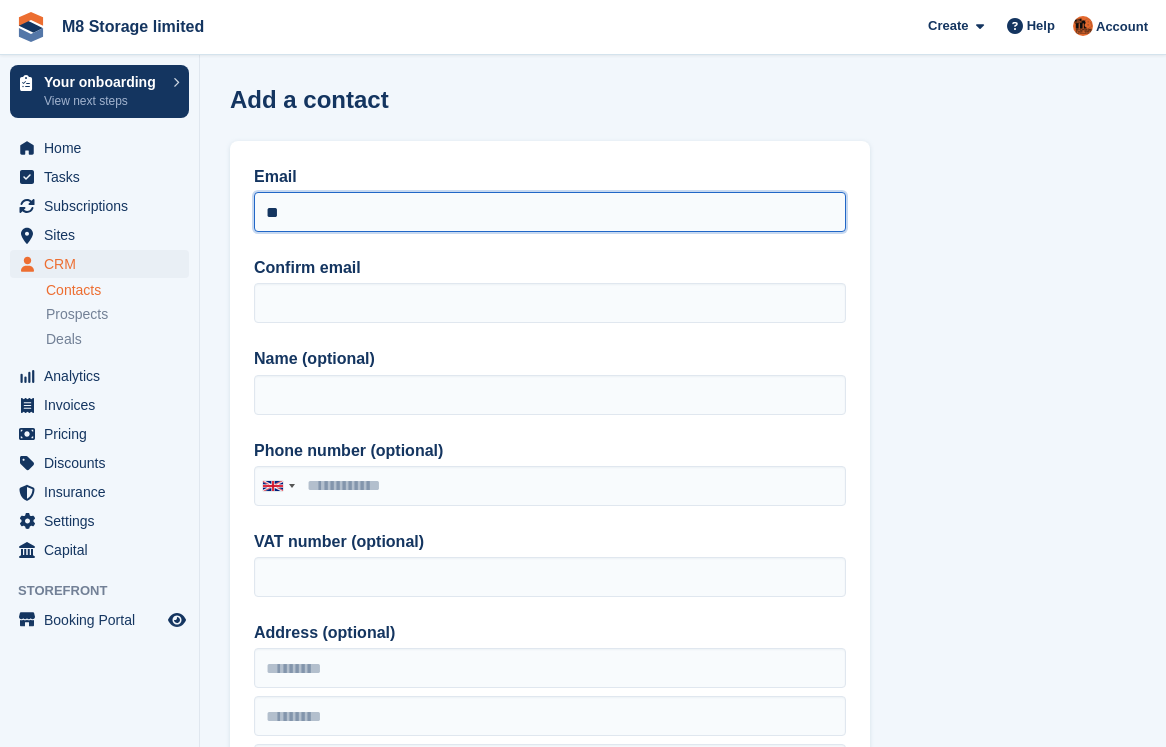 type on "*" 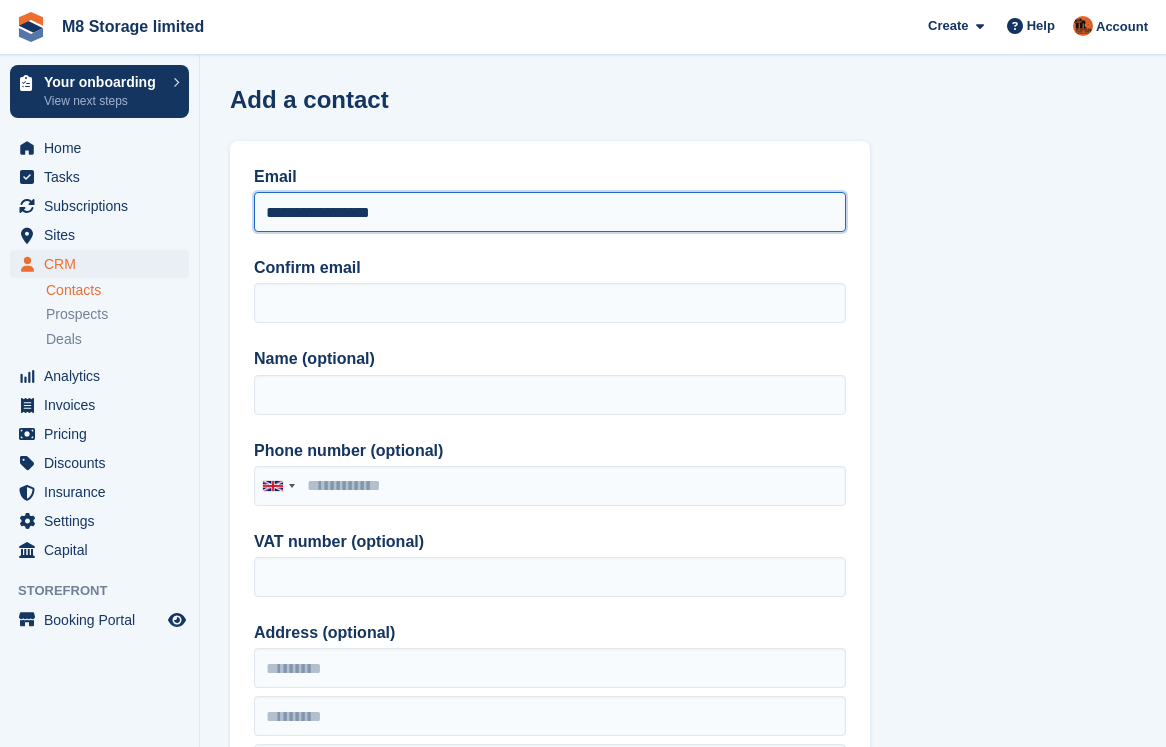 drag, startPoint x: 425, startPoint y: 215, endPoint x: 255, endPoint y: 216, distance: 170.00294 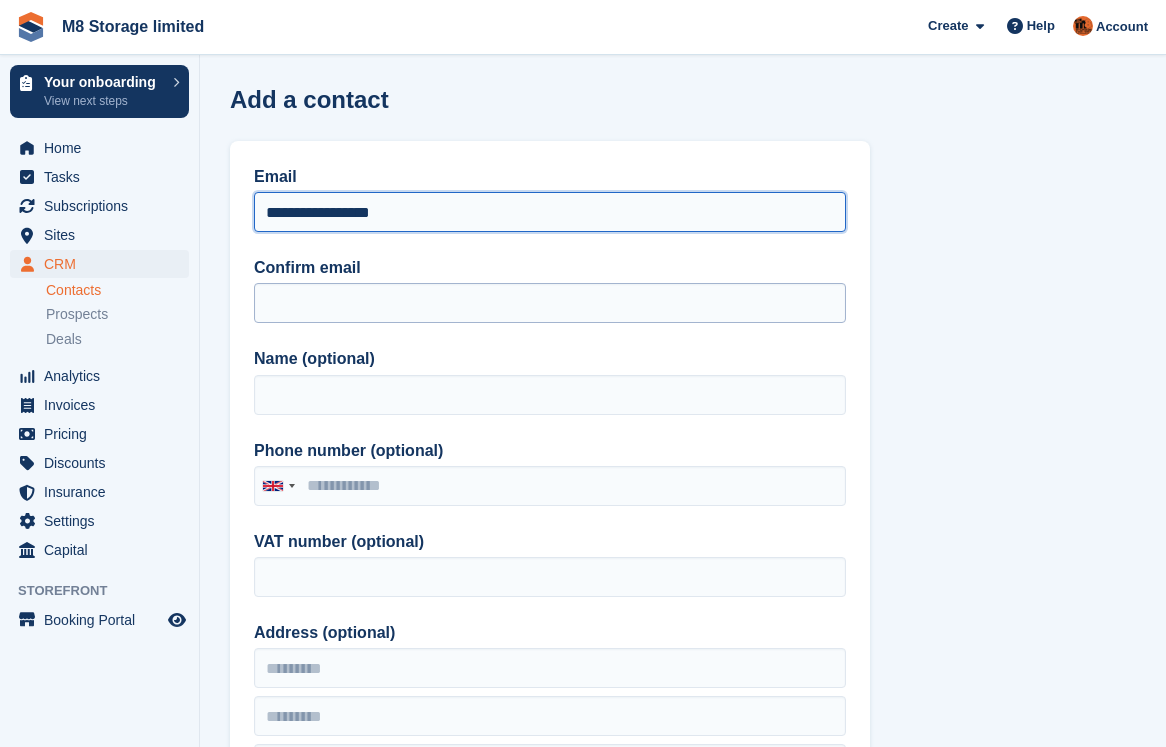 type on "**********" 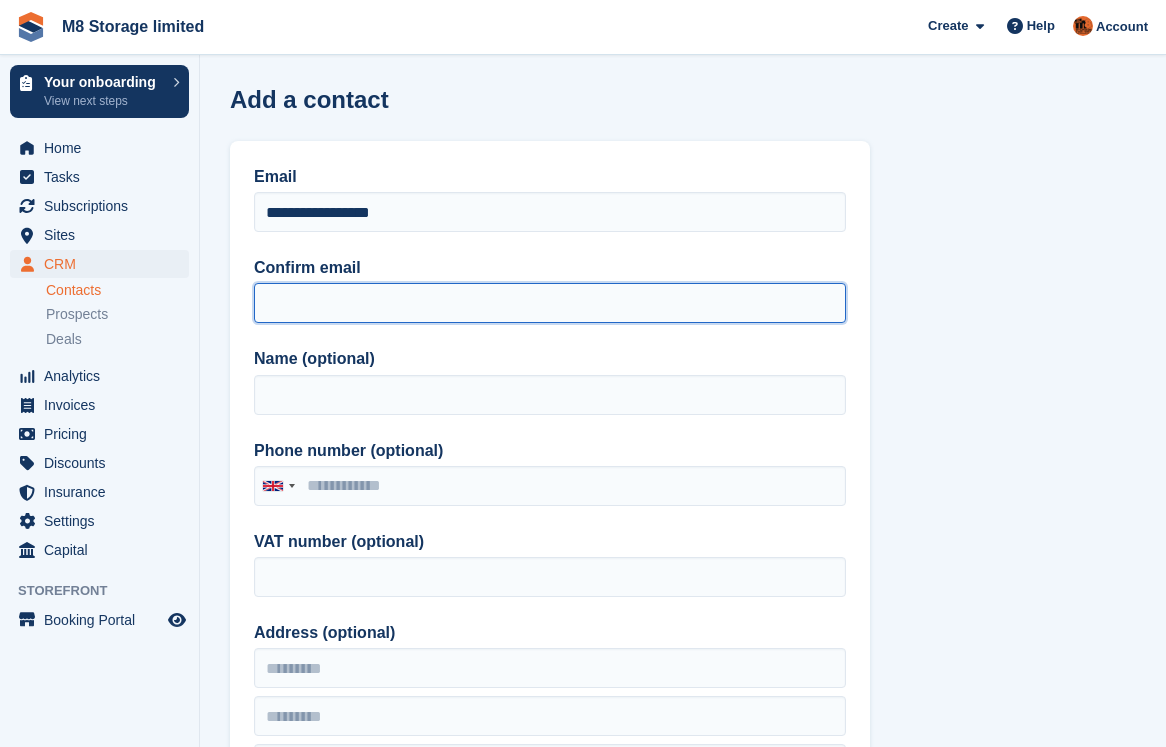 paste on "**********" 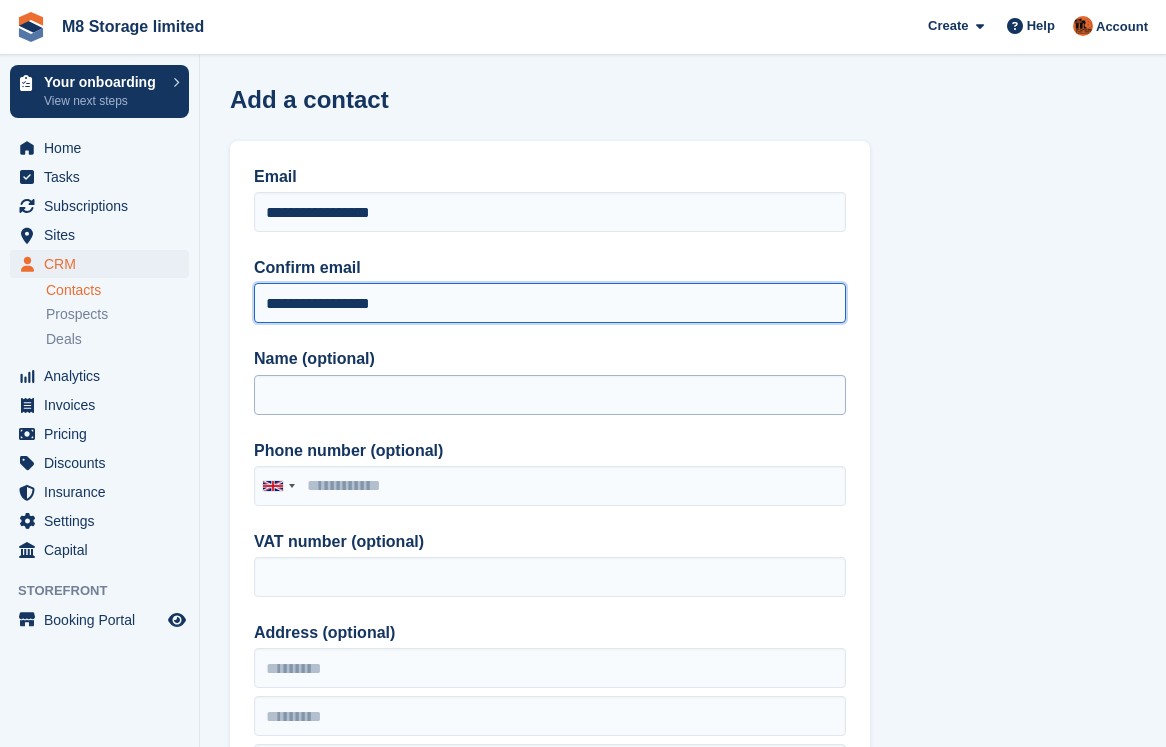 type on "**********" 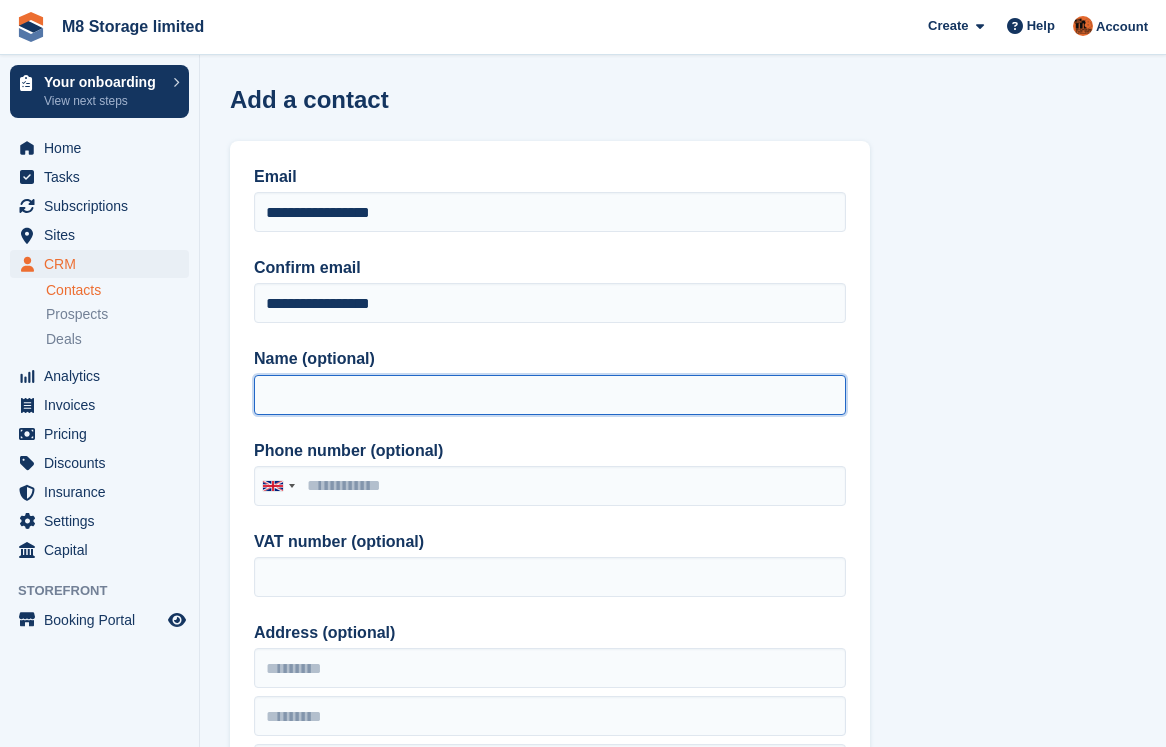 click on "Name (optional)" at bounding box center (550, 395) 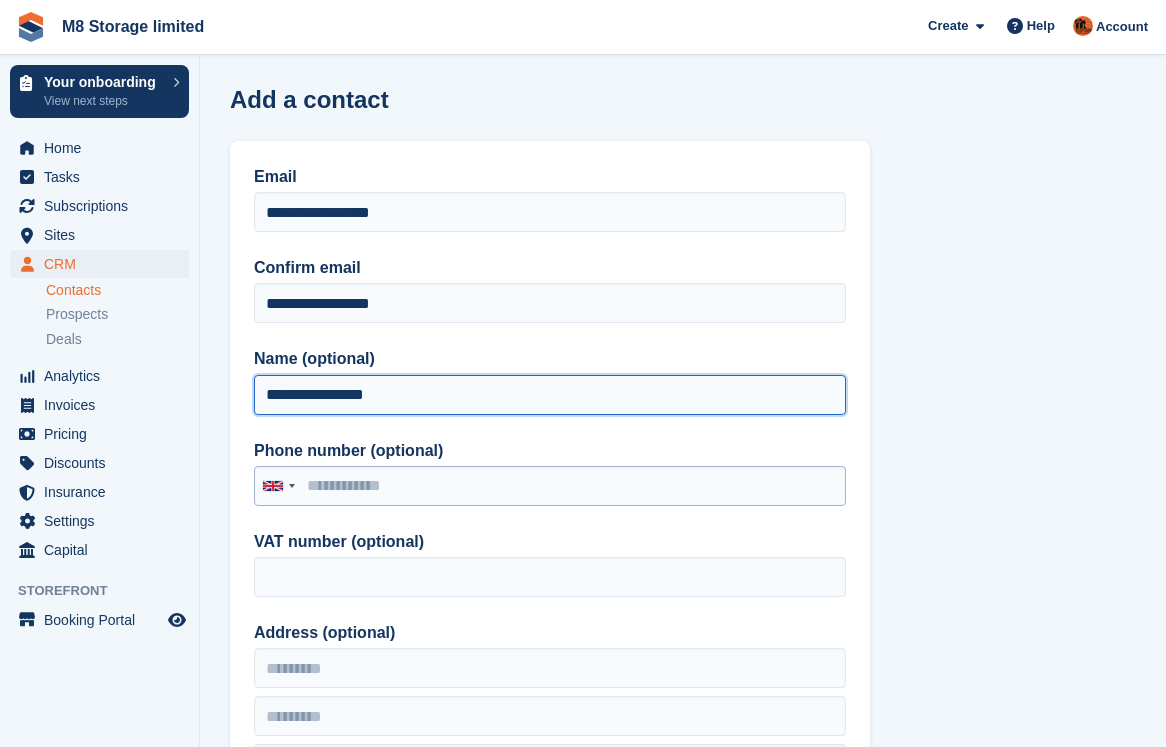 type on "**********" 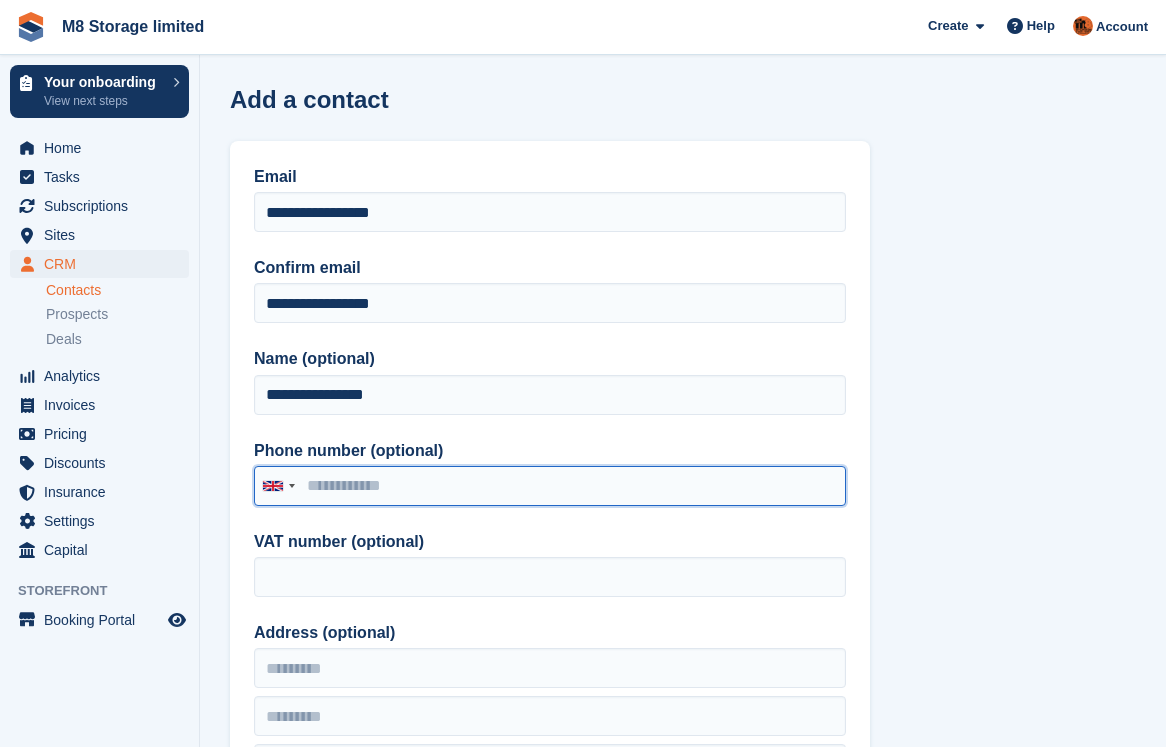 click on "Phone number (optional)" at bounding box center (550, 486) 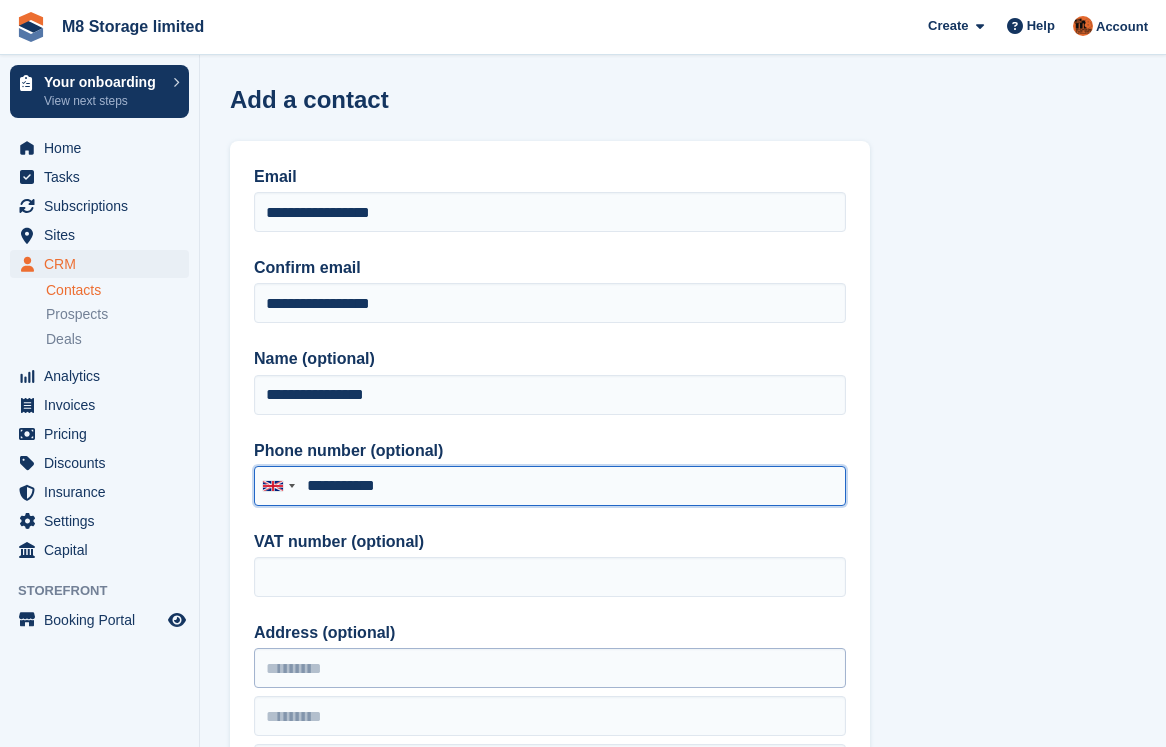 type on "**********" 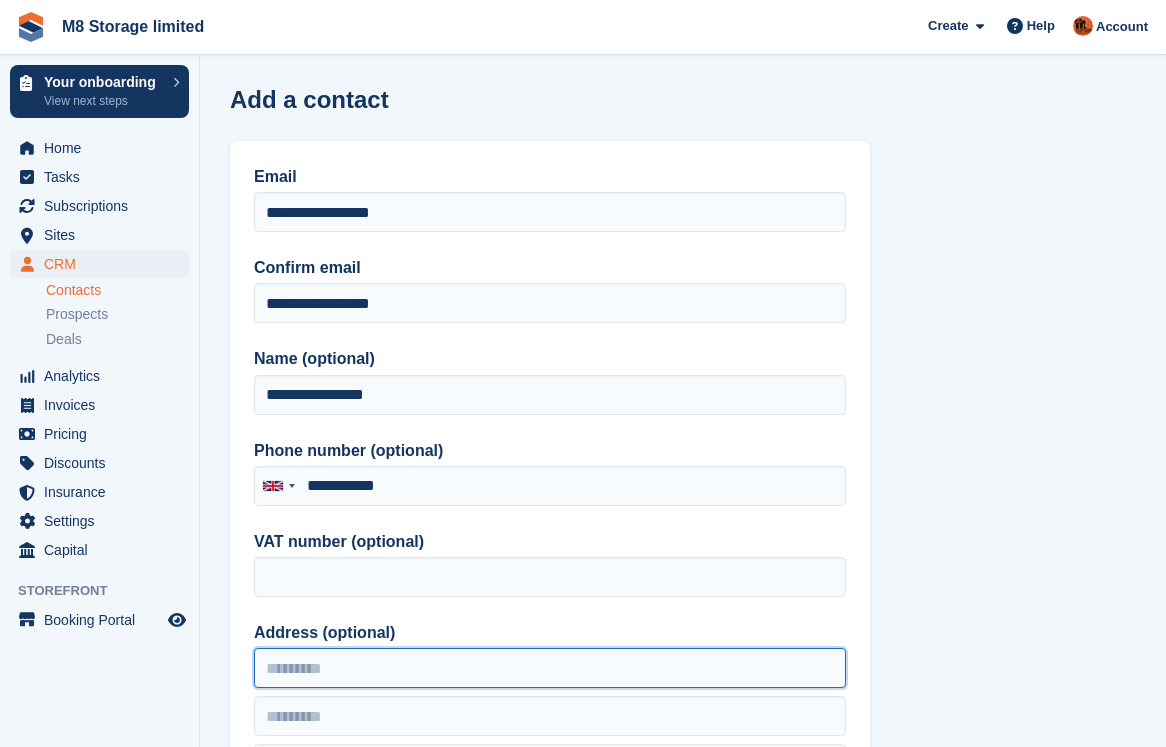 click on "Address (optional)" at bounding box center [550, 668] 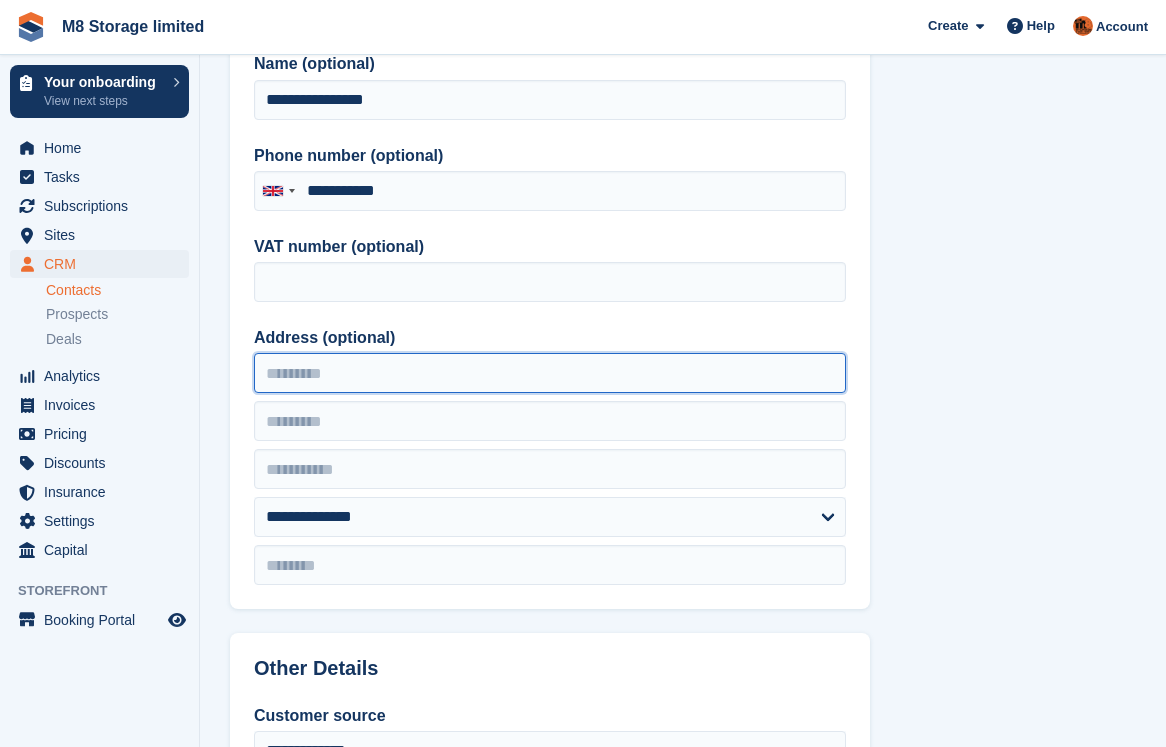 scroll, scrollTop: 300, scrollLeft: 0, axis: vertical 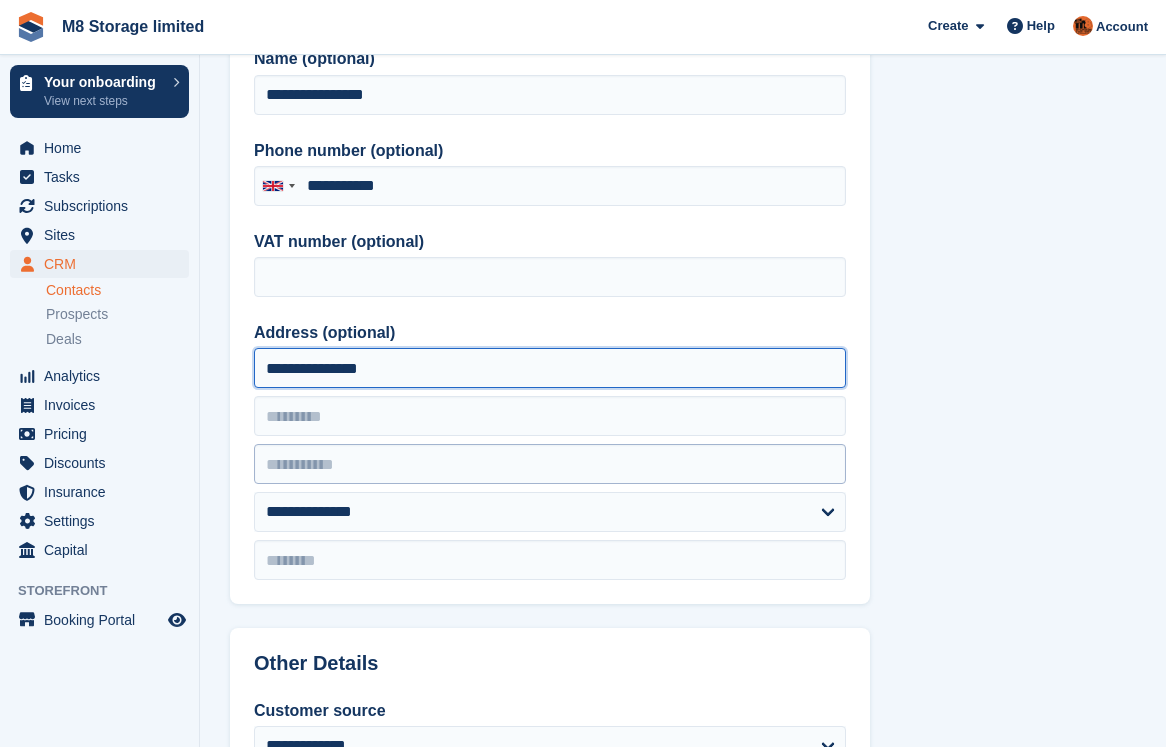 type on "**********" 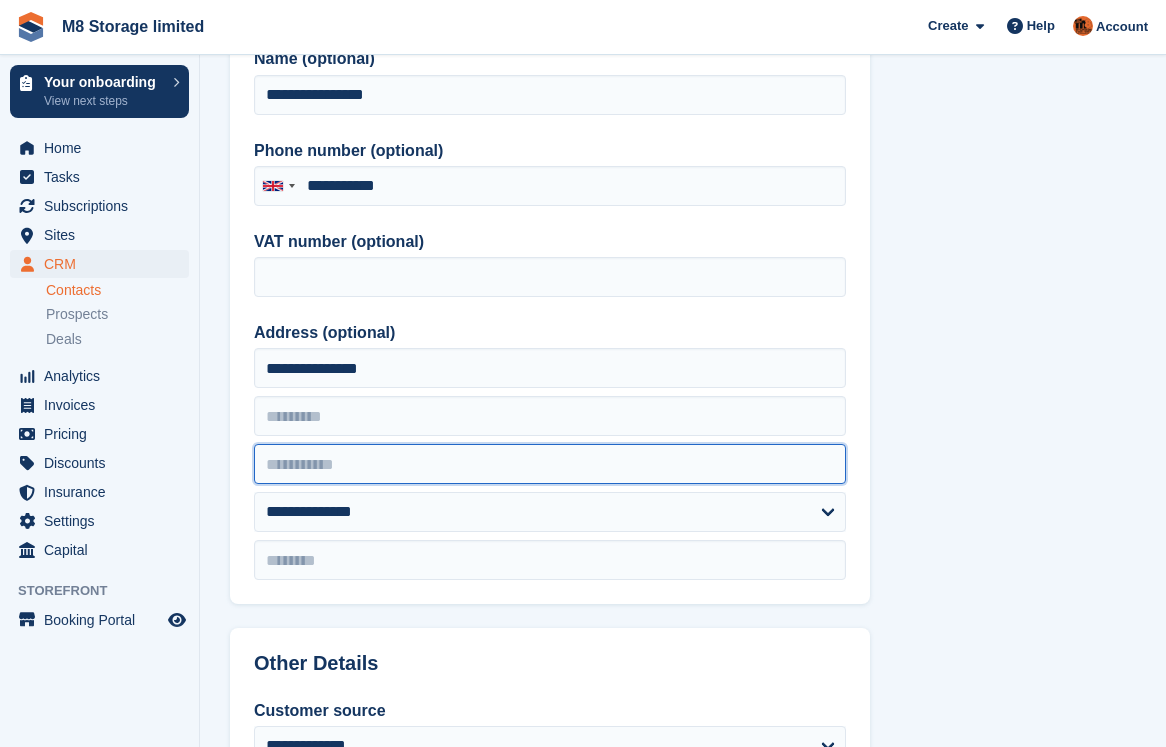 click at bounding box center (550, 464) 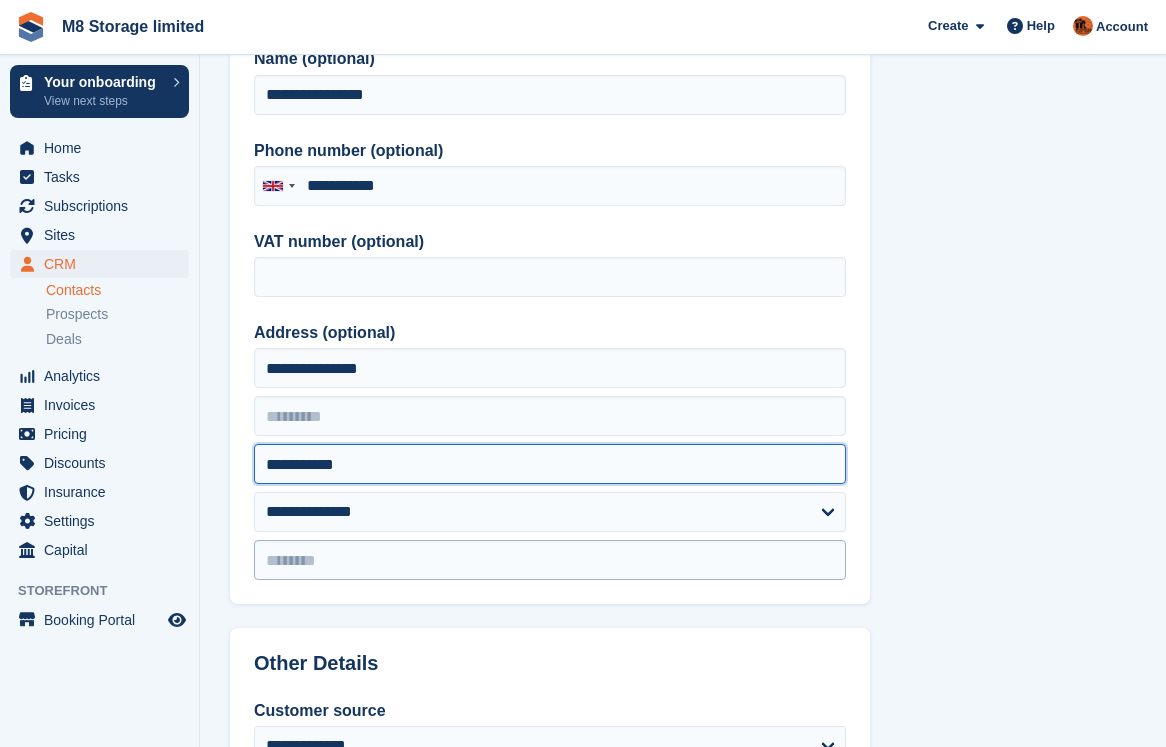 type on "**********" 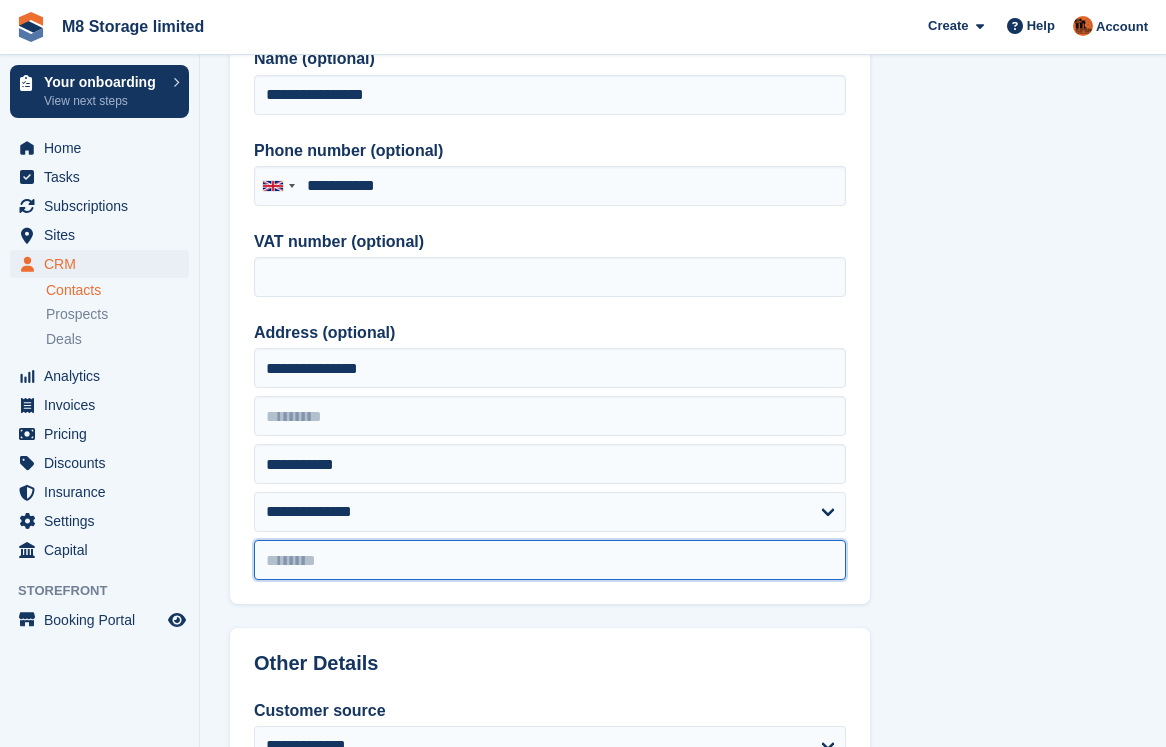 click at bounding box center [550, 560] 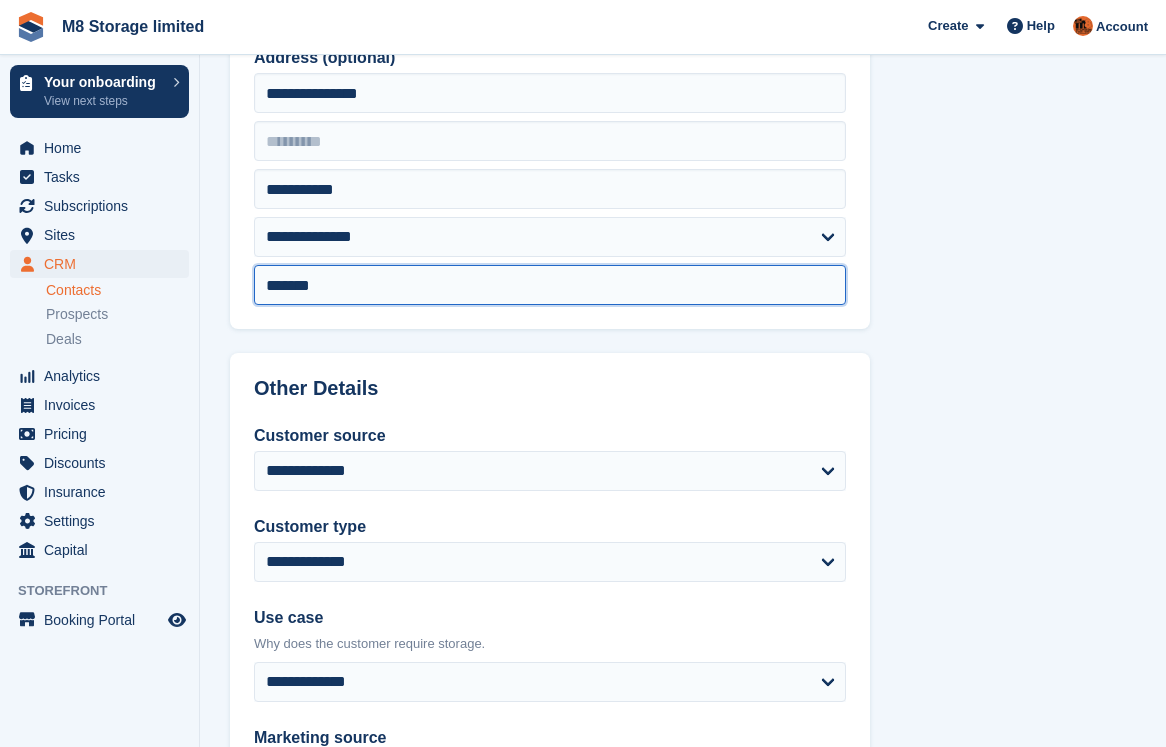 scroll, scrollTop: 600, scrollLeft: 0, axis: vertical 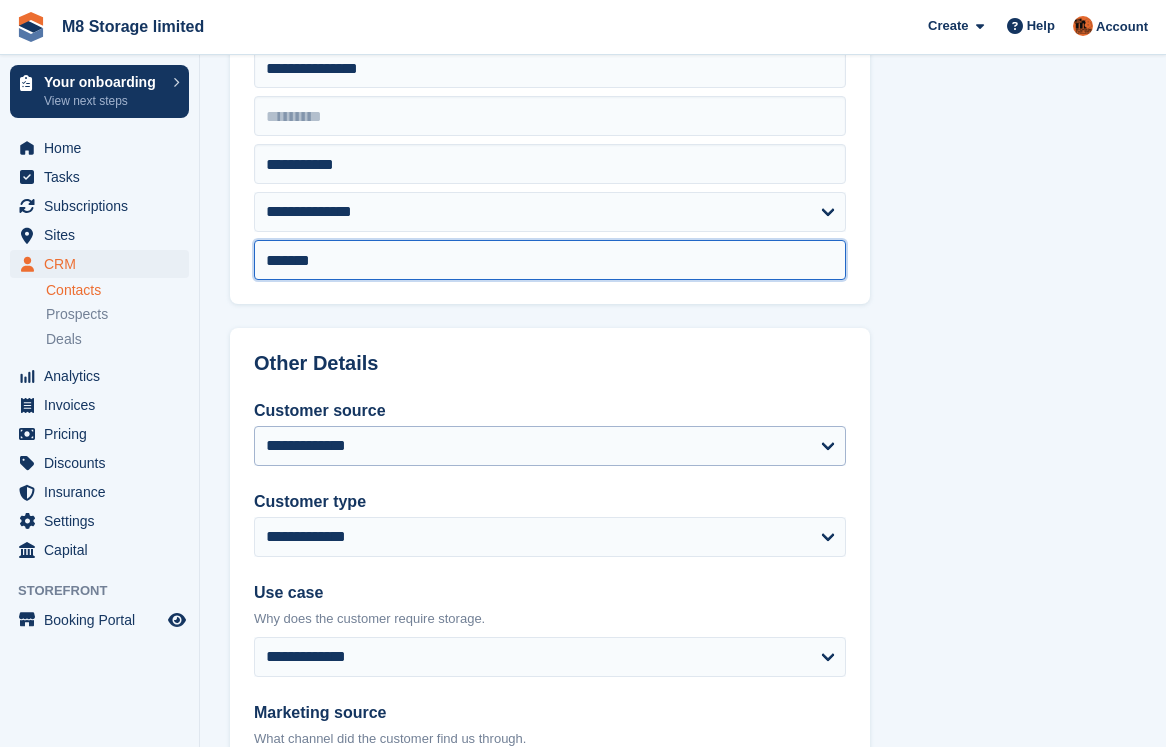 type on "*******" 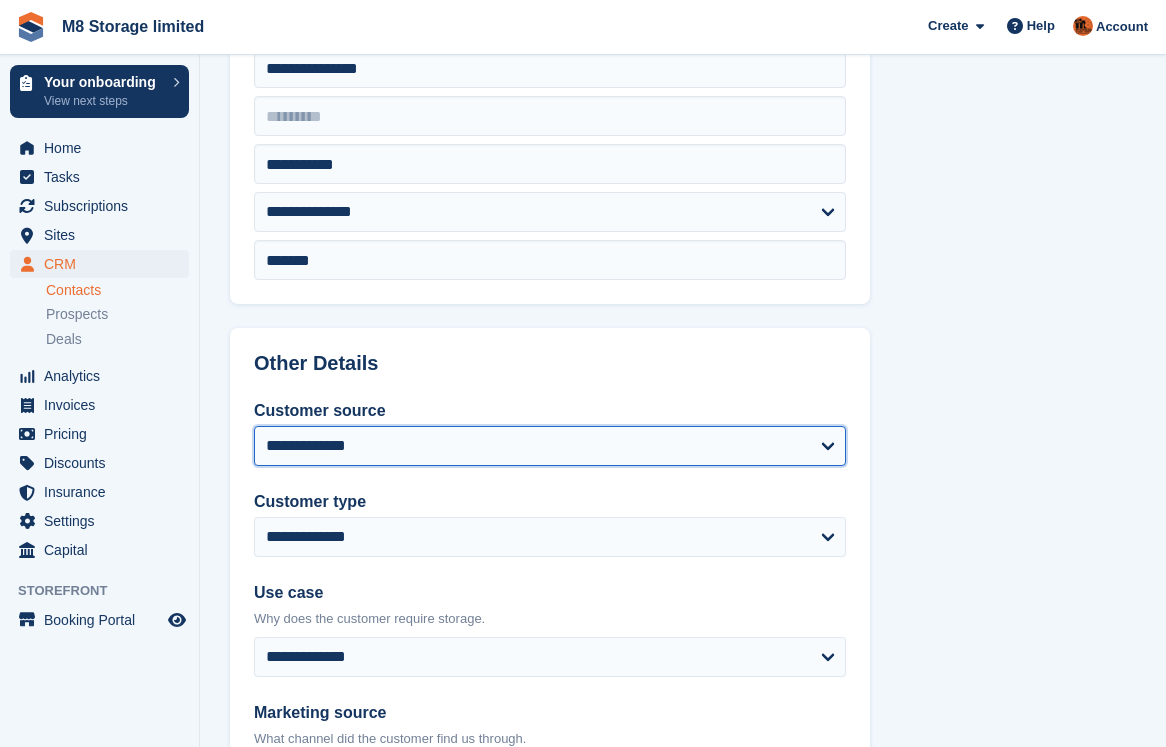 click on "**********" at bounding box center (550, 446) 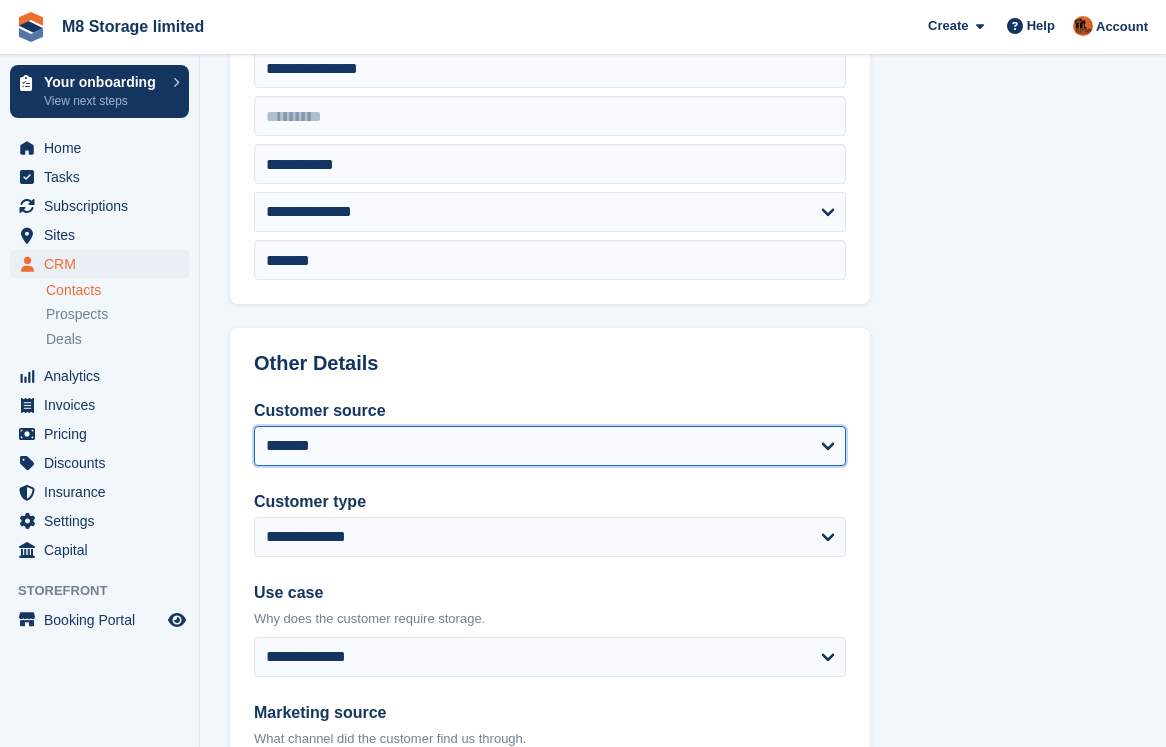 click on "**********" at bounding box center (550, 446) 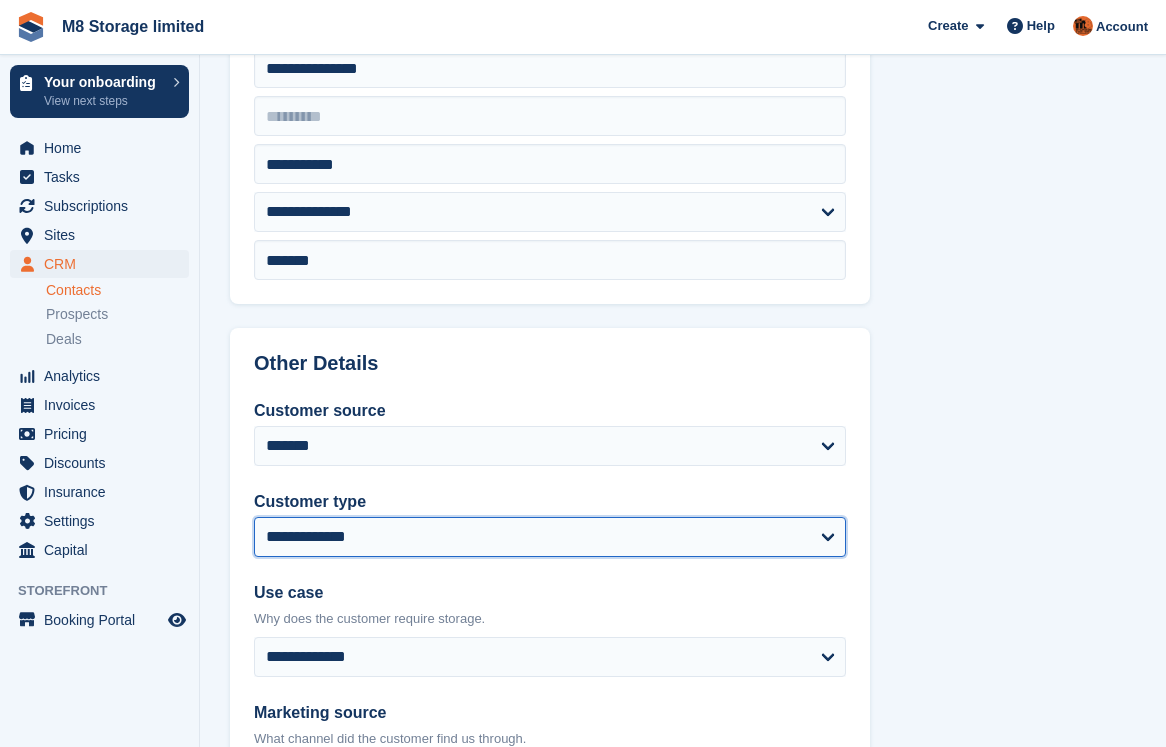 click on "**********" at bounding box center (550, 537) 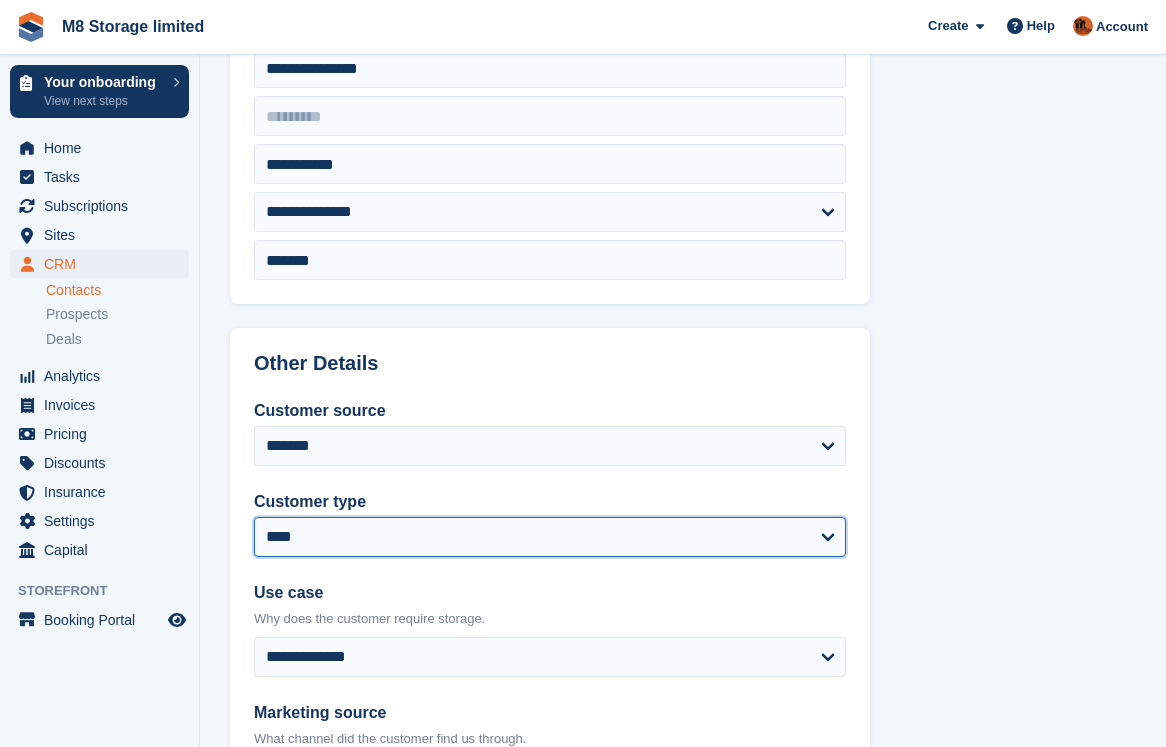 click on "**********" at bounding box center (550, 537) 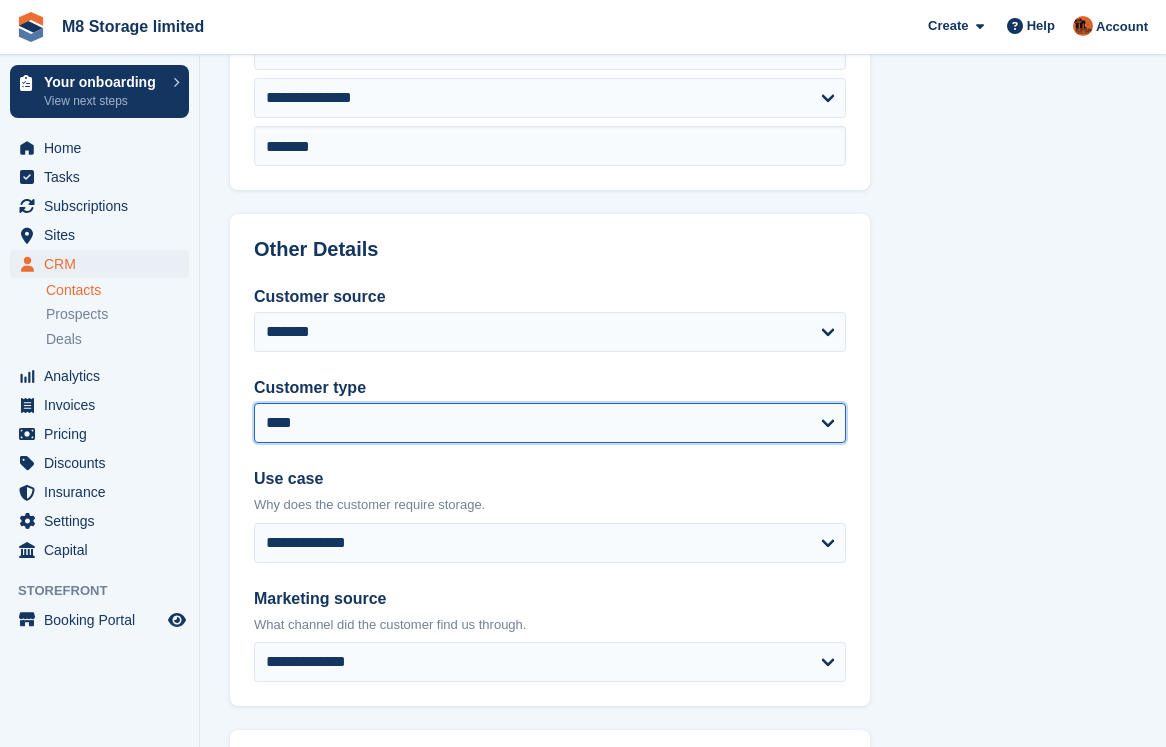 scroll, scrollTop: 1000, scrollLeft: 0, axis: vertical 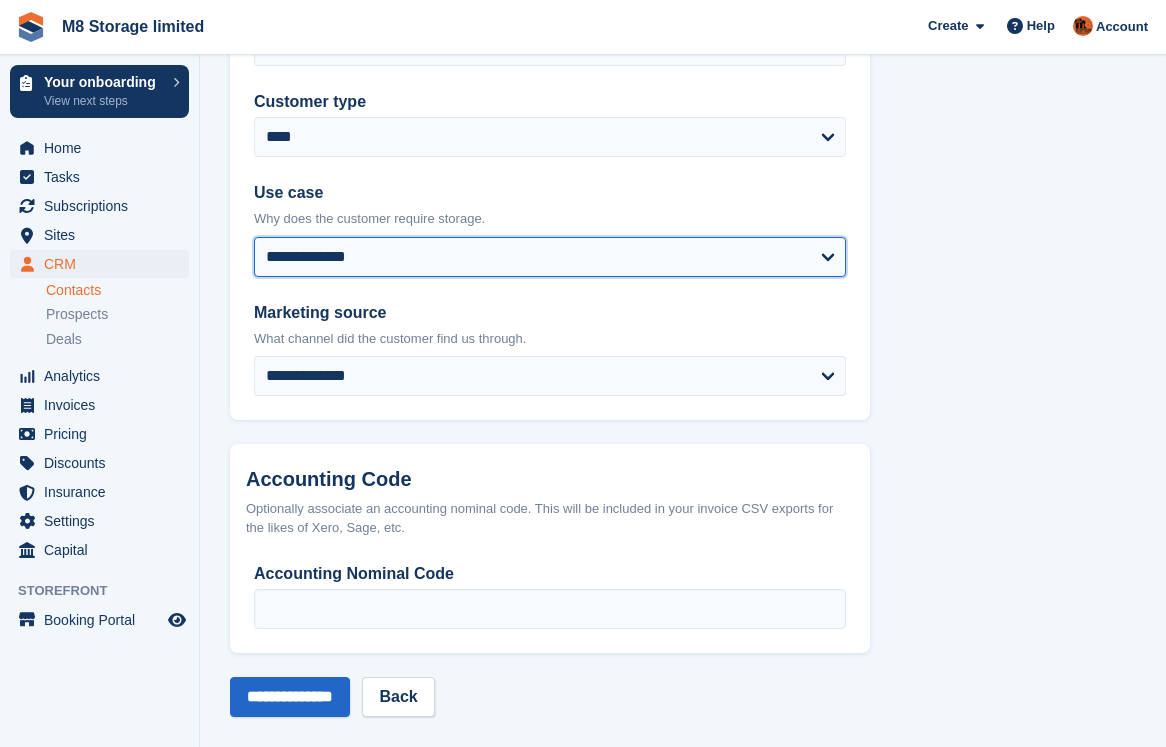 click on "**********" at bounding box center (550, 257) 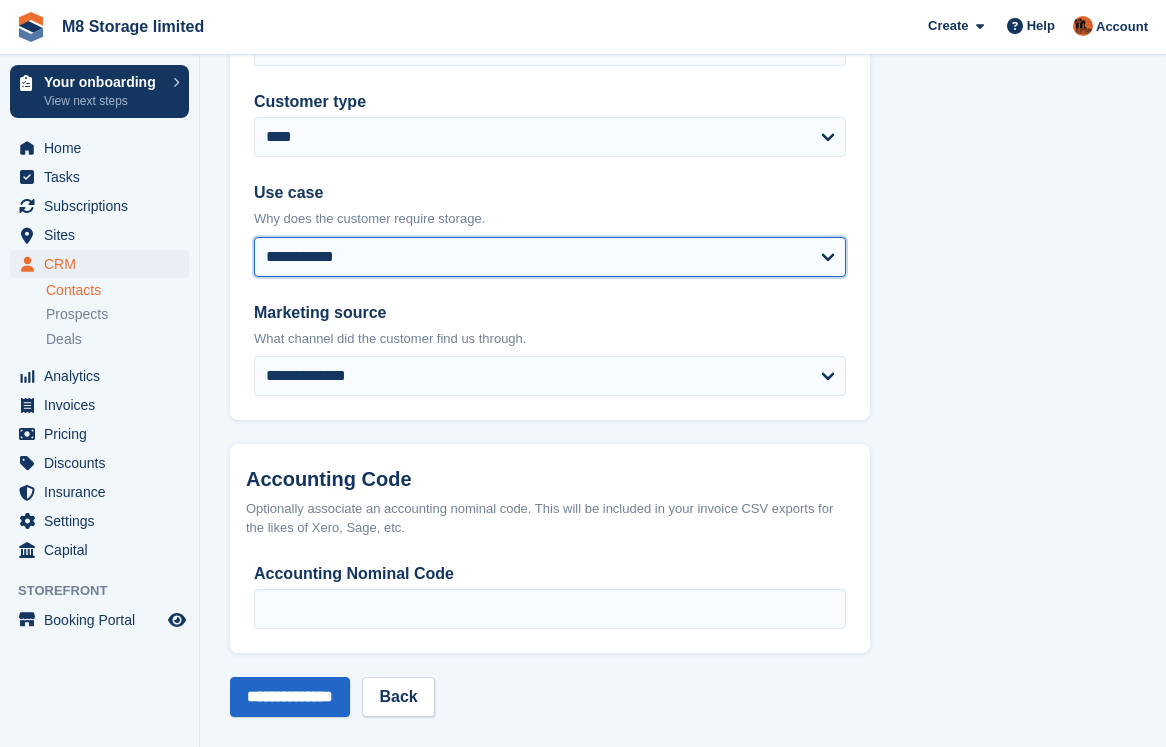 click on "**********" at bounding box center [550, 257] 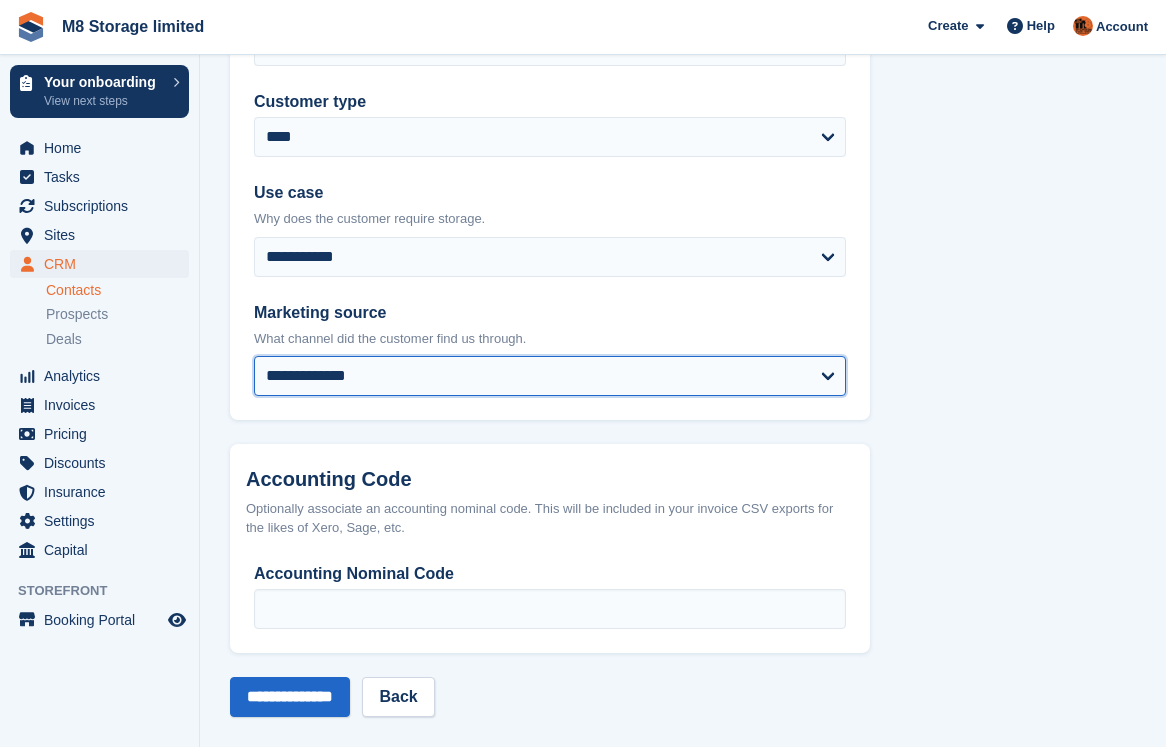 click on "**********" at bounding box center (550, 376) 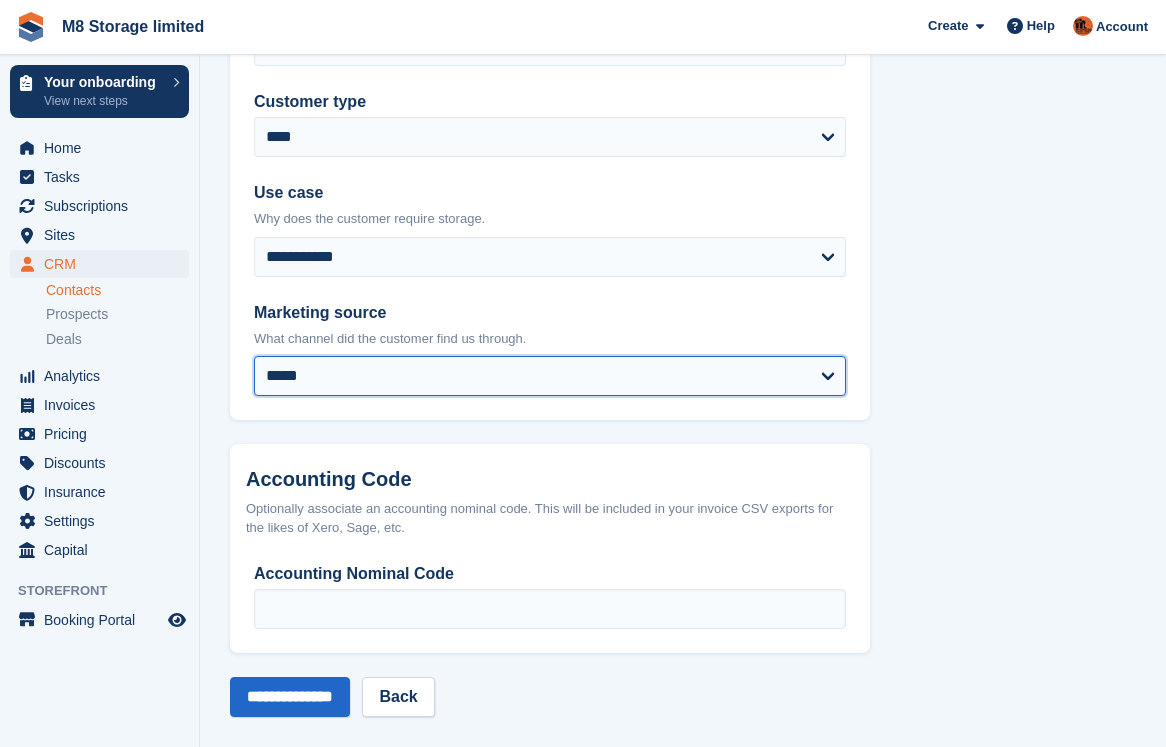 click on "**********" at bounding box center (550, 376) 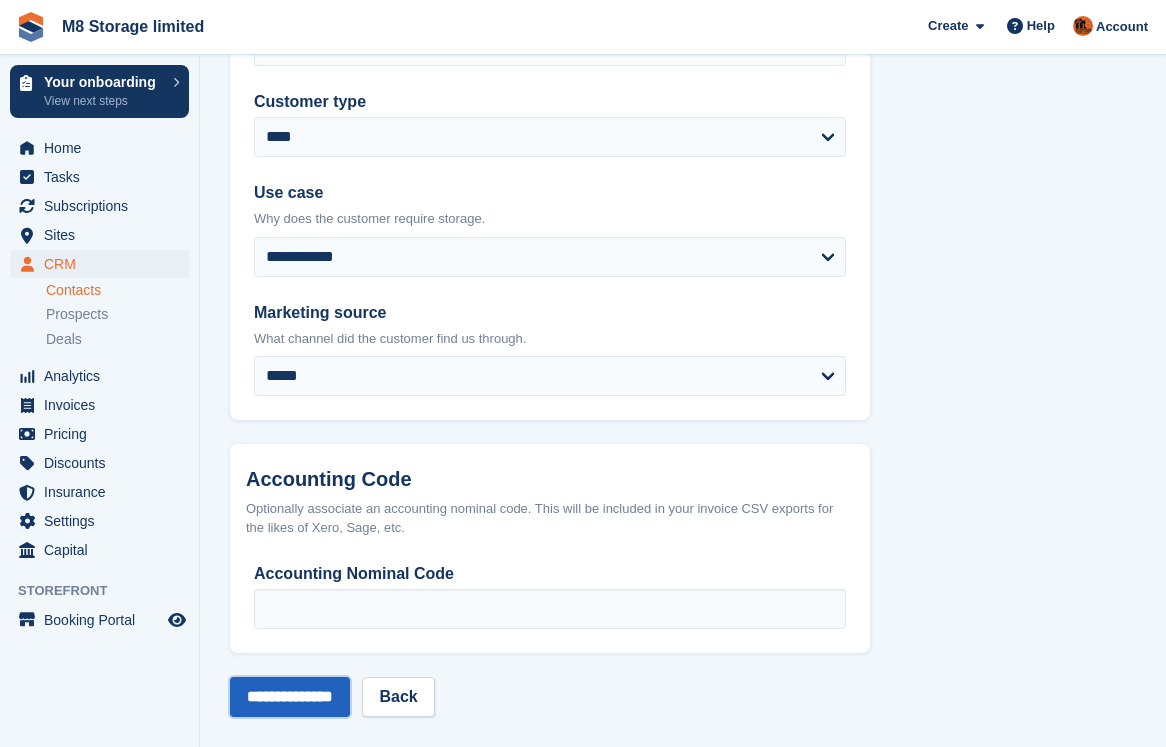 click on "**********" at bounding box center (290, 697) 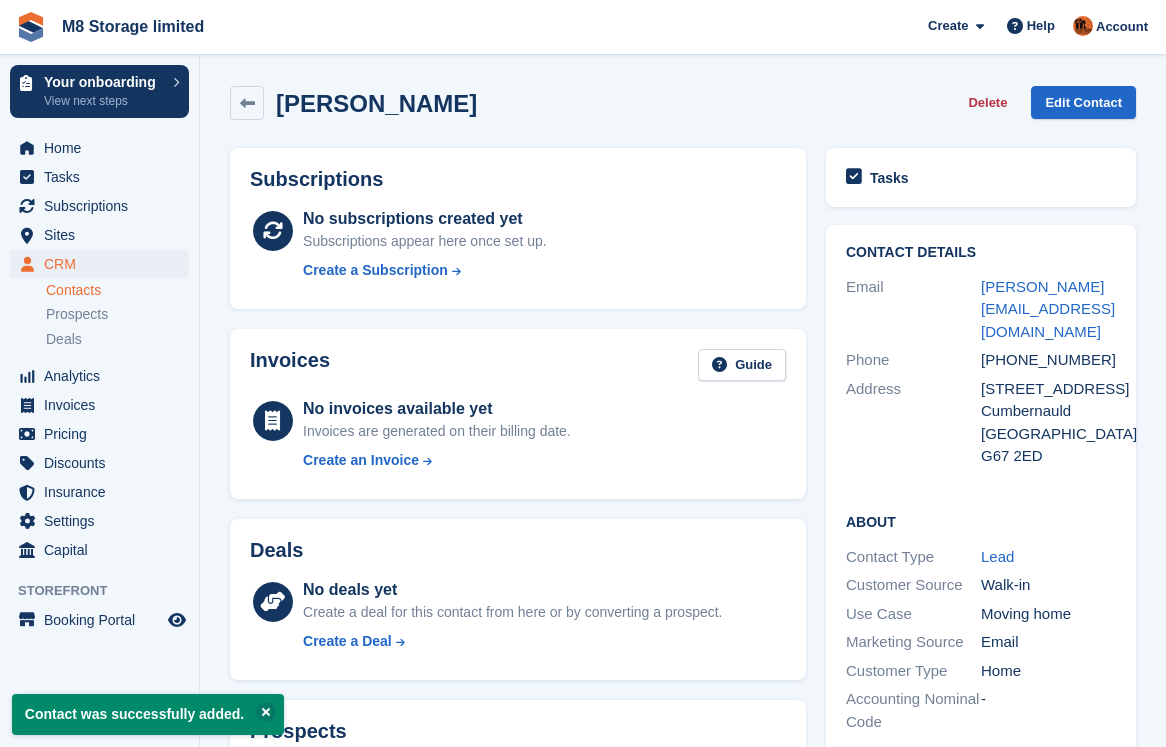 scroll, scrollTop: 0, scrollLeft: 0, axis: both 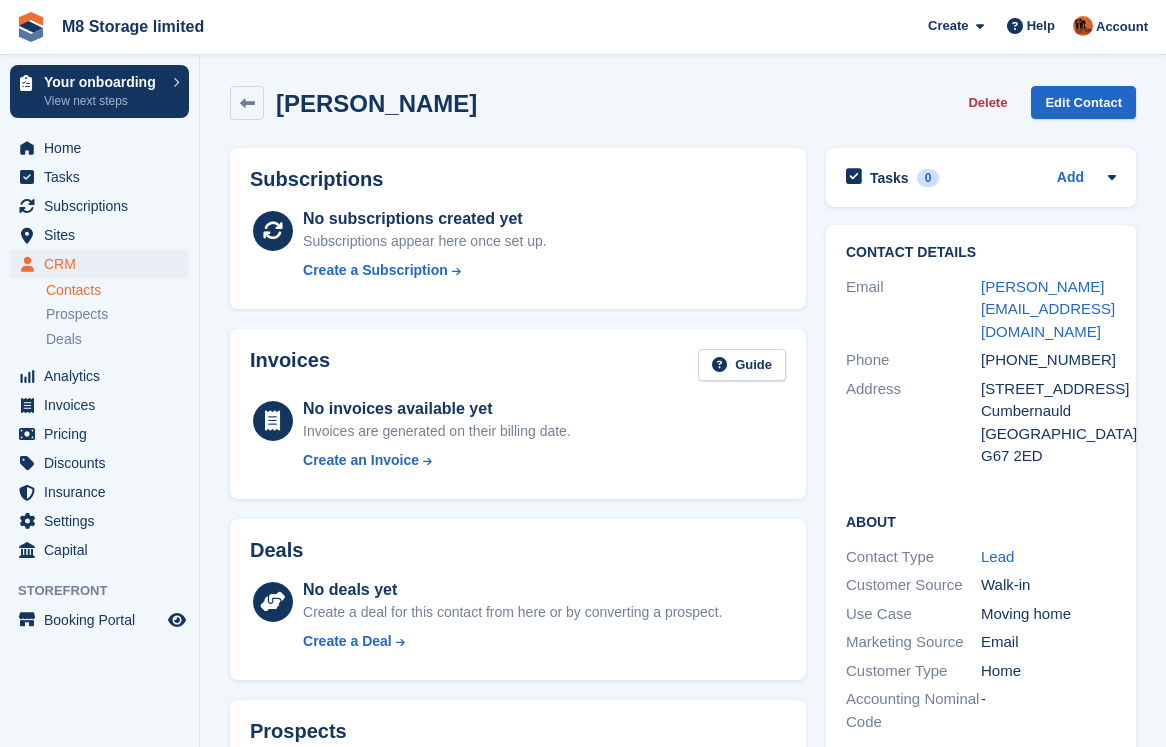 click on "Contacts" at bounding box center [117, 290] 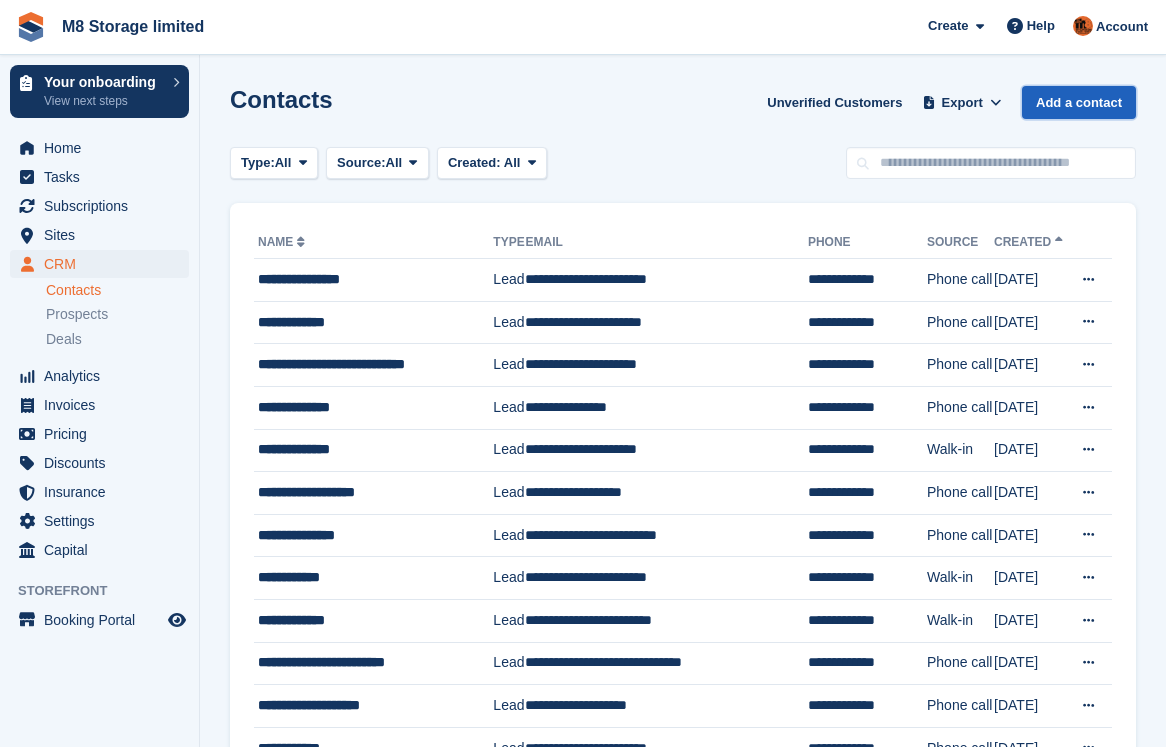 click on "Add a contact" at bounding box center (1079, 102) 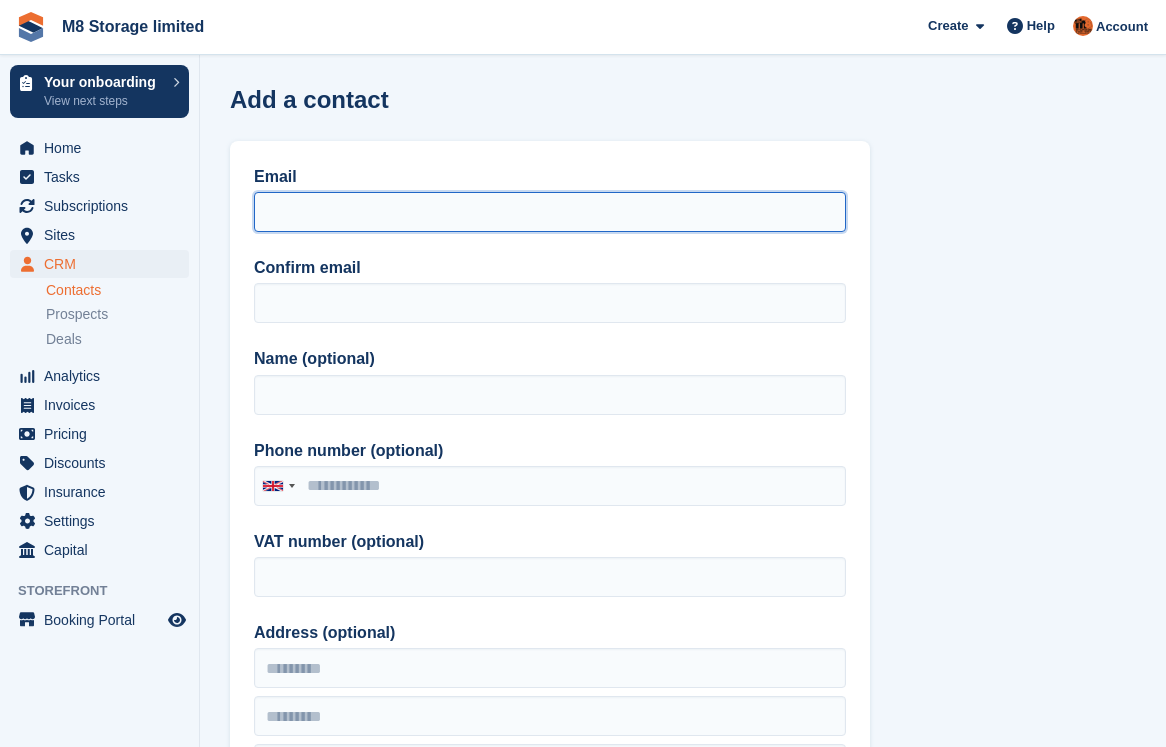 click on "Email" at bounding box center (550, 212) 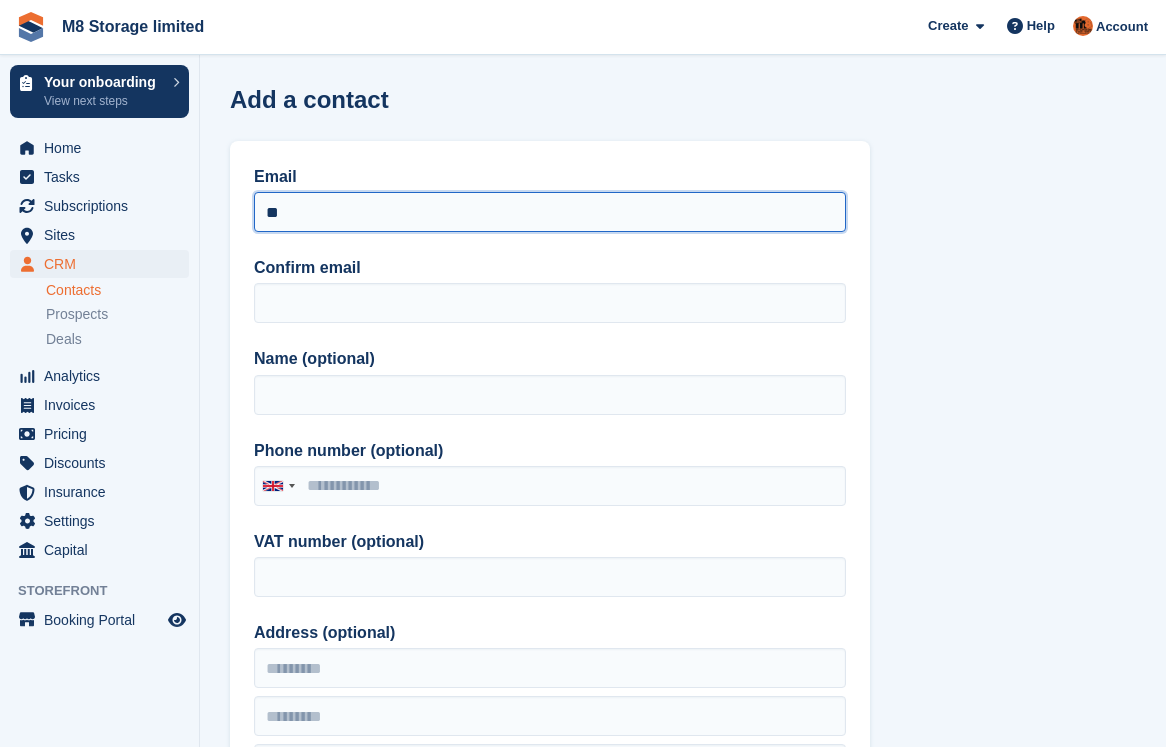 type on "*" 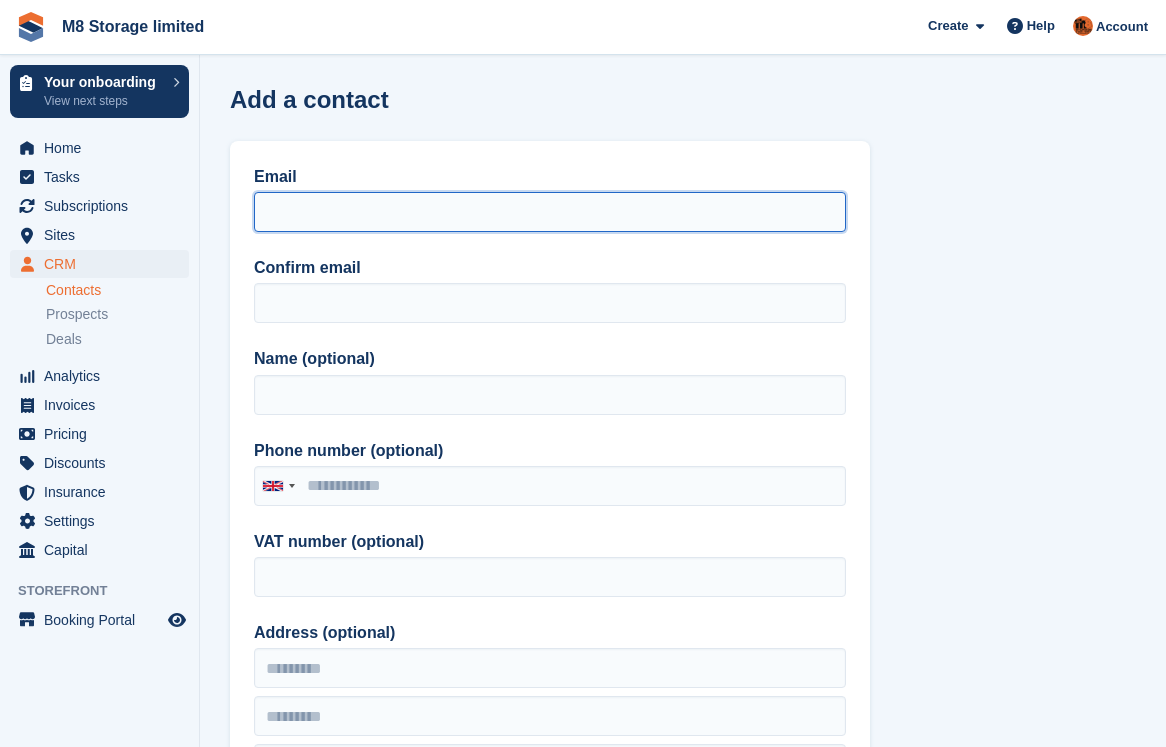 type on "*" 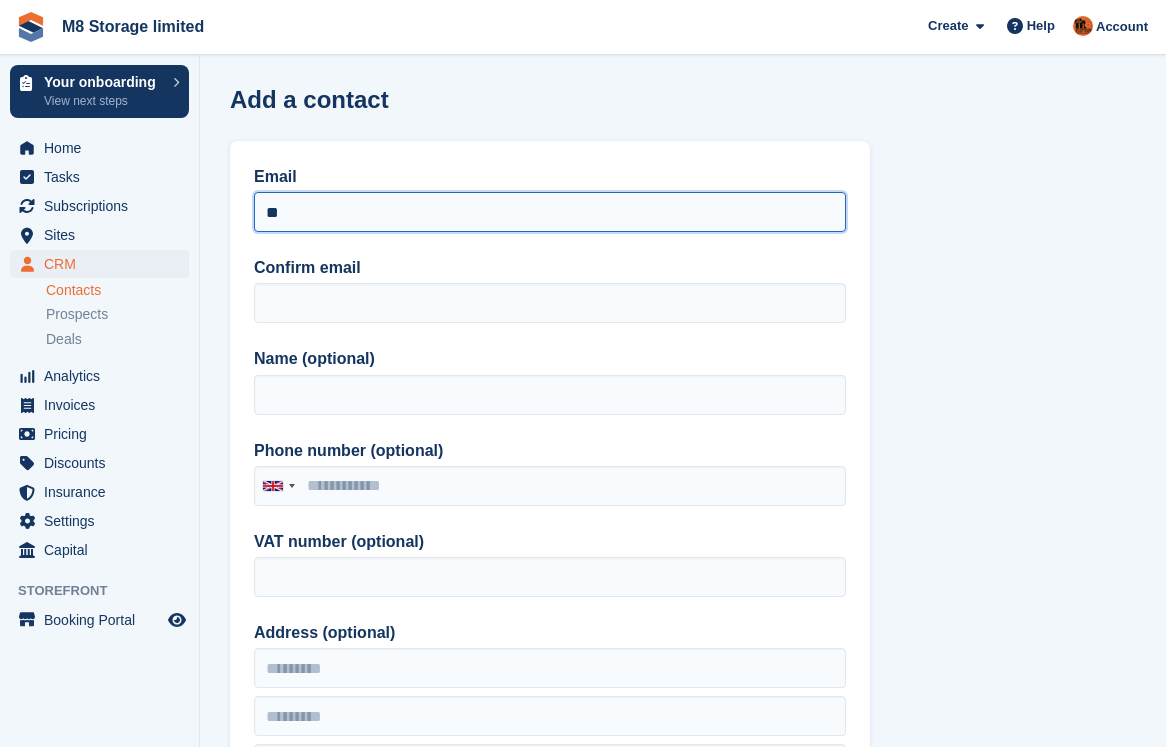 type on "*" 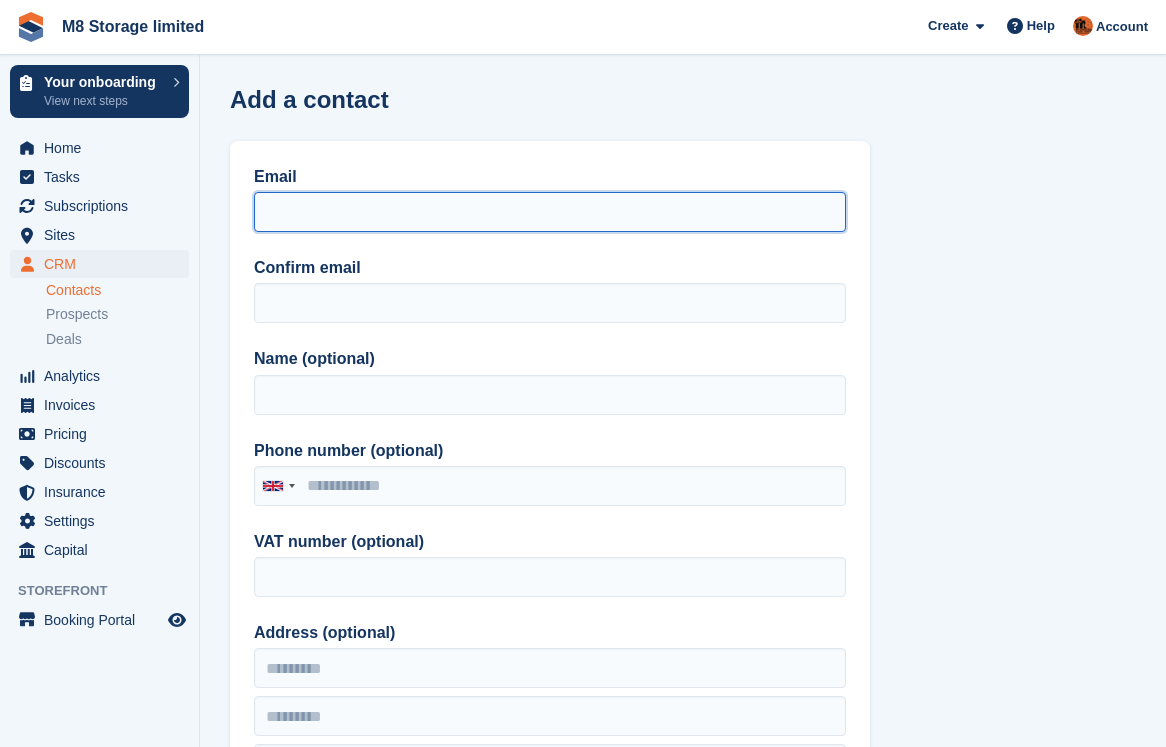 type on "*" 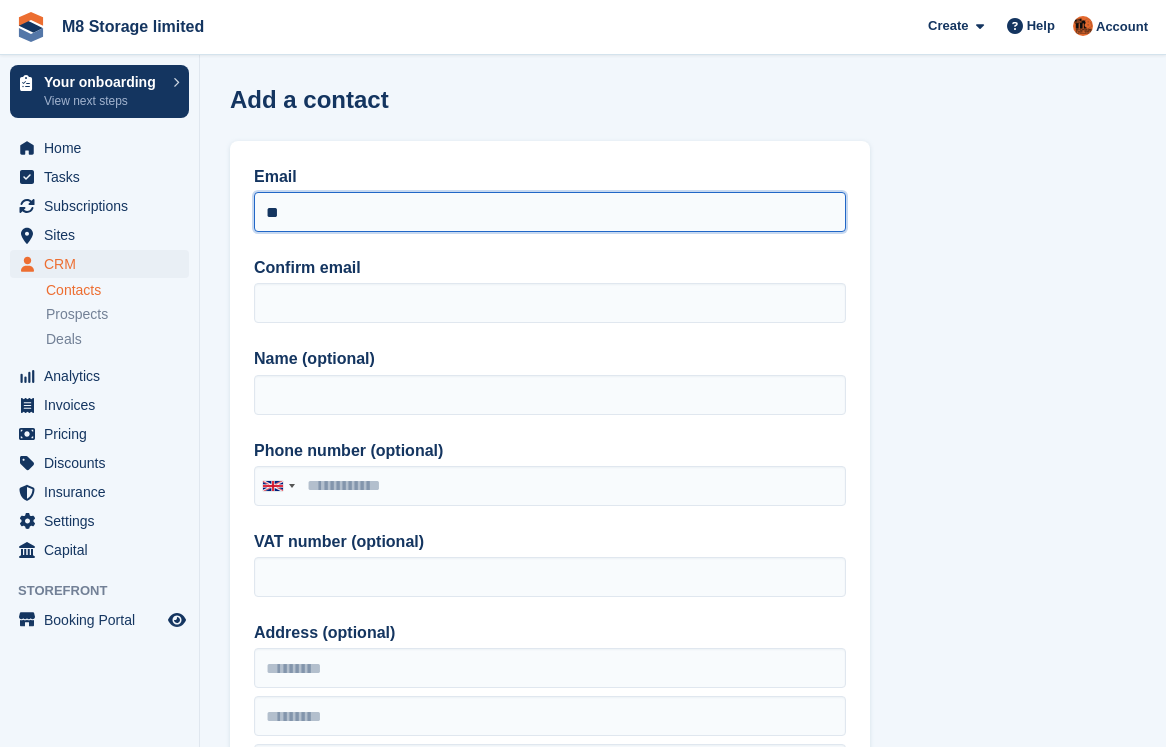 type on "*" 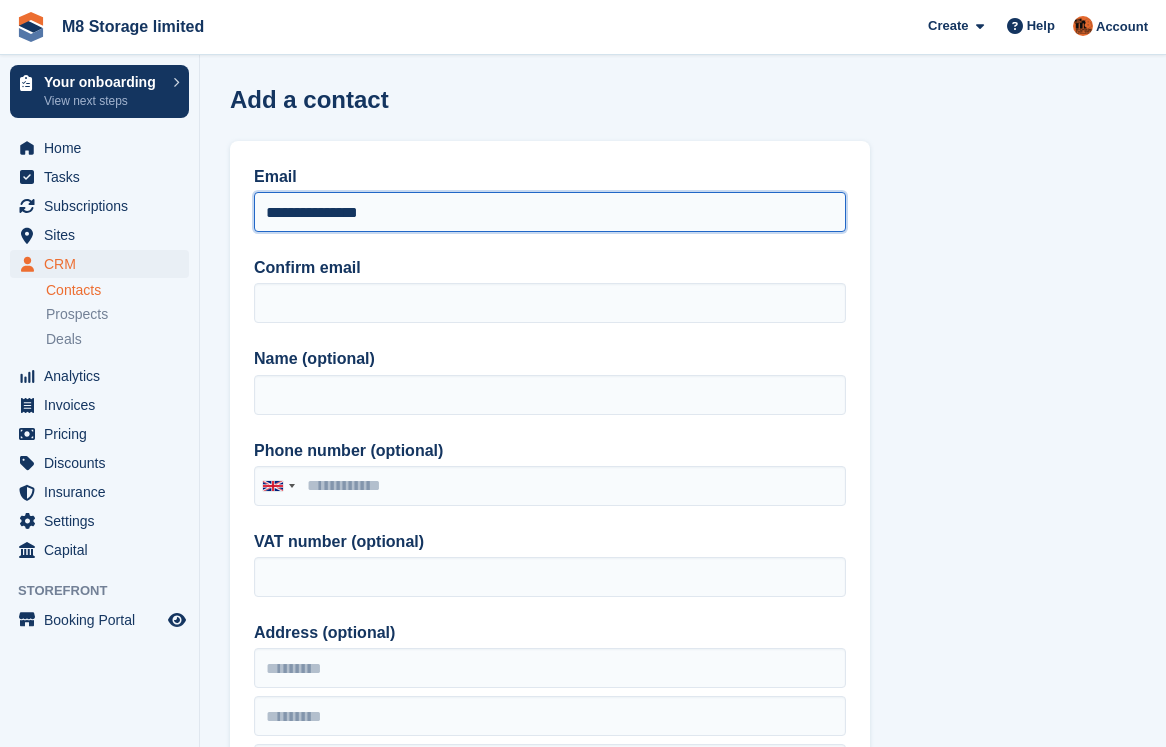 drag, startPoint x: 310, startPoint y: 216, endPoint x: 230, endPoint y: 216, distance: 80 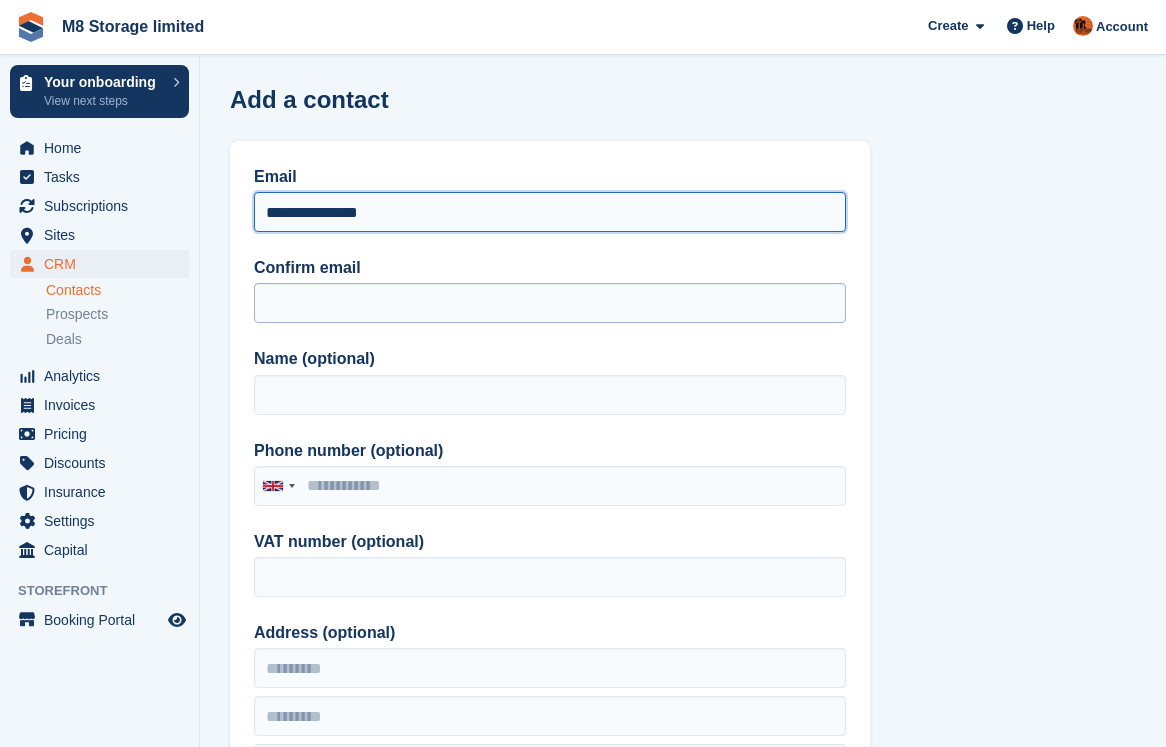 type on "**********" 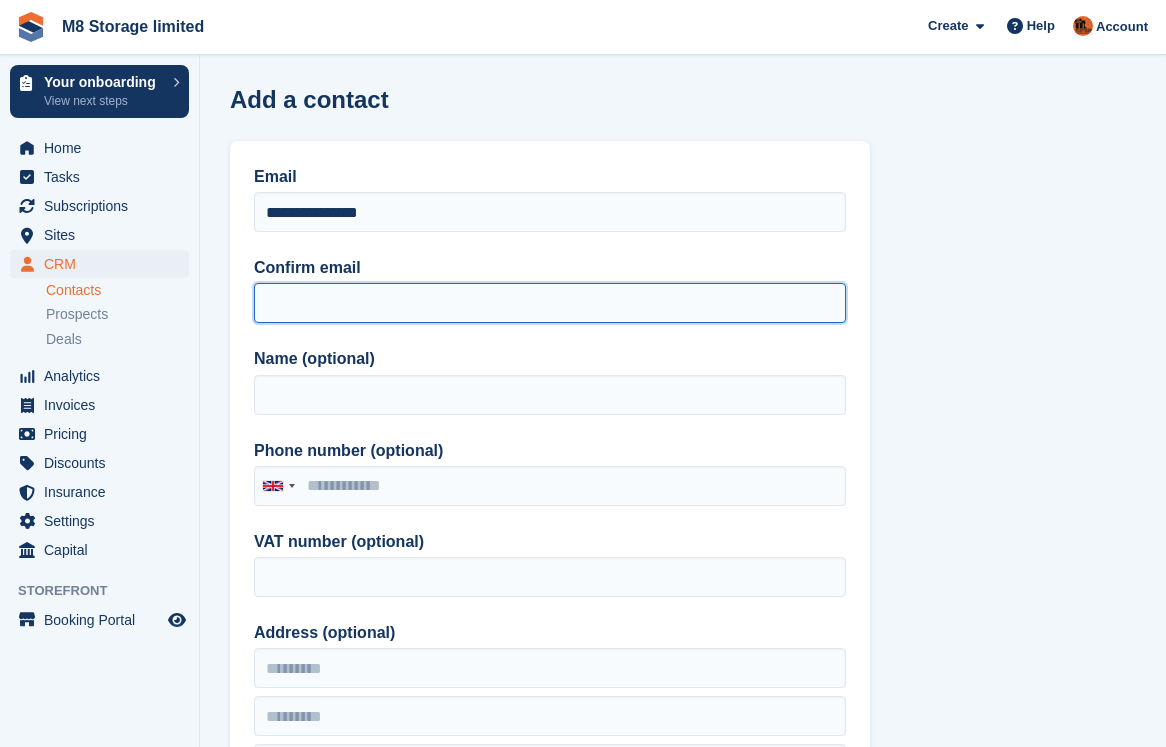 paste on "**********" 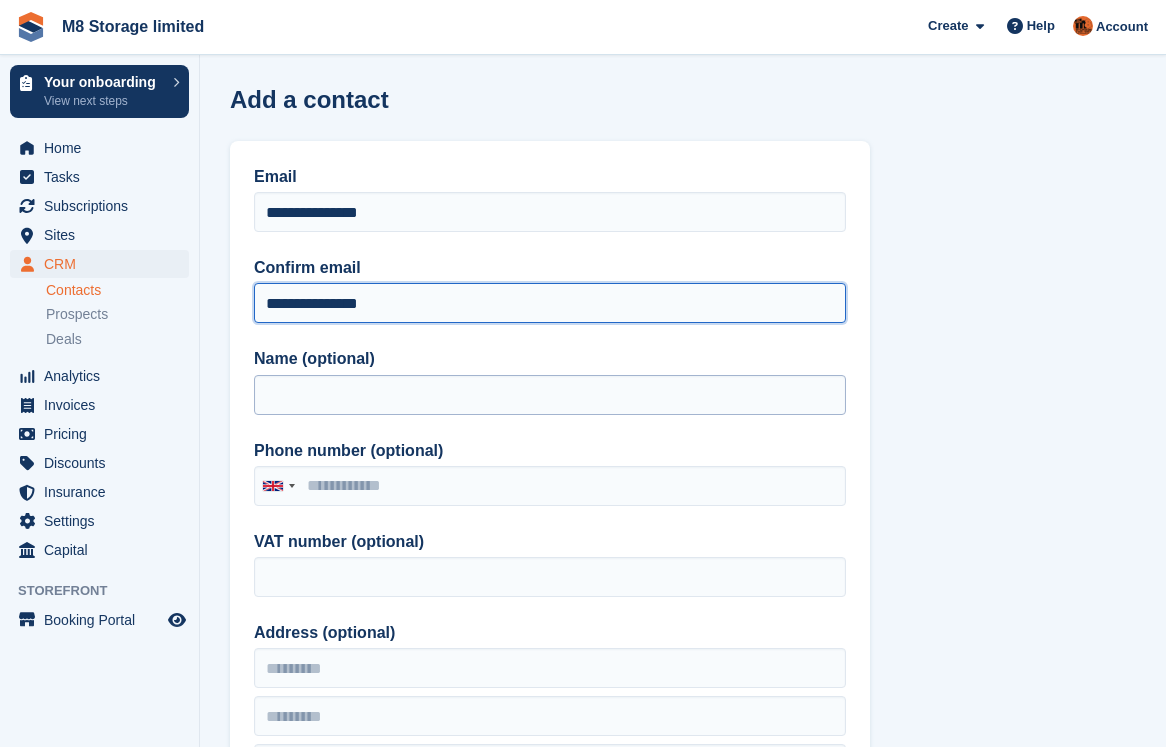 type on "**********" 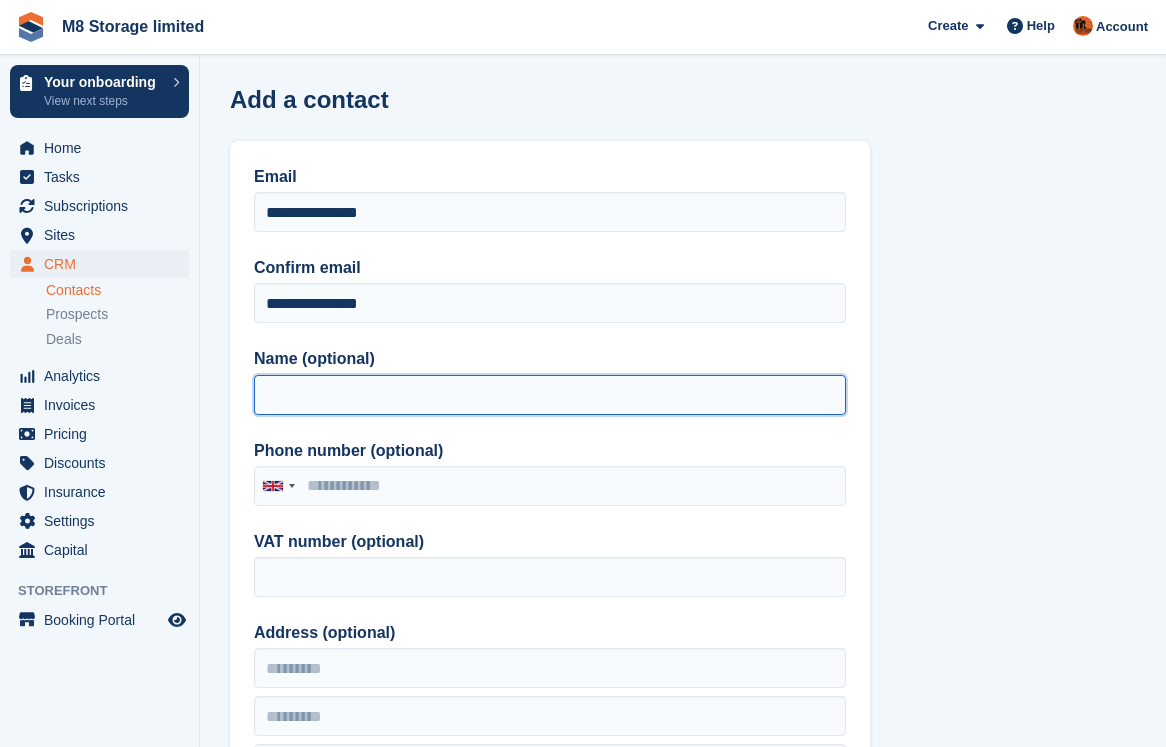 click on "Name (optional)" at bounding box center (550, 395) 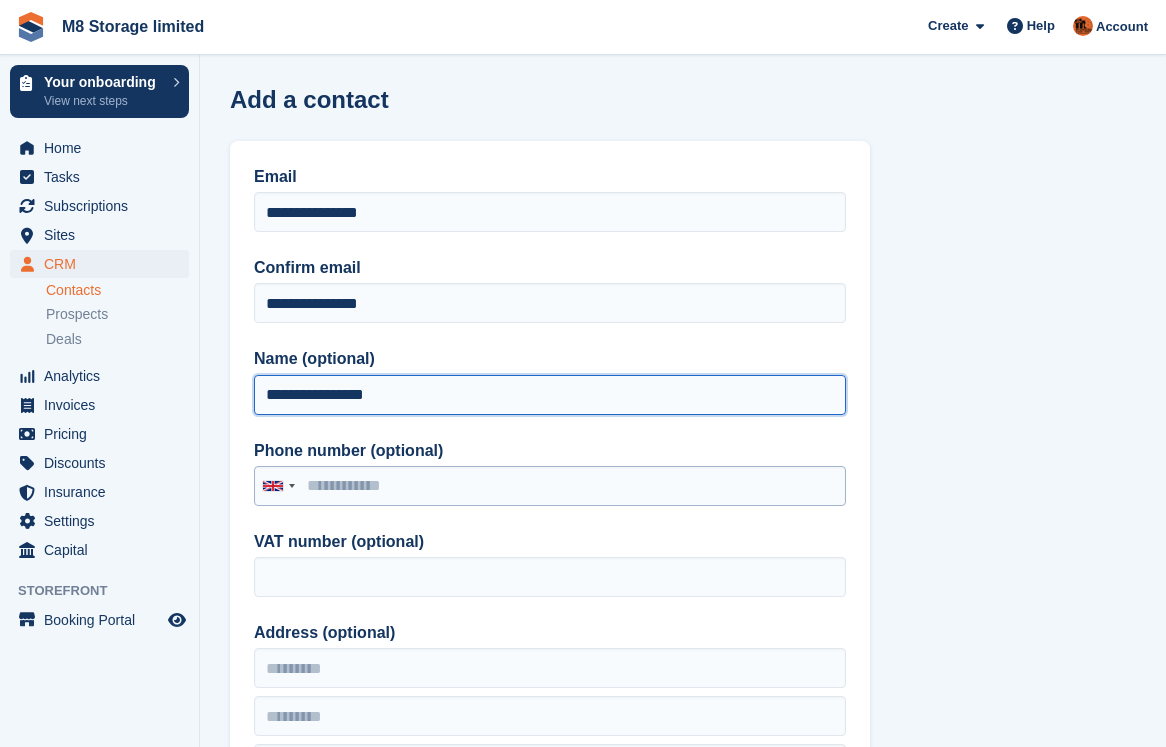 type on "**********" 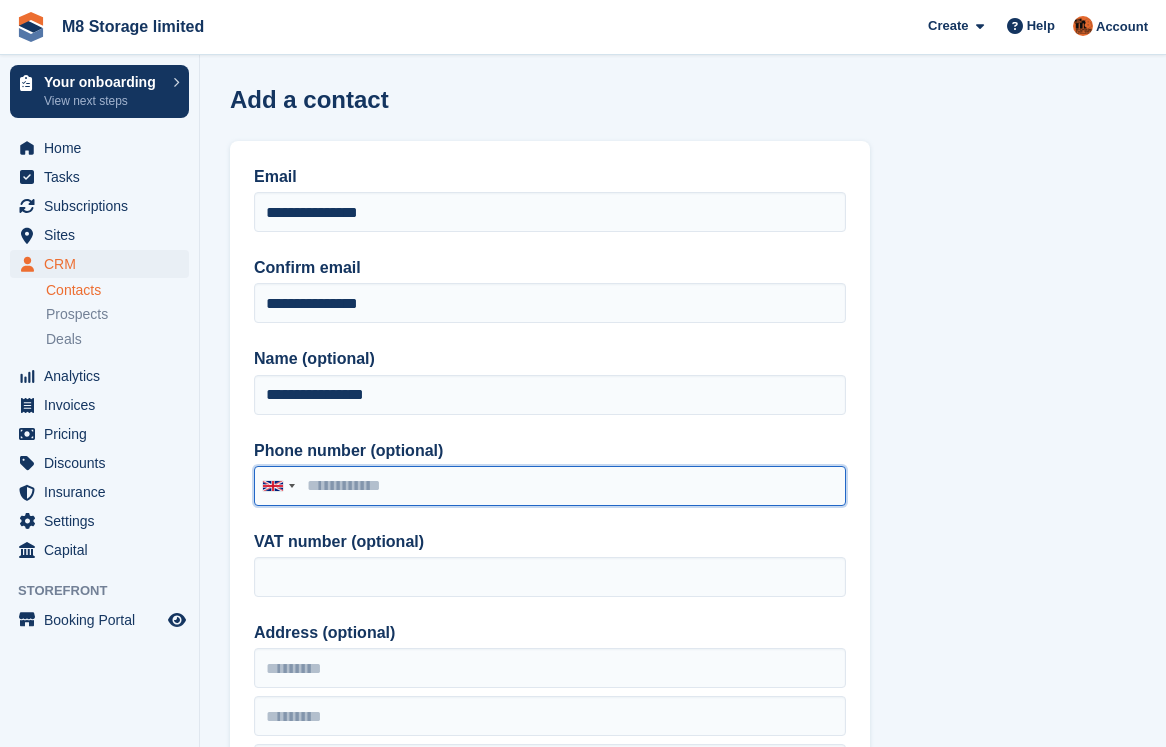 click on "Phone number (optional)" at bounding box center [550, 486] 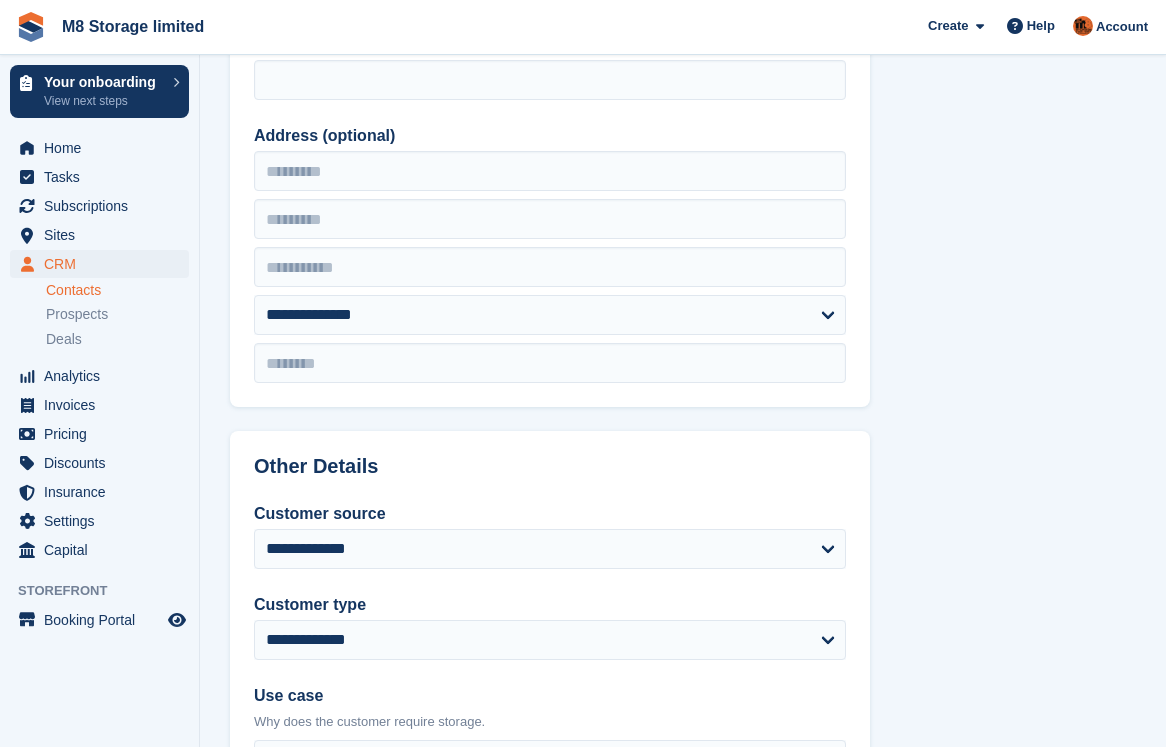 scroll, scrollTop: 500, scrollLeft: 0, axis: vertical 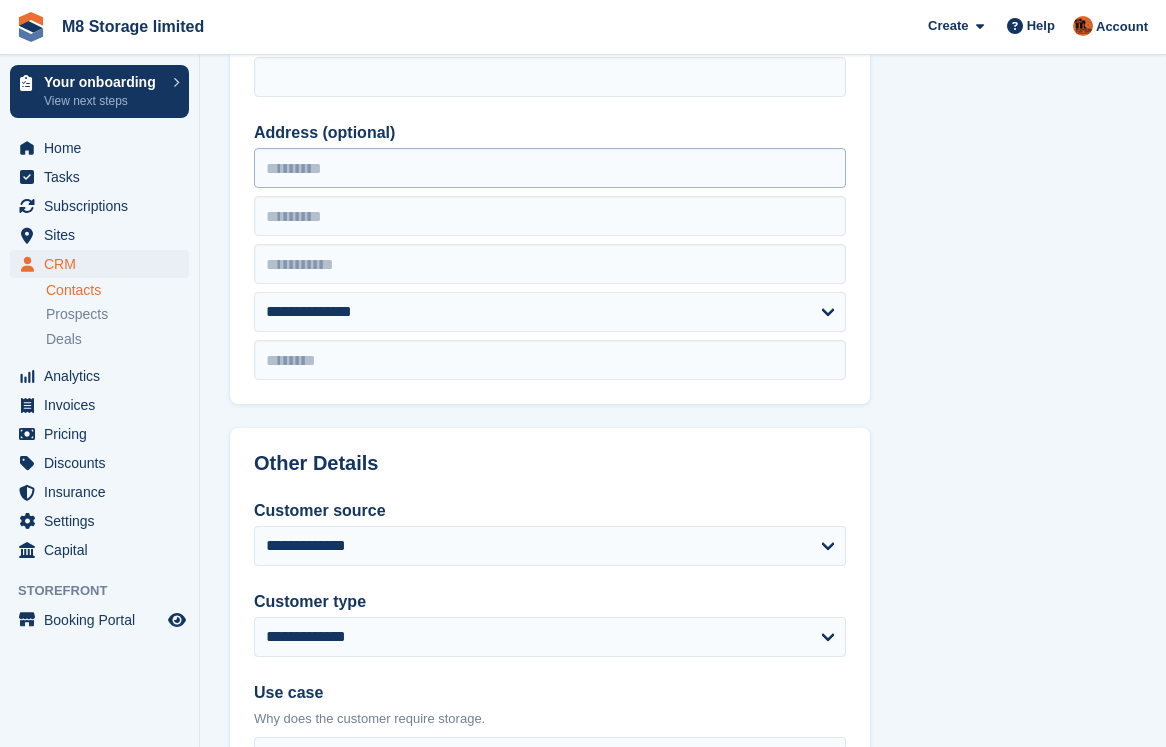 type on "**********" 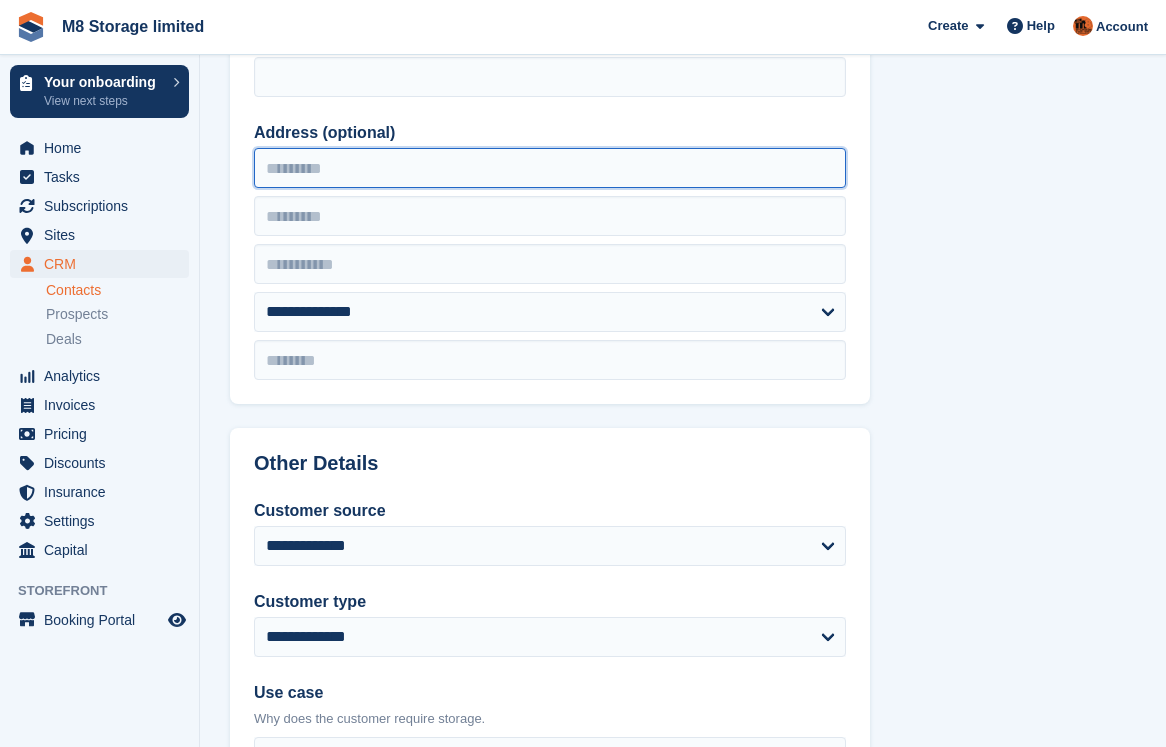 click on "Address (optional)" at bounding box center [550, 168] 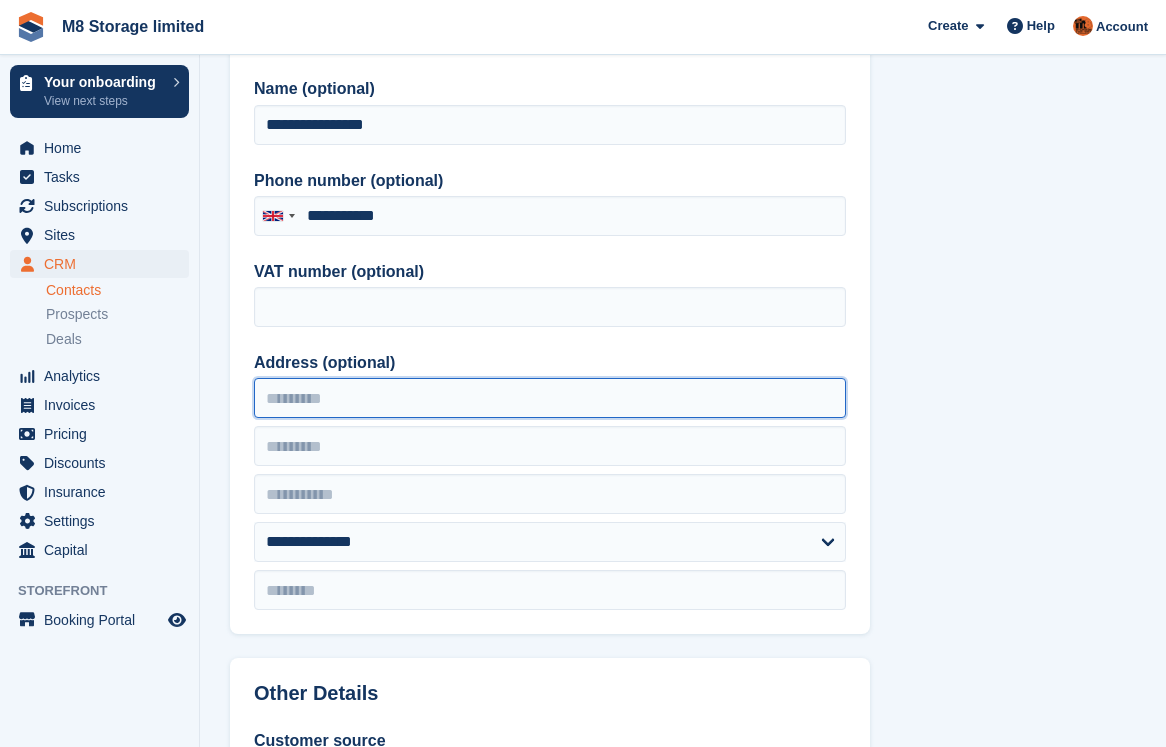 scroll, scrollTop: 200, scrollLeft: 0, axis: vertical 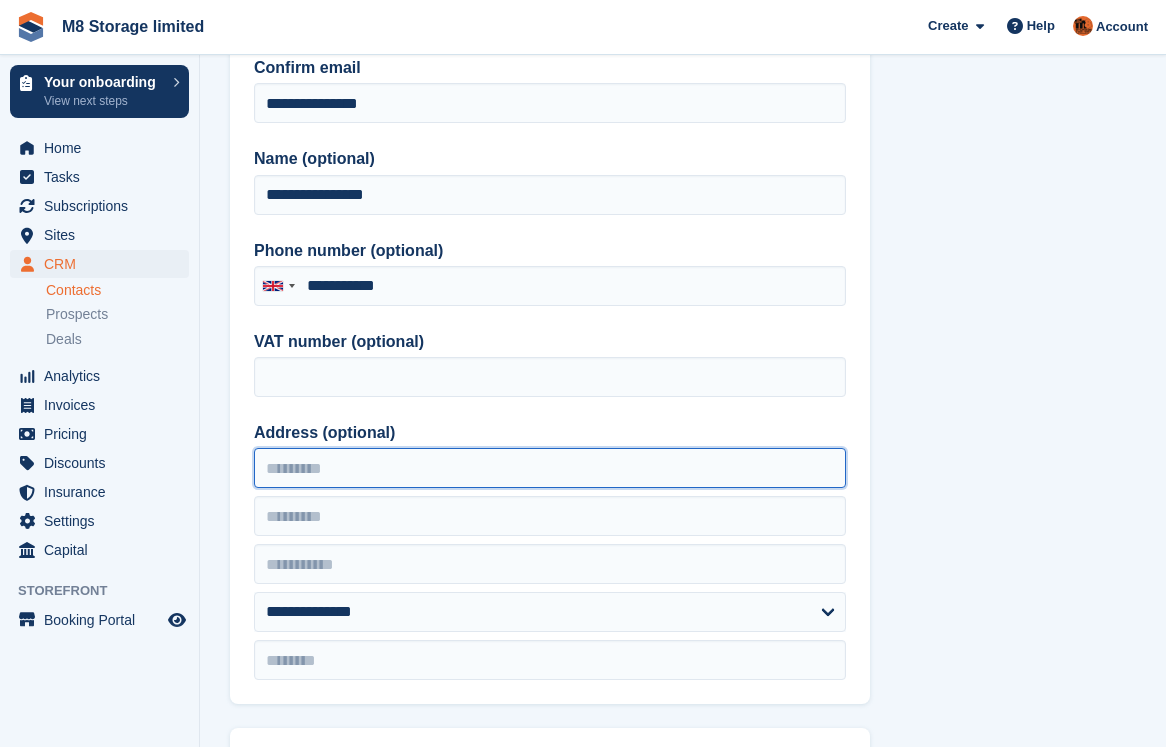 click on "Address (optional)" at bounding box center (550, 468) 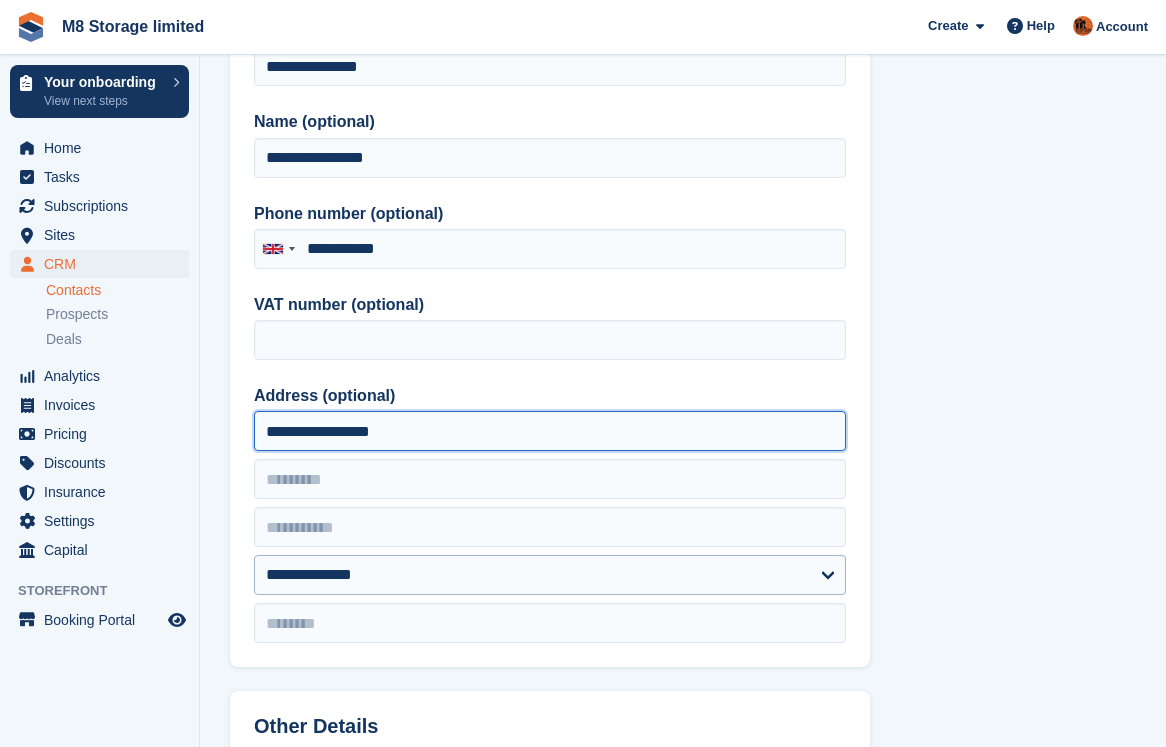 scroll, scrollTop: 300, scrollLeft: 0, axis: vertical 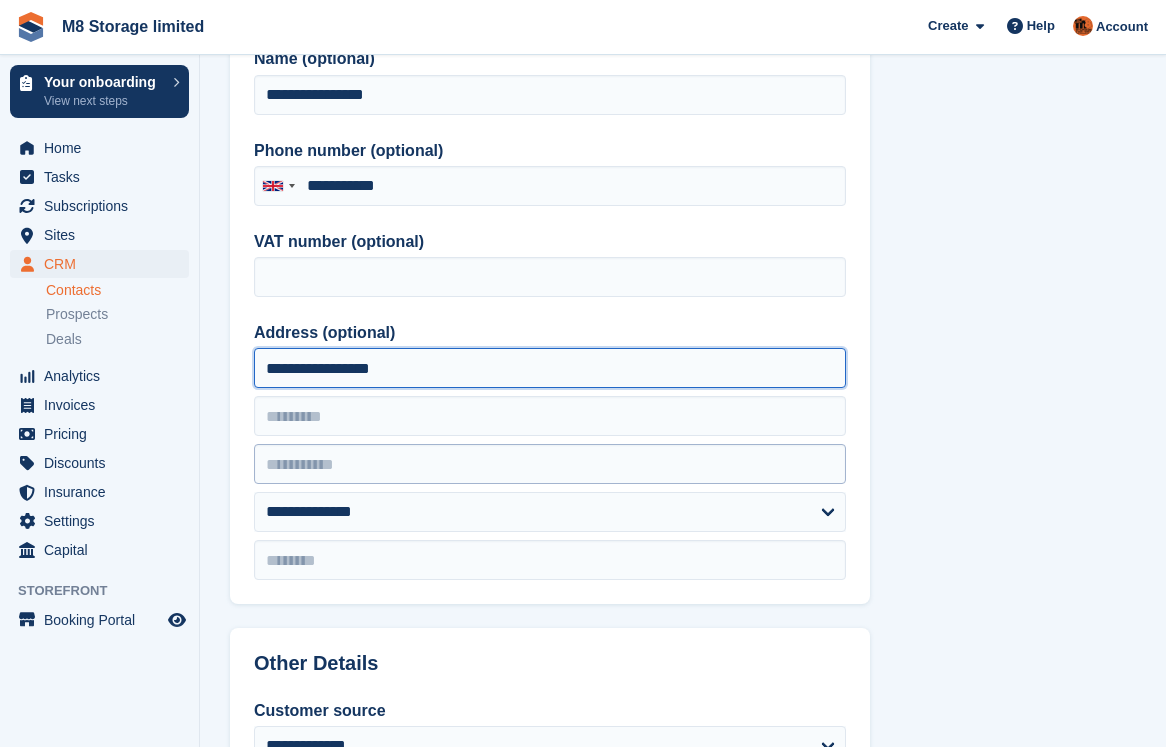 type on "**********" 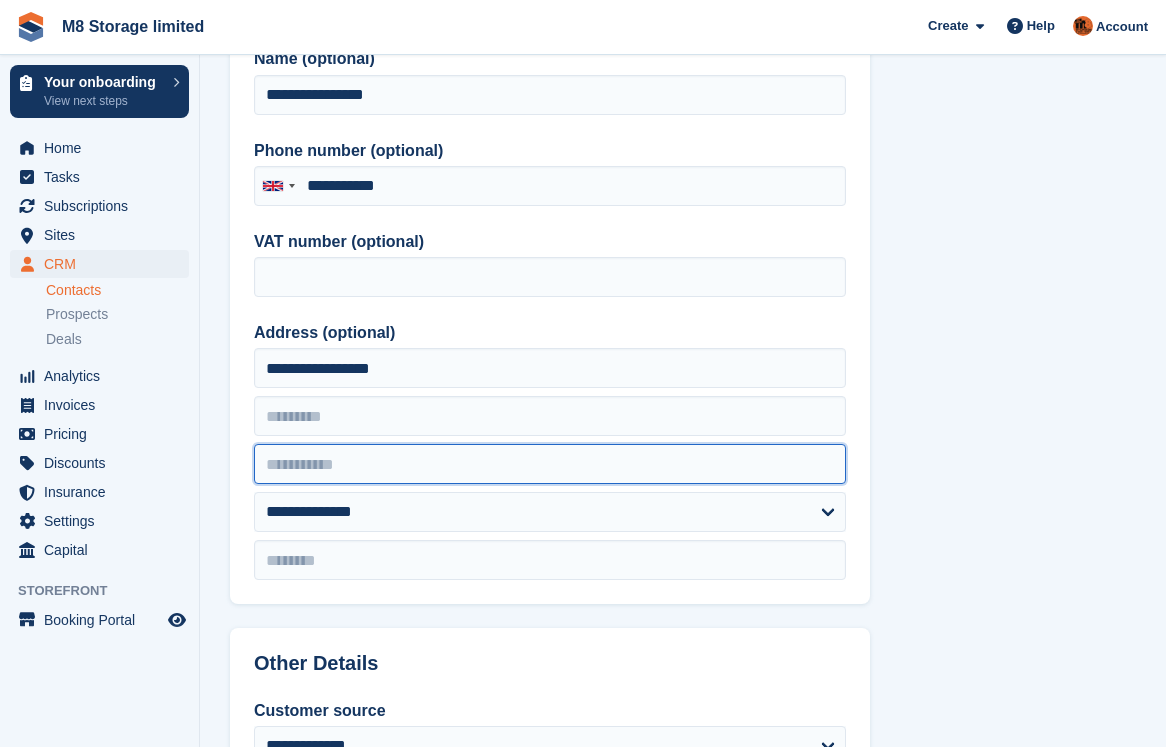 click at bounding box center (550, 464) 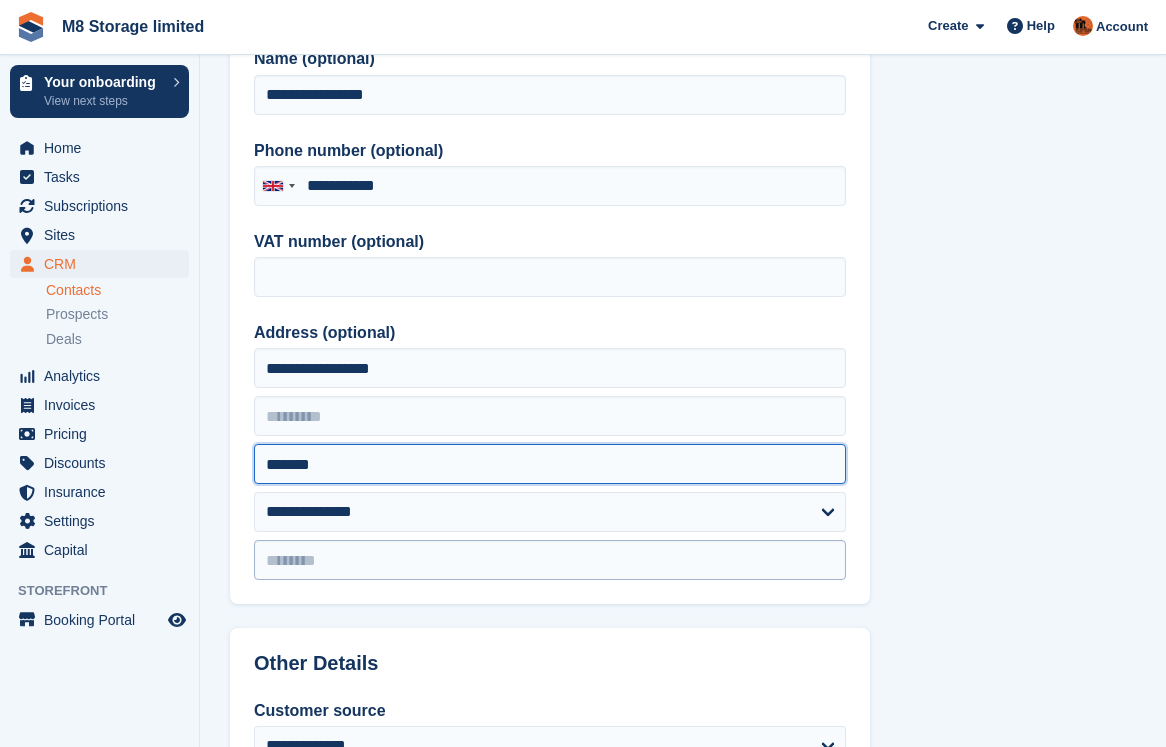 type on "*******" 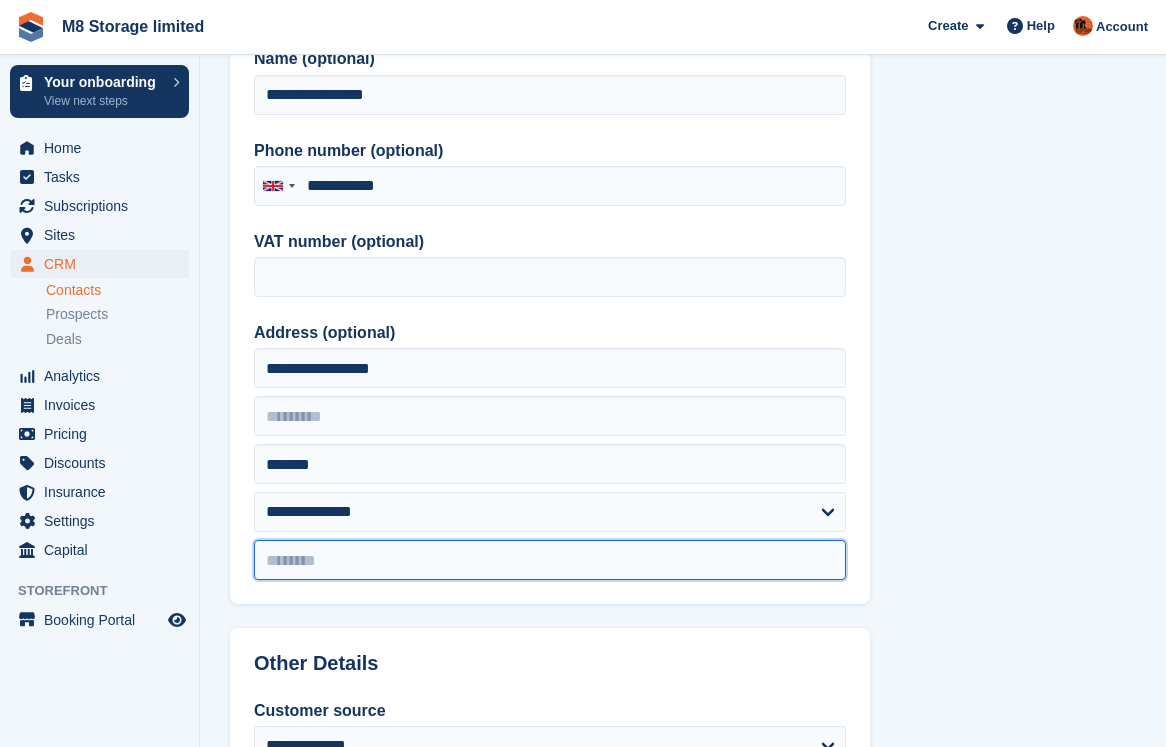 click at bounding box center [550, 560] 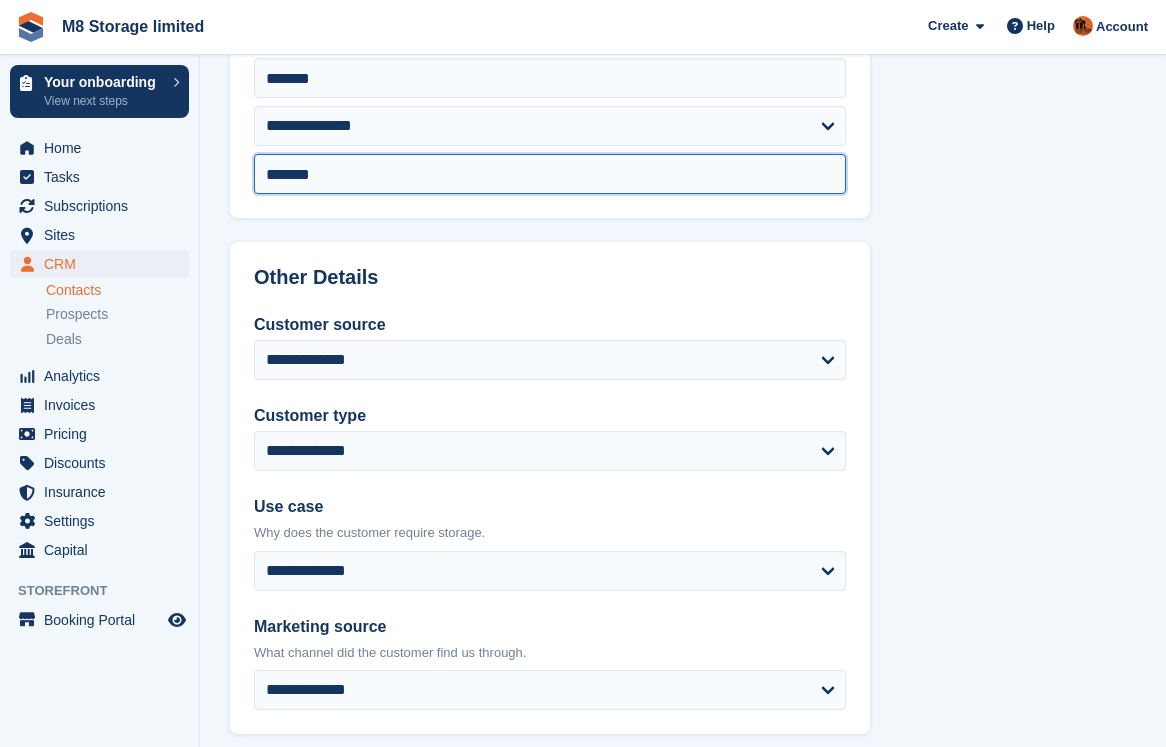 scroll, scrollTop: 700, scrollLeft: 0, axis: vertical 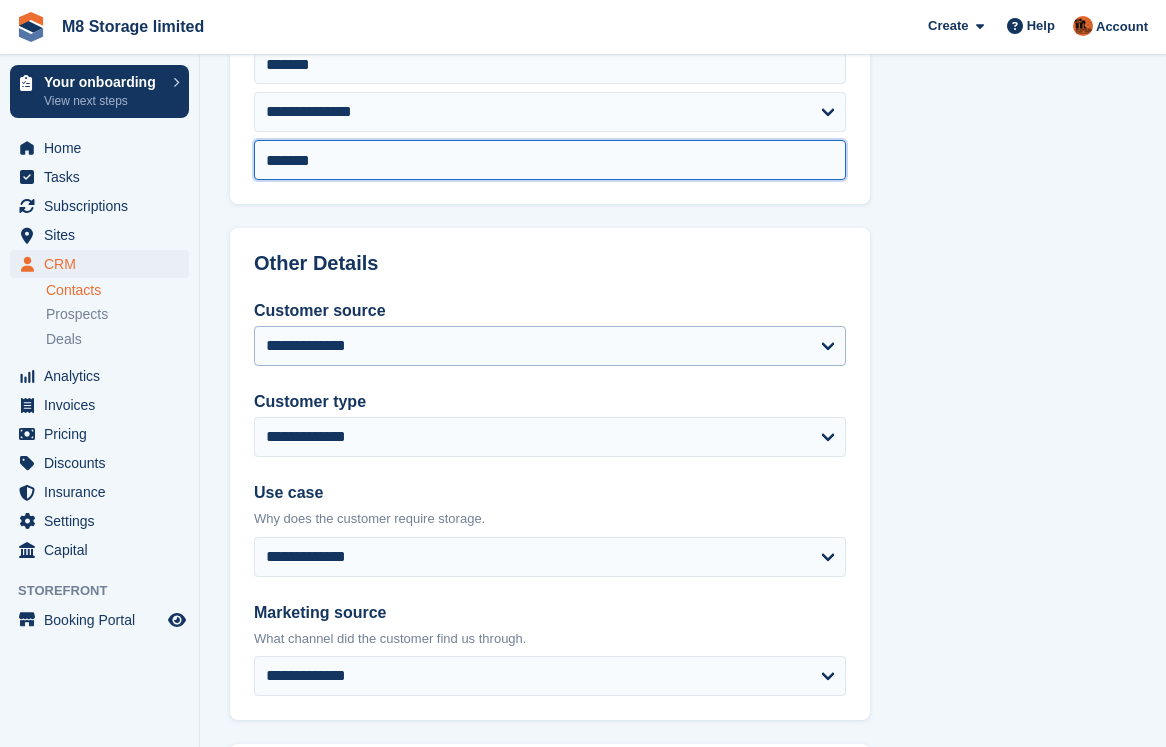 type on "*******" 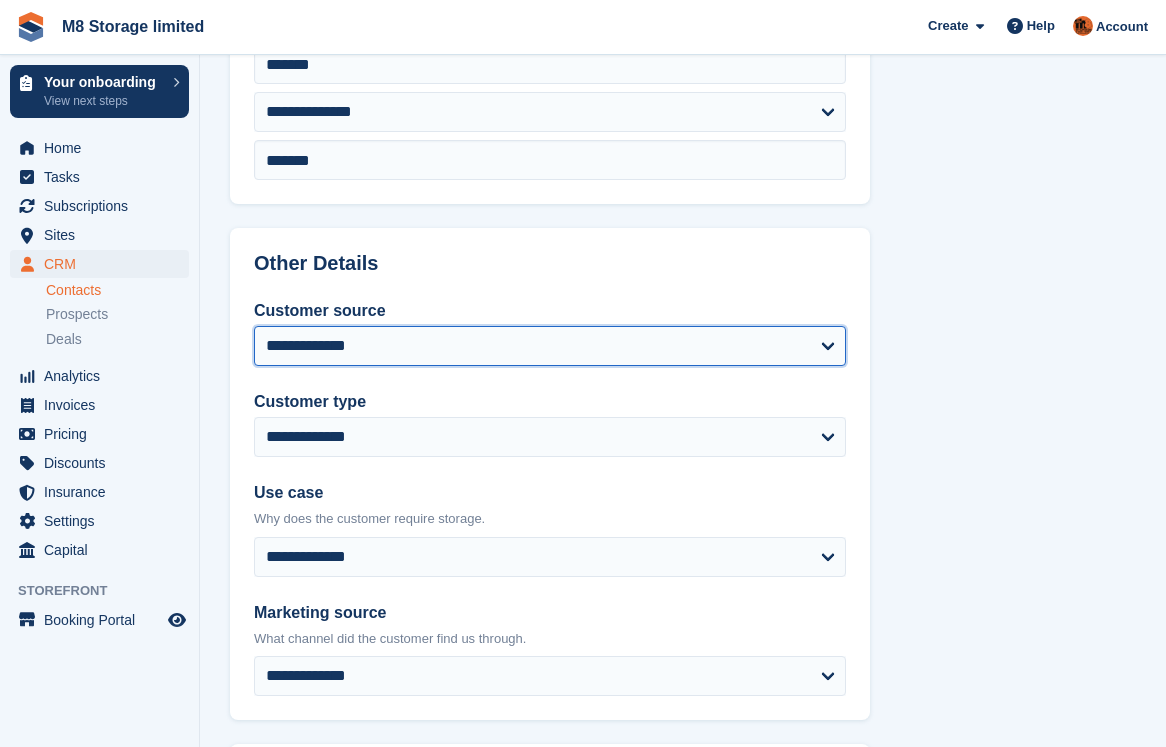click on "**********" at bounding box center [550, 346] 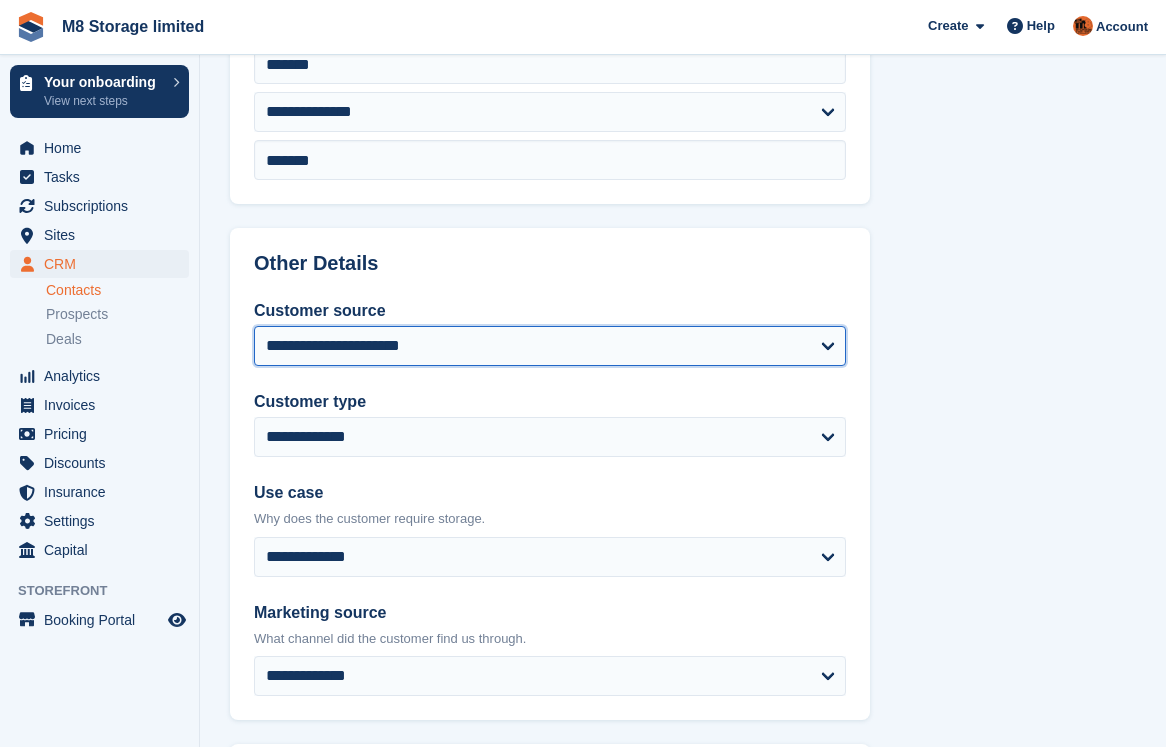 click on "**********" at bounding box center (550, 346) 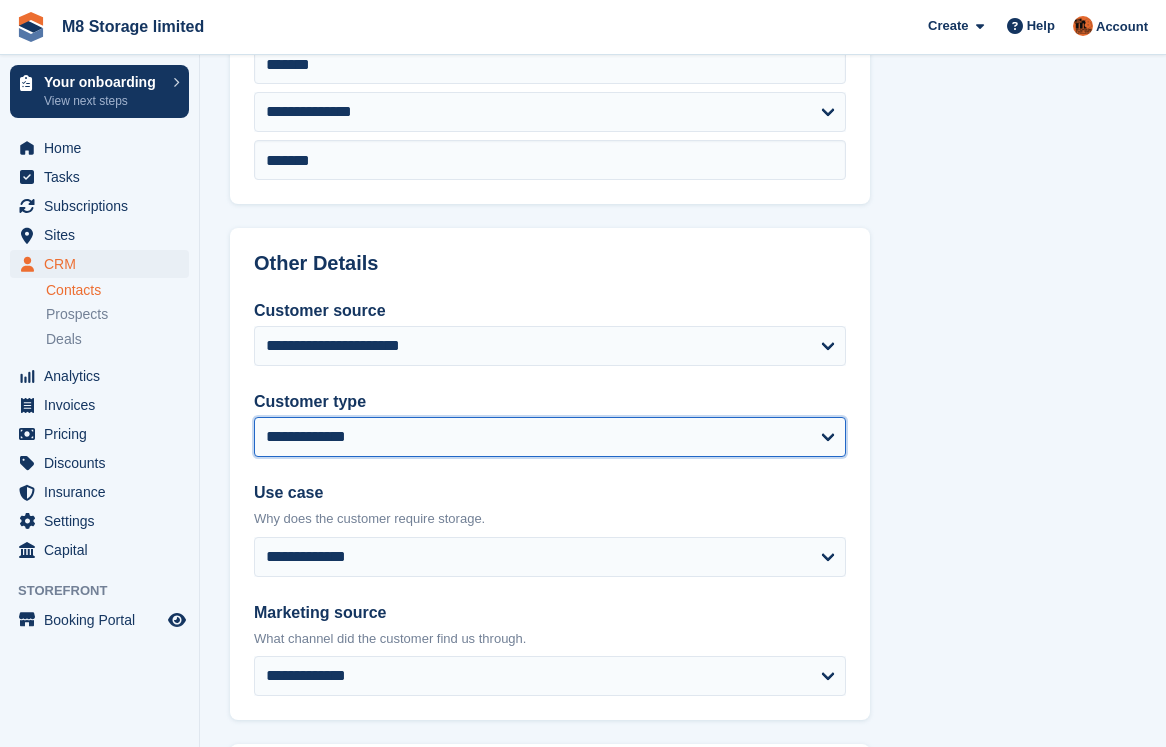 click on "**********" at bounding box center [550, 437] 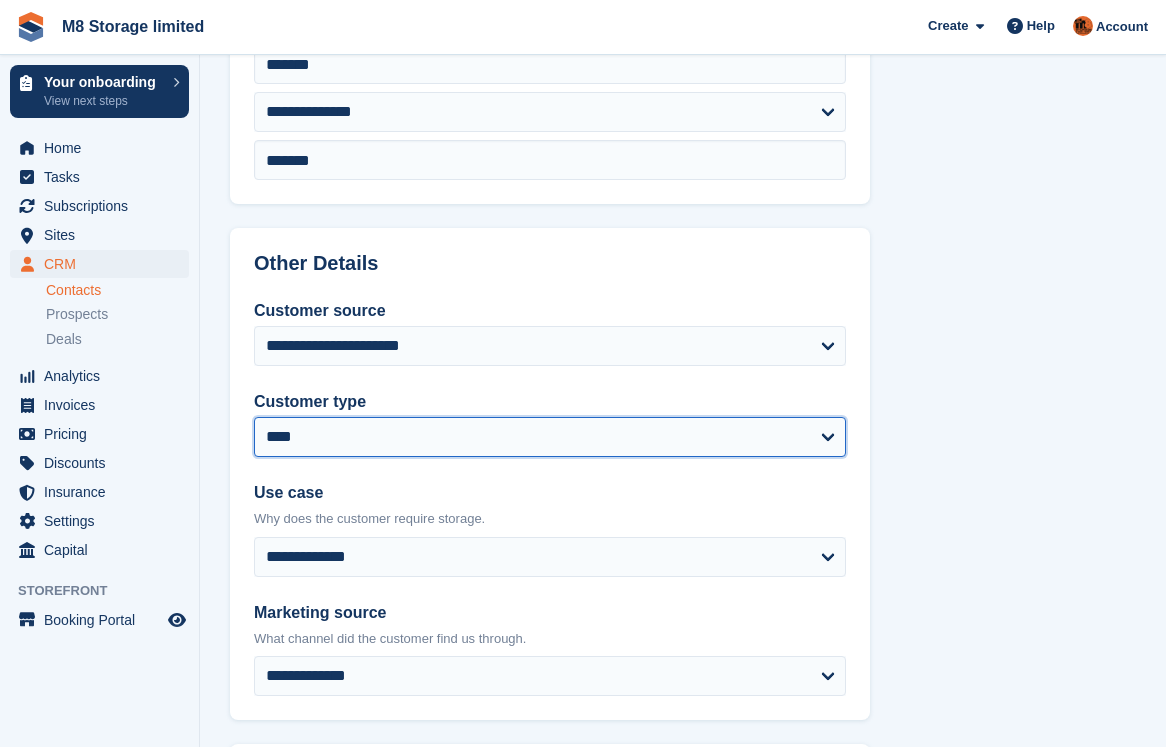 click on "**********" at bounding box center (550, 437) 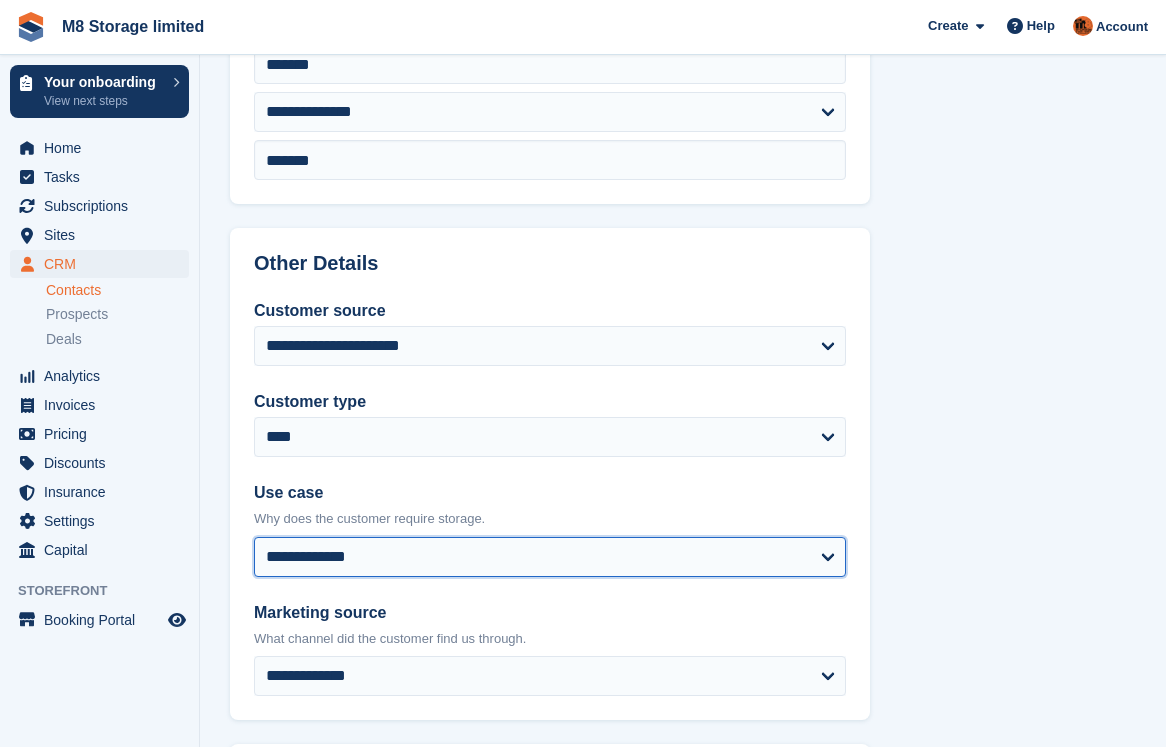 click on "**********" at bounding box center [550, 557] 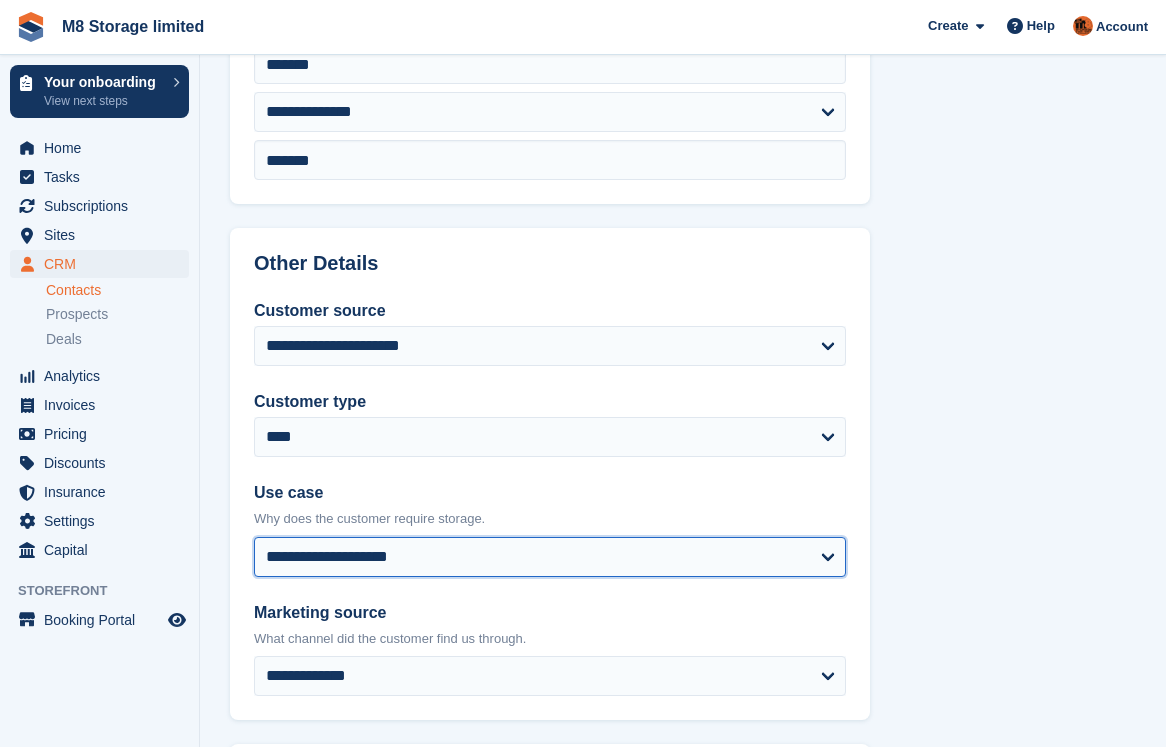 click on "**********" at bounding box center [550, 557] 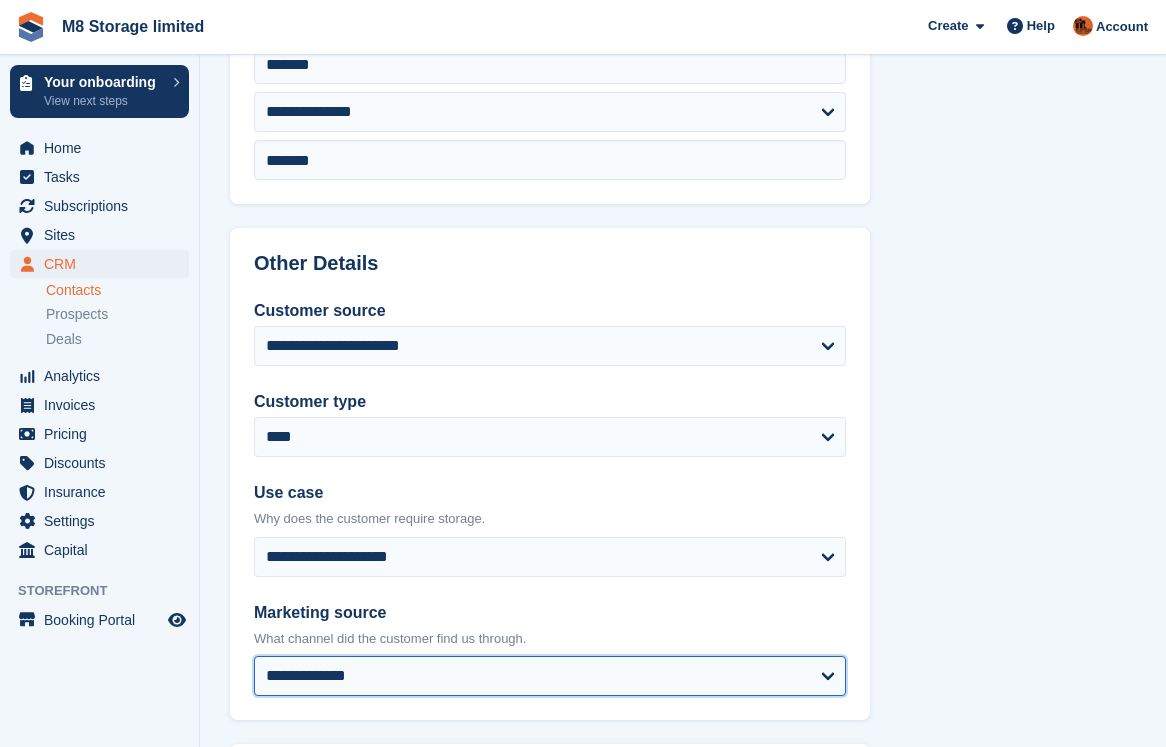click on "**********" at bounding box center (550, 676) 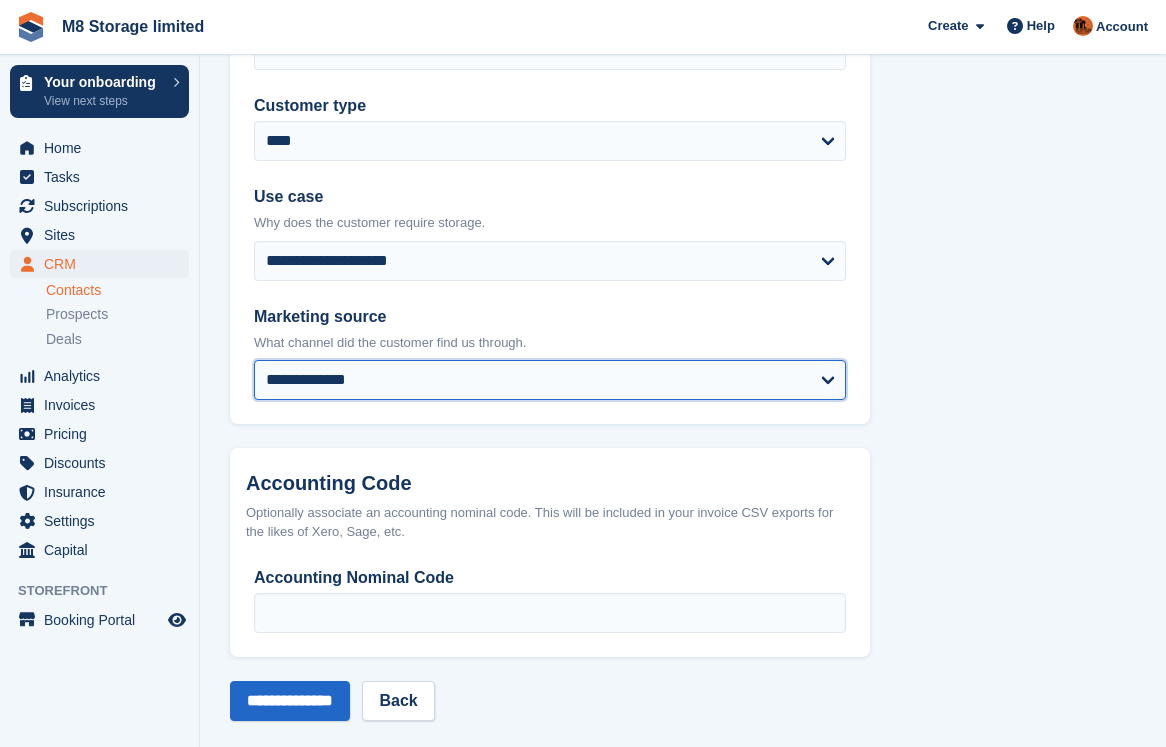 scroll, scrollTop: 1016, scrollLeft: 0, axis: vertical 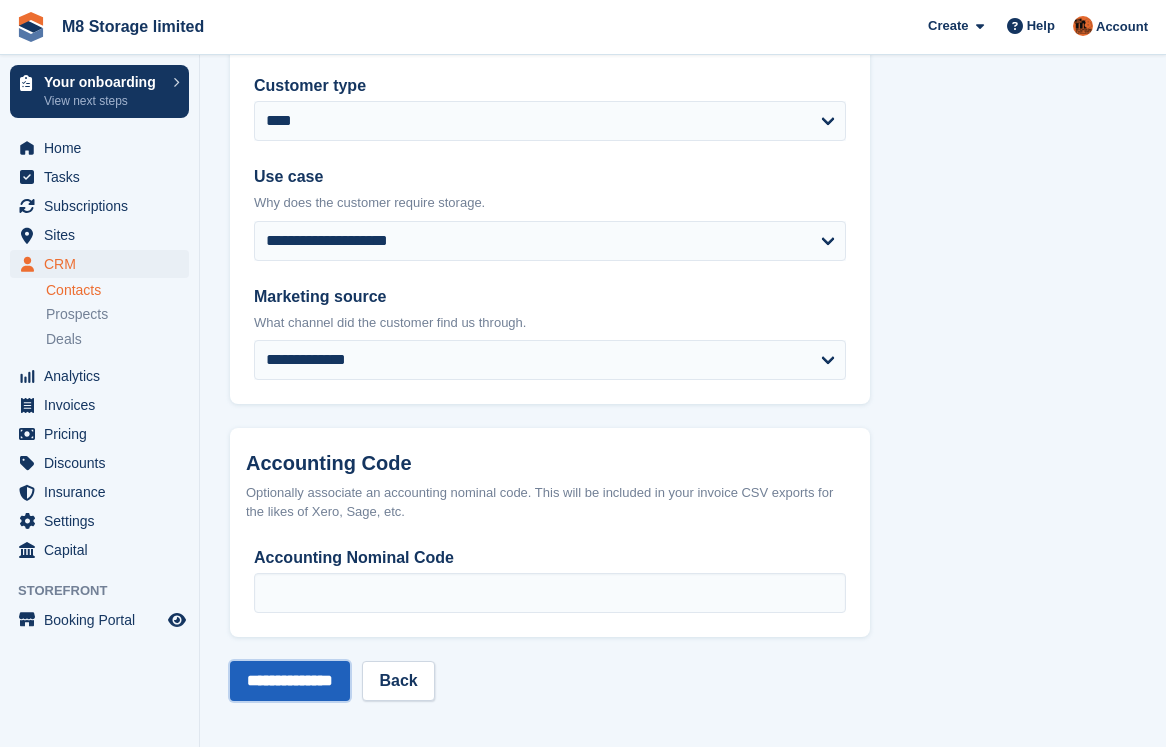 drag, startPoint x: 320, startPoint y: 682, endPoint x: 333, endPoint y: 681, distance: 13.038404 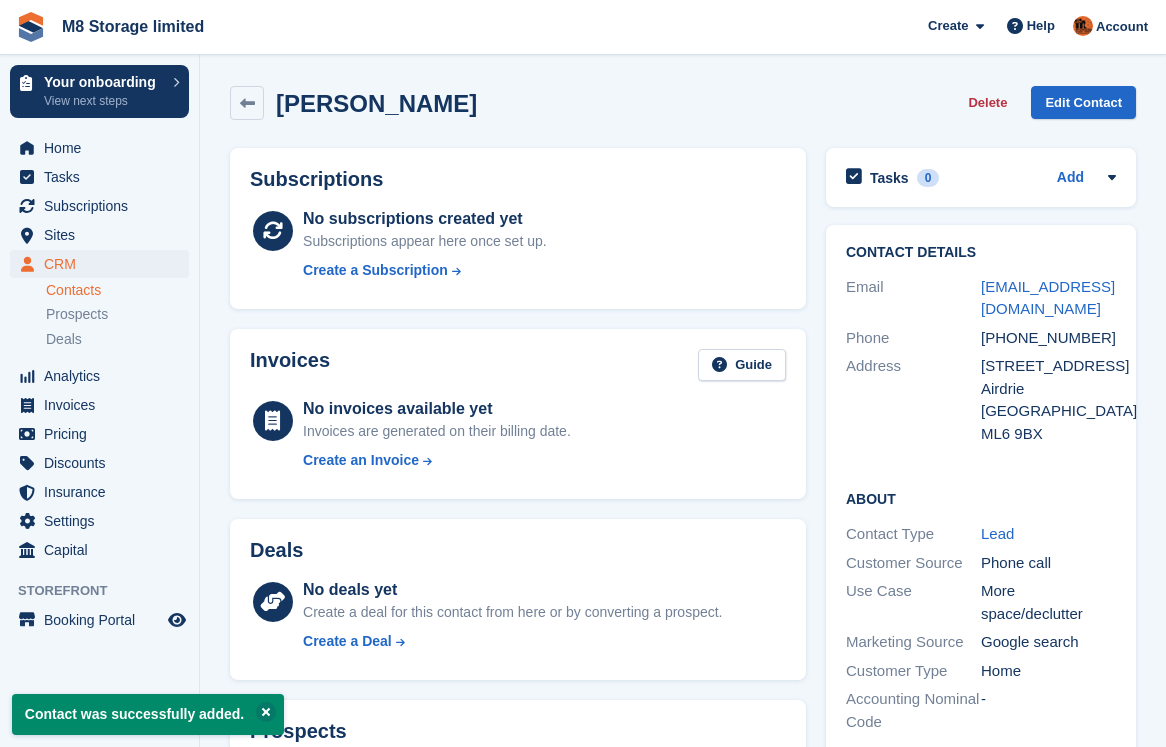 scroll, scrollTop: 0, scrollLeft: 0, axis: both 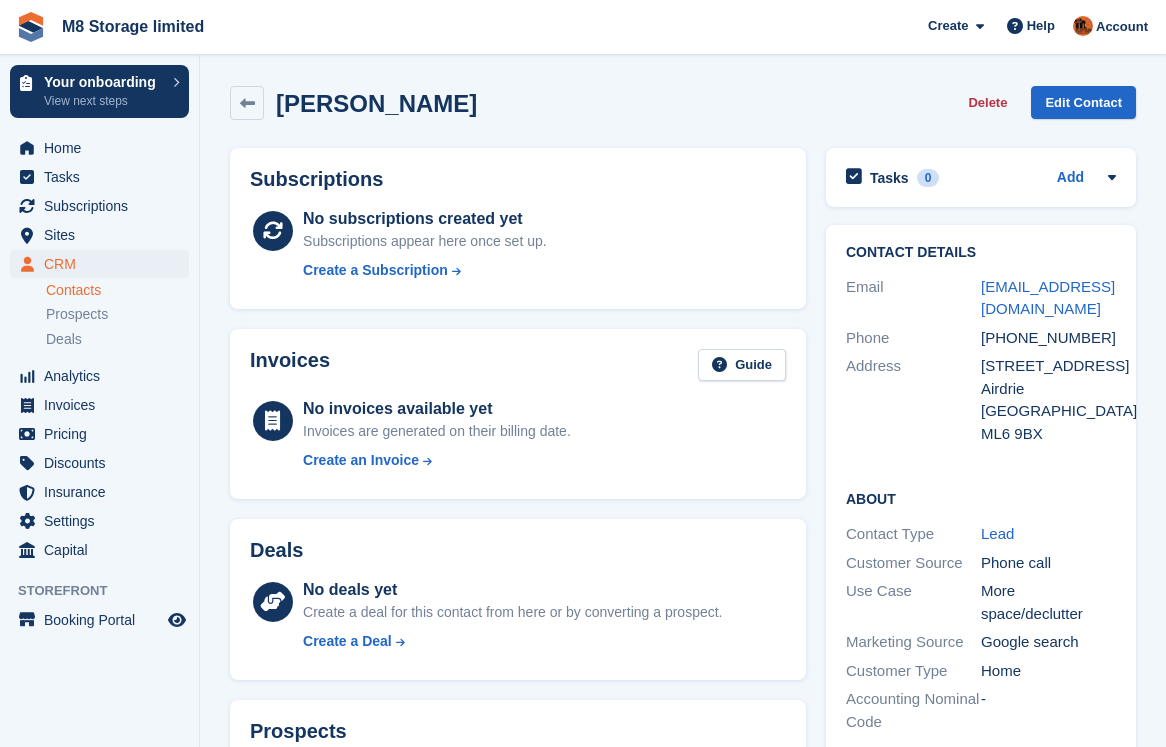click on "Contacts" at bounding box center [117, 290] 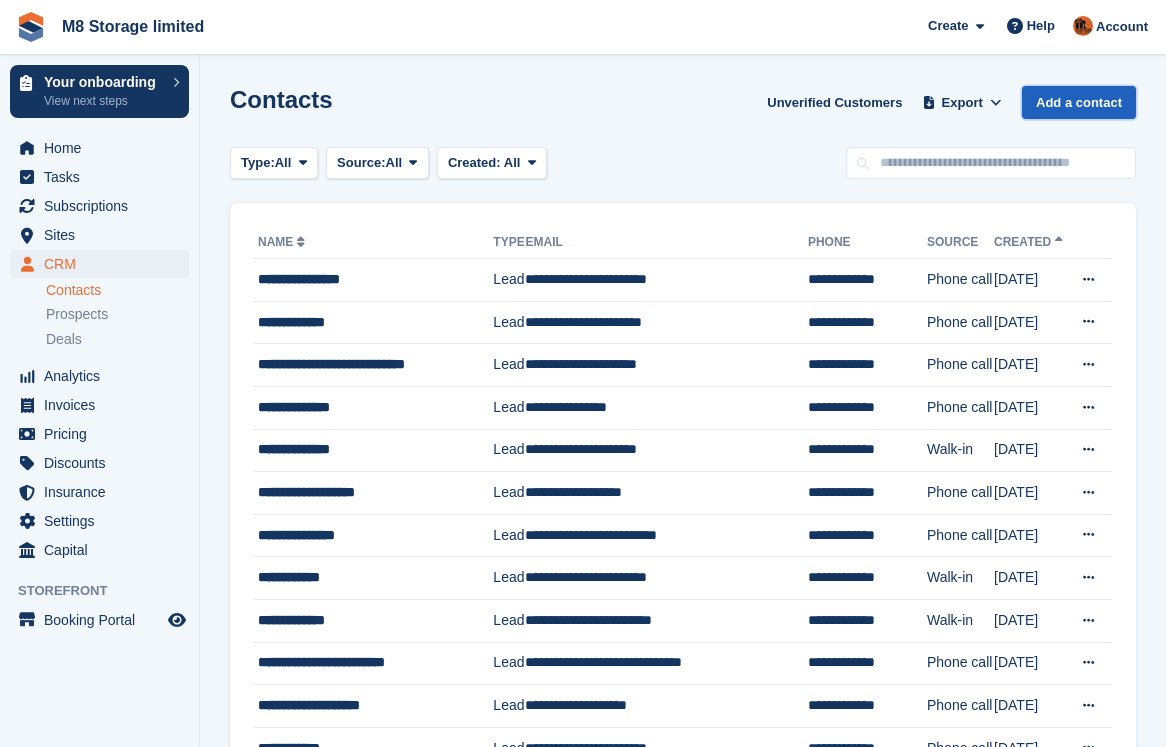 click on "Add a contact" at bounding box center (1079, 102) 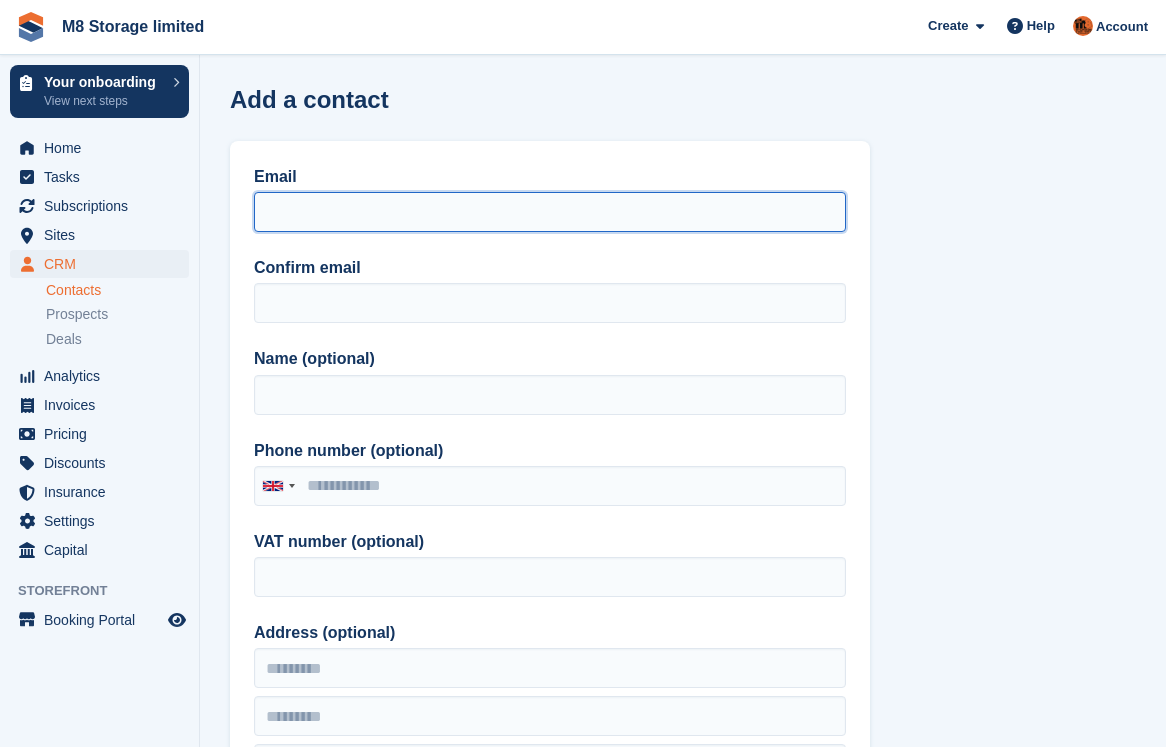 click on "Email" at bounding box center (550, 212) 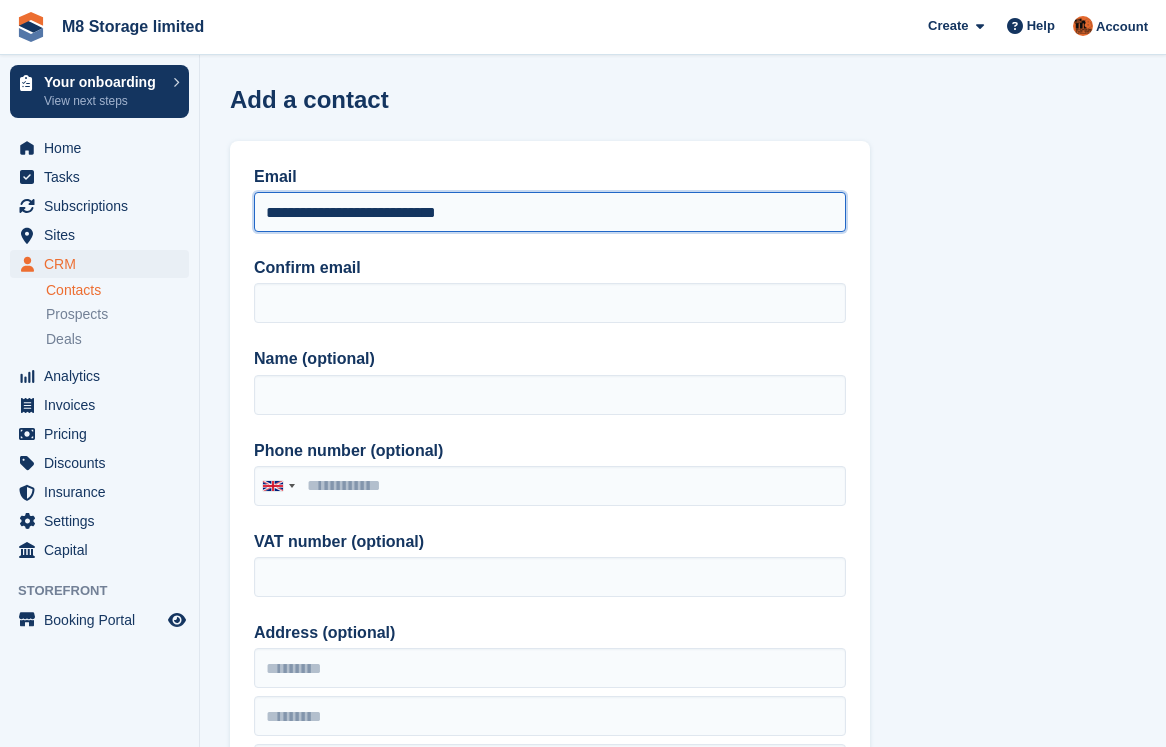 drag, startPoint x: 493, startPoint y: 211, endPoint x: 329, endPoint y: 228, distance: 164.87874 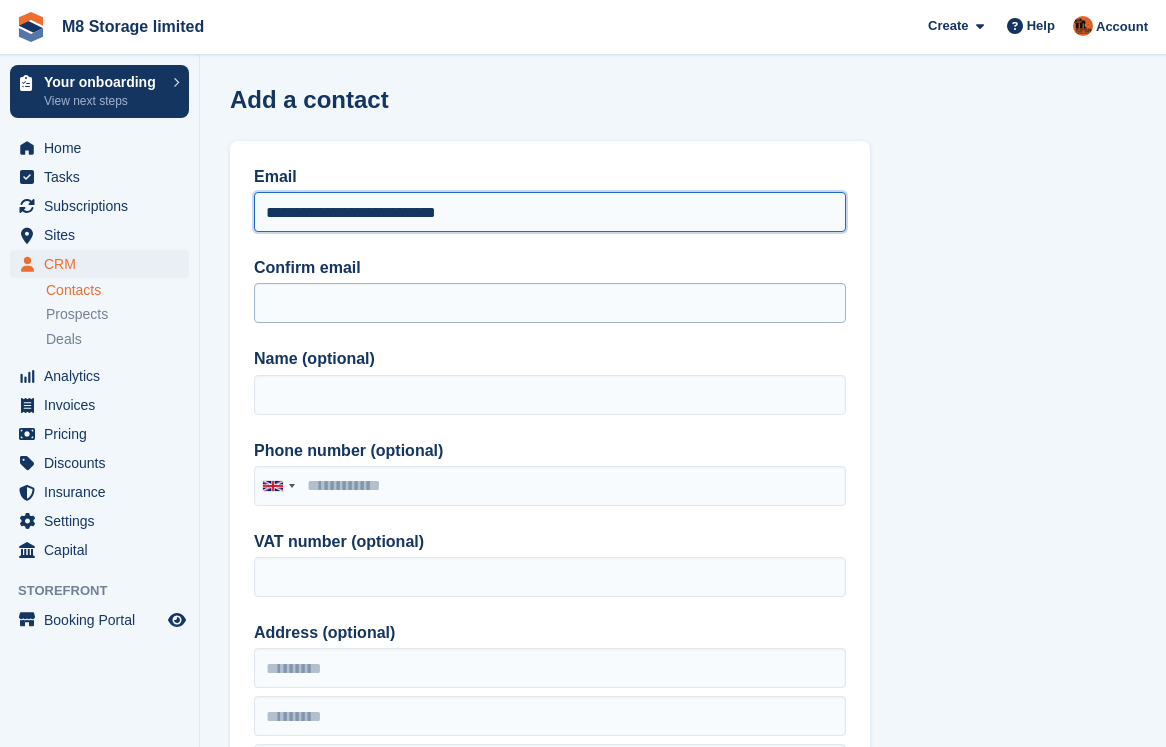 type on "**********" 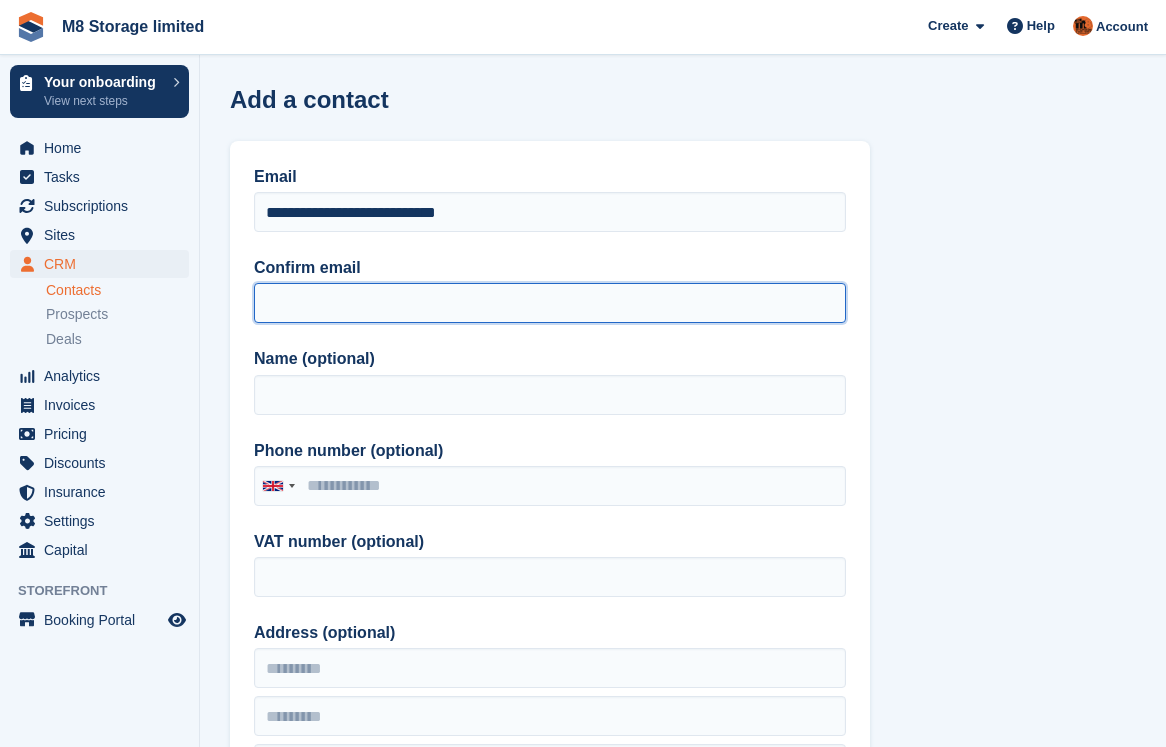 paste on "**********" 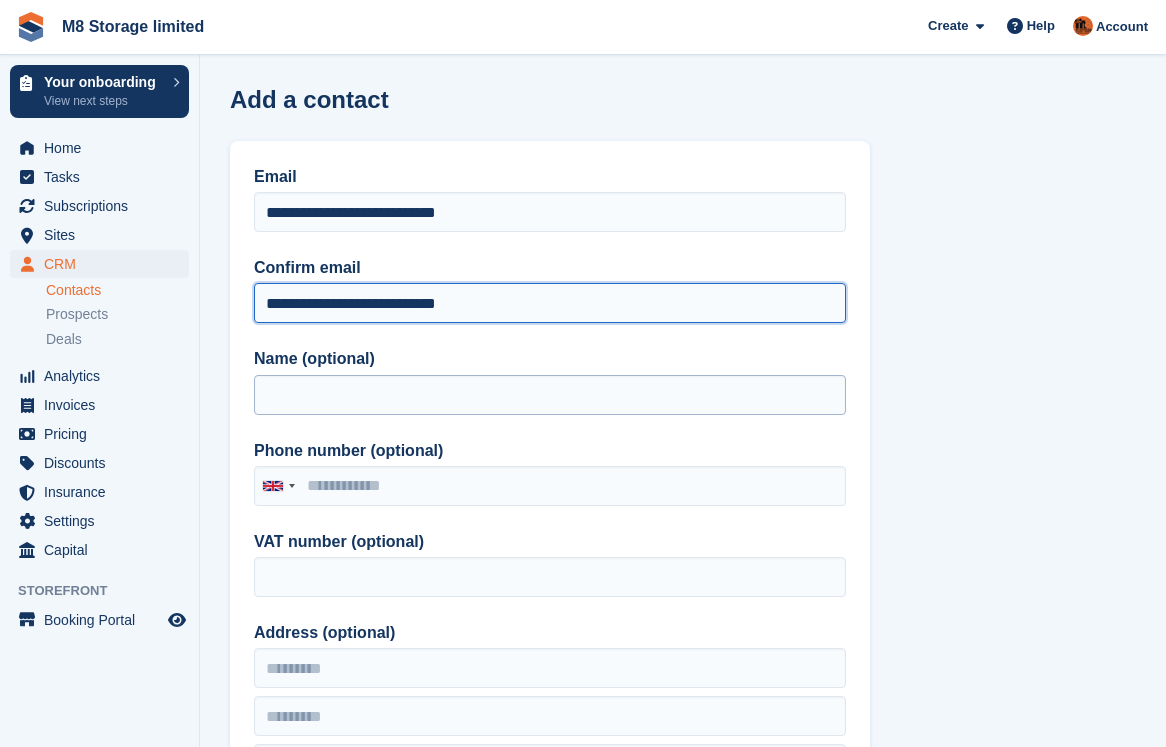 type on "**********" 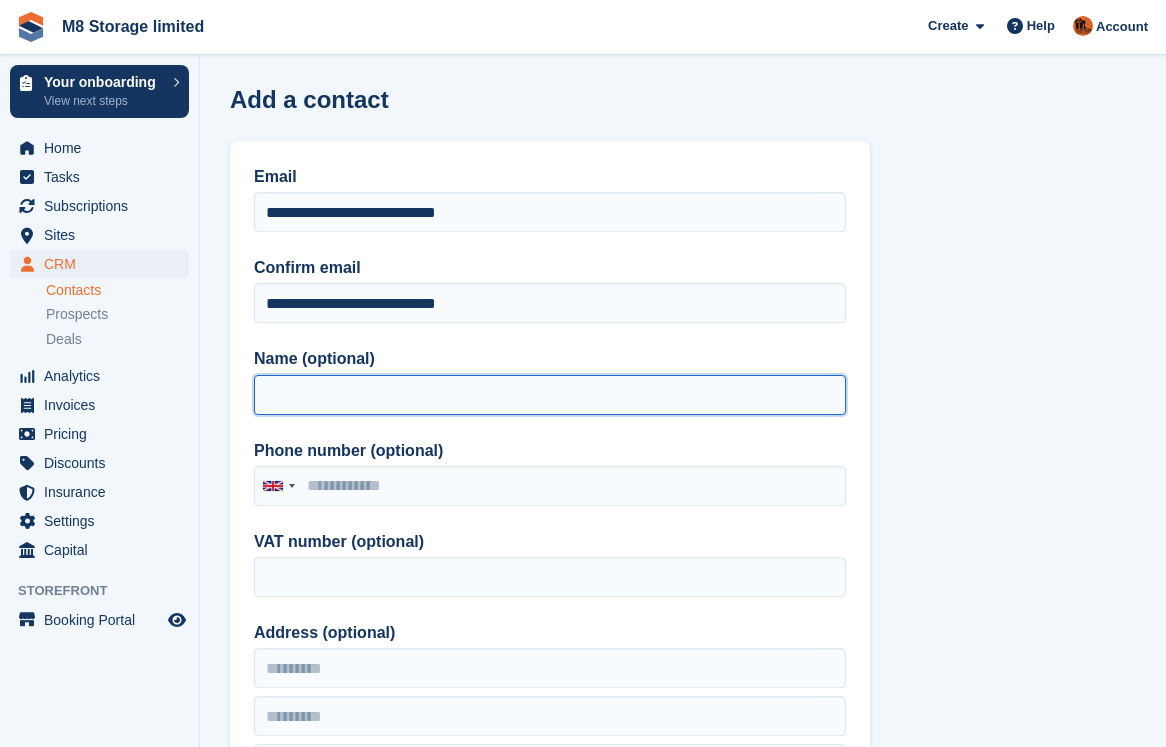 click on "Name (optional)" at bounding box center [550, 395] 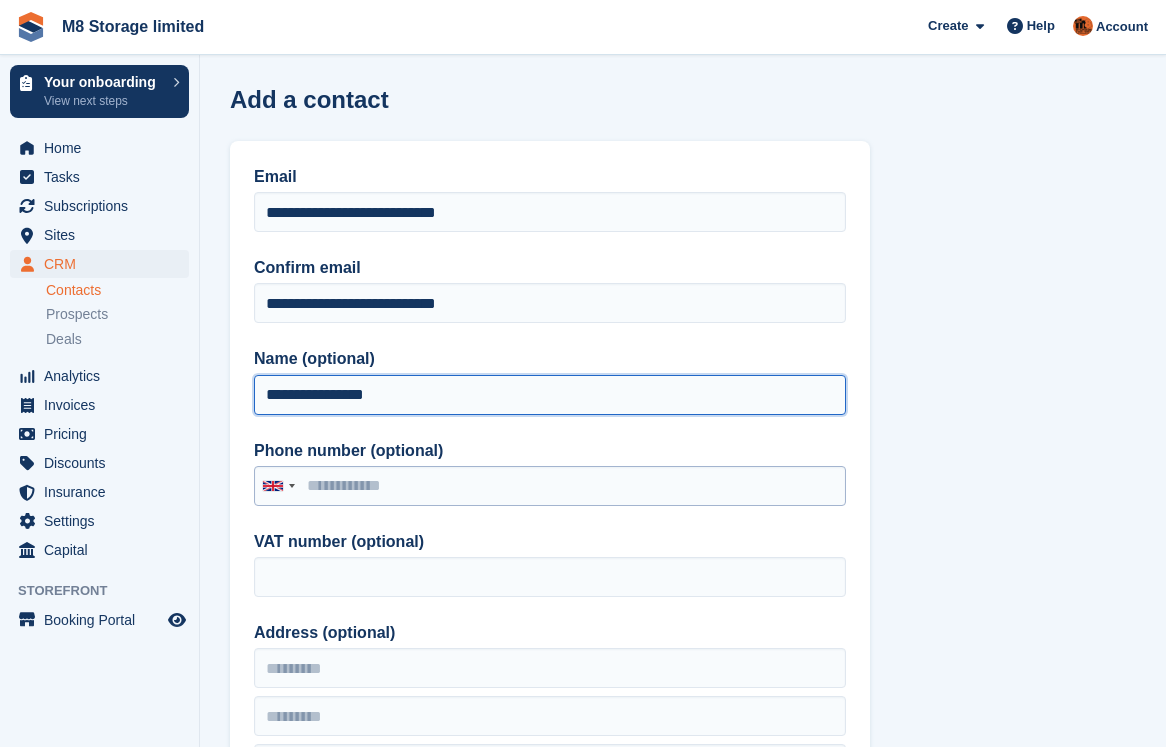 type on "**********" 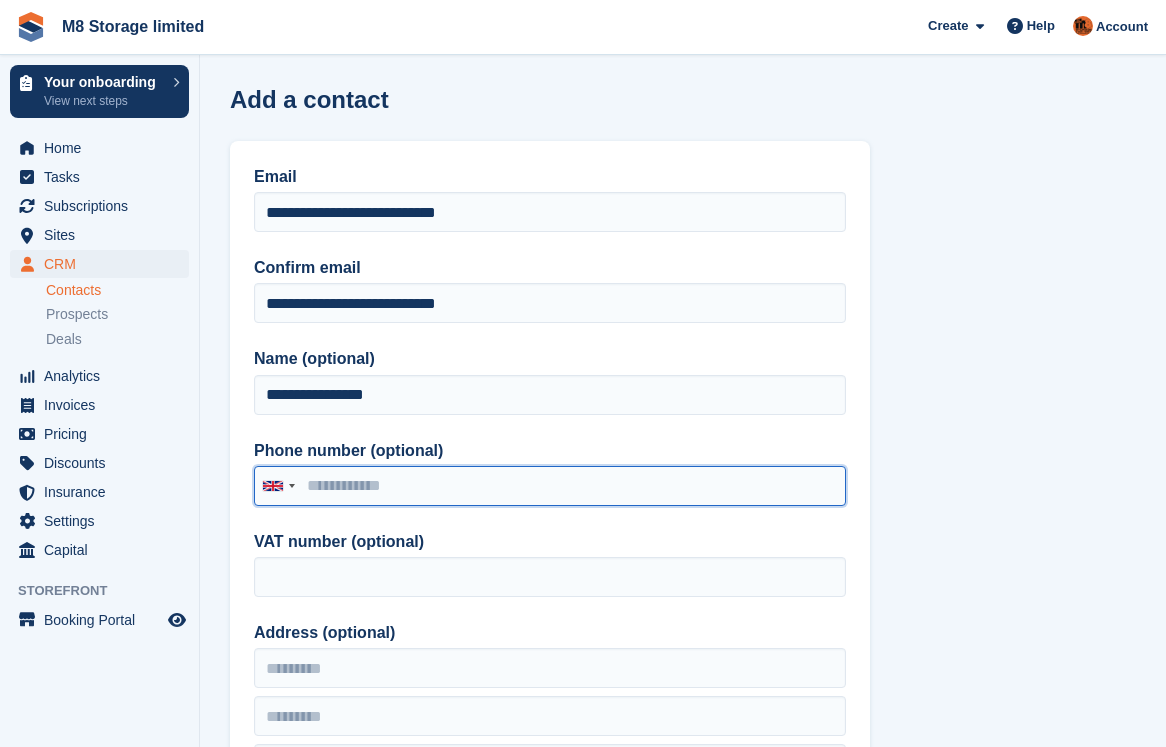 click on "Phone number (optional)" at bounding box center (550, 486) 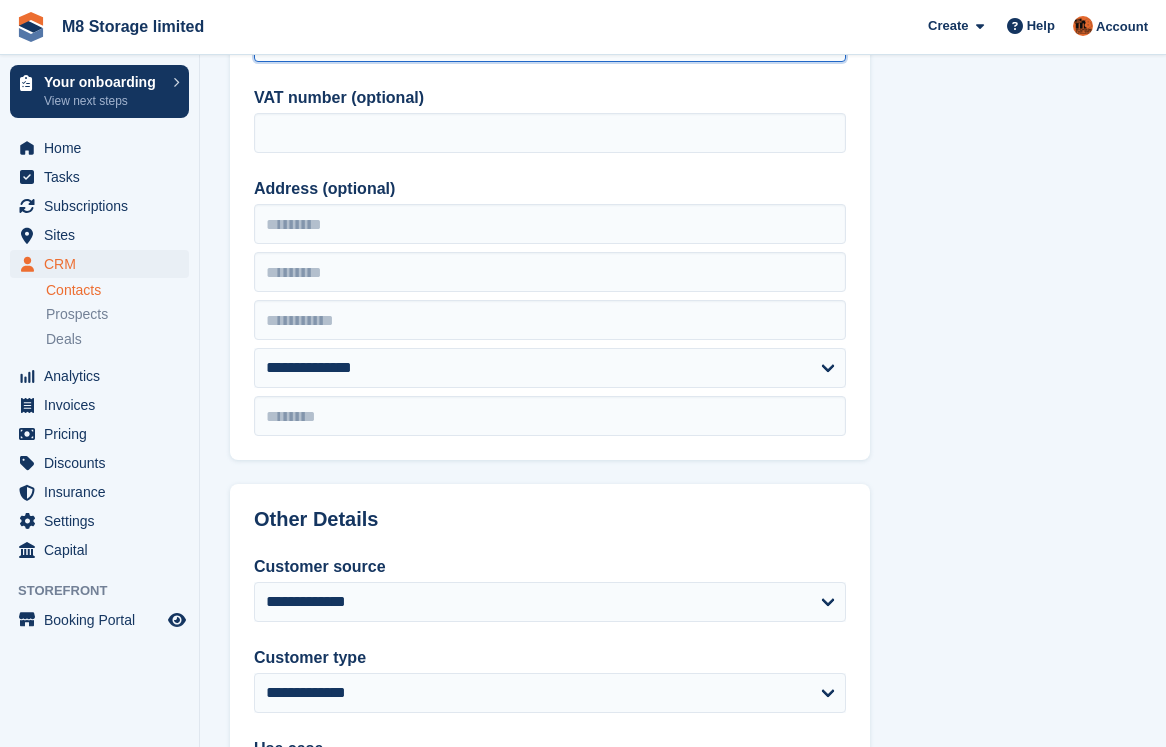 scroll, scrollTop: 500, scrollLeft: 0, axis: vertical 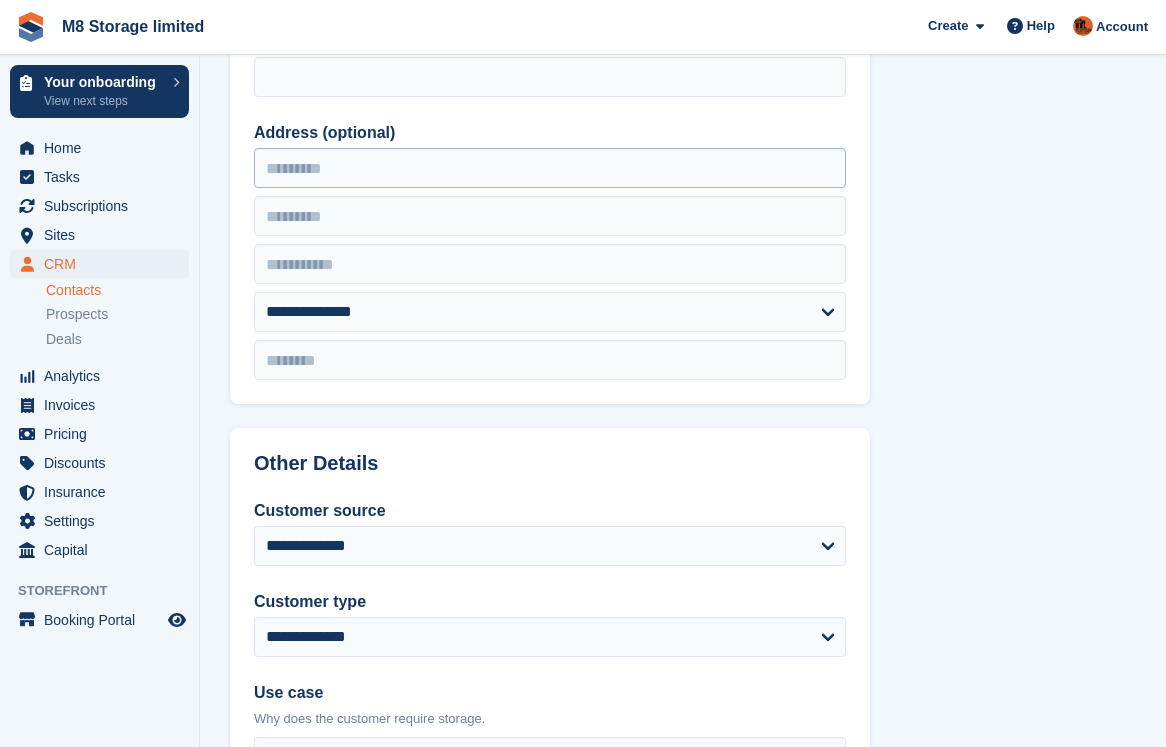 type on "**********" 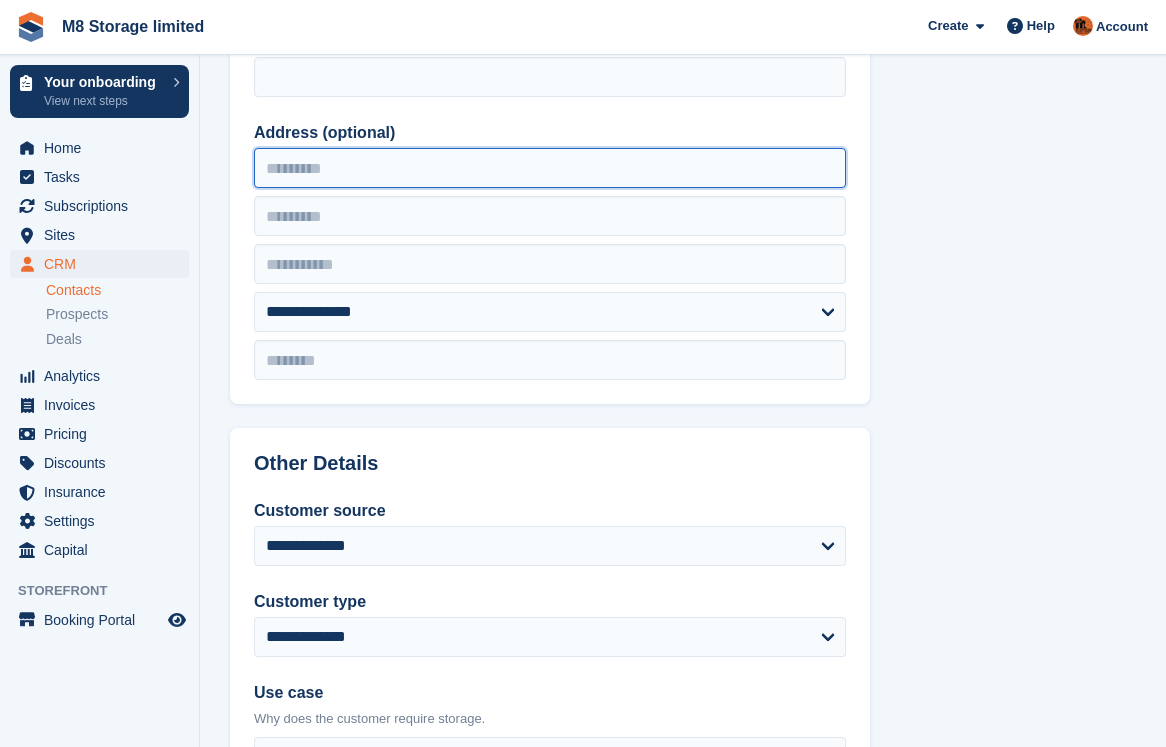 click on "Address (optional)" at bounding box center (550, 168) 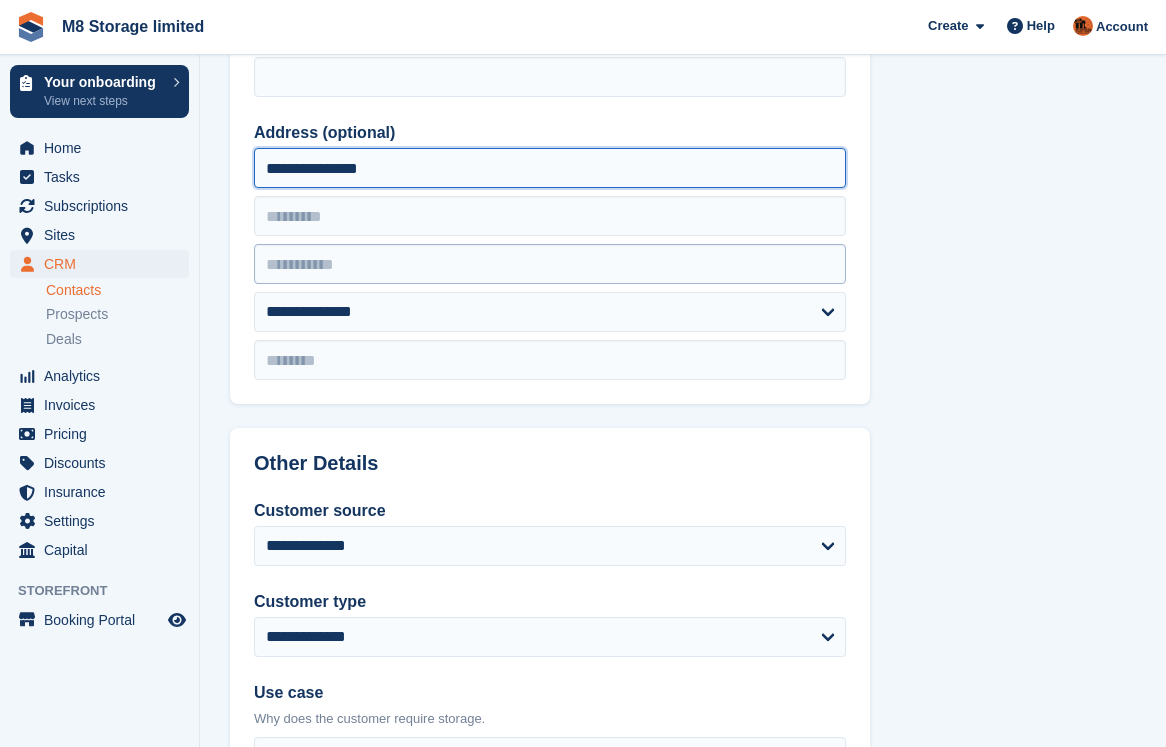 type on "**********" 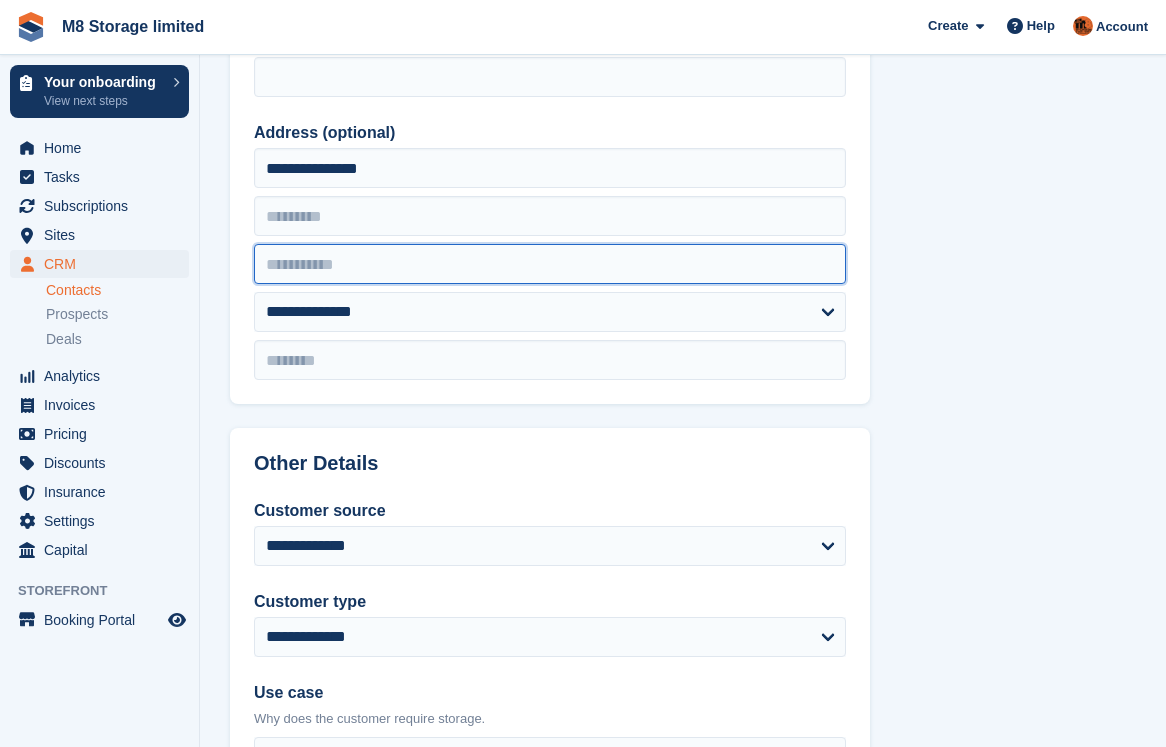 click at bounding box center [550, 264] 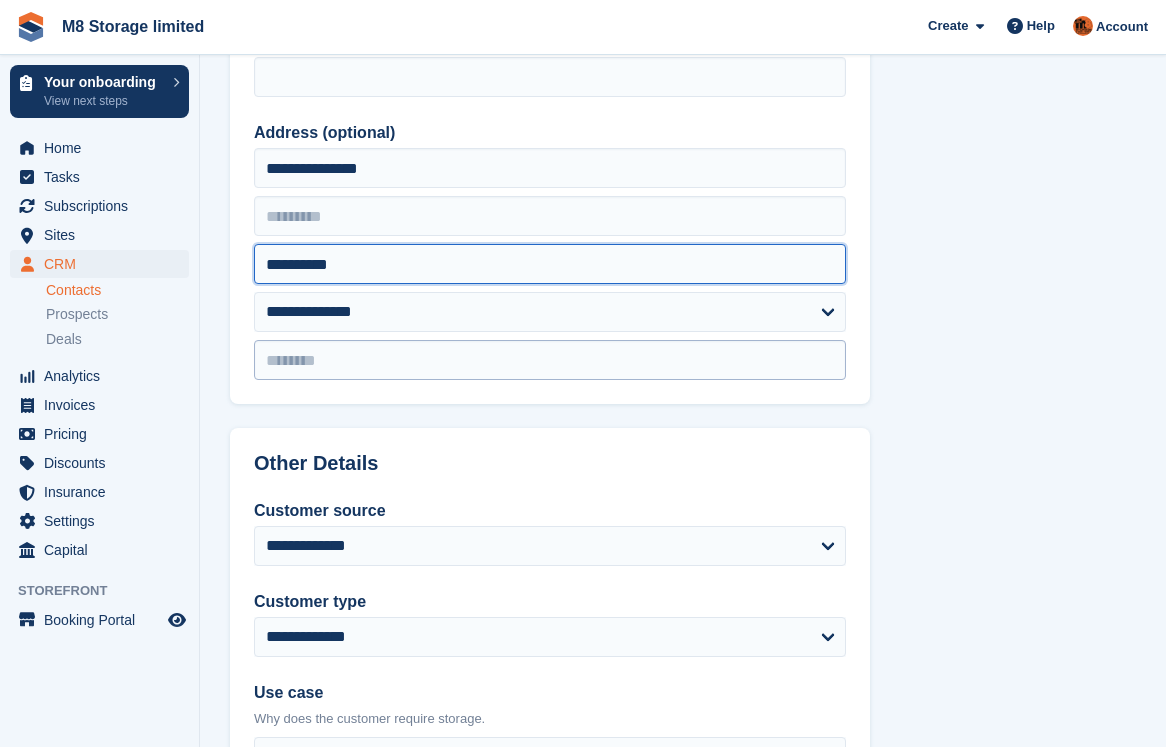 type on "**********" 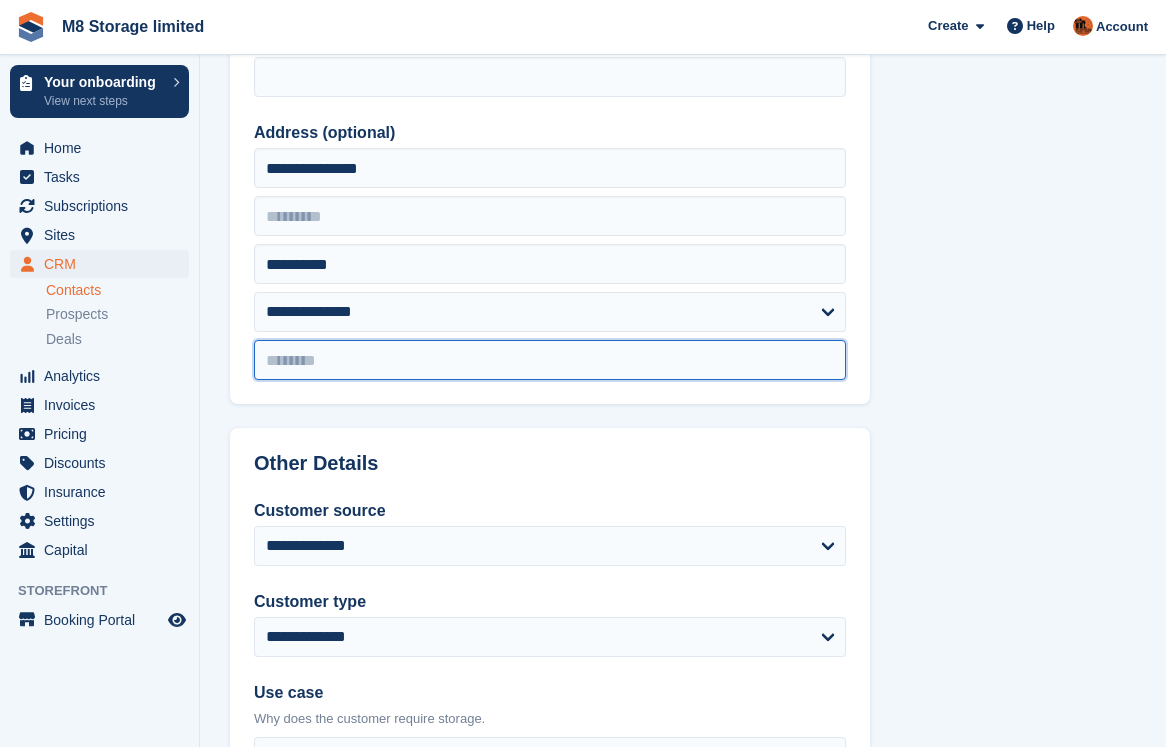 click at bounding box center [550, 360] 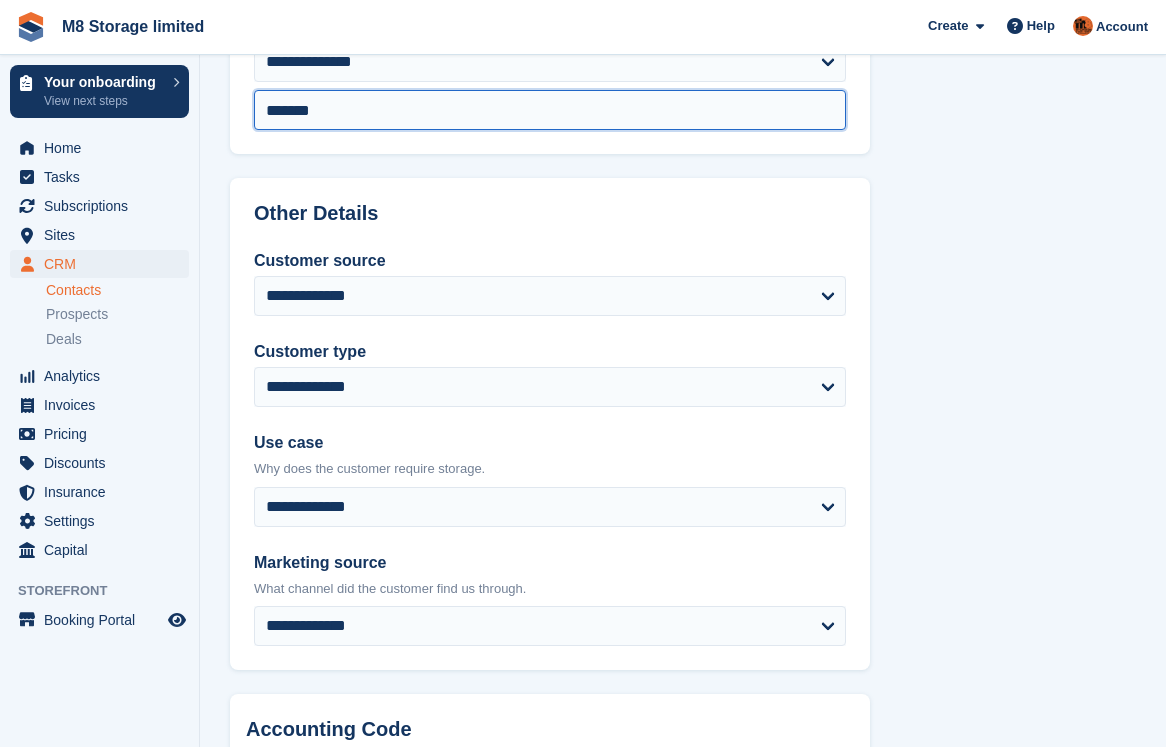 scroll, scrollTop: 800, scrollLeft: 0, axis: vertical 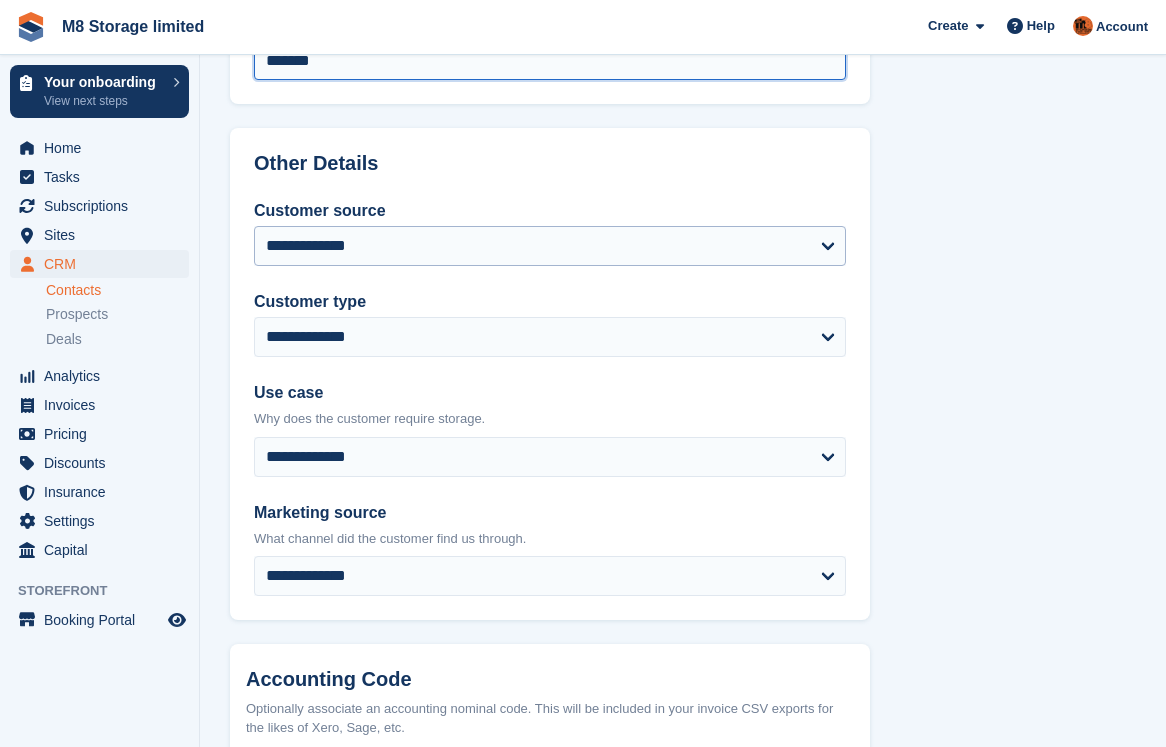 type on "*******" 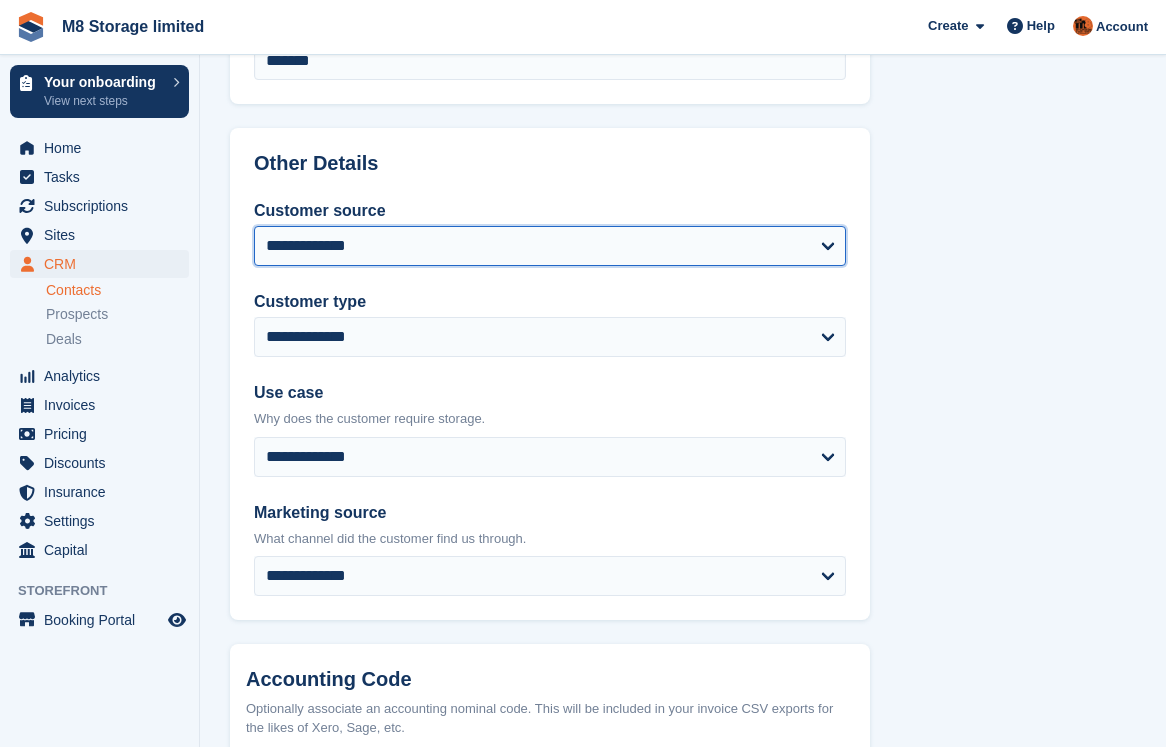 click on "**********" at bounding box center [550, 246] 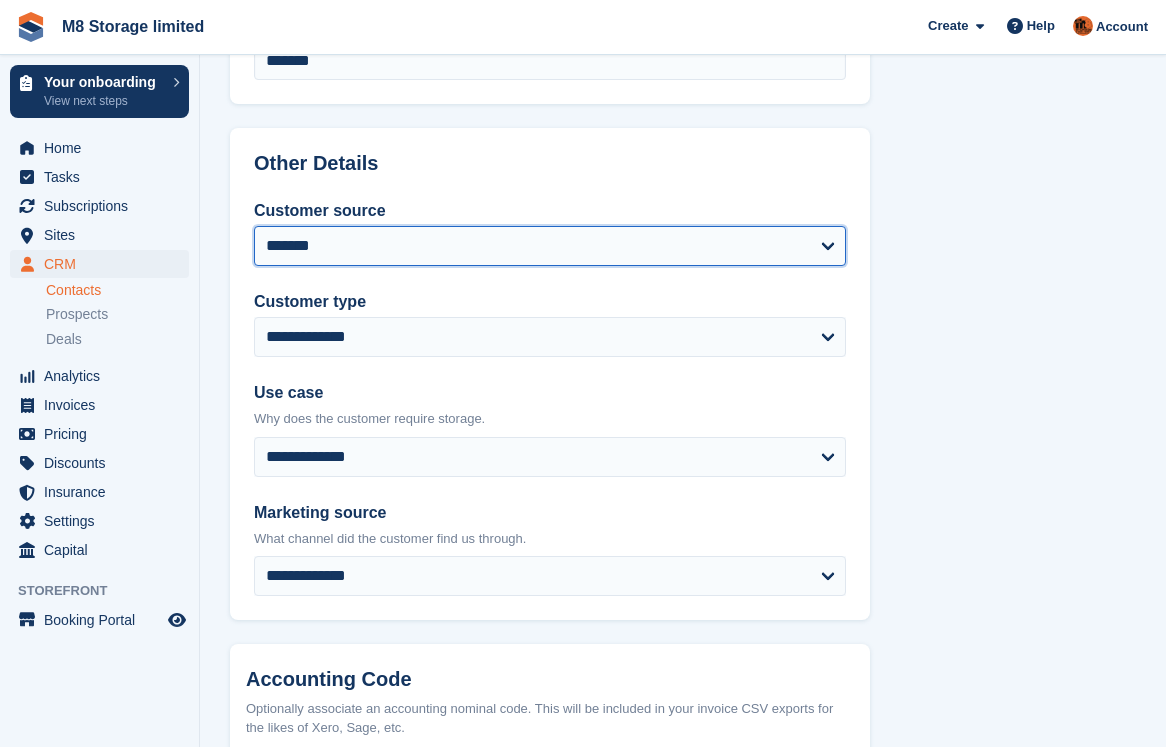 click on "**********" at bounding box center (550, 246) 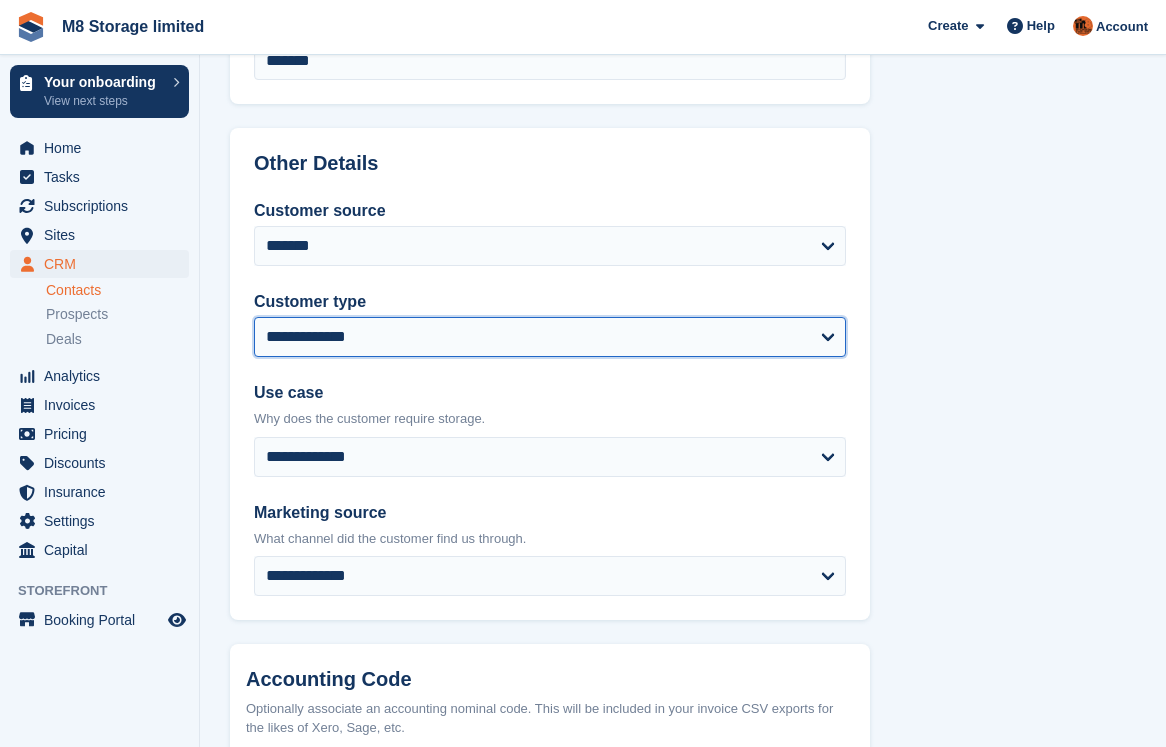 click on "**********" at bounding box center [550, 337] 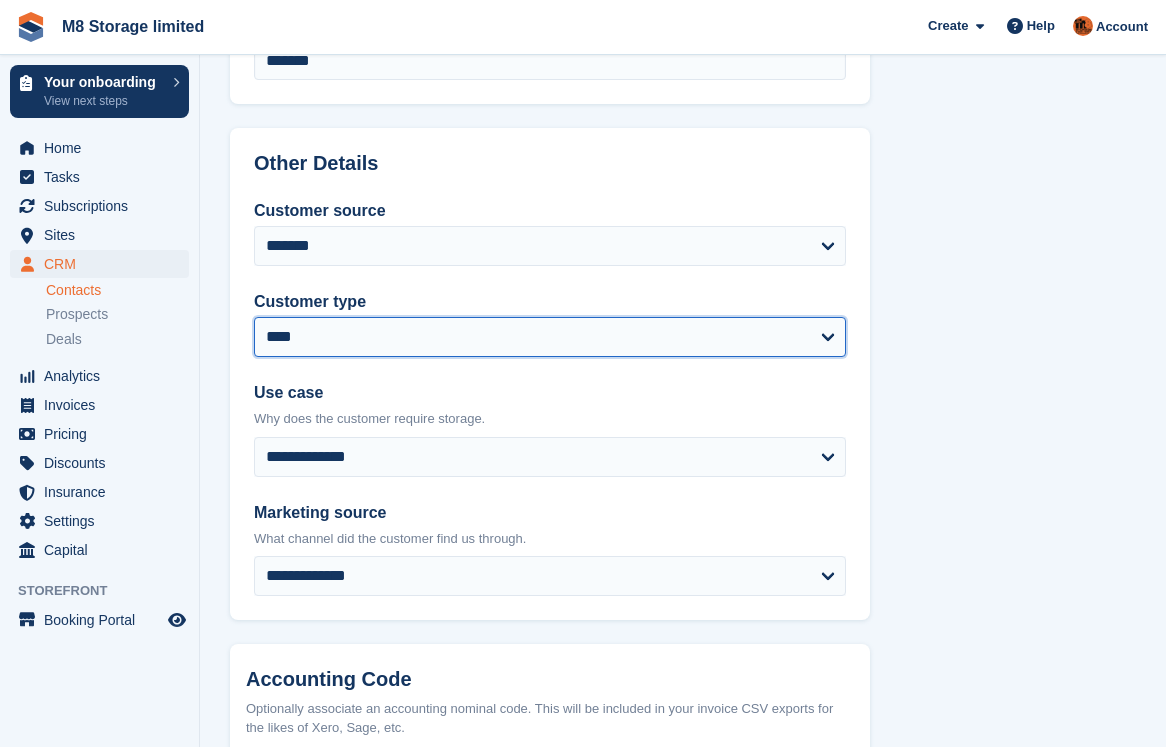 click on "**********" at bounding box center (550, 337) 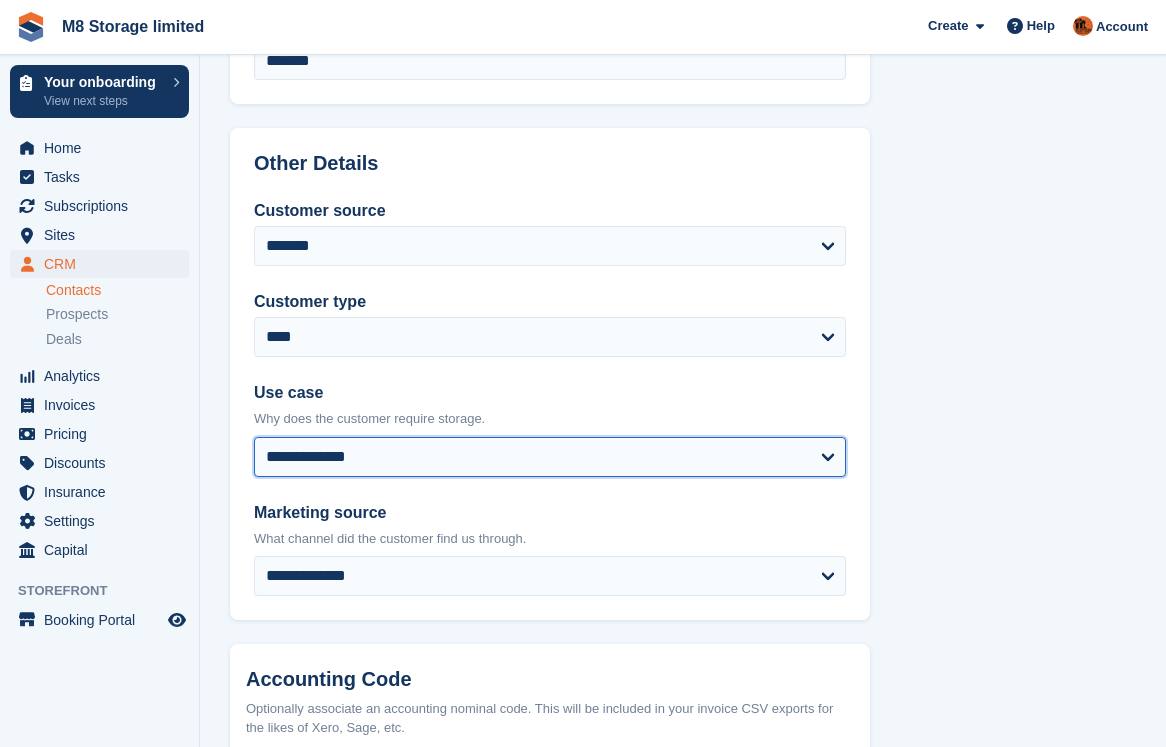 click on "**********" at bounding box center (550, 457) 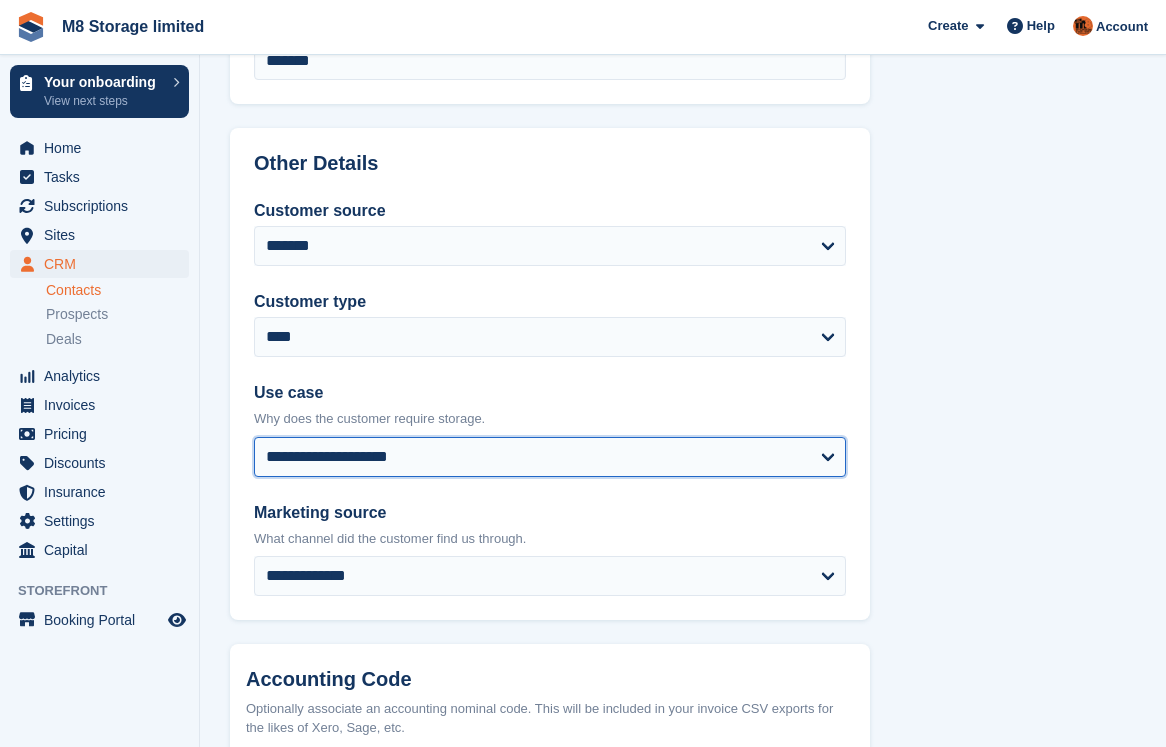 click on "**********" at bounding box center [550, 457] 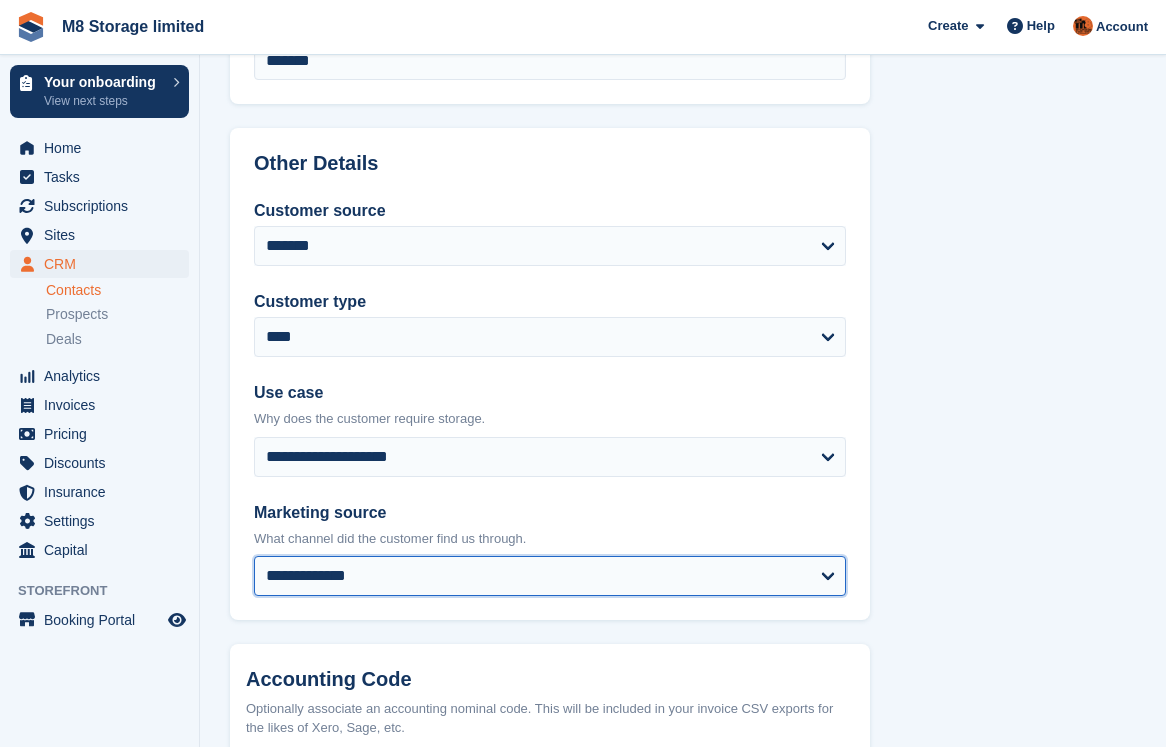 click on "**********" at bounding box center (550, 576) 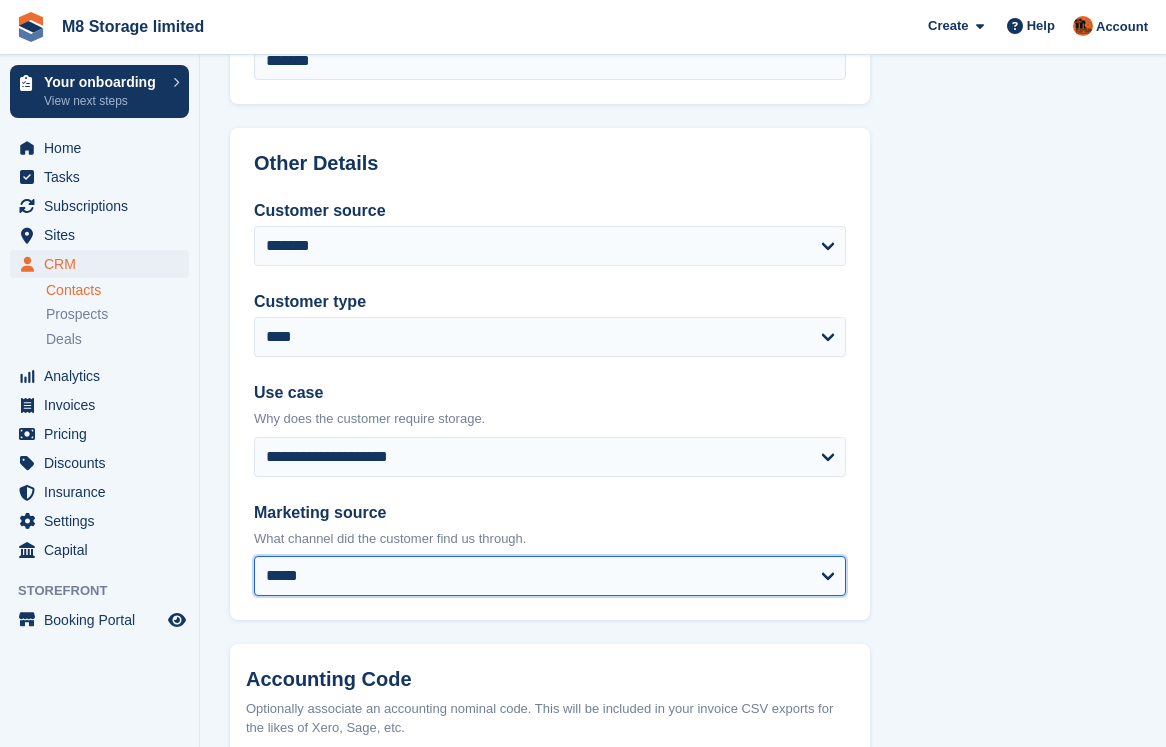 click on "**********" at bounding box center (550, 576) 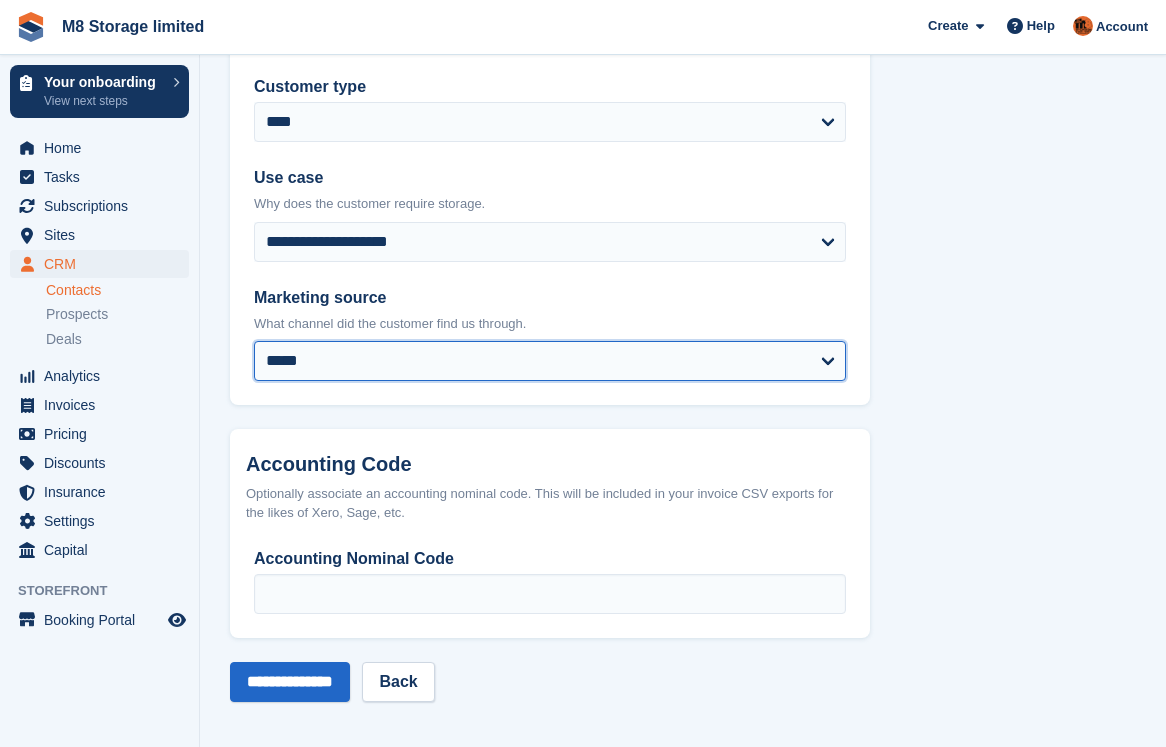 scroll, scrollTop: 1016, scrollLeft: 0, axis: vertical 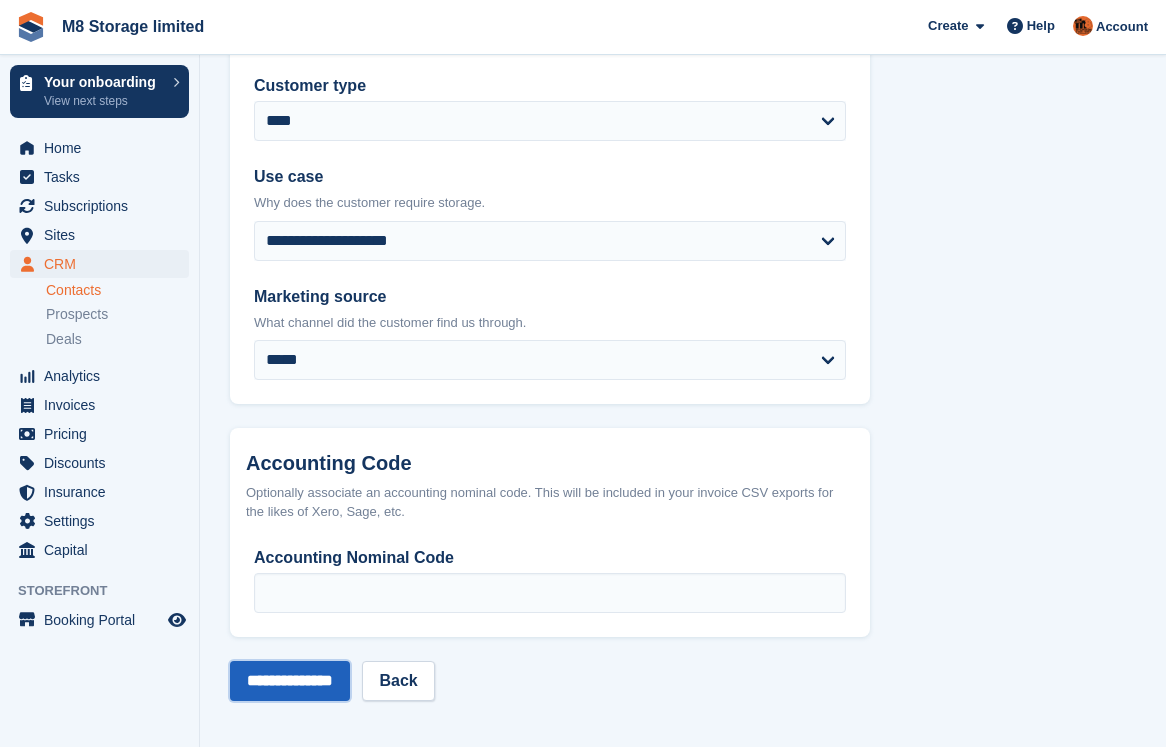 click on "**********" at bounding box center [290, 681] 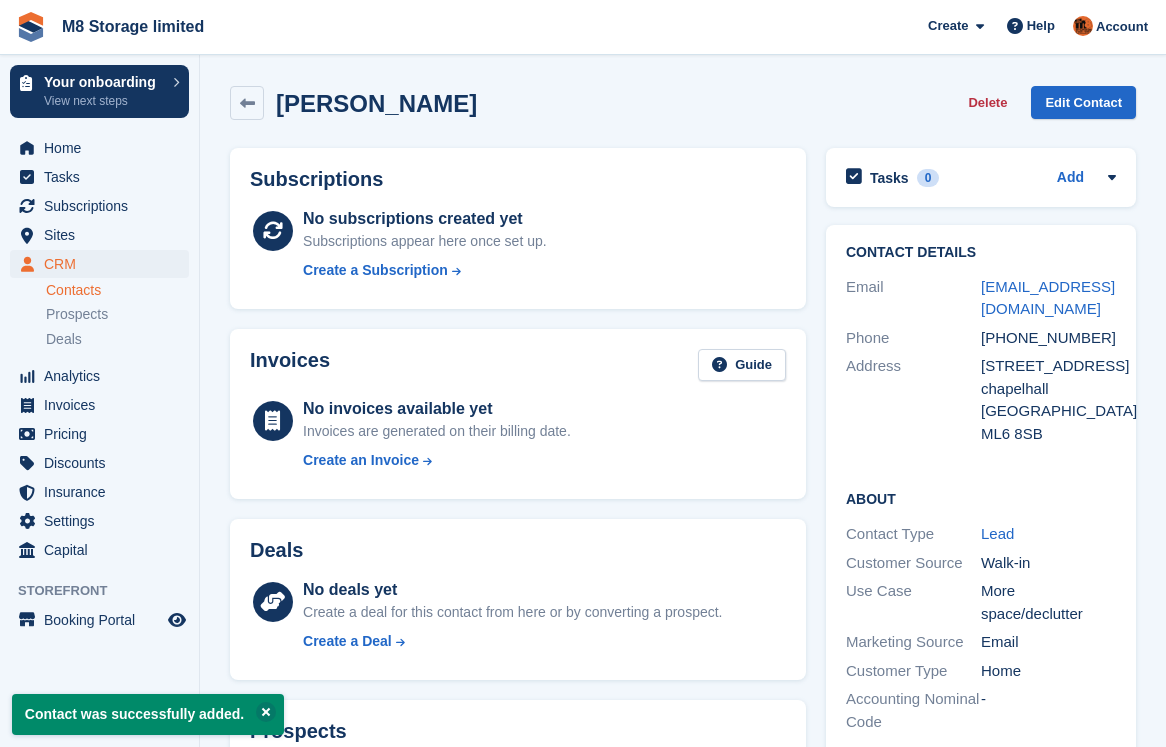 scroll, scrollTop: 0, scrollLeft: 0, axis: both 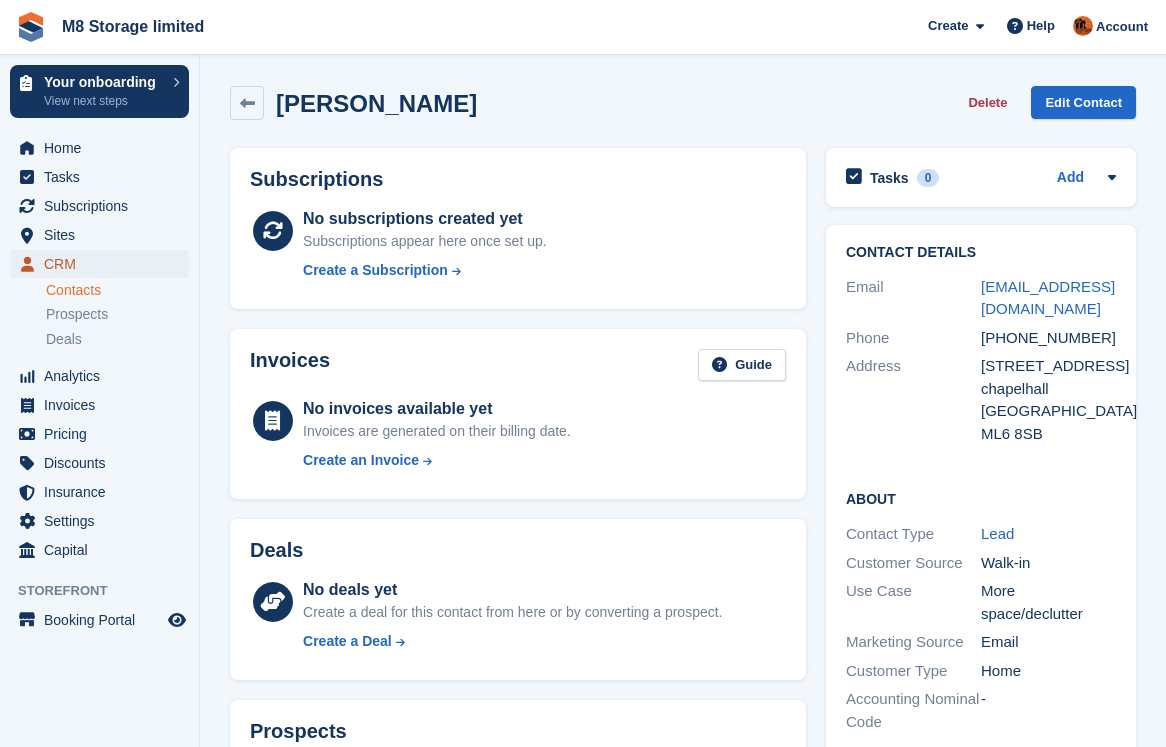 click on "CRM" at bounding box center [104, 264] 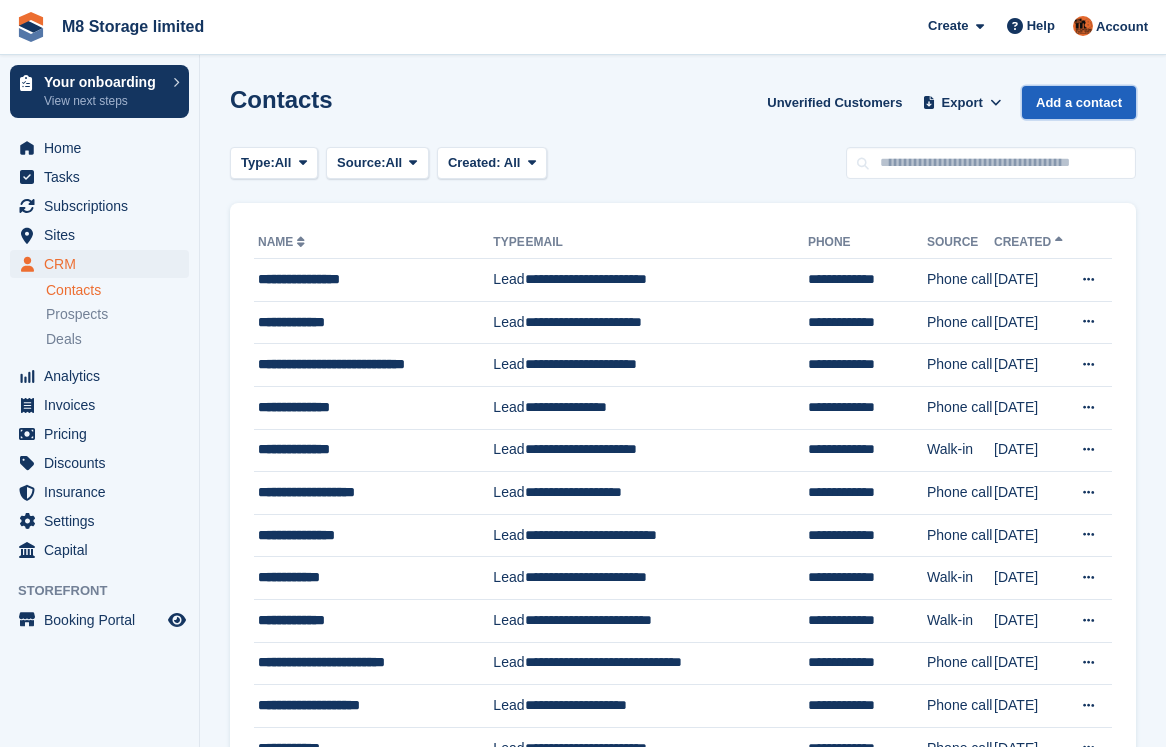 click on "Add a contact" at bounding box center [1079, 102] 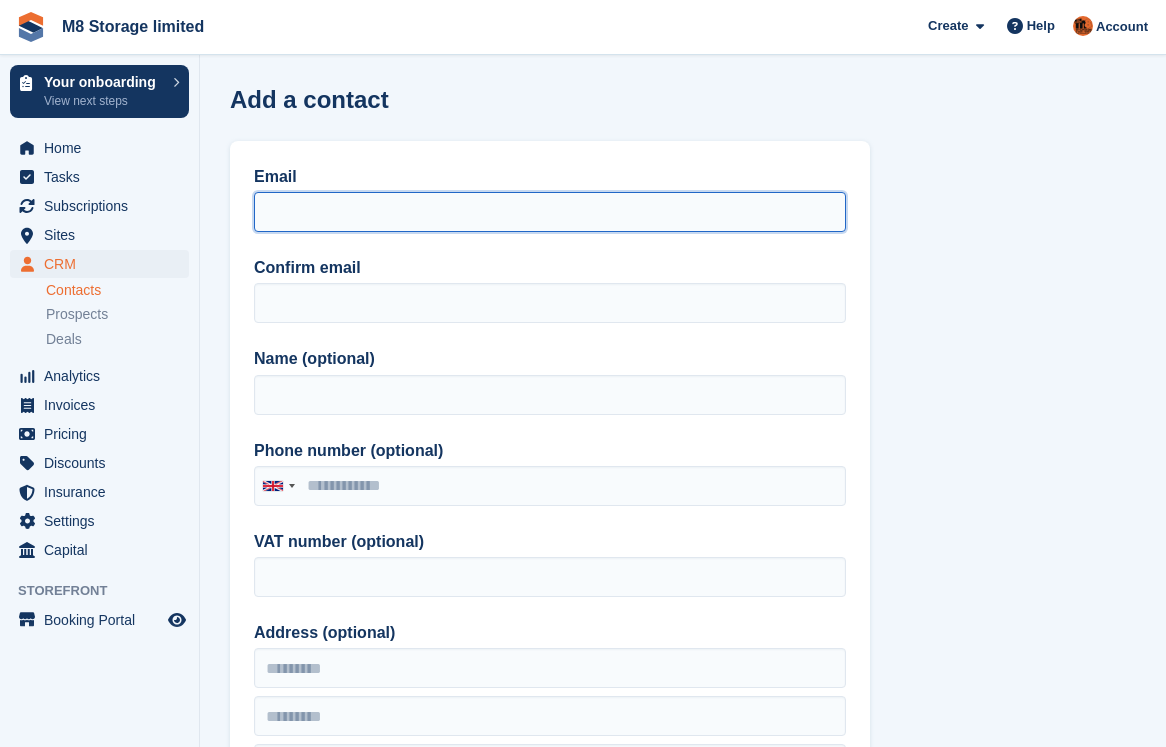 click on "Email" at bounding box center [550, 212] 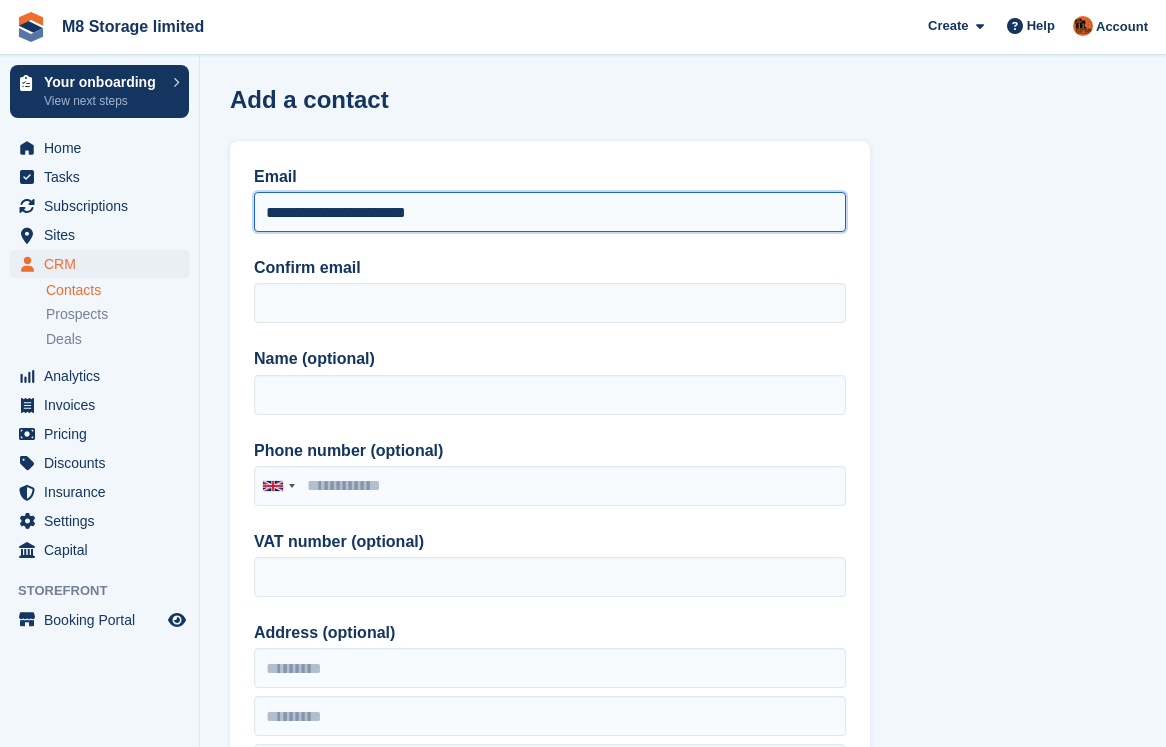 drag, startPoint x: 453, startPoint y: 216, endPoint x: 248, endPoint y: 219, distance: 205.02196 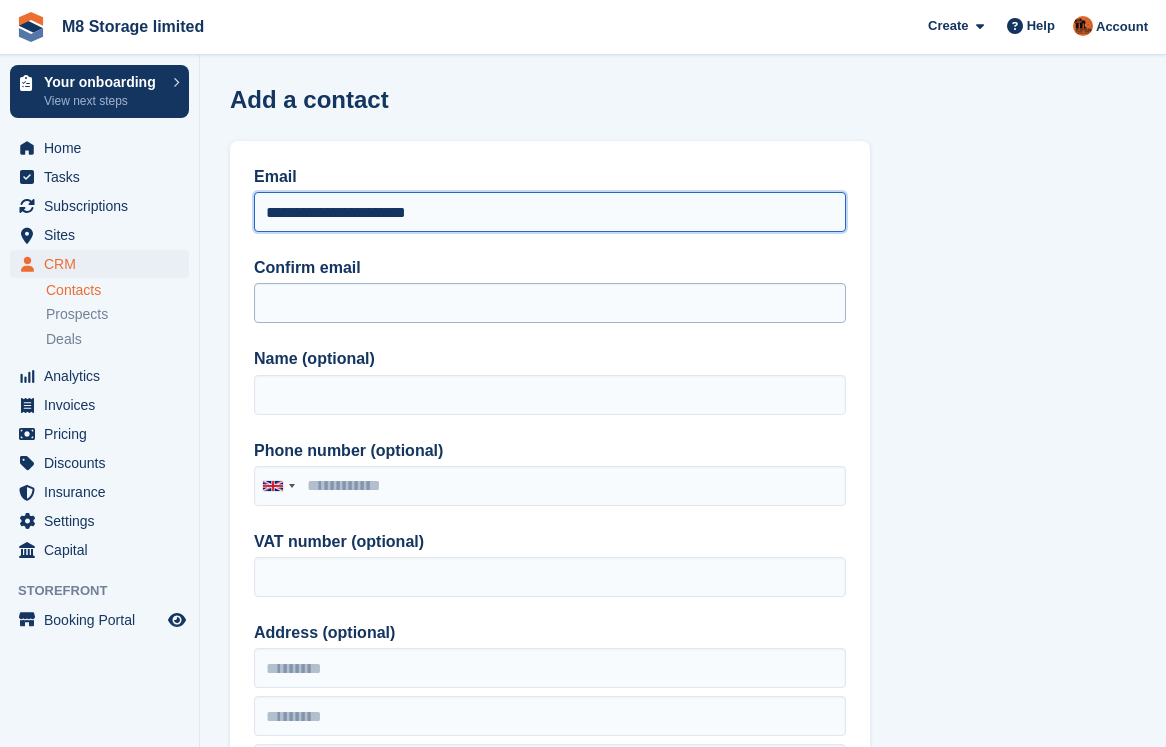 type on "**********" 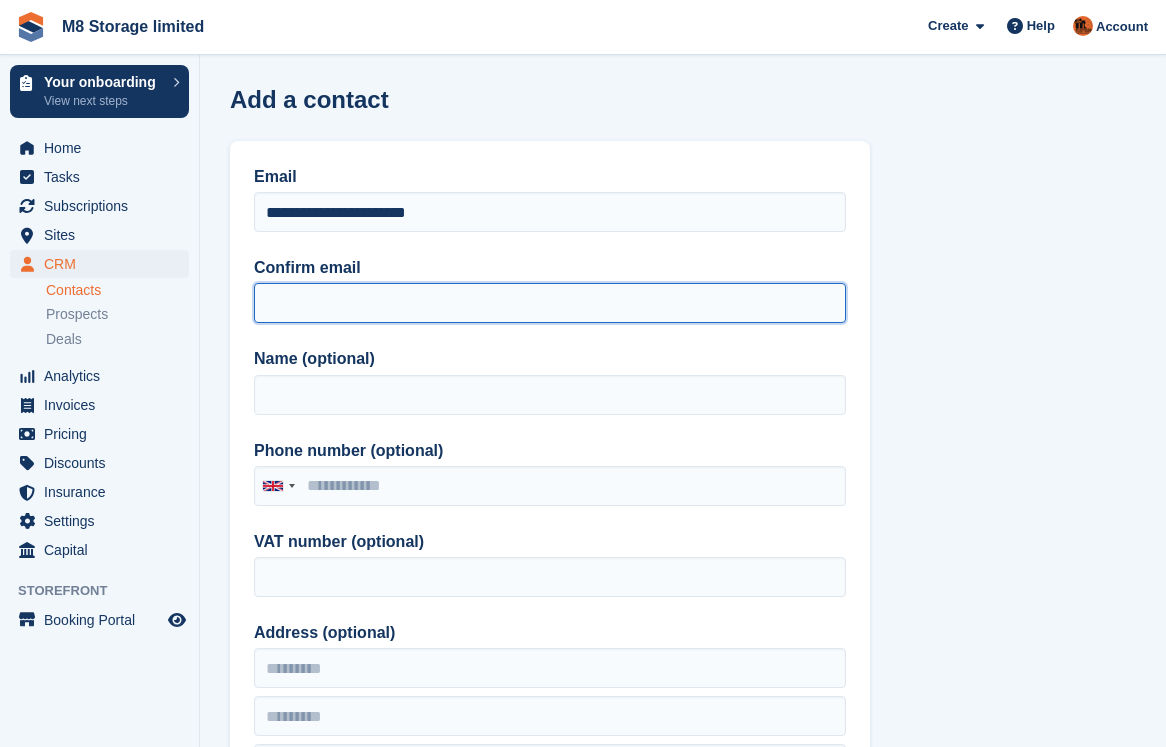 paste on "**********" 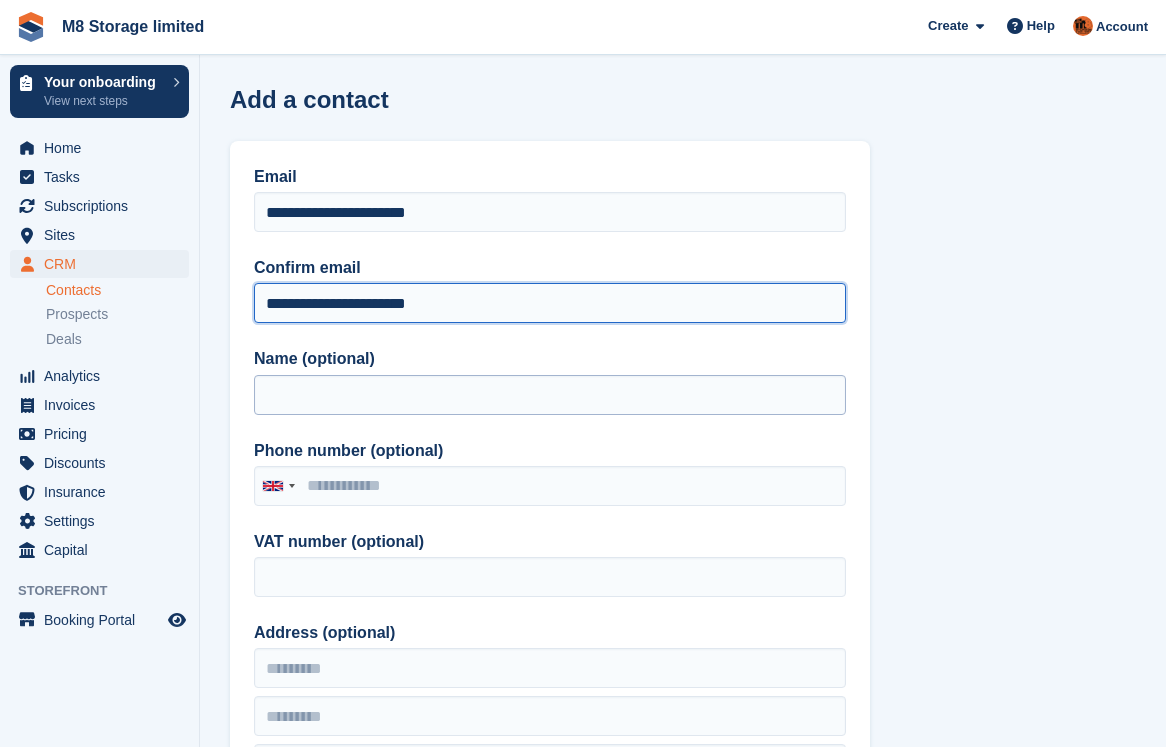 type on "**********" 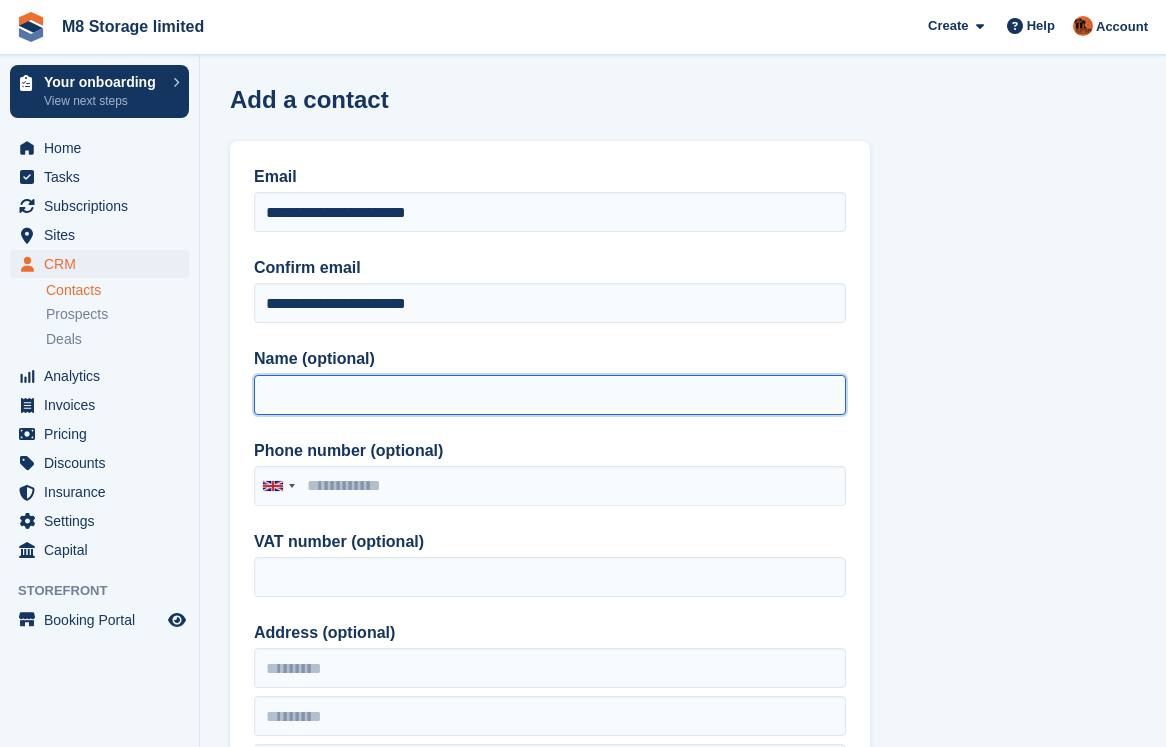 click on "Name (optional)" at bounding box center (550, 395) 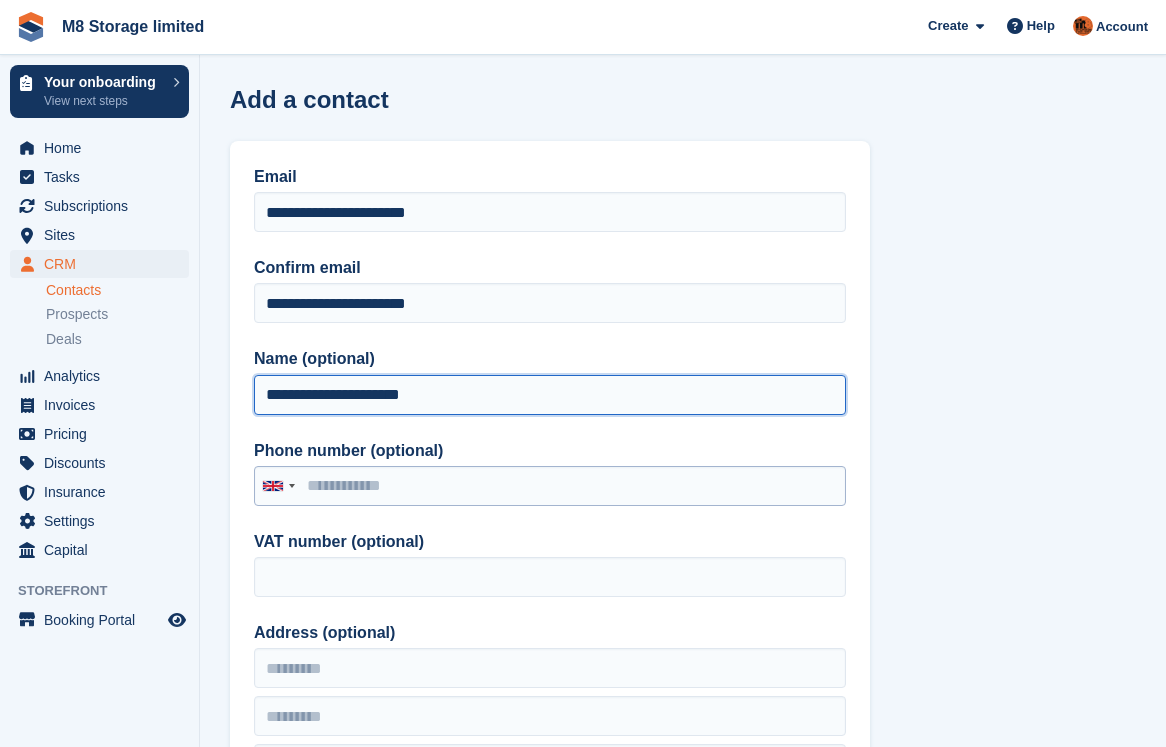 type on "**********" 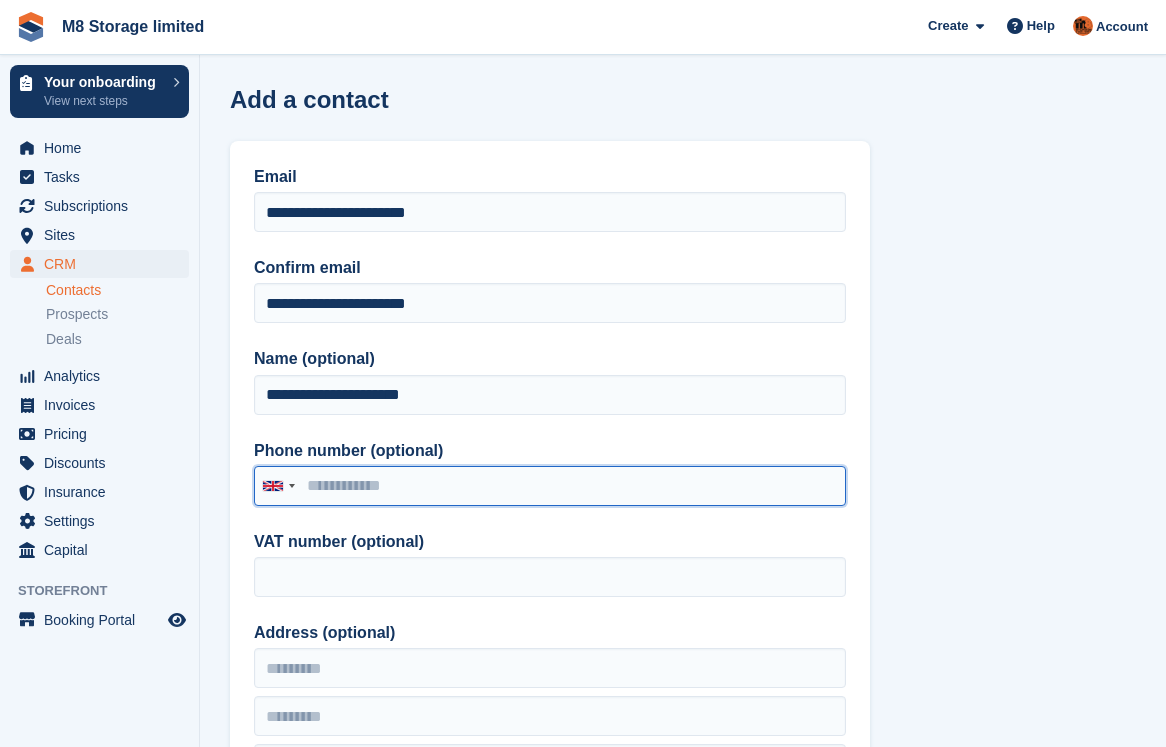 click on "Phone number (optional)" at bounding box center (550, 486) 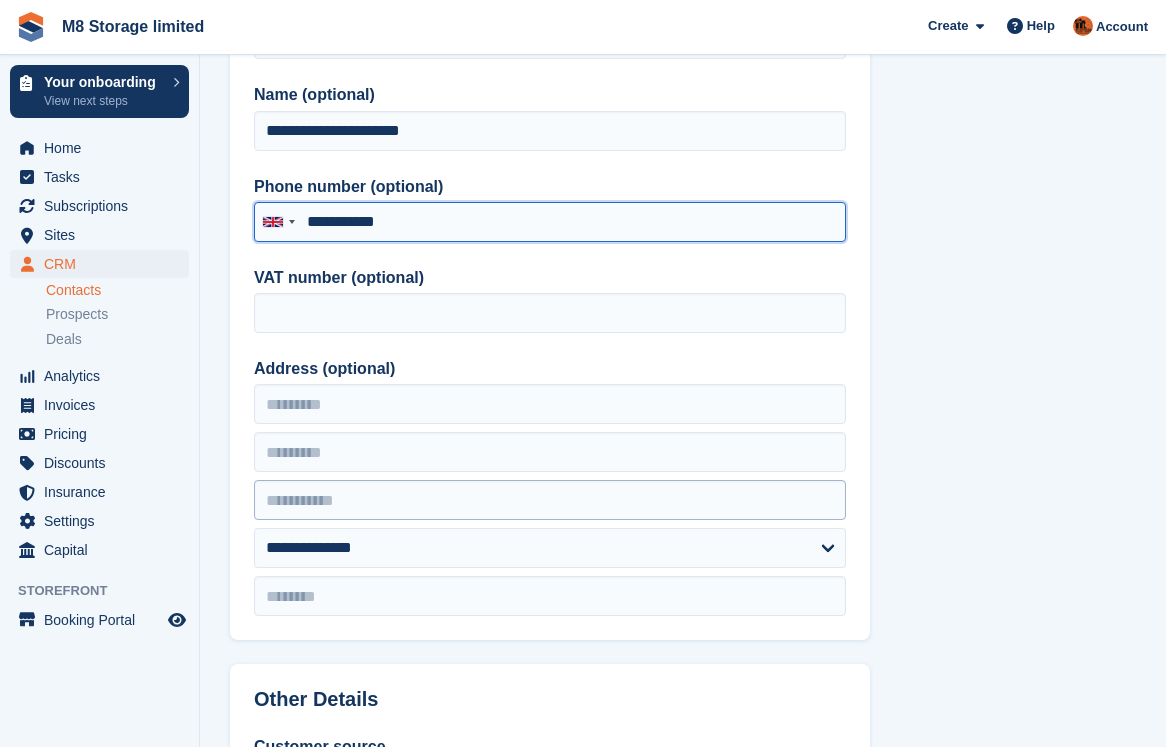 scroll, scrollTop: 300, scrollLeft: 0, axis: vertical 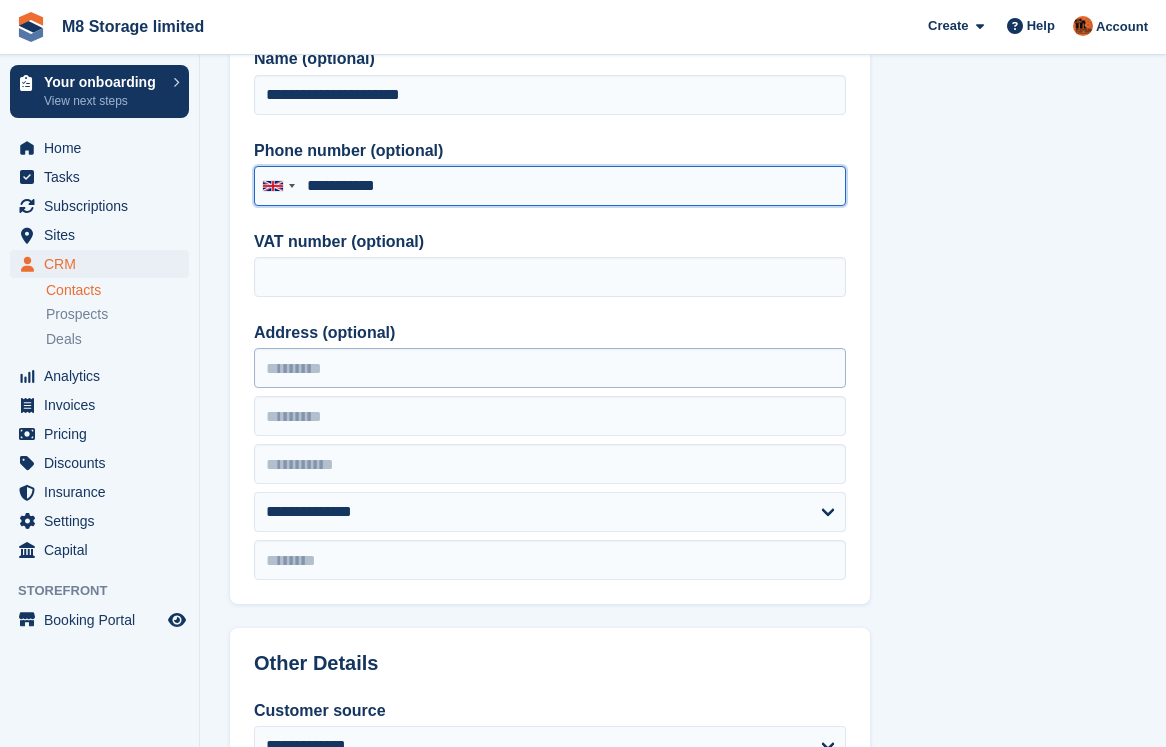 type on "**********" 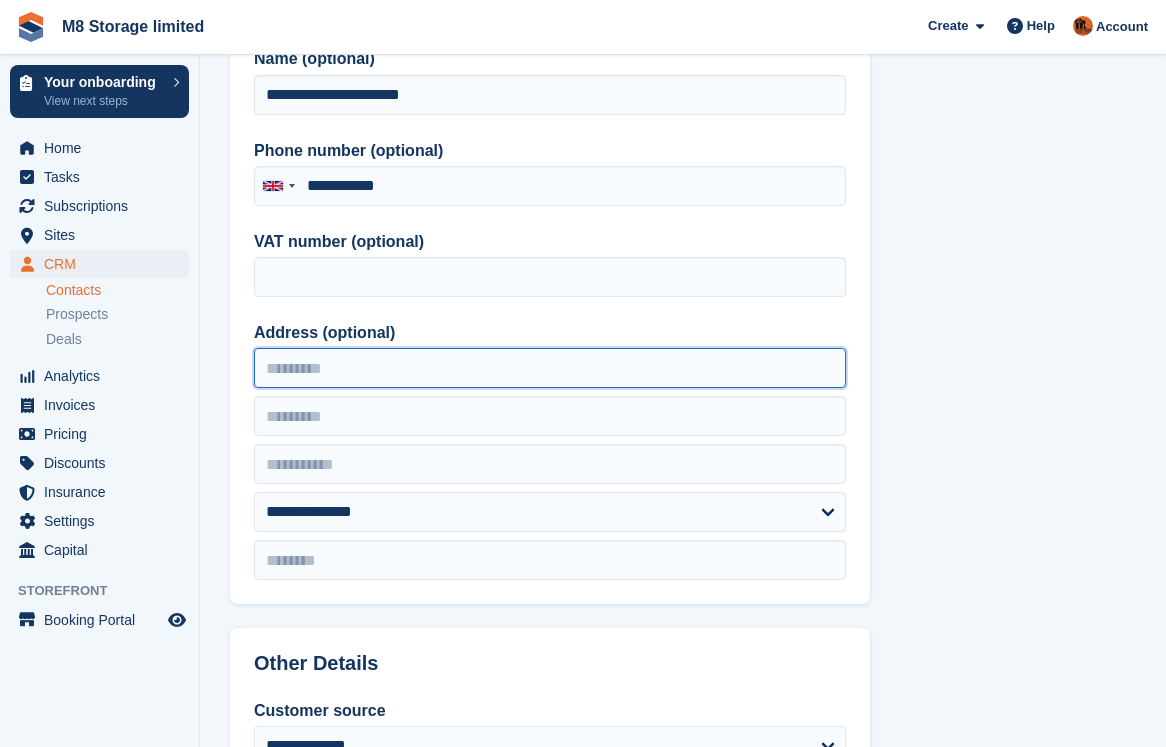 click on "Address (optional)" at bounding box center [550, 368] 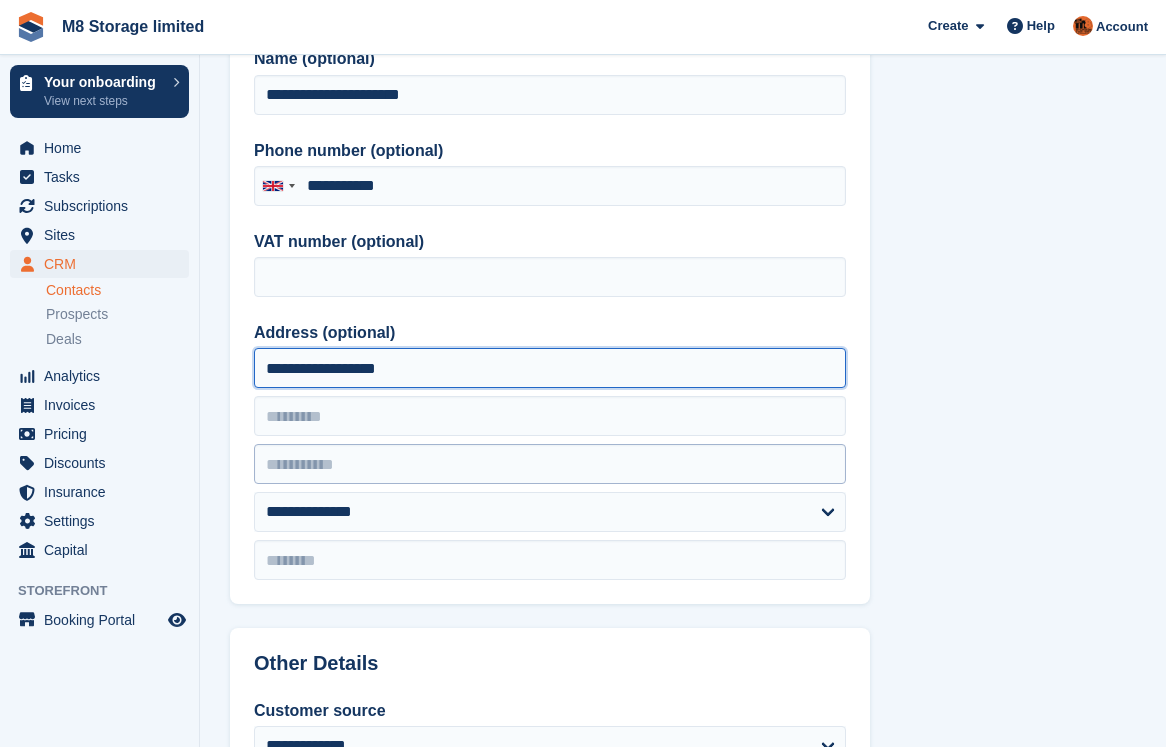 type on "**********" 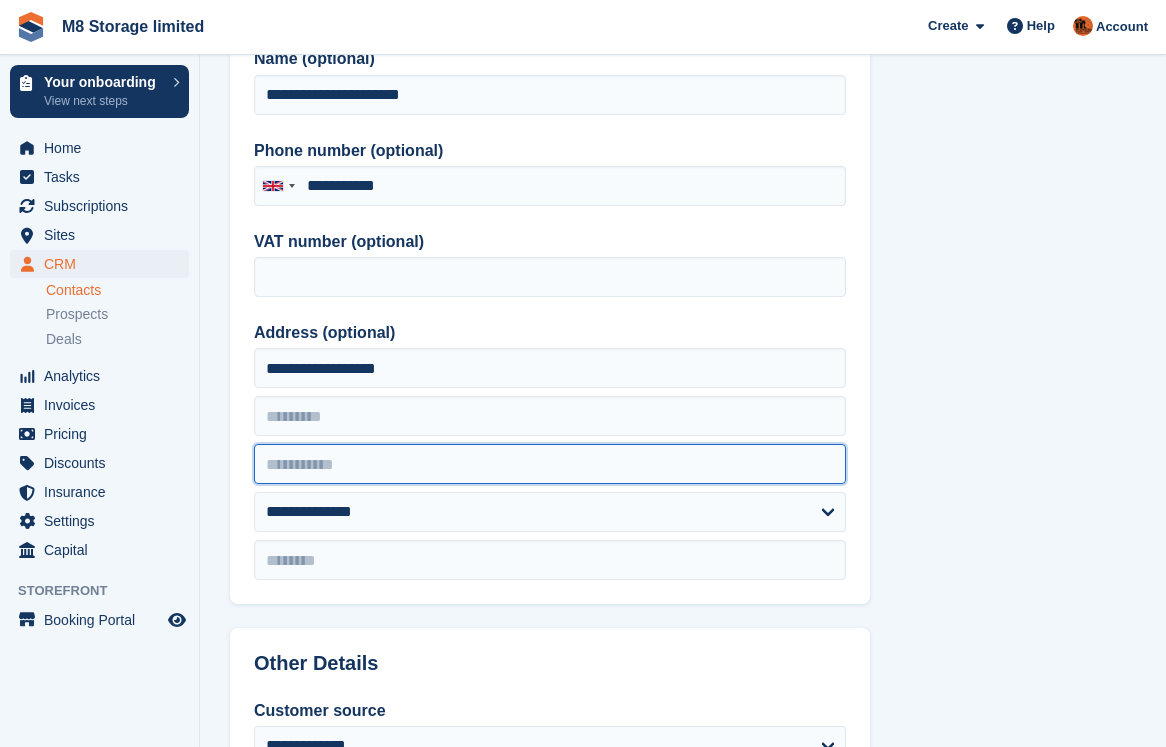 click at bounding box center [550, 464] 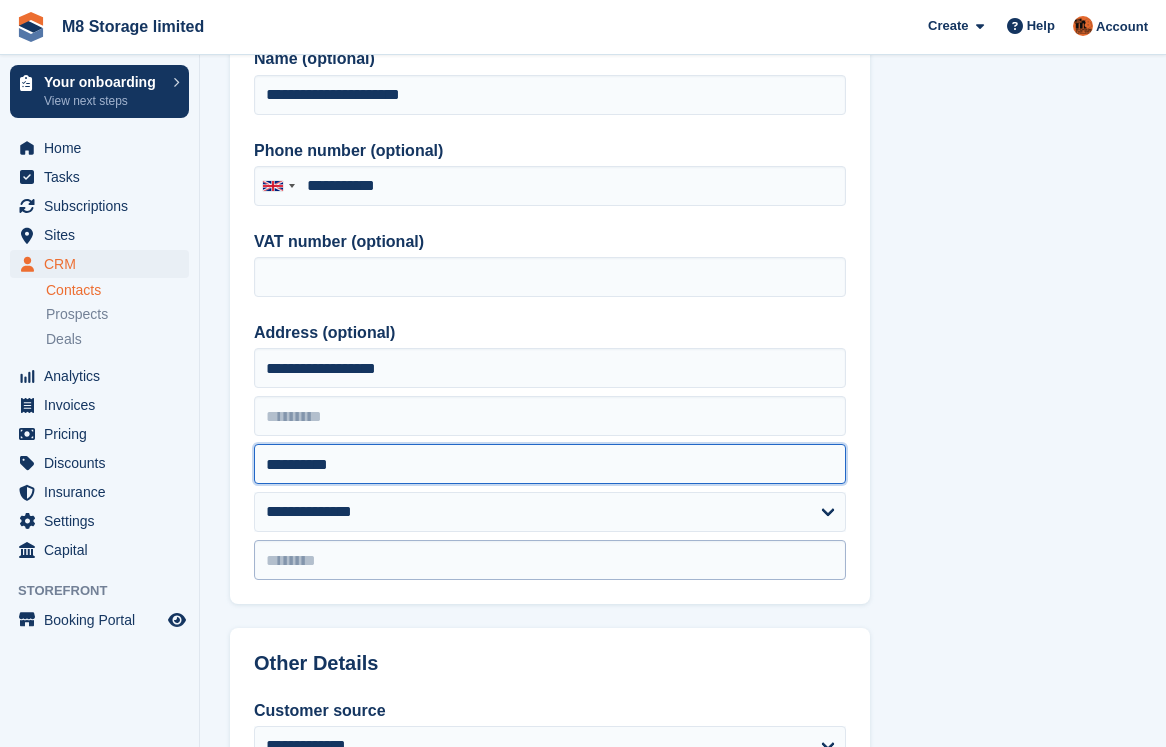type on "**********" 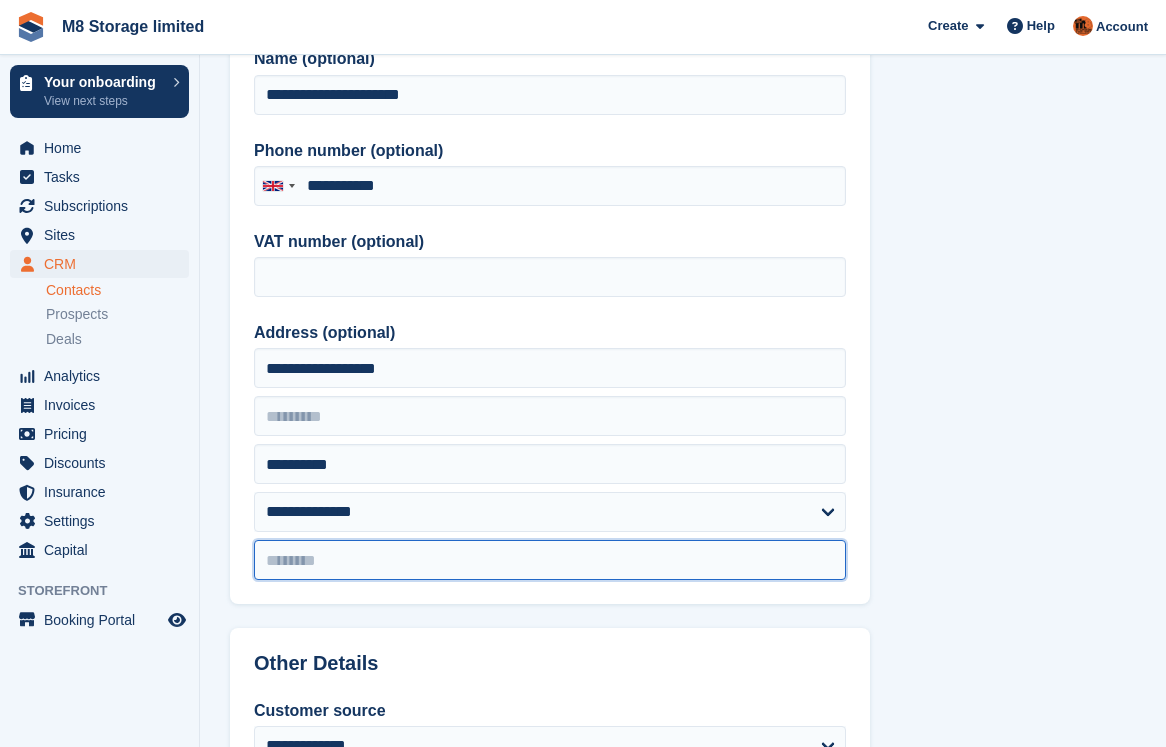 click at bounding box center (550, 560) 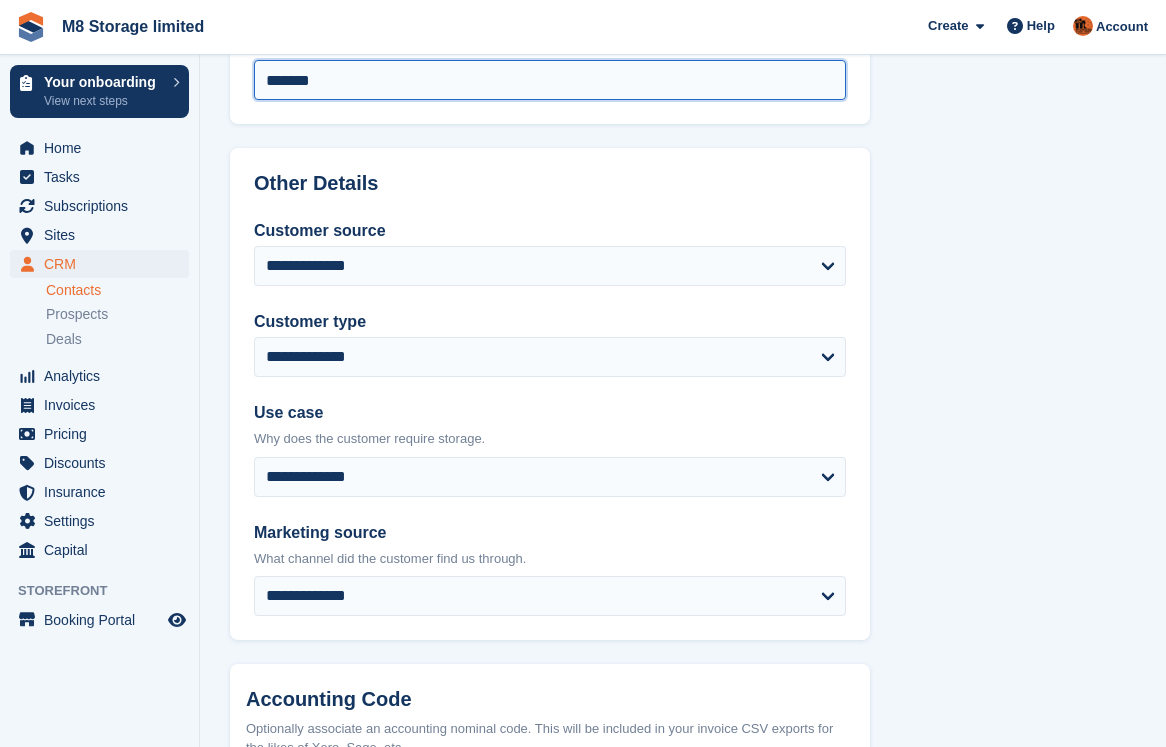 scroll, scrollTop: 800, scrollLeft: 0, axis: vertical 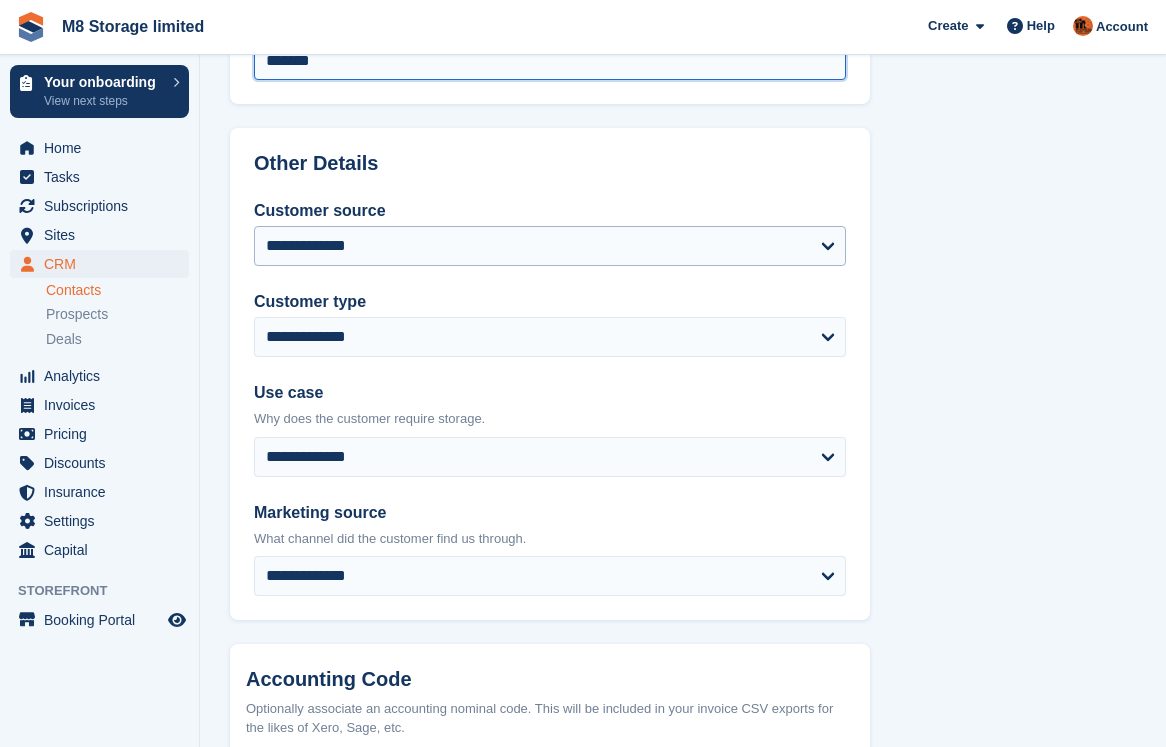 type on "*******" 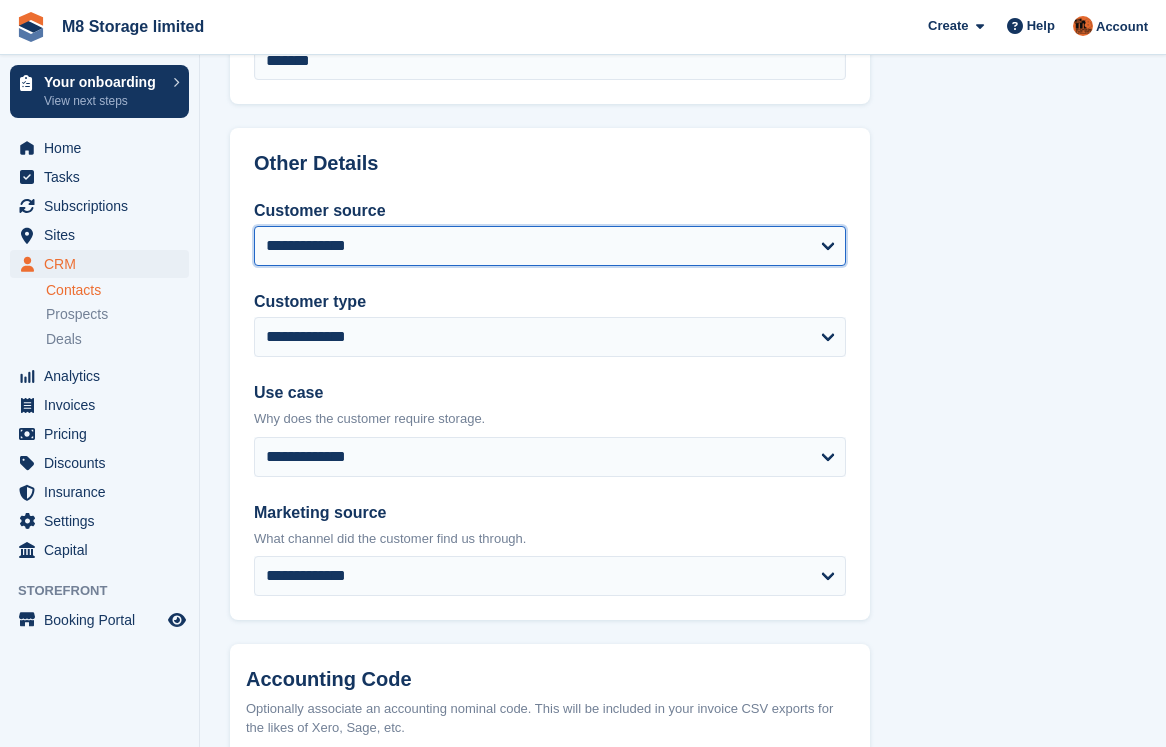 click on "**********" at bounding box center [550, 246] 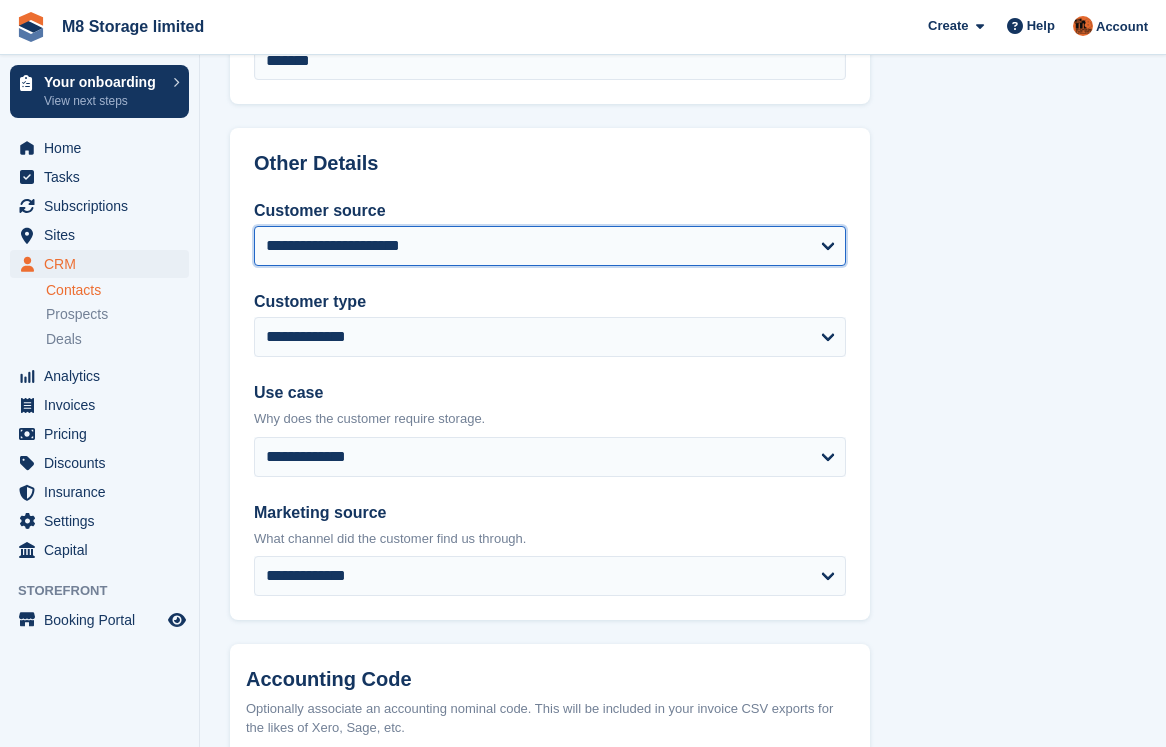 click on "**********" at bounding box center (550, 246) 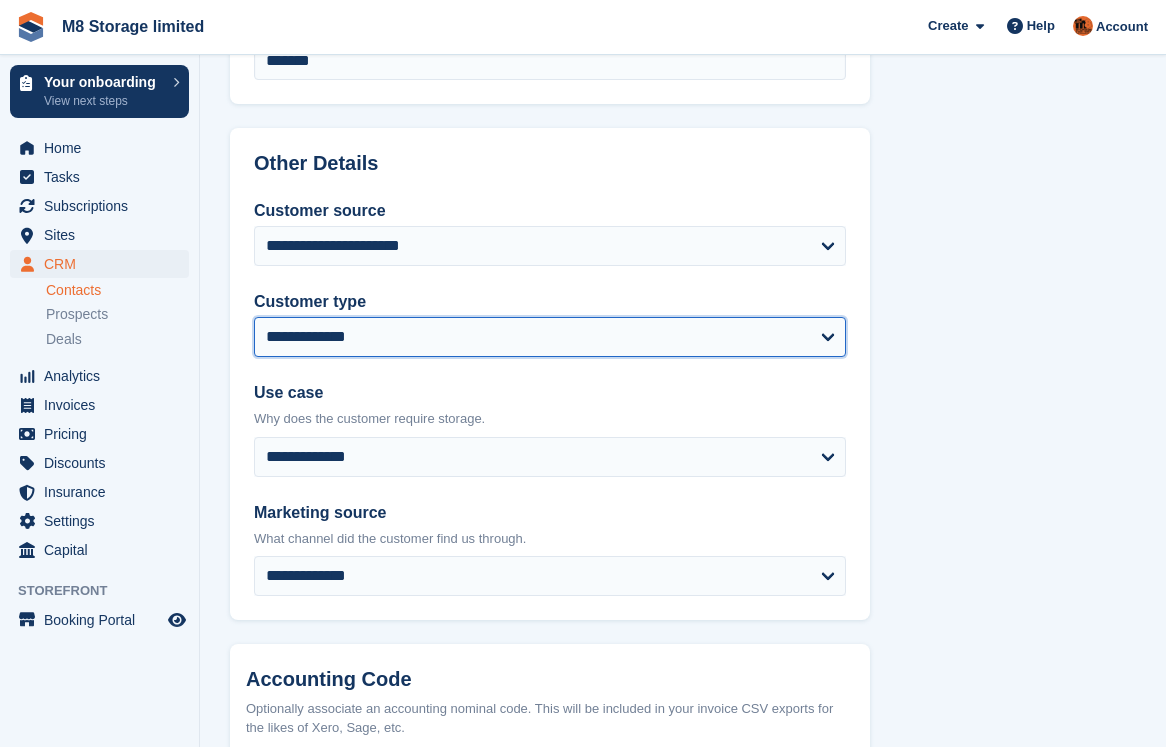 click on "**********" at bounding box center (550, 337) 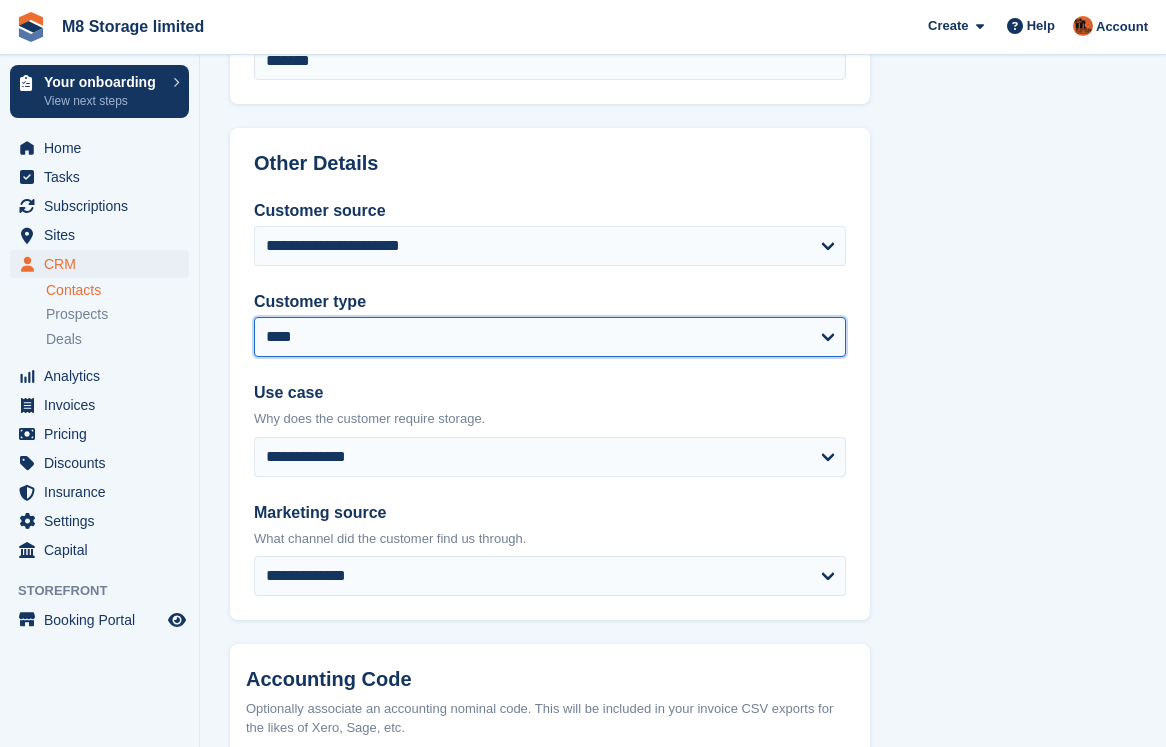 click on "**********" at bounding box center [550, 337] 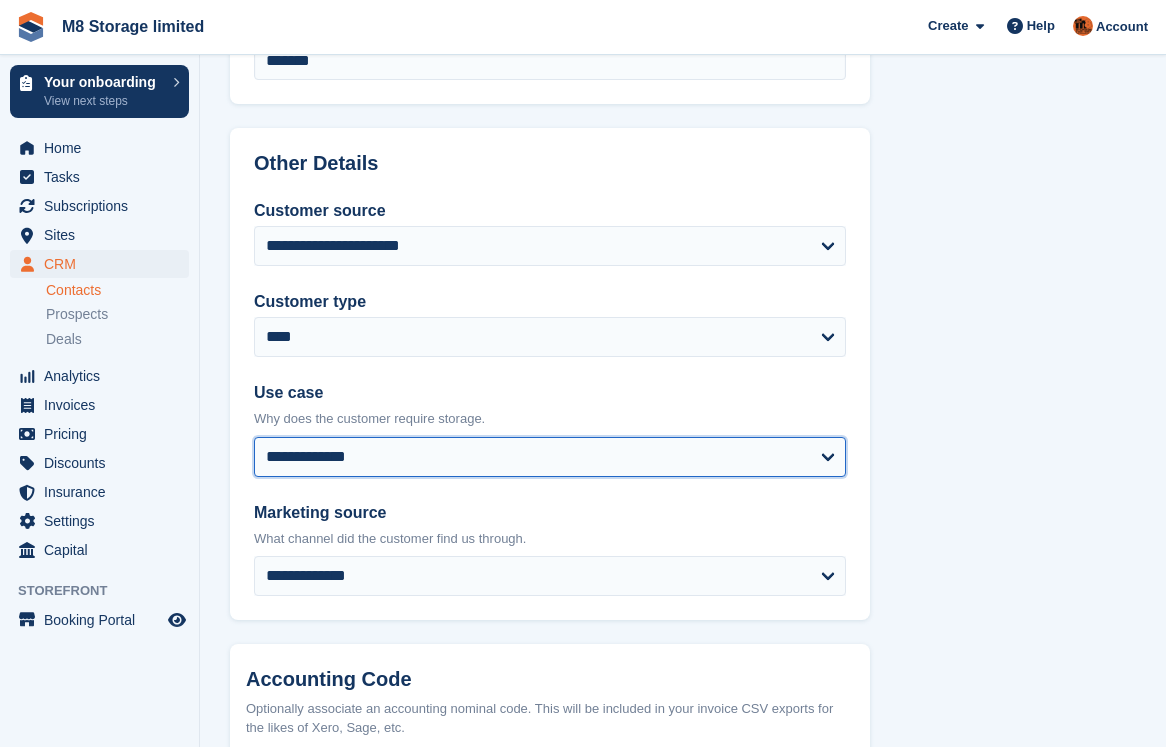 click on "**********" at bounding box center [550, 457] 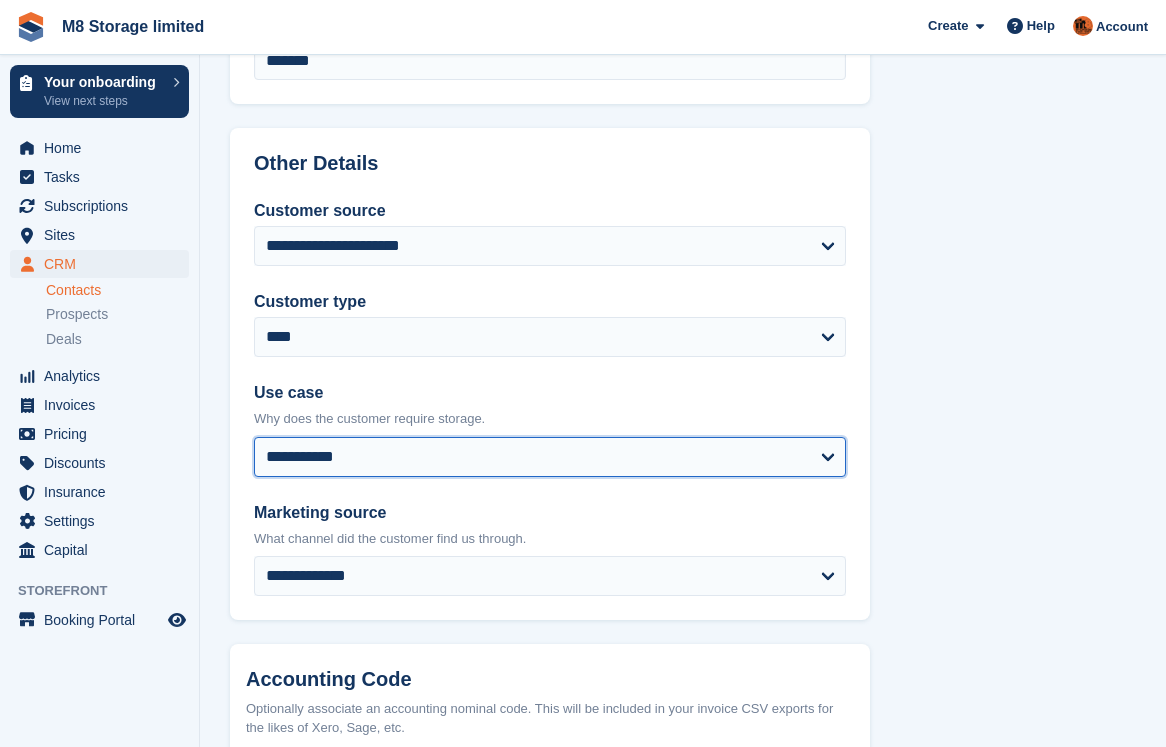 click on "**********" at bounding box center [550, 457] 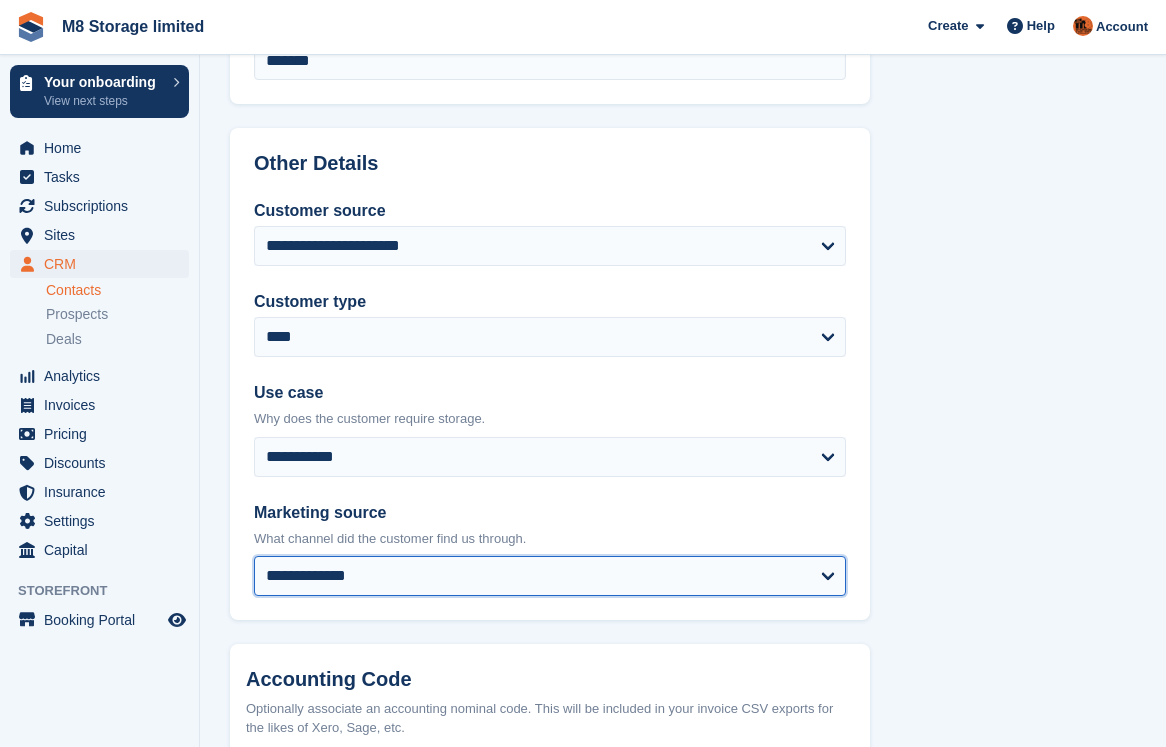 click on "**********" at bounding box center [550, 576] 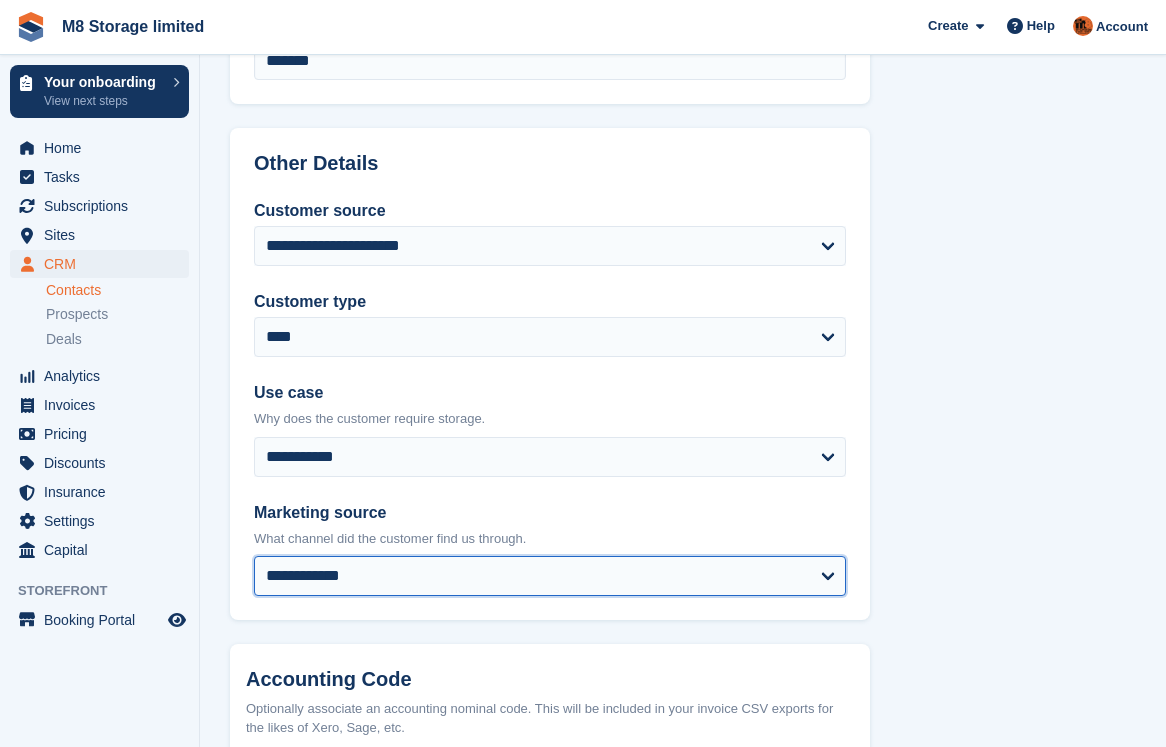 click on "**********" at bounding box center (550, 576) 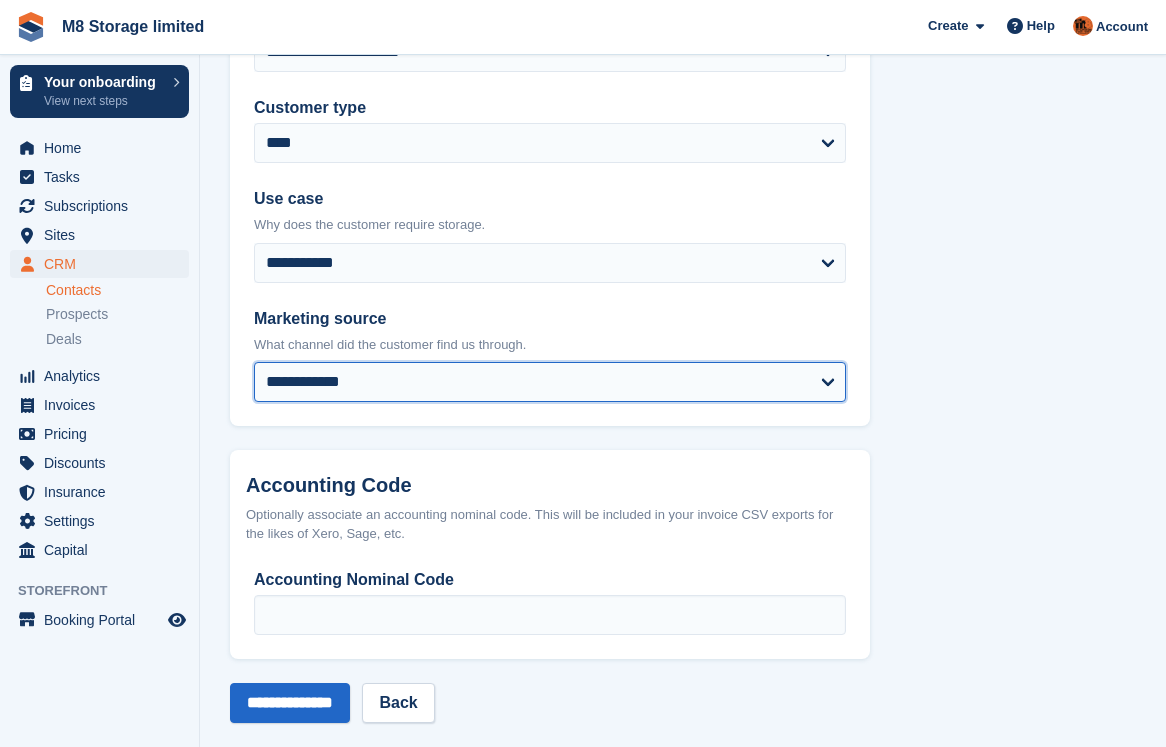 scroll, scrollTop: 1000, scrollLeft: 0, axis: vertical 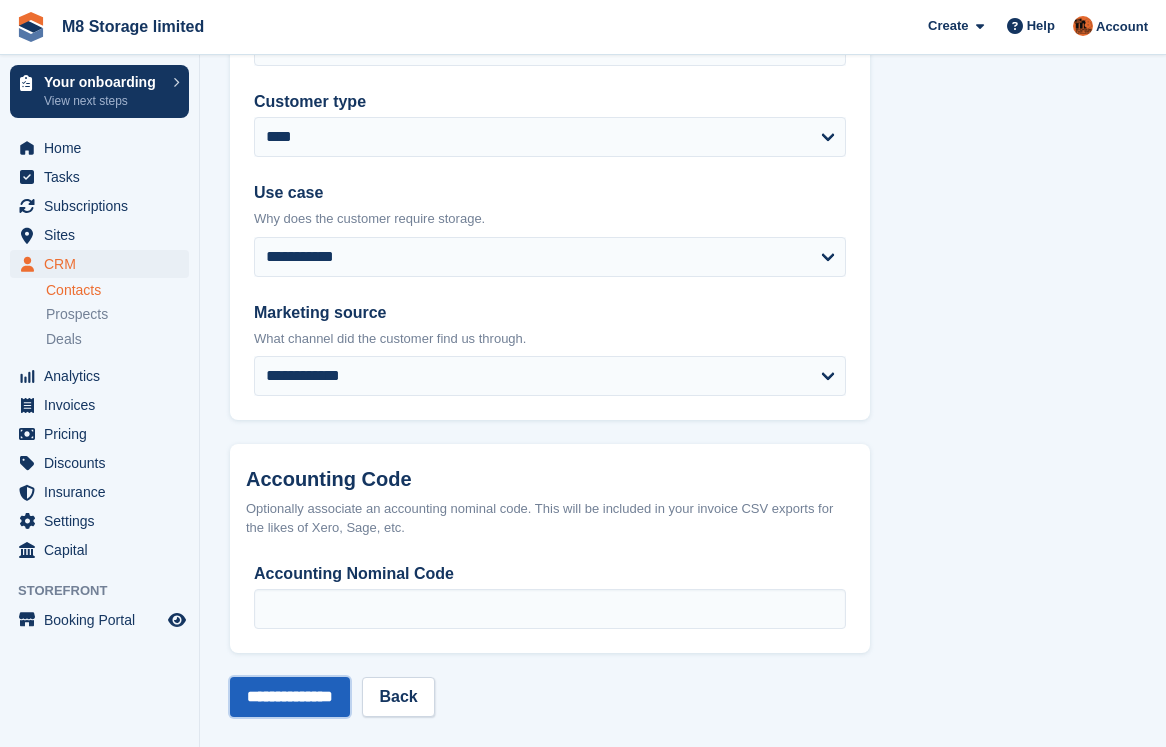 click on "**********" at bounding box center (290, 697) 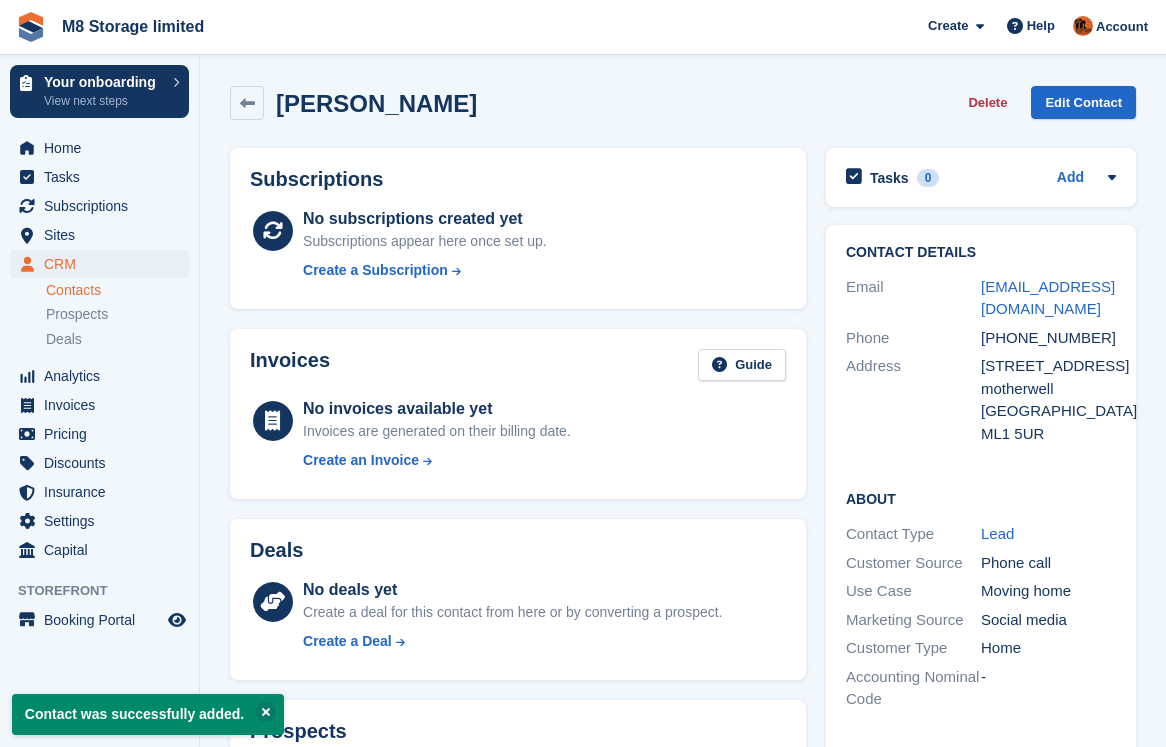 scroll, scrollTop: 0, scrollLeft: 0, axis: both 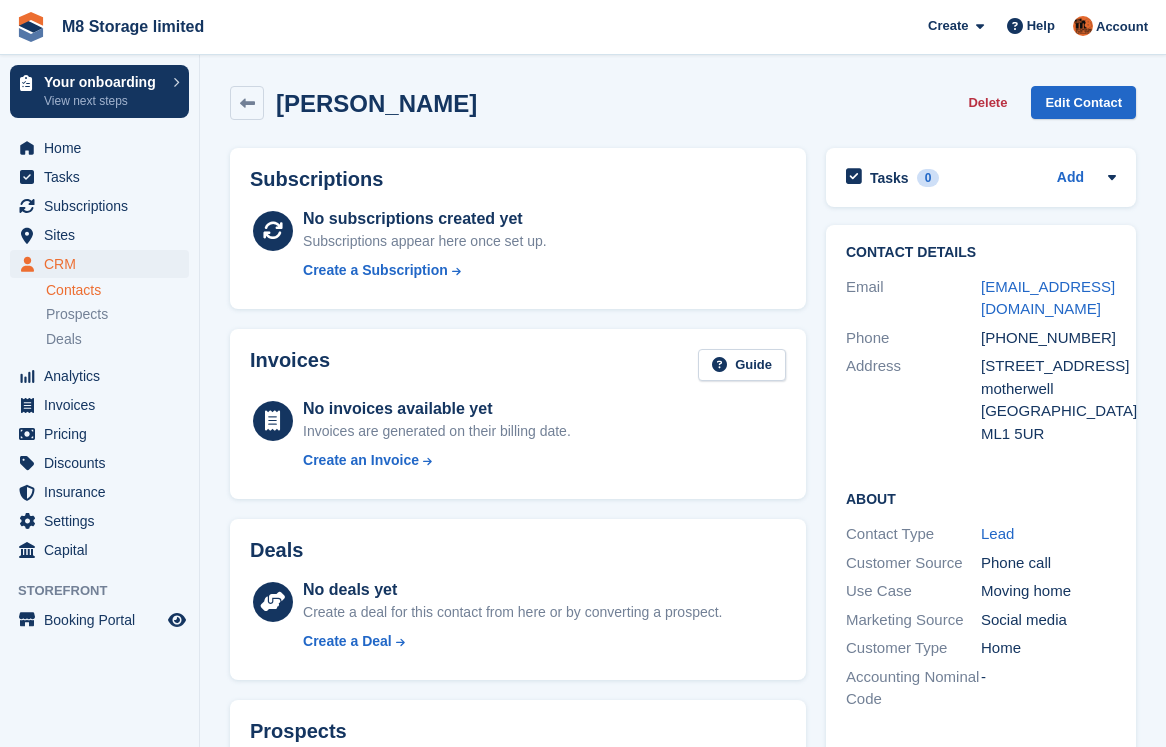 click on "Contacts" at bounding box center [117, 290] 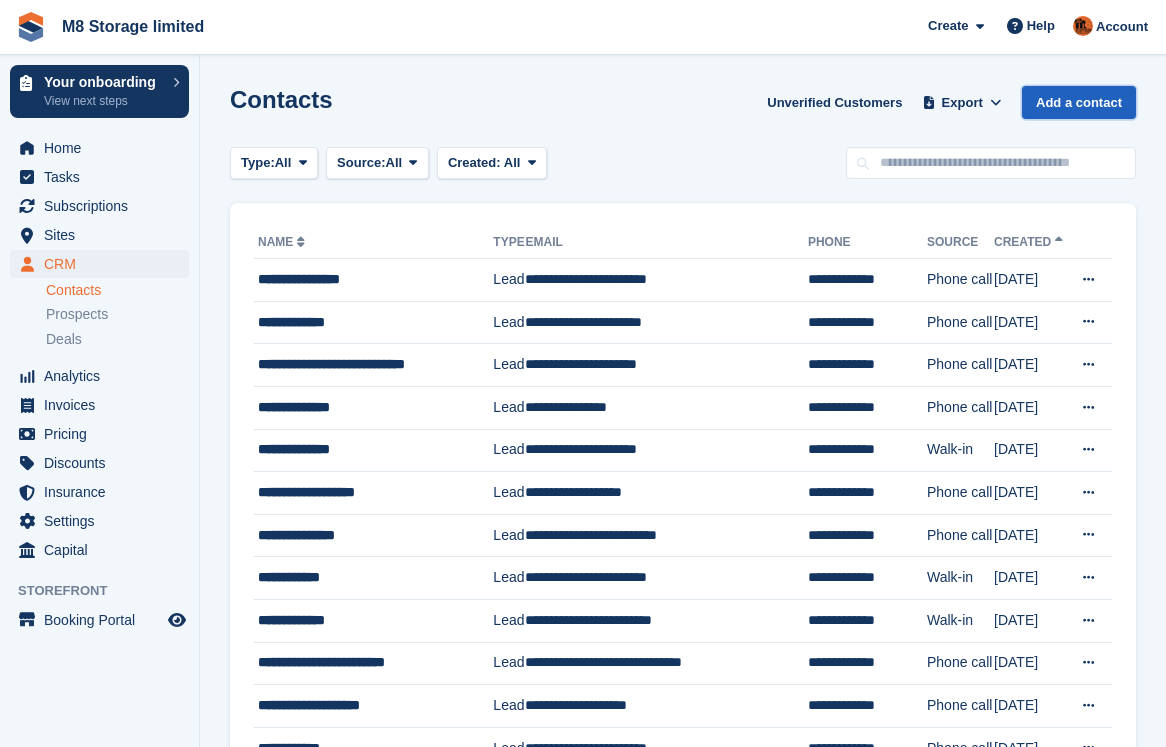 click on "Add a contact" at bounding box center [1079, 102] 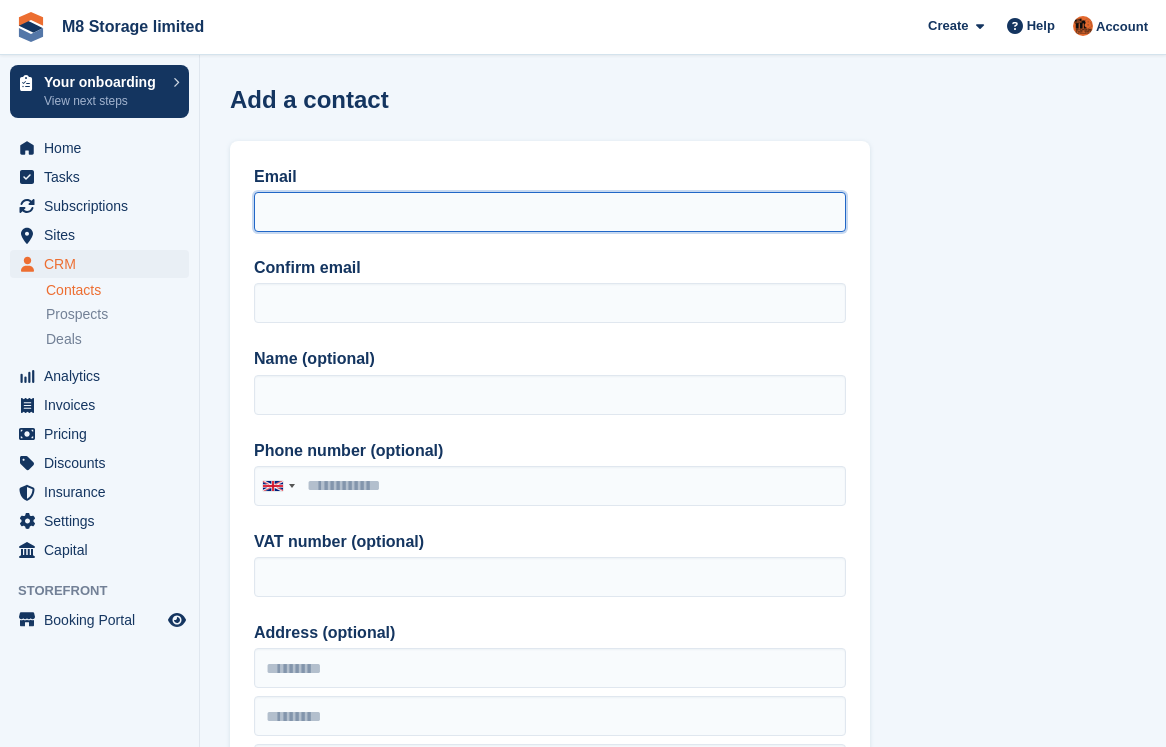 click on "Email" at bounding box center [550, 212] 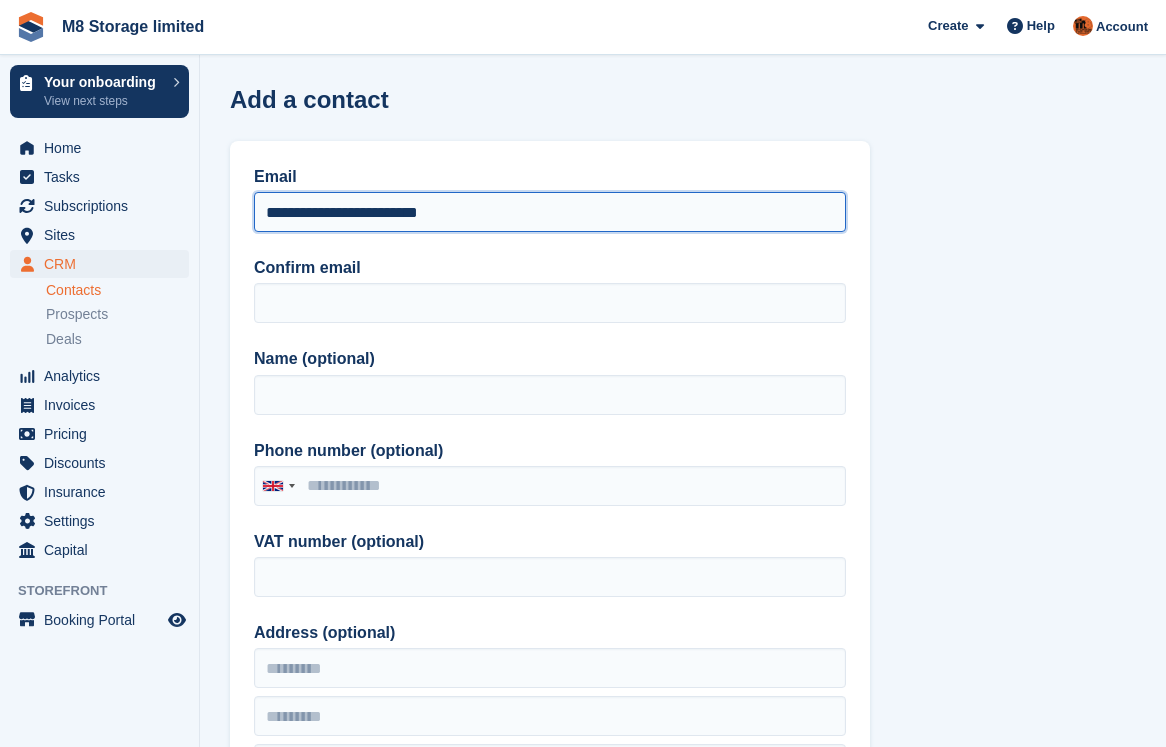drag, startPoint x: 459, startPoint y: 215, endPoint x: 239, endPoint y: 203, distance: 220.32703 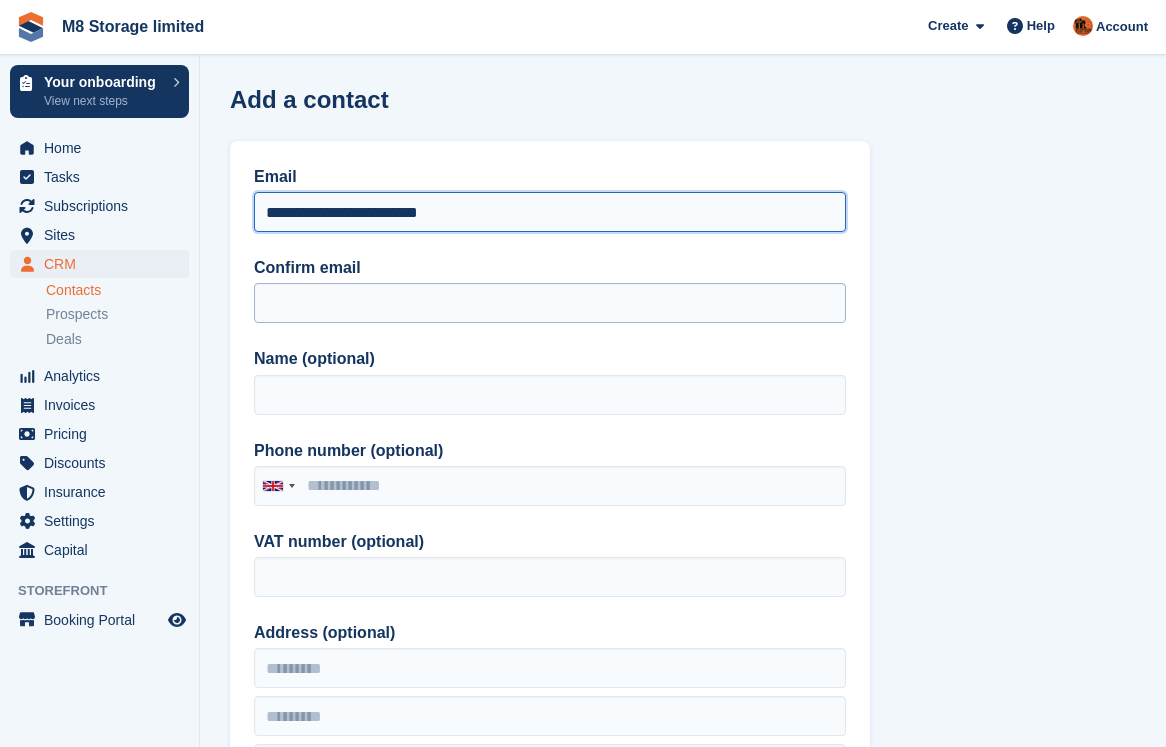 type on "**********" 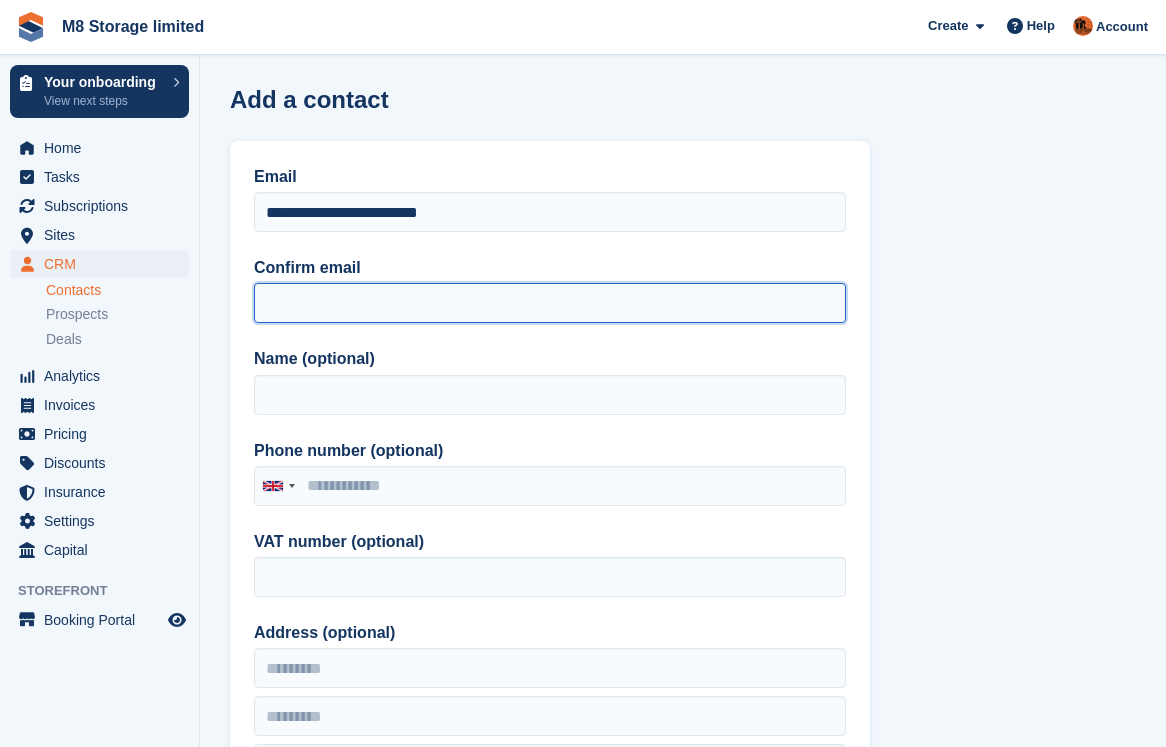 paste on "**********" 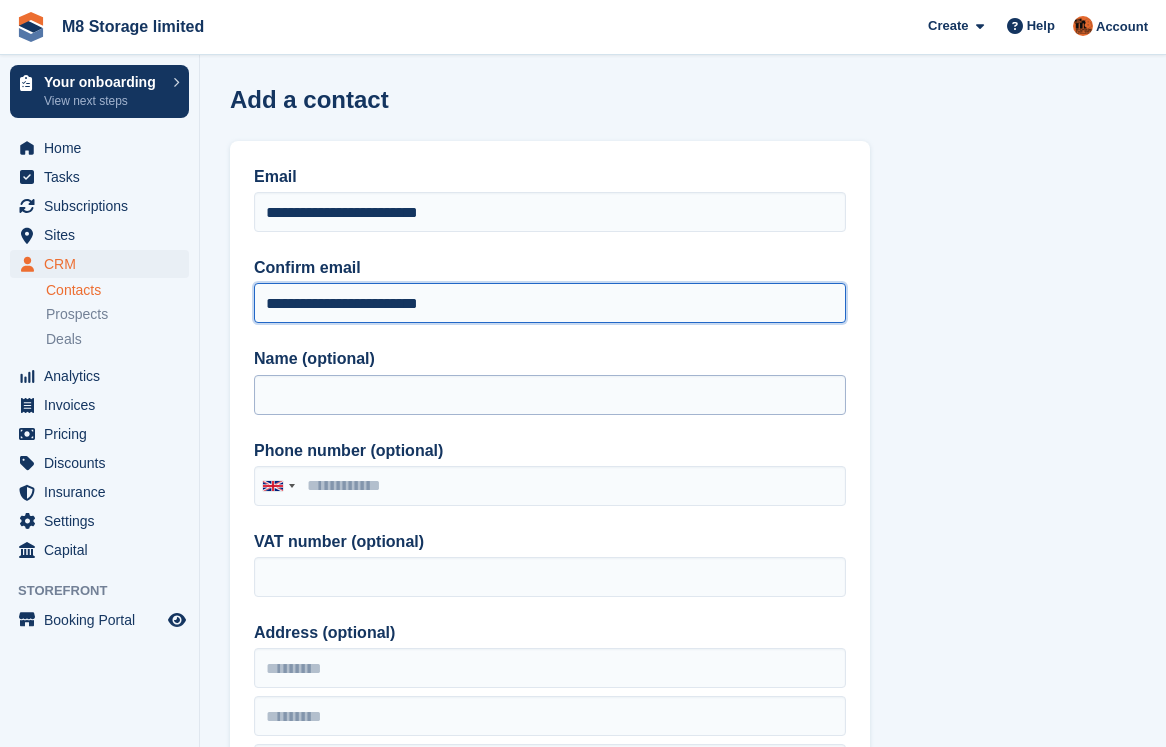 type on "**********" 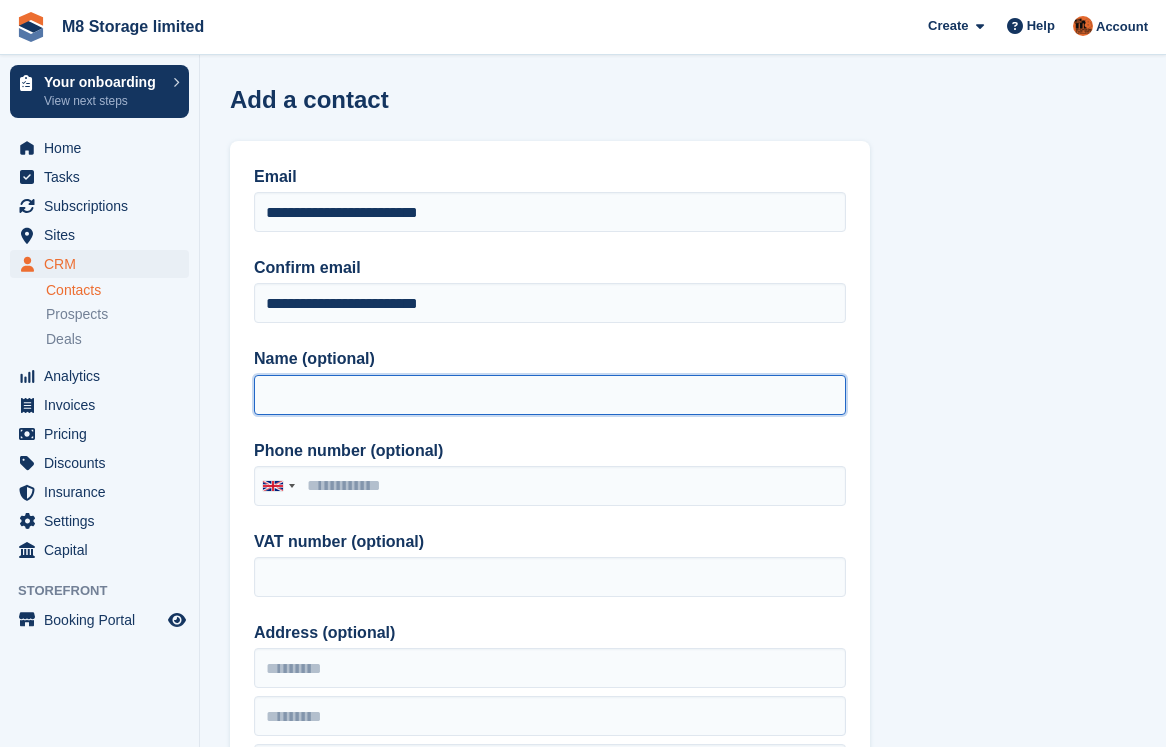 click on "Name (optional)" at bounding box center [550, 395] 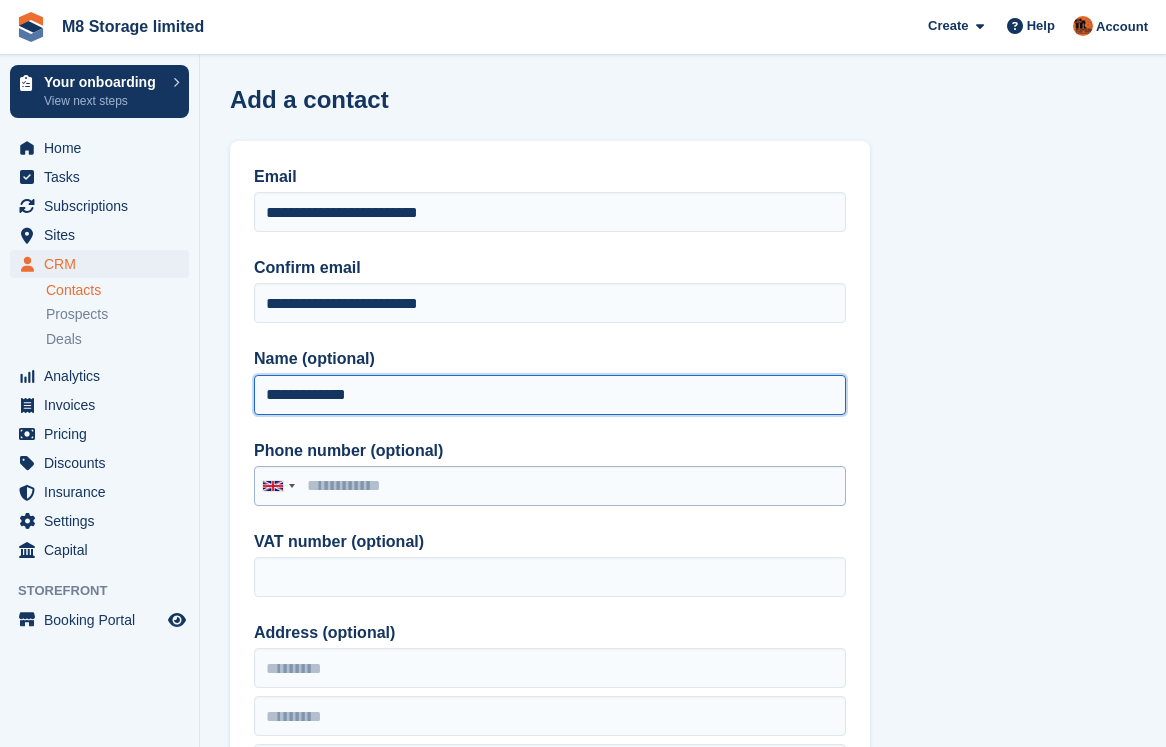 type on "**********" 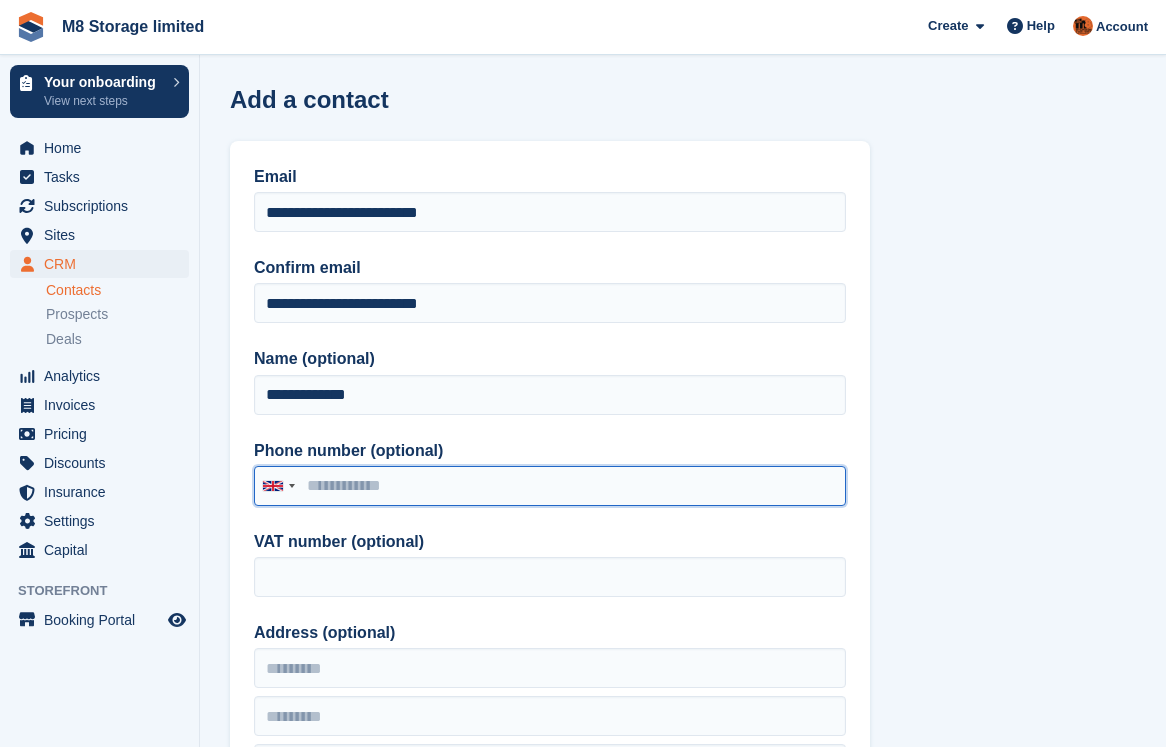 click on "Phone number (optional)" at bounding box center (550, 486) 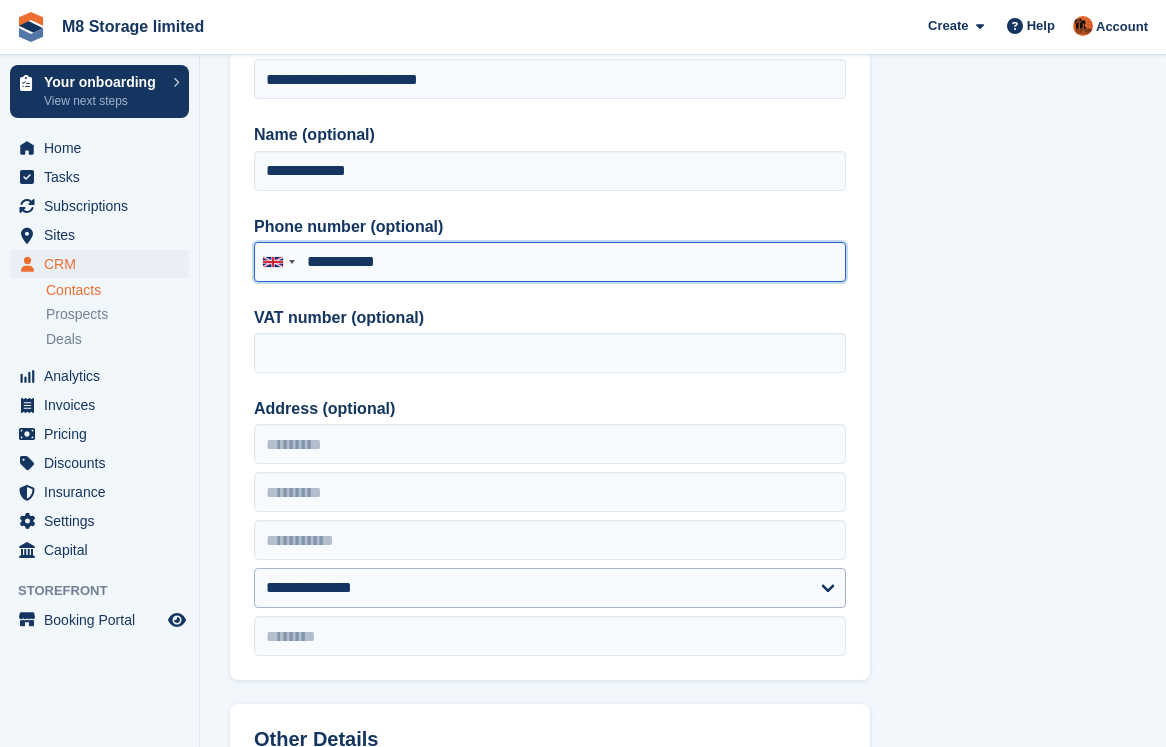 scroll, scrollTop: 300, scrollLeft: 0, axis: vertical 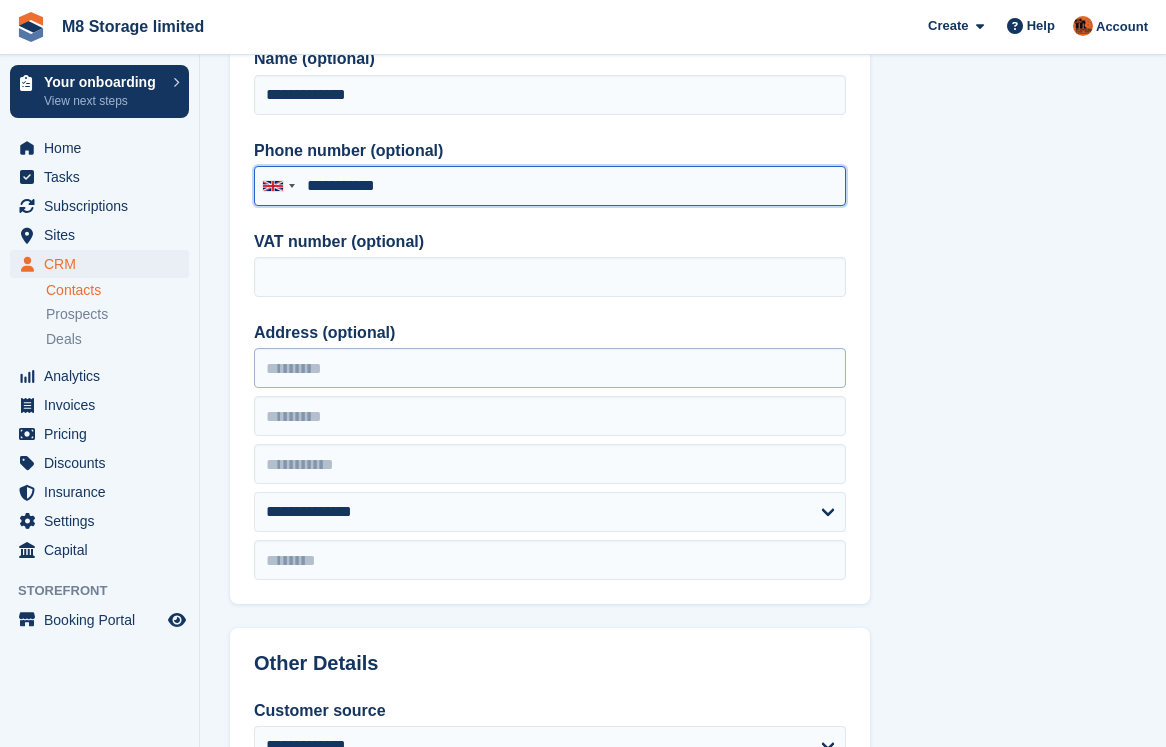 type on "**********" 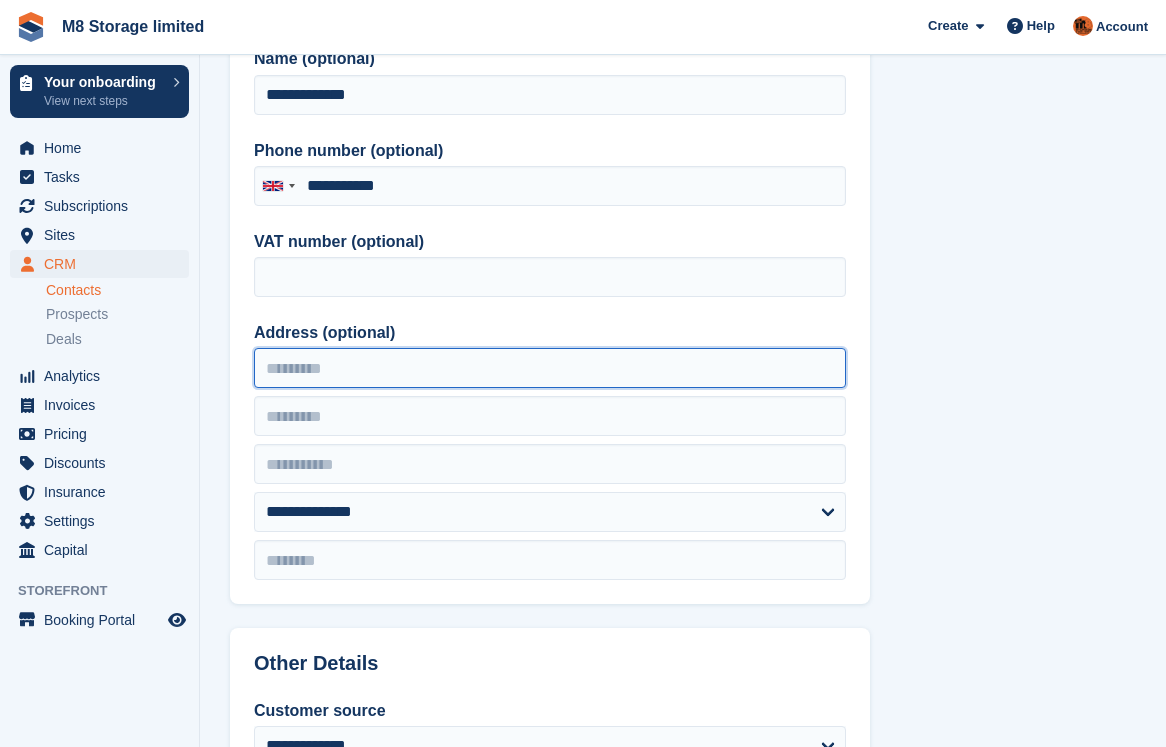 click on "Address (optional)" at bounding box center [550, 368] 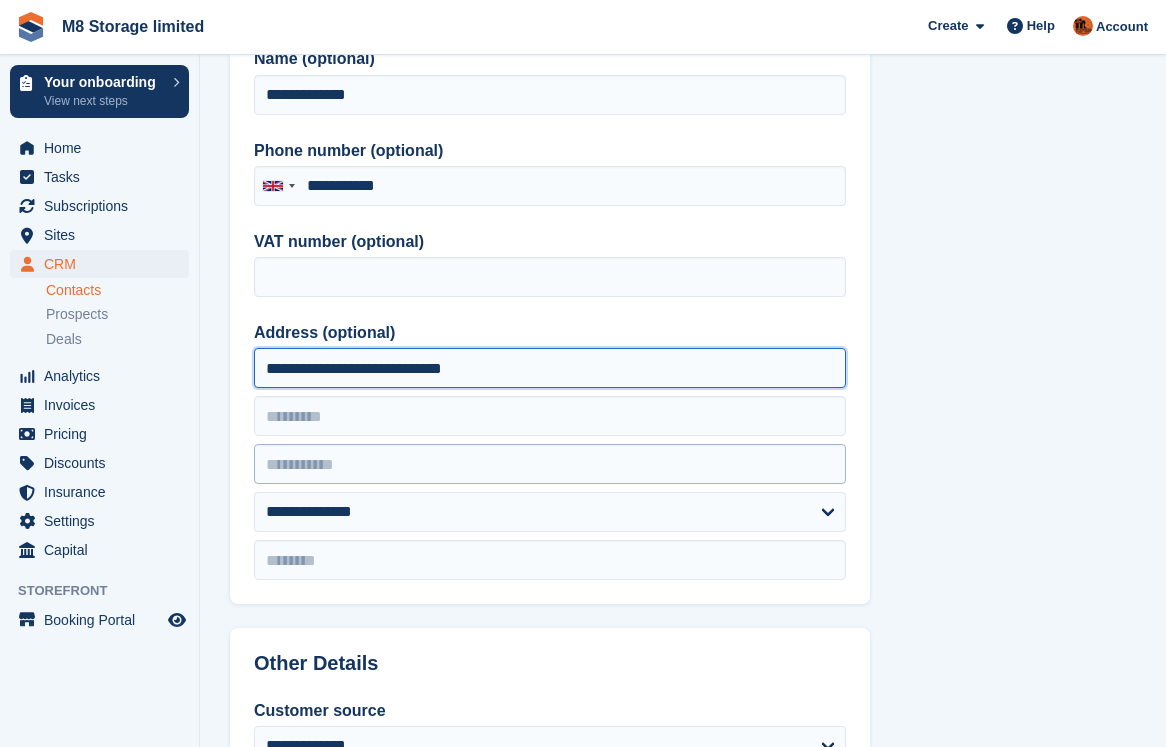 type on "**********" 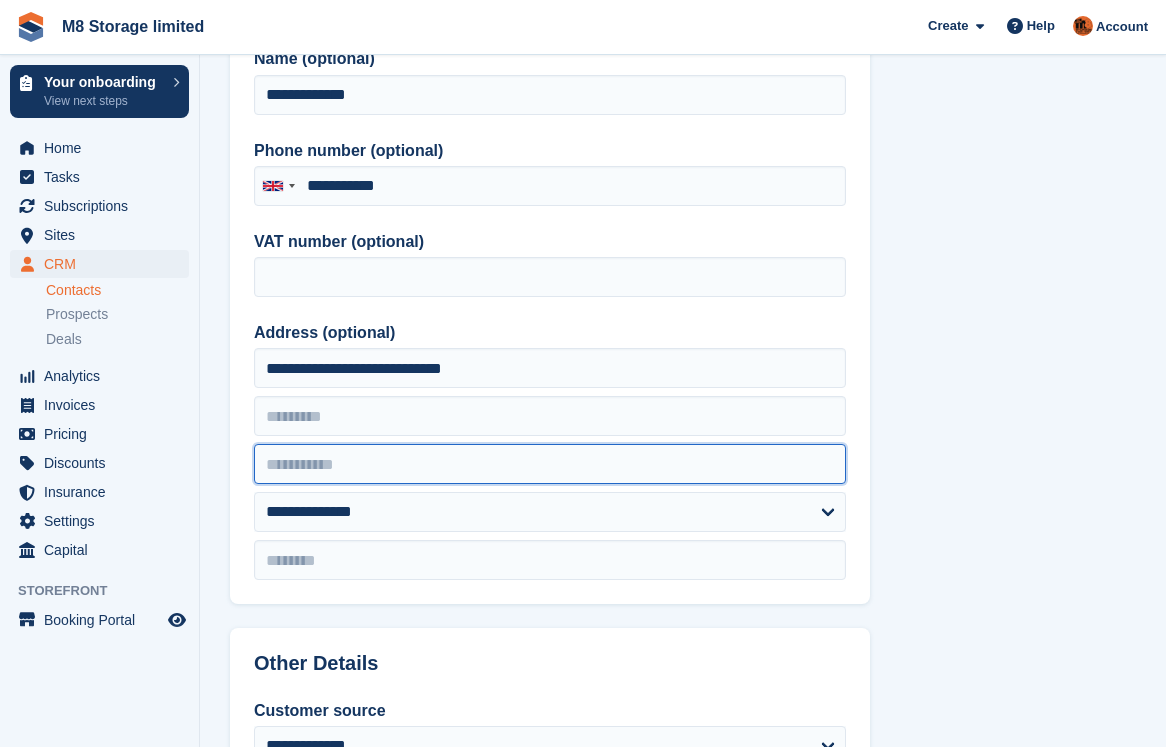 click at bounding box center (550, 464) 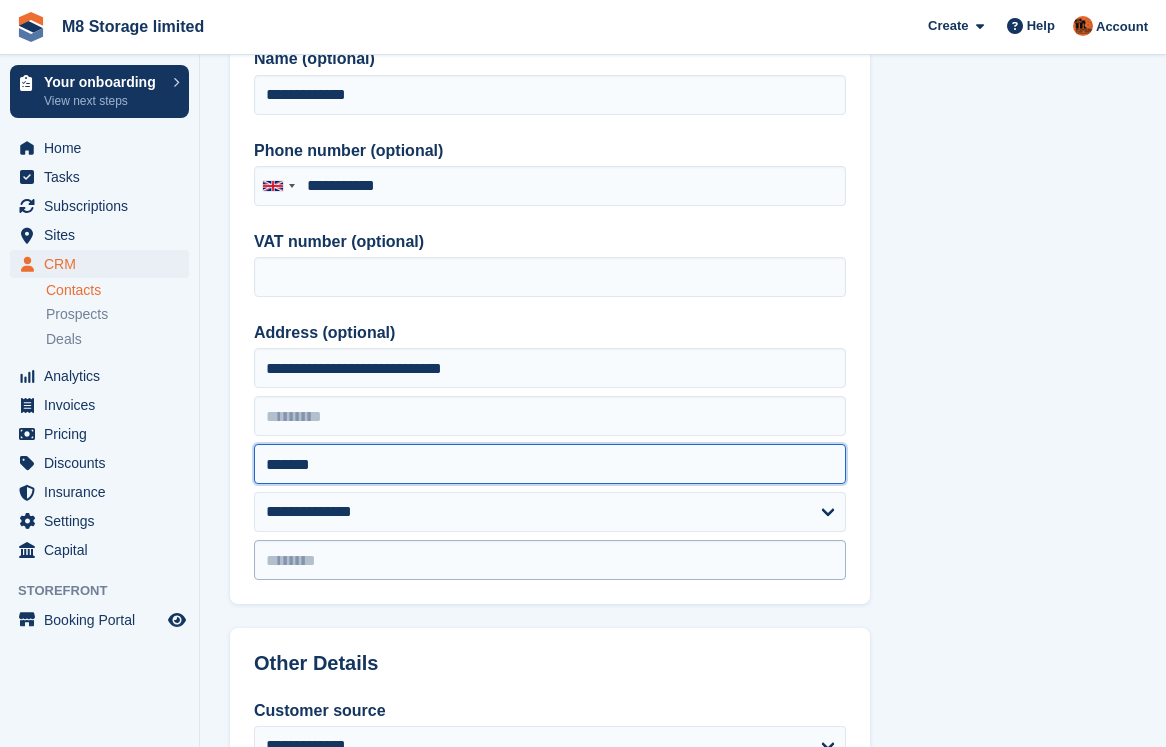 type on "*******" 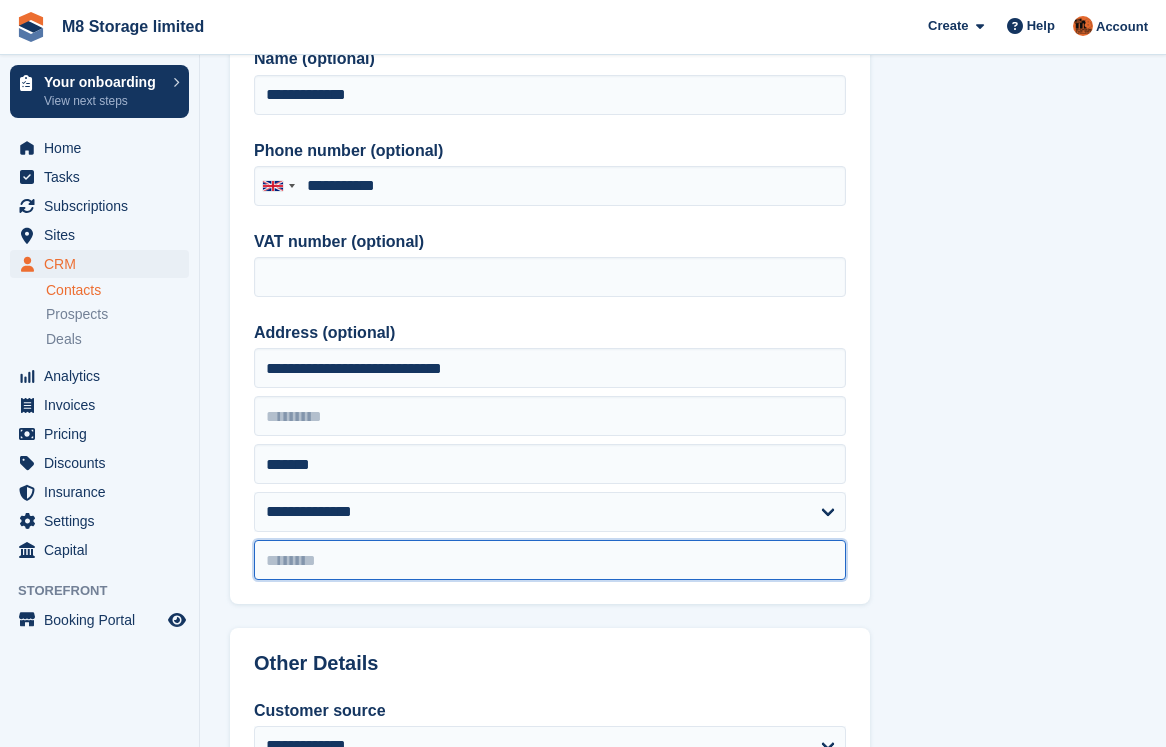 click at bounding box center (550, 560) 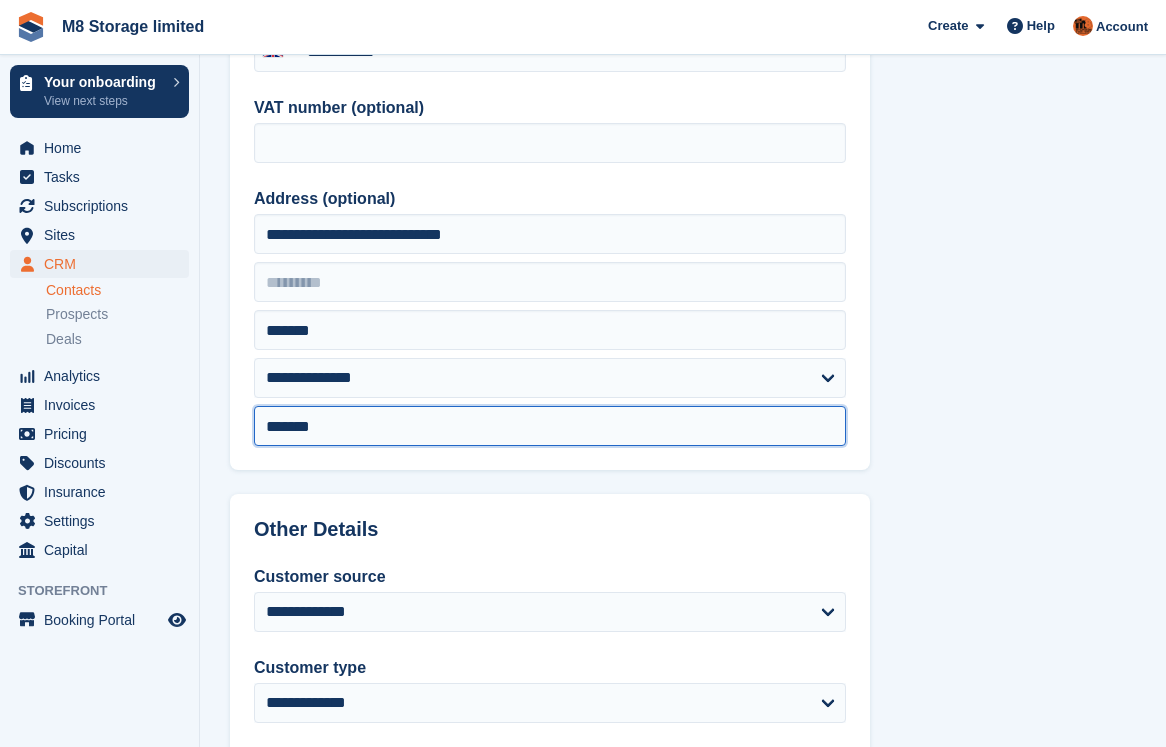 scroll, scrollTop: 700, scrollLeft: 0, axis: vertical 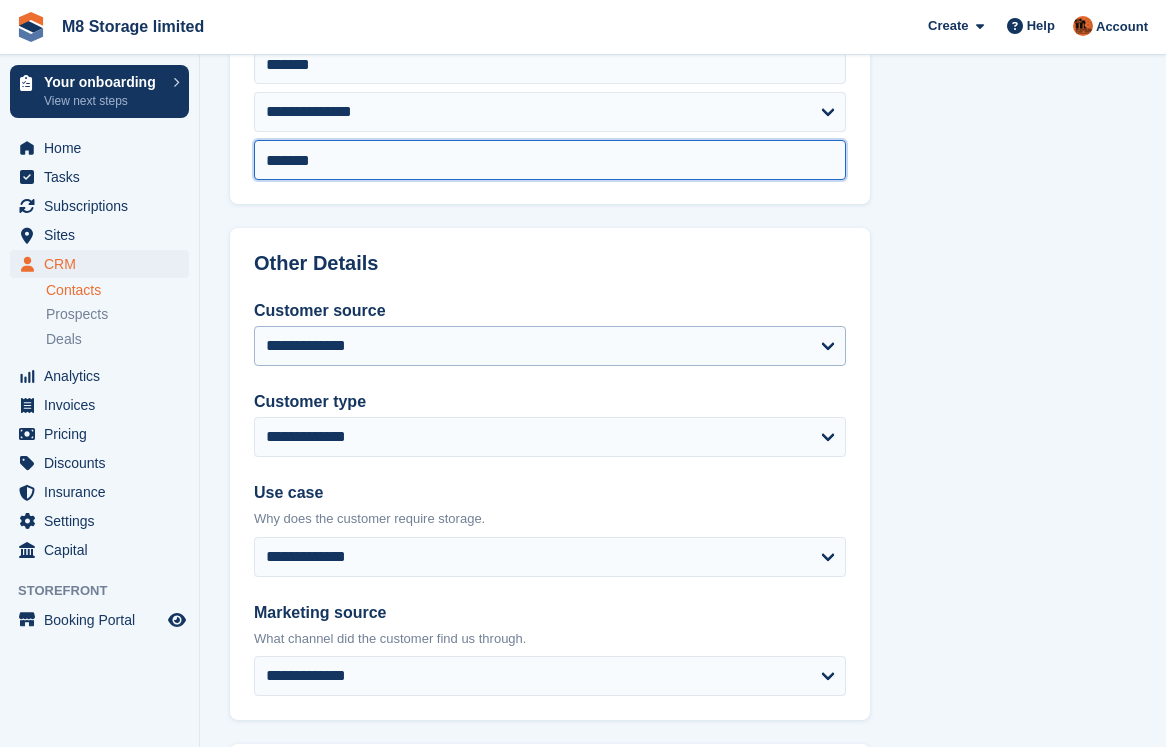 type on "*******" 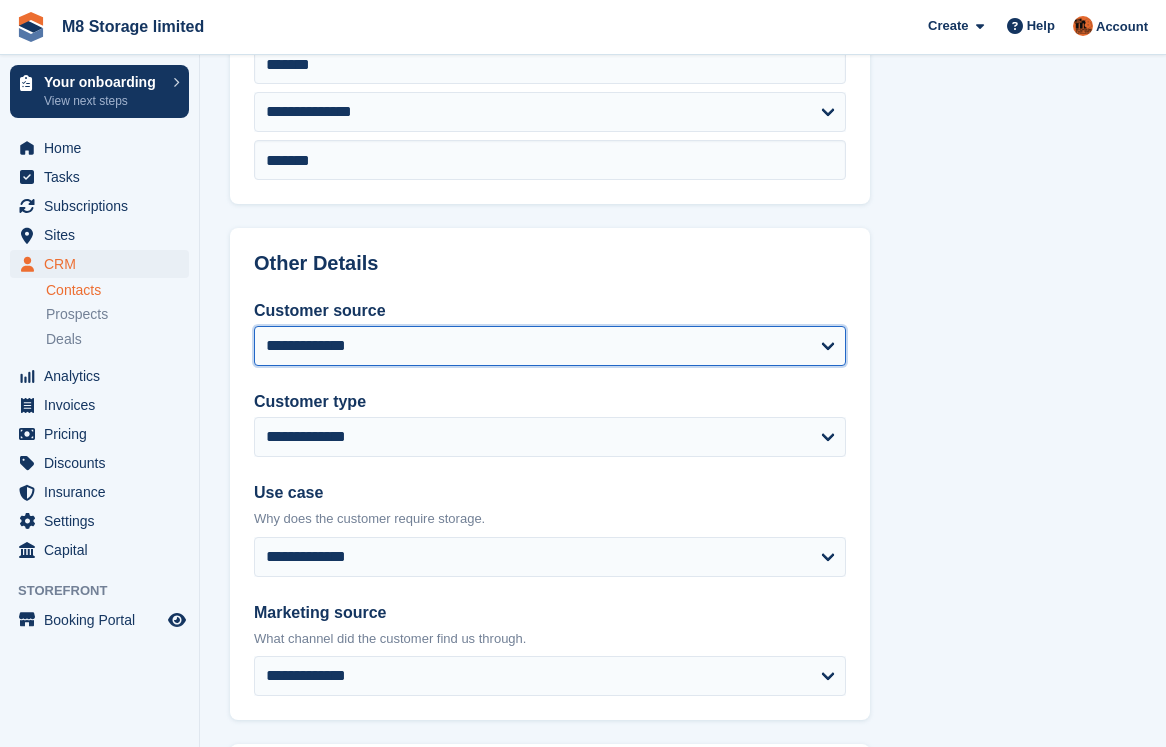 click on "**********" at bounding box center (550, 346) 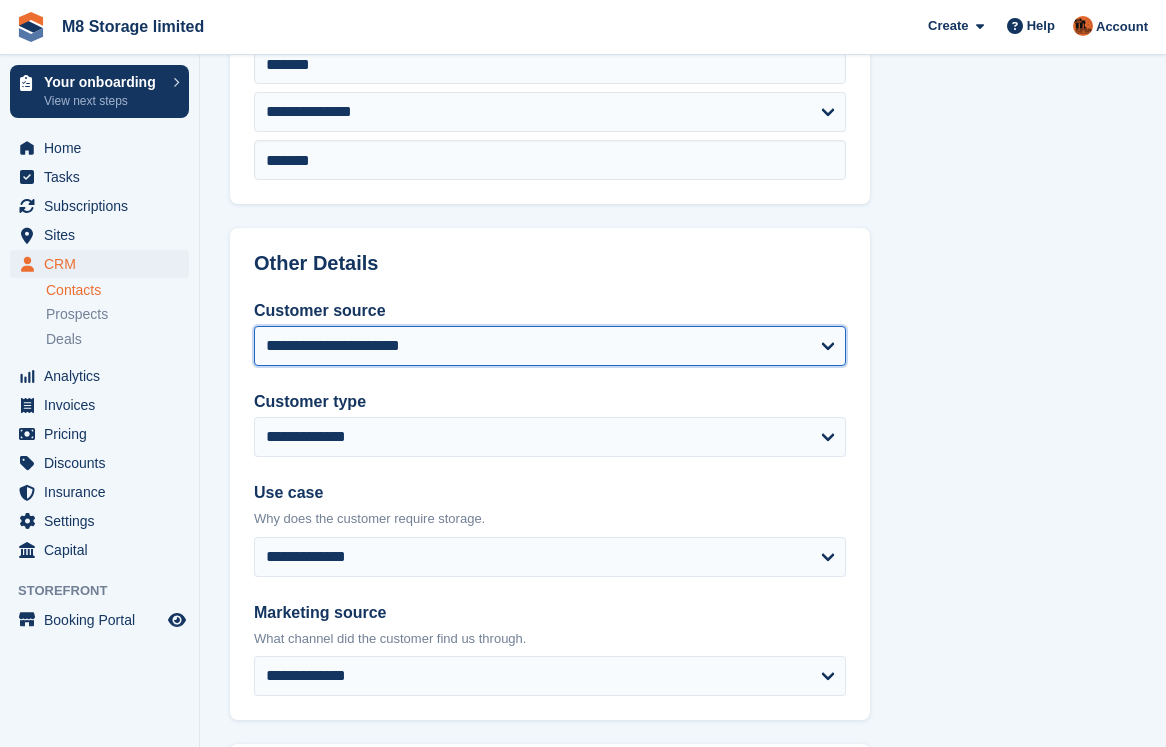 click on "**********" at bounding box center [550, 346] 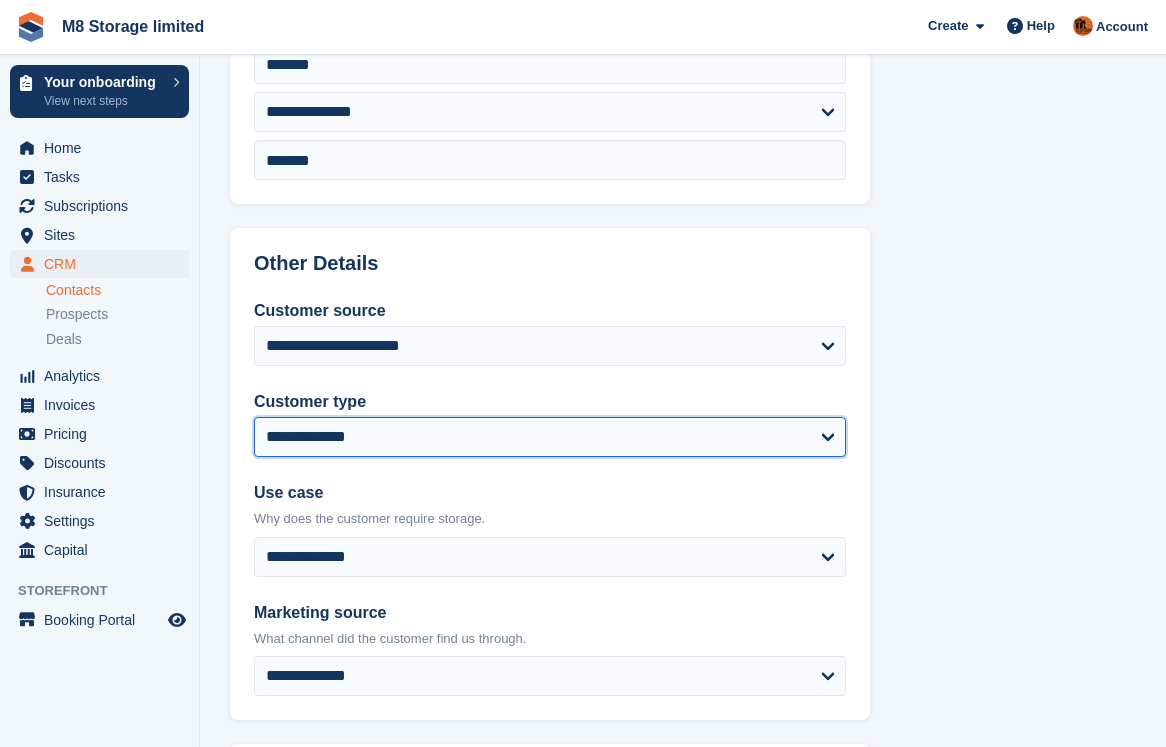 click on "**********" at bounding box center [550, 437] 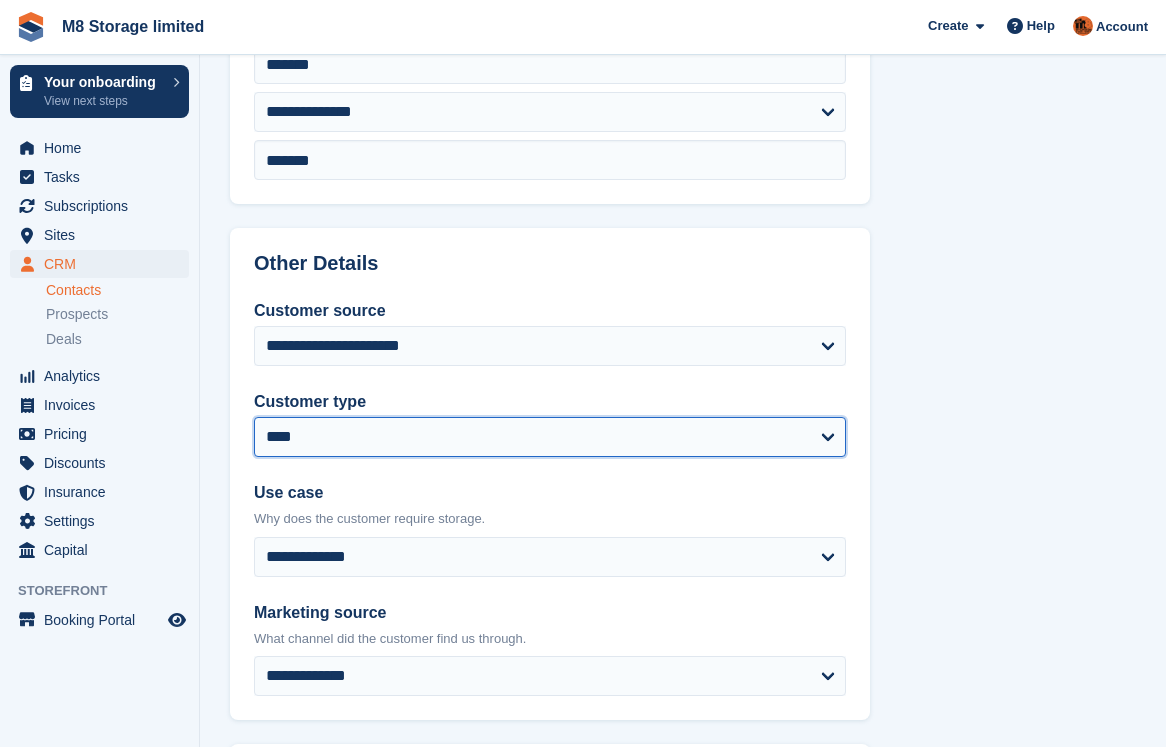 click on "**********" at bounding box center (550, 437) 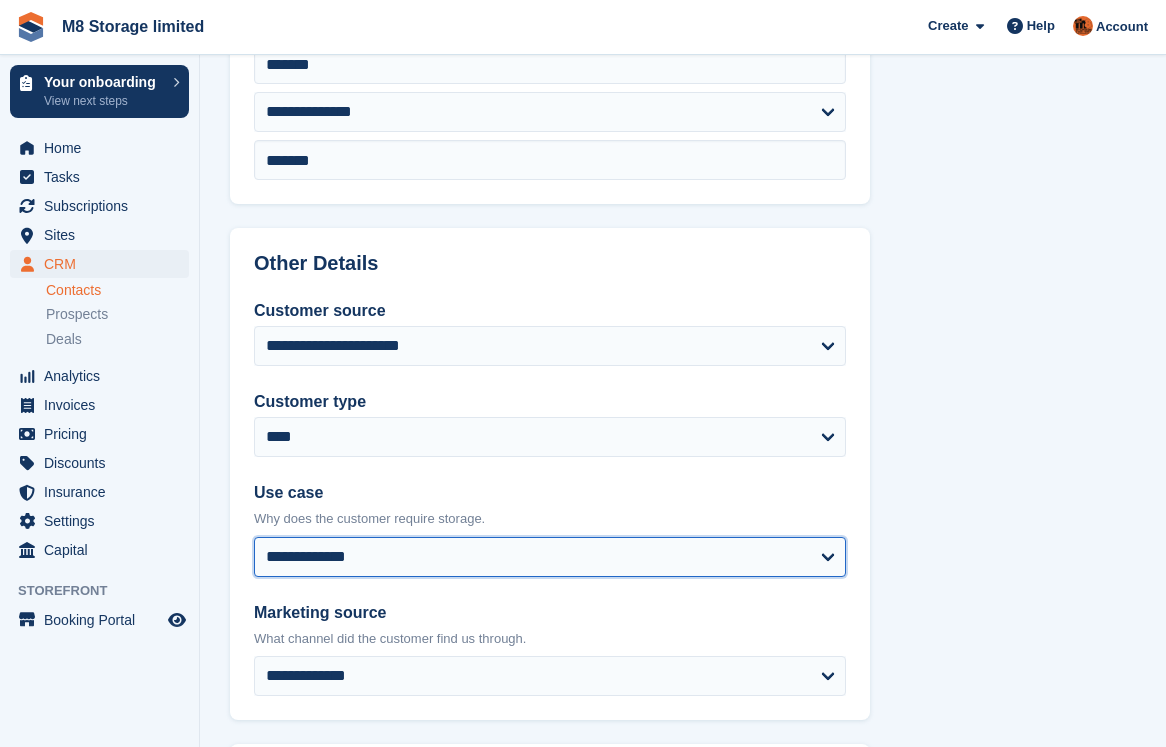 click on "**********" at bounding box center [550, 557] 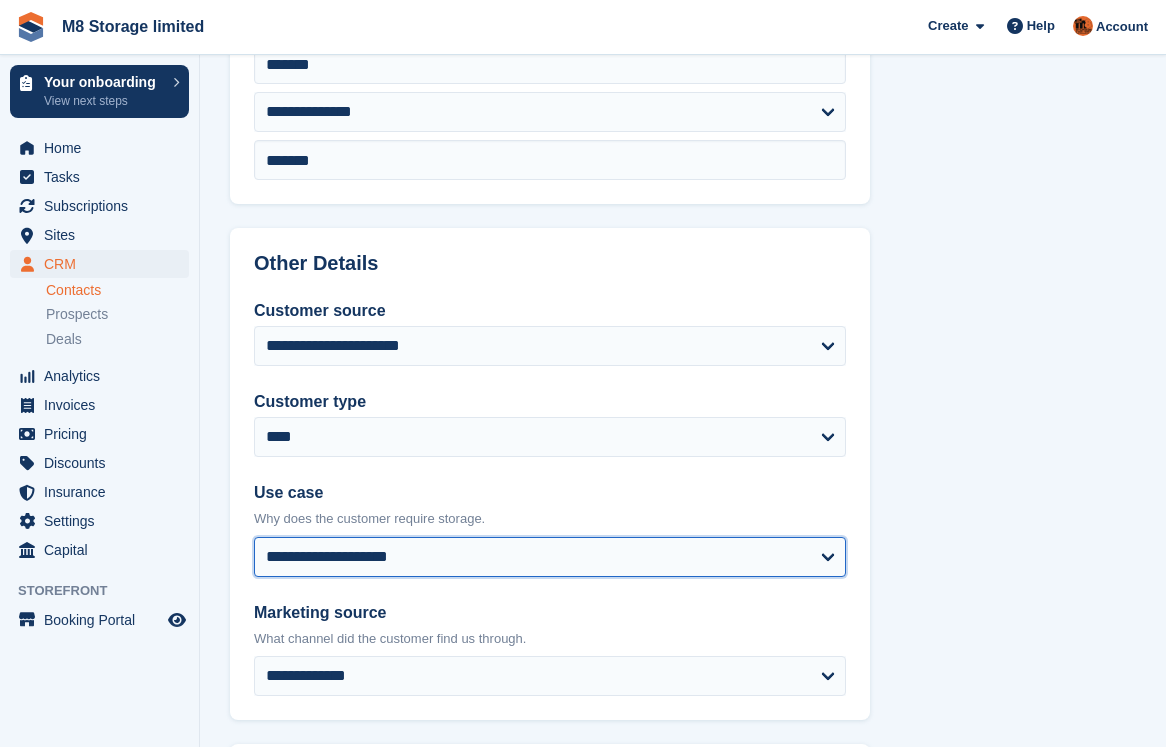 click on "**********" at bounding box center [550, 557] 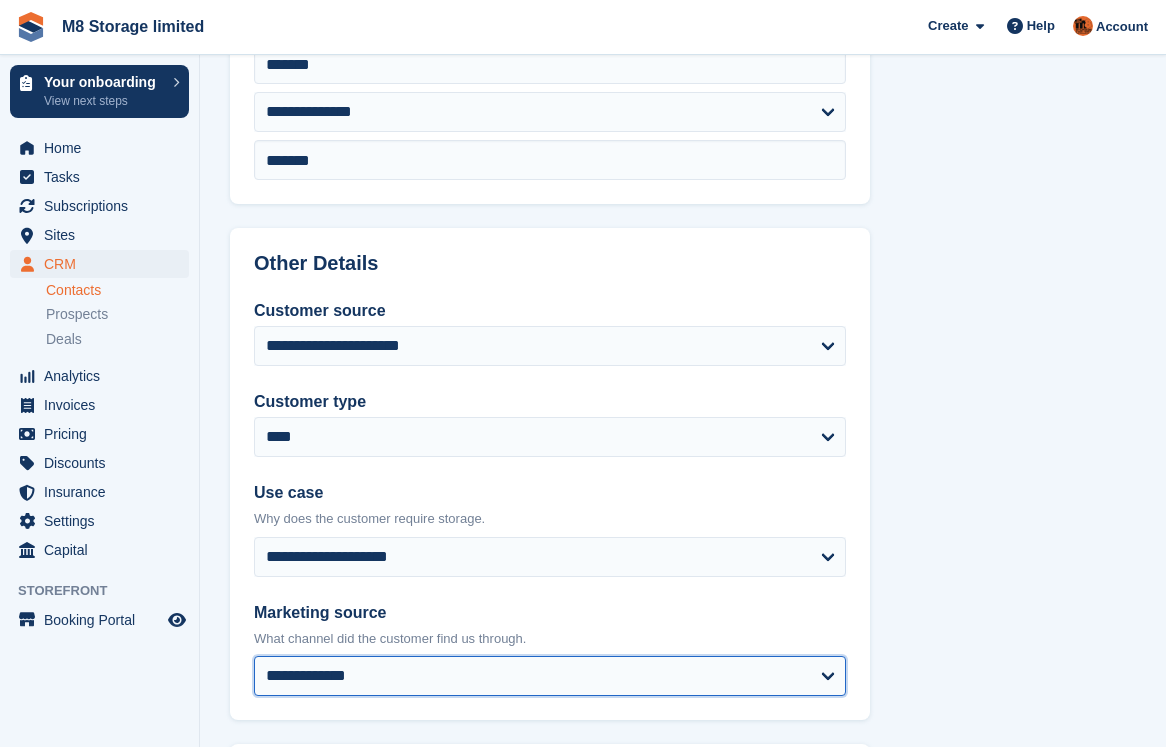 click on "**********" at bounding box center [550, 676] 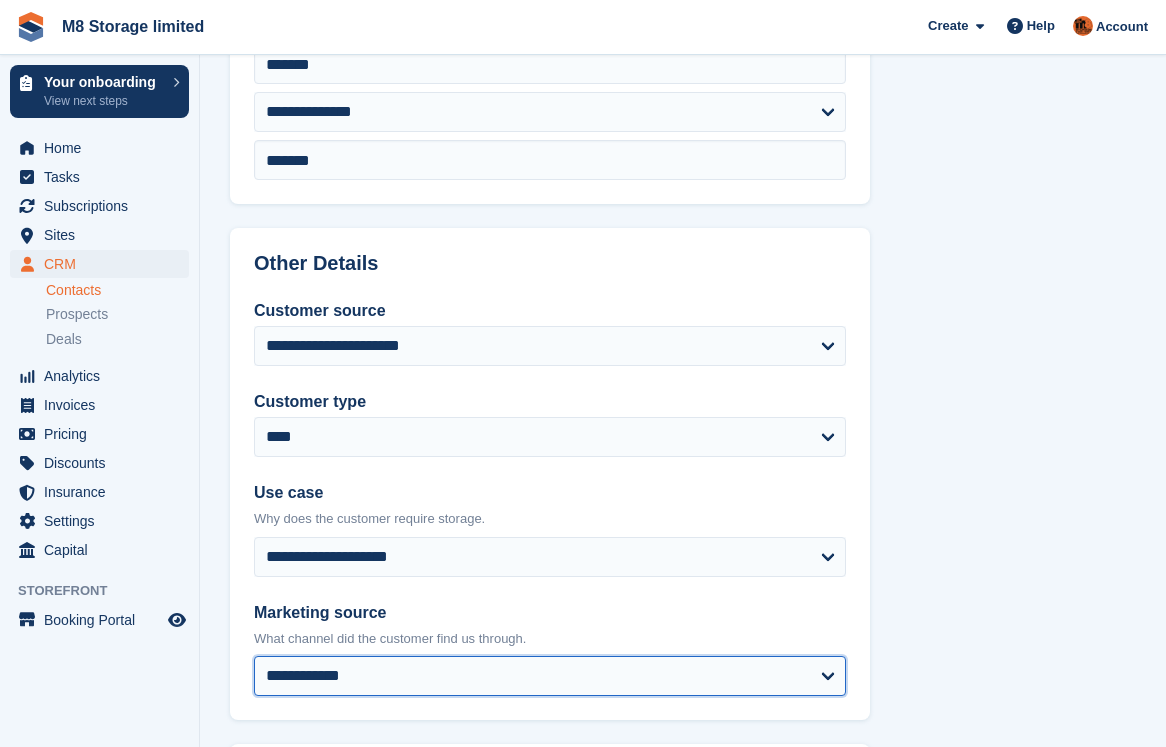 click on "**********" at bounding box center [550, 676] 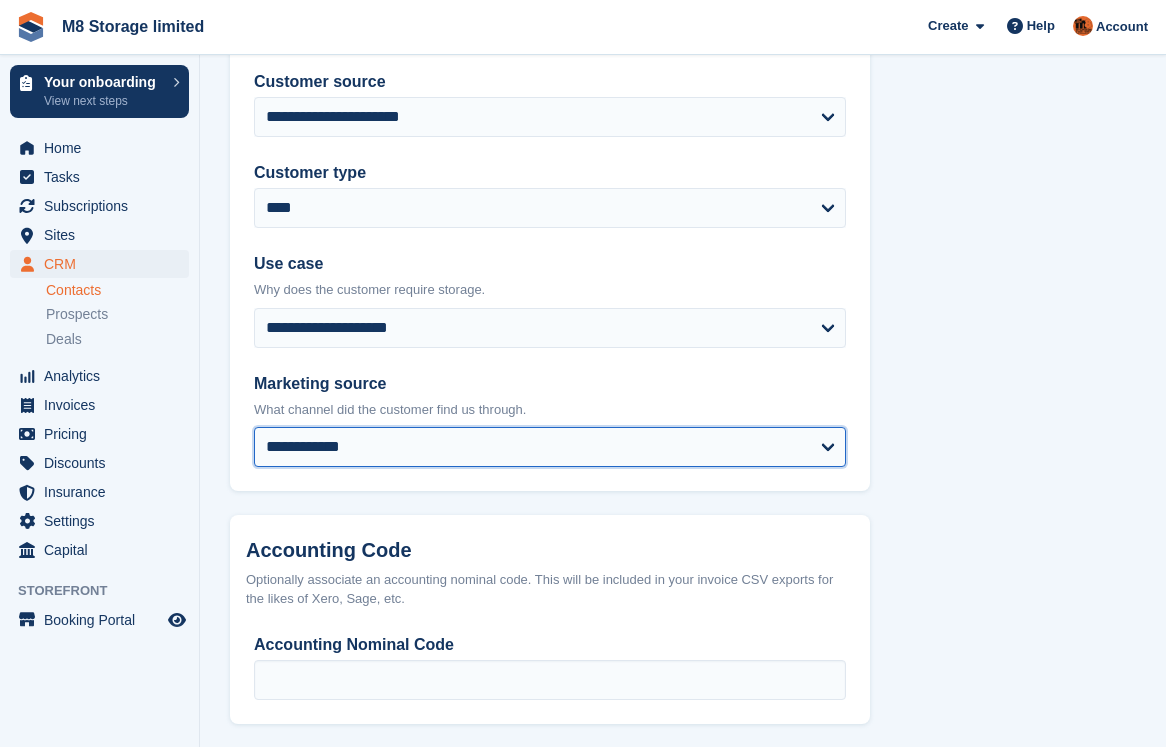 scroll, scrollTop: 1000, scrollLeft: 0, axis: vertical 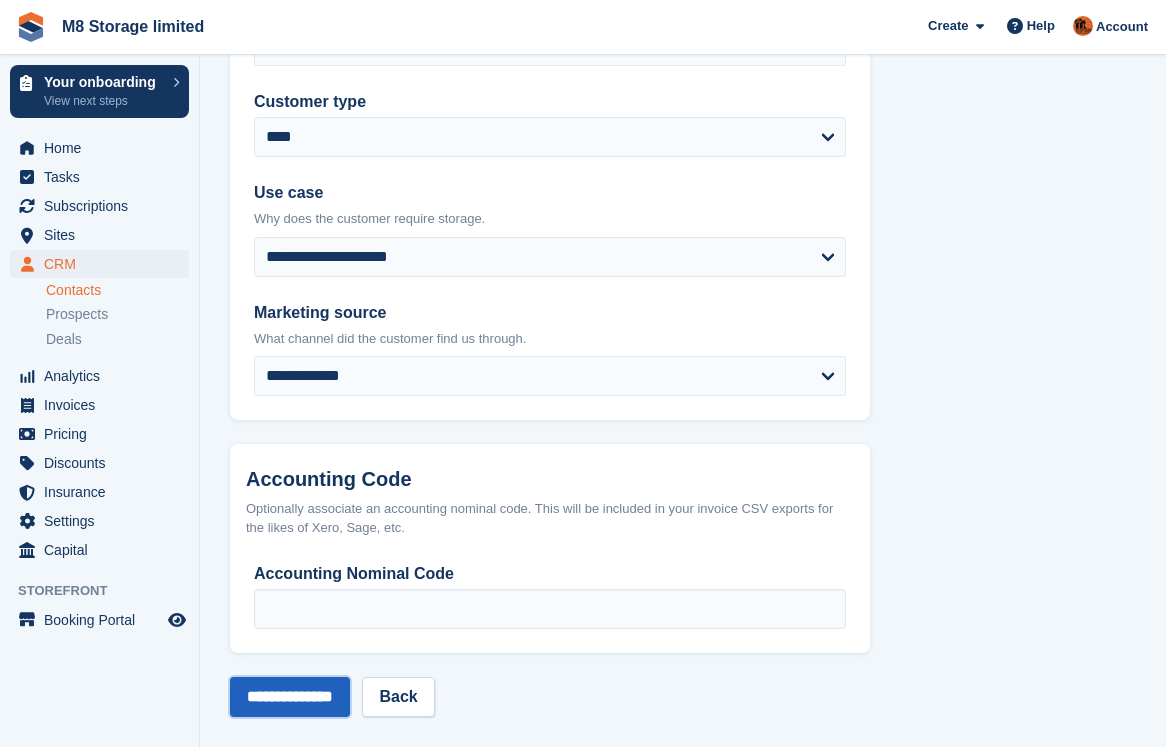 click on "**********" at bounding box center (290, 697) 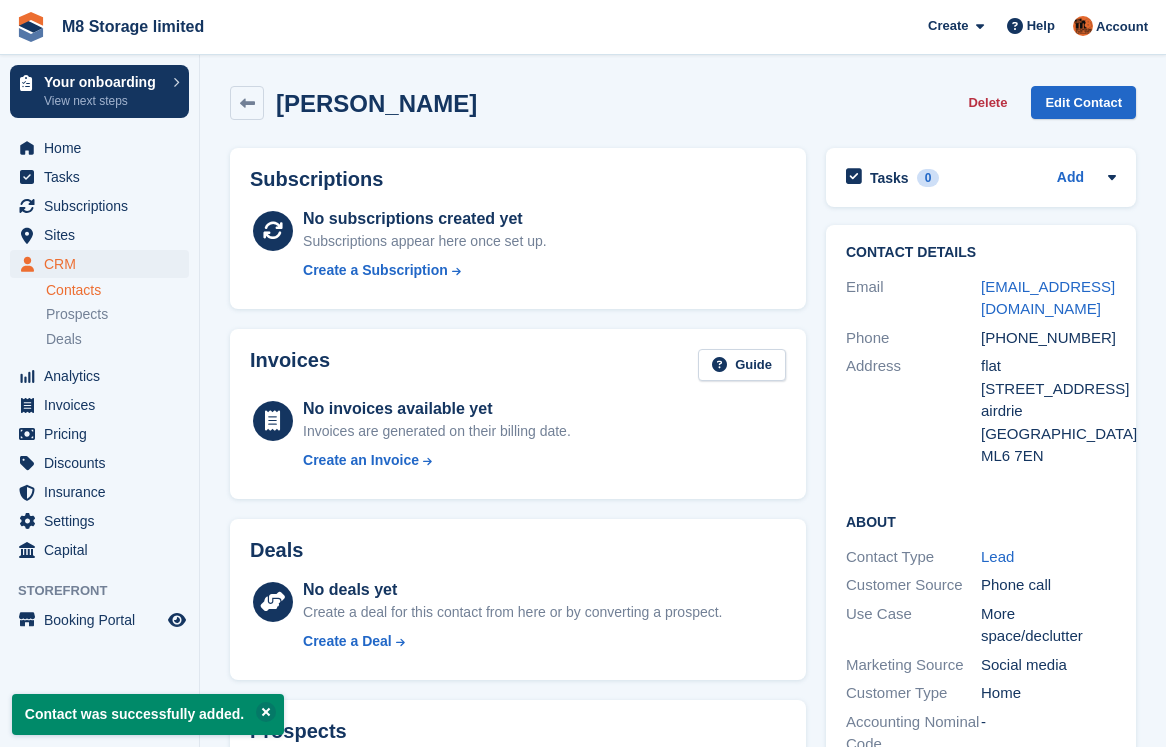 scroll, scrollTop: 0, scrollLeft: 0, axis: both 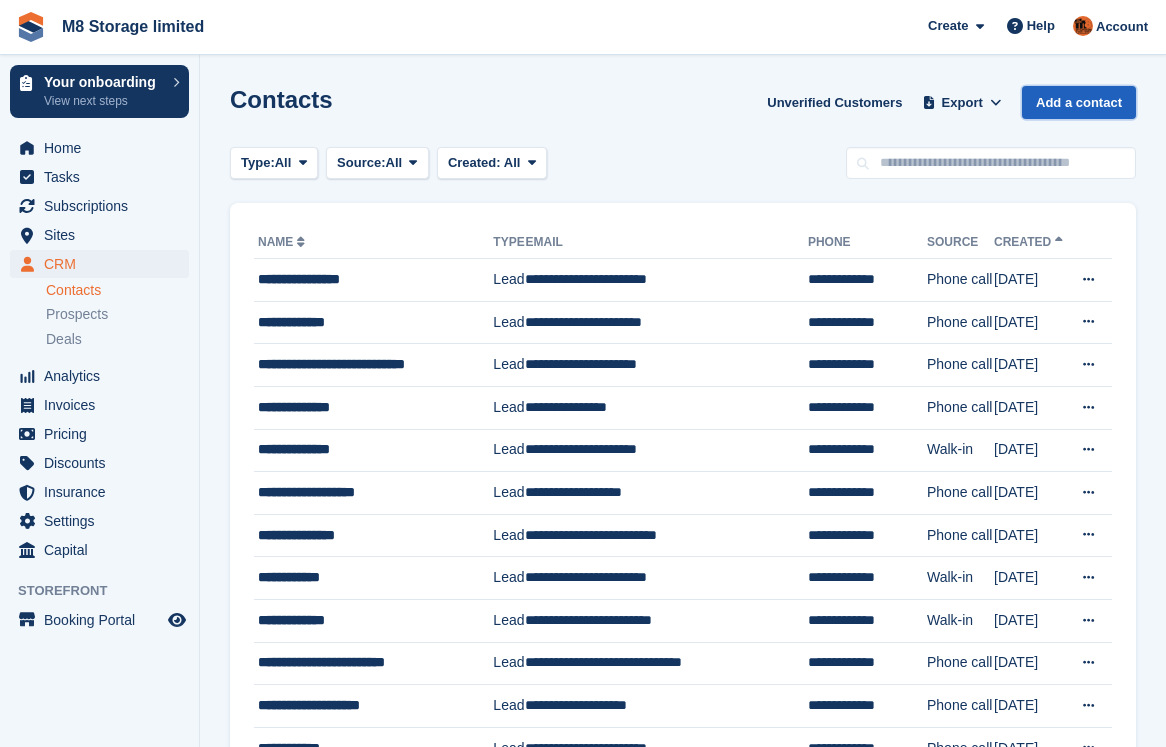 click on "Add a contact" at bounding box center [1079, 102] 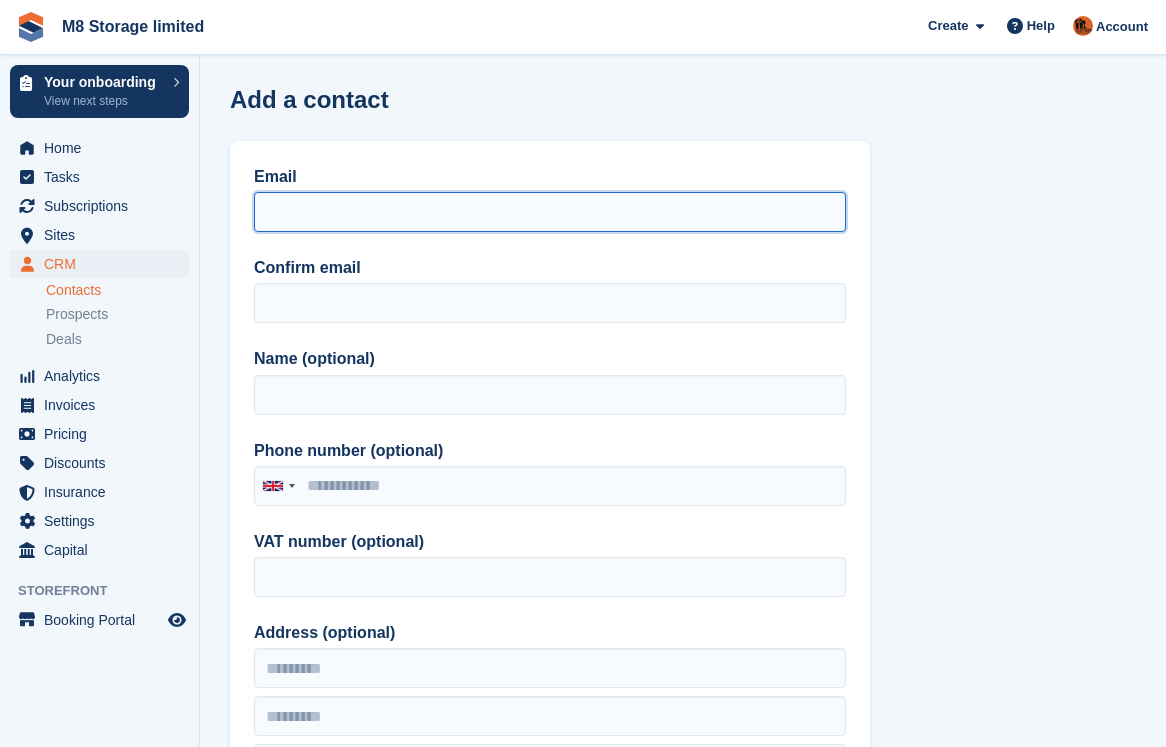 drag, startPoint x: 600, startPoint y: 207, endPoint x: 619, endPoint y: 204, distance: 19.235384 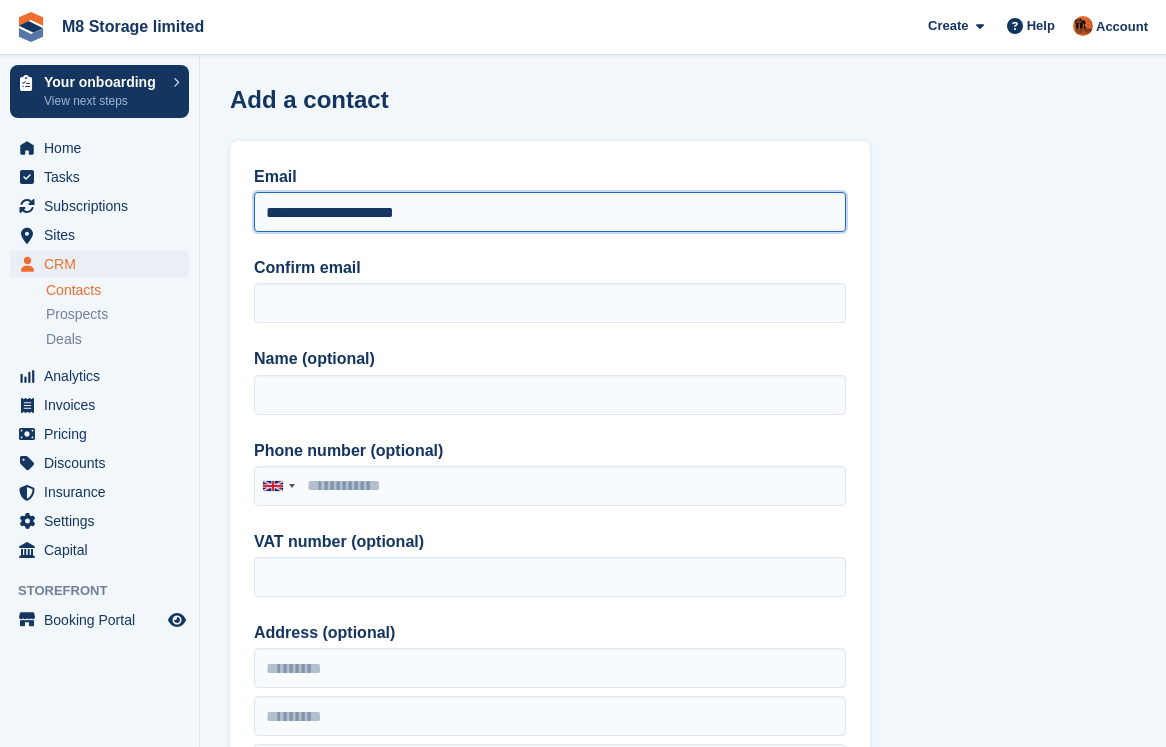 drag, startPoint x: 447, startPoint y: 211, endPoint x: 252, endPoint y: 222, distance: 195.31001 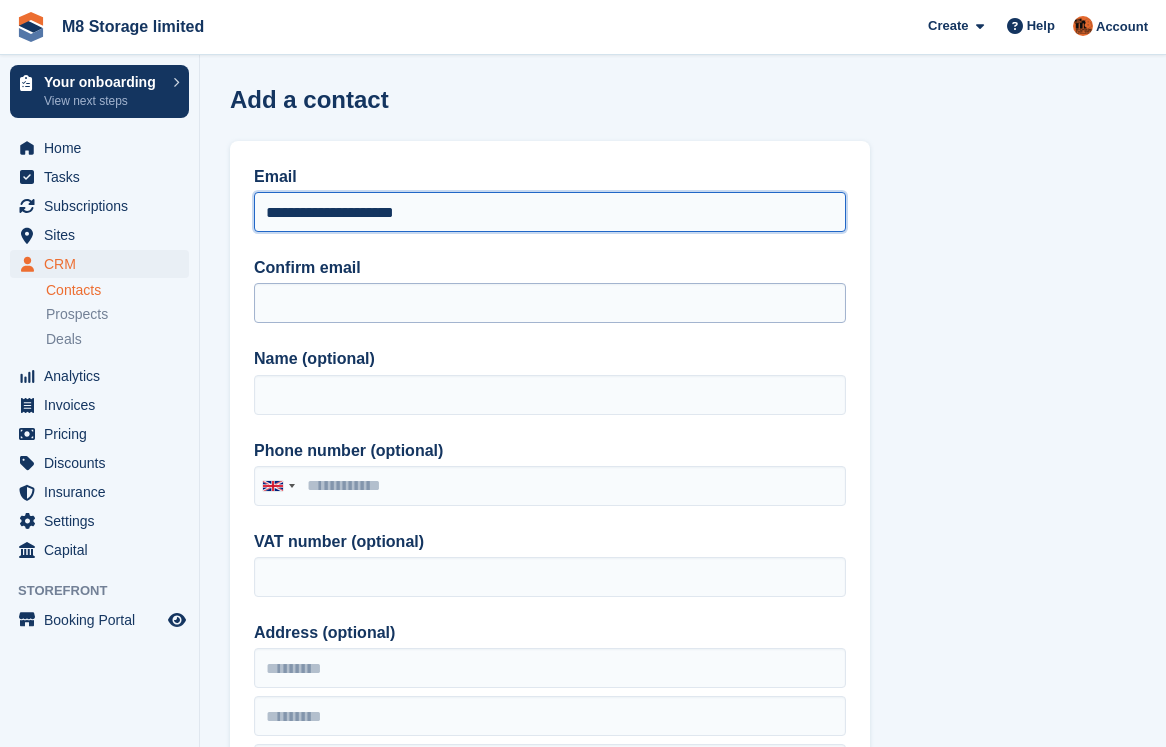 type on "**********" 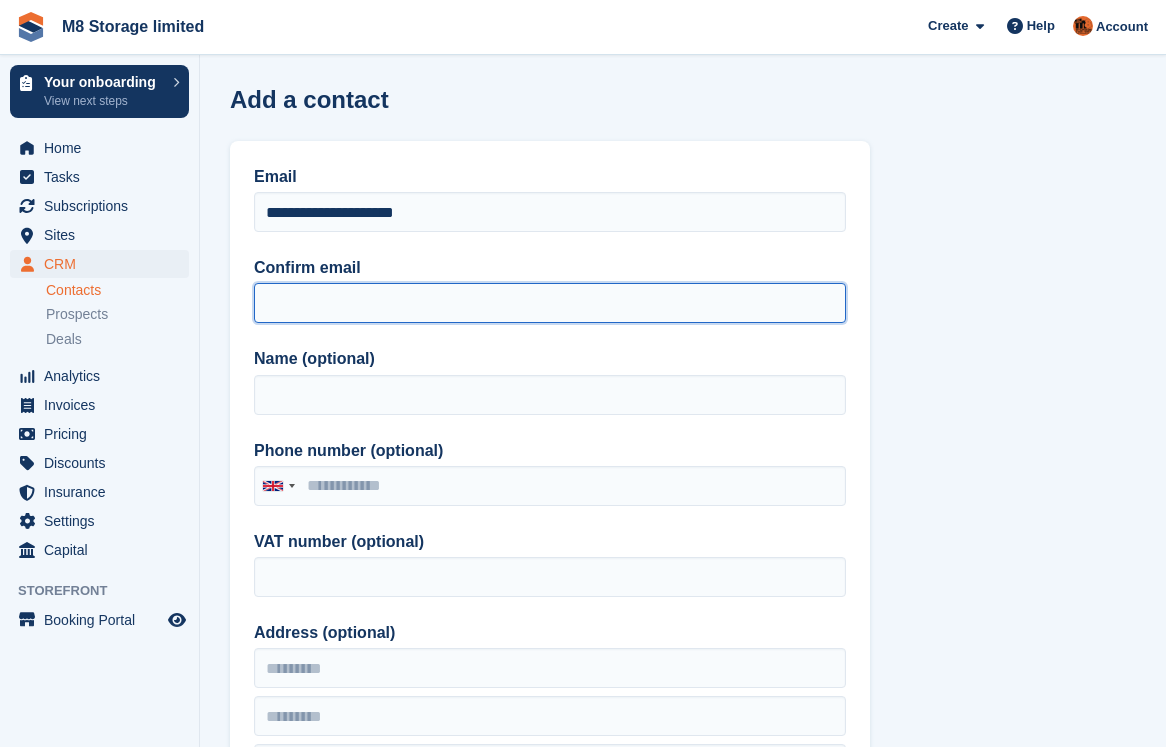 paste on "**********" 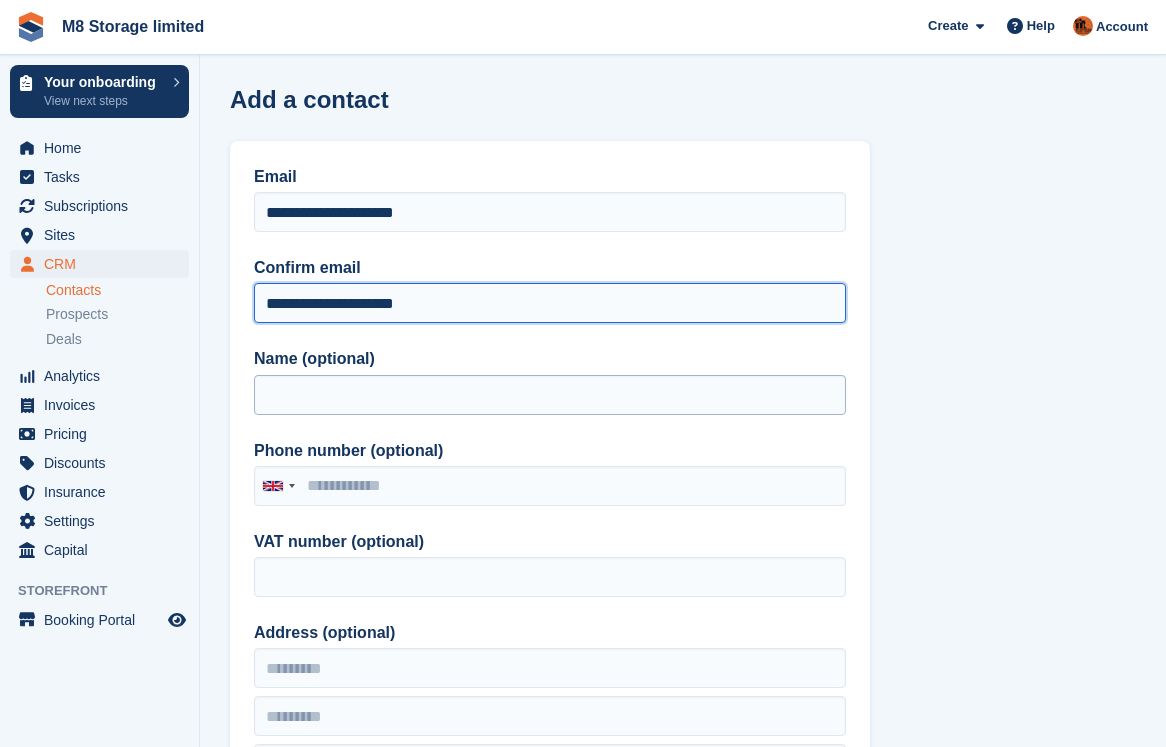 type on "**********" 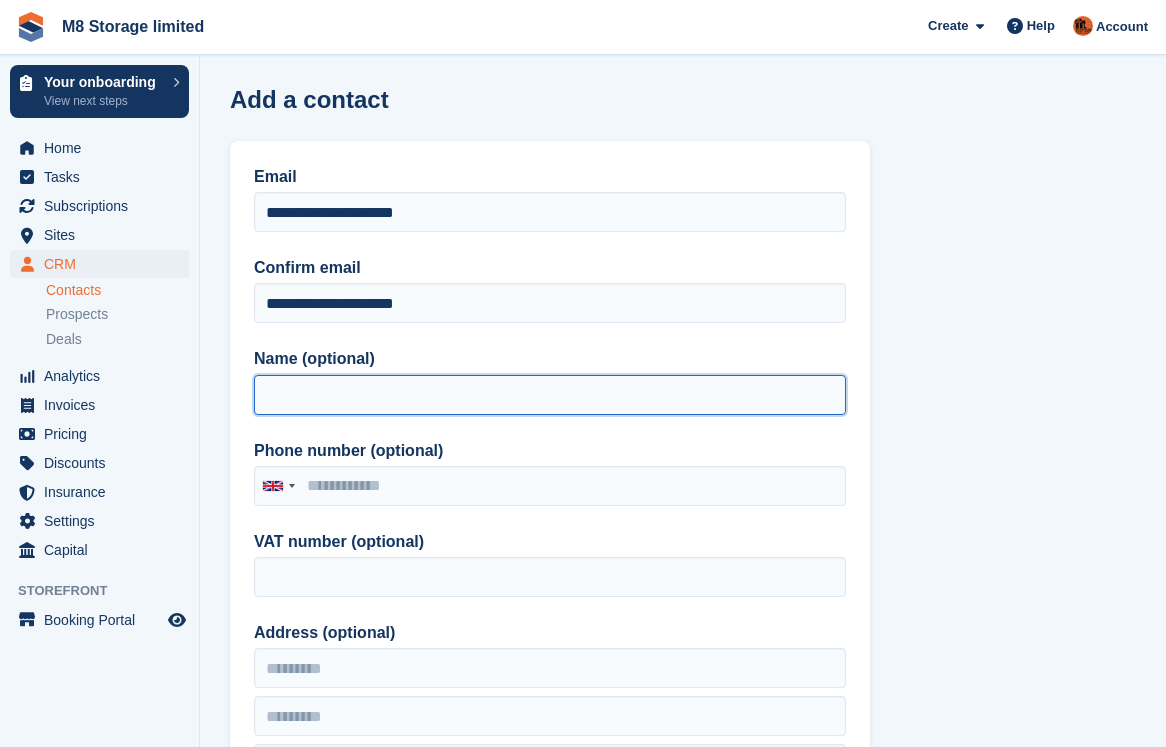 click on "Name (optional)" at bounding box center [550, 395] 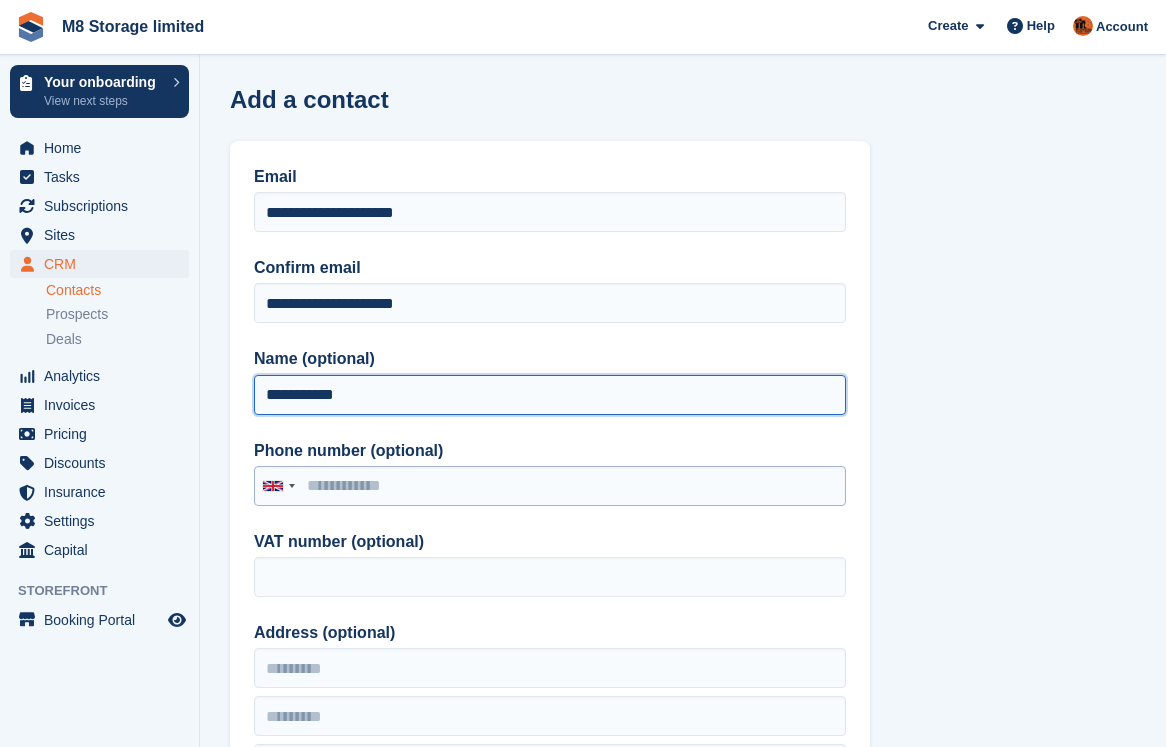 type on "**********" 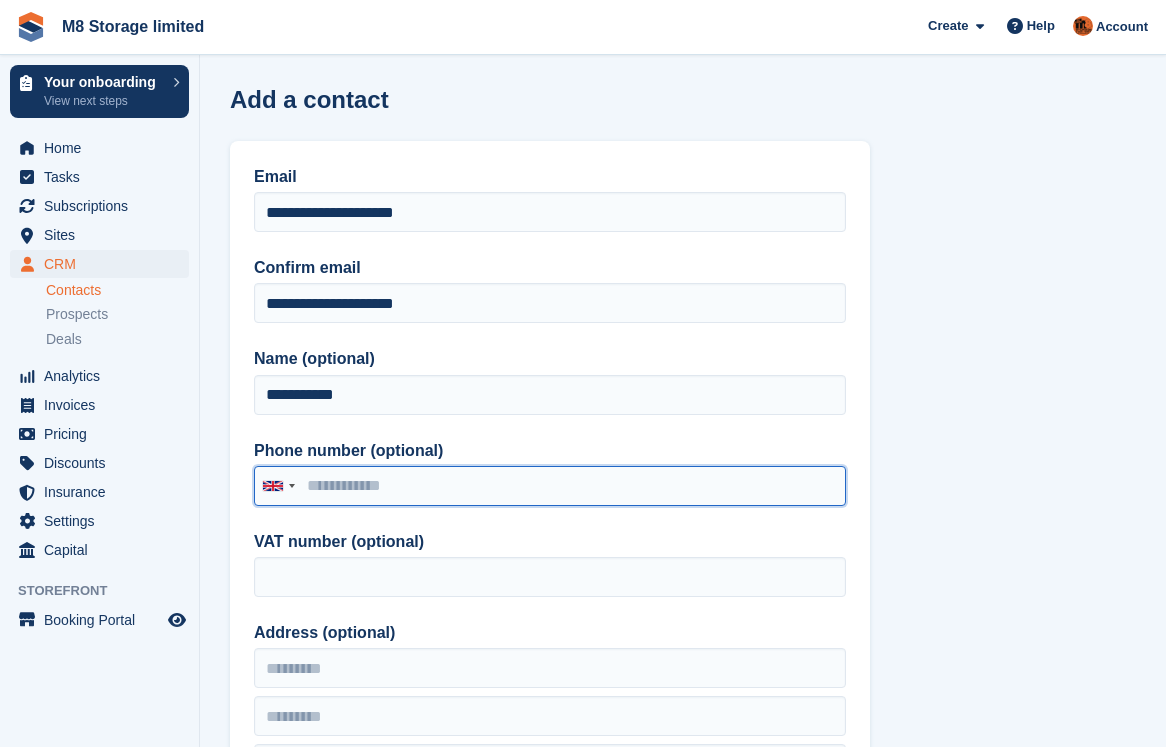 click on "Phone number (optional)" at bounding box center (550, 486) 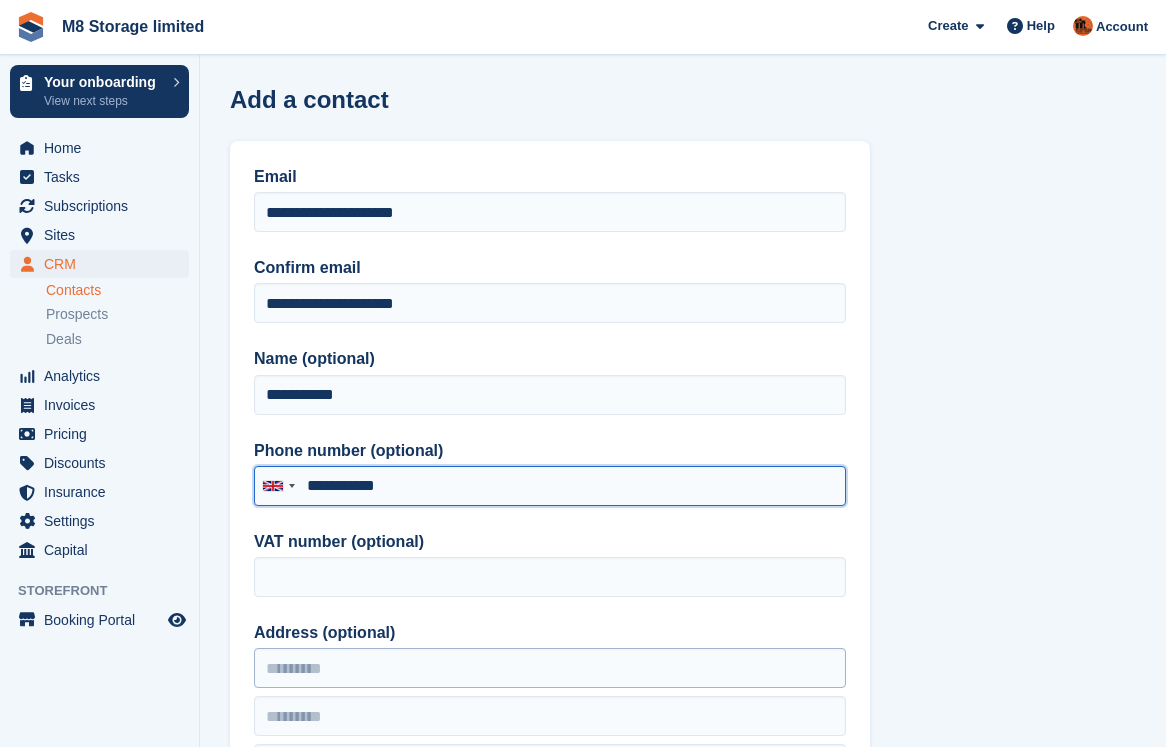 type on "**********" 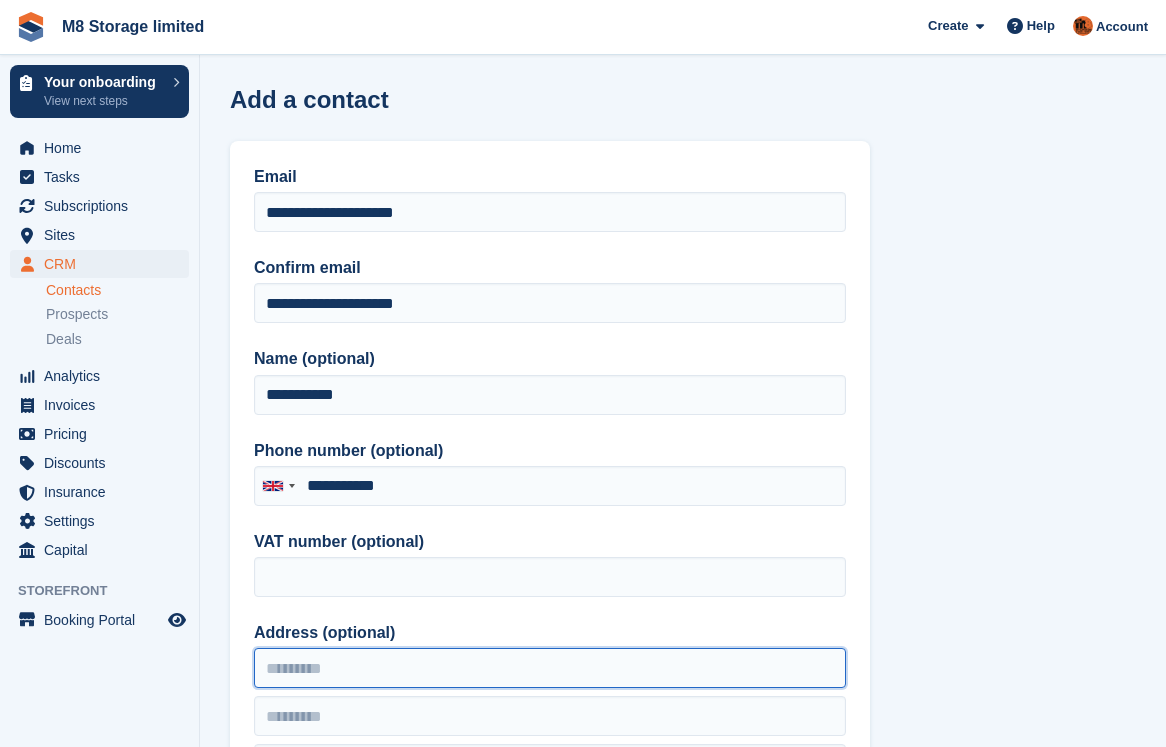 click on "Address (optional)" at bounding box center [550, 668] 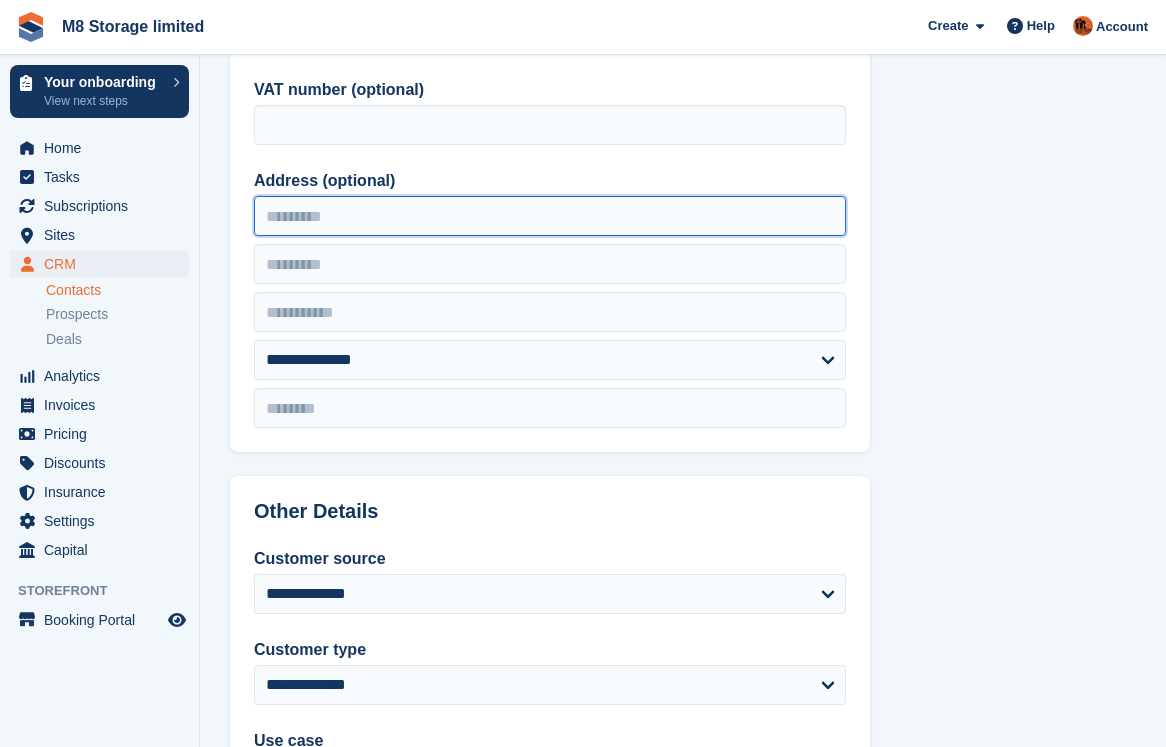 scroll, scrollTop: 500, scrollLeft: 0, axis: vertical 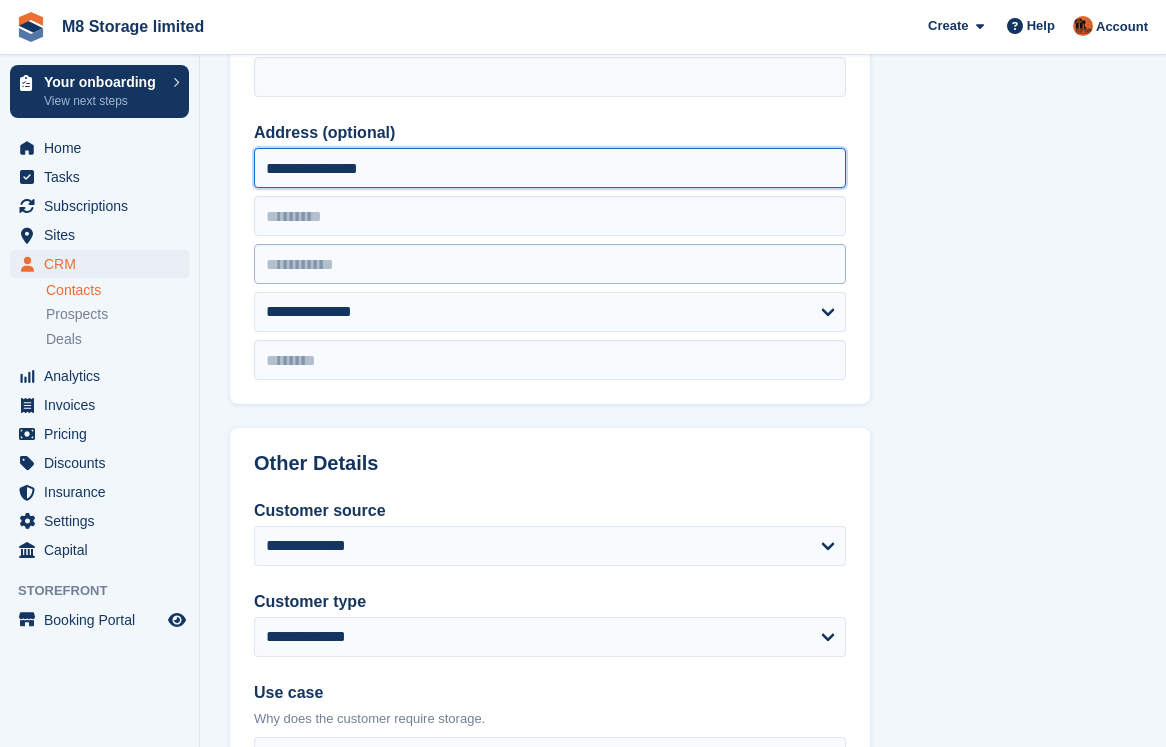 type on "**********" 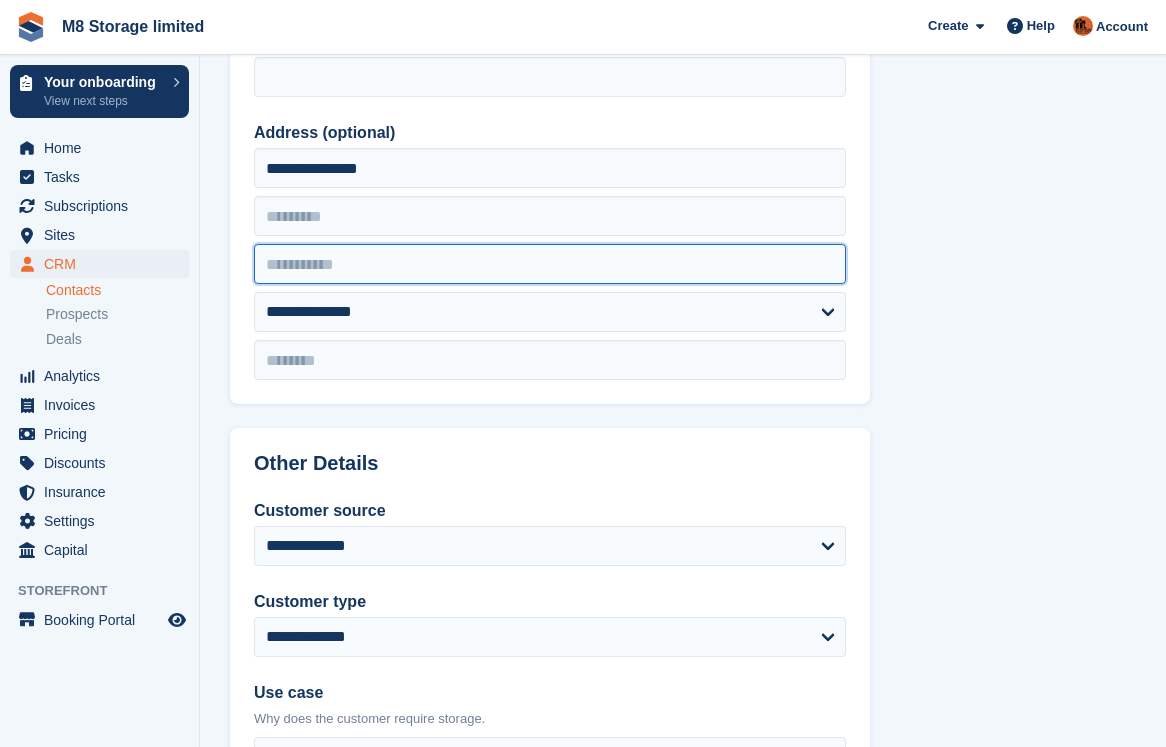 drag, startPoint x: 393, startPoint y: 270, endPoint x: 402, endPoint y: 276, distance: 10.816654 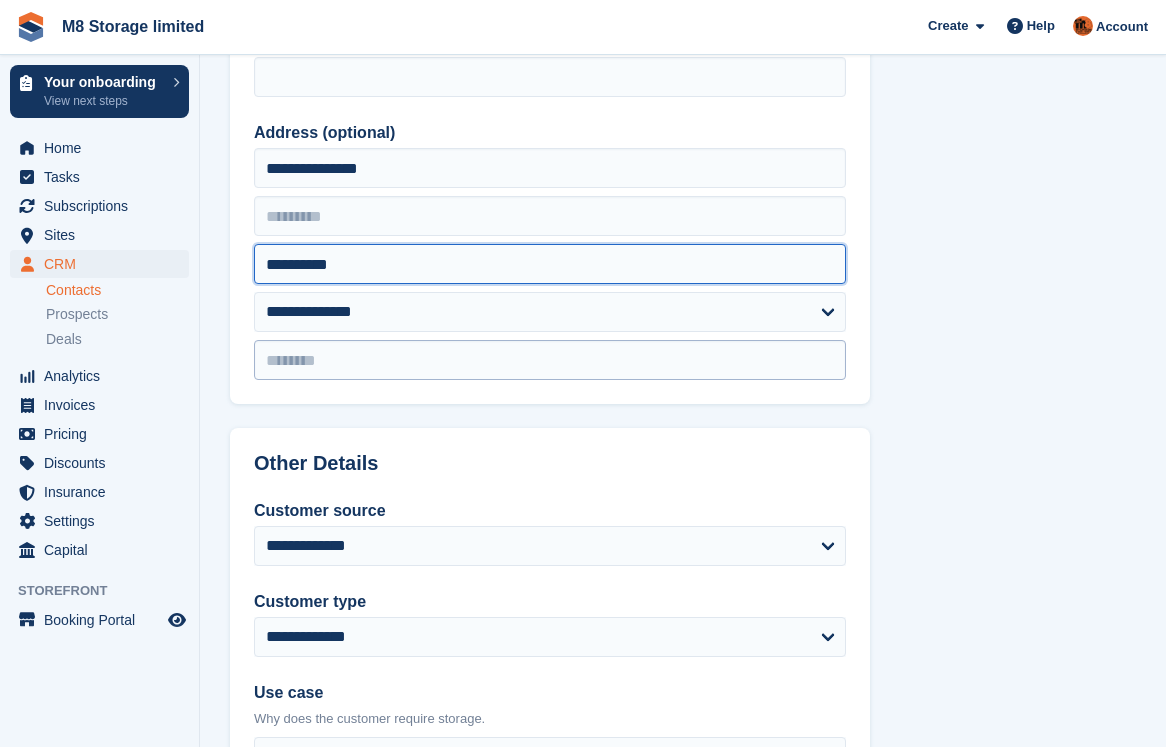 type on "**********" 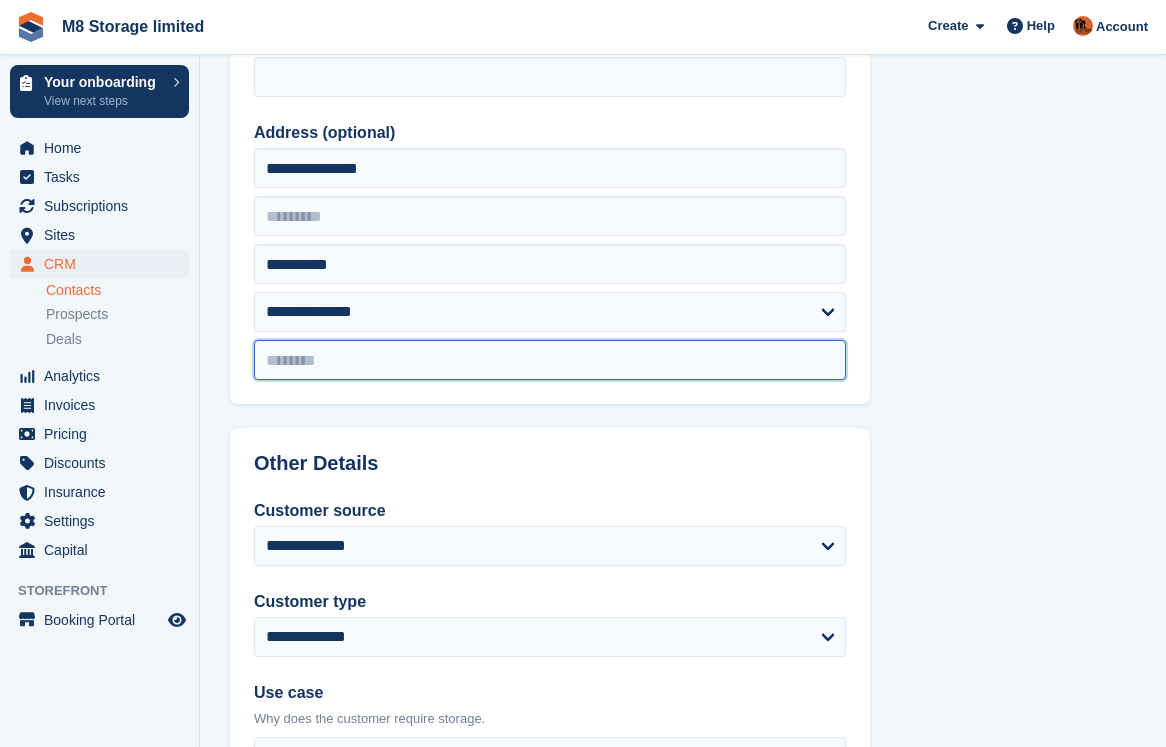 click at bounding box center [550, 360] 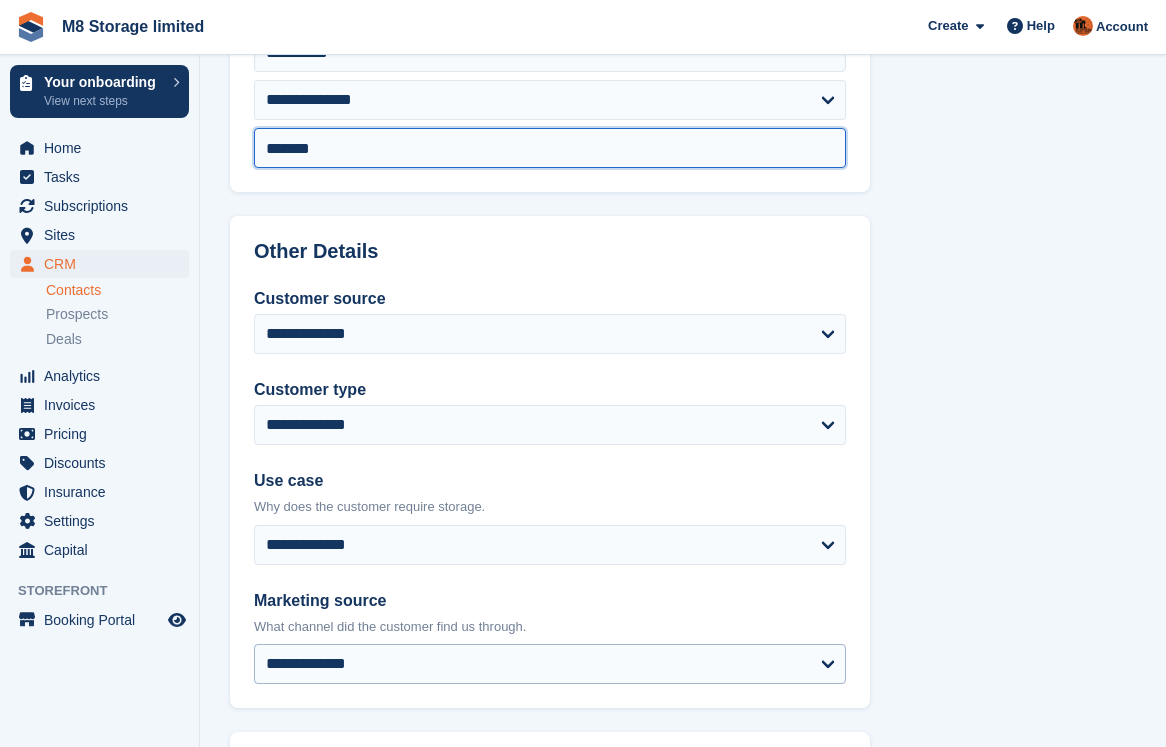 scroll, scrollTop: 700, scrollLeft: 0, axis: vertical 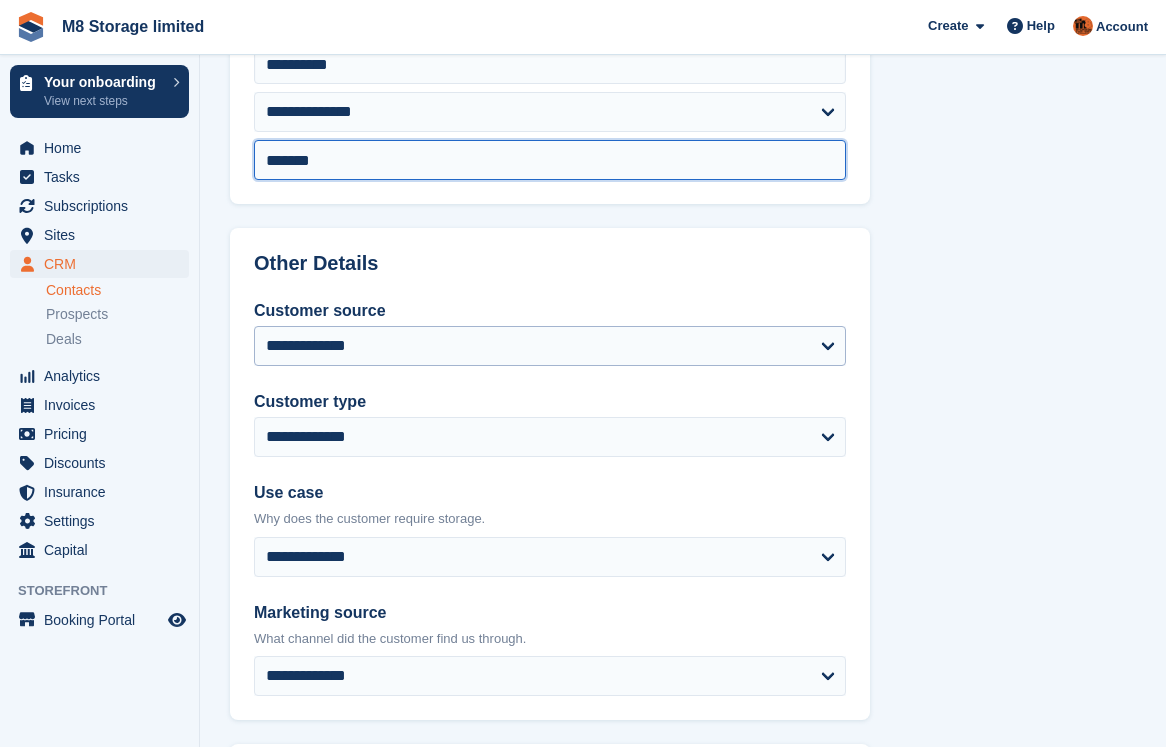 type on "*******" 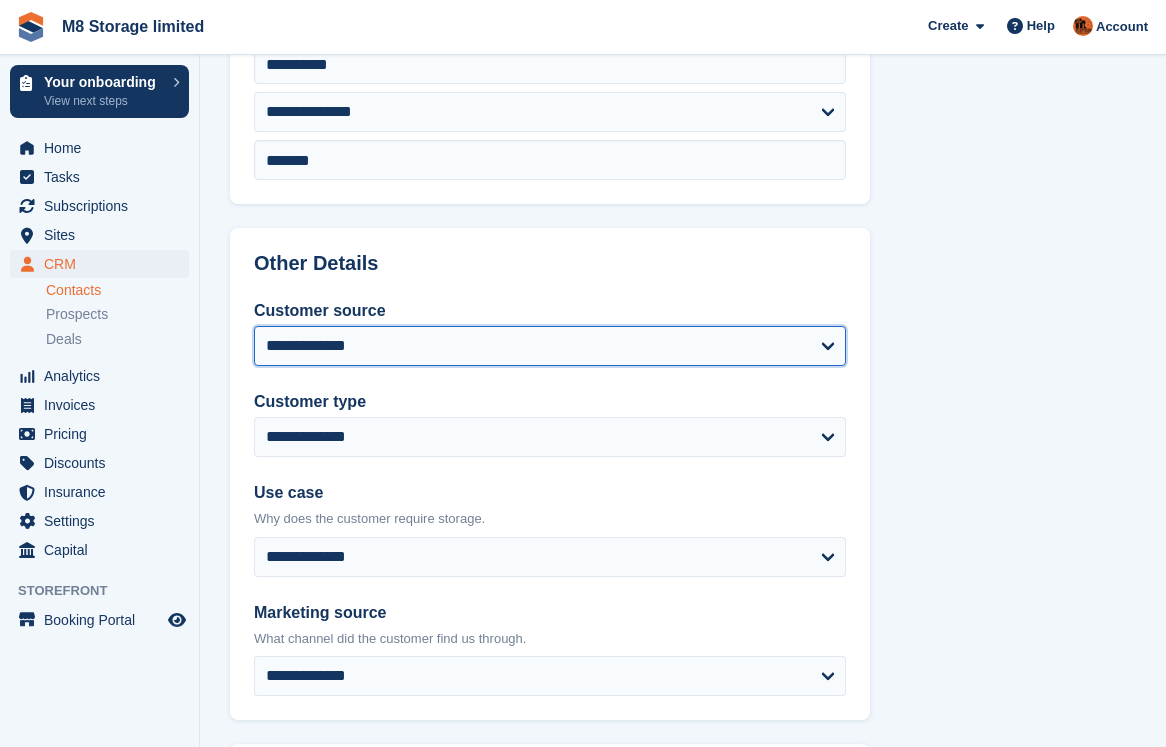 click on "**********" at bounding box center (550, 346) 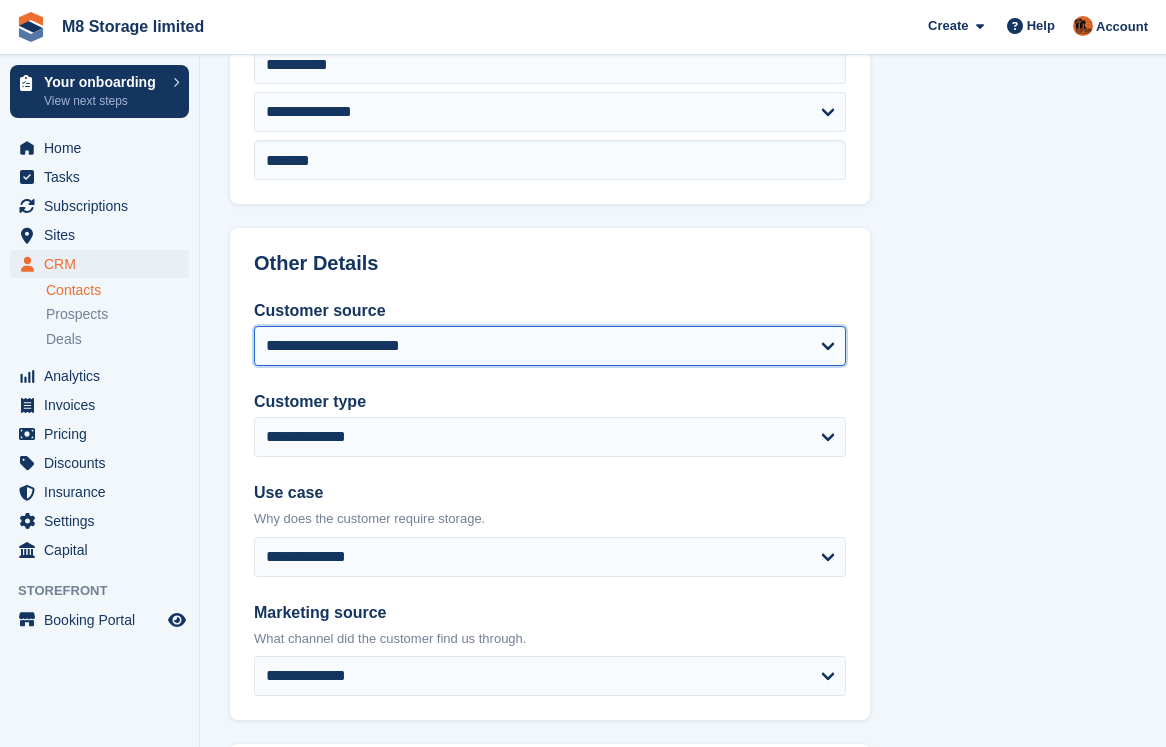 click on "**********" at bounding box center [550, 346] 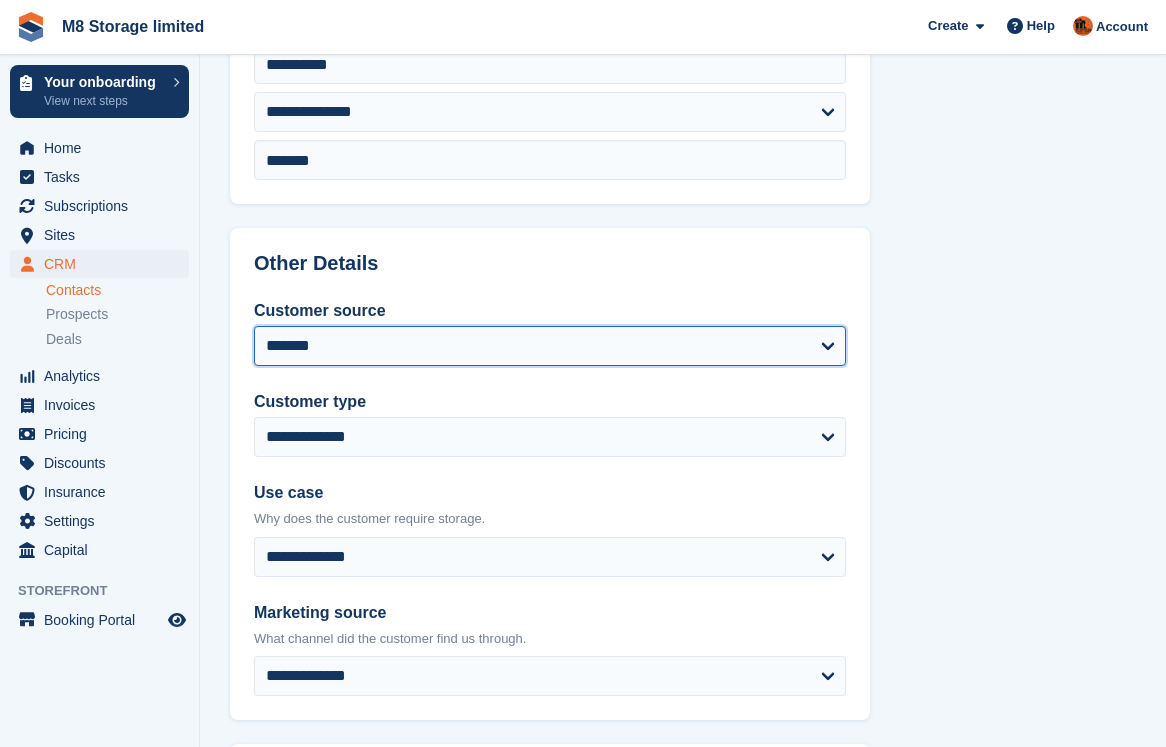 click on "**********" at bounding box center (550, 346) 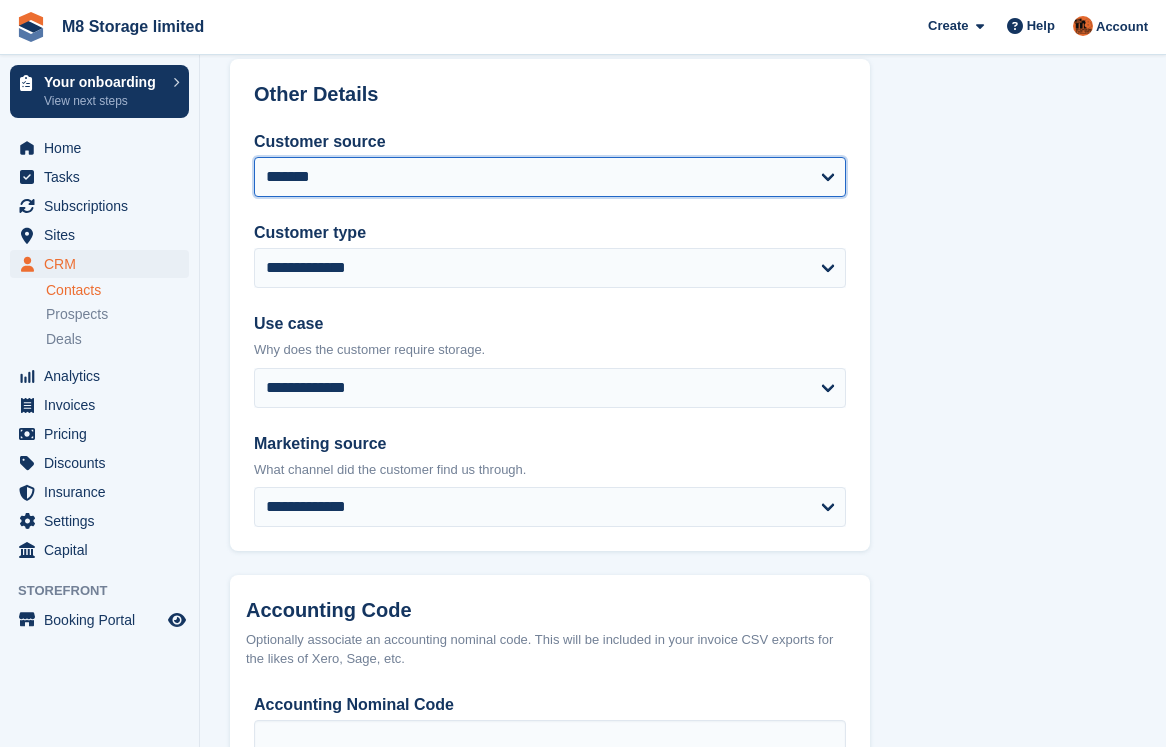 scroll, scrollTop: 1000, scrollLeft: 0, axis: vertical 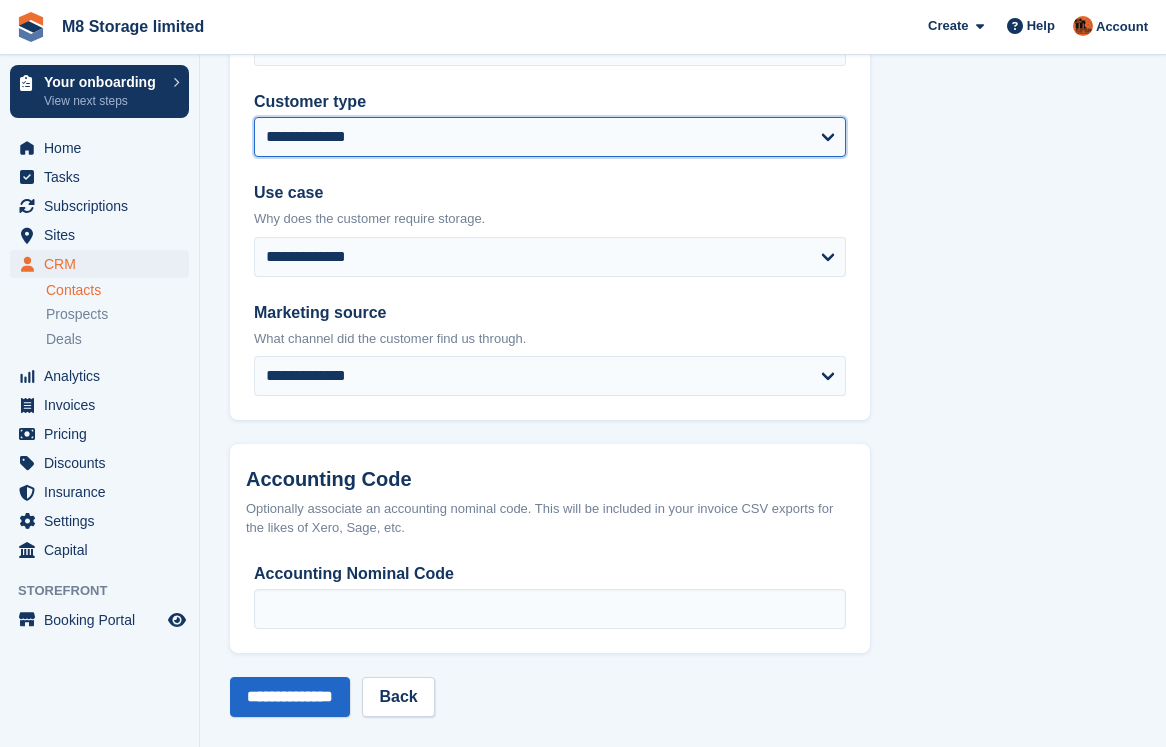click on "**********" at bounding box center (550, 137) 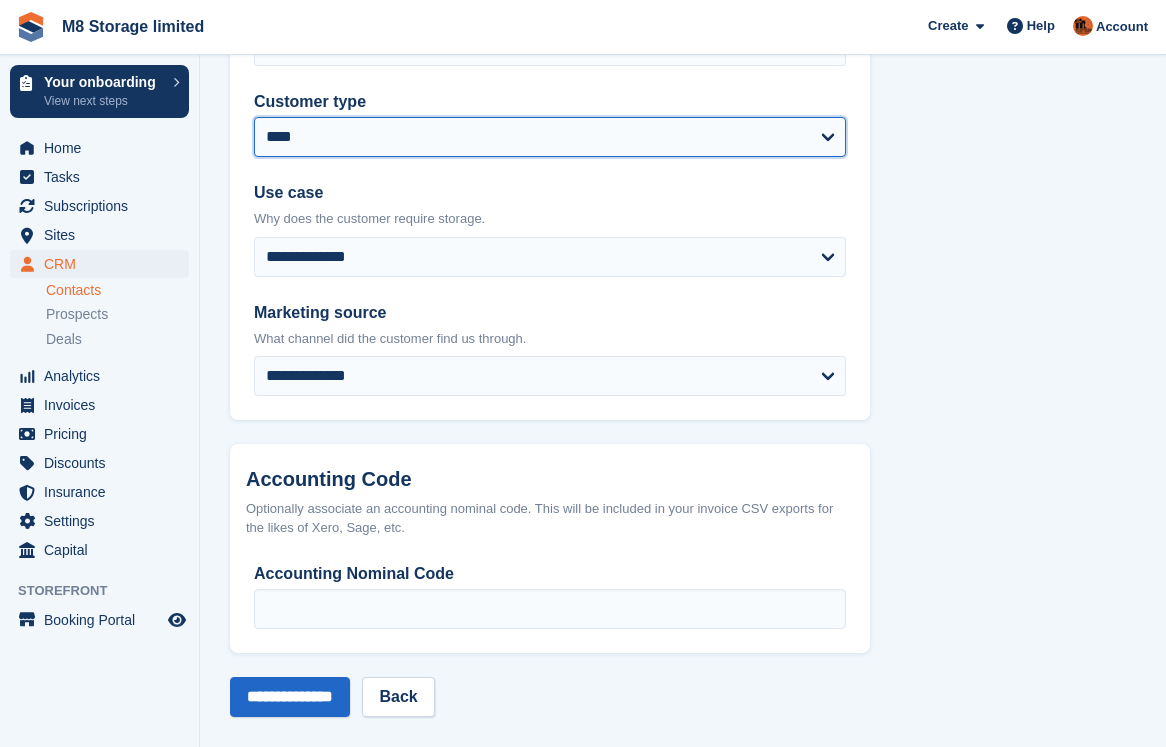 click on "**********" at bounding box center (550, 137) 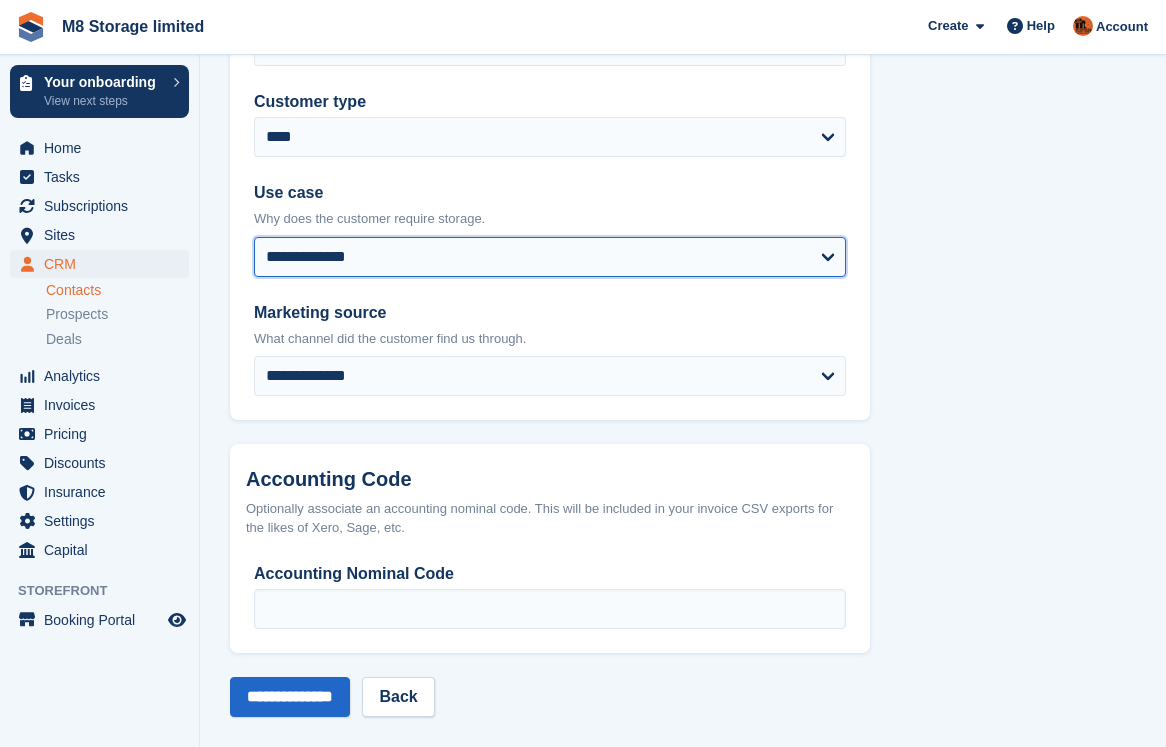 click on "**********" at bounding box center (550, 257) 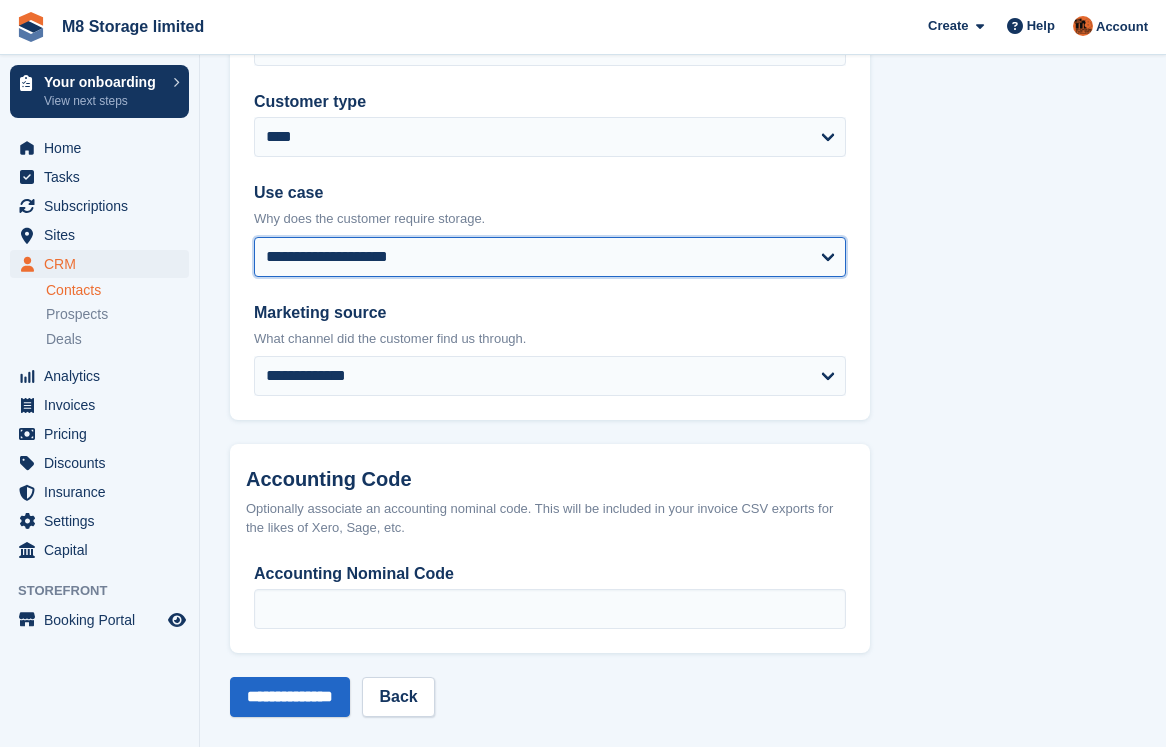 click on "**********" at bounding box center [550, 257] 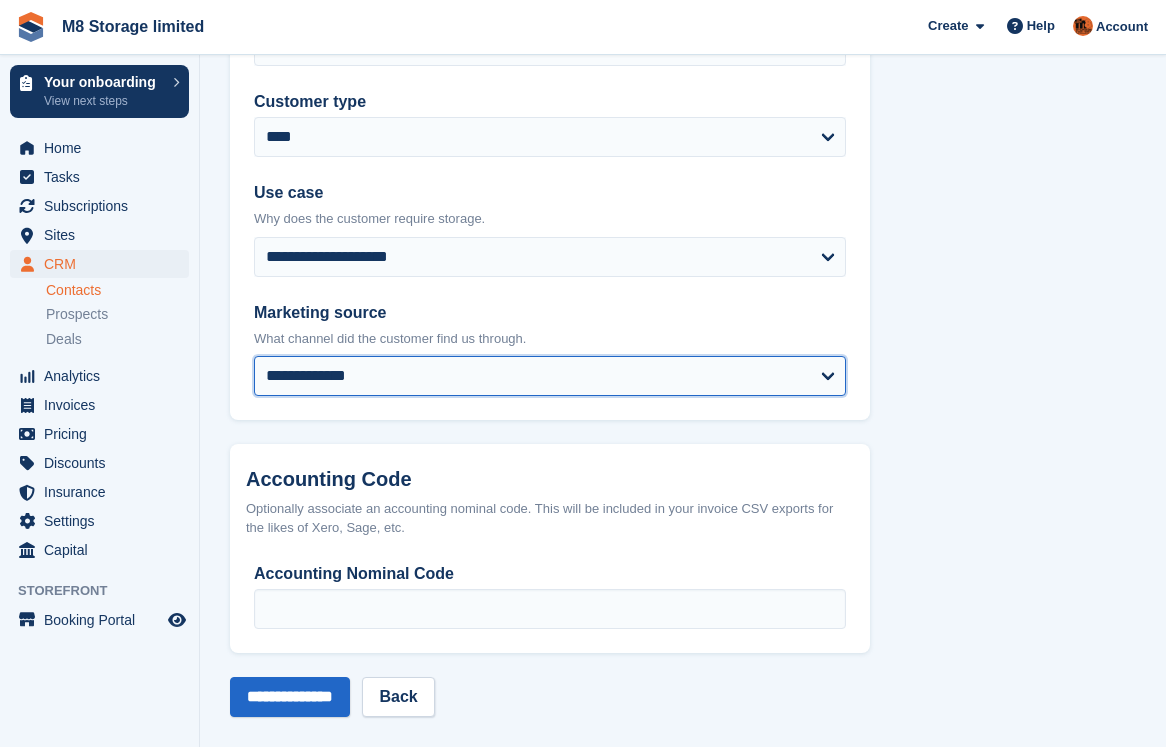 click on "**********" at bounding box center [550, 376] 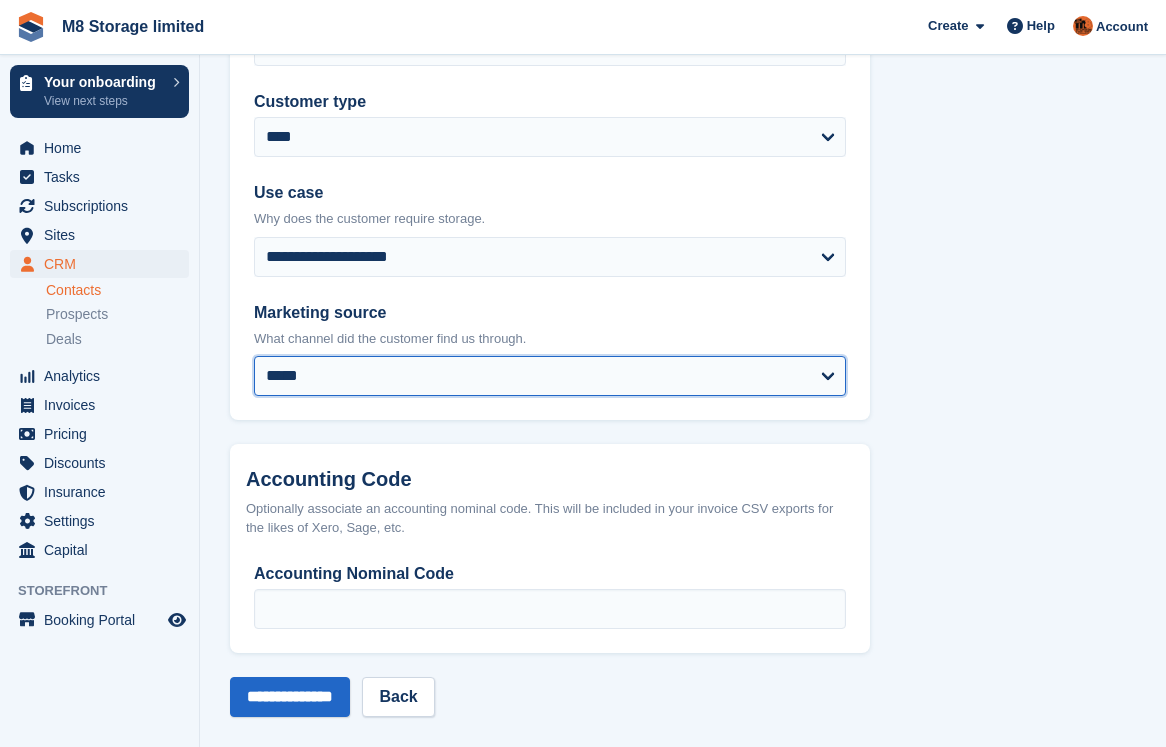 click on "**********" at bounding box center [550, 376] 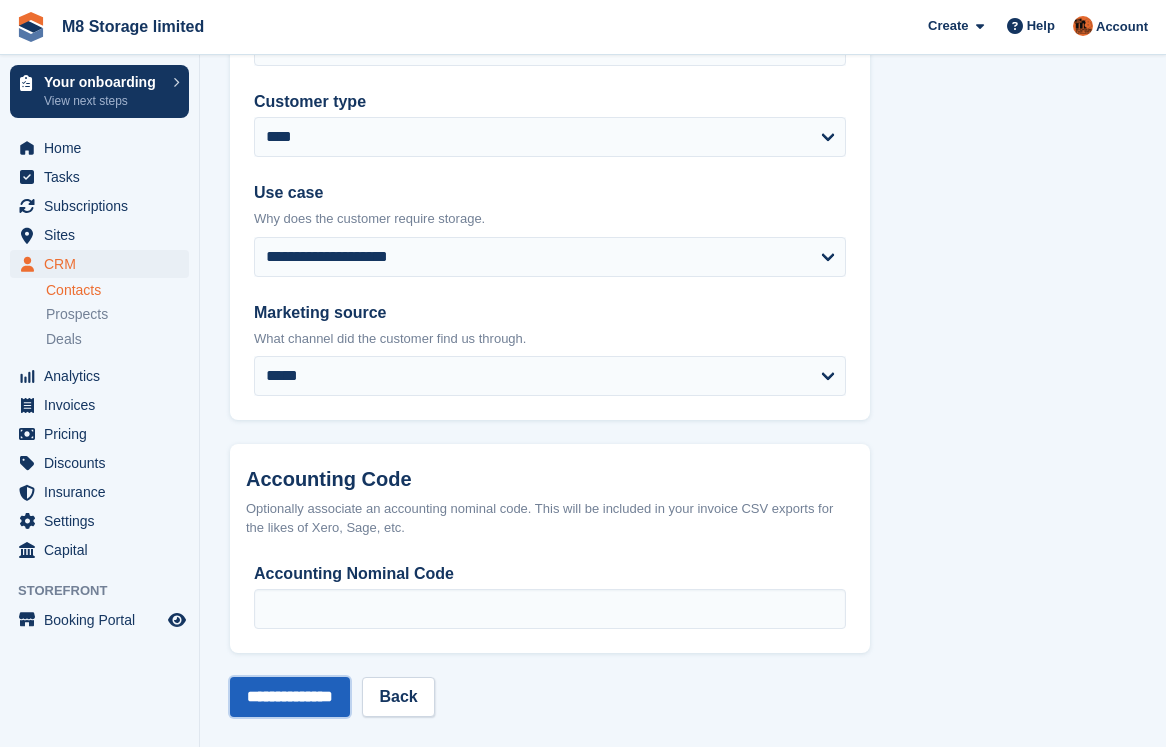 click on "**********" at bounding box center (290, 697) 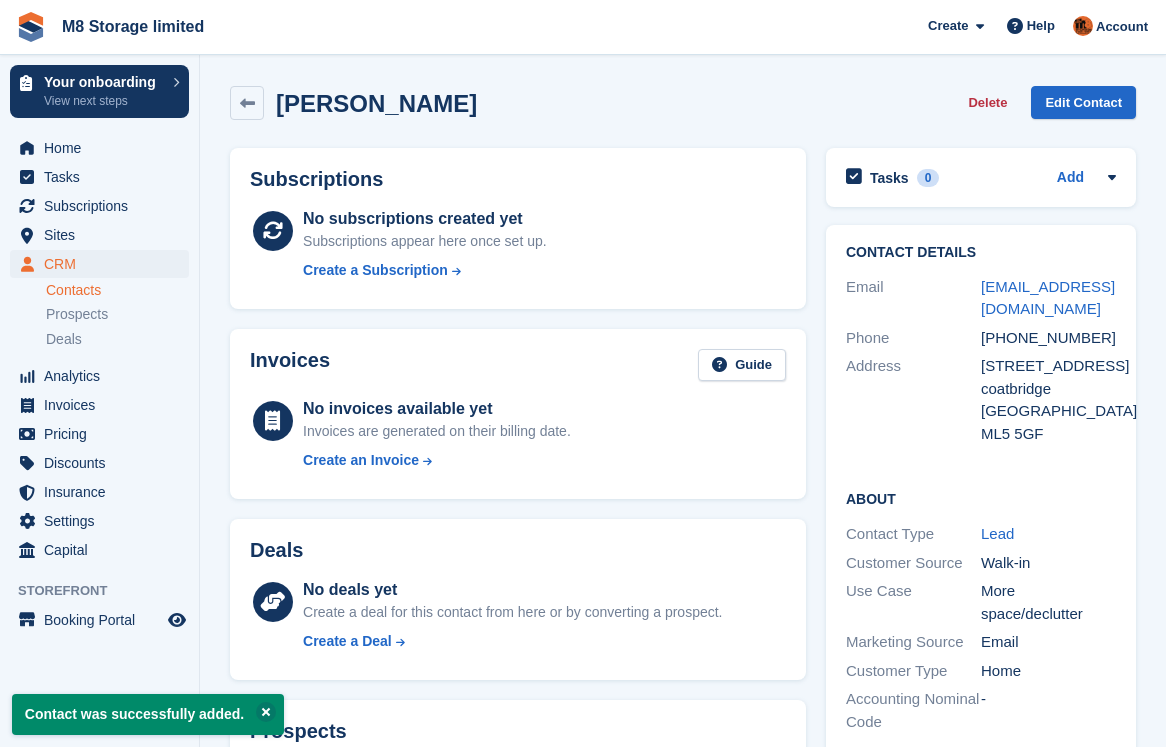 scroll, scrollTop: 0, scrollLeft: 0, axis: both 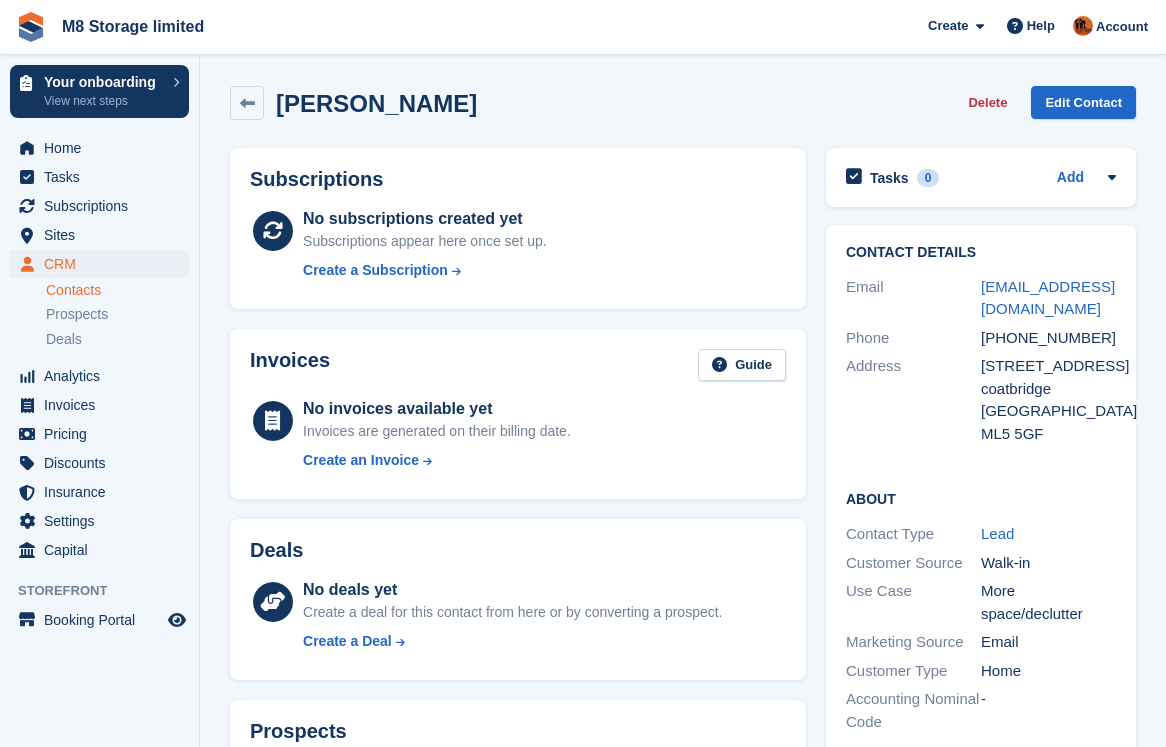 click on "Prospects
No prospects yet
Storefront lead form submissions appear here as prospects to action.
Learn More" at bounding box center (518, 780) 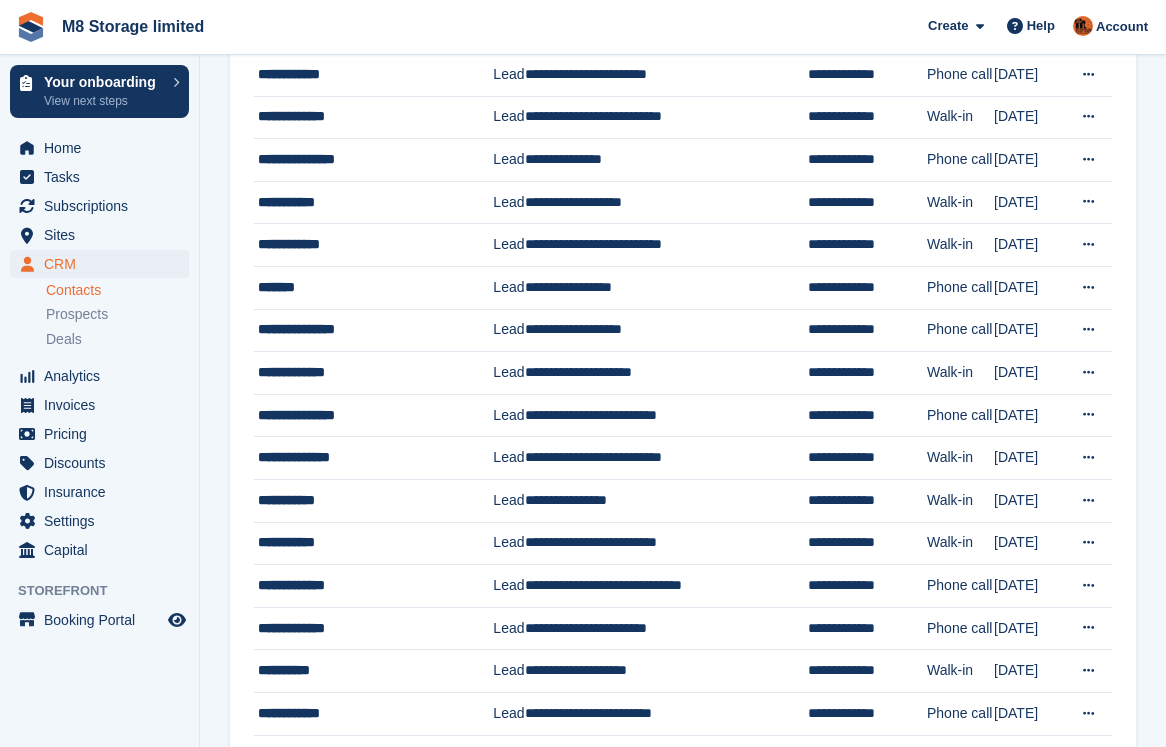 scroll, scrollTop: 1741, scrollLeft: 0, axis: vertical 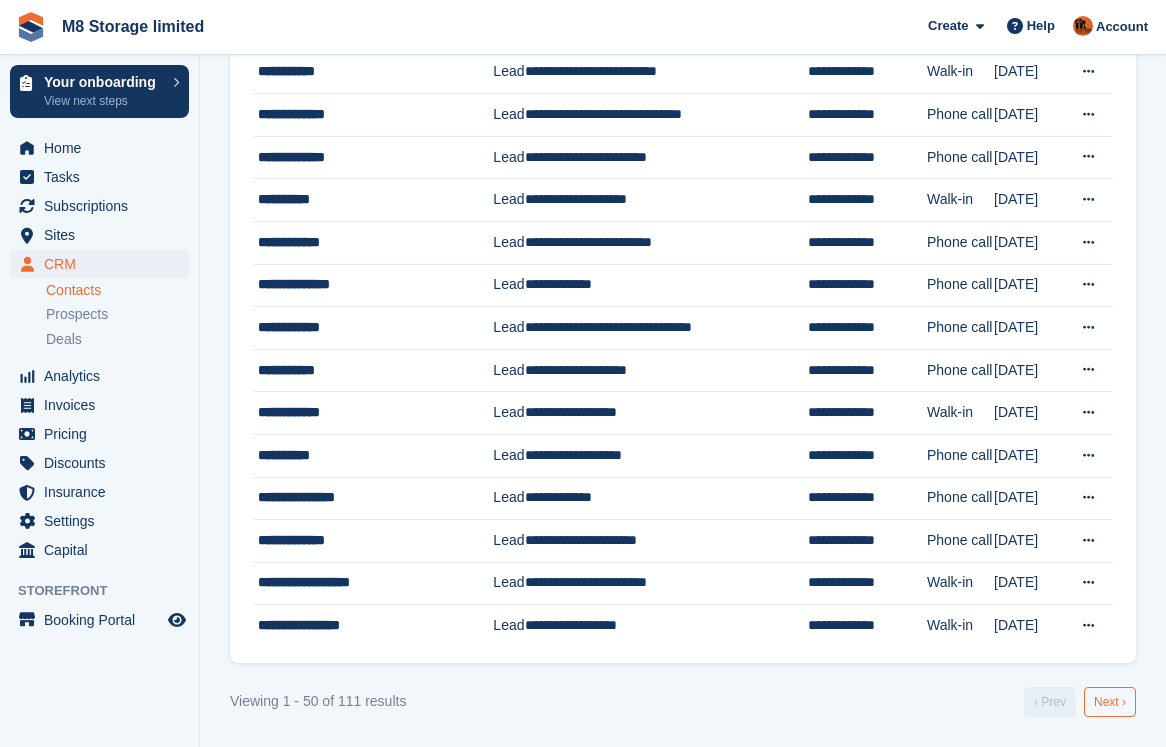 click on "Next ›" at bounding box center [1110, 702] 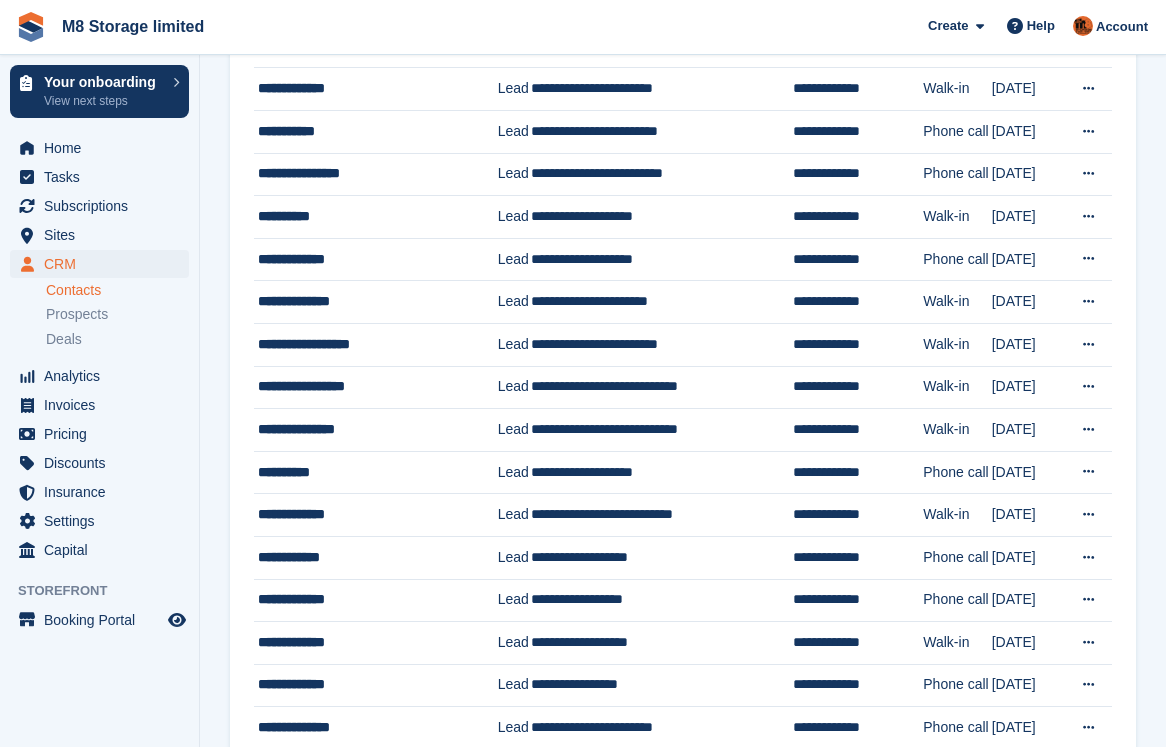scroll, scrollTop: 0, scrollLeft: 0, axis: both 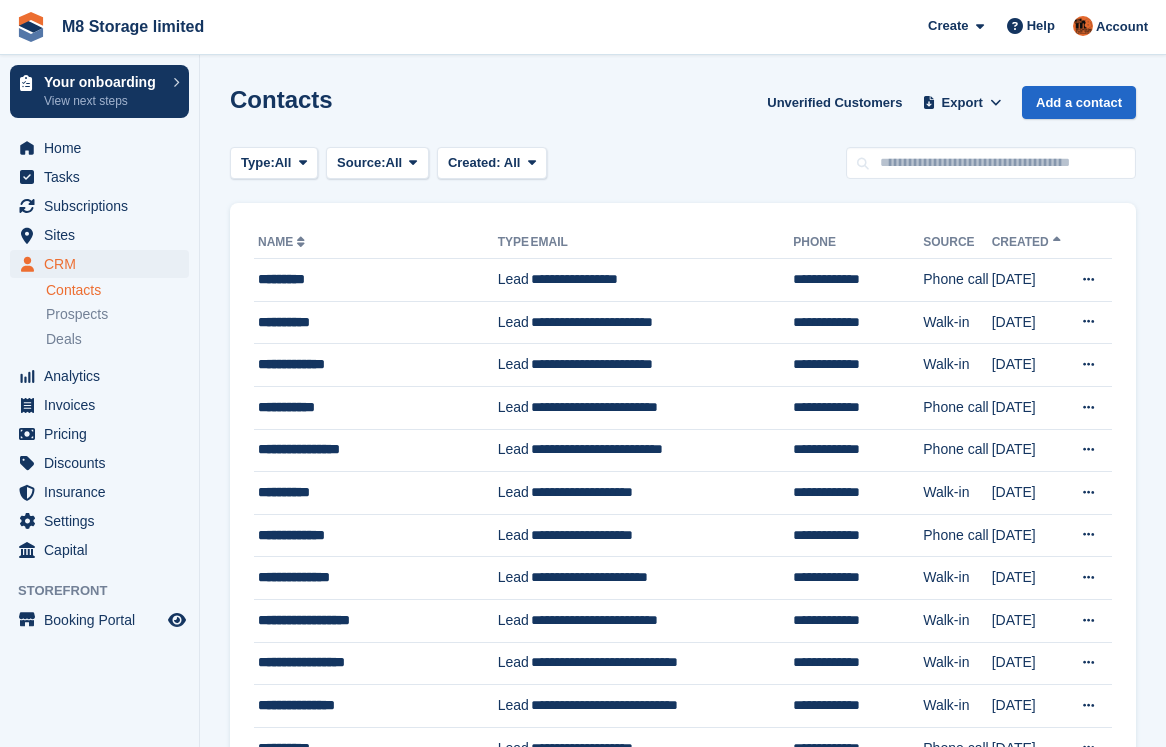 click on "Created" at bounding box center (1028, 242) 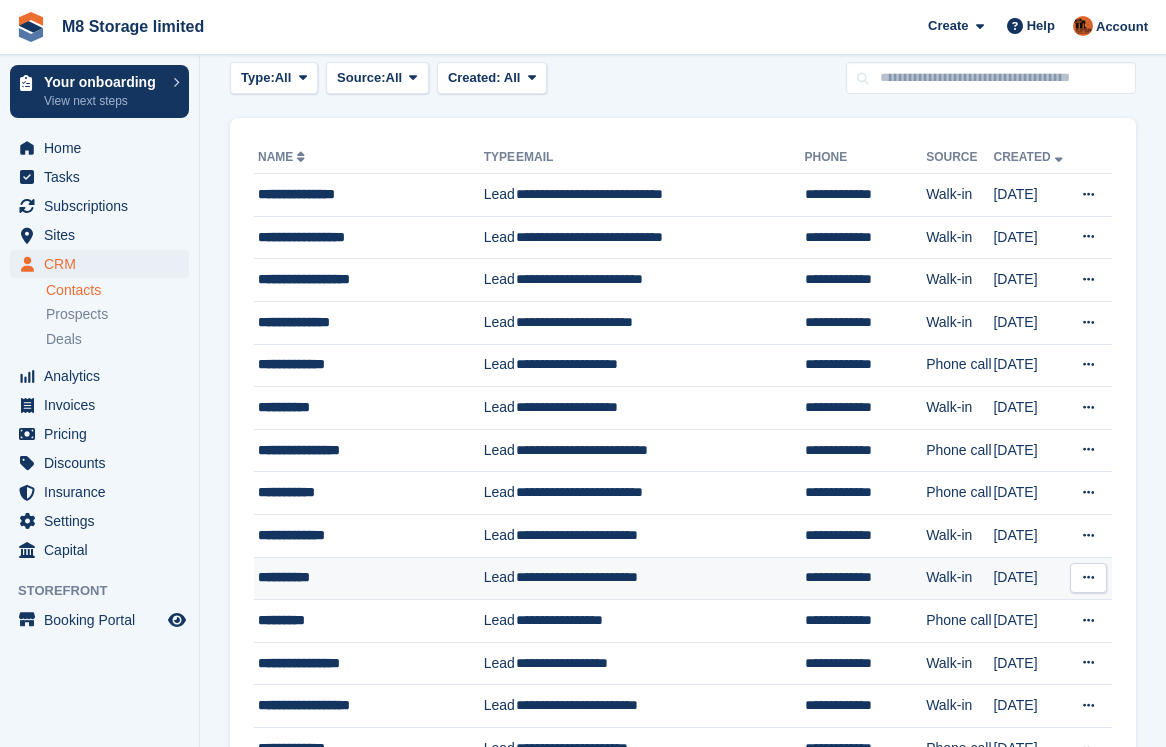 scroll, scrollTop: 0, scrollLeft: 0, axis: both 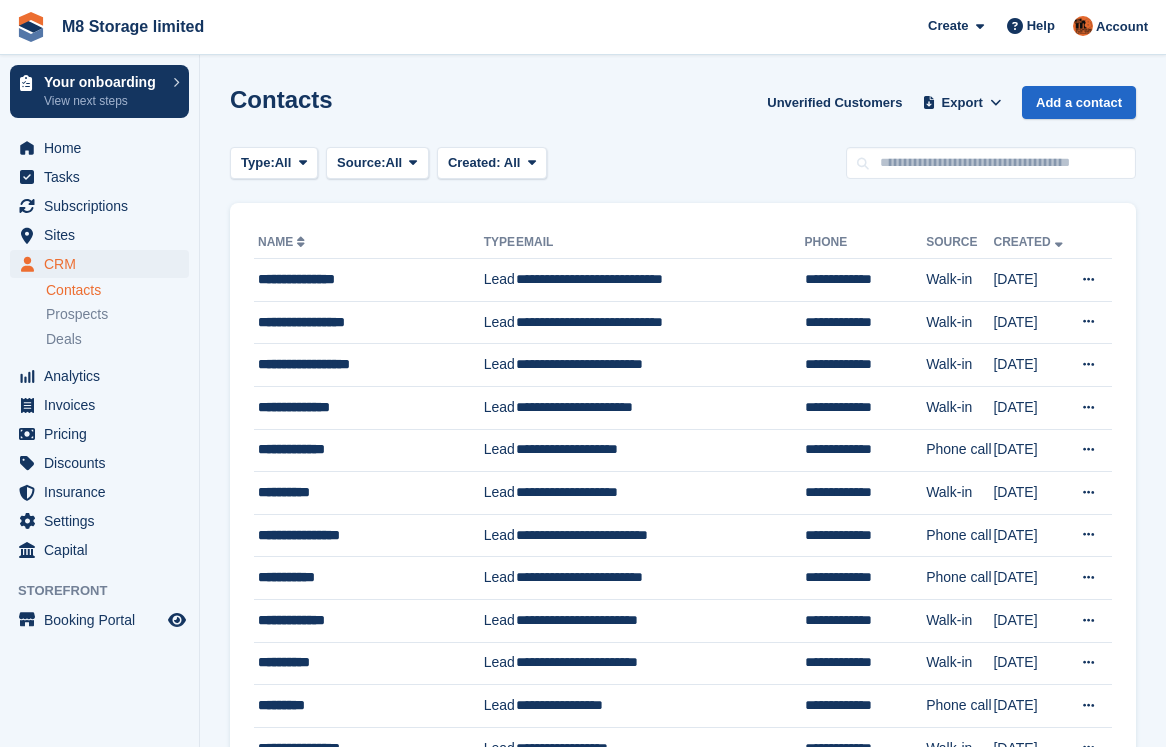 click on "Created" at bounding box center (1029, 242) 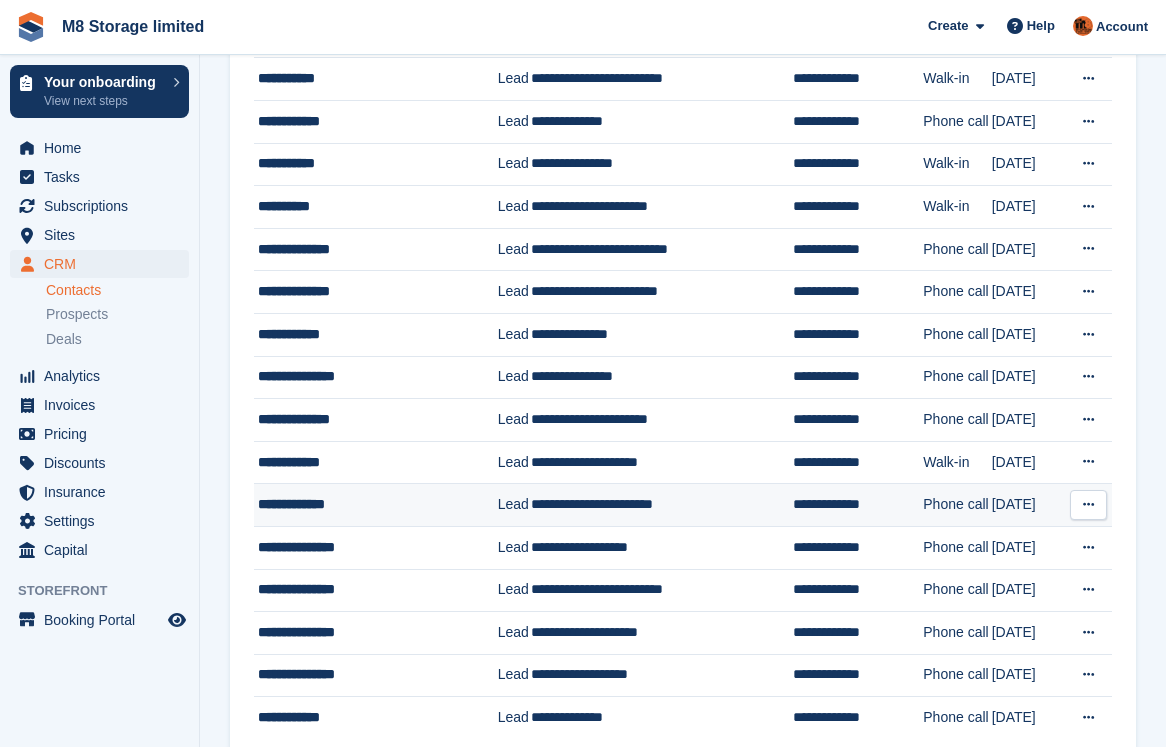scroll, scrollTop: 1741, scrollLeft: 0, axis: vertical 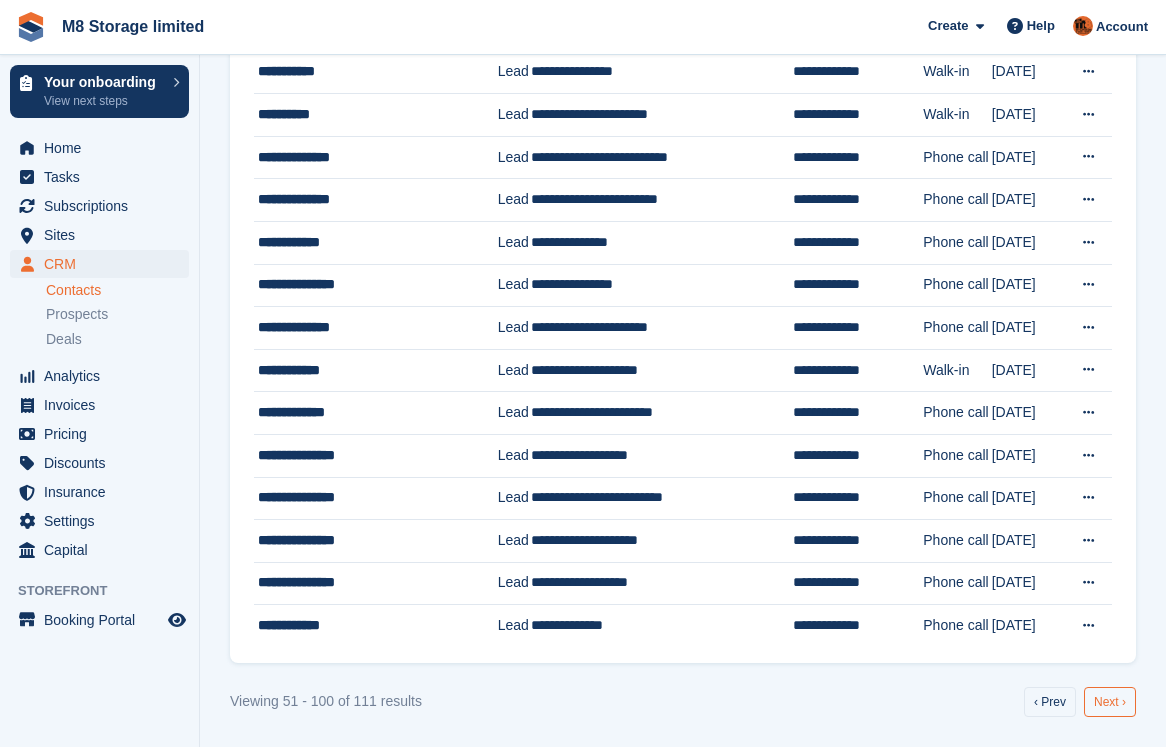 click on "Next ›" at bounding box center [1110, 702] 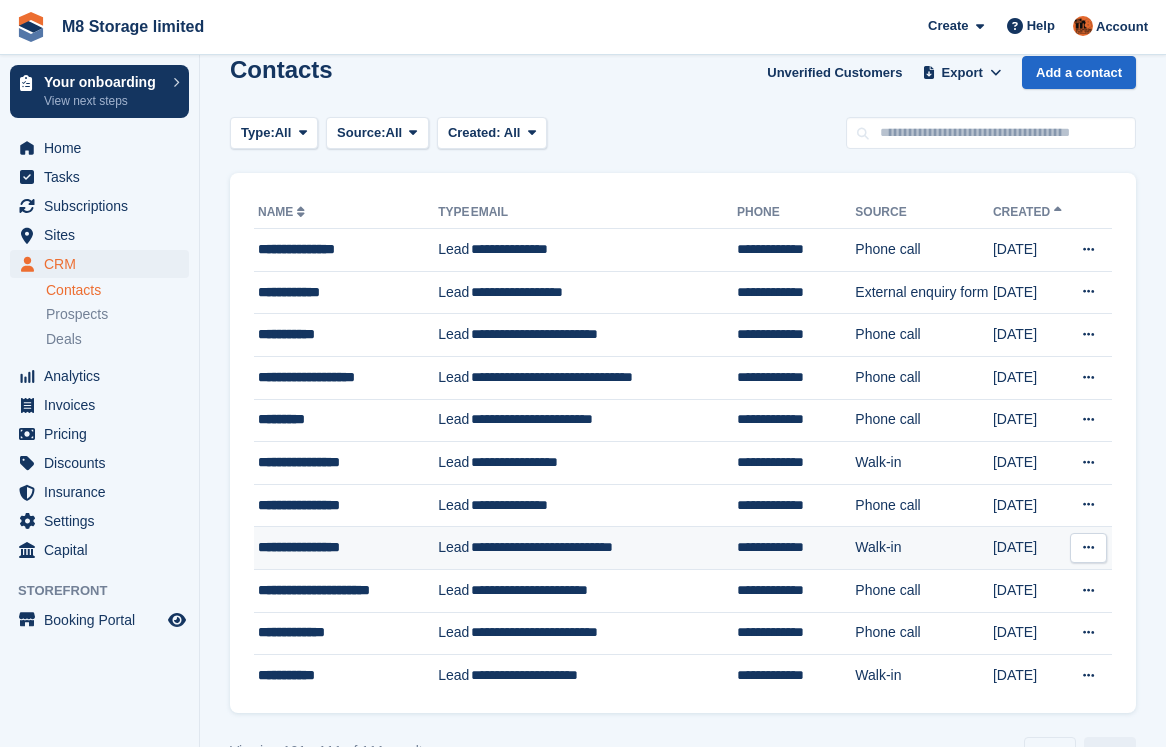 scroll, scrollTop: 80, scrollLeft: 0, axis: vertical 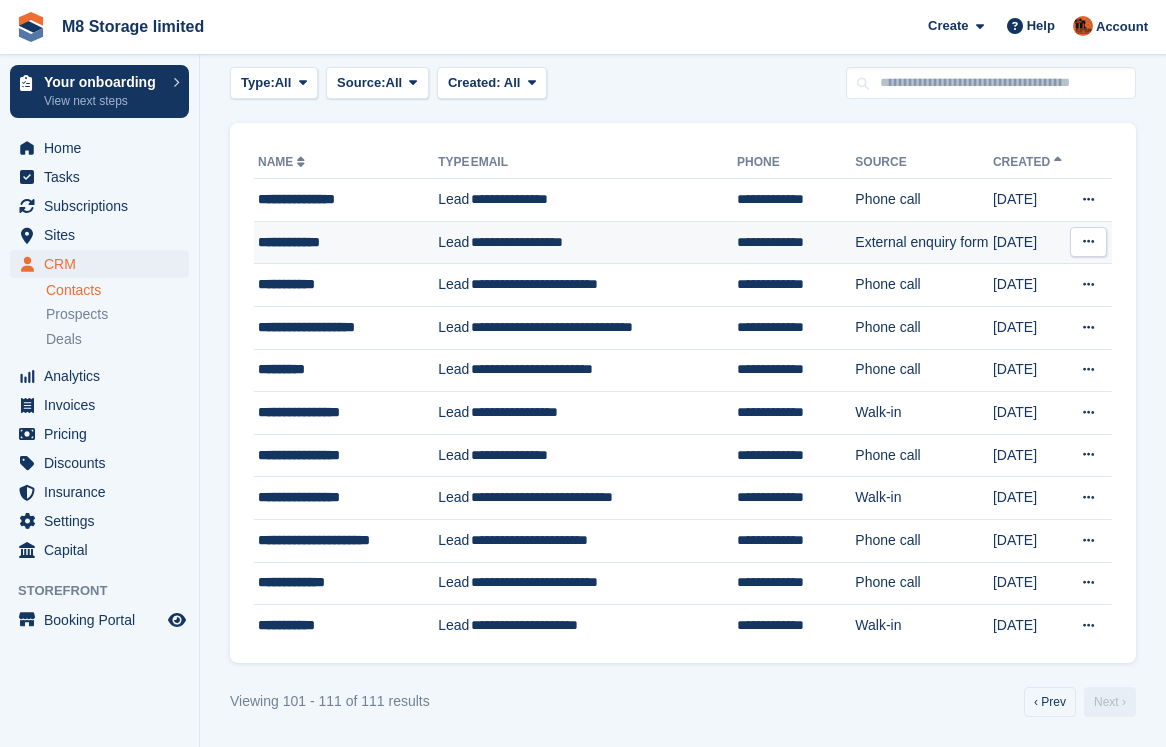 click at bounding box center (1088, 242) 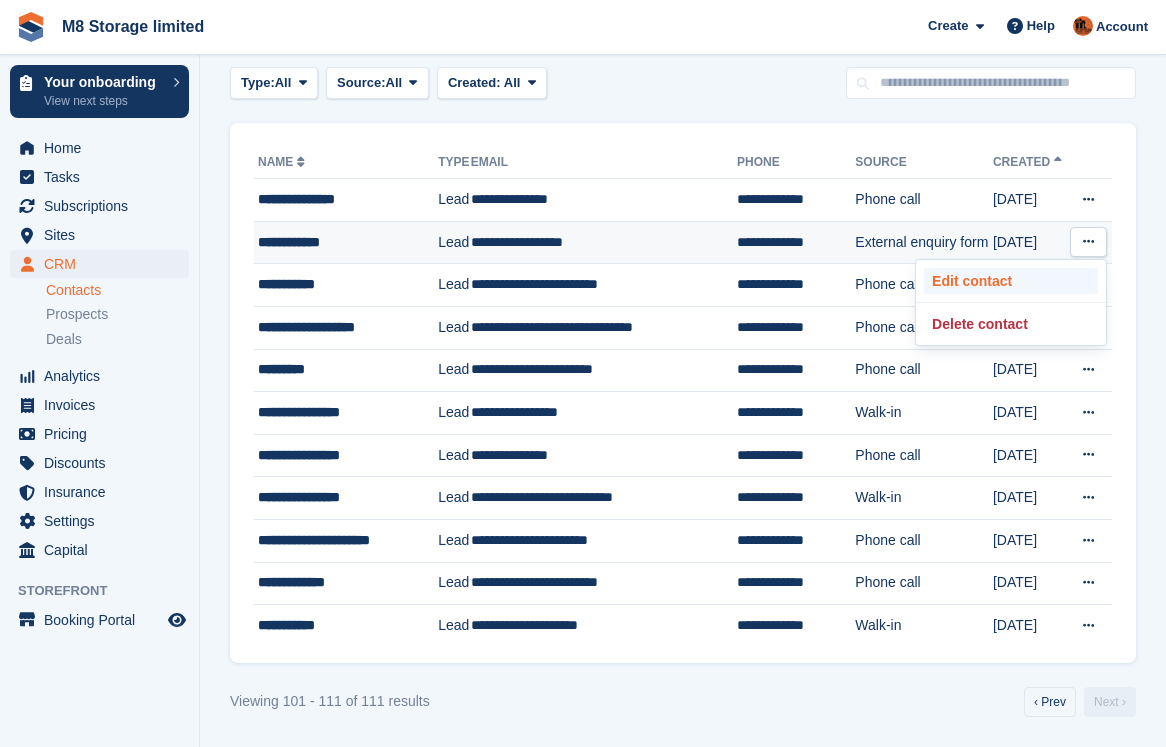 click on "Edit contact" at bounding box center (1011, 281) 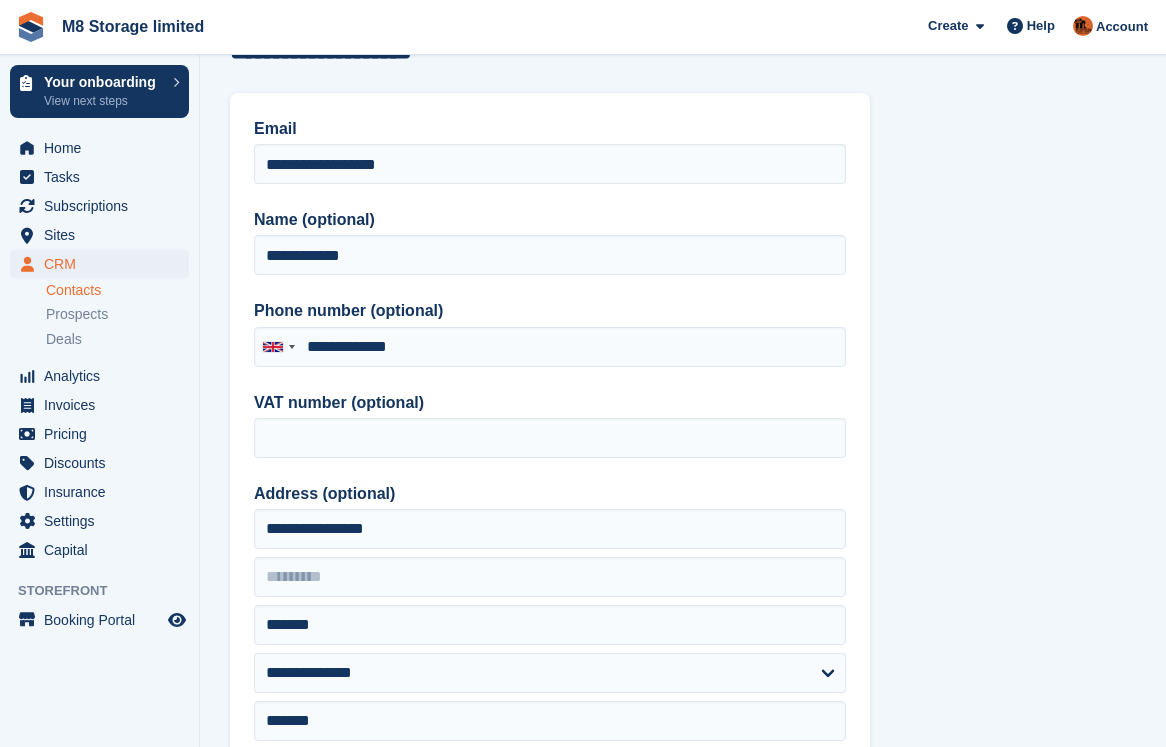 scroll, scrollTop: 0, scrollLeft: 0, axis: both 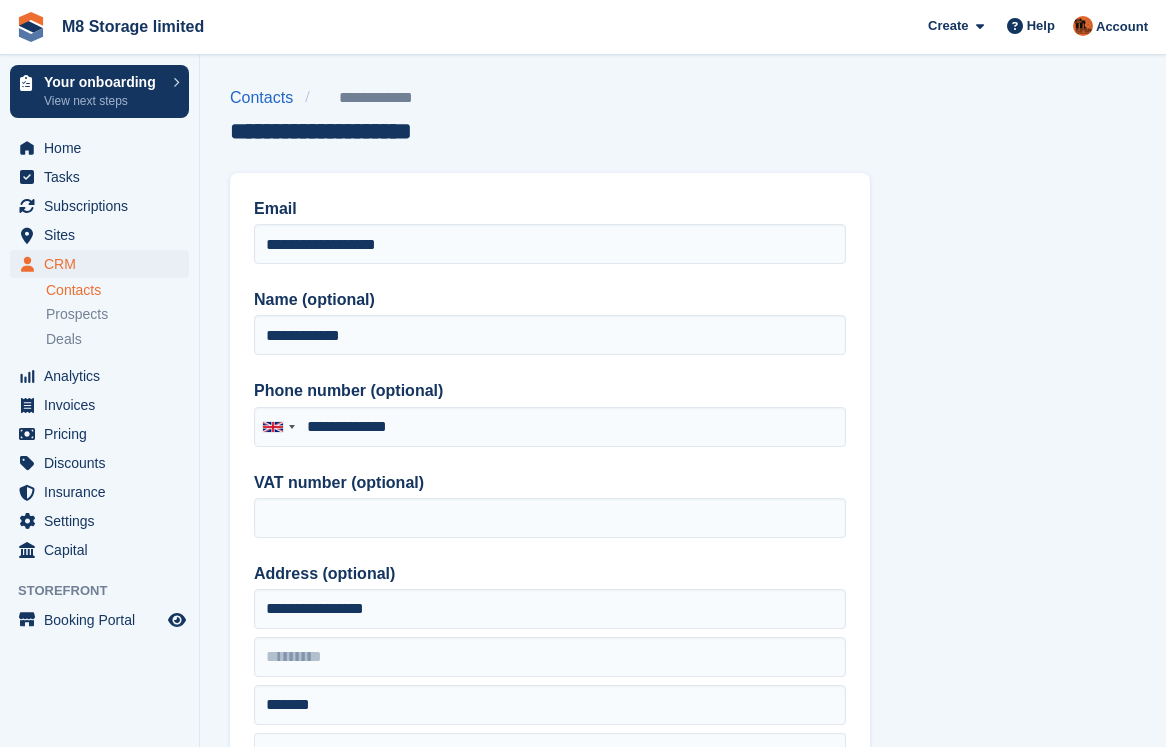 type on "**********" 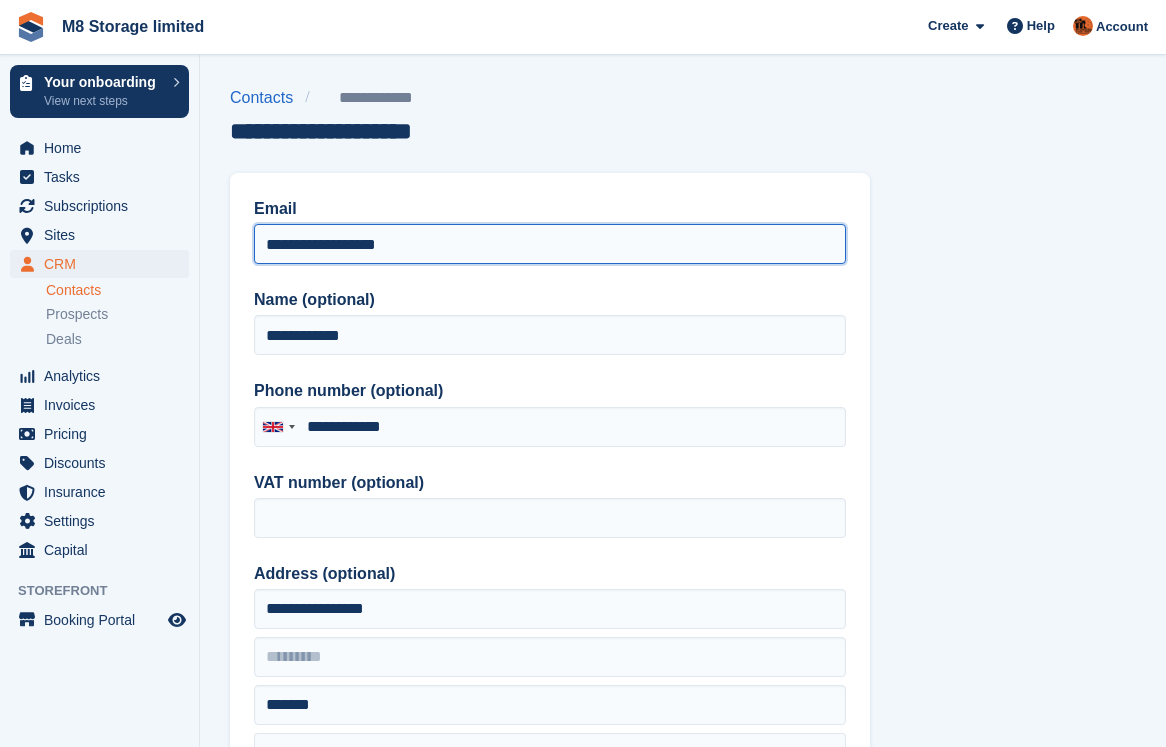 click on "**********" at bounding box center (550, 244) 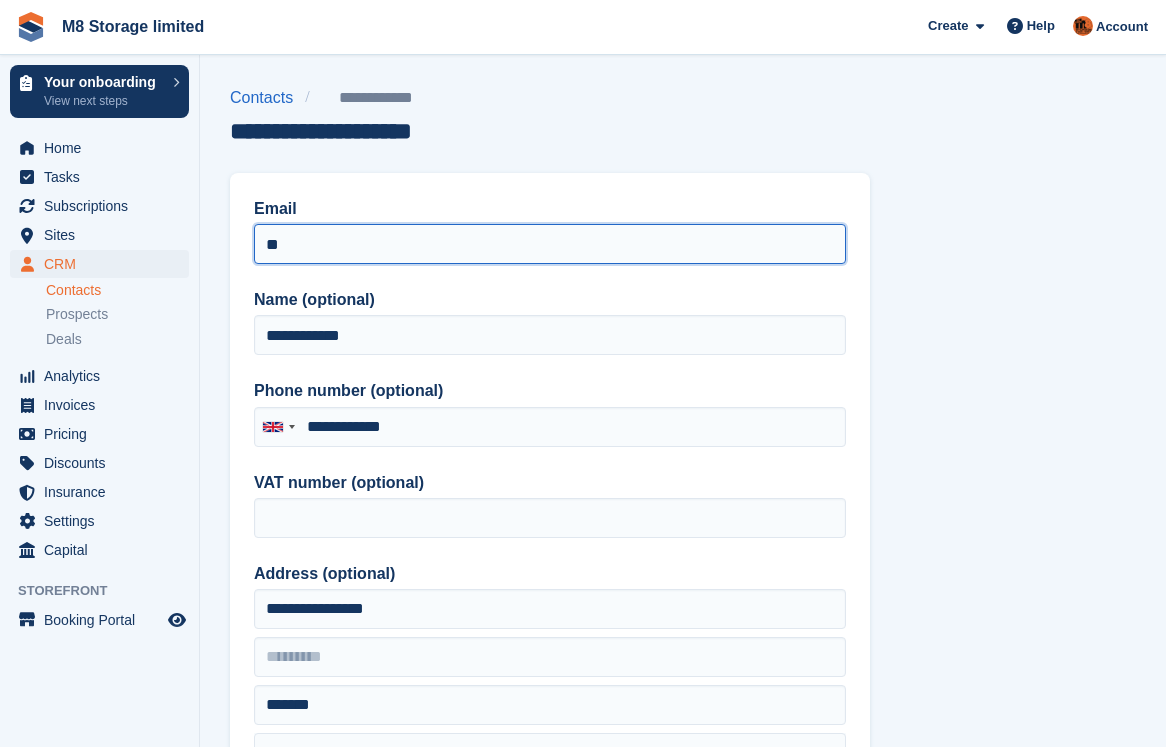 type on "*" 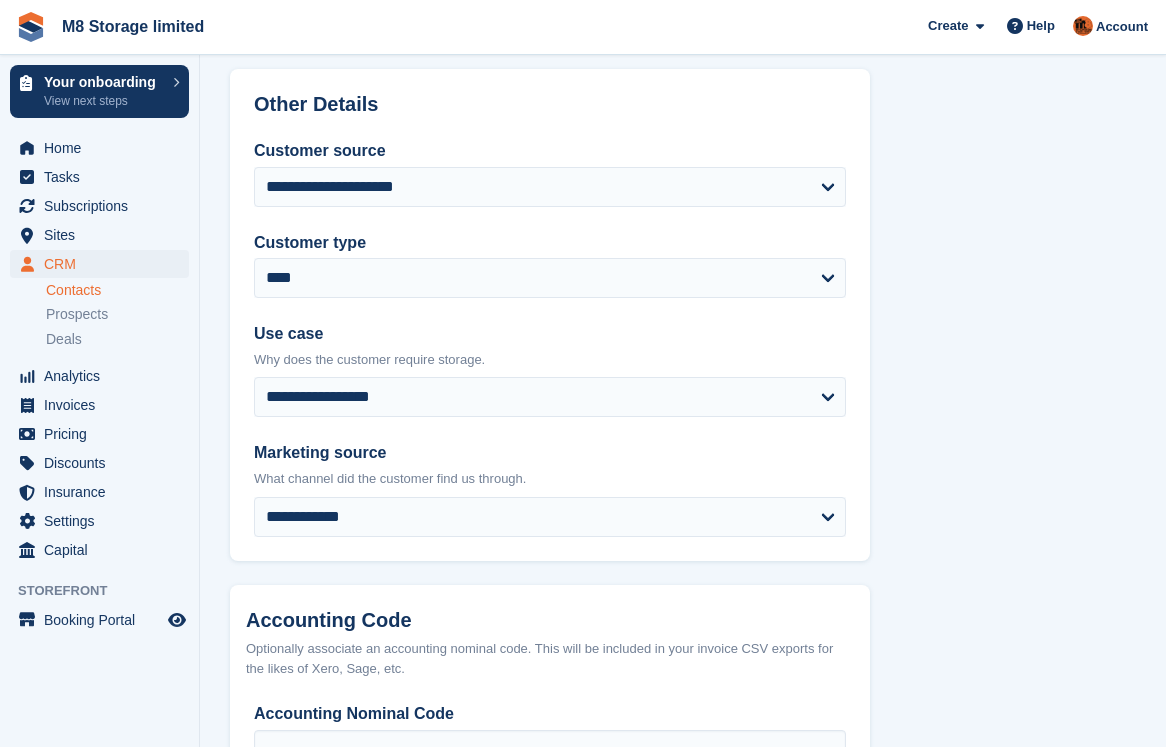 scroll, scrollTop: 957, scrollLeft: 0, axis: vertical 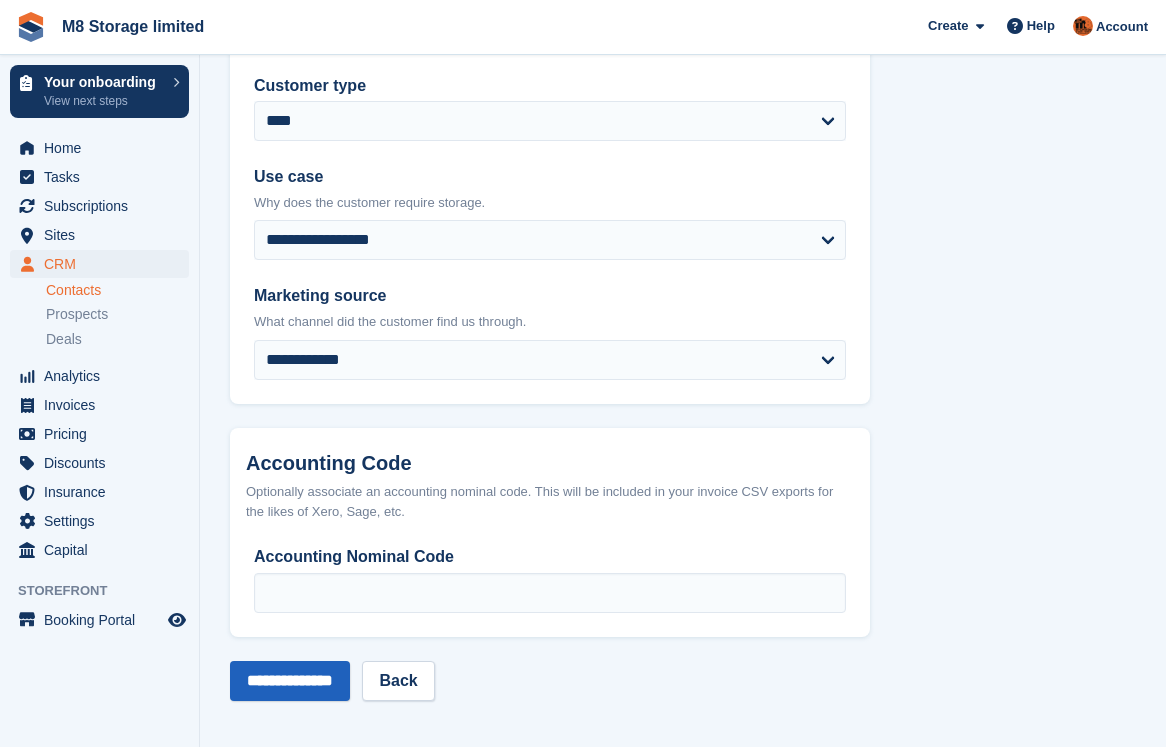 type on "**********" 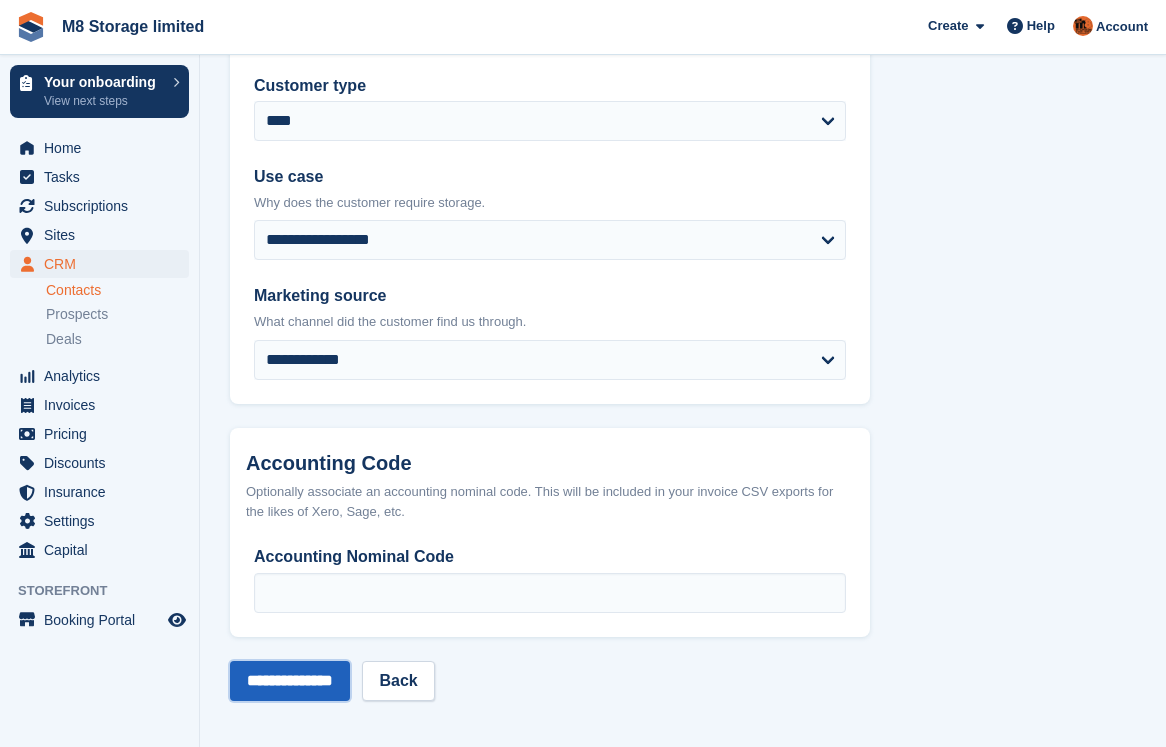 click on "**********" at bounding box center (290, 681) 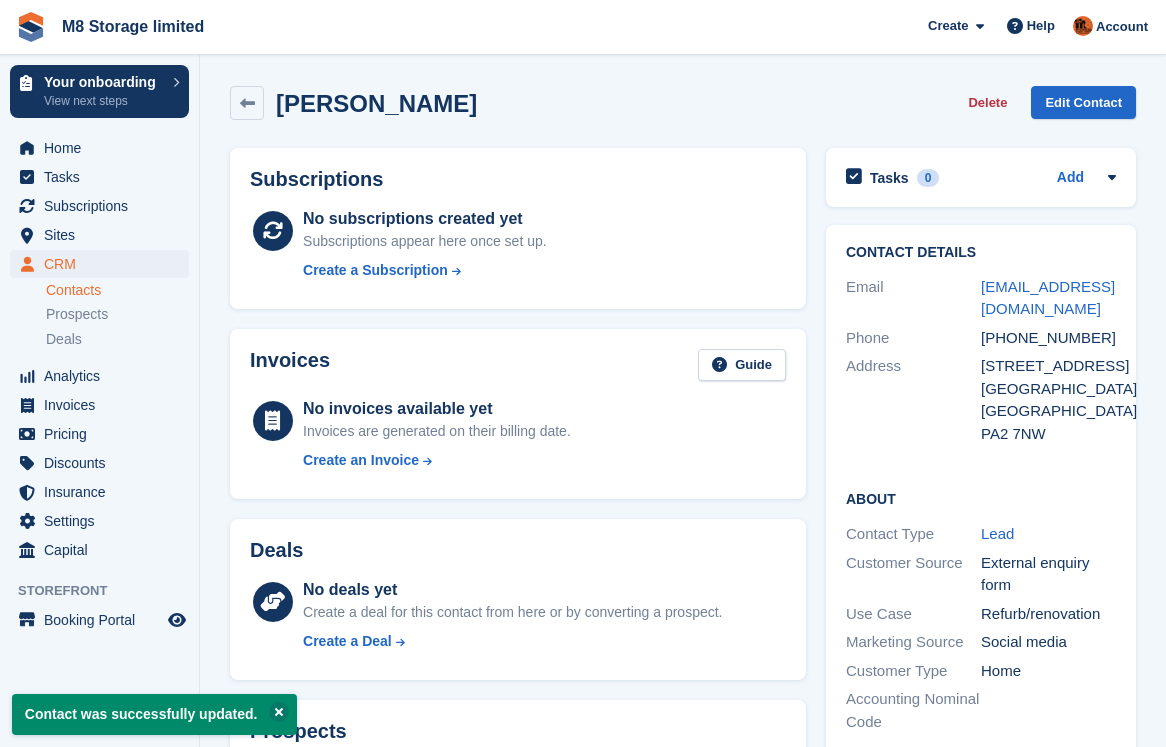 scroll, scrollTop: 0, scrollLeft: 0, axis: both 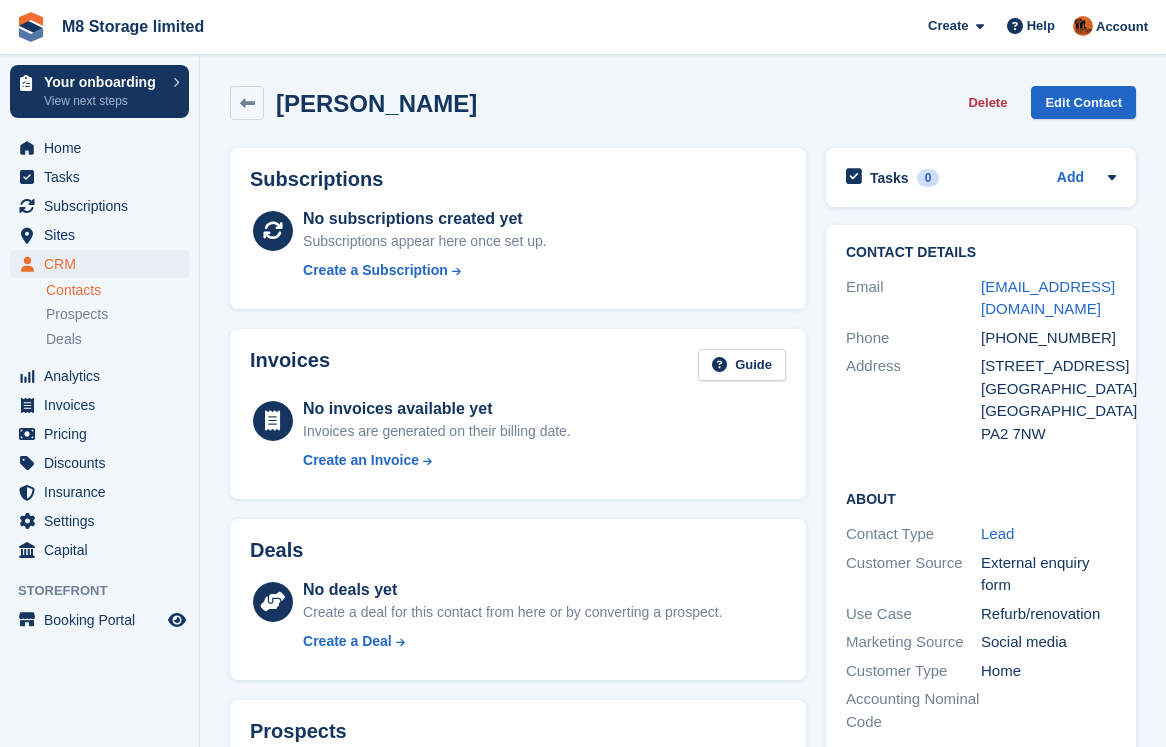 click on "Contacts" at bounding box center (117, 290) 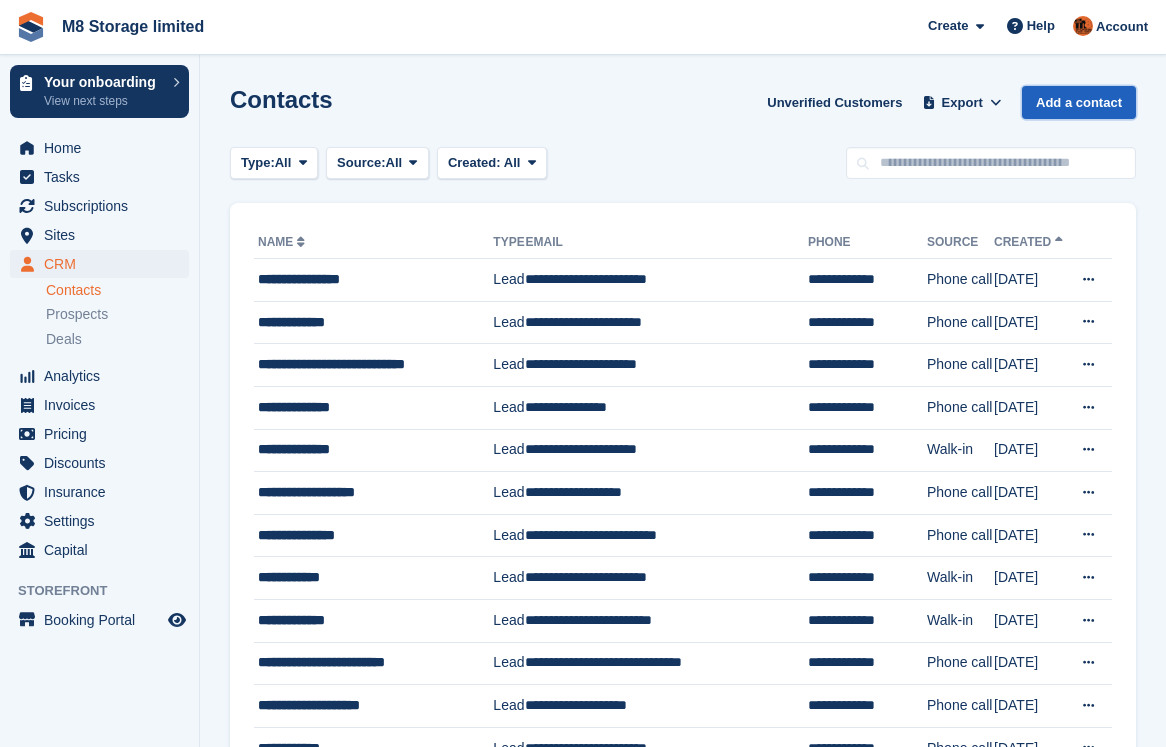 click on "Add a contact" at bounding box center (1079, 102) 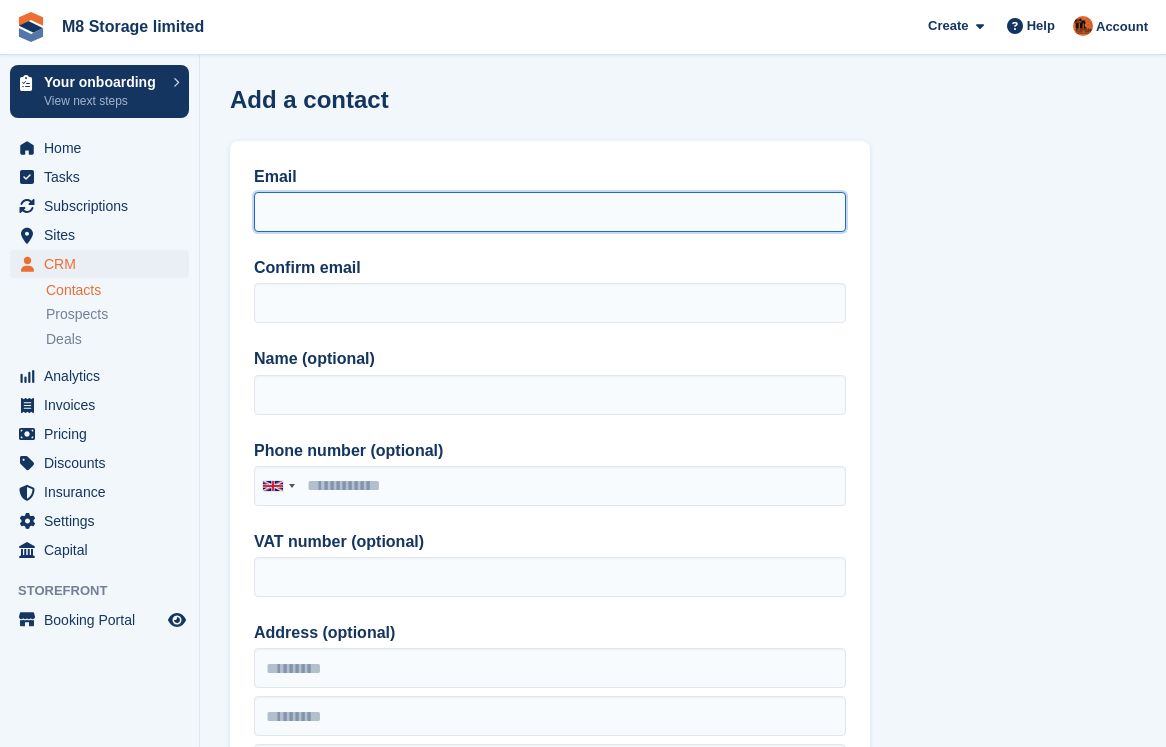 drag, startPoint x: 292, startPoint y: 207, endPoint x: 327, endPoint y: 196, distance: 36.687874 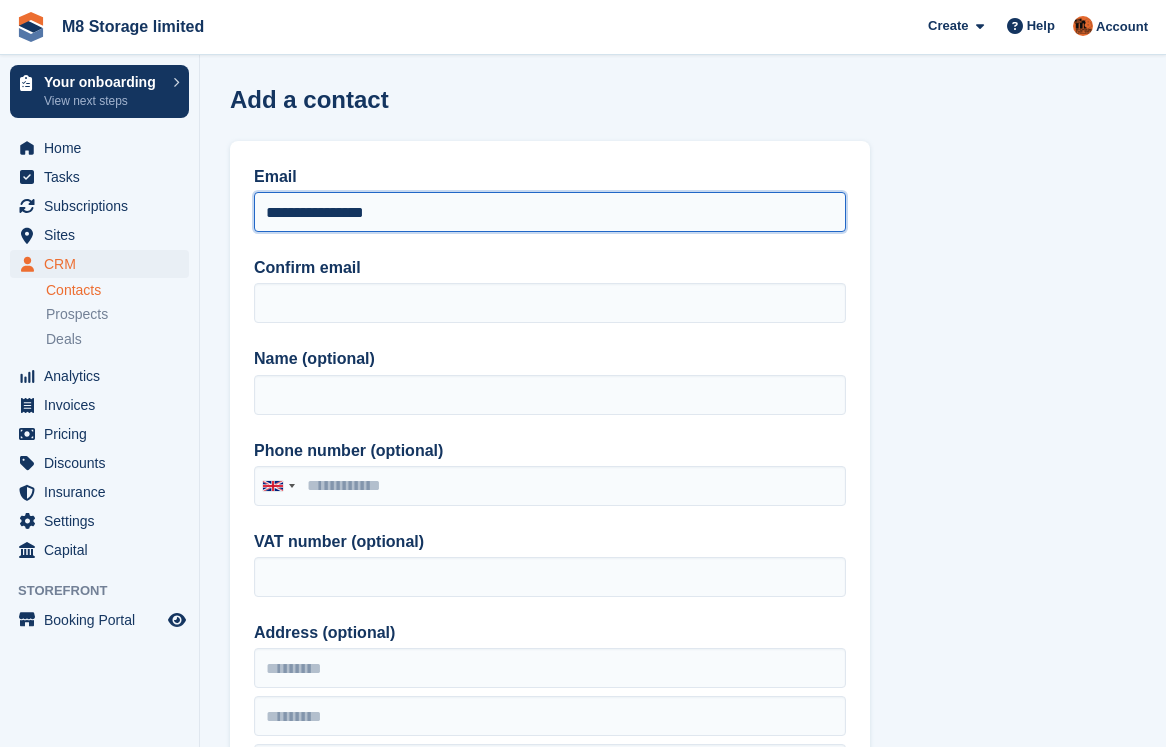 drag, startPoint x: 428, startPoint y: 213, endPoint x: 260, endPoint y: 213, distance: 168 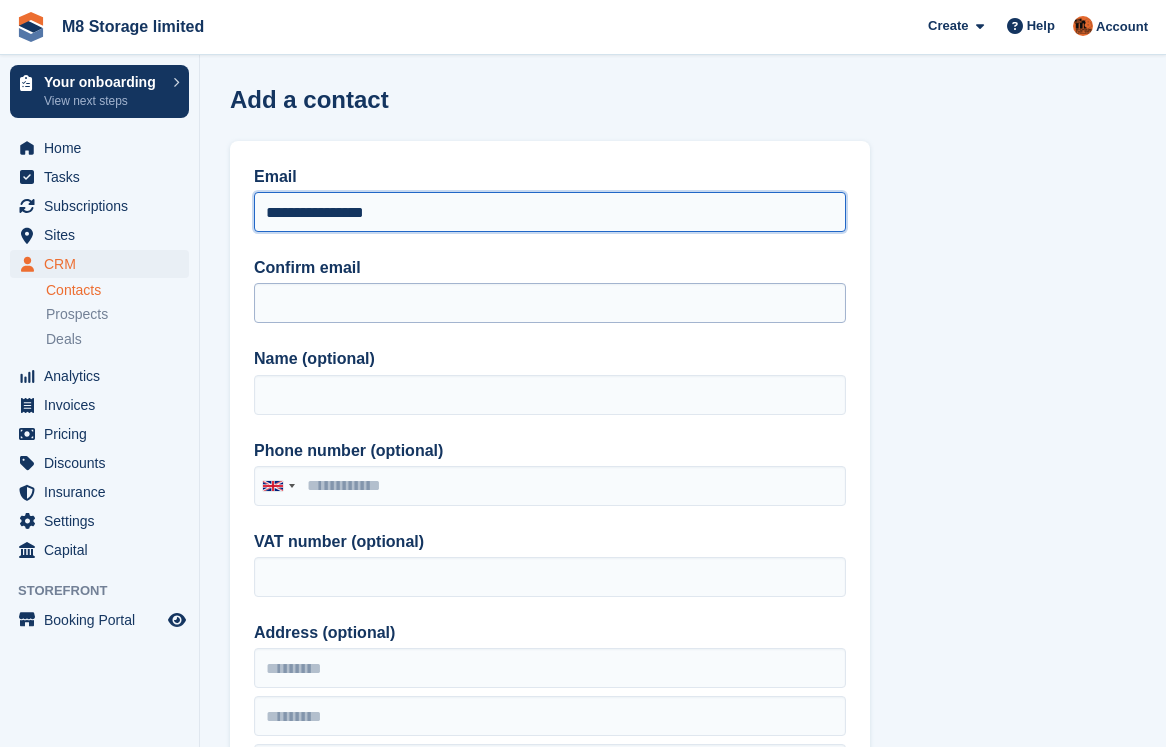 type on "**********" 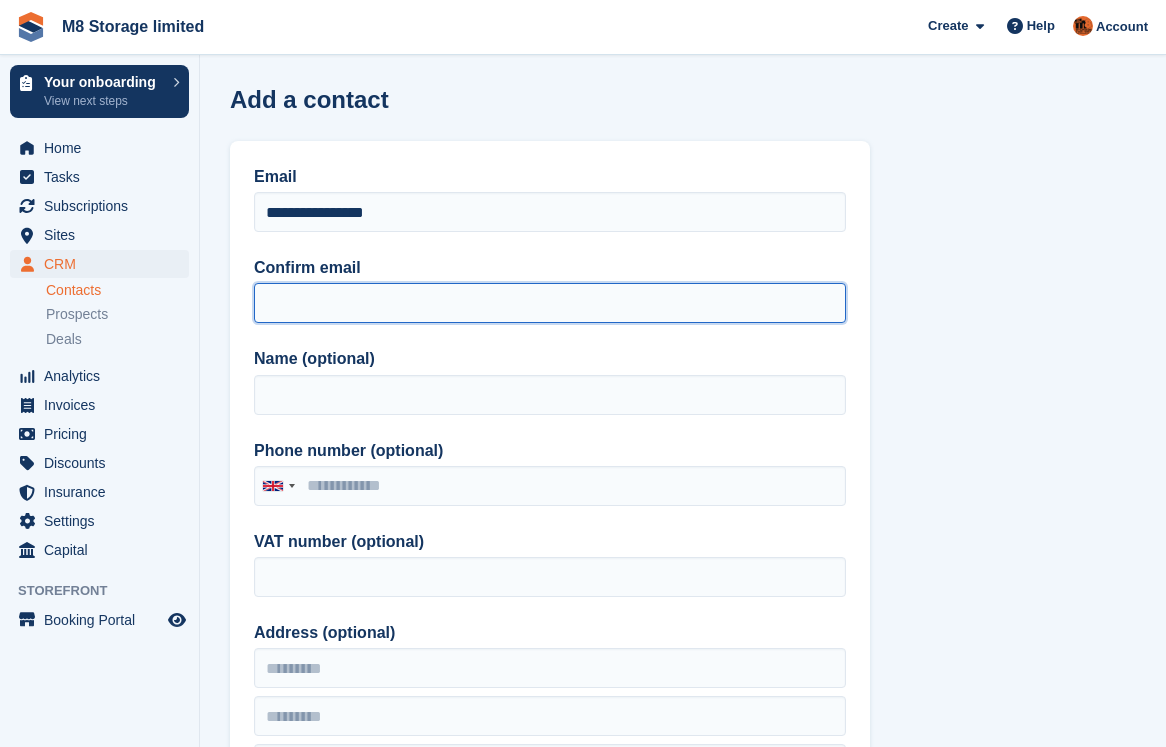 paste on "**********" 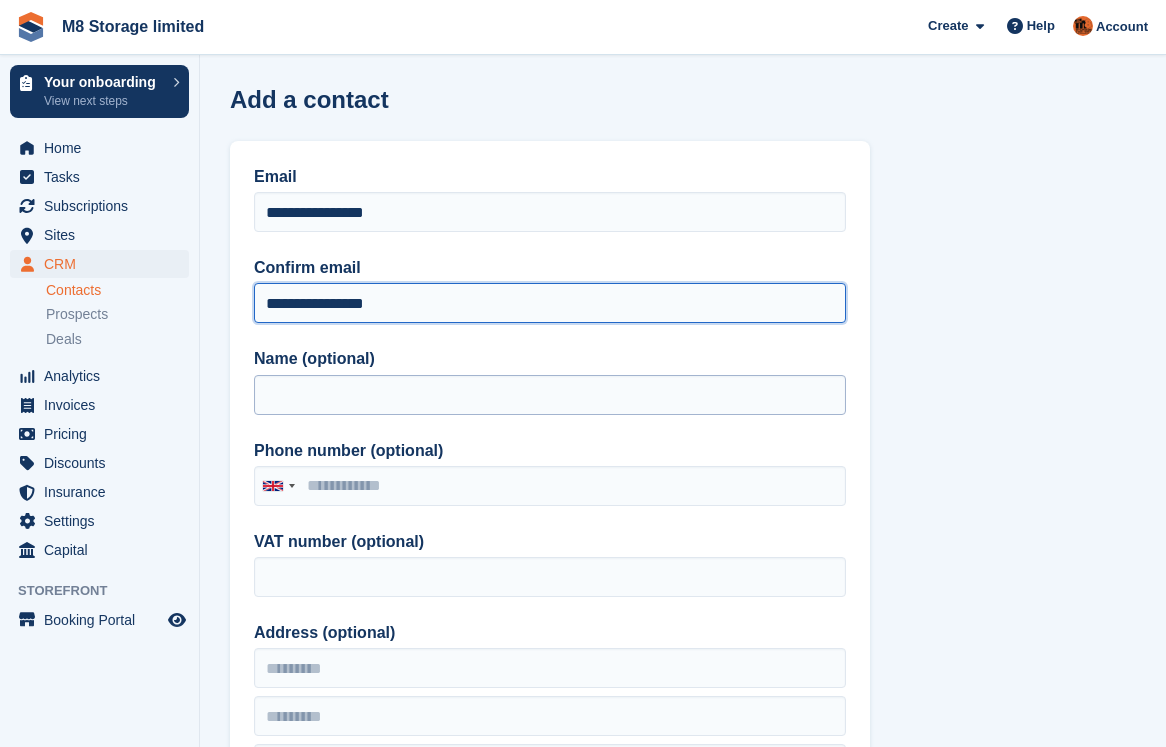 type on "**********" 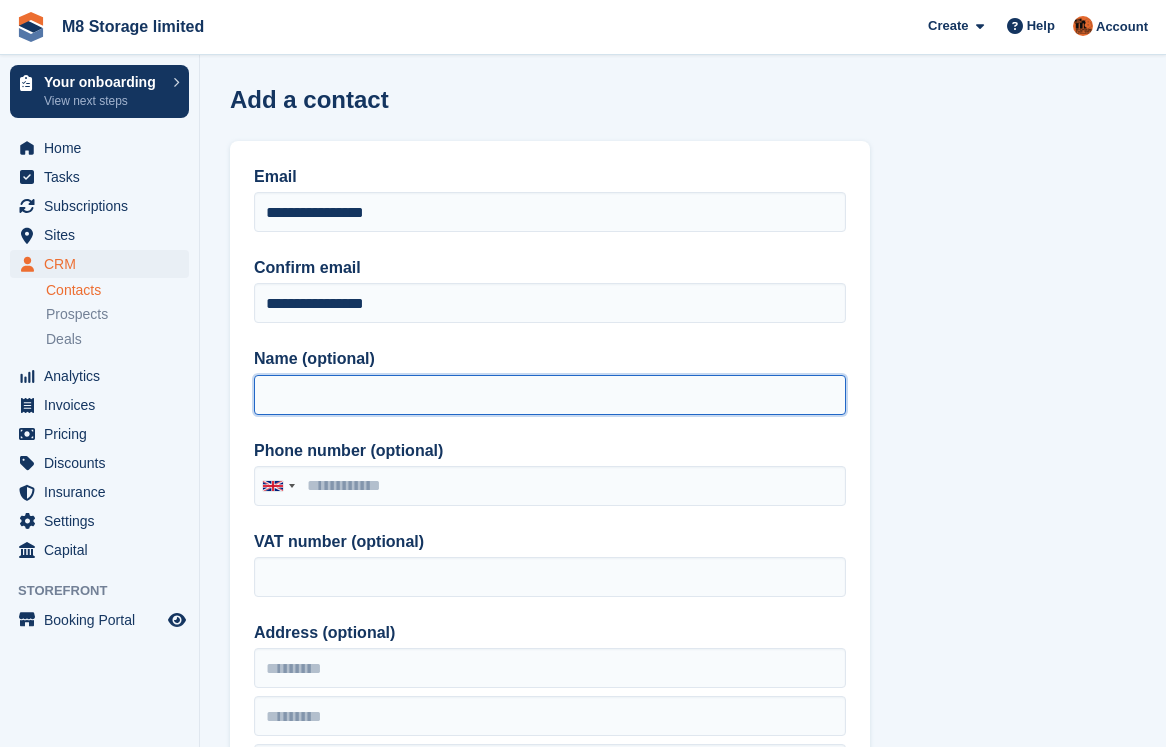 click on "Name (optional)" at bounding box center [550, 395] 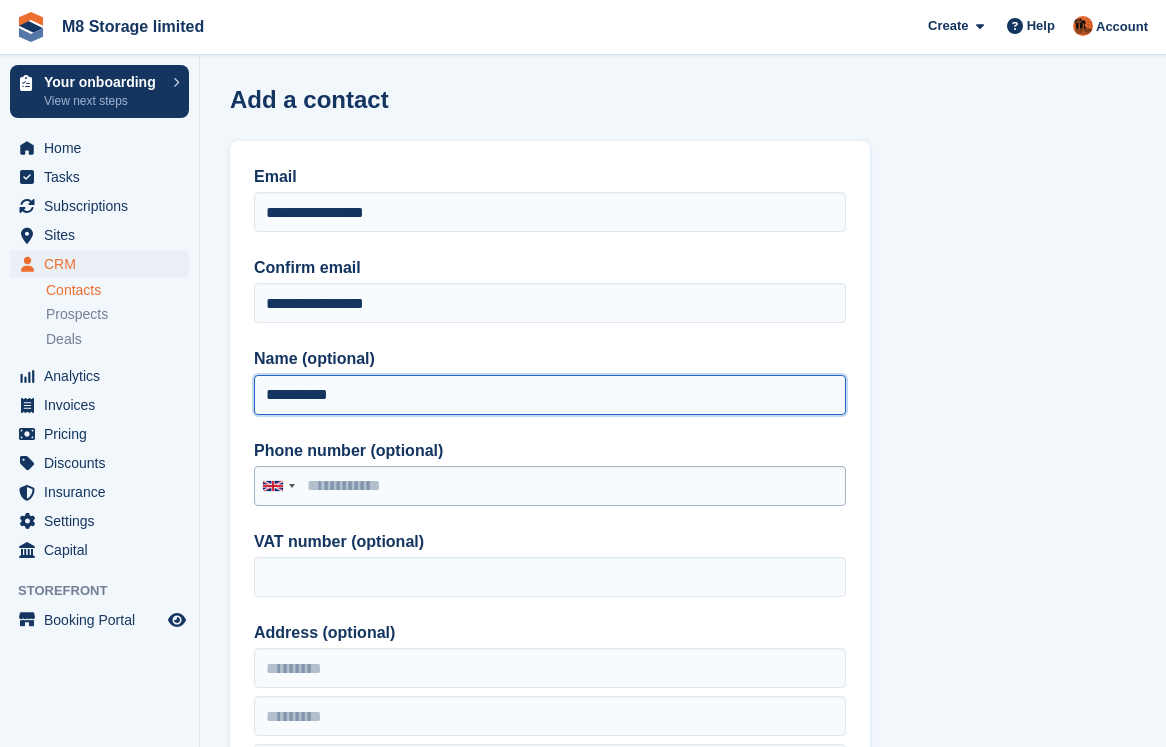 type on "**********" 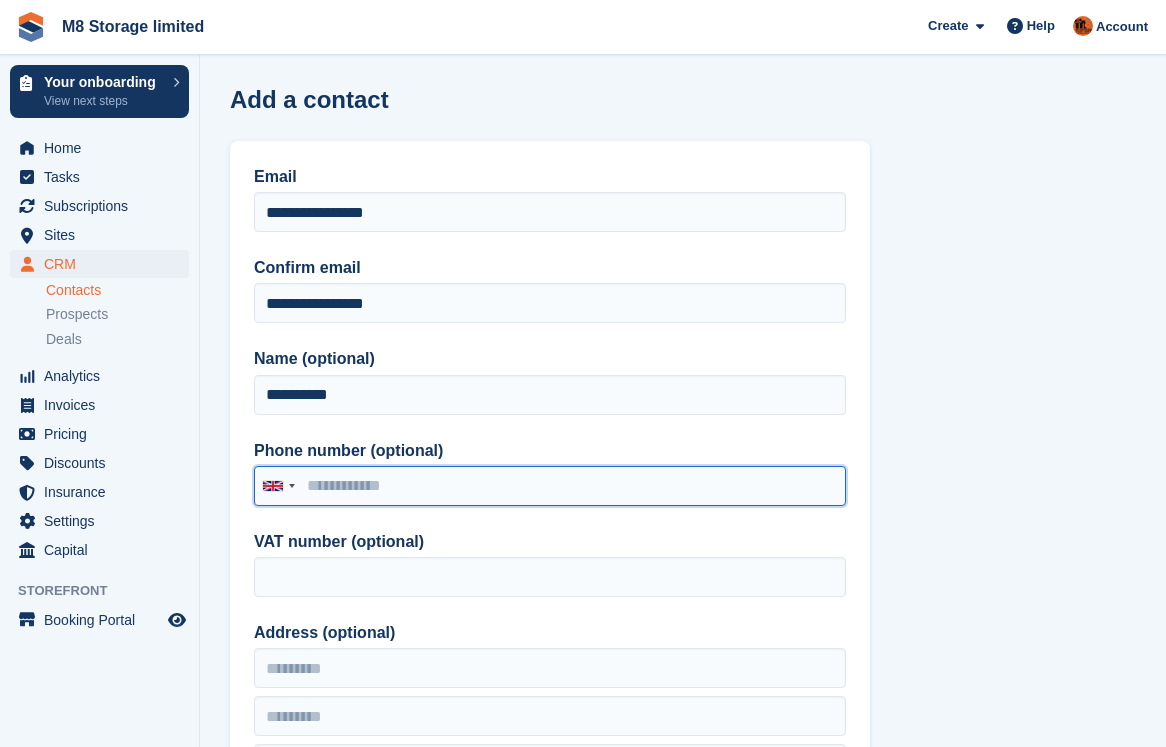 click on "Phone number (optional)" at bounding box center [550, 486] 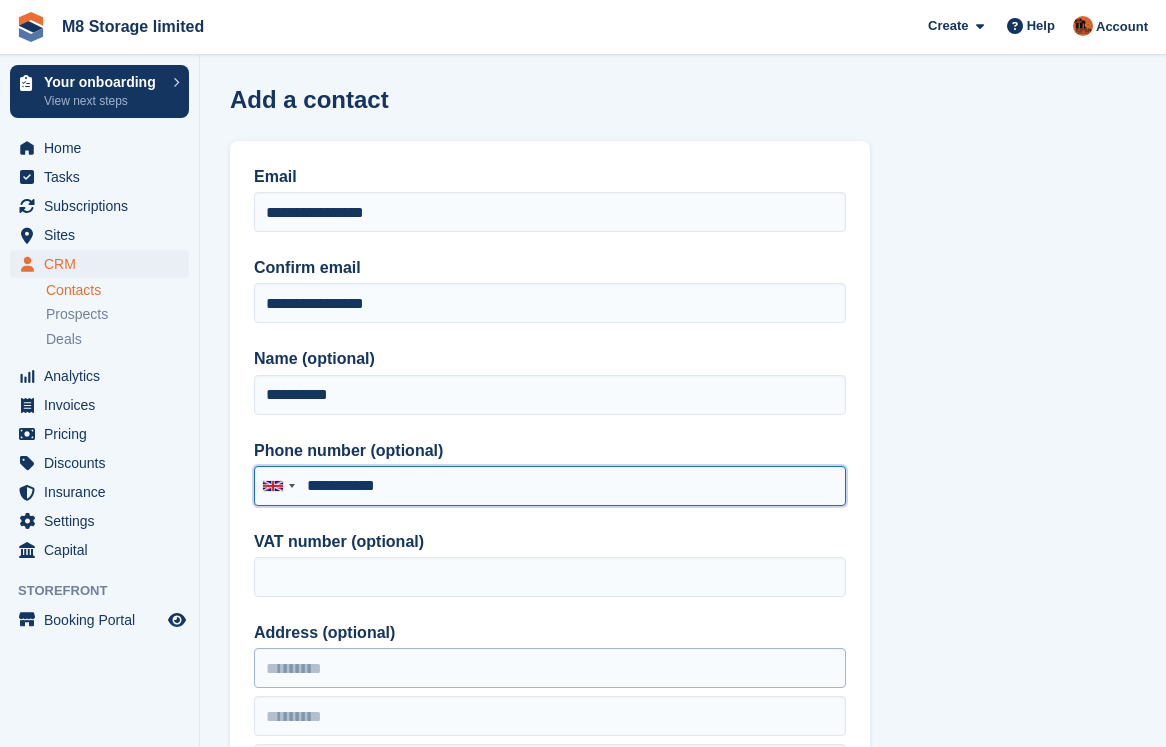 type on "**********" 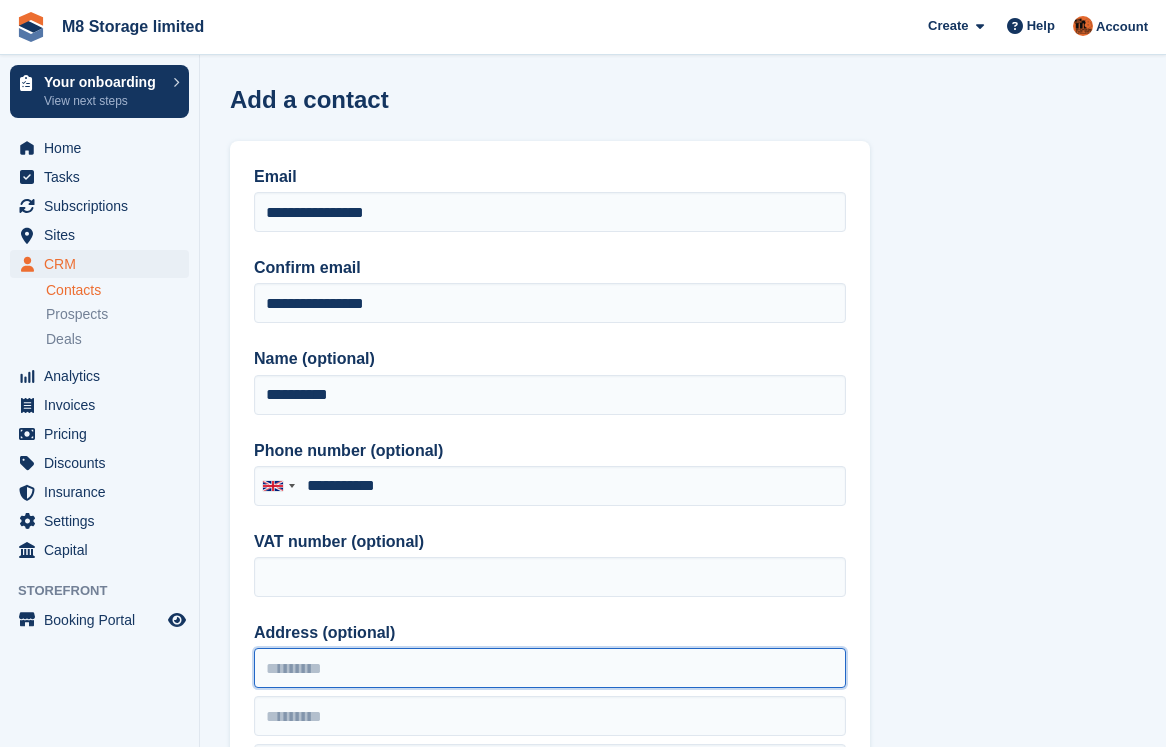 click on "Address (optional)" at bounding box center (550, 668) 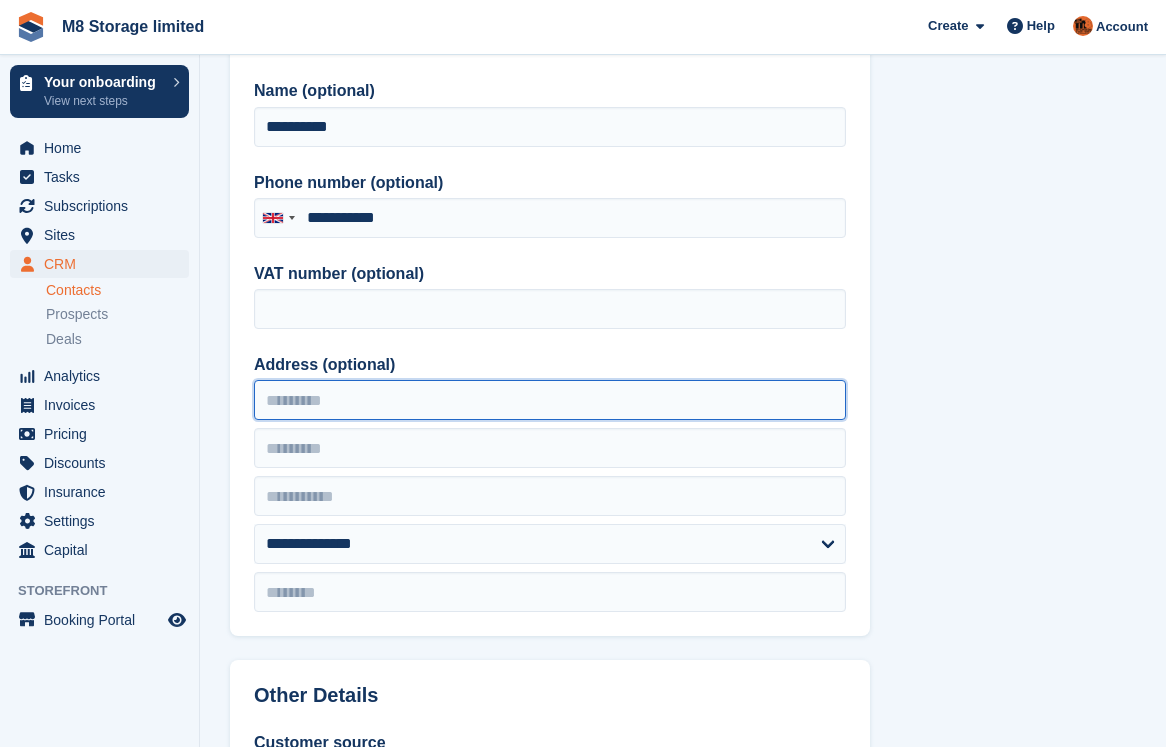 scroll, scrollTop: 300, scrollLeft: 0, axis: vertical 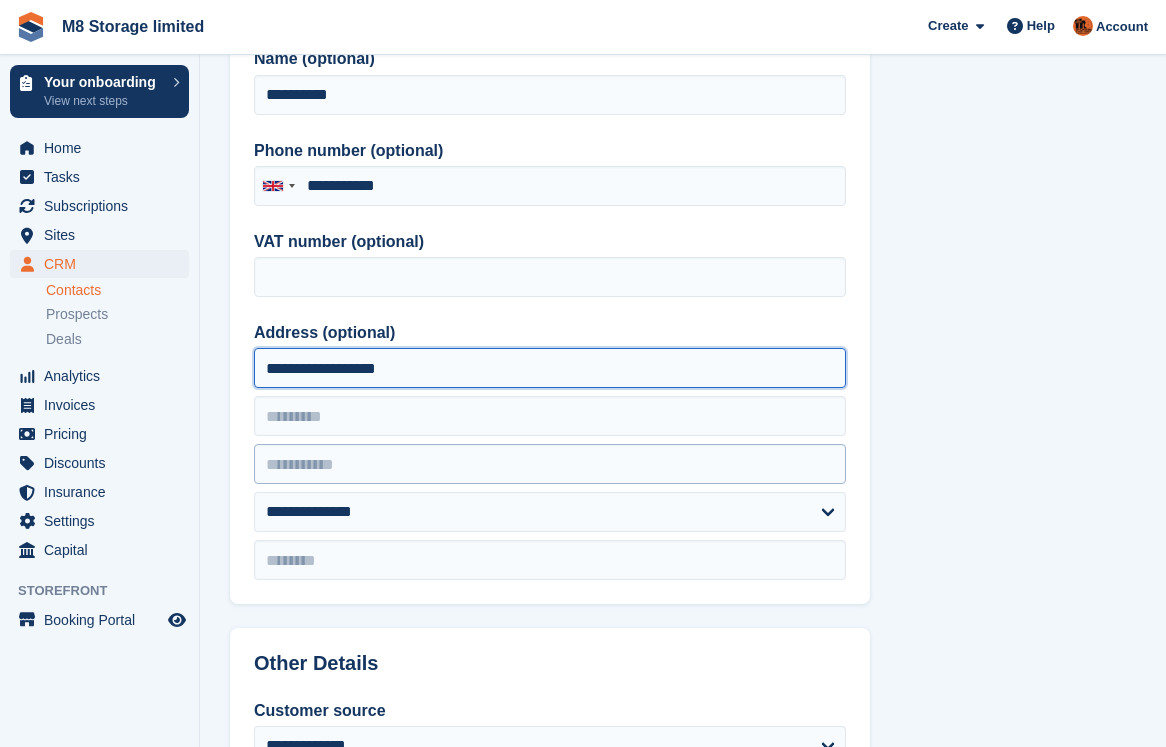 type on "**********" 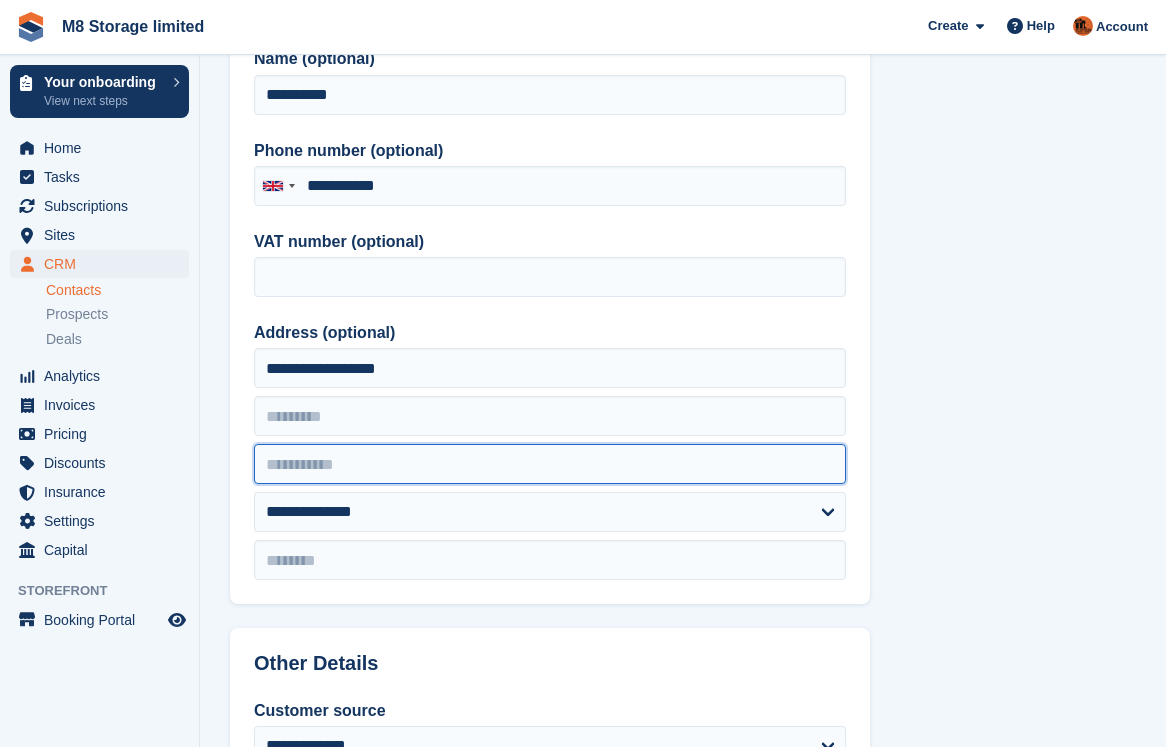 click at bounding box center (550, 464) 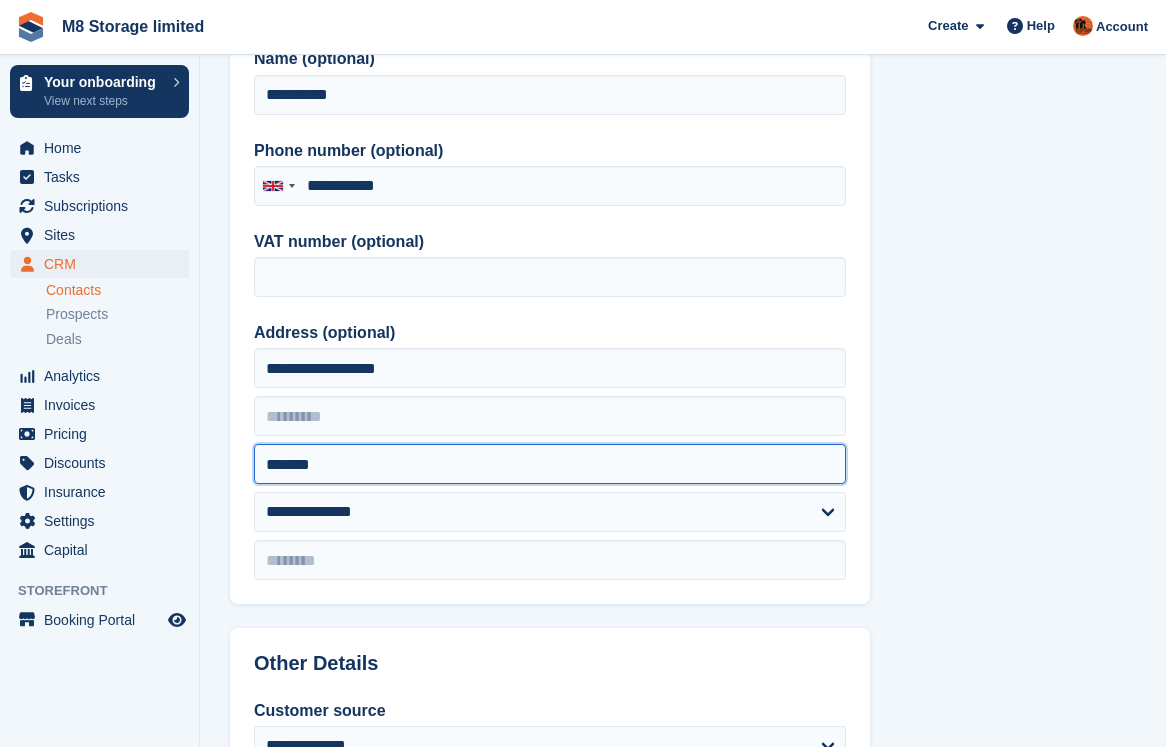 type on "*******" 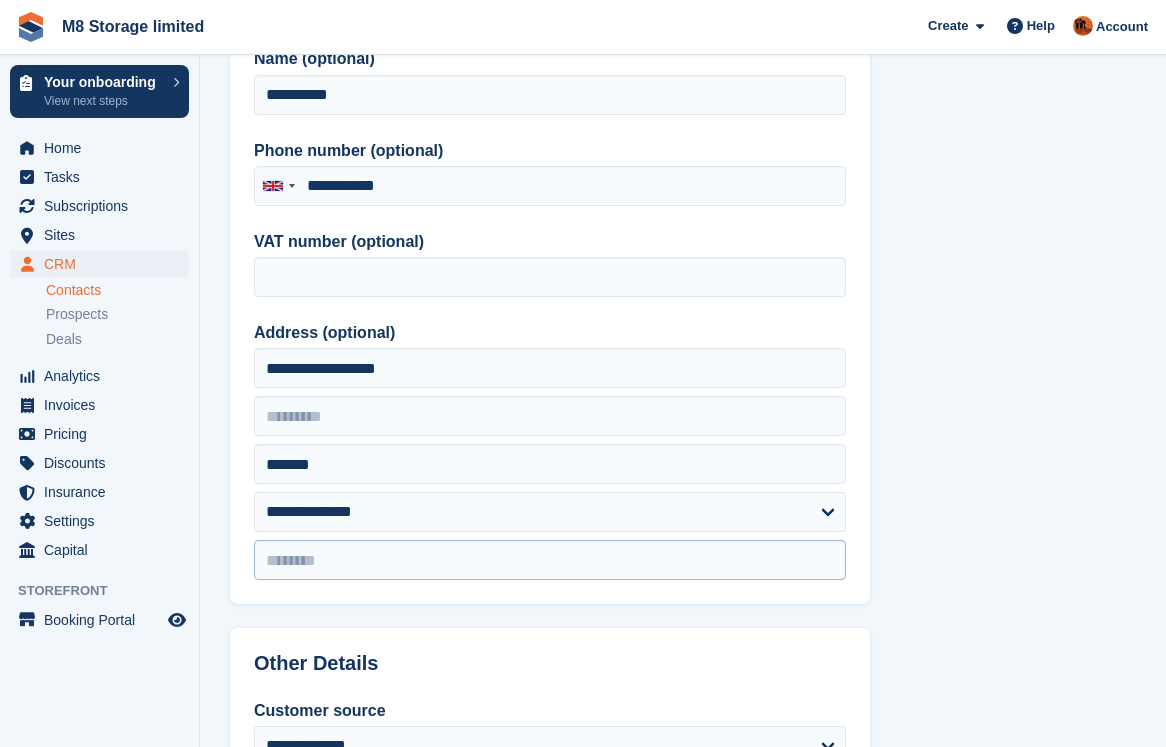 click on "**********" at bounding box center (550, 222) 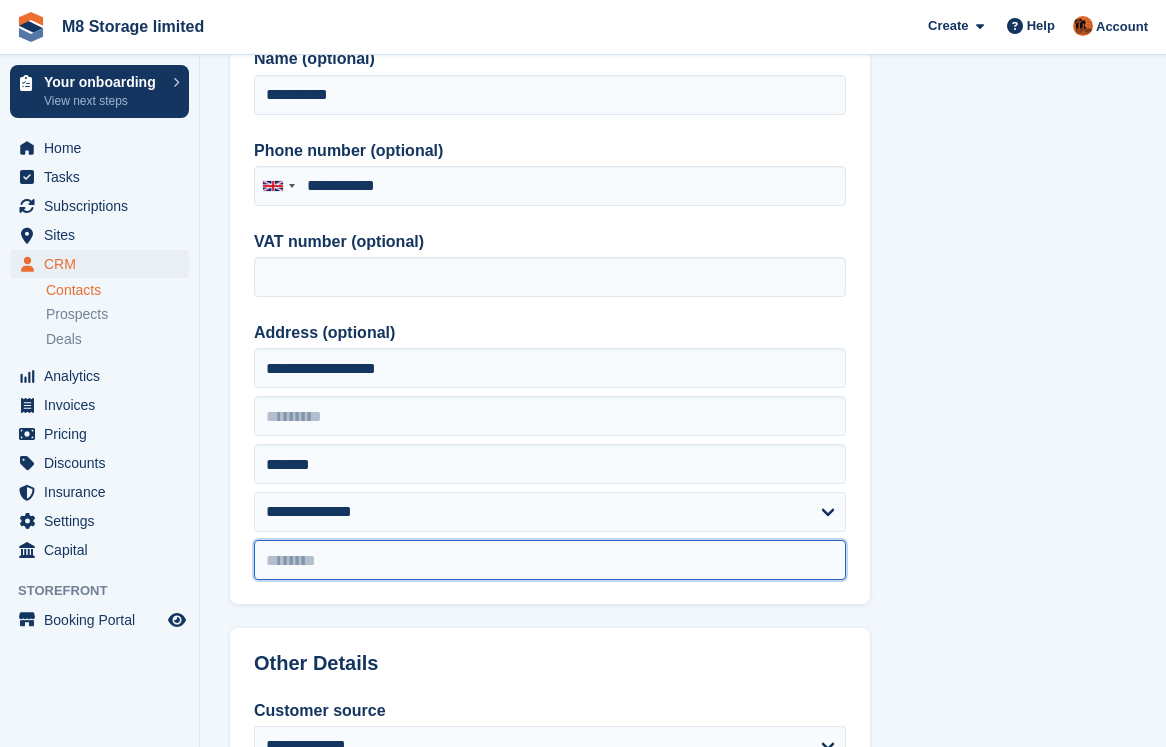 click at bounding box center [550, 560] 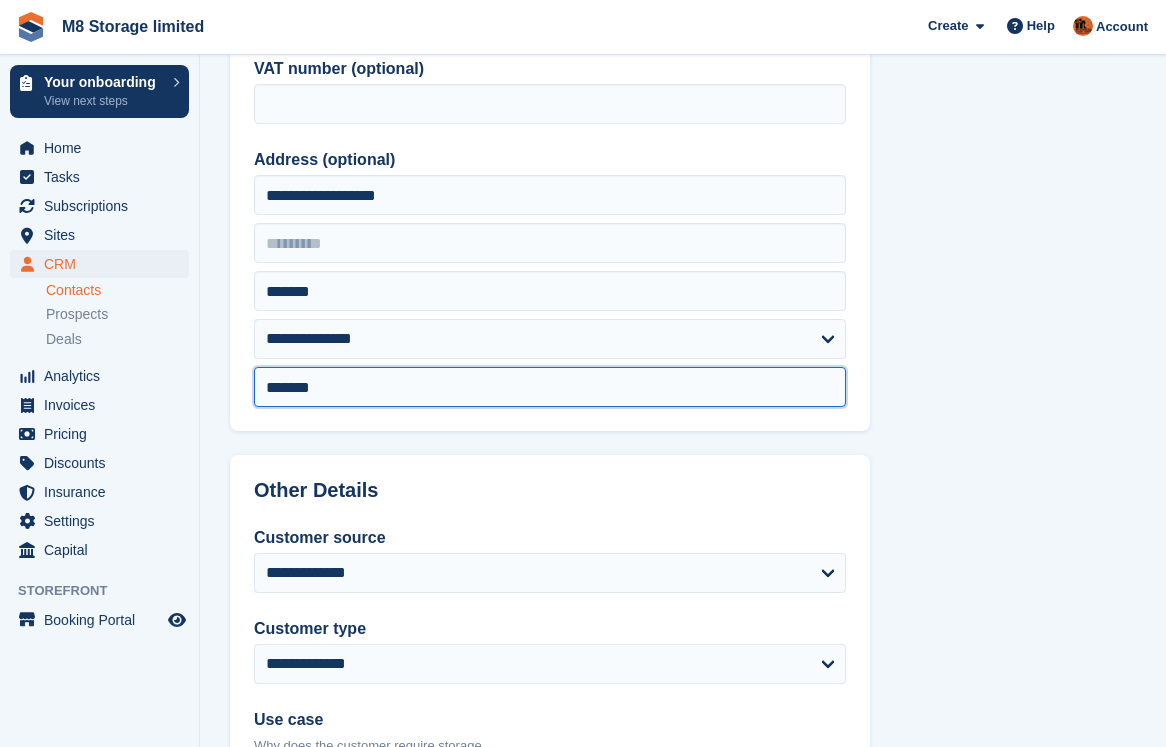scroll, scrollTop: 600, scrollLeft: 0, axis: vertical 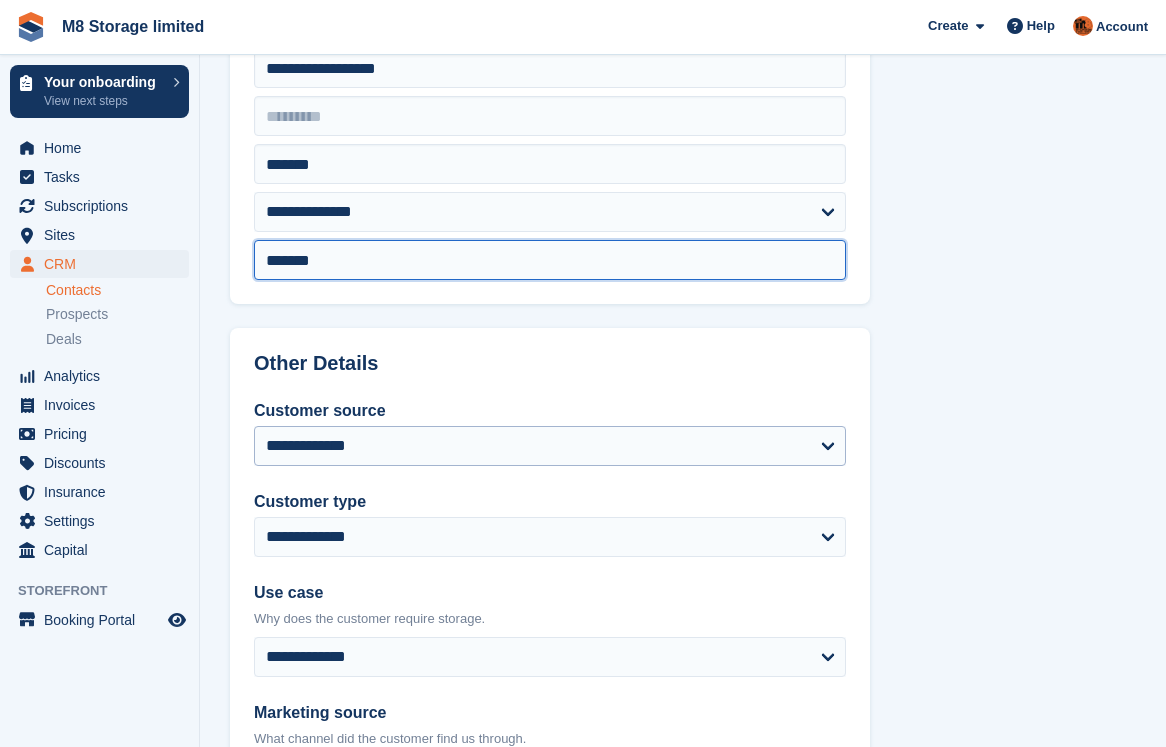 type on "*******" 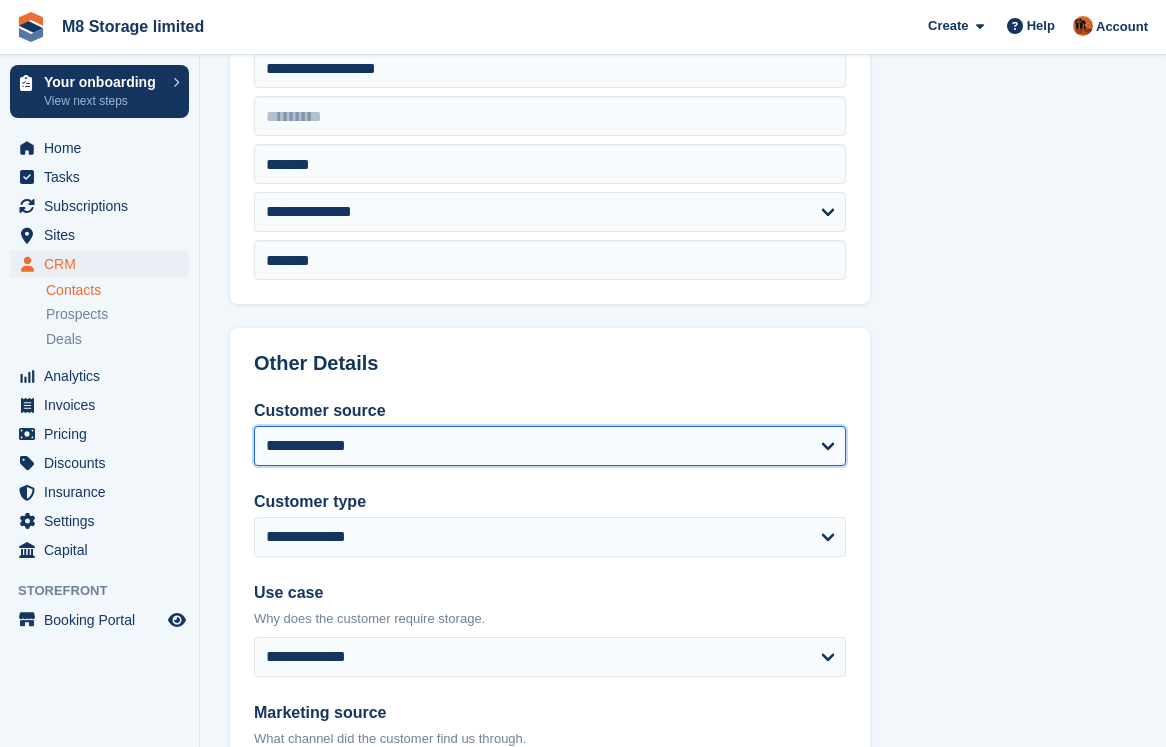 click on "**********" at bounding box center (550, 446) 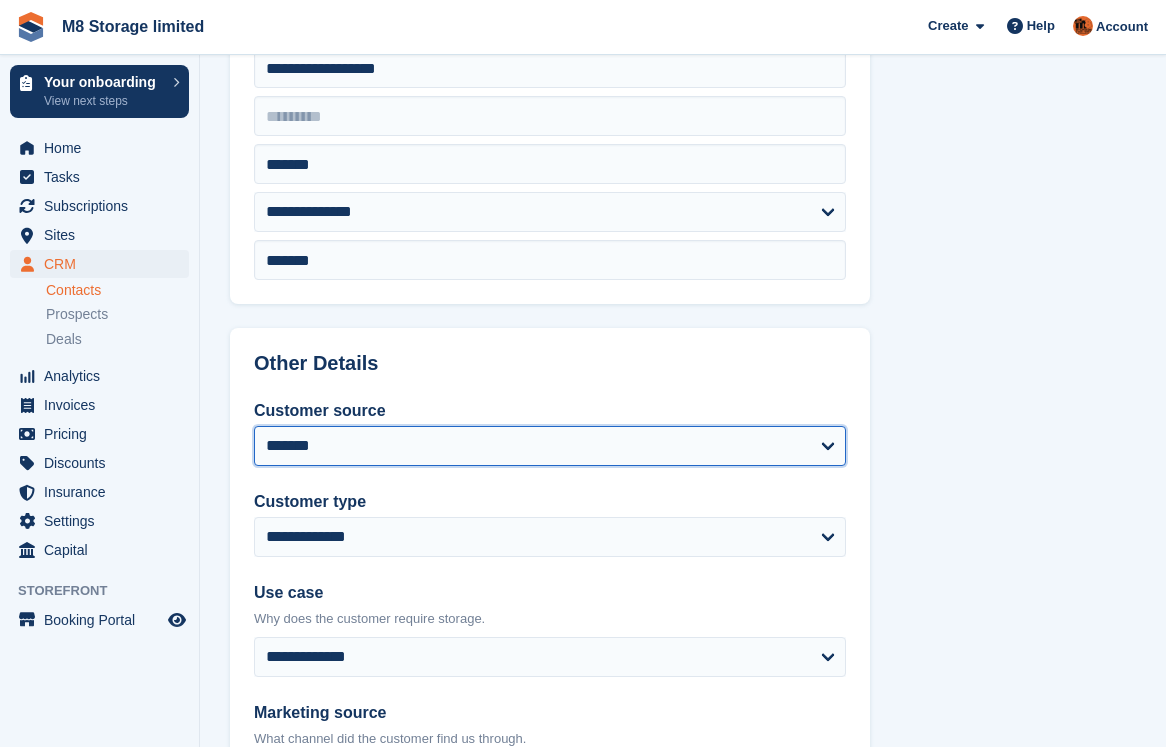 click on "**********" at bounding box center [550, 446] 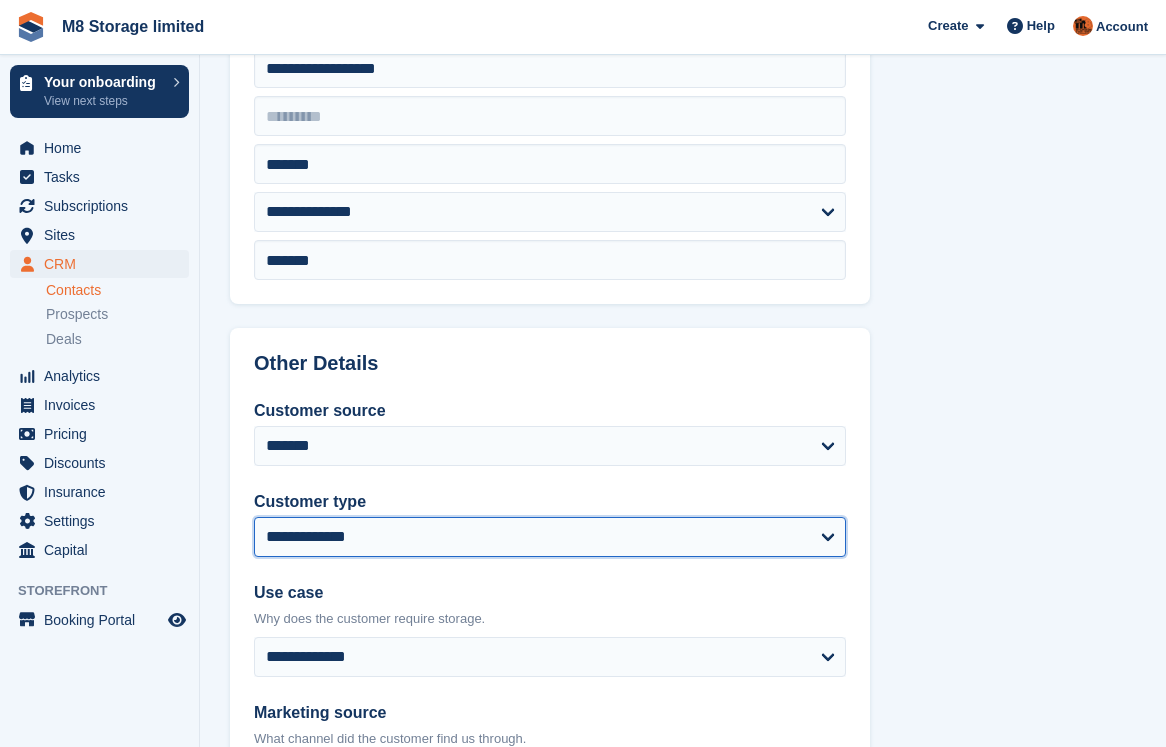 click on "**********" at bounding box center [550, 537] 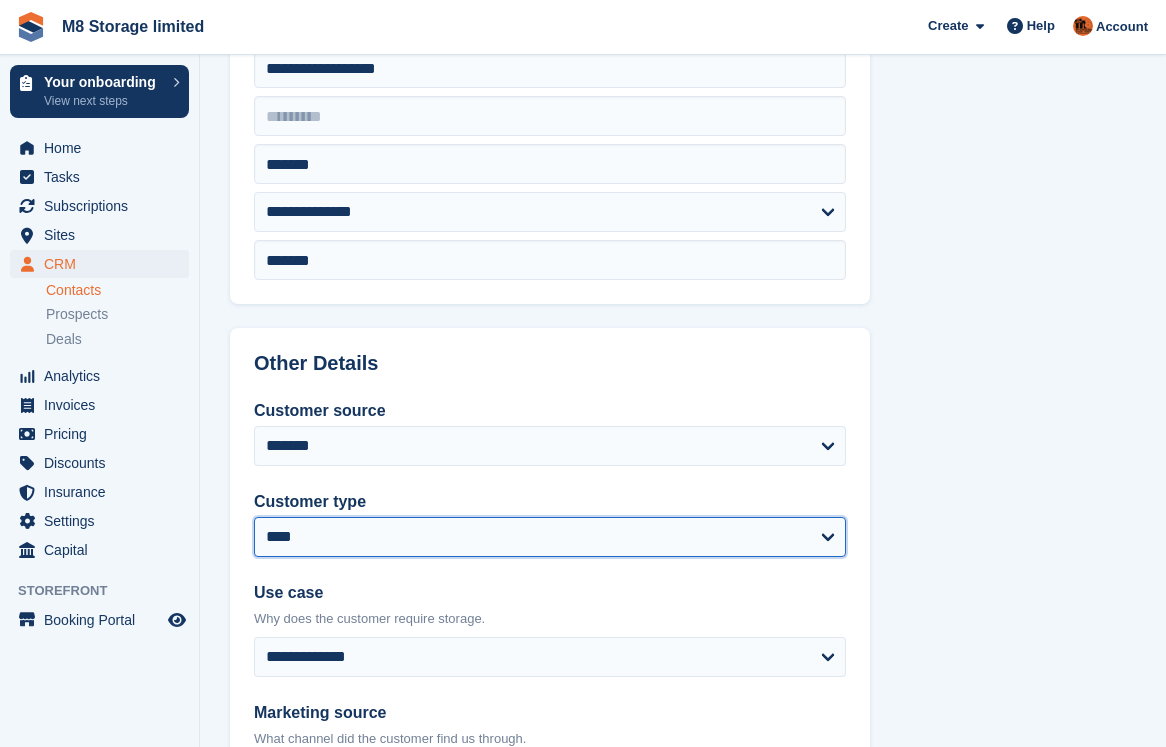 click on "**********" at bounding box center [550, 537] 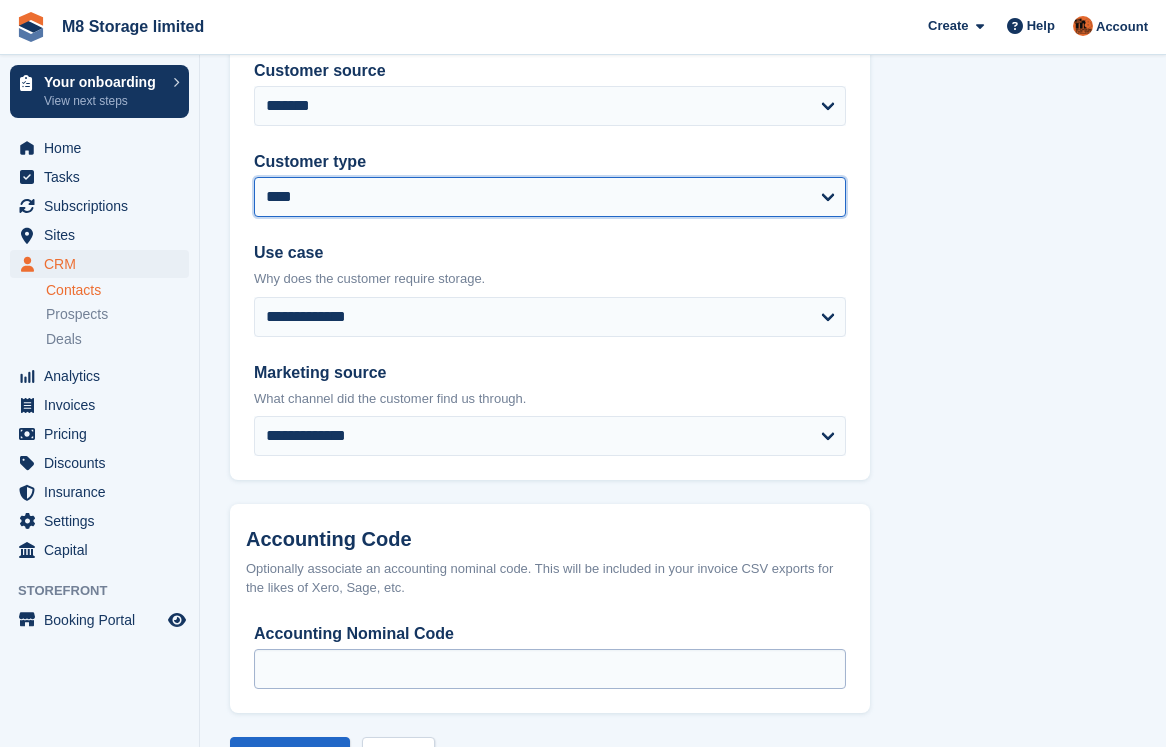 scroll, scrollTop: 1000, scrollLeft: 0, axis: vertical 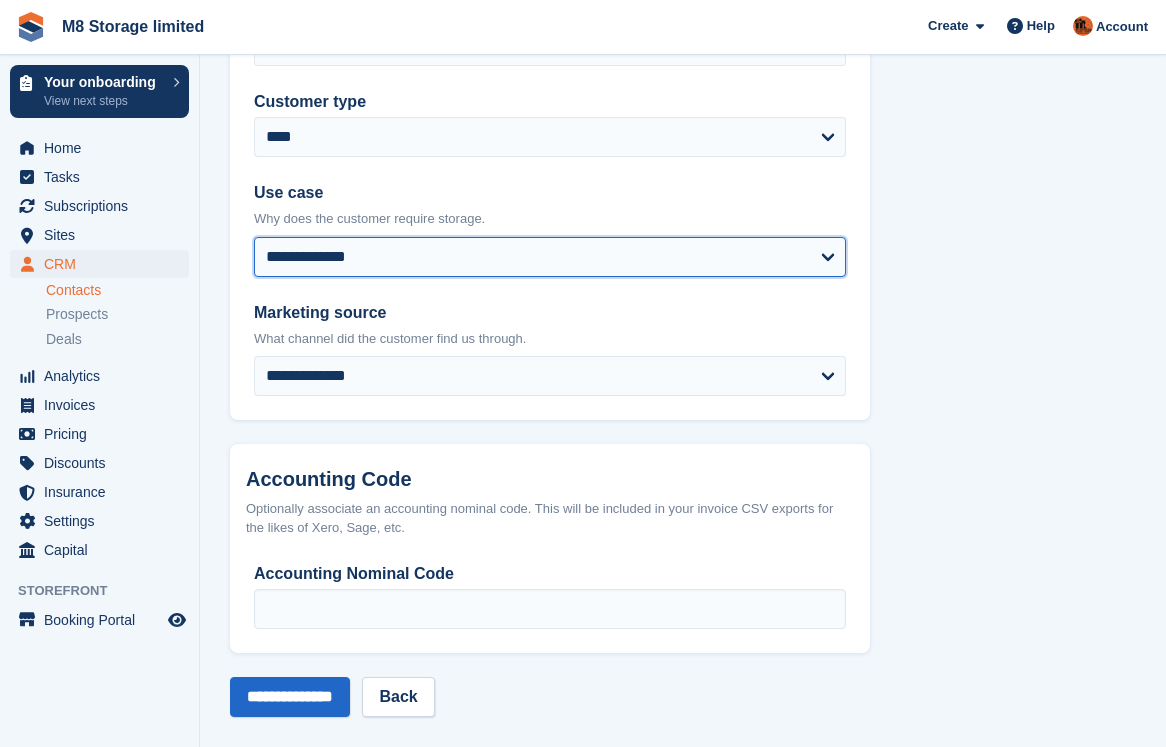 click on "**********" at bounding box center (550, 257) 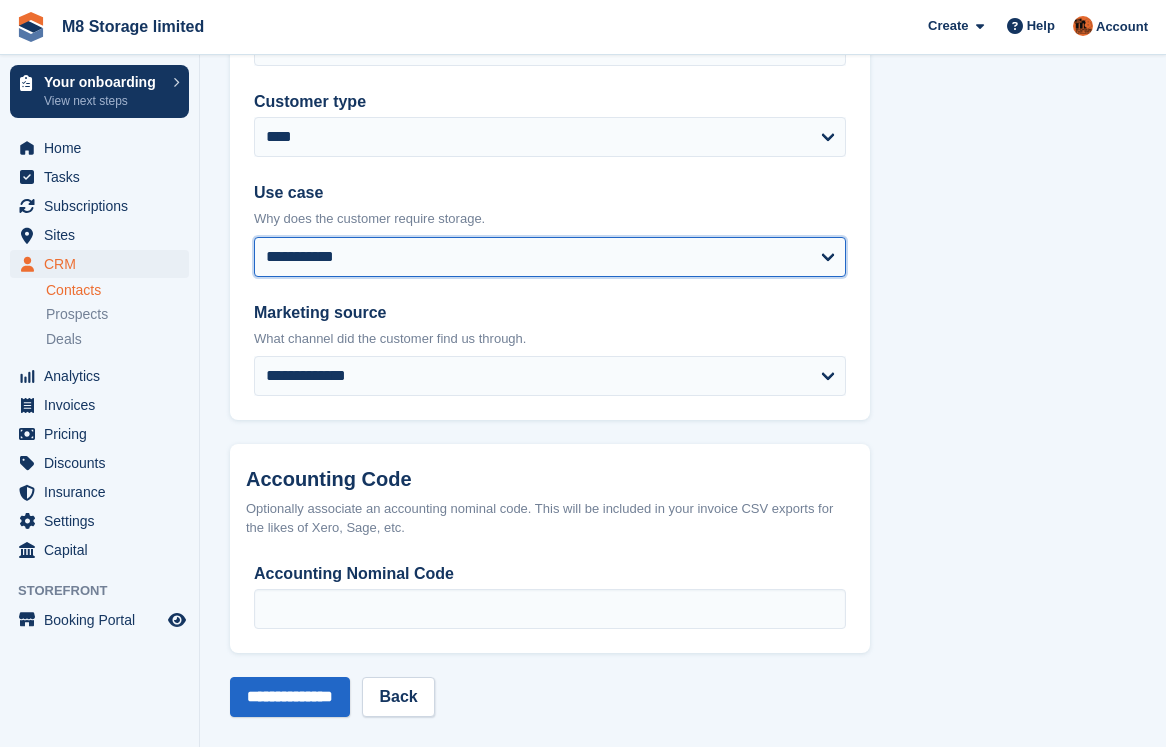 click on "**********" at bounding box center (550, 257) 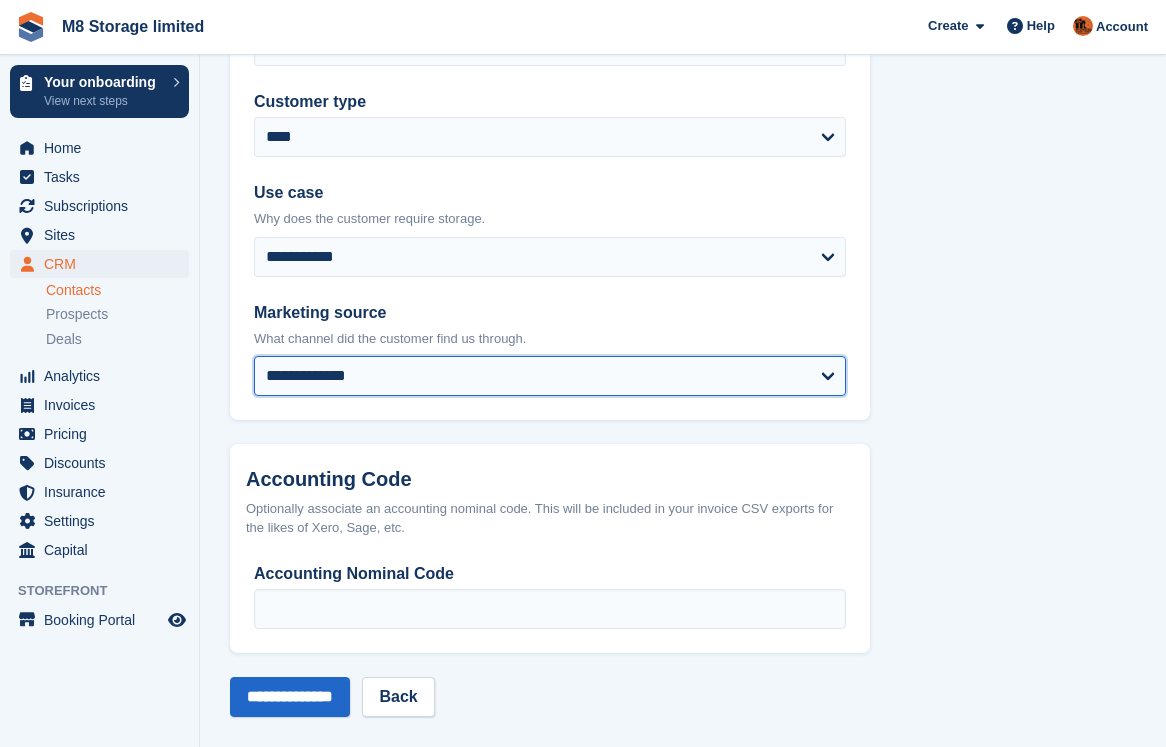click on "**********" at bounding box center [550, 376] 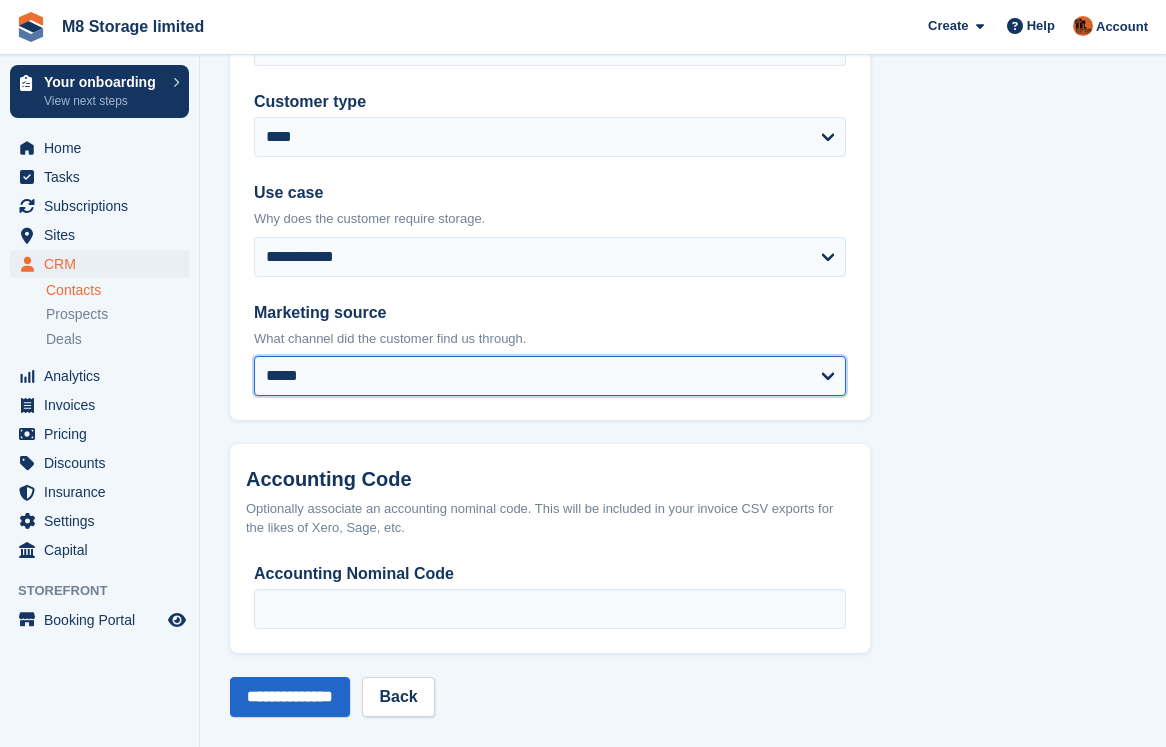 click on "**********" at bounding box center [550, 376] 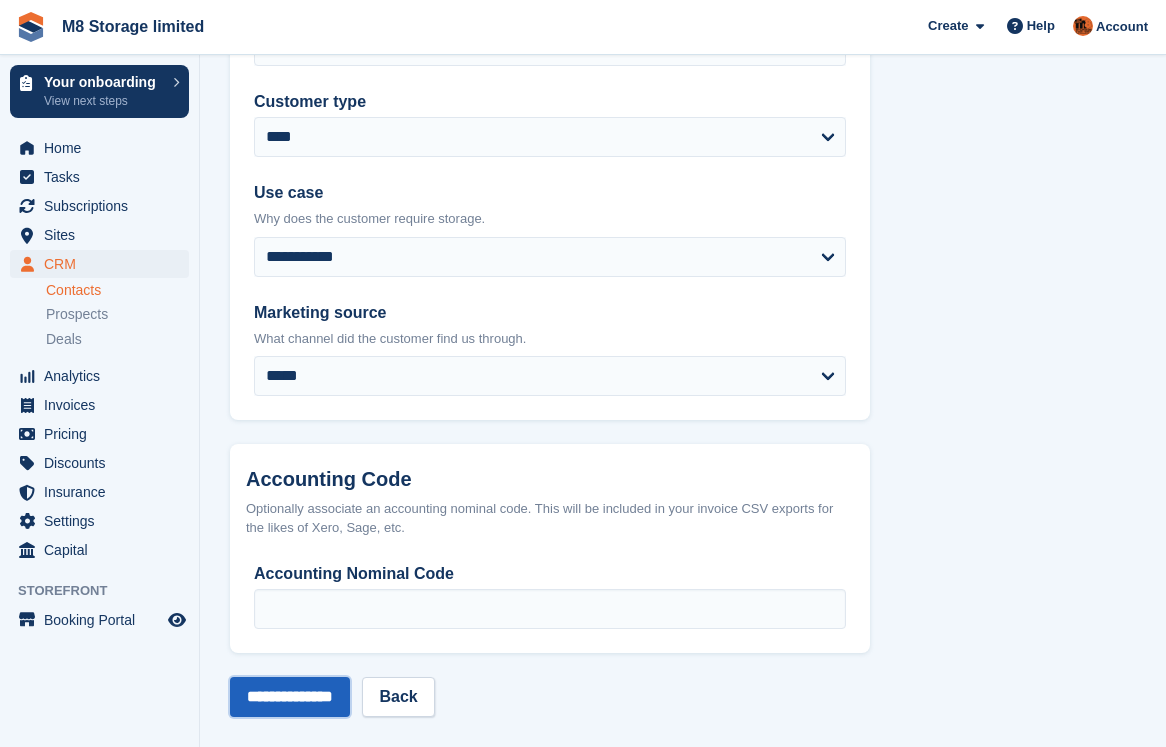 click on "**********" at bounding box center [290, 697] 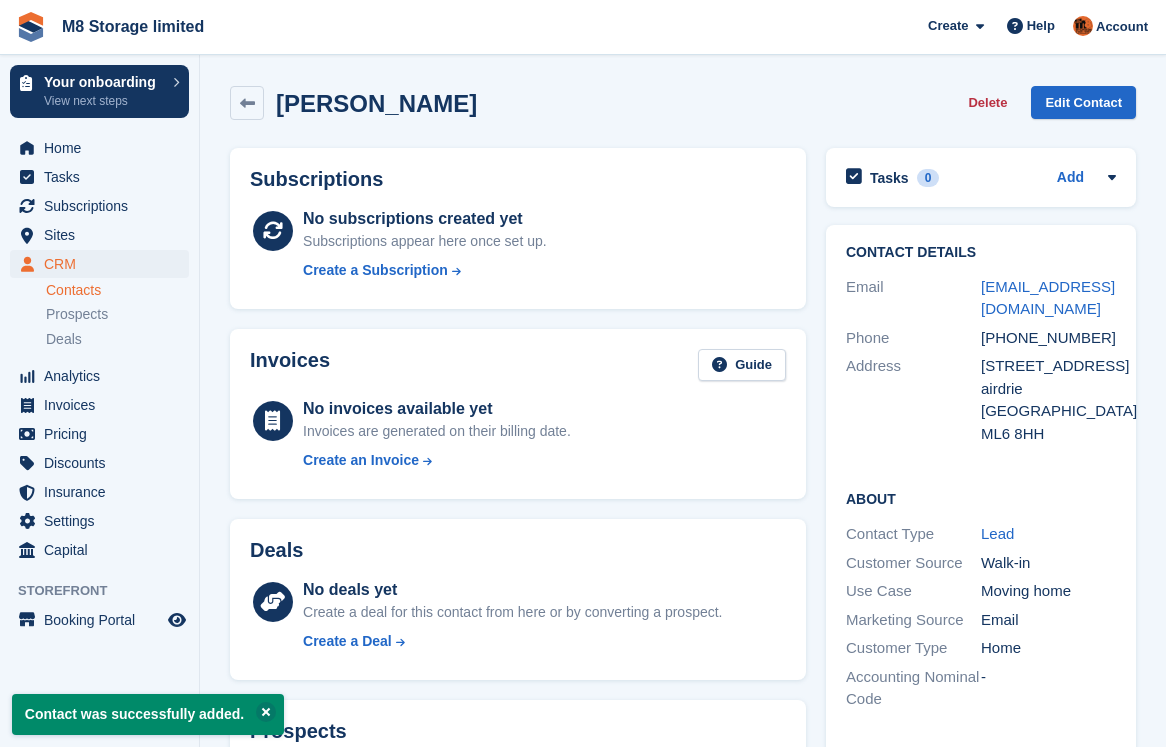 scroll, scrollTop: 0, scrollLeft: 0, axis: both 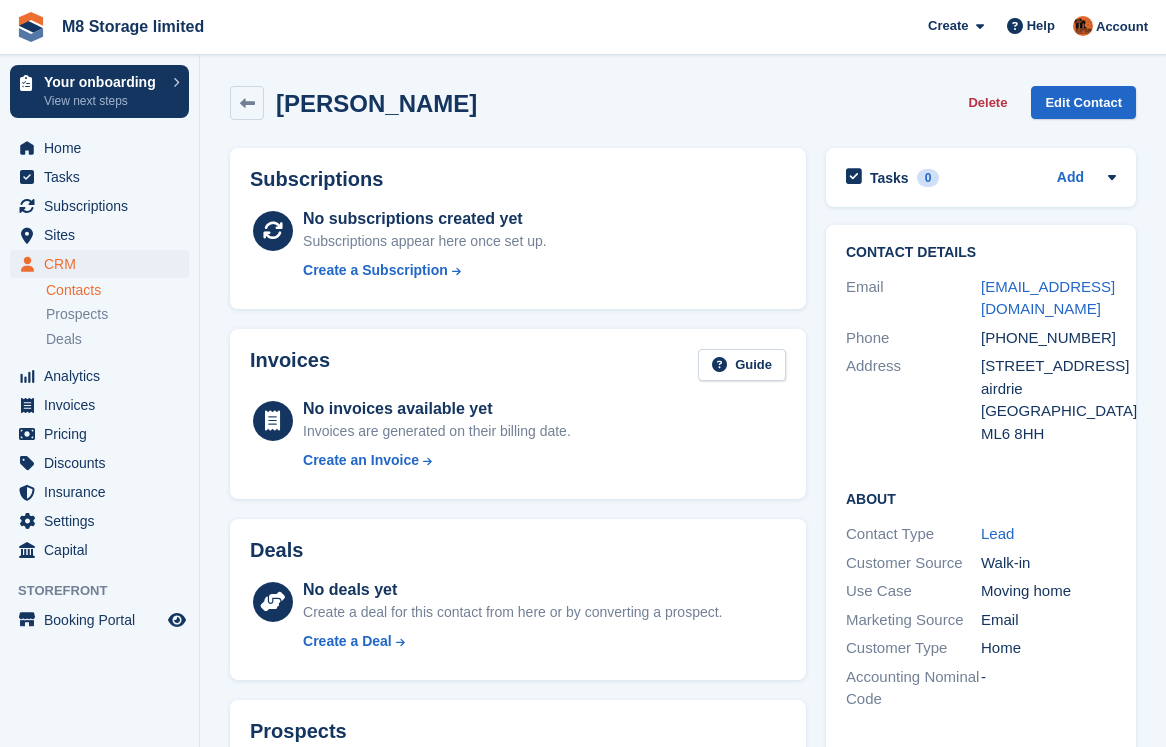 click on "Contacts" at bounding box center [117, 290] 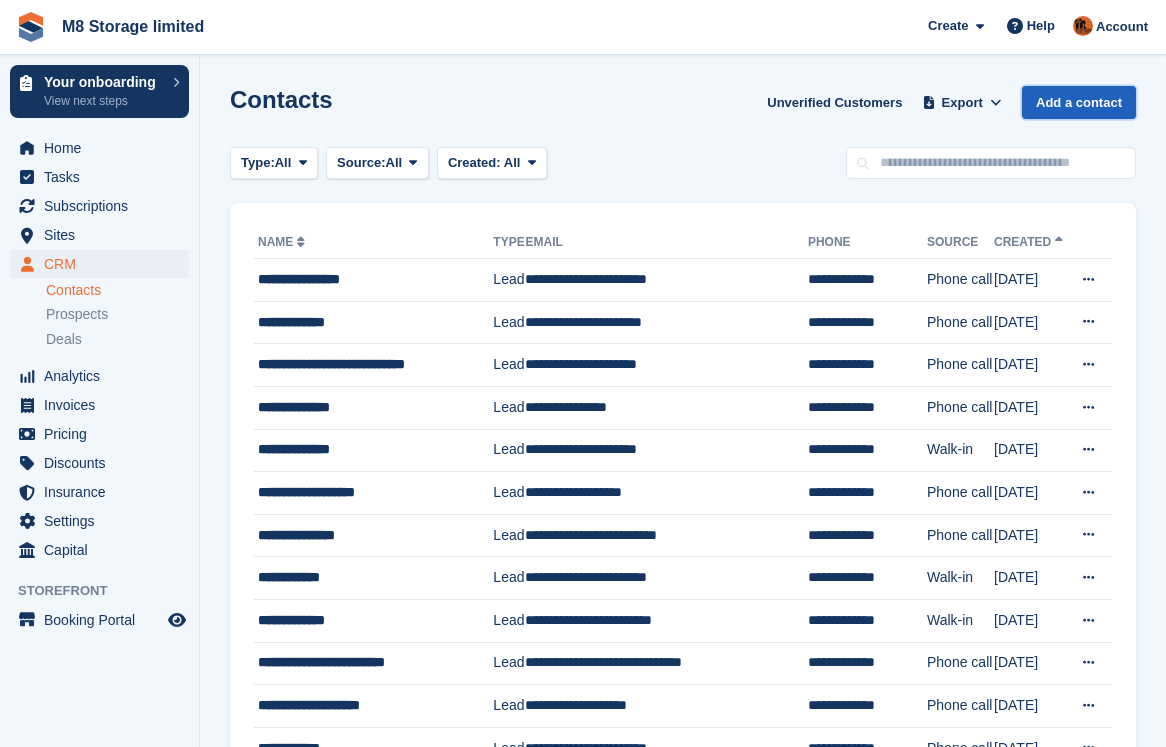 click on "Add a contact" at bounding box center (1079, 102) 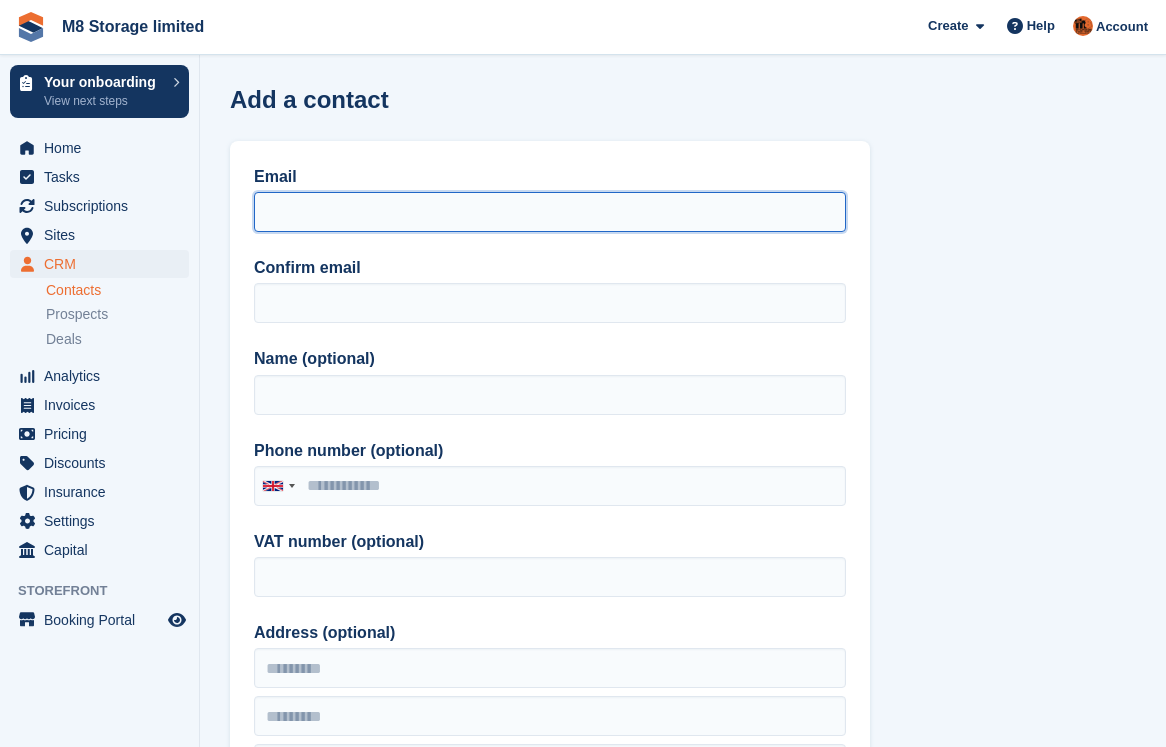 click on "Email" at bounding box center (550, 212) 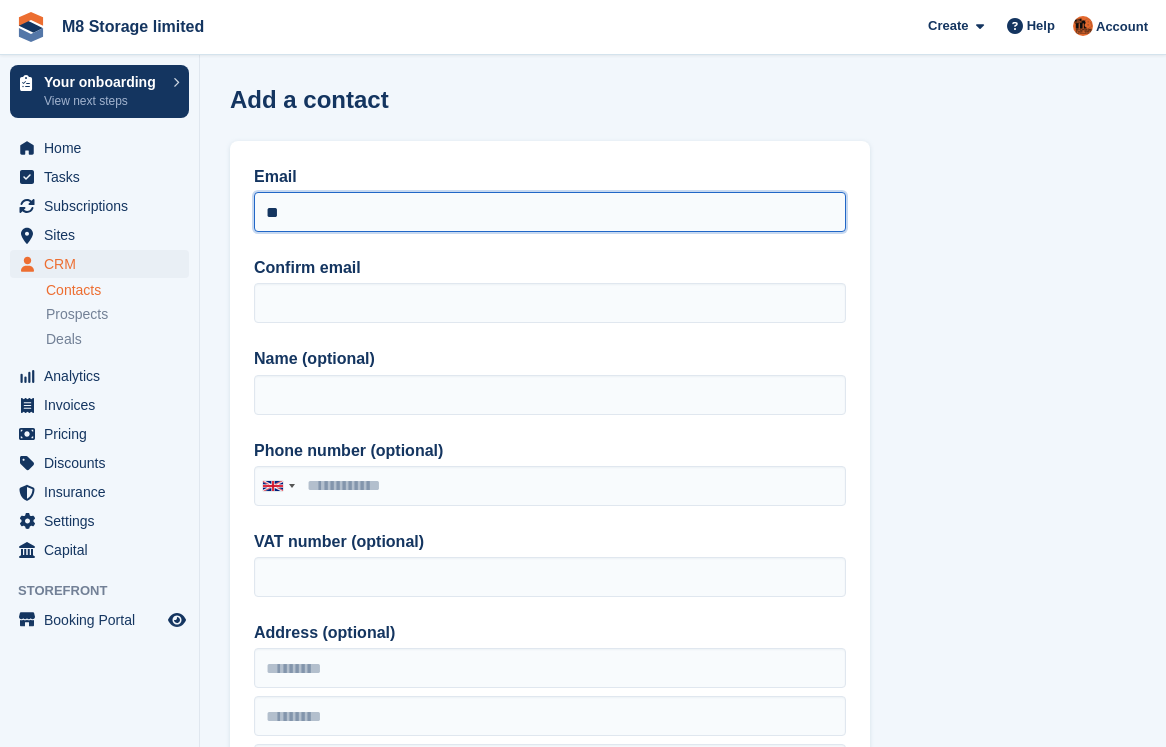 type on "*" 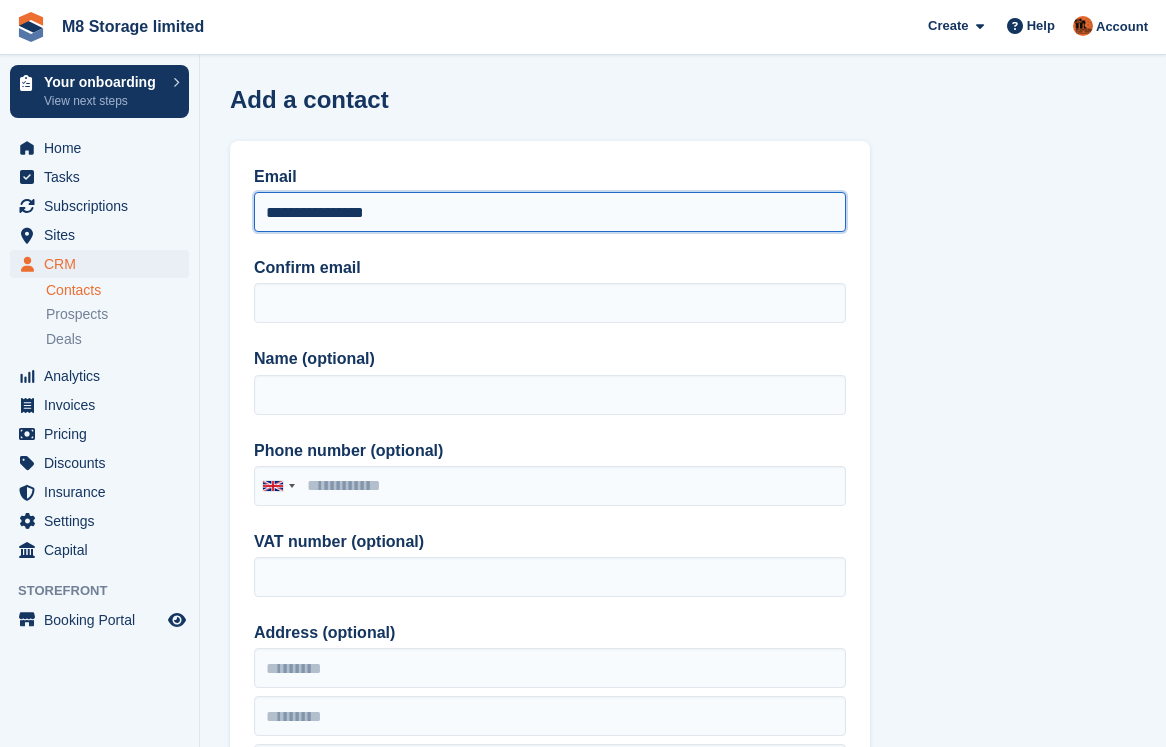 drag, startPoint x: 433, startPoint y: 215, endPoint x: 206, endPoint y: 216, distance: 227.0022 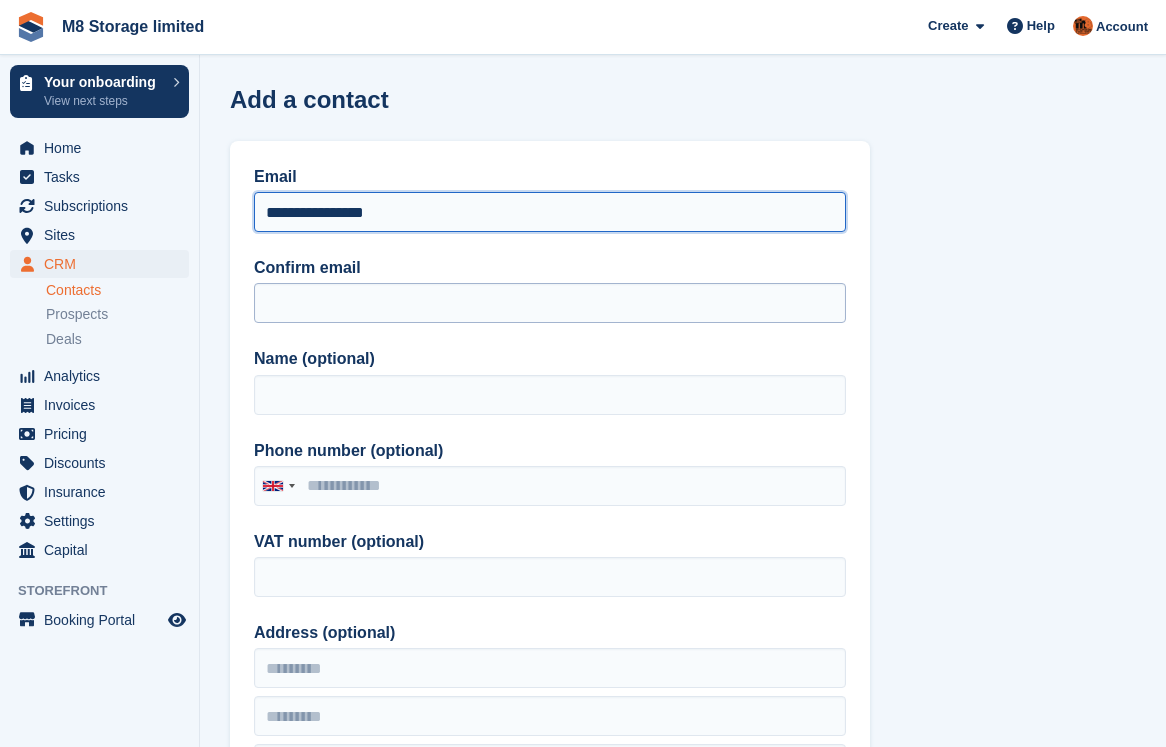 type on "**********" 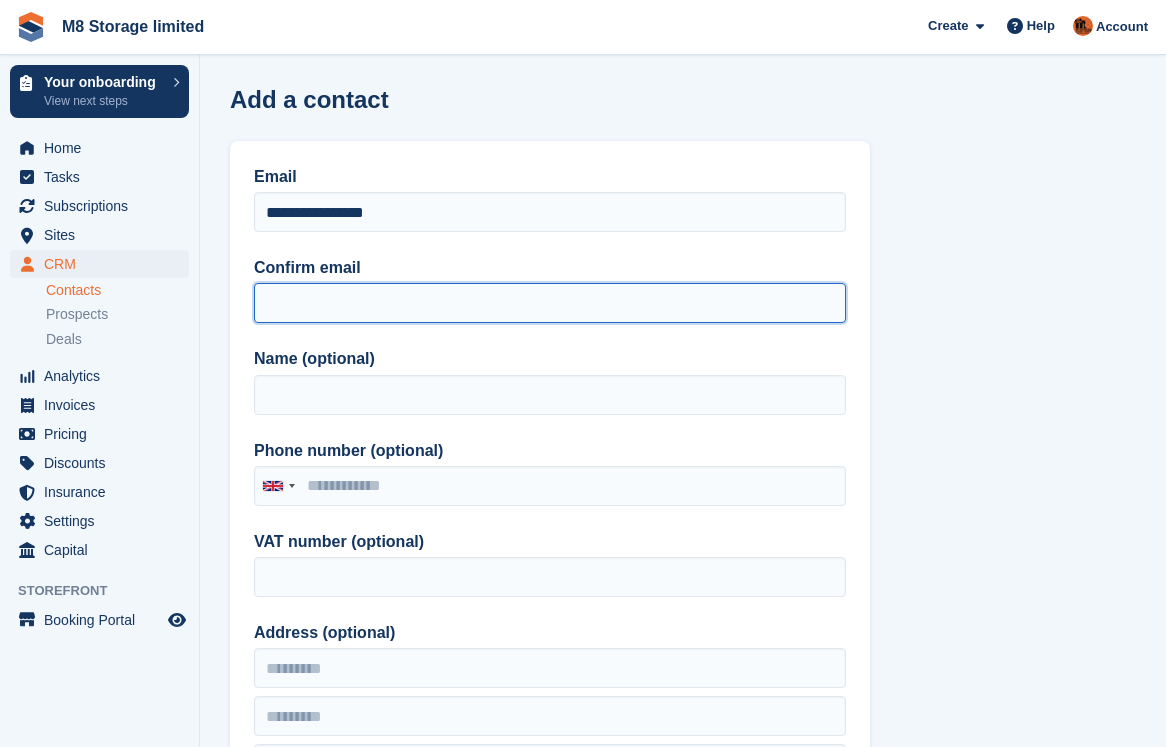 paste on "**********" 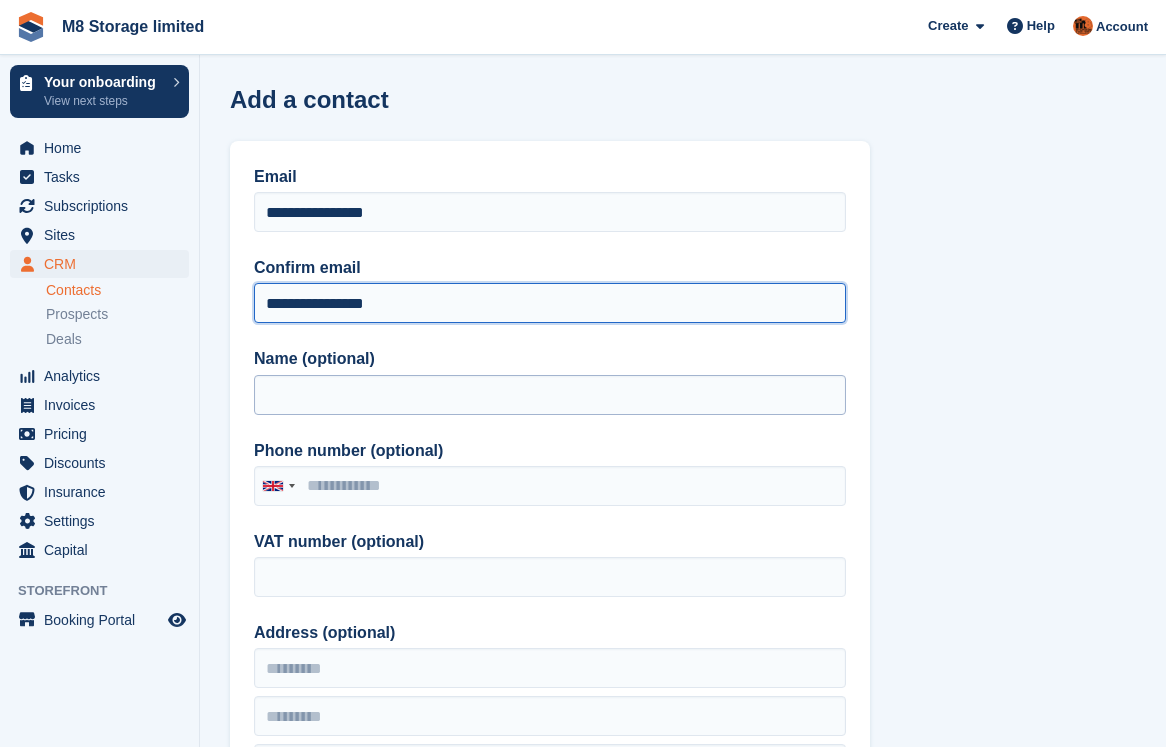 type on "**********" 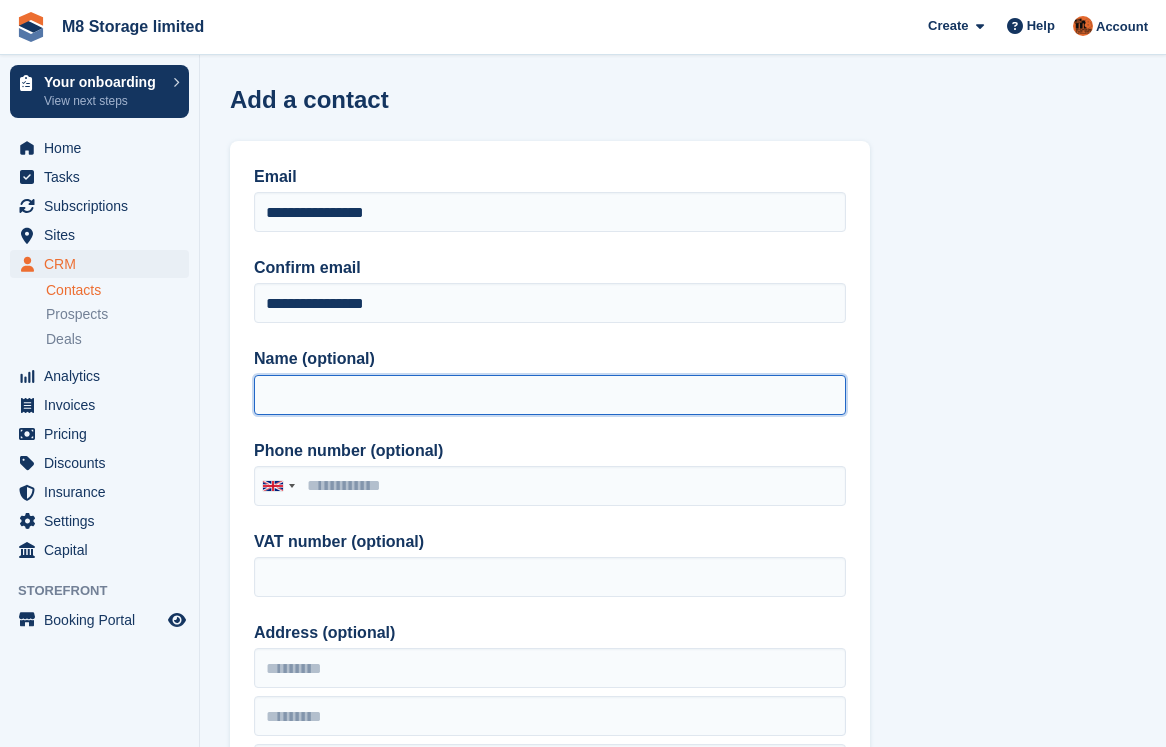 click on "Name (optional)" at bounding box center [550, 395] 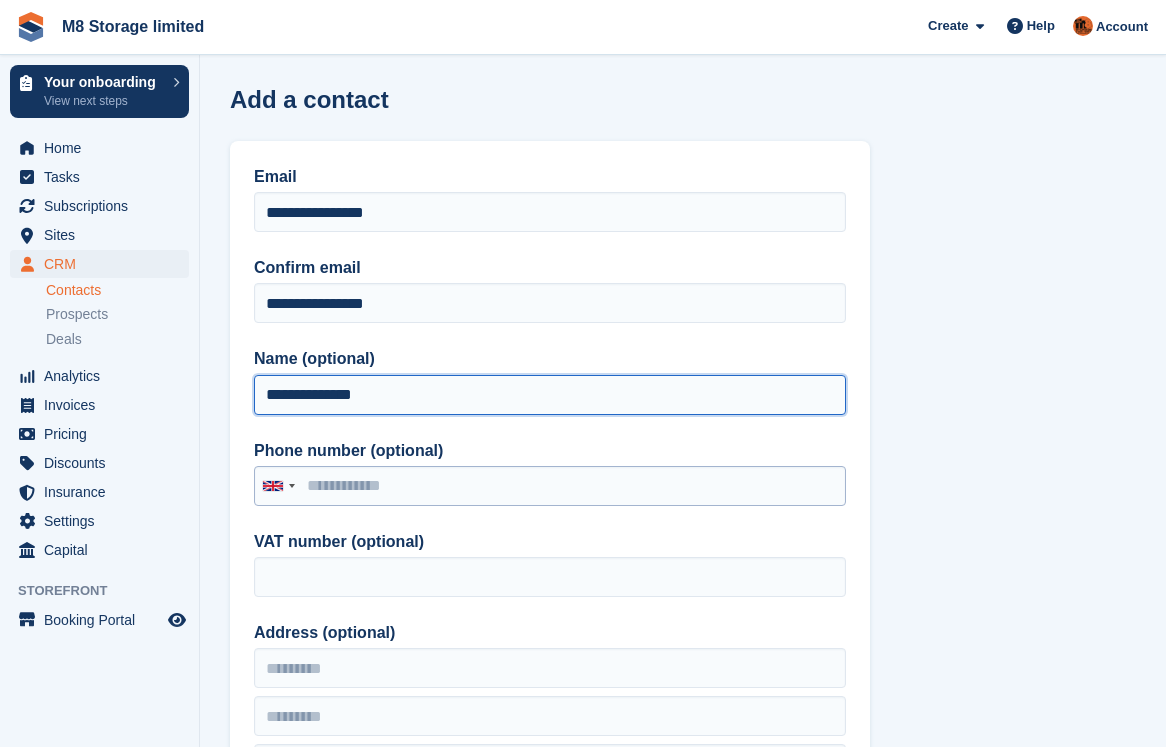 type on "**********" 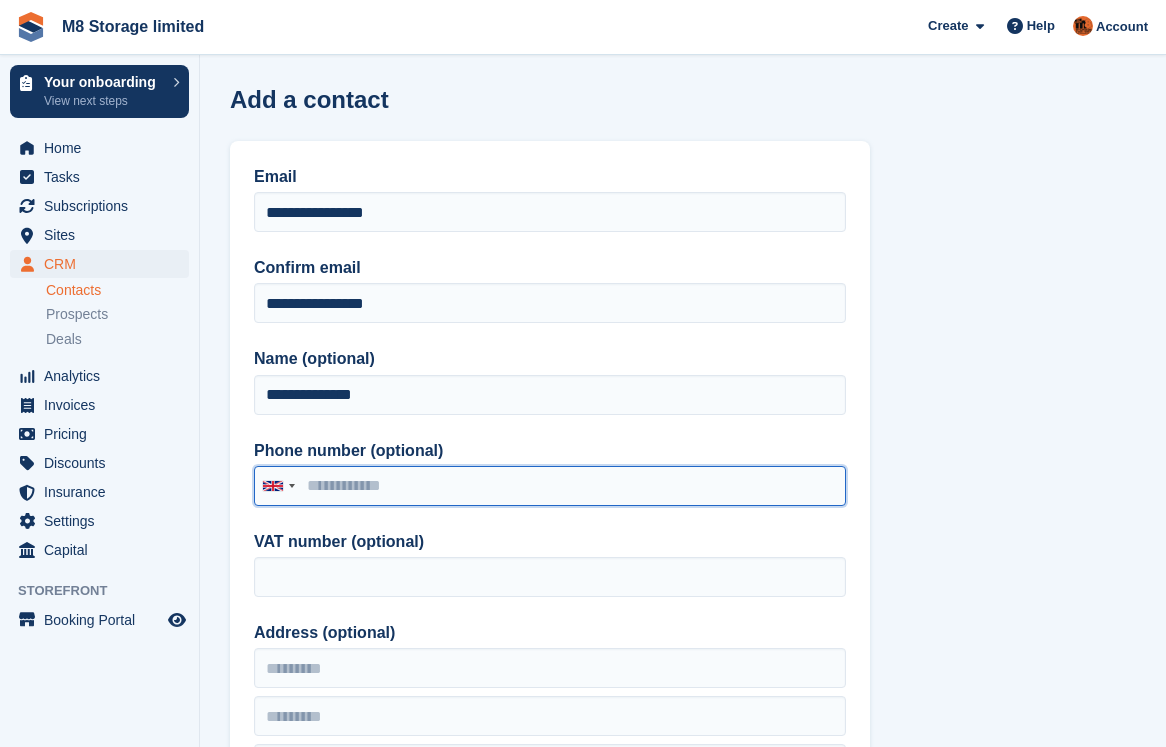 click on "Phone number (optional)" at bounding box center (550, 486) 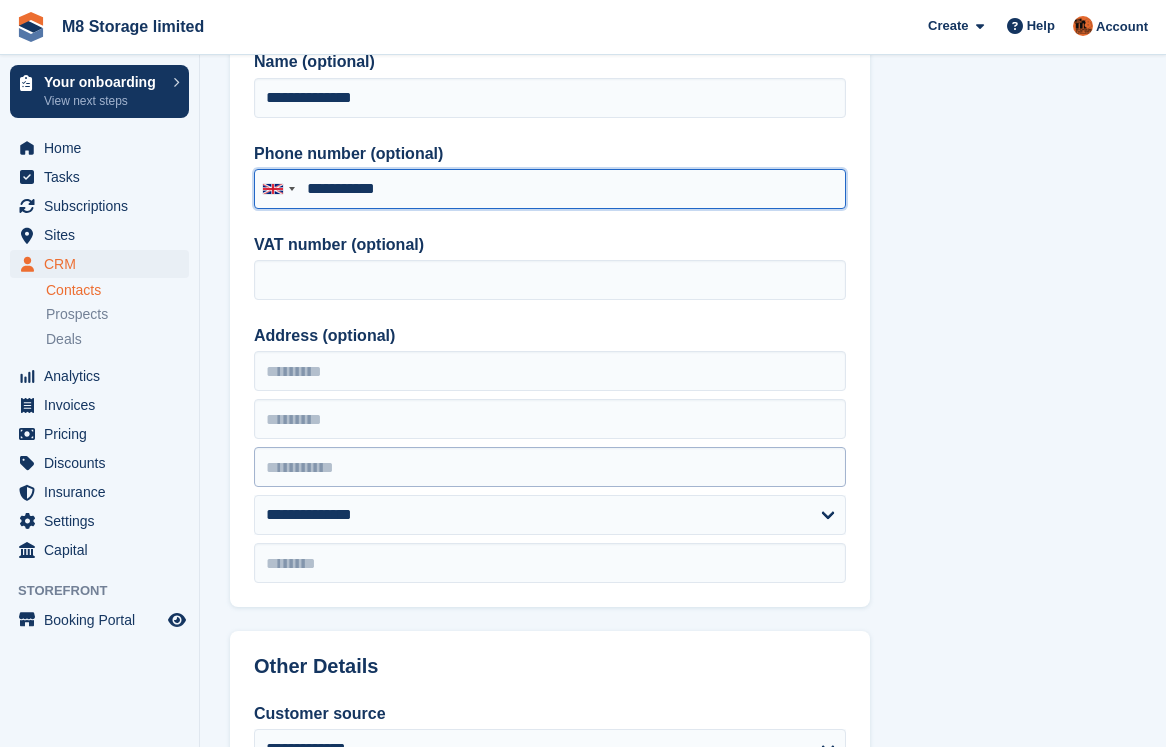scroll, scrollTop: 300, scrollLeft: 0, axis: vertical 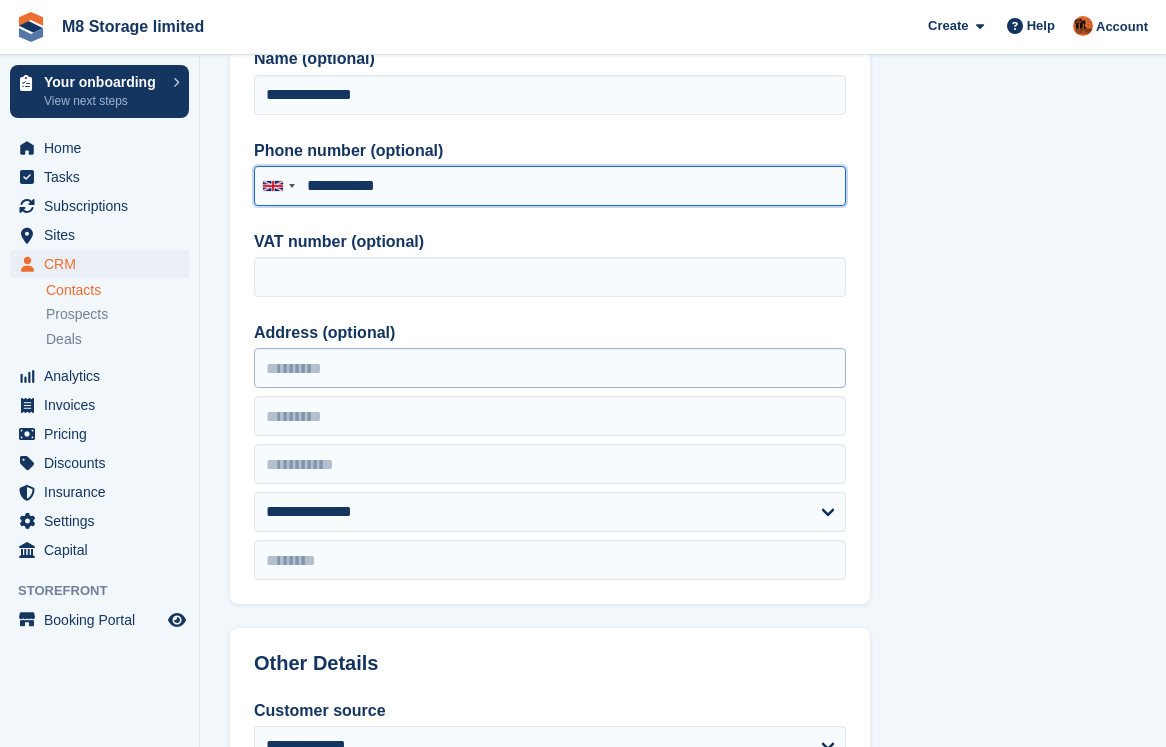type on "**********" 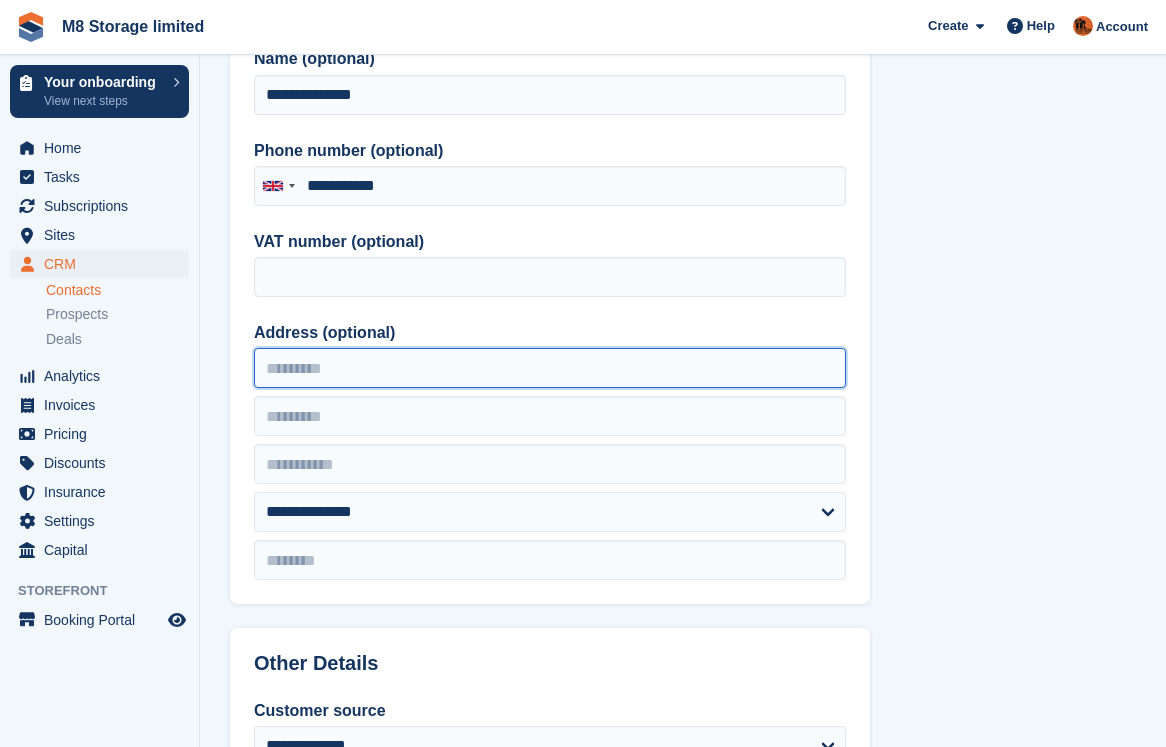 click on "Address (optional)" at bounding box center [550, 368] 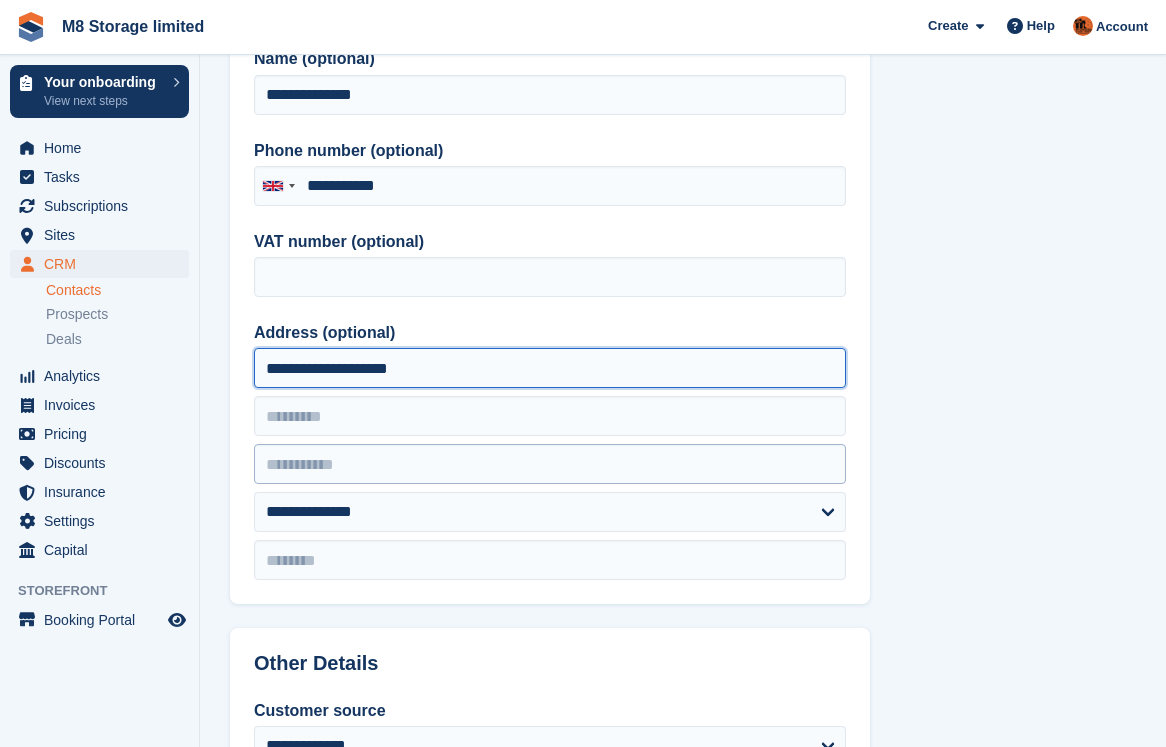 type on "**********" 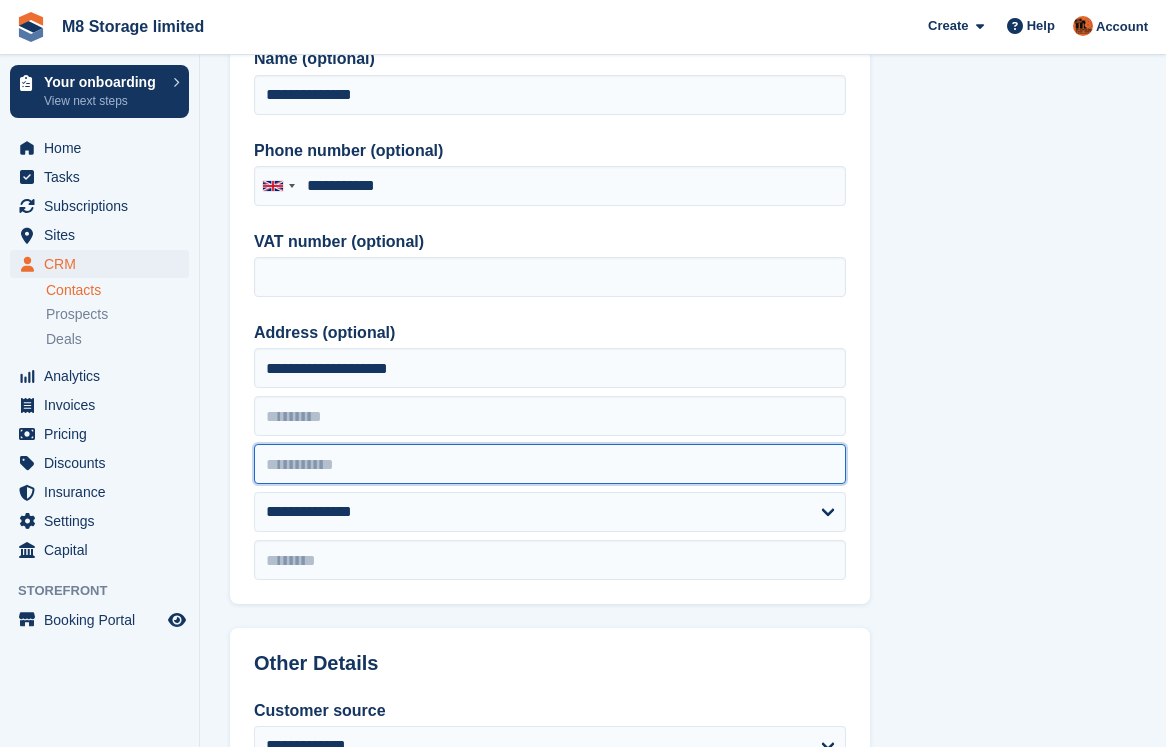 click at bounding box center (550, 464) 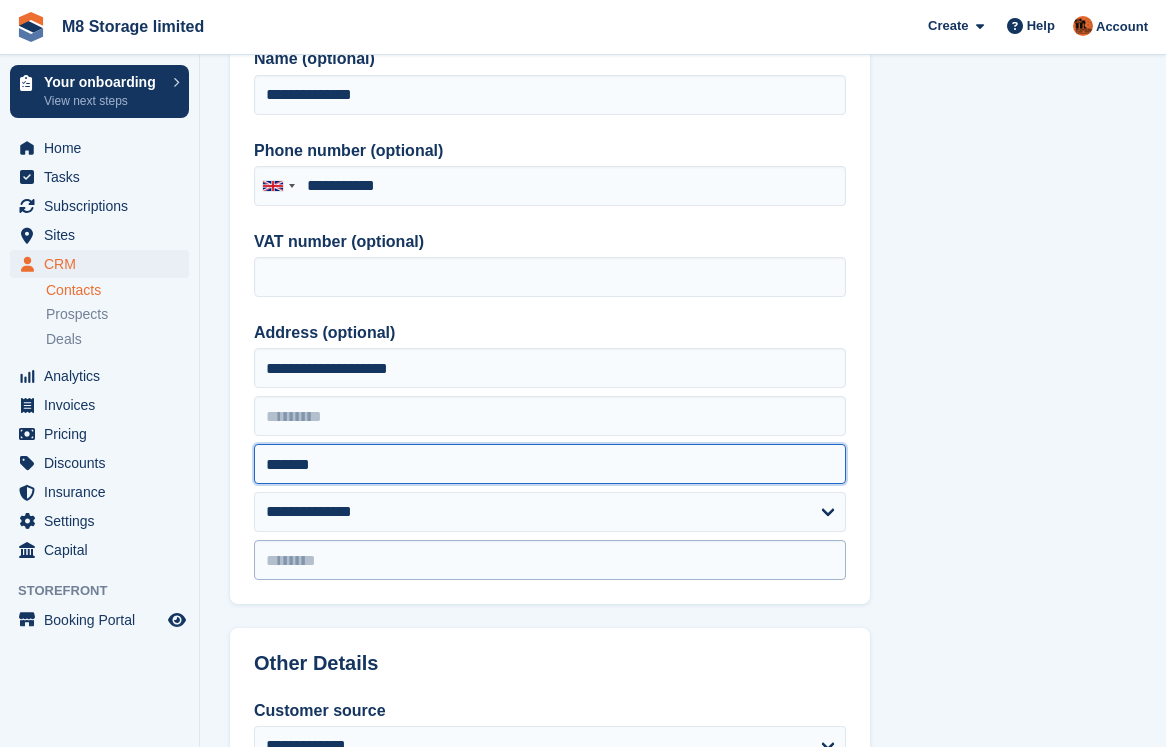 type on "*******" 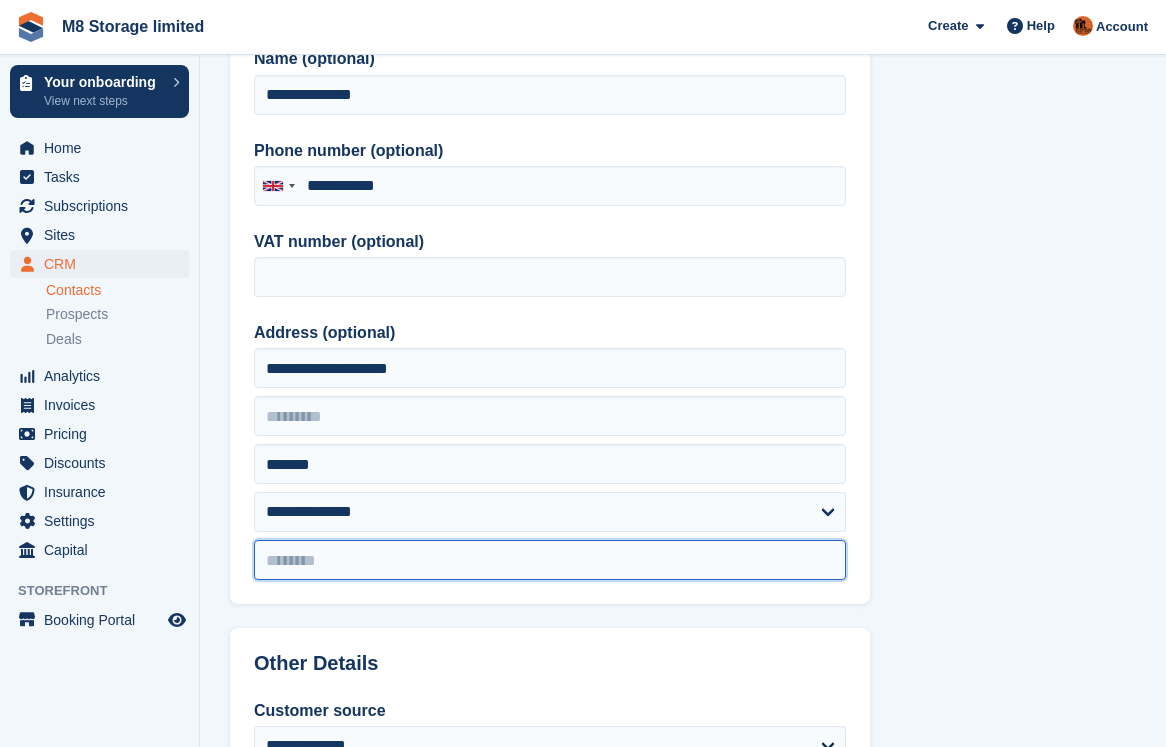click at bounding box center [550, 560] 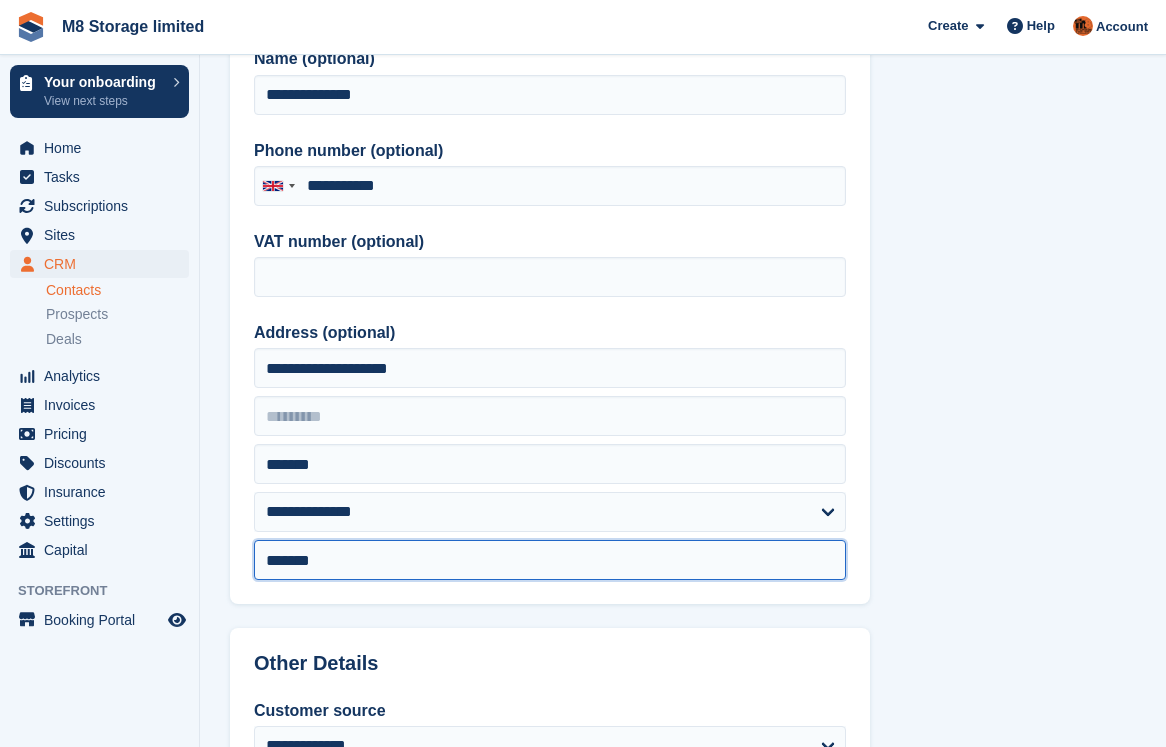 type on "*******" 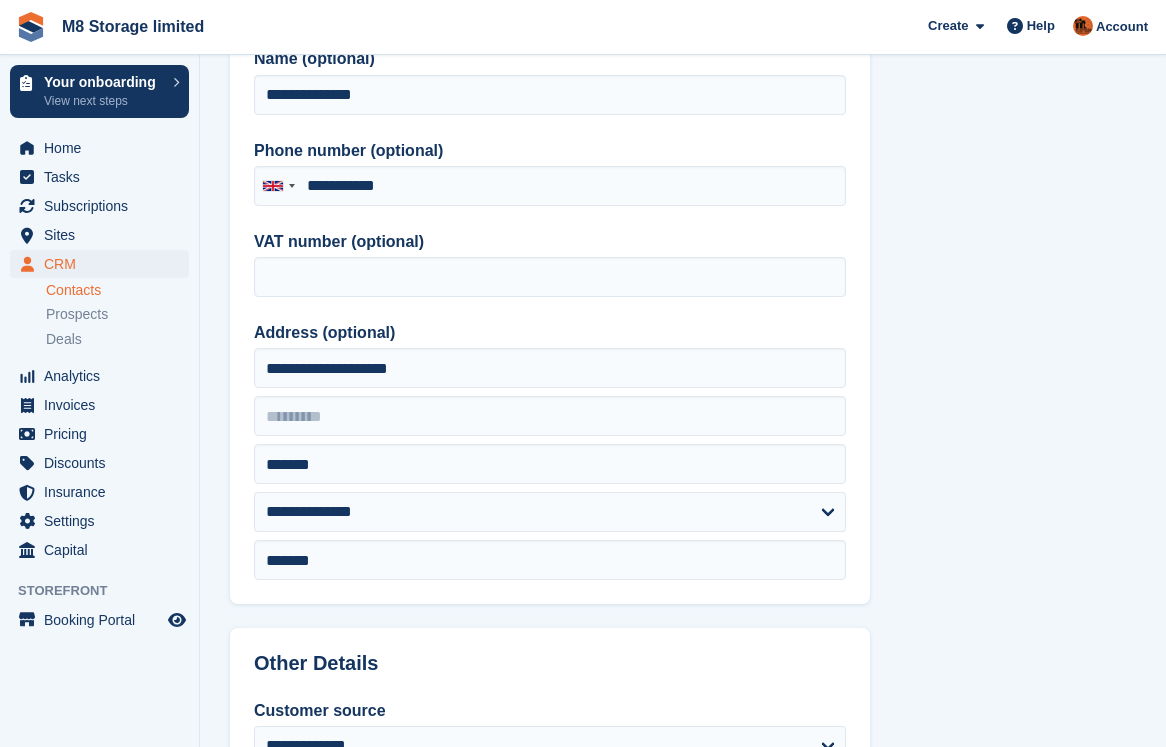 click on "Other Details" at bounding box center [550, 651] 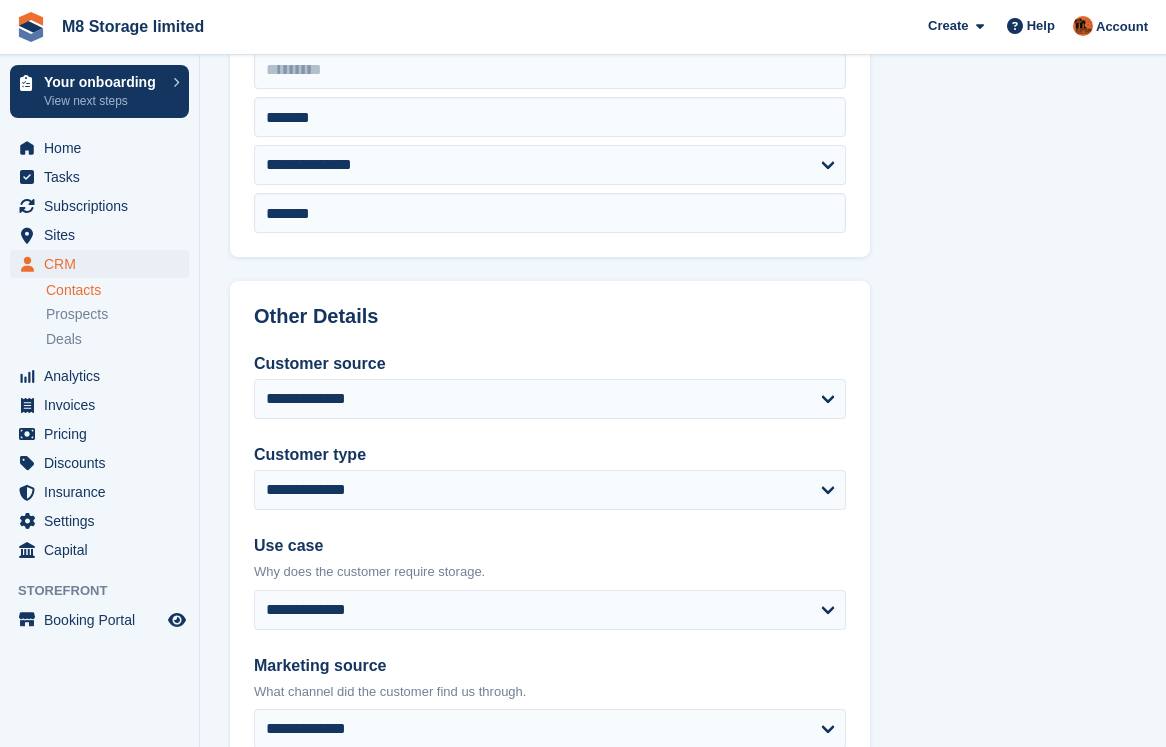 scroll, scrollTop: 700, scrollLeft: 0, axis: vertical 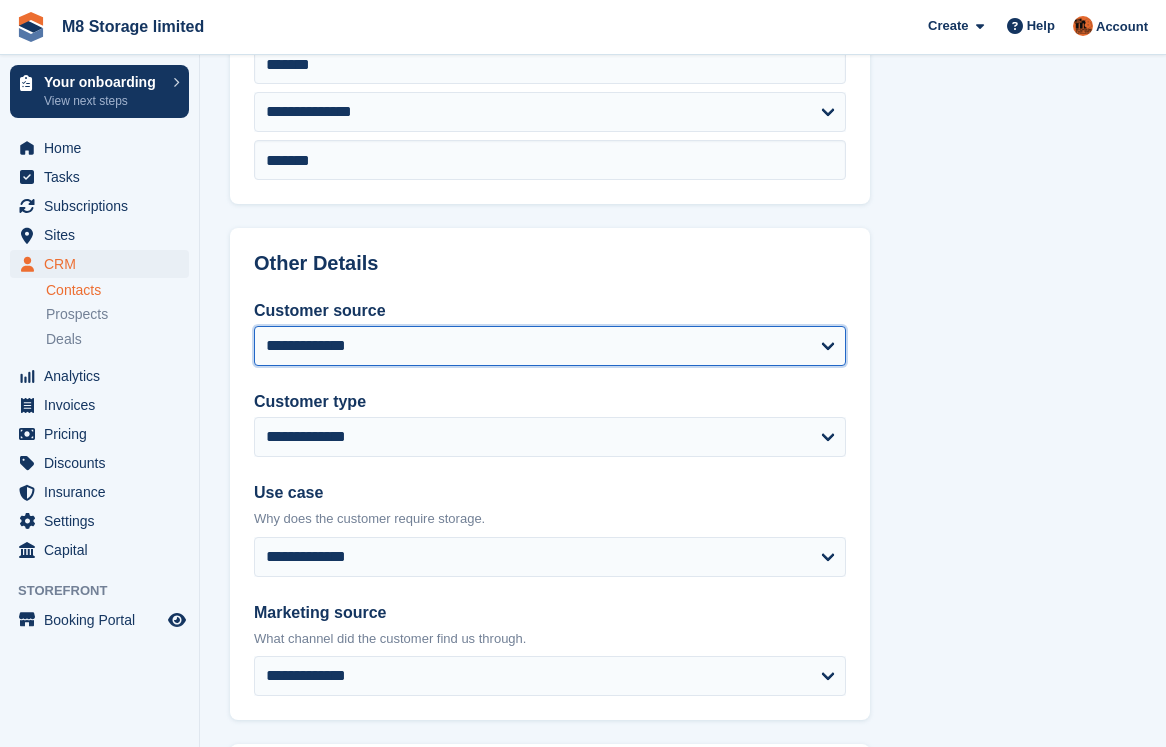 click on "**********" at bounding box center [550, 346] 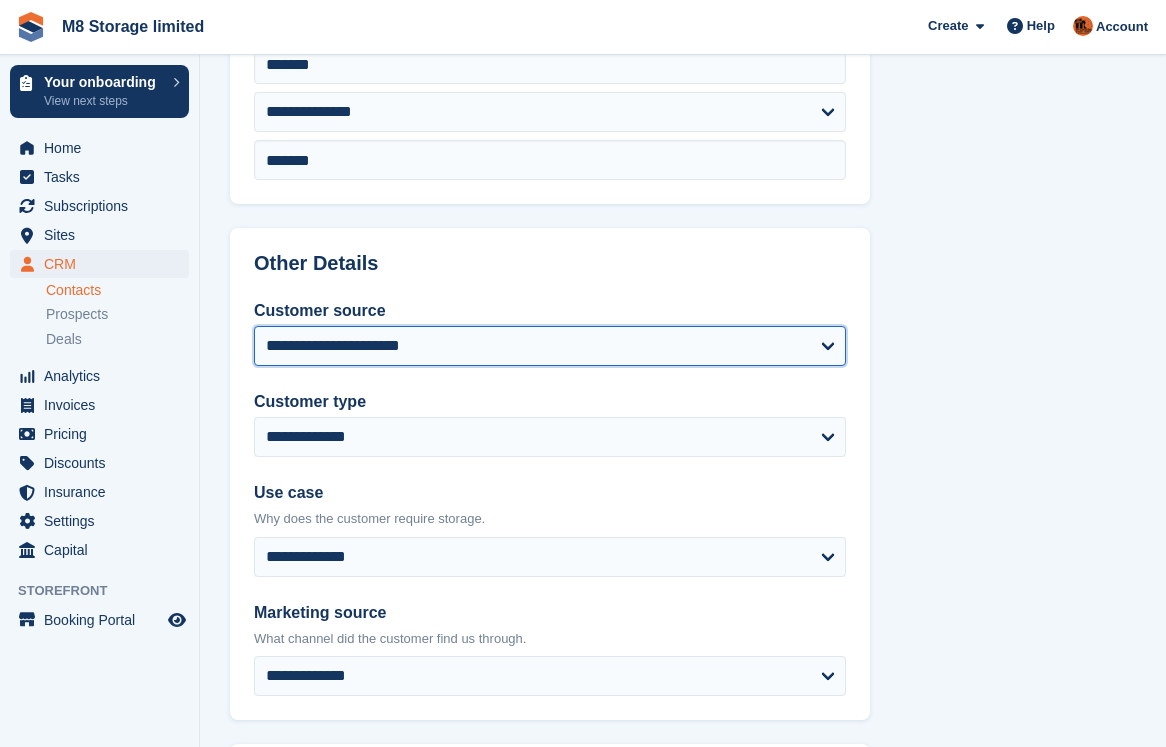 click on "**********" at bounding box center (550, 346) 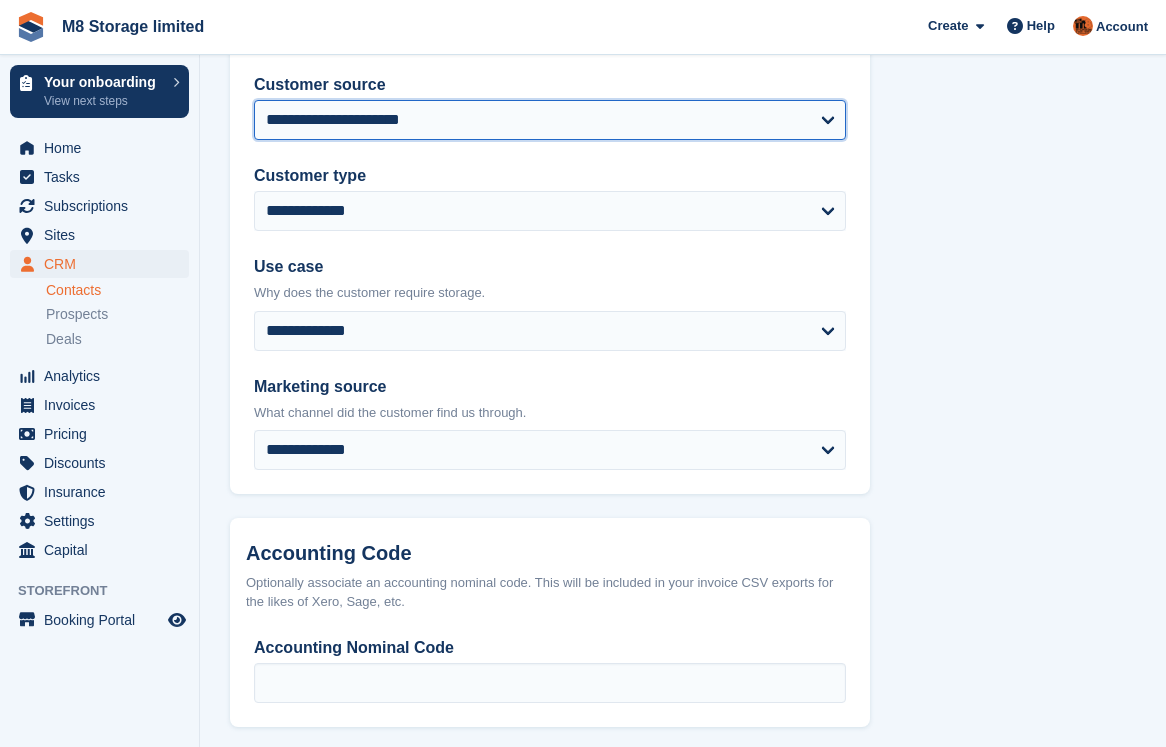 scroll, scrollTop: 1000, scrollLeft: 0, axis: vertical 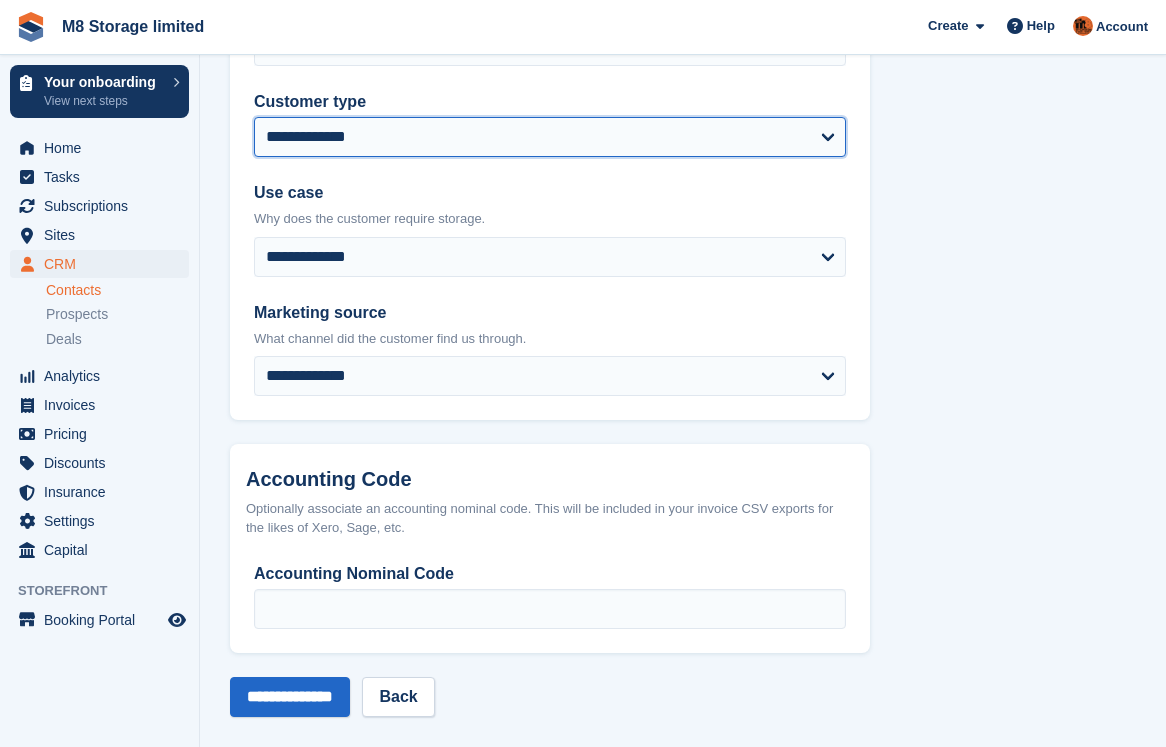 click on "**********" at bounding box center [550, 137] 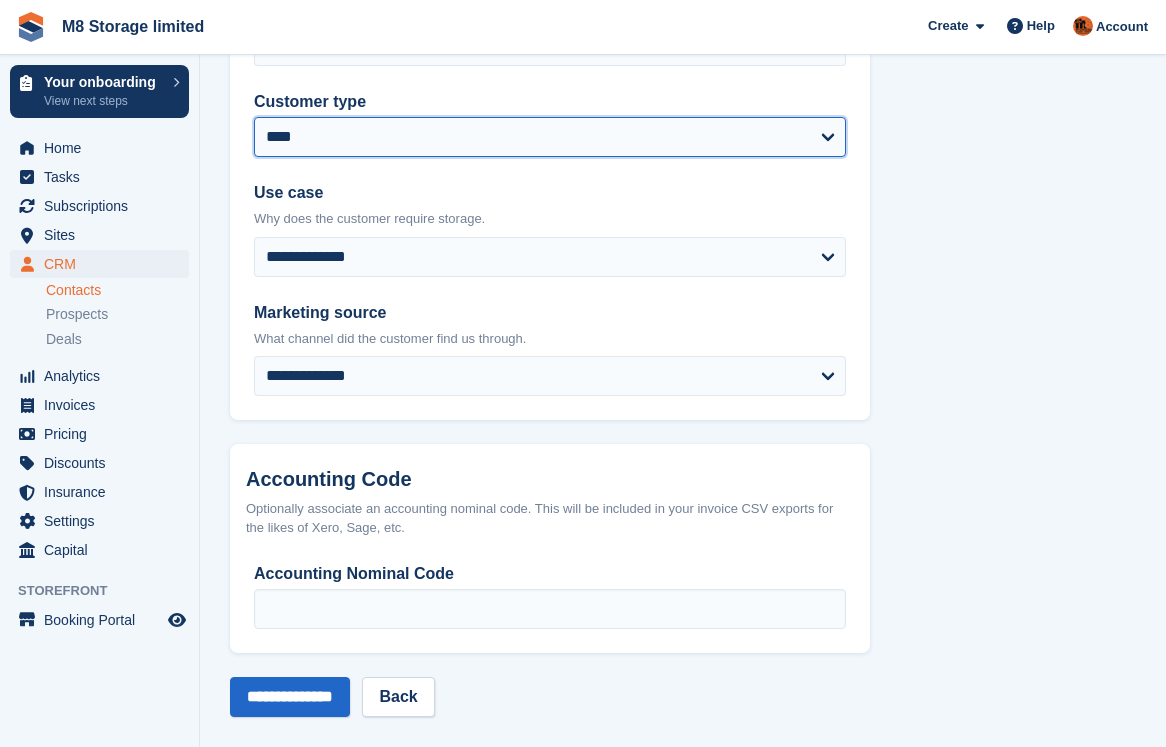 click on "**********" at bounding box center [550, 137] 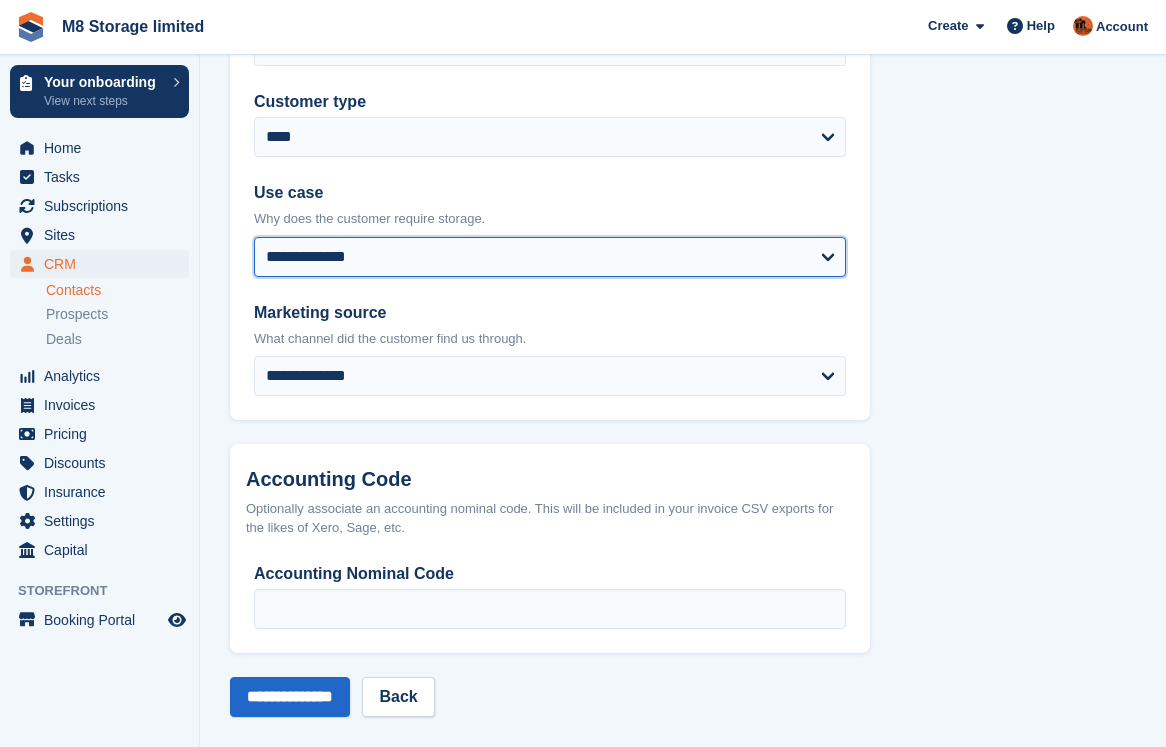 click on "**********" at bounding box center [550, 257] 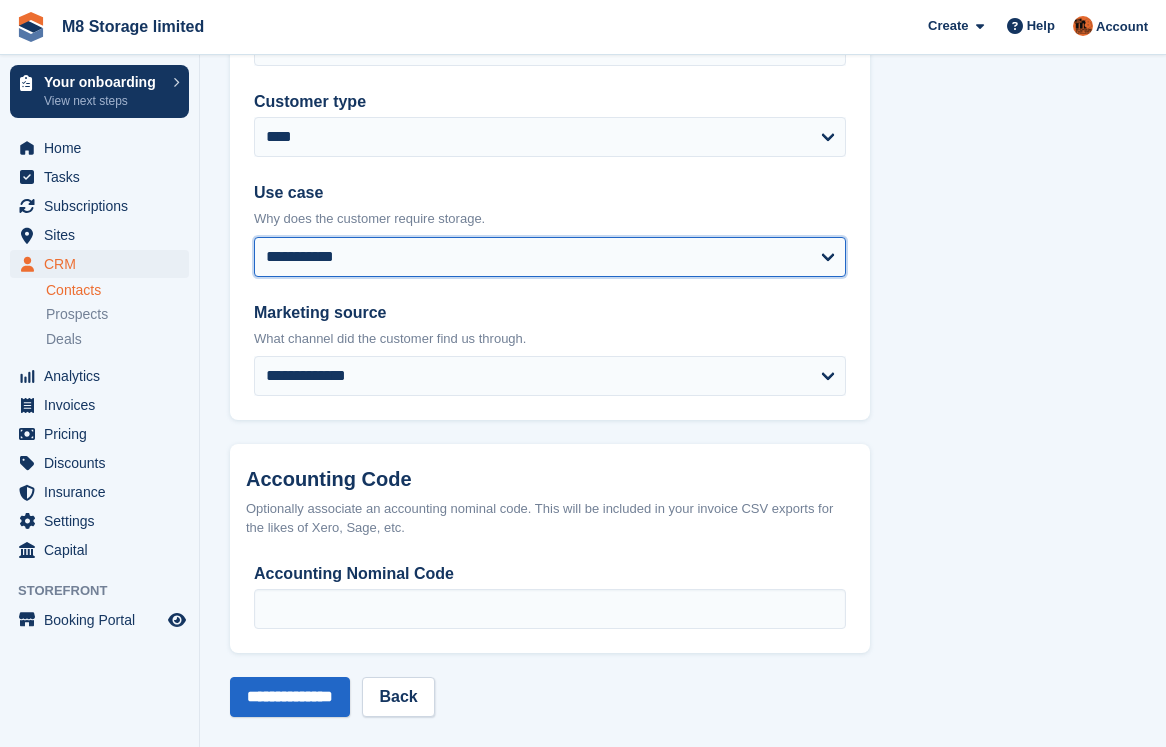 click on "**********" at bounding box center [550, 257] 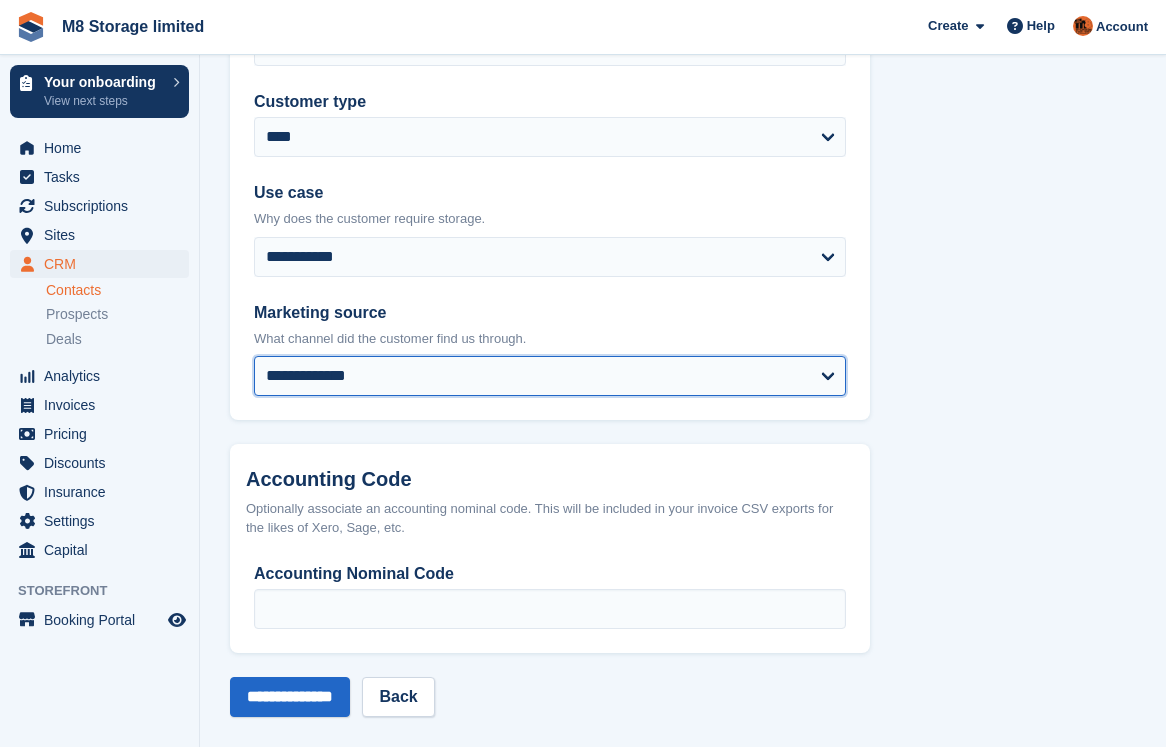 click on "**********" at bounding box center (550, 376) 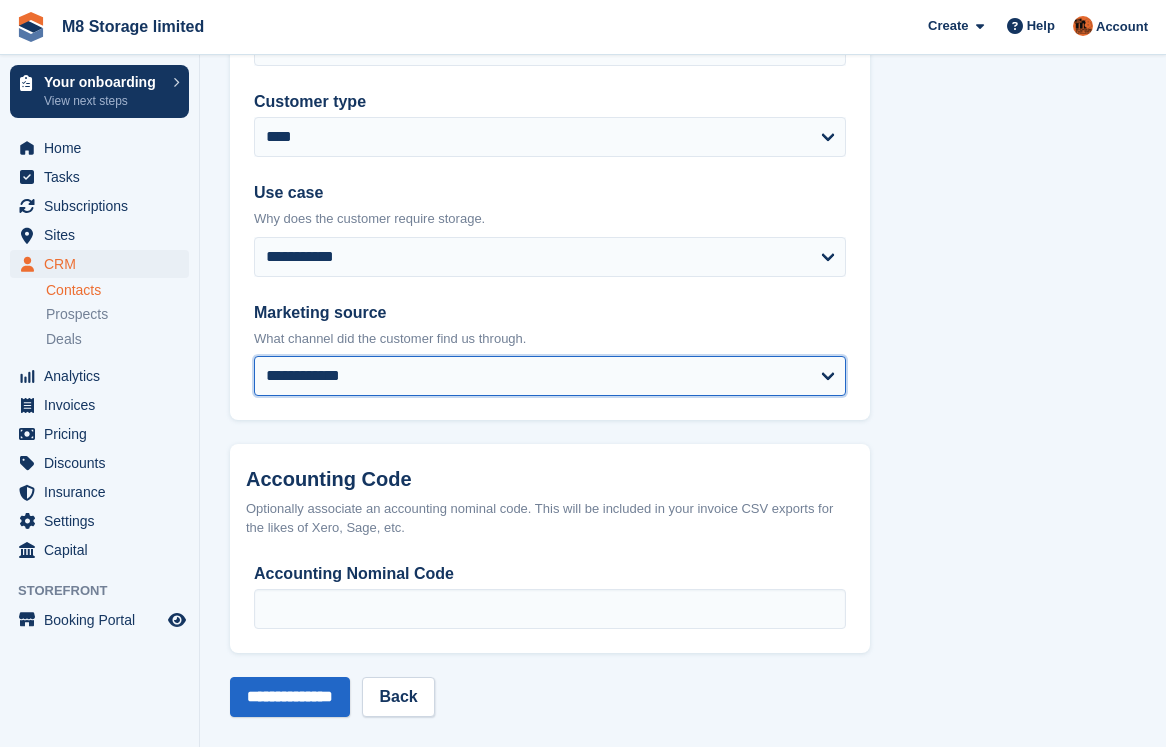 click on "**********" at bounding box center (550, 376) 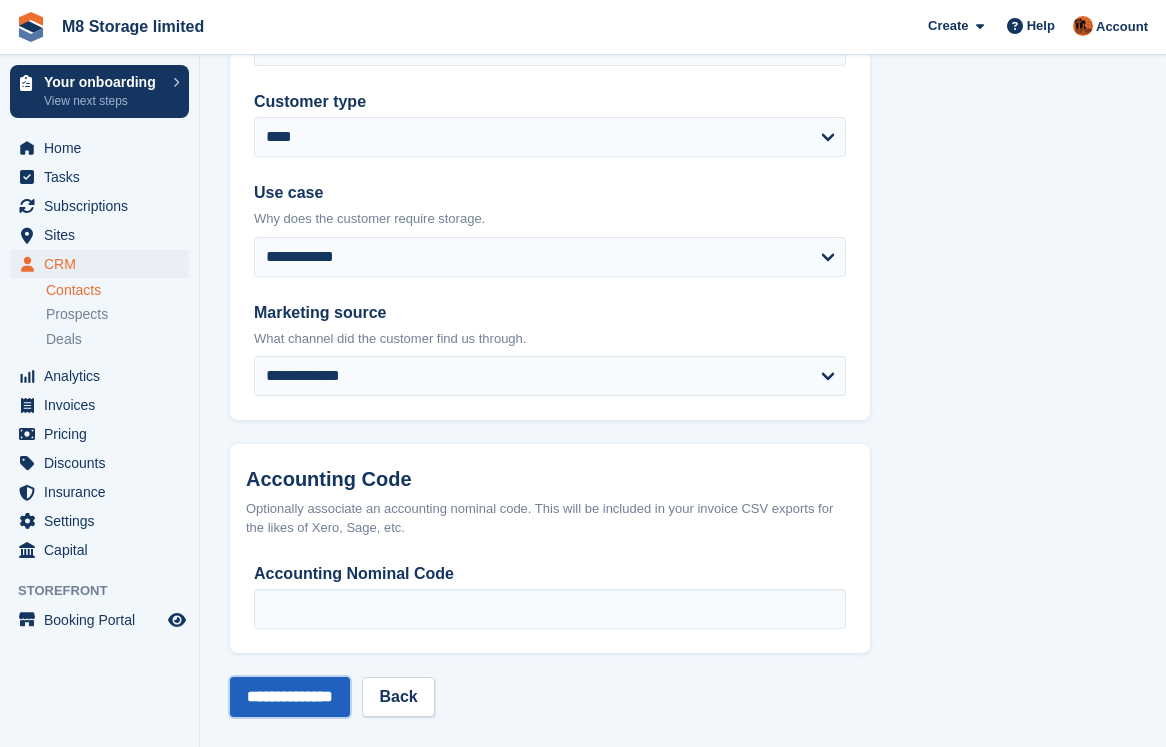 click on "**********" at bounding box center [290, 697] 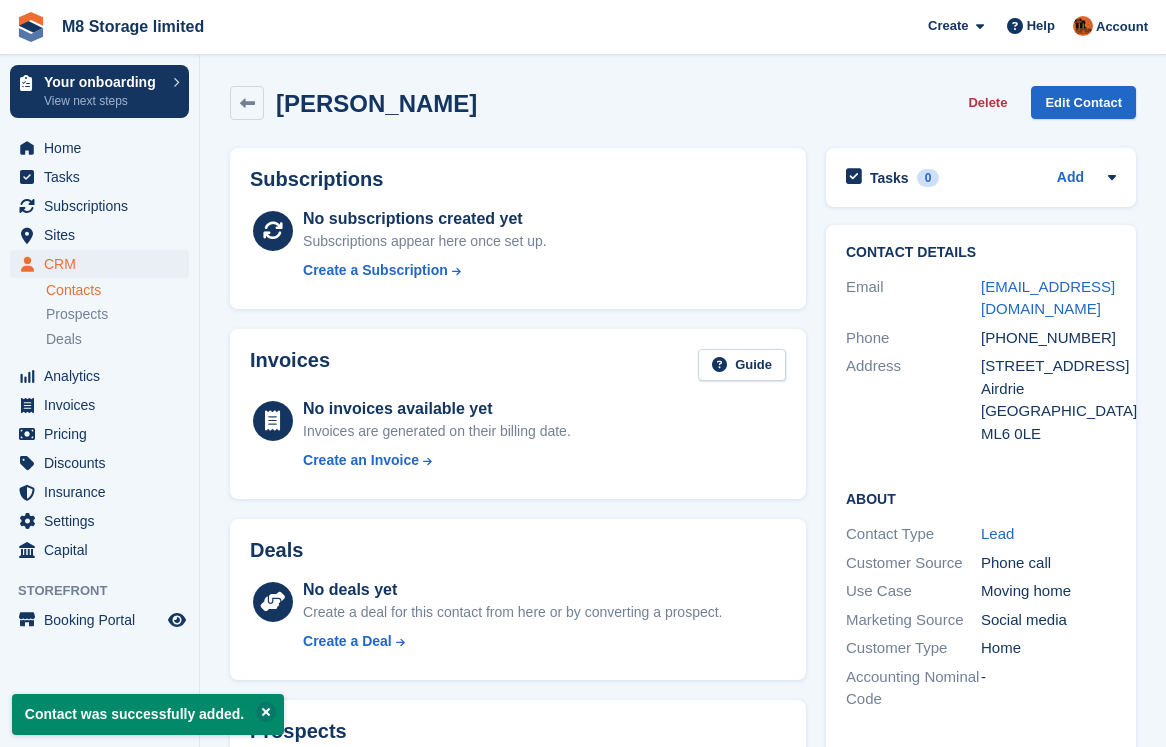 scroll, scrollTop: 0, scrollLeft: 0, axis: both 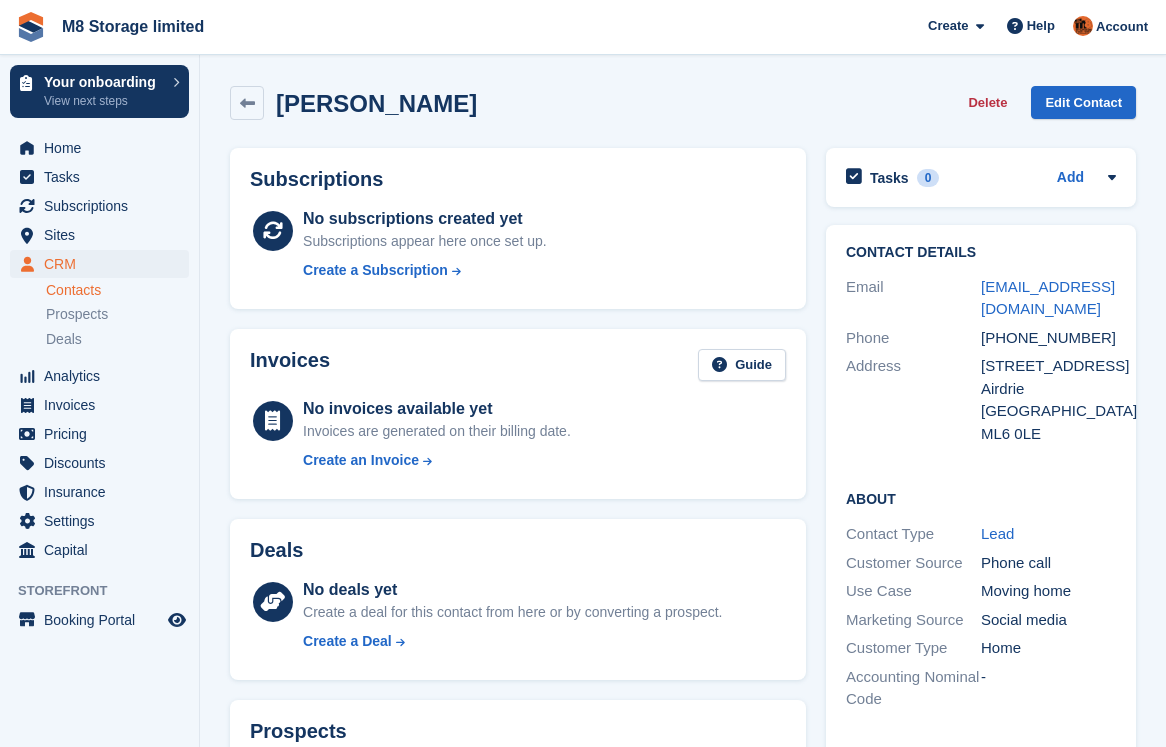 click on "Contacts" at bounding box center [117, 290] 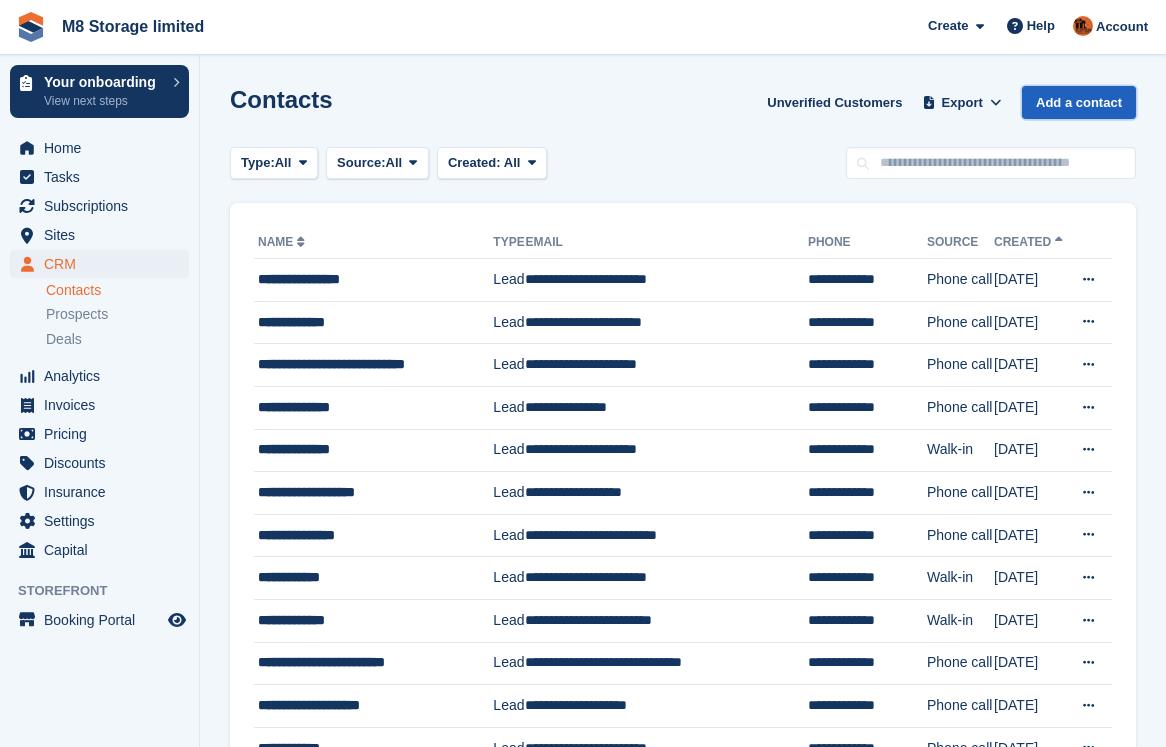 click on "Add a contact" at bounding box center [1079, 102] 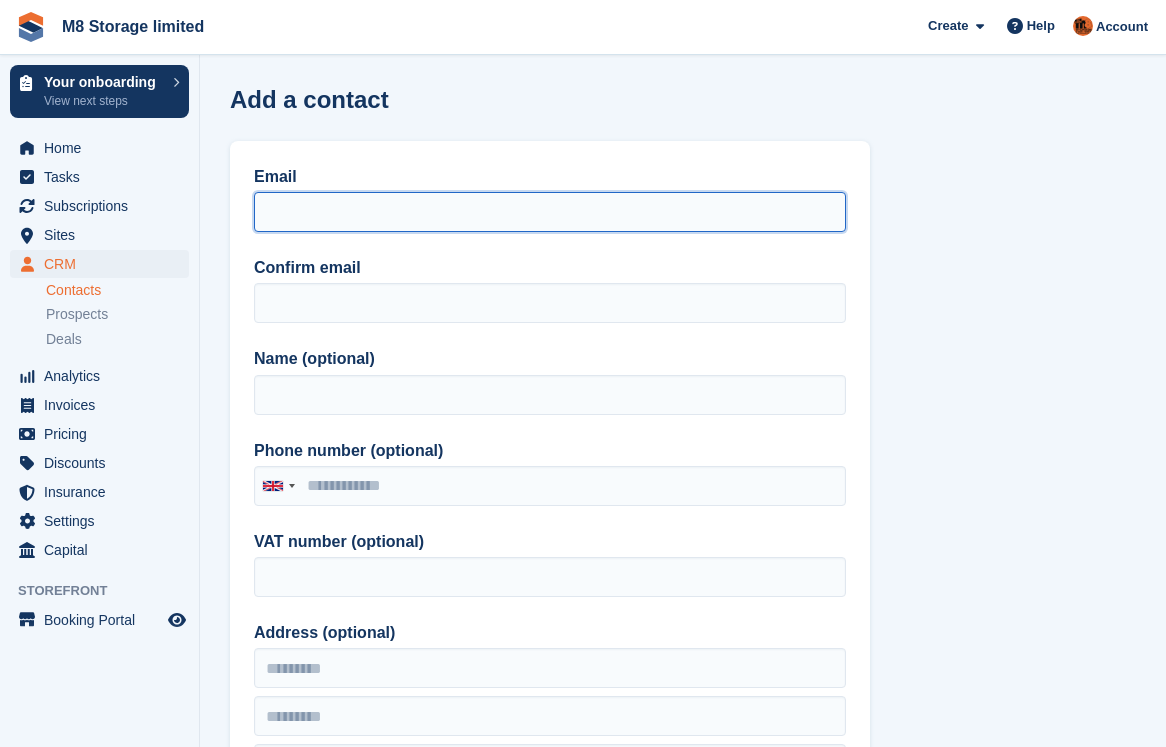 click on "Email" at bounding box center (550, 212) 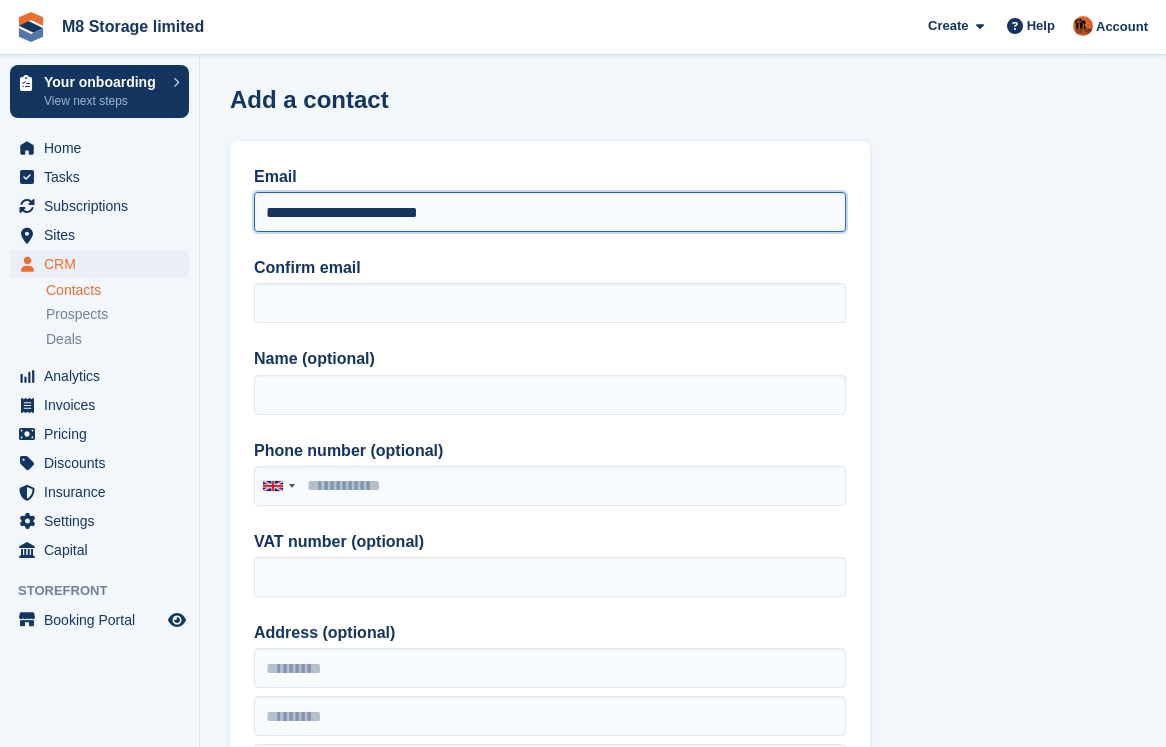 drag, startPoint x: 478, startPoint y: 210, endPoint x: 254, endPoint y: 206, distance: 224.0357 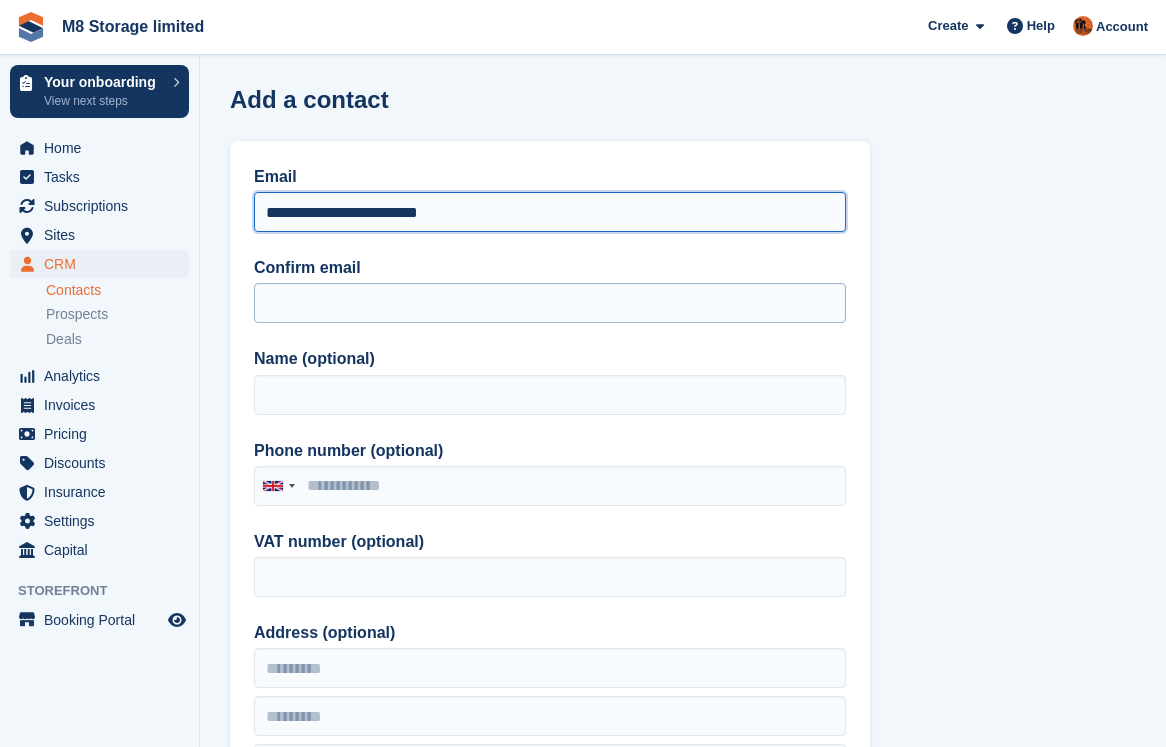 type on "**********" 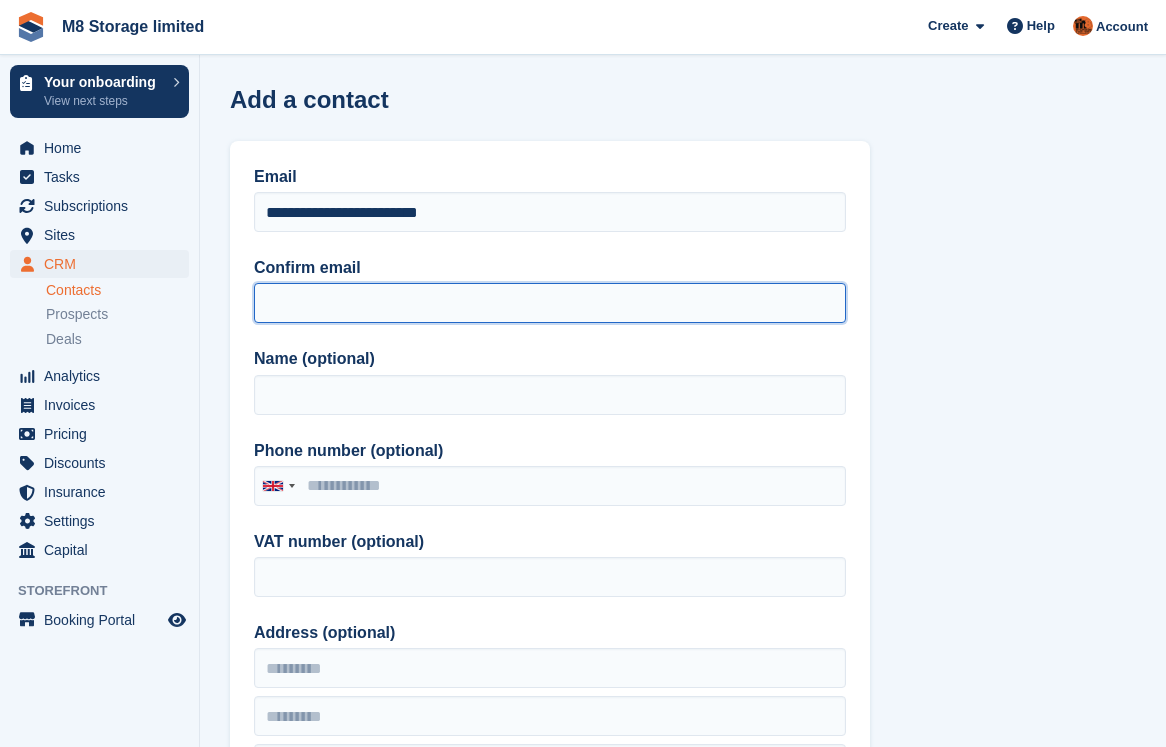 paste on "**********" 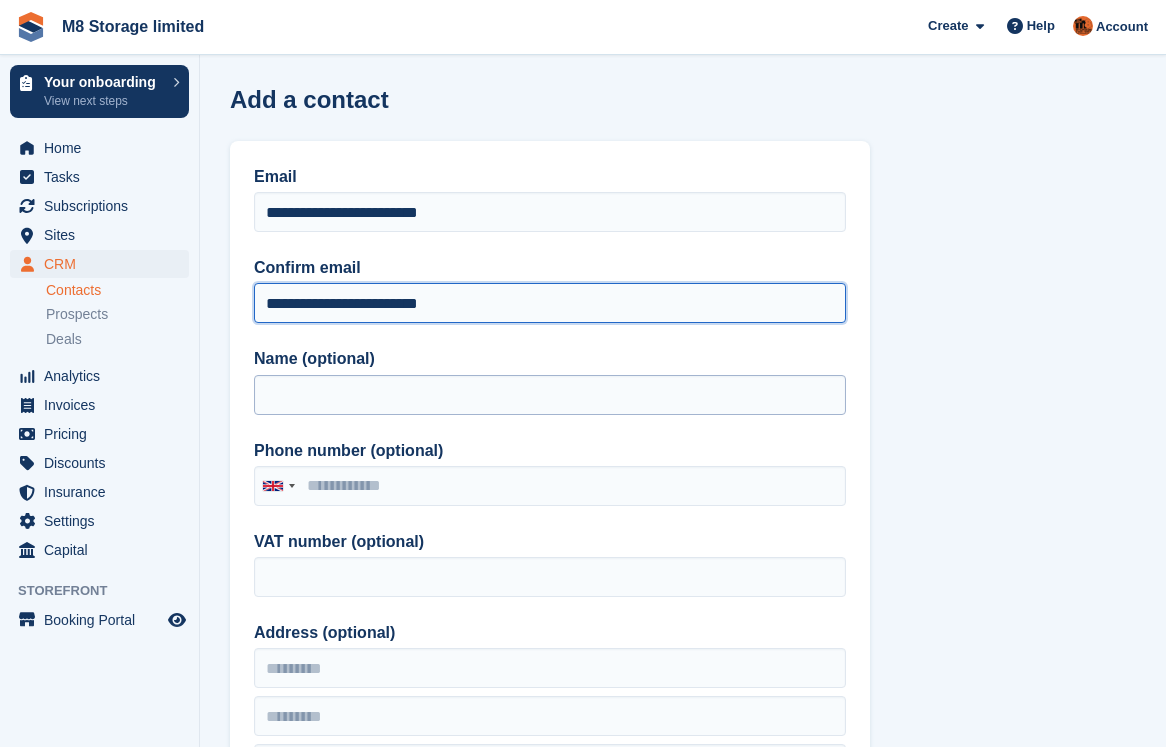 type on "**********" 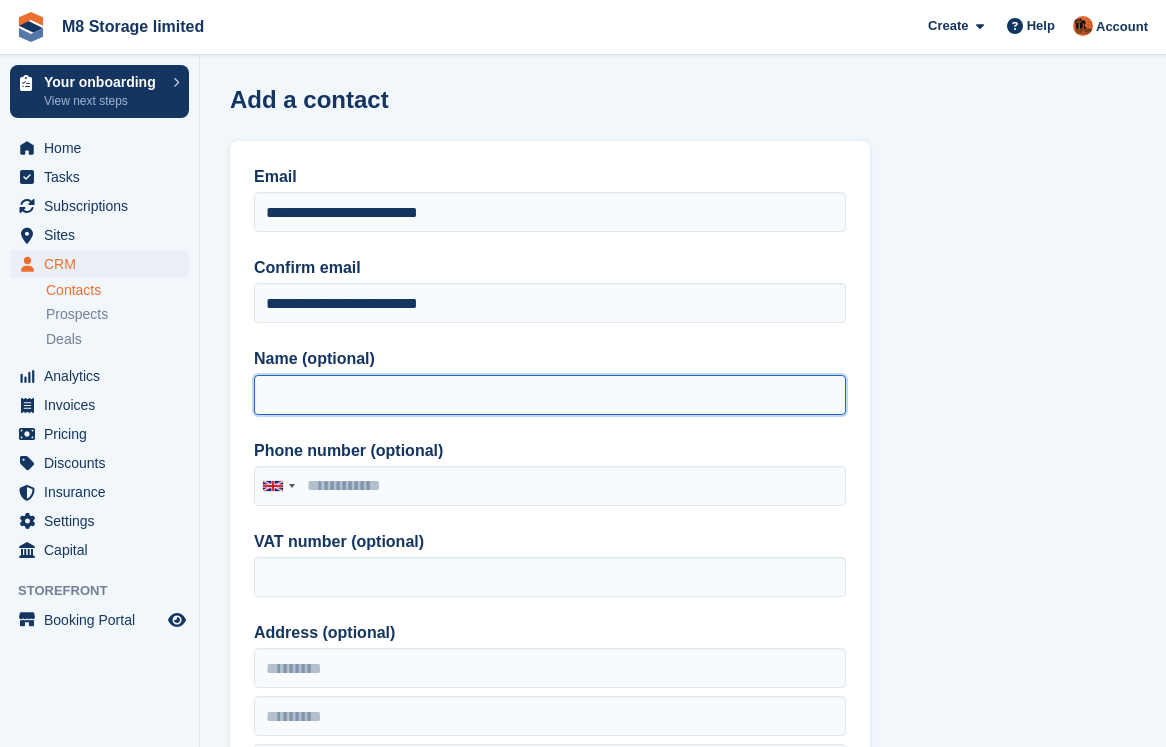 click on "Name (optional)" at bounding box center (550, 395) 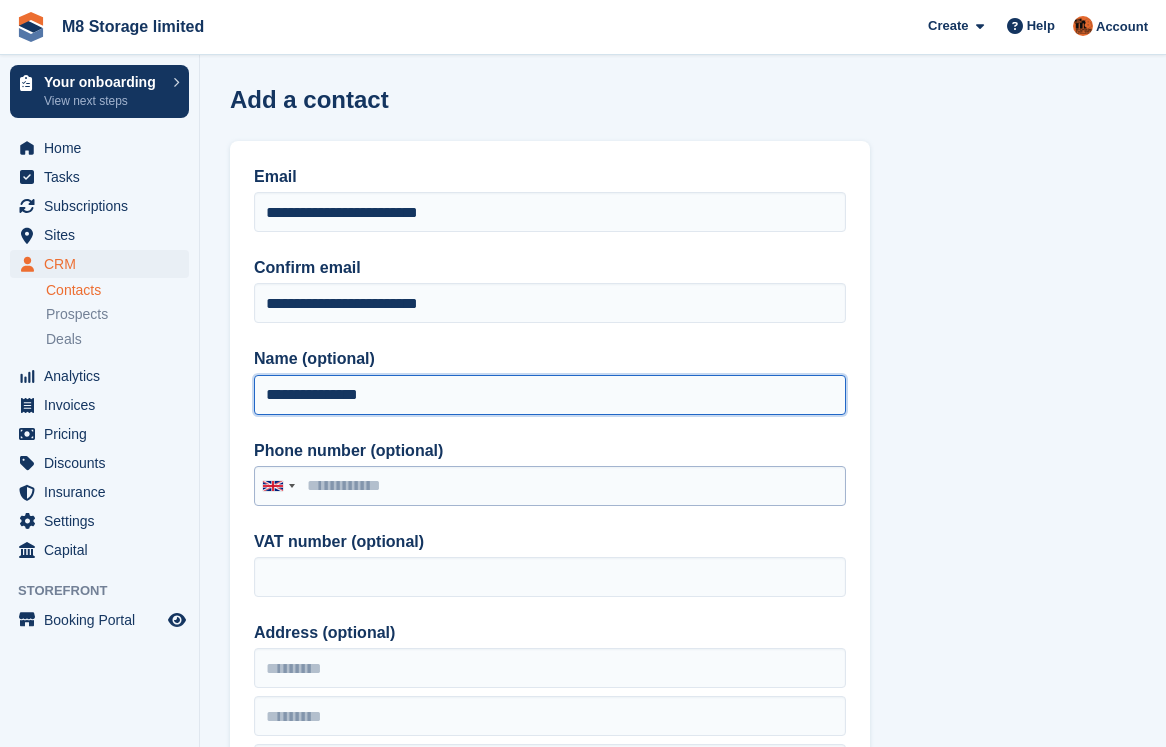 type on "**********" 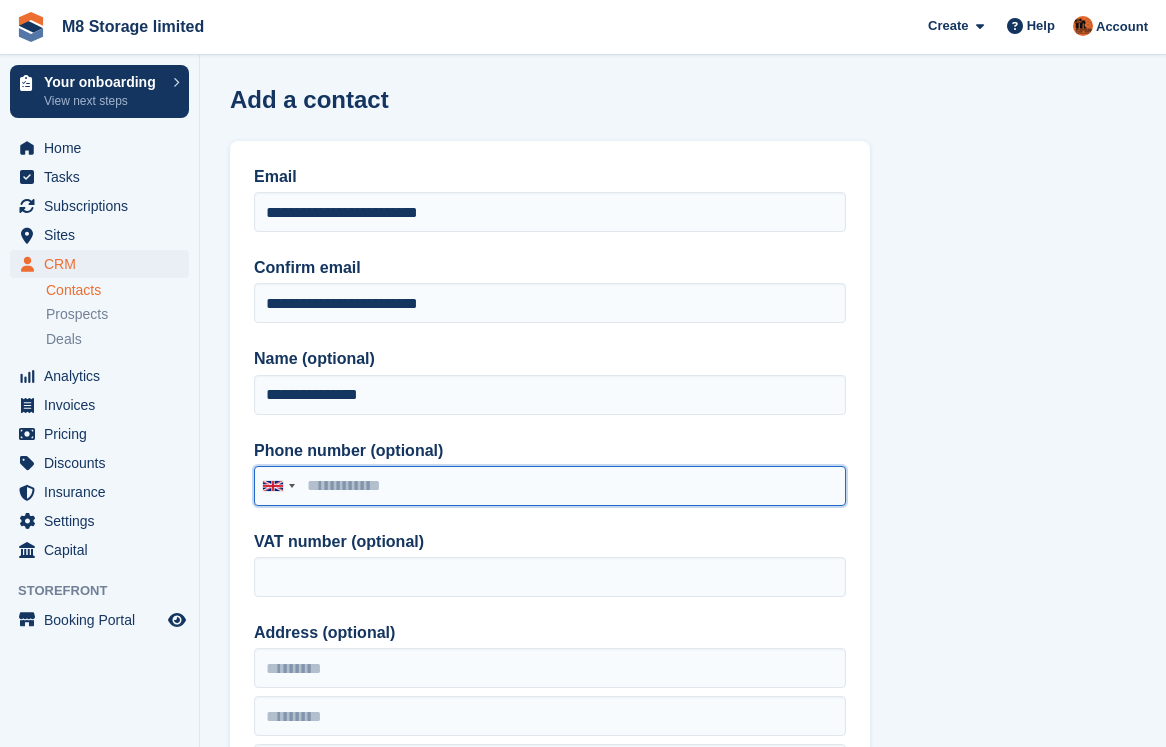 click on "Phone number (optional)" at bounding box center [550, 486] 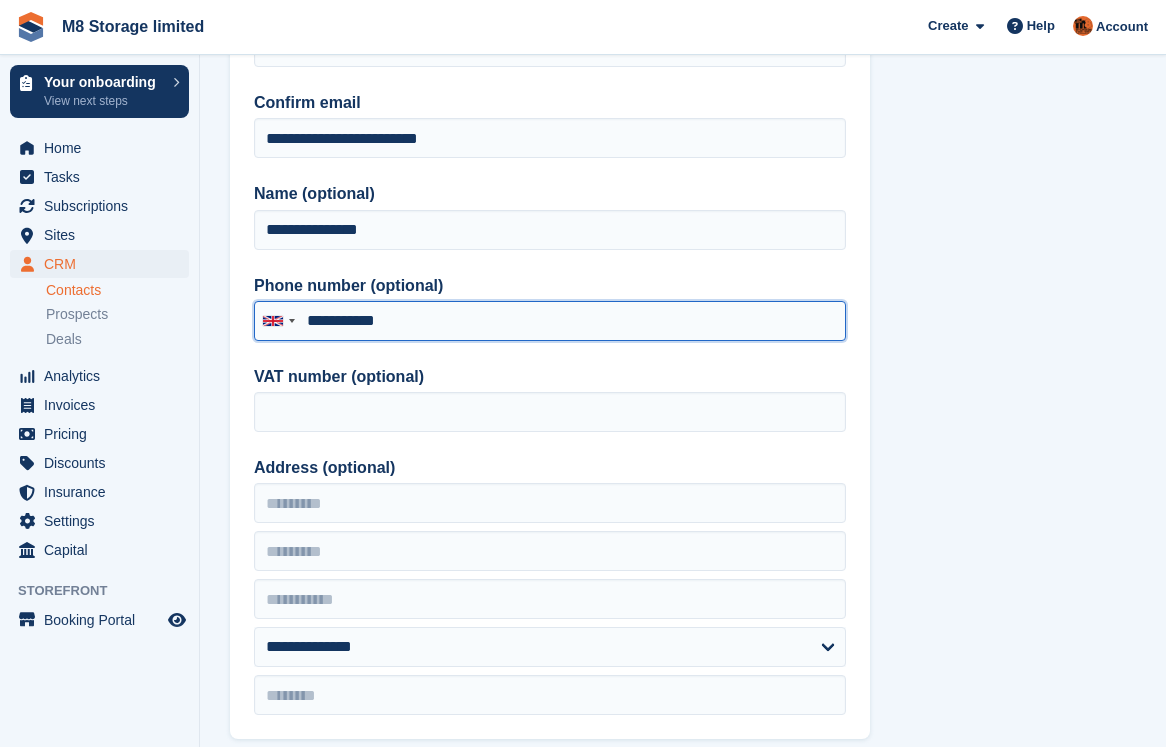 scroll, scrollTop: 200, scrollLeft: 0, axis: vertical 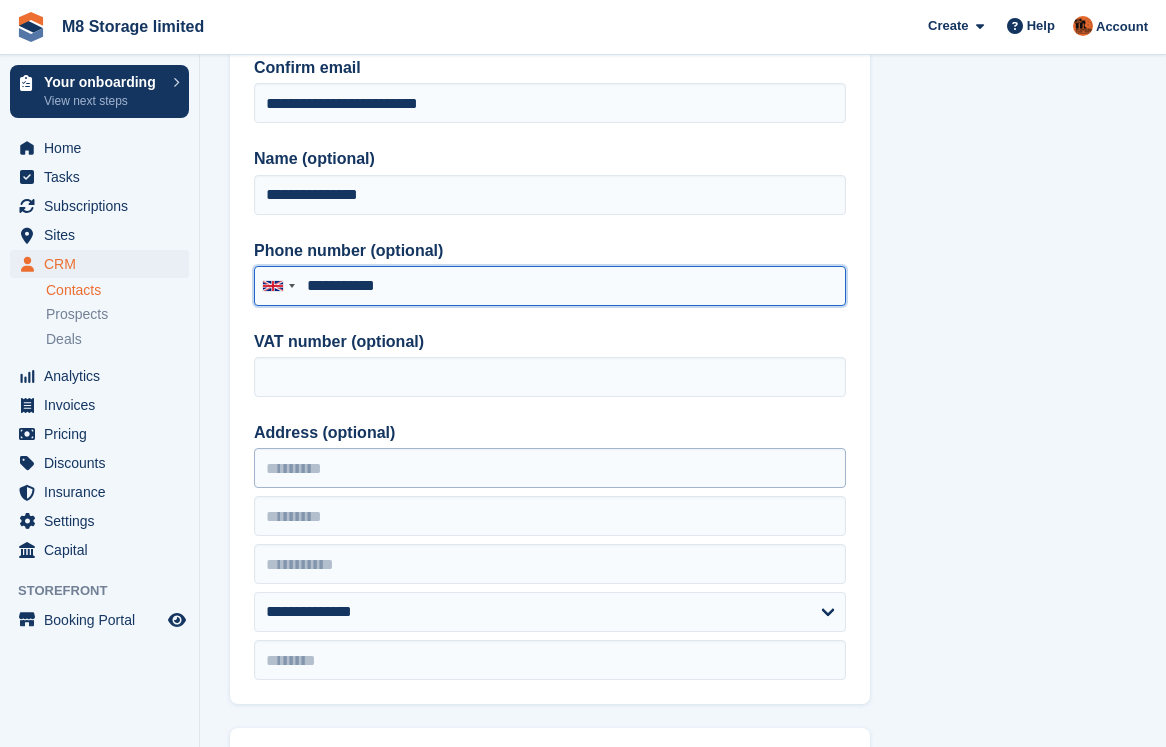 type on "**********" 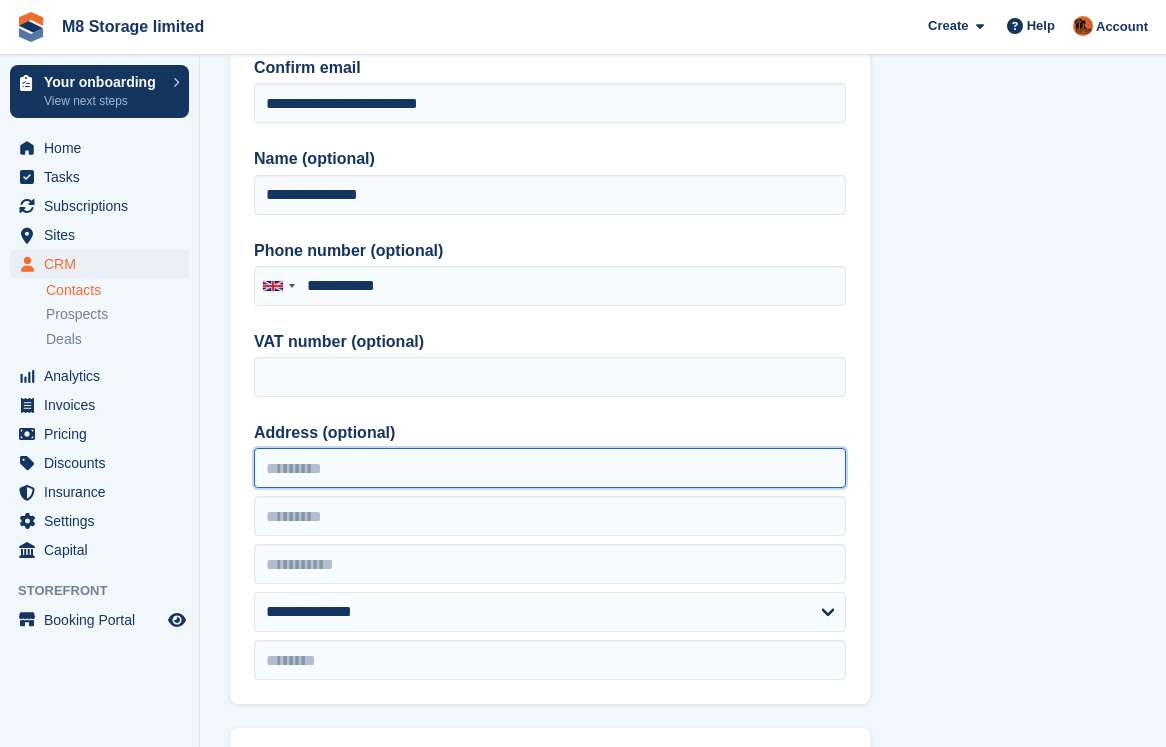 click on "Address (optional)" at bounding box center (550, 468) 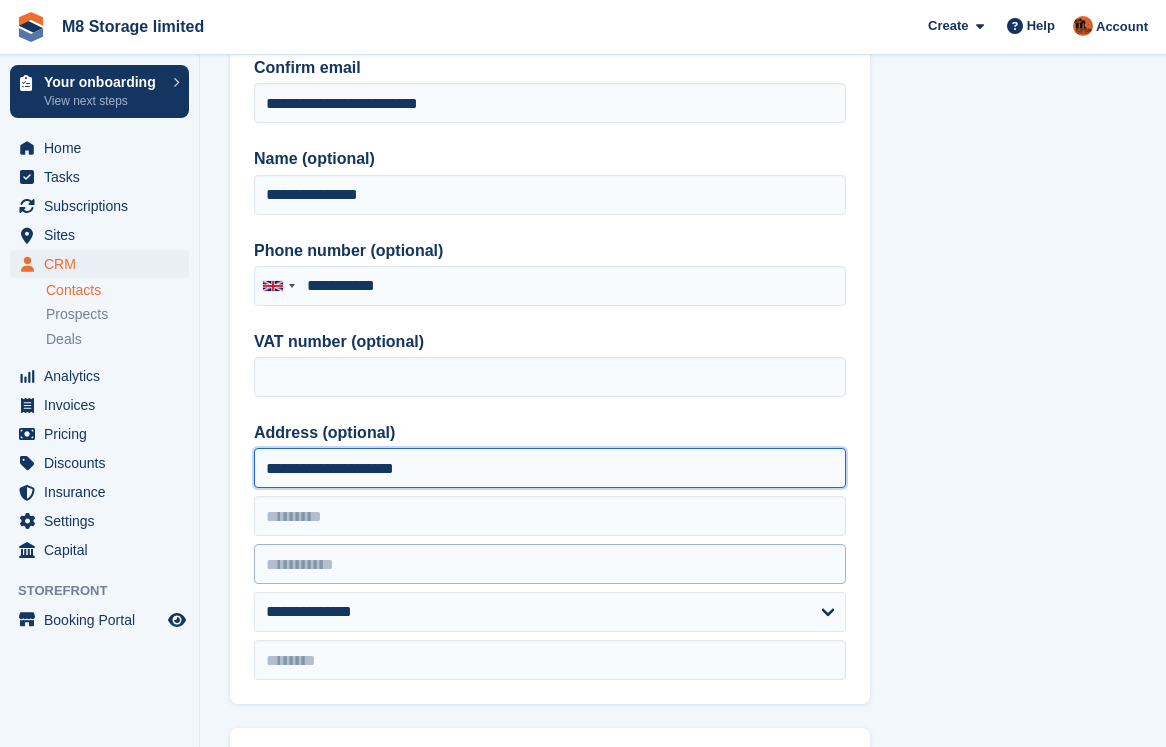 type on "**********" 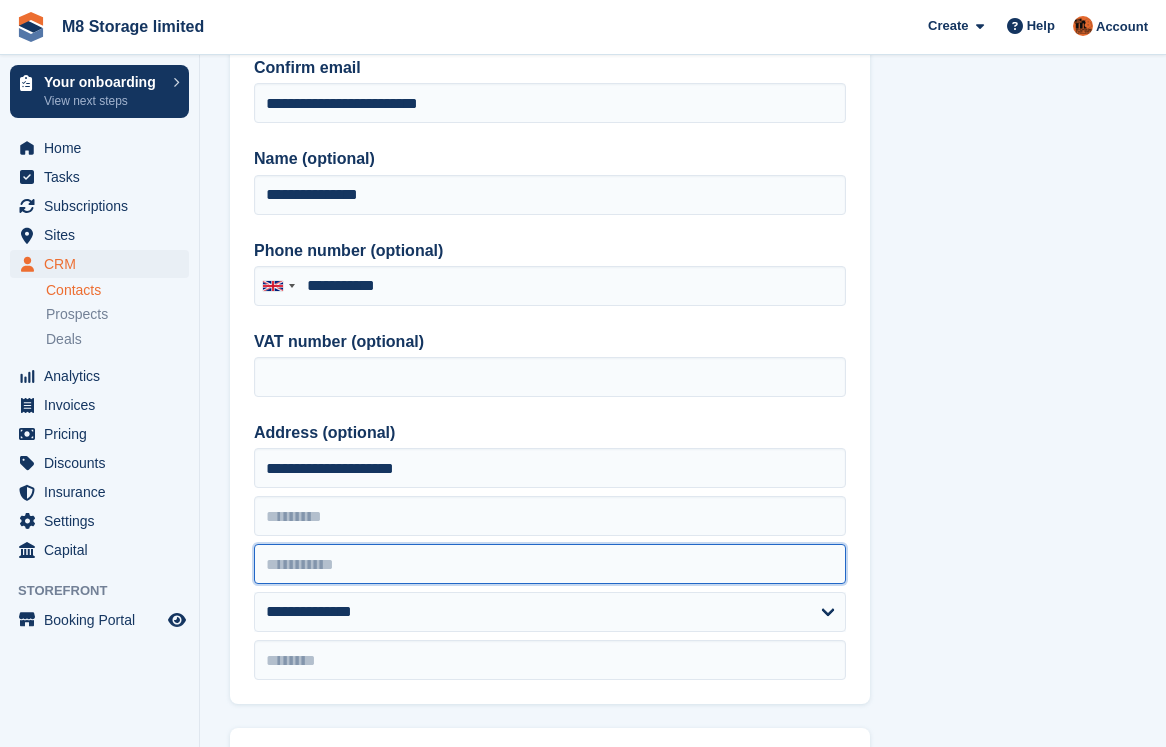 click at bounding box center (550, 564) 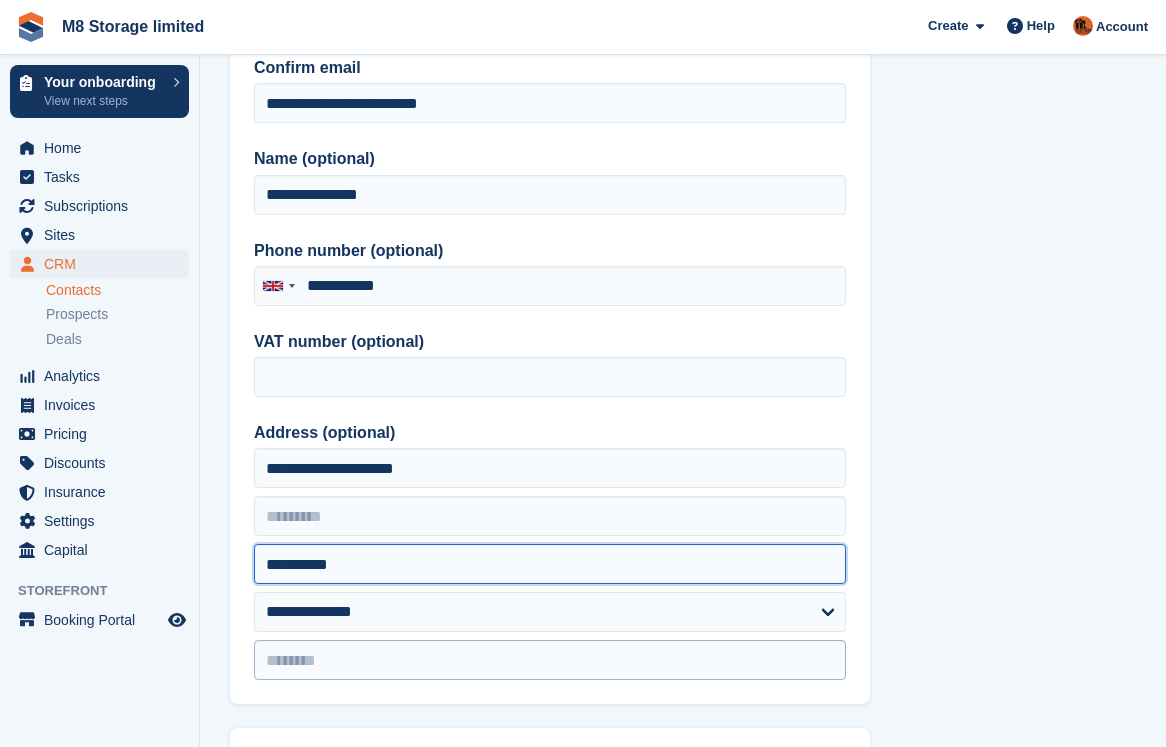 type on "**********" 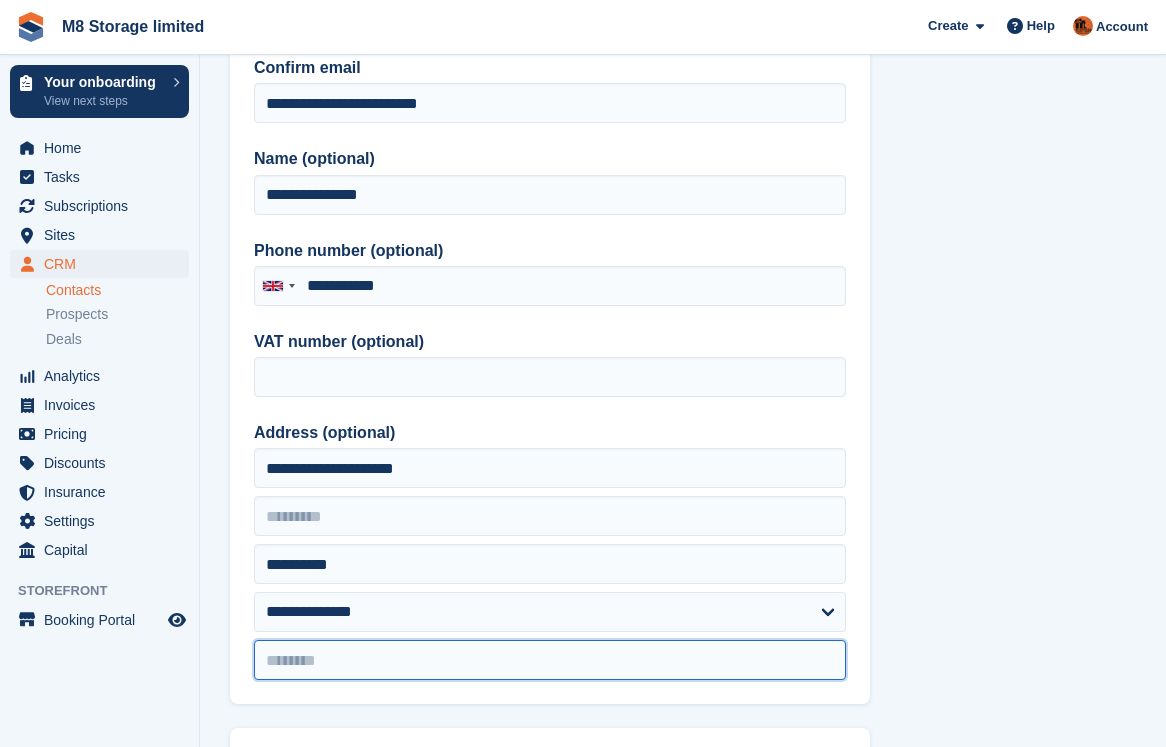 click at bounding box center (550, 660) 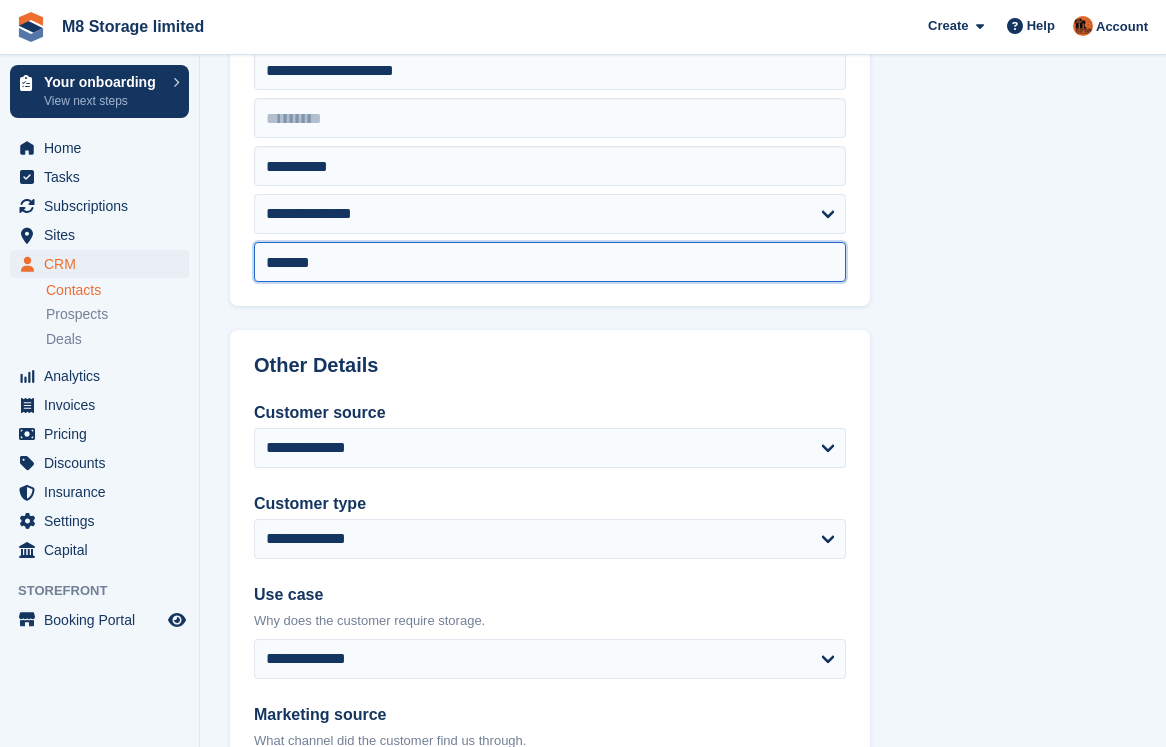 scroll, scrollTop: 600, scrollLeft: 0, axis: vertical 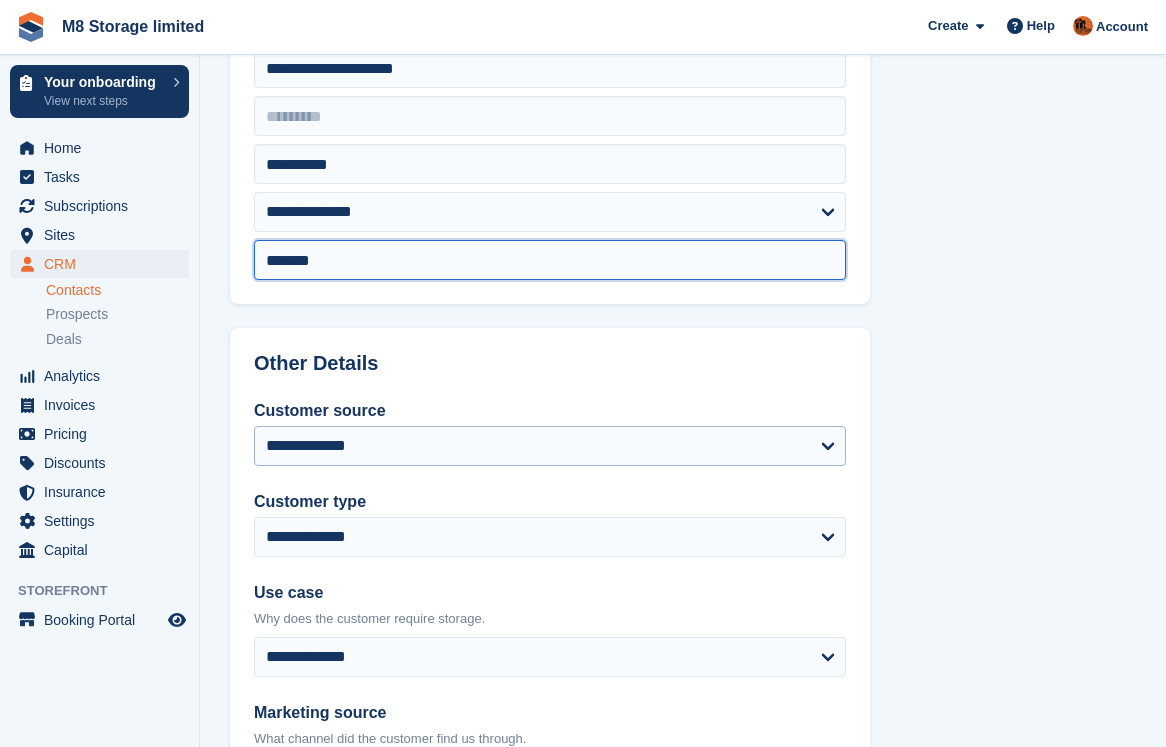 type on "*******" 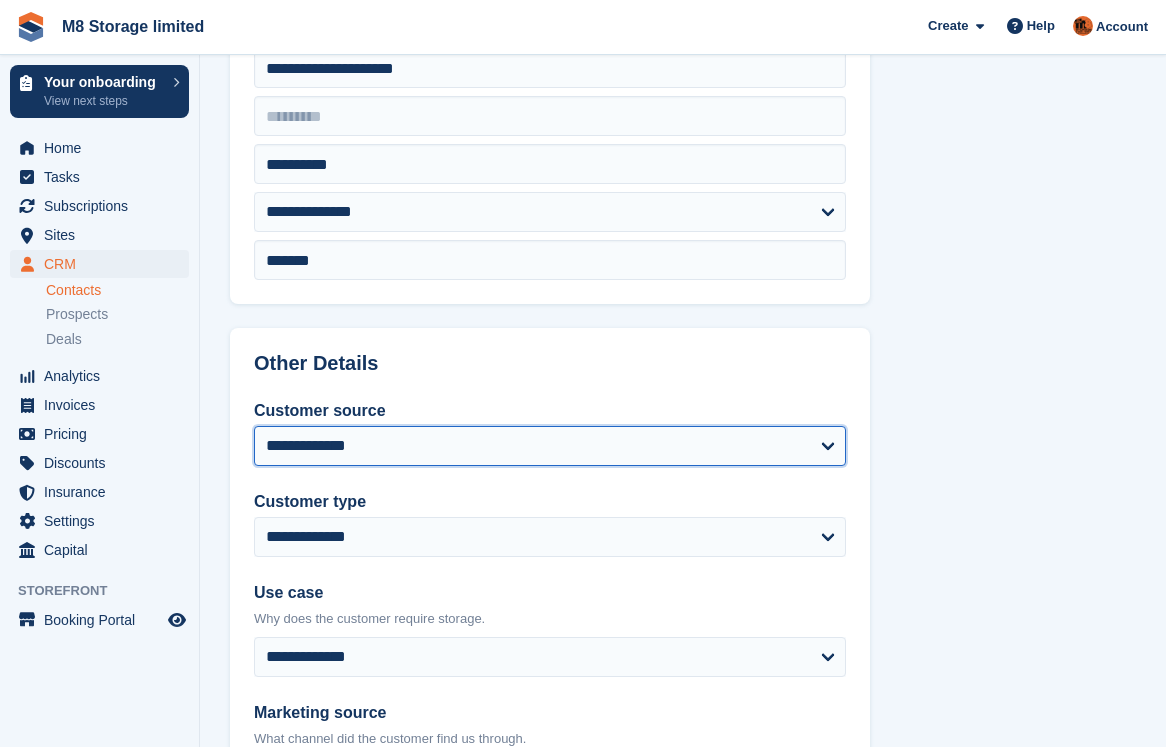 click on "**********" at bounding box center (550, 446) 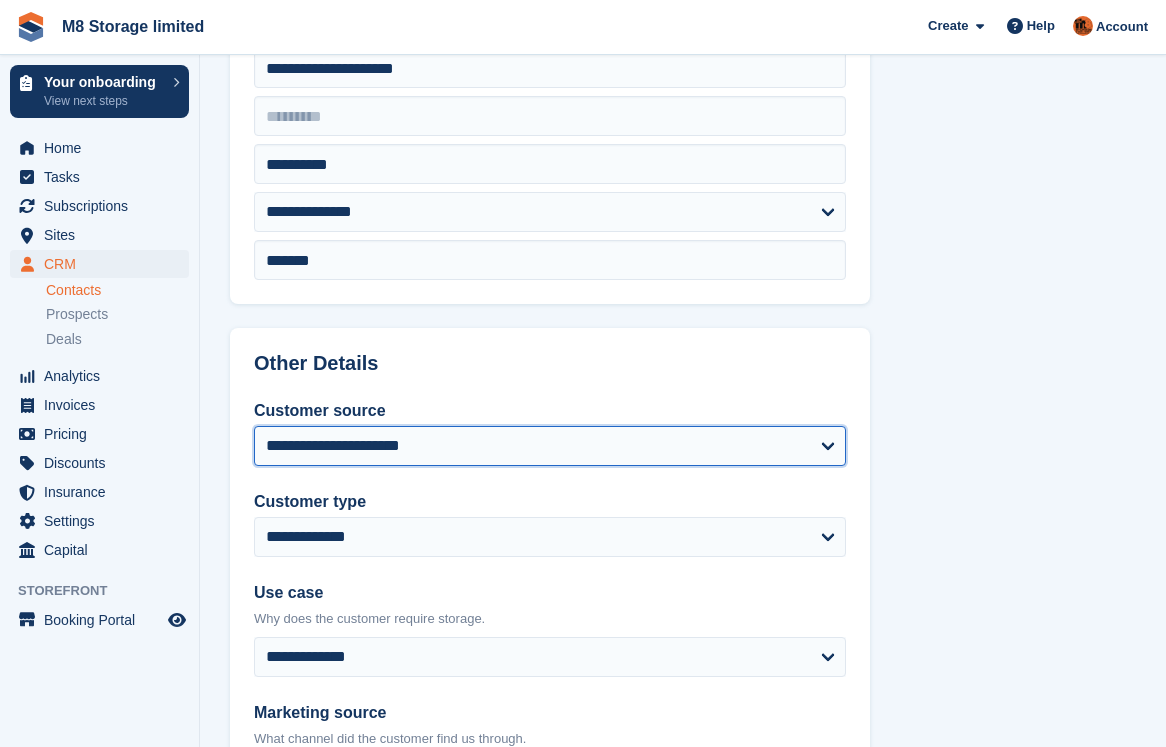 click on "**********" at bounding box center (550, 446) 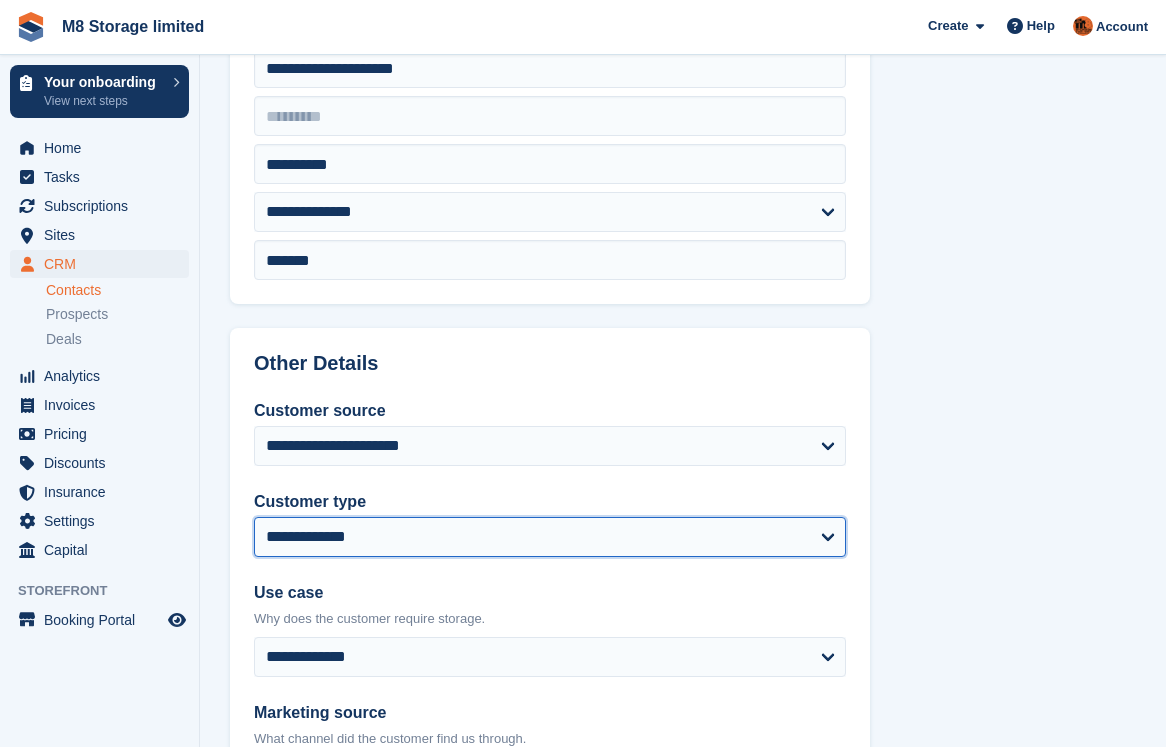 click on "**********" at bounding box center [550, 537] 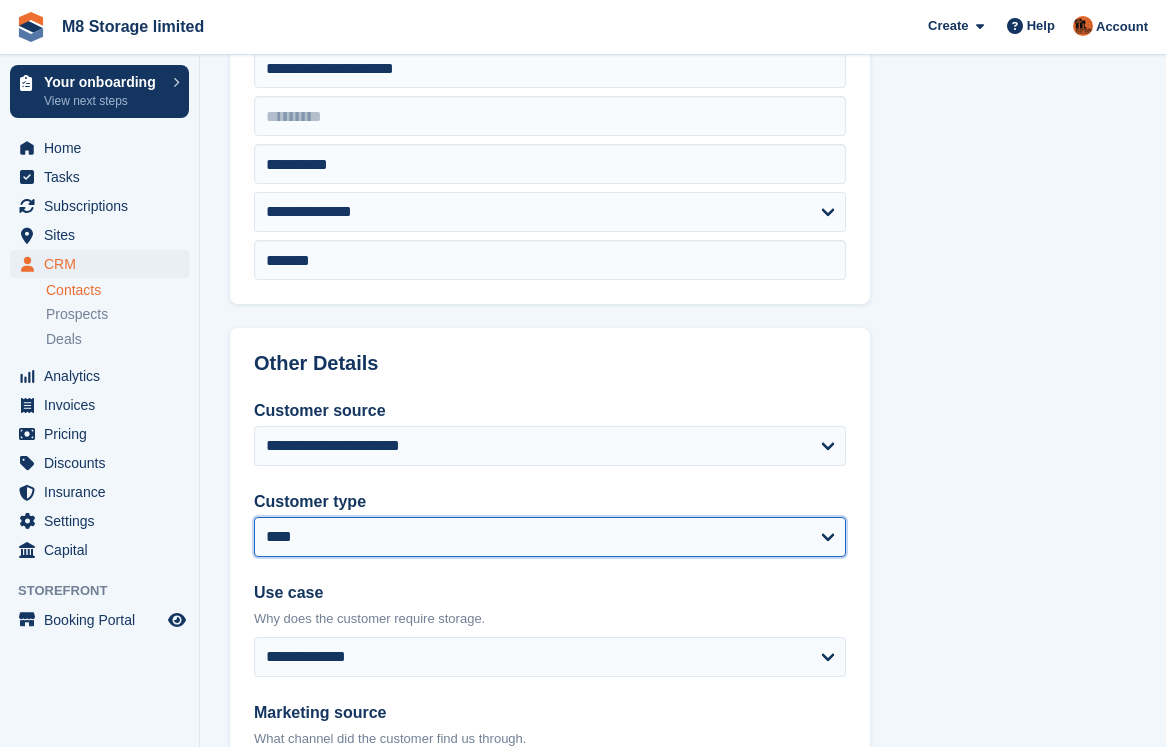click on "**********" at bounding box center (550, 537) 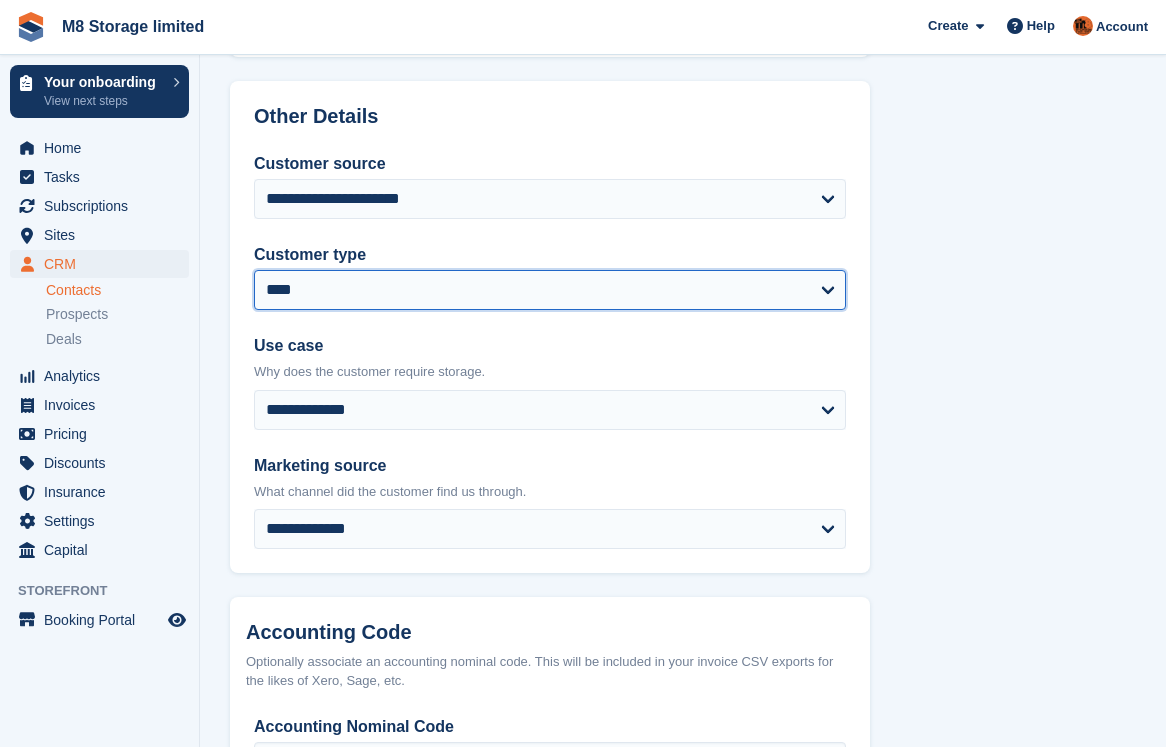 scroll, scrollTop: 1000, scrollLeft: 0, axis: vertical 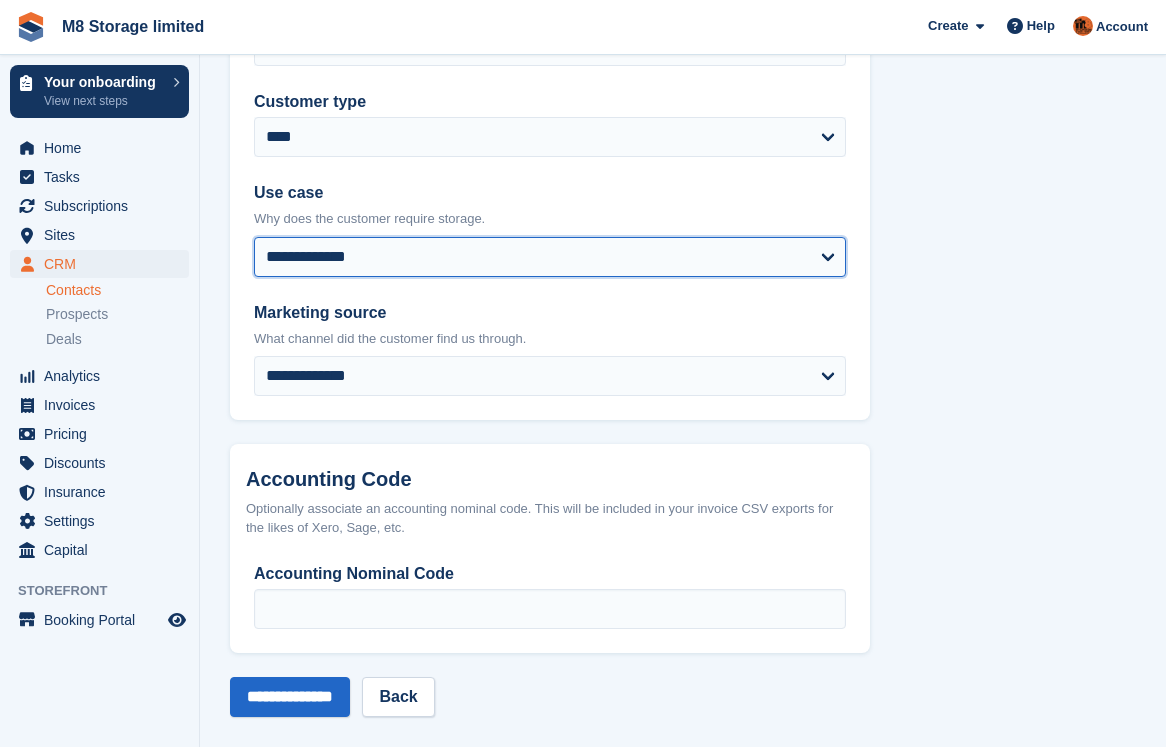 click on "**********" at bounding box center [550, 257] 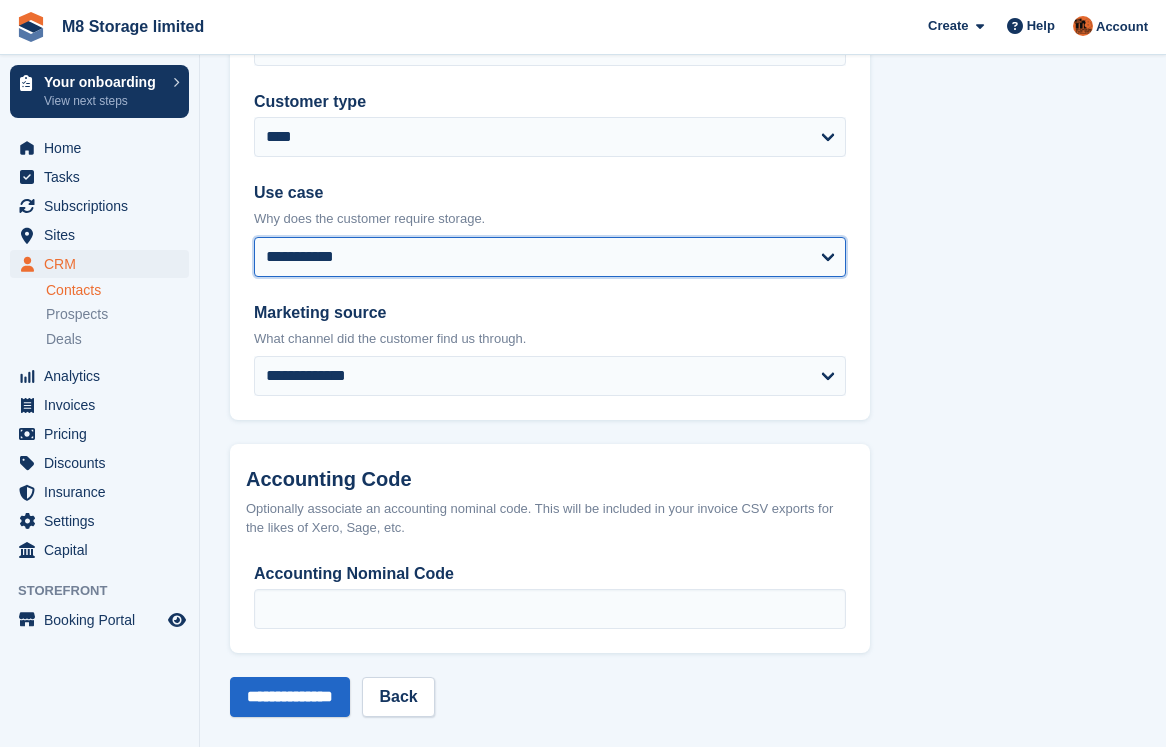 click on "**********" at bounding box center [550, 257] 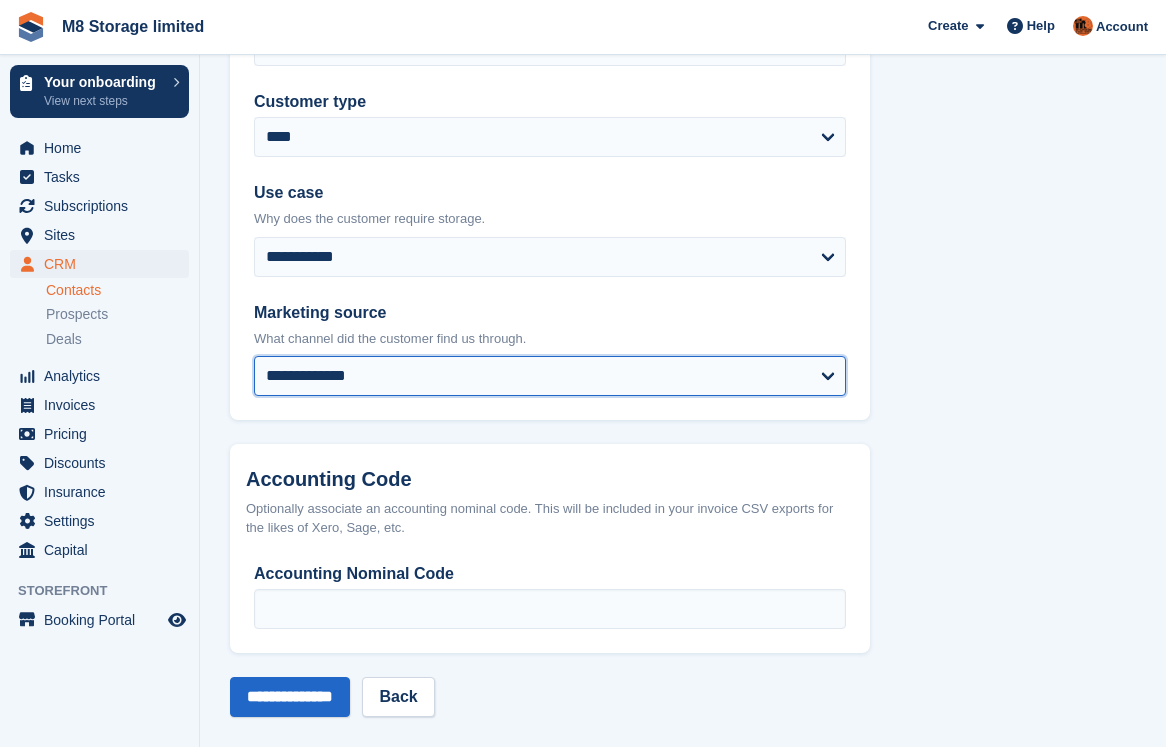 click on "**********" at bounding box center [550, 376] 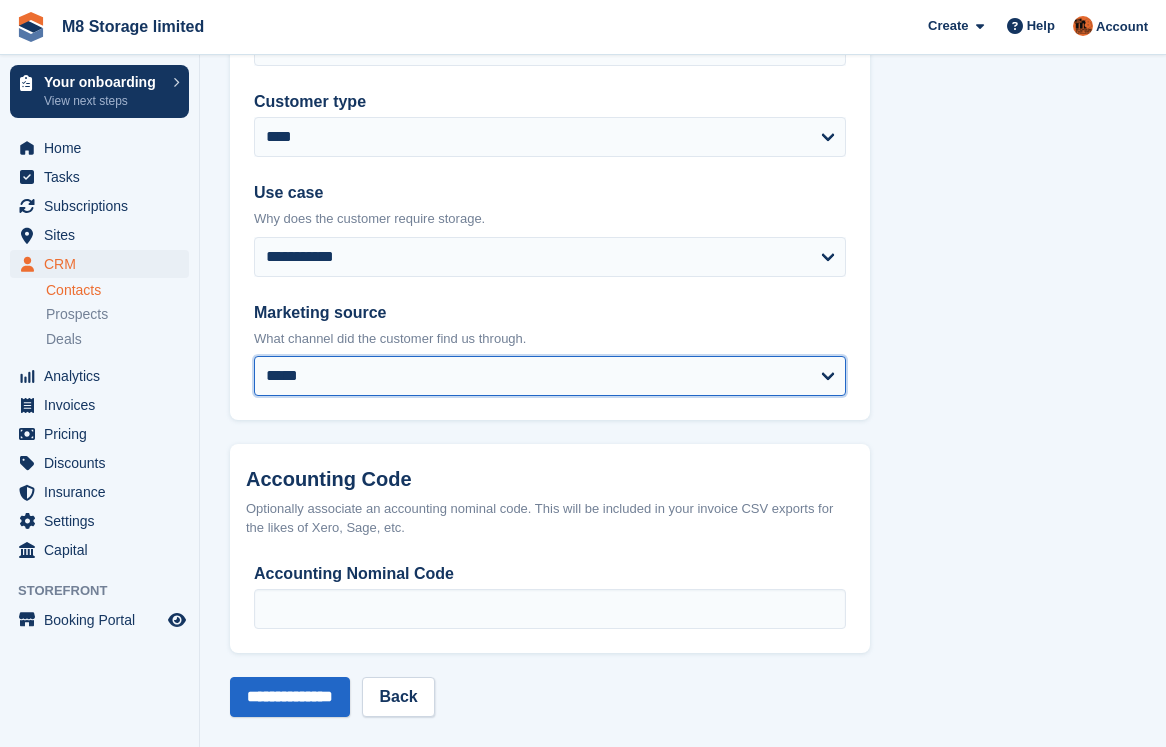 click on "**********" at bounding box center (550, 376) 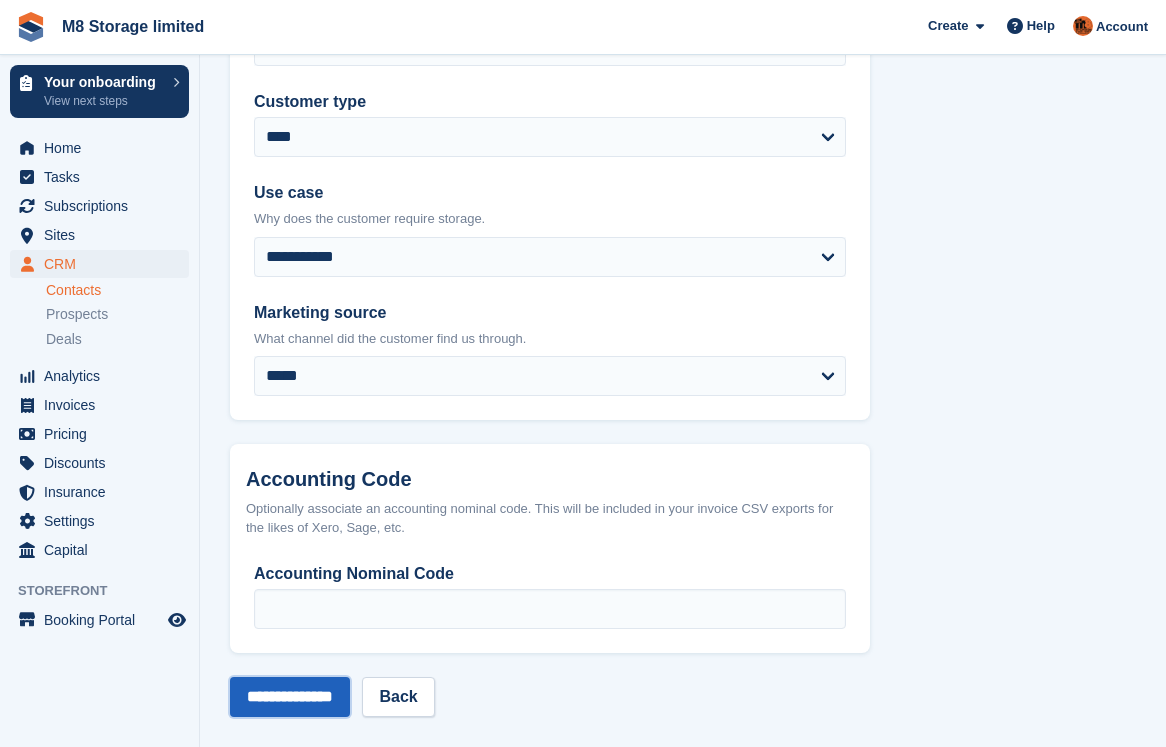 click on "**********" at bounding box center (290, 697) 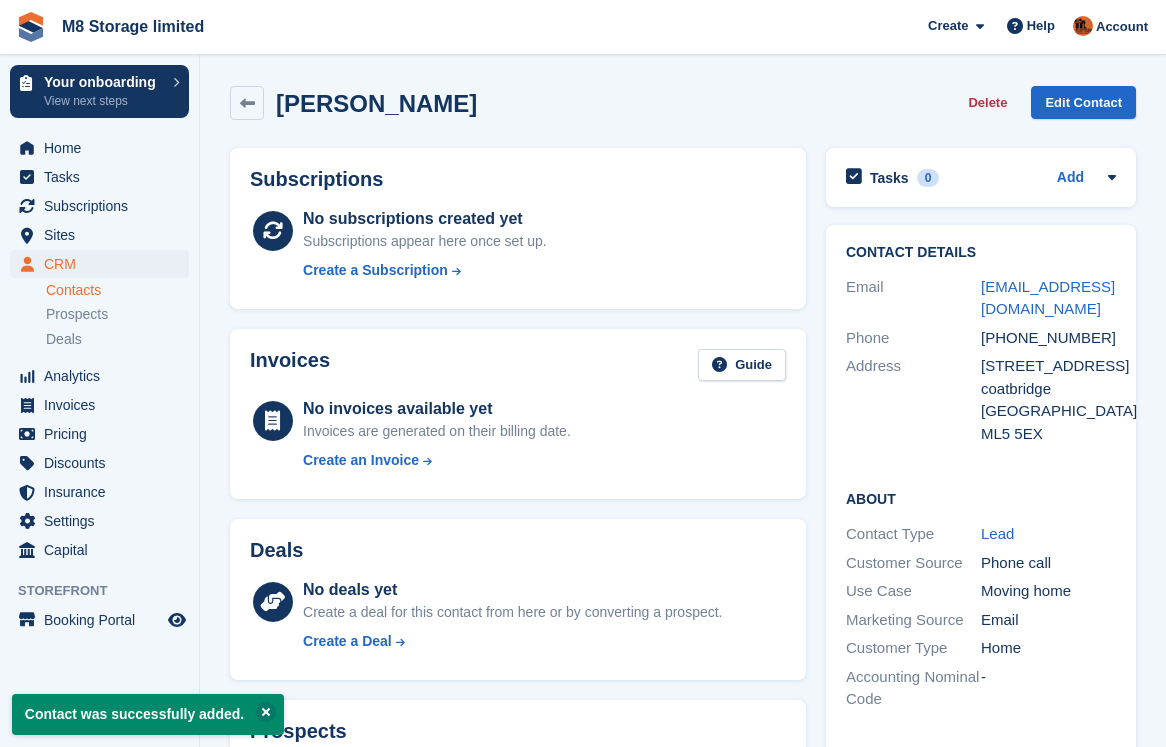 scroll, scrollTop: 0, scrollLeft: 0, axis: both 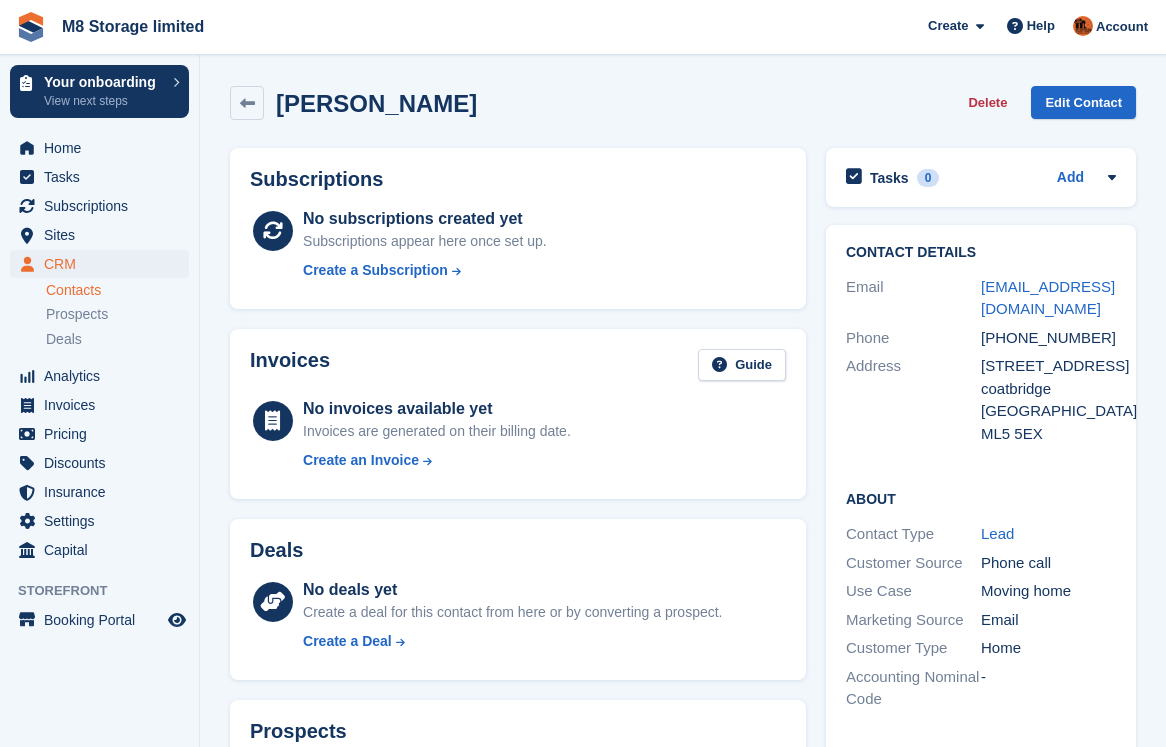 click on "Contacts" at bounding box center (117, 290) 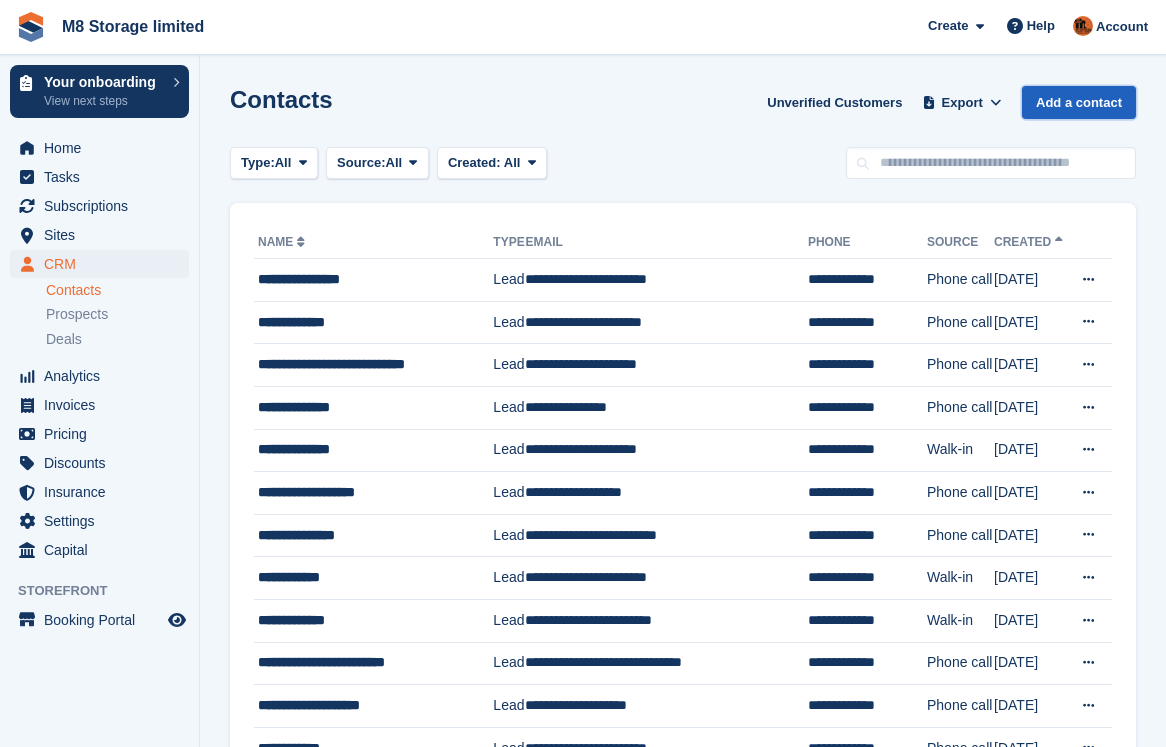 click on "Add a contact" at bounding box center [1079, 102] 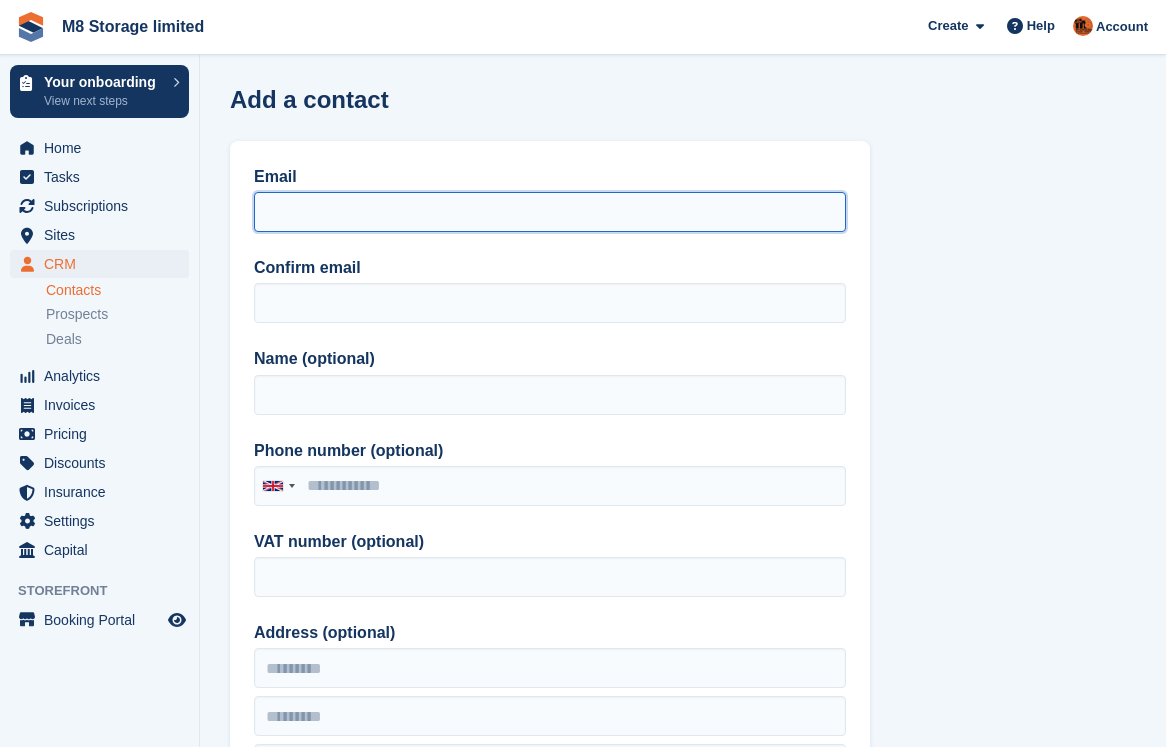 click on "Email" at bounding box center (550, 212) 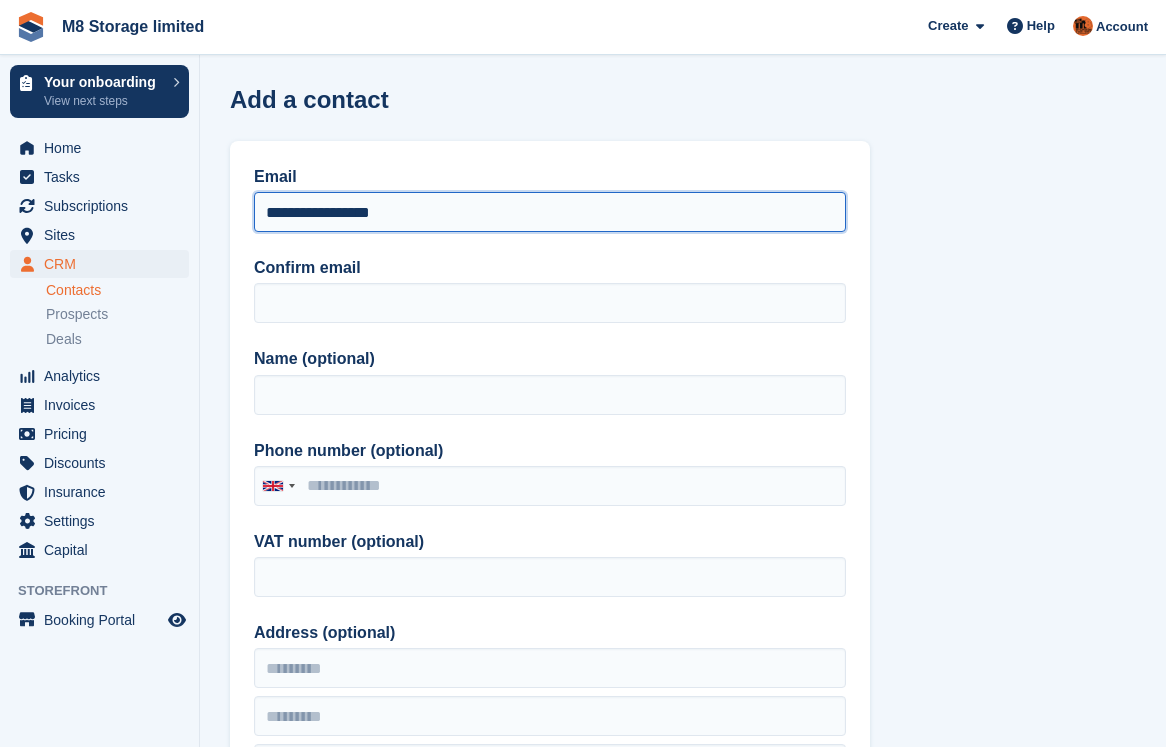 type on "**********" 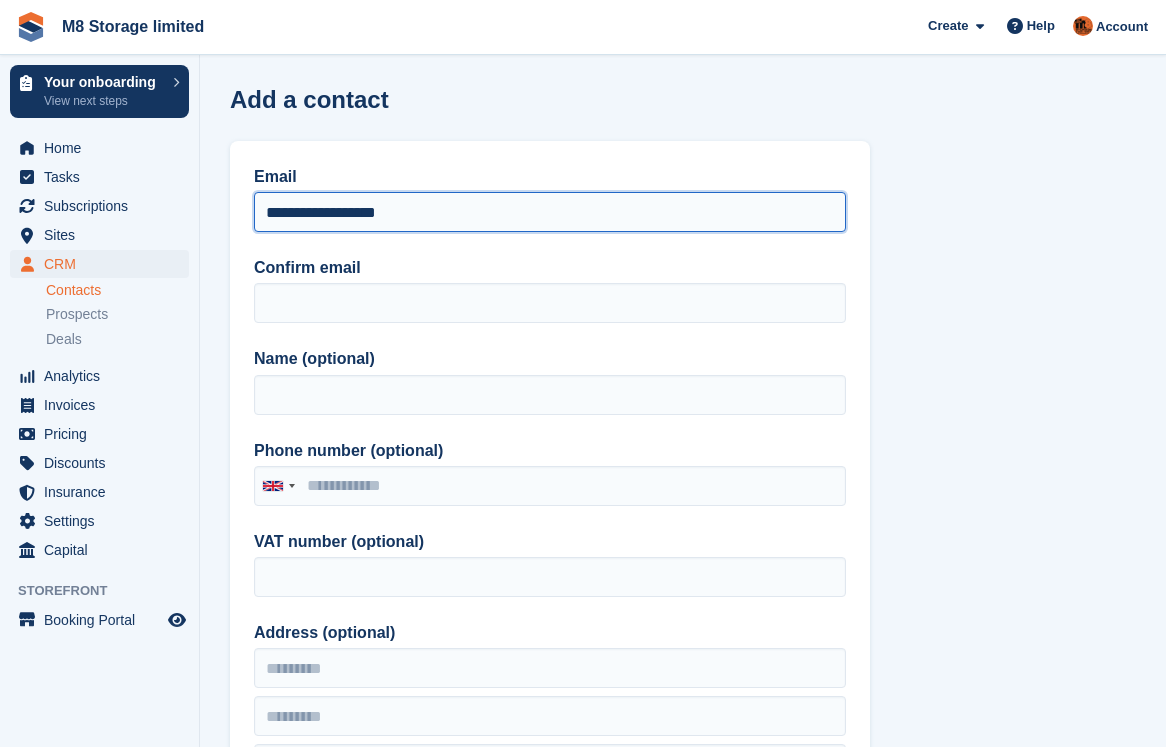 drag, startPoint x: 389, startPoint y: 217, endPoint x: 291, endPoint y: 221, distance: 98.0816 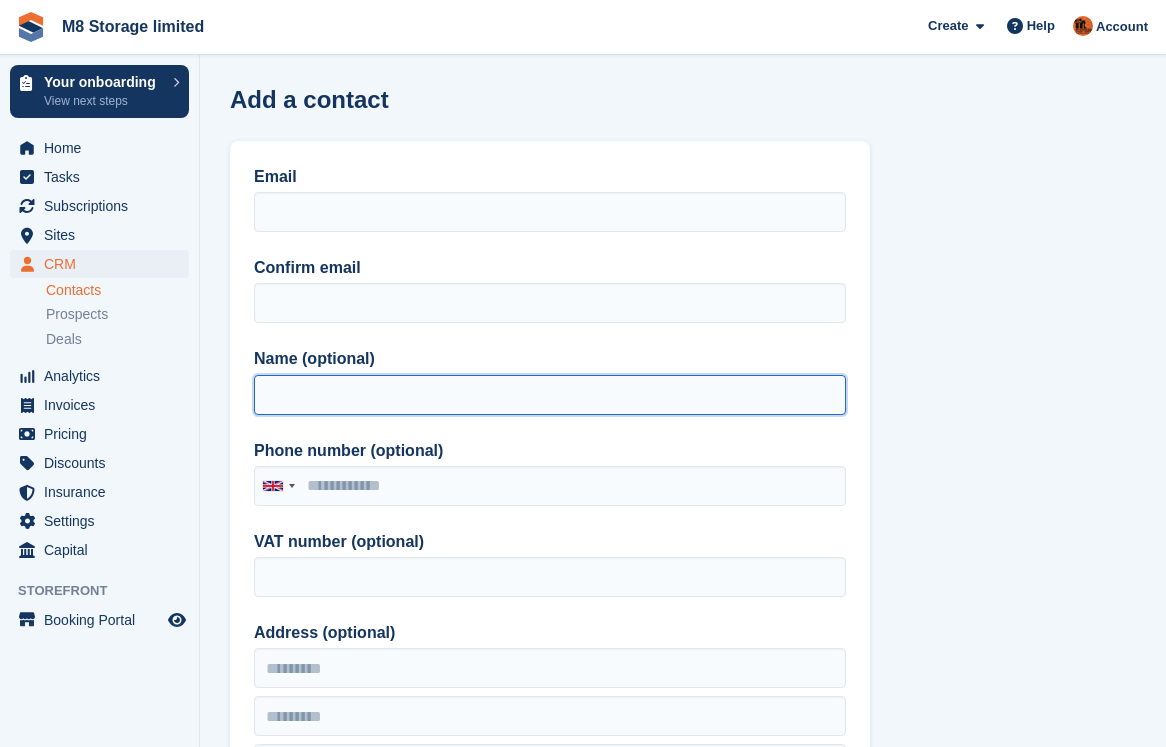 paste on "**********" 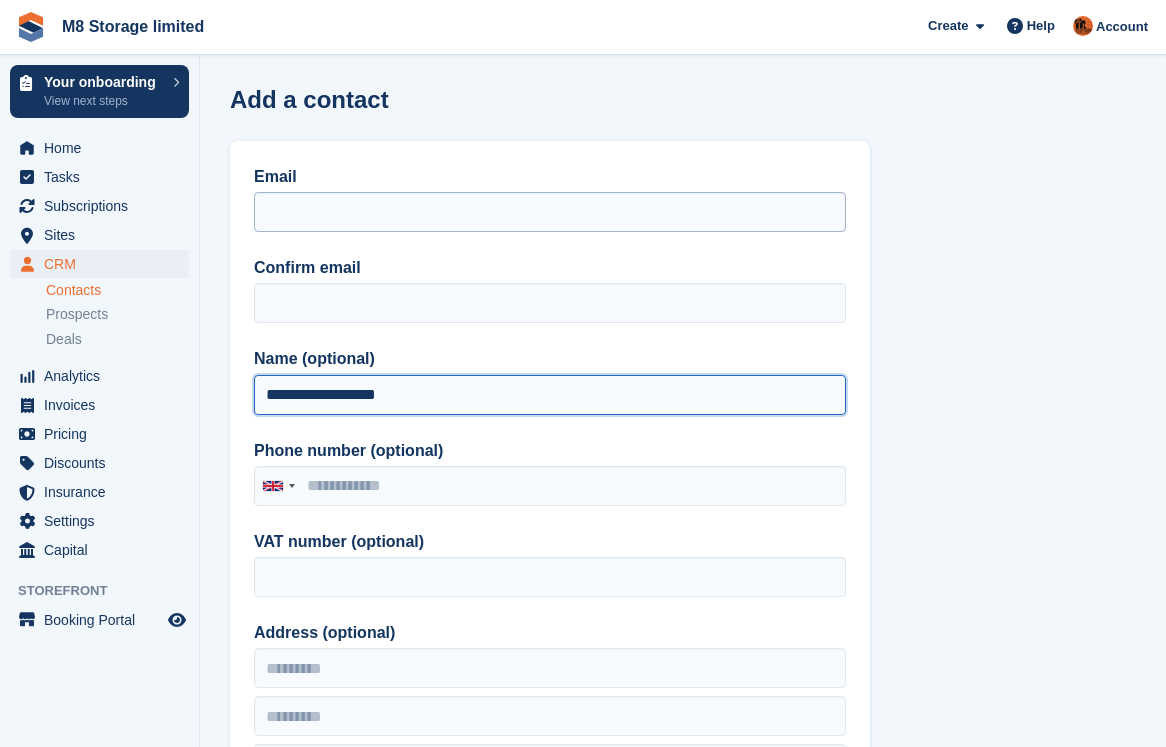 type on "**********" 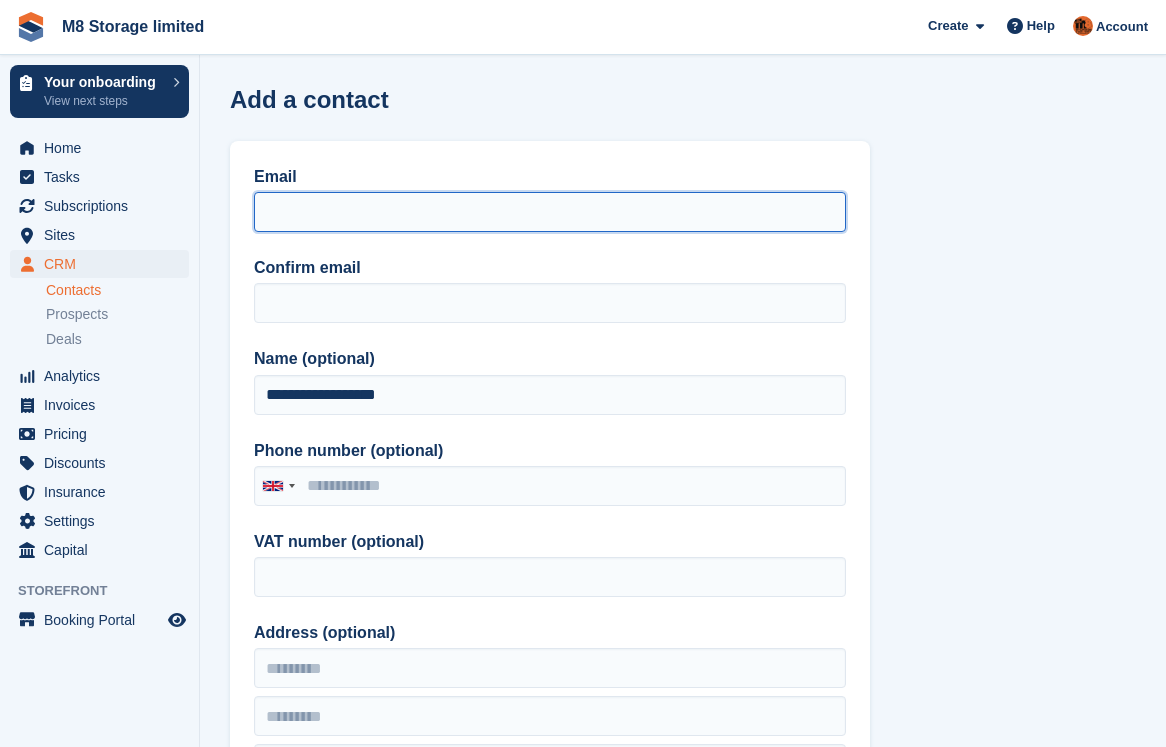click on "Email" at bounding box center (550, 212) 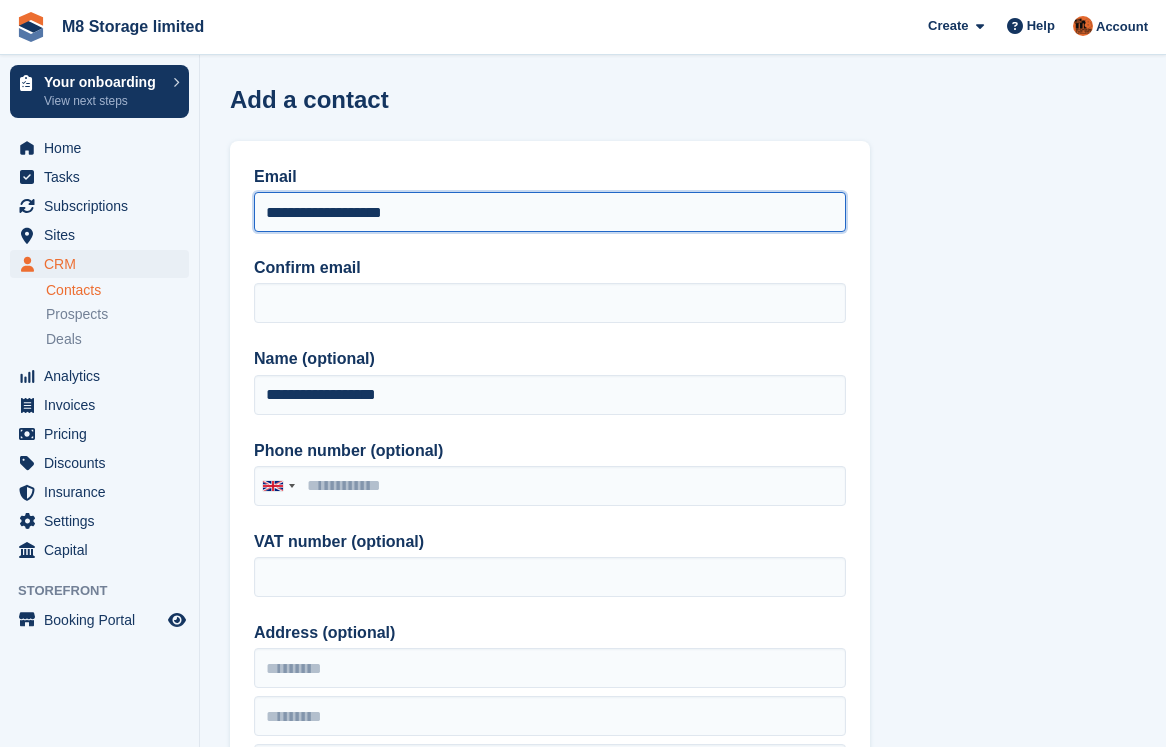 drag, startPoint x: 444, startPoint y: 224, endPoint x: 246, endPoint y: 228, distance: 198.0404 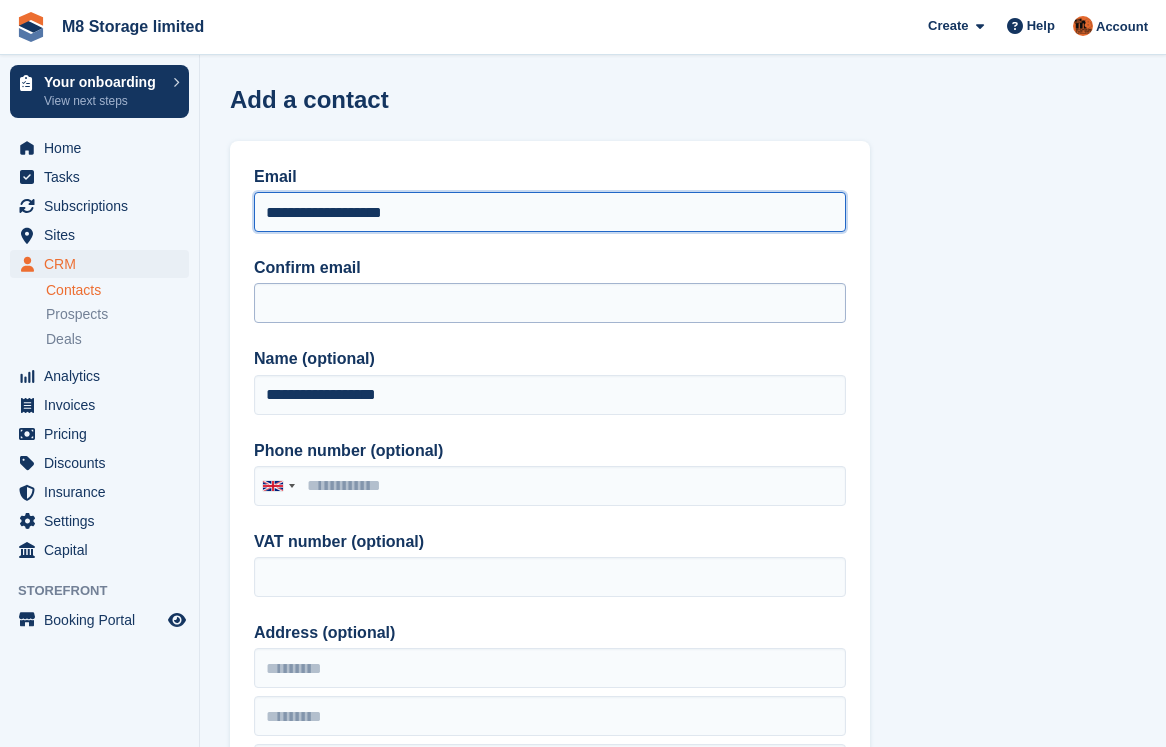 type on "**********" 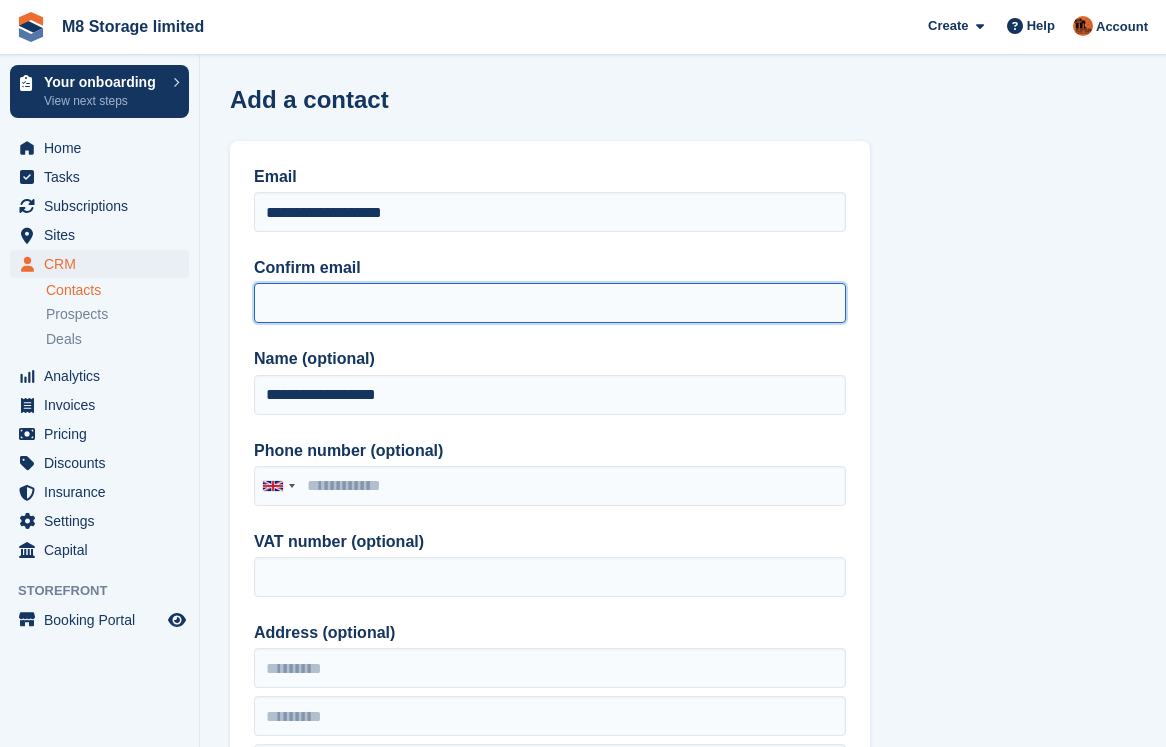 paste on "**********" 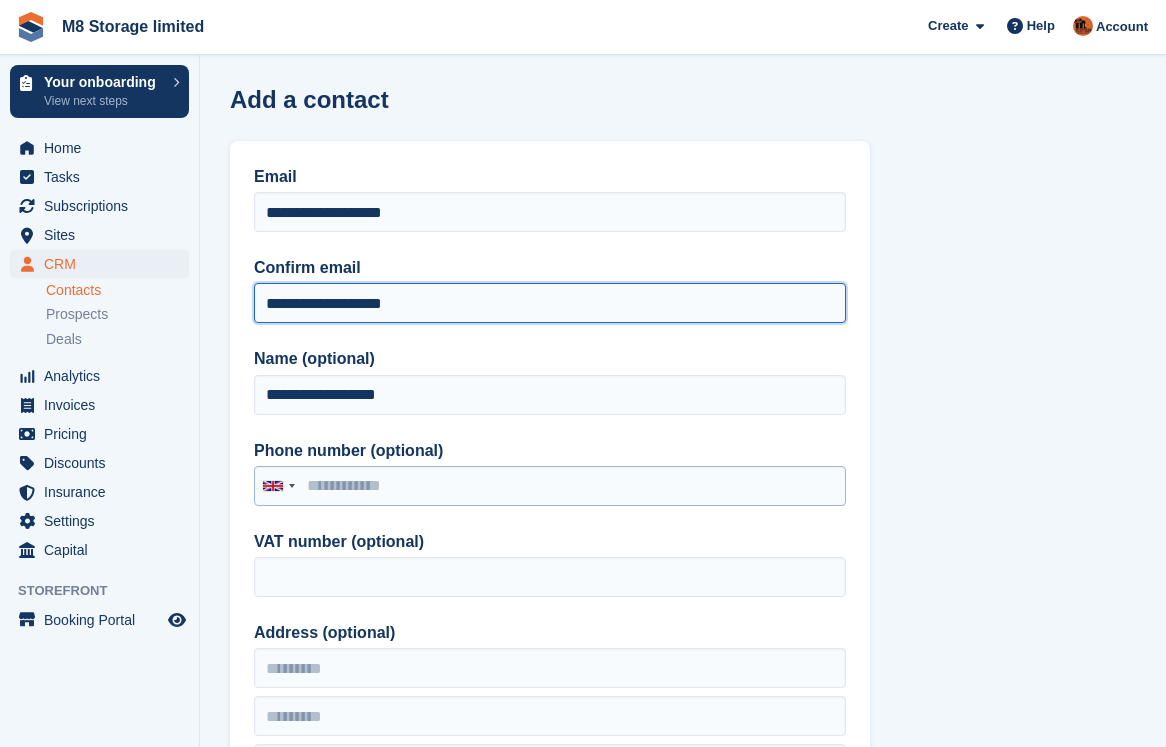 type on "**********" 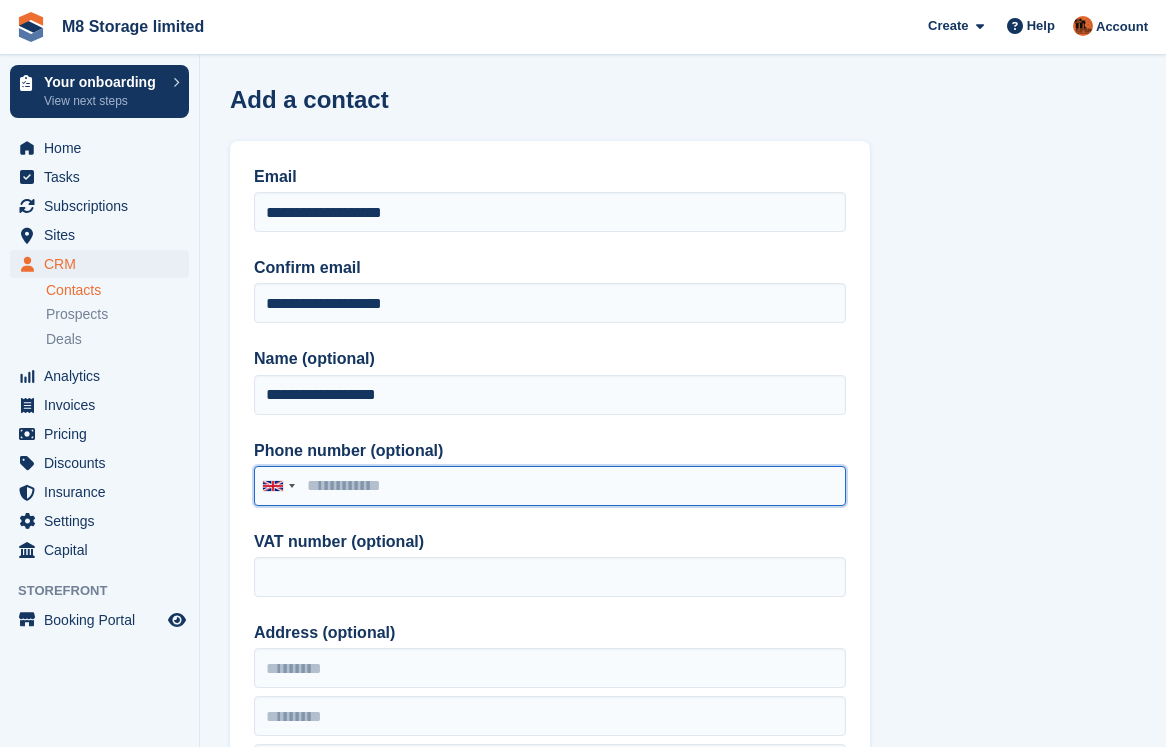 click on "Phone number (optional)" at bounding box center (550, 486) 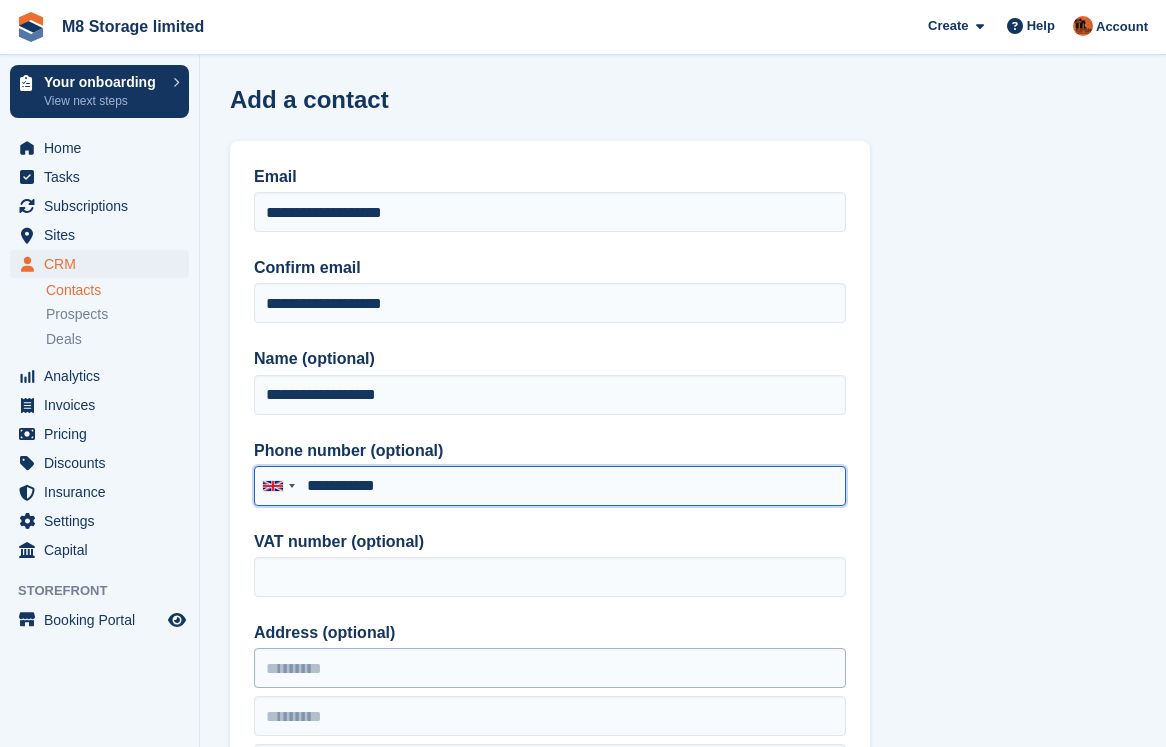 type on "**********" 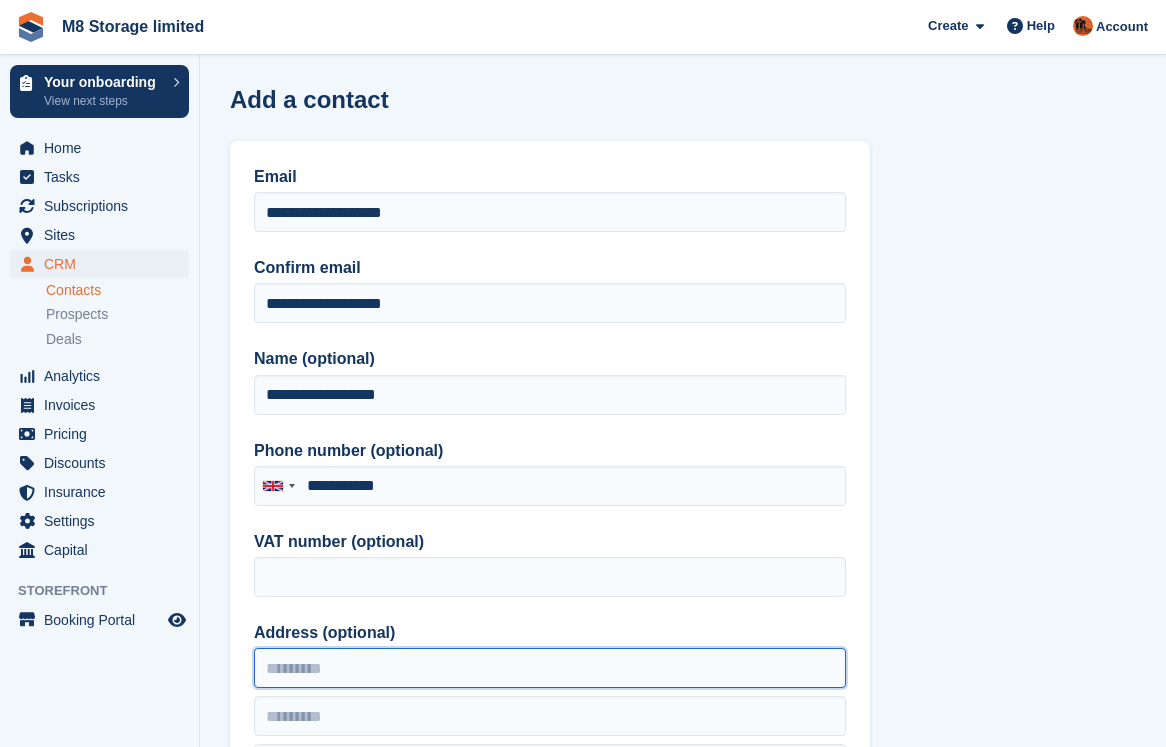 drag, startPoint x: 459, startPoint y: 665, endPoint x: 482, endPoint y: 662, distance: 23.194826 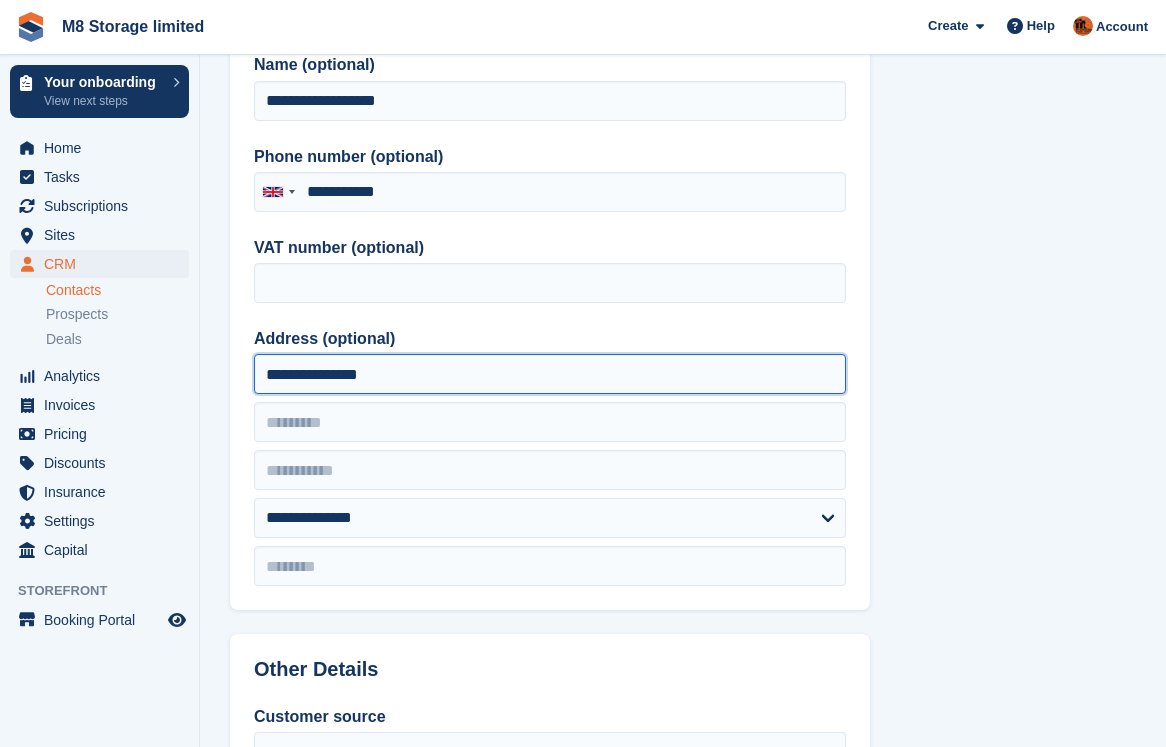scroll, scrollTop: 300, scrollLeft: 0, axis: vertical 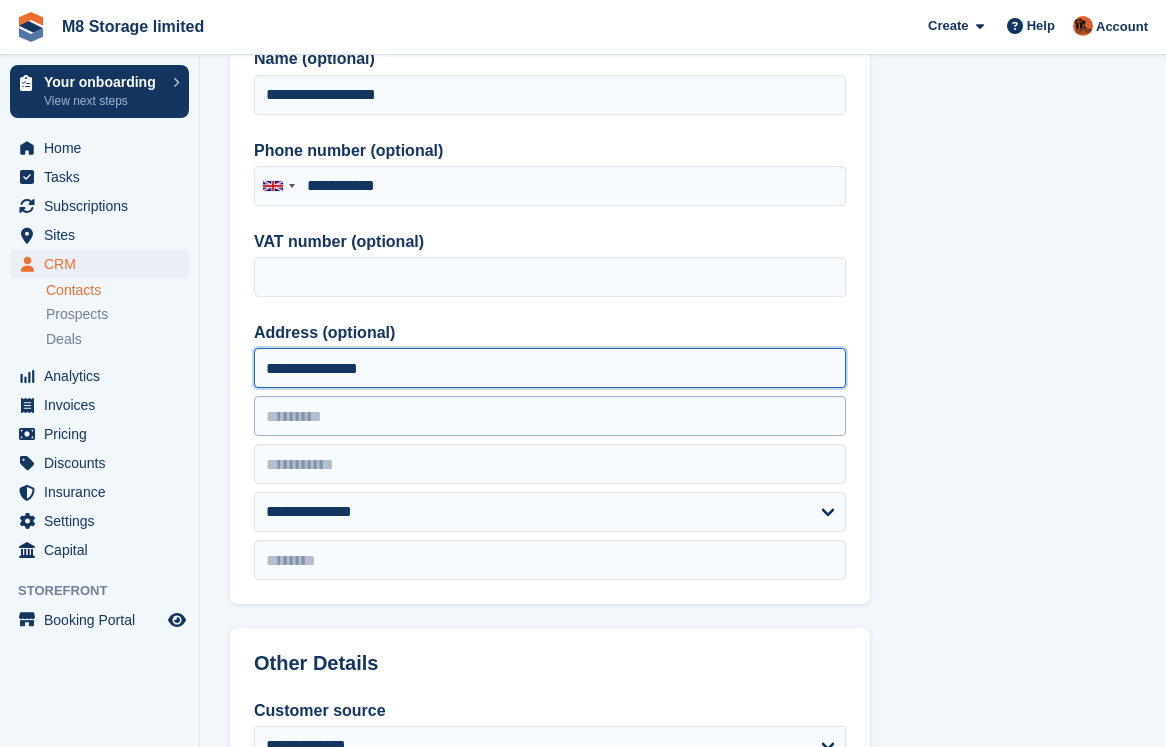 type on "**********" 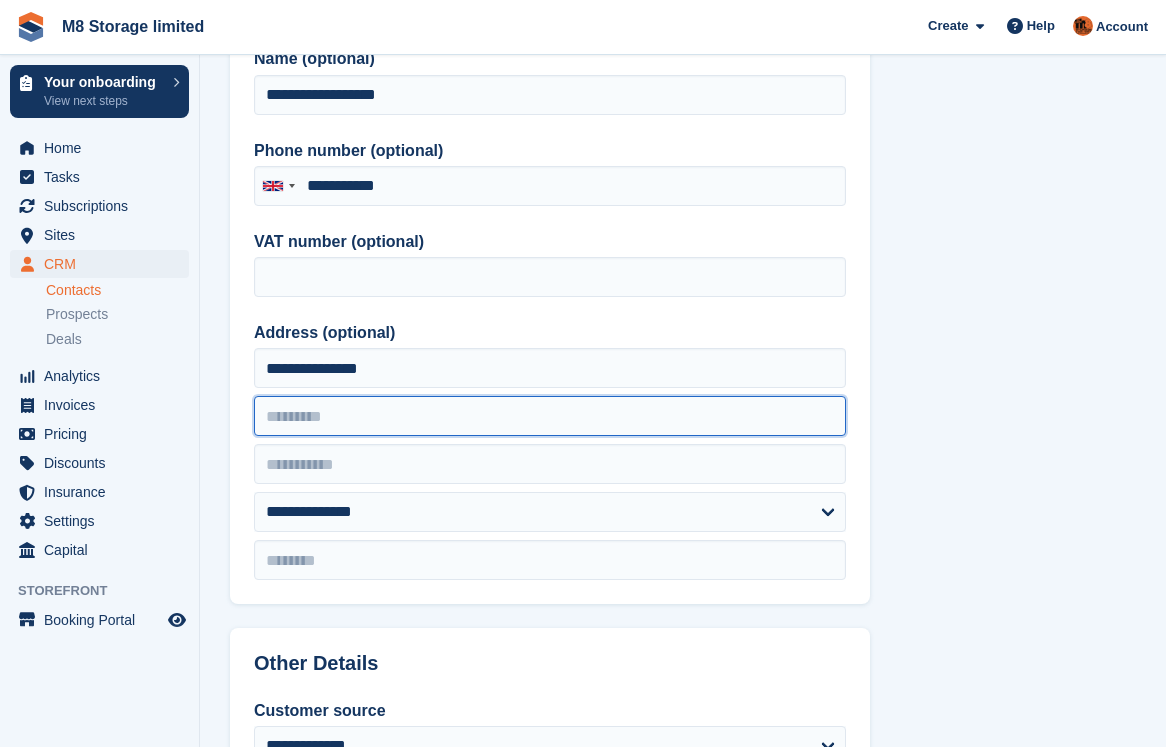 drag, startPoint x: 345, startPoint y: 433, endPoint x: 335, endPoint y: 422, distance: 14.866069 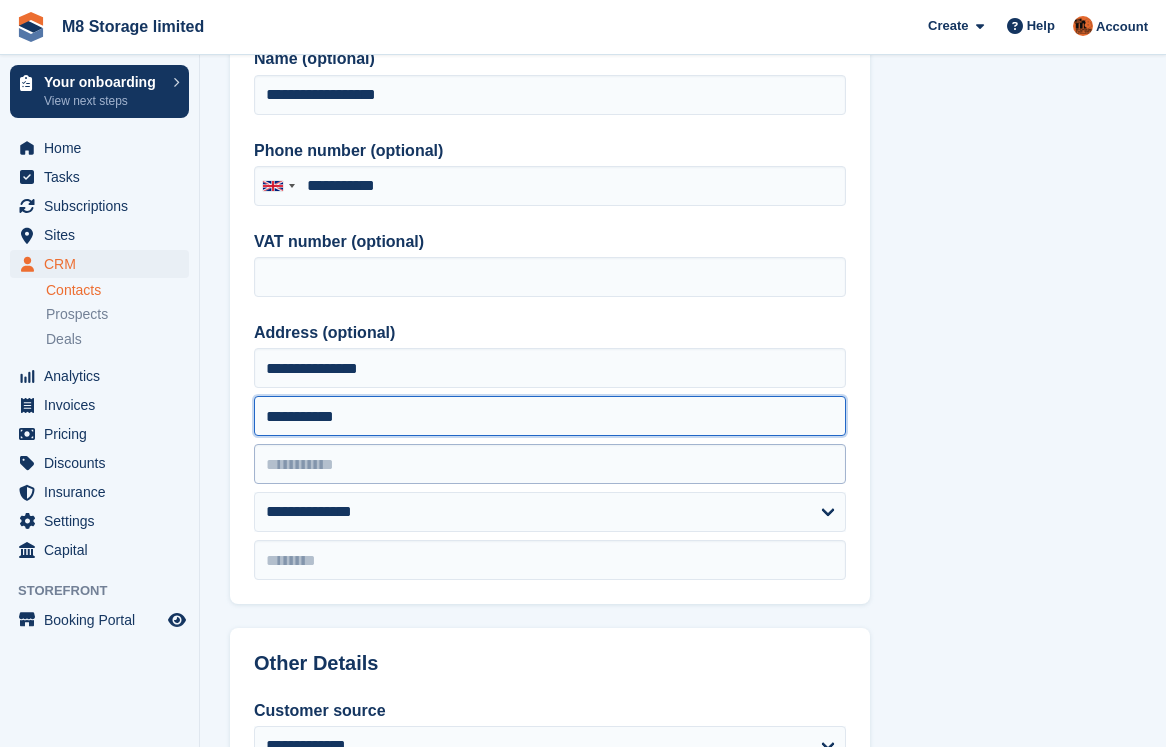 type on "**********" 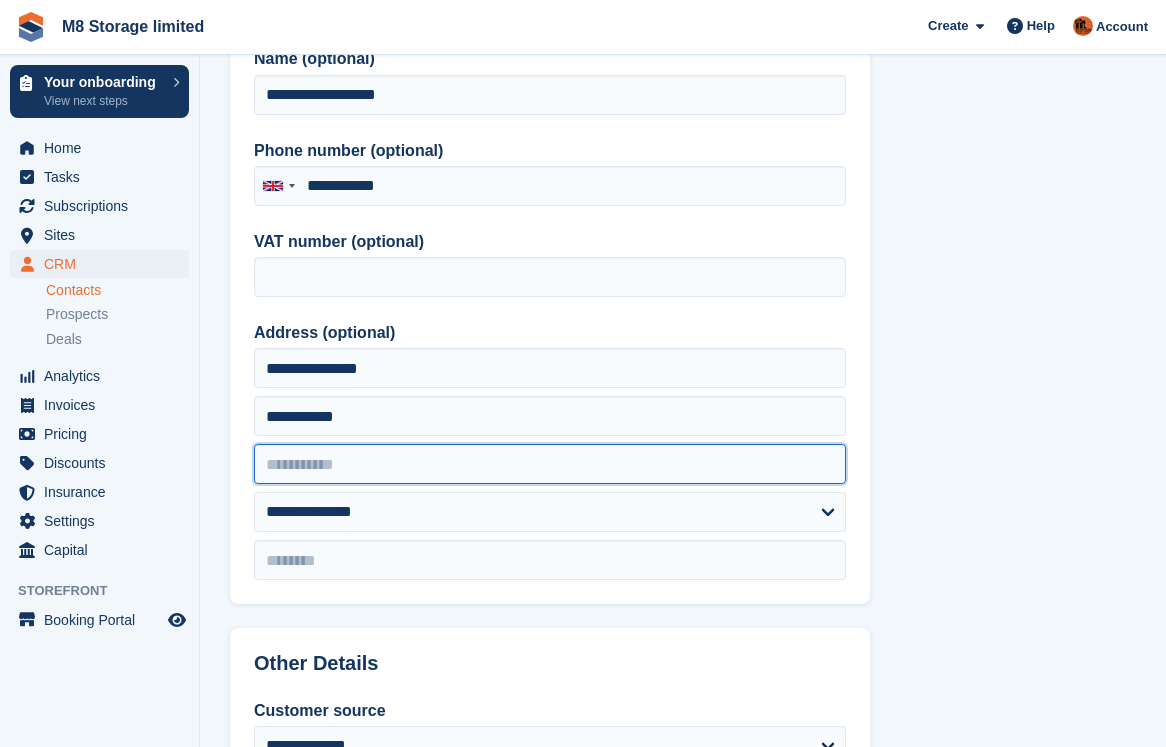 click at bounding box center [550, 464] 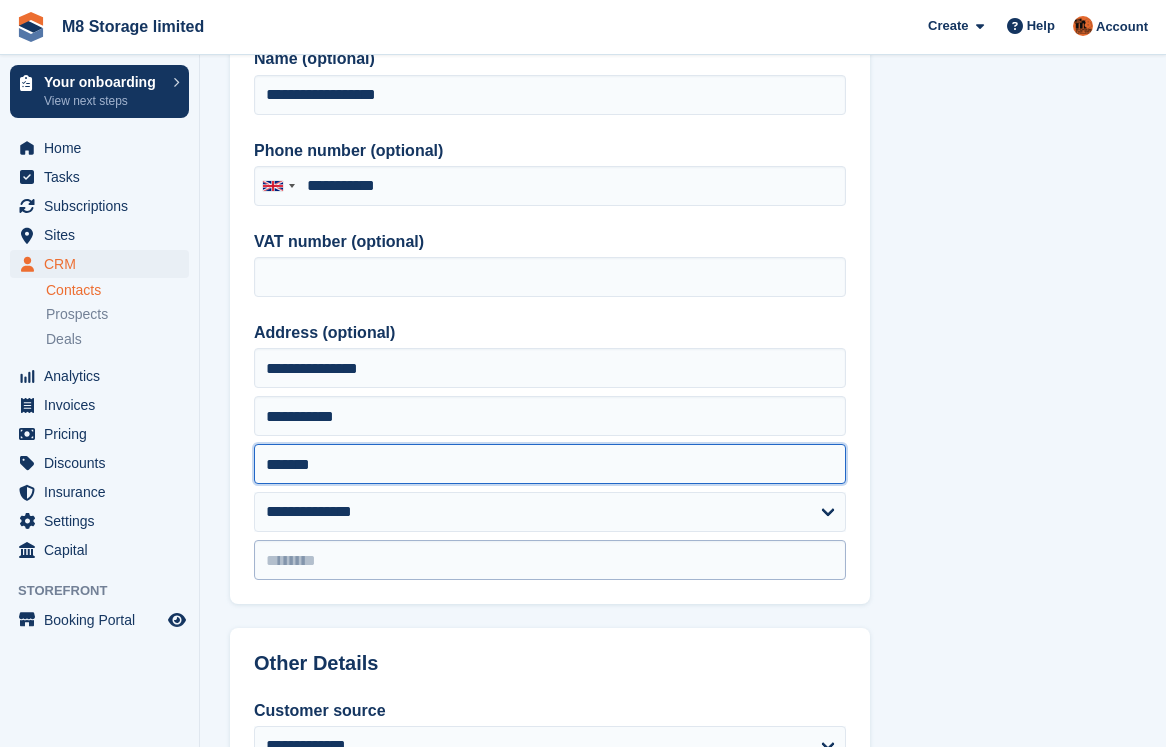 type on "*******" 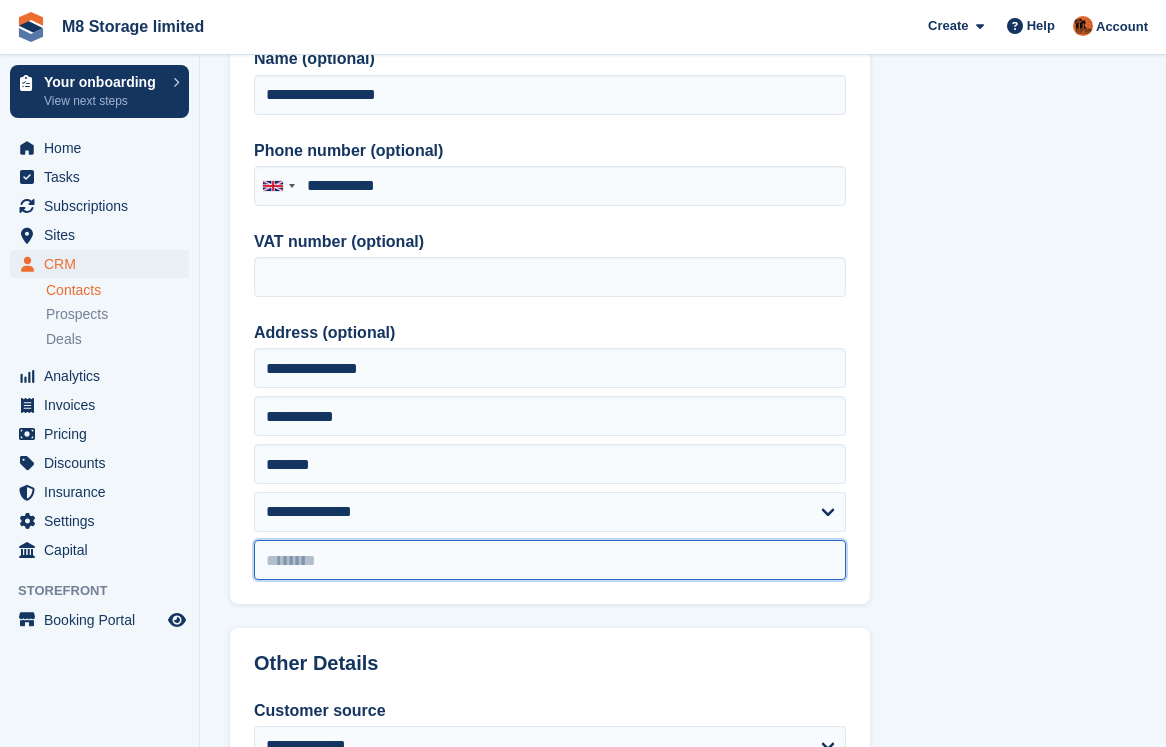 click at bounding box center [550, 560] 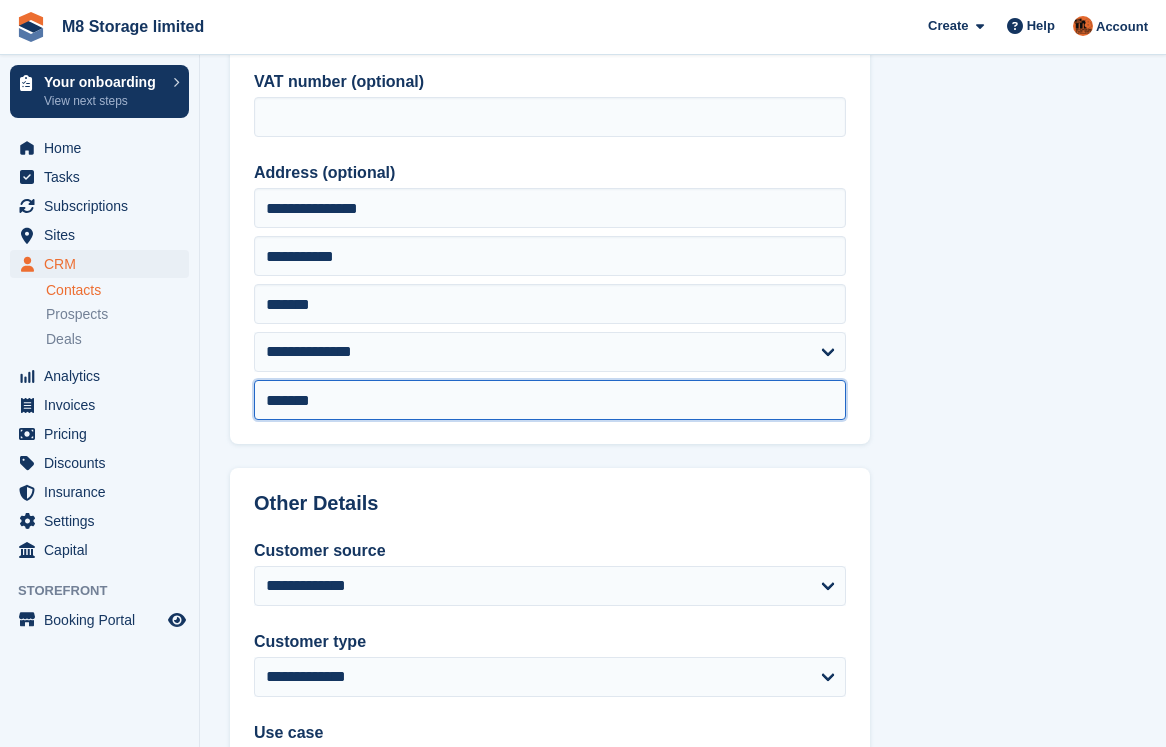 scroll, scrollTop: 700, scrollLeft: 0, axis: vertical 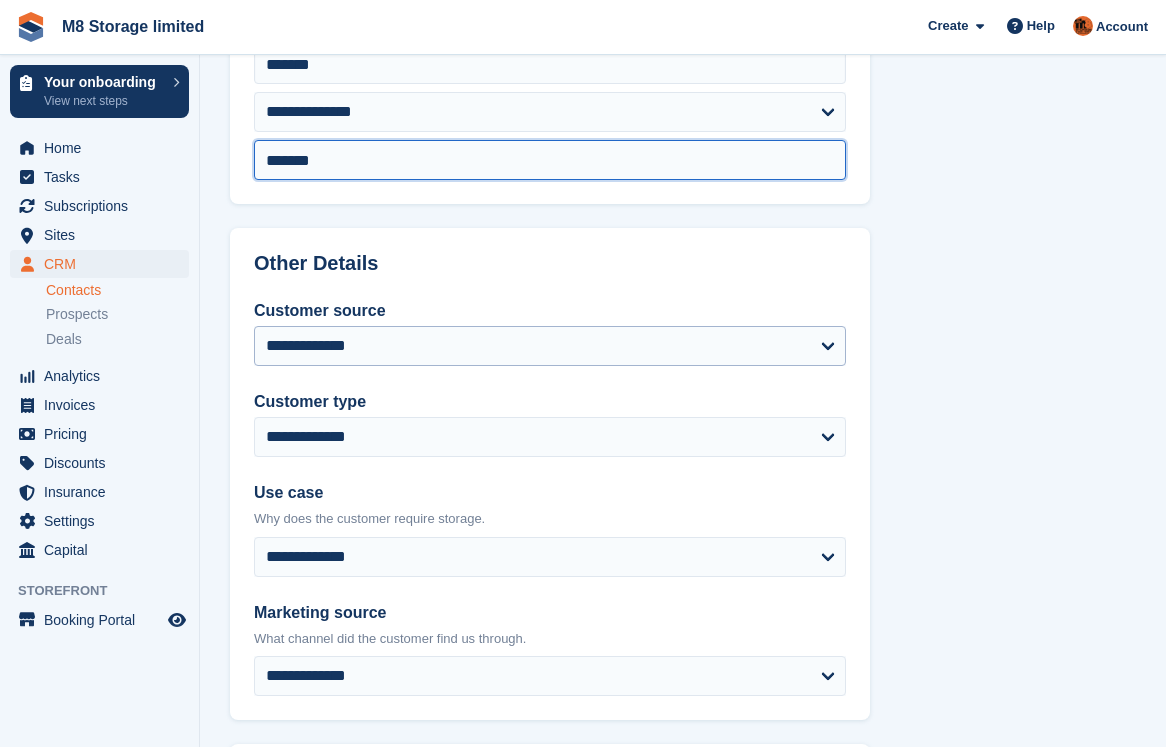 type on "*******" 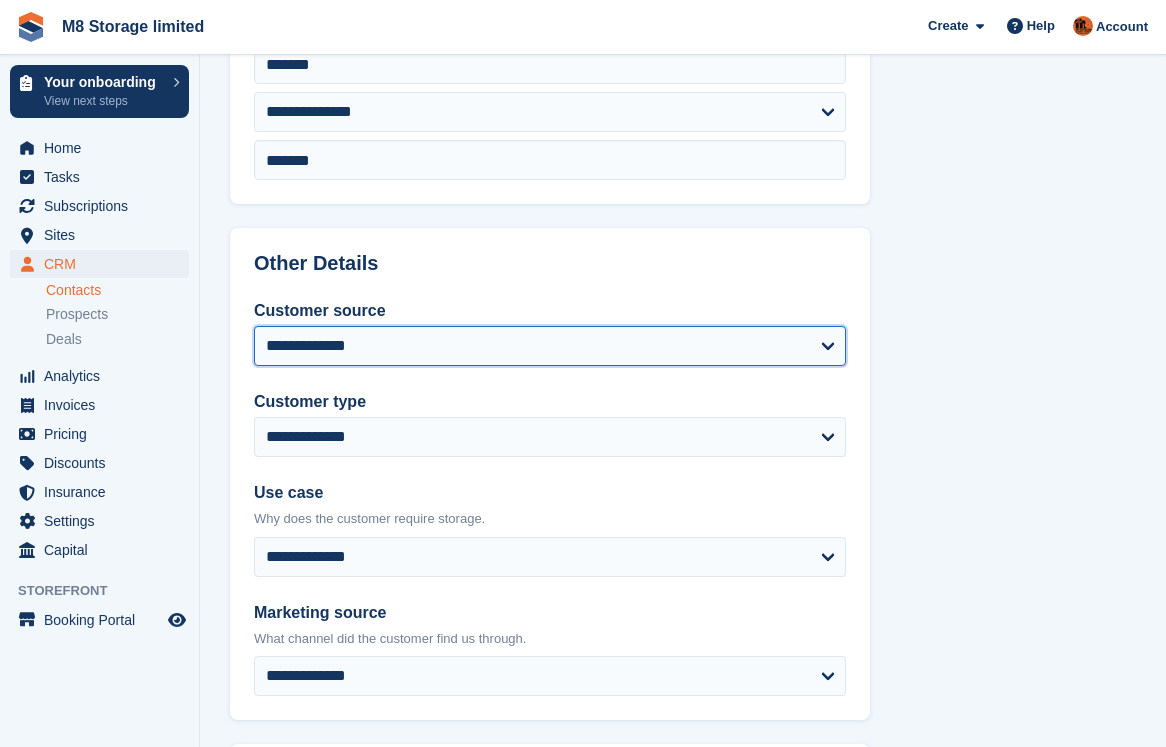 click on "**********" at bounding box center (550, 346) 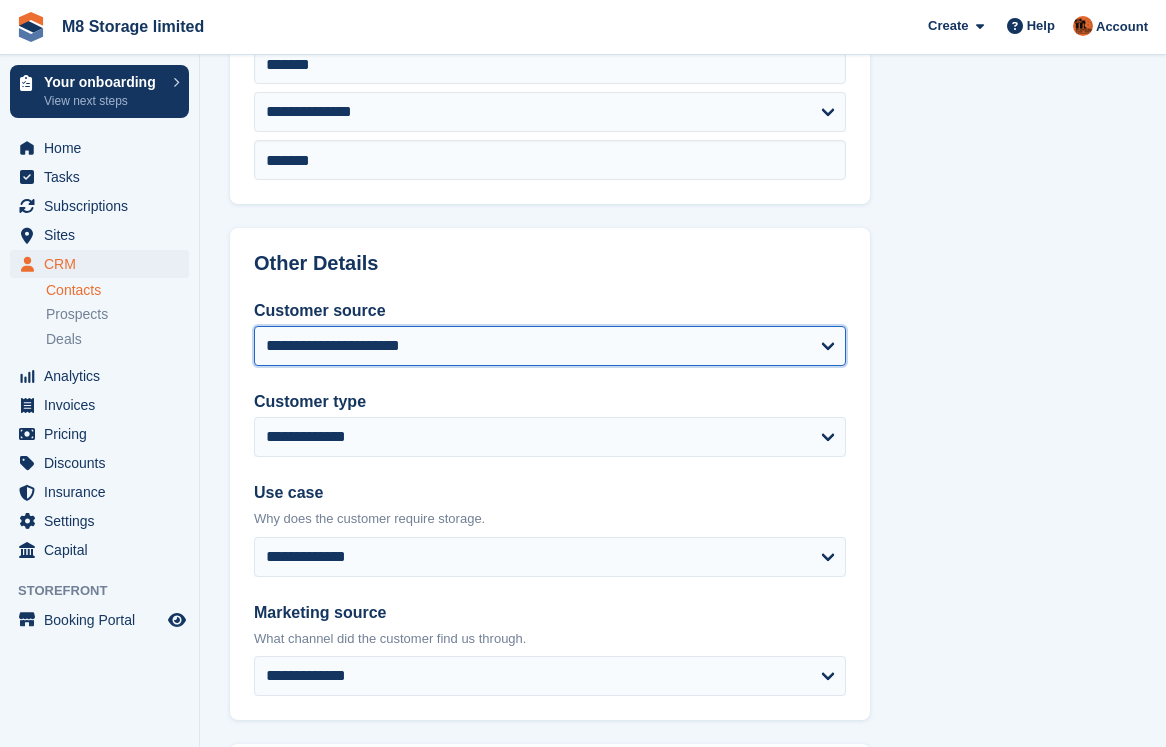 click on "**********" at bounding box center (550, 346) 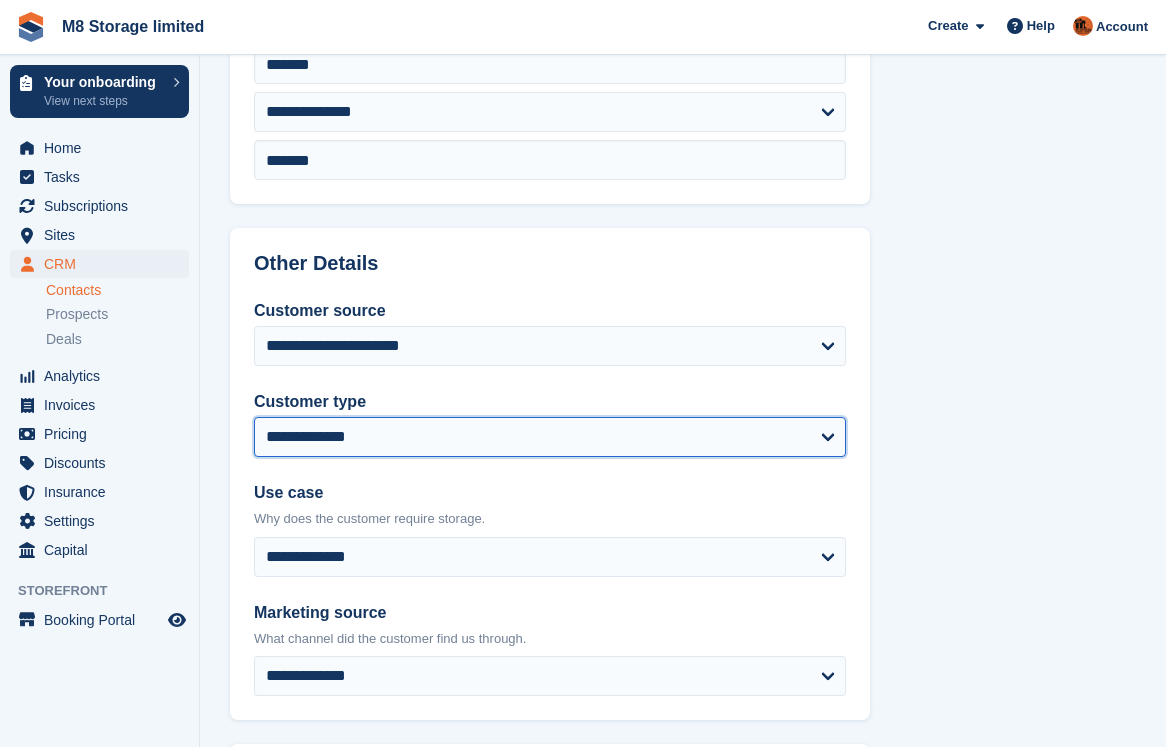 click on "**********" at bounding box center [550, 437] 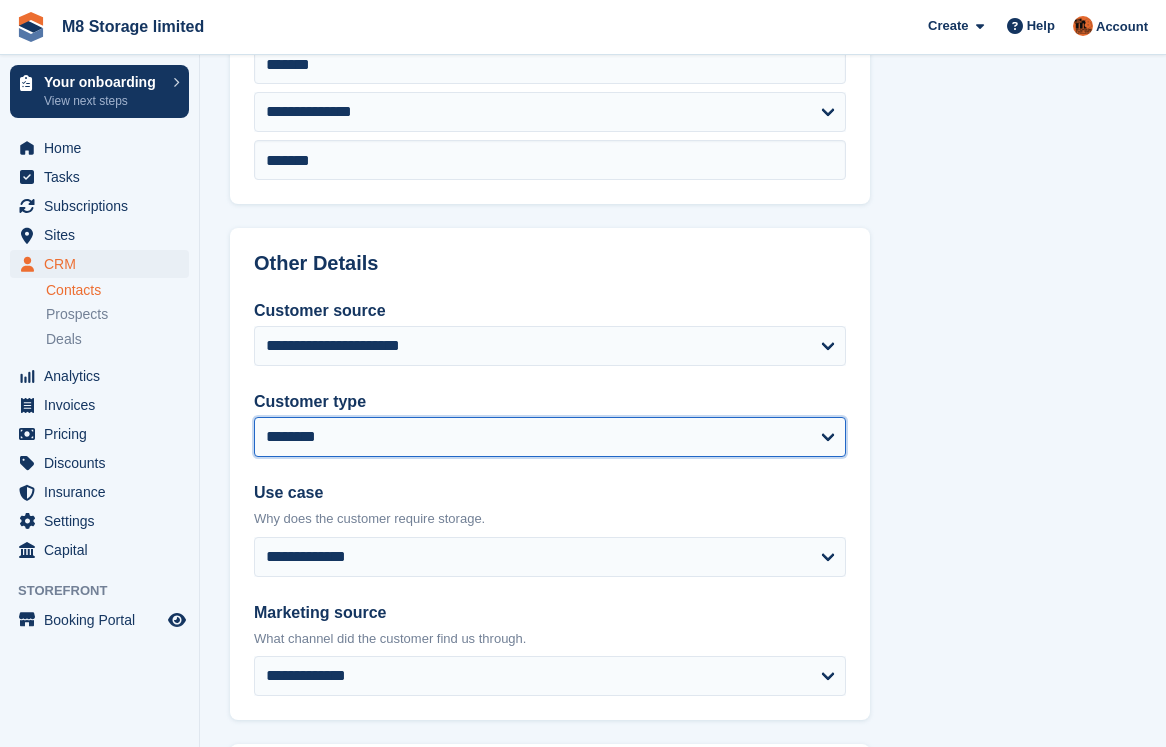 click on "**********" at bounding box center (550, 437) 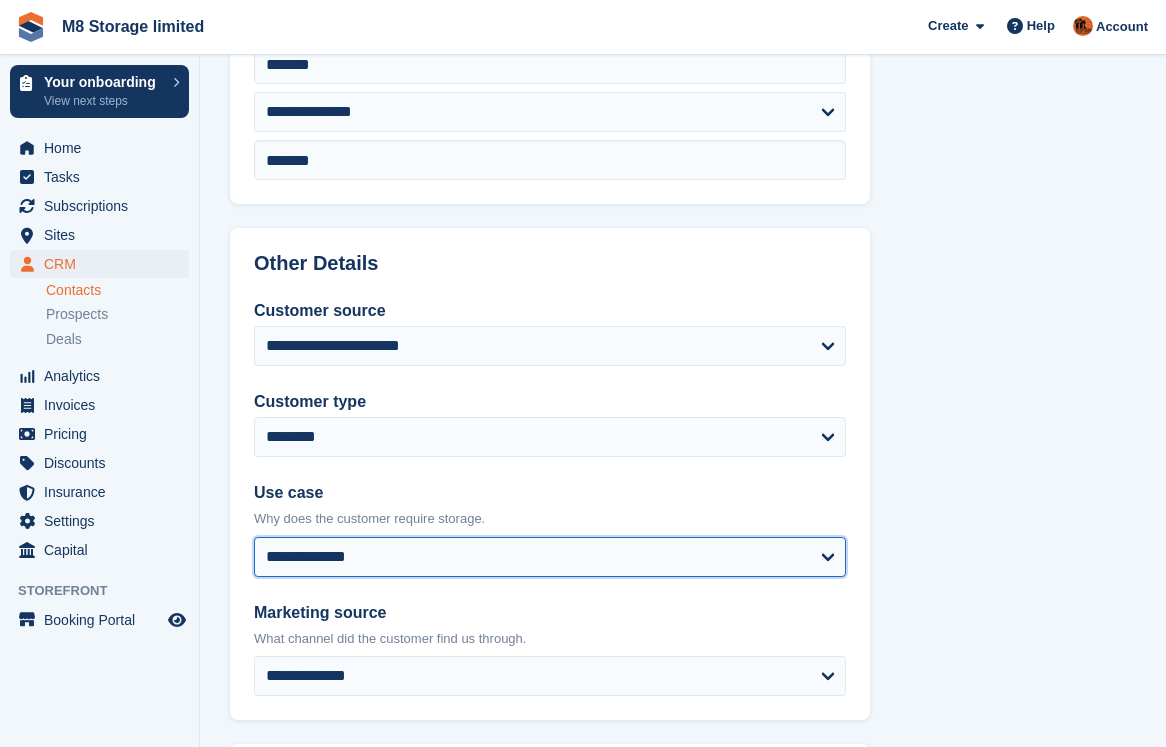 click on "**********" at bounding box center (550, 557) 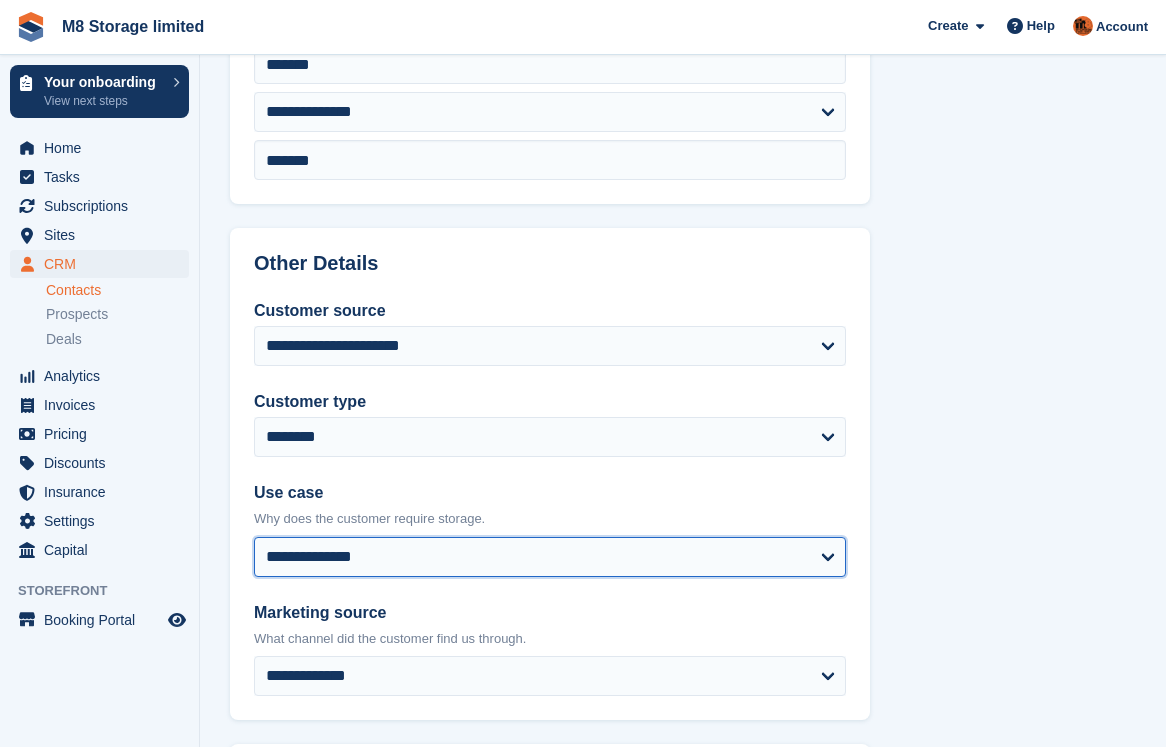 click on "**********" at bounding box center (550, 557) 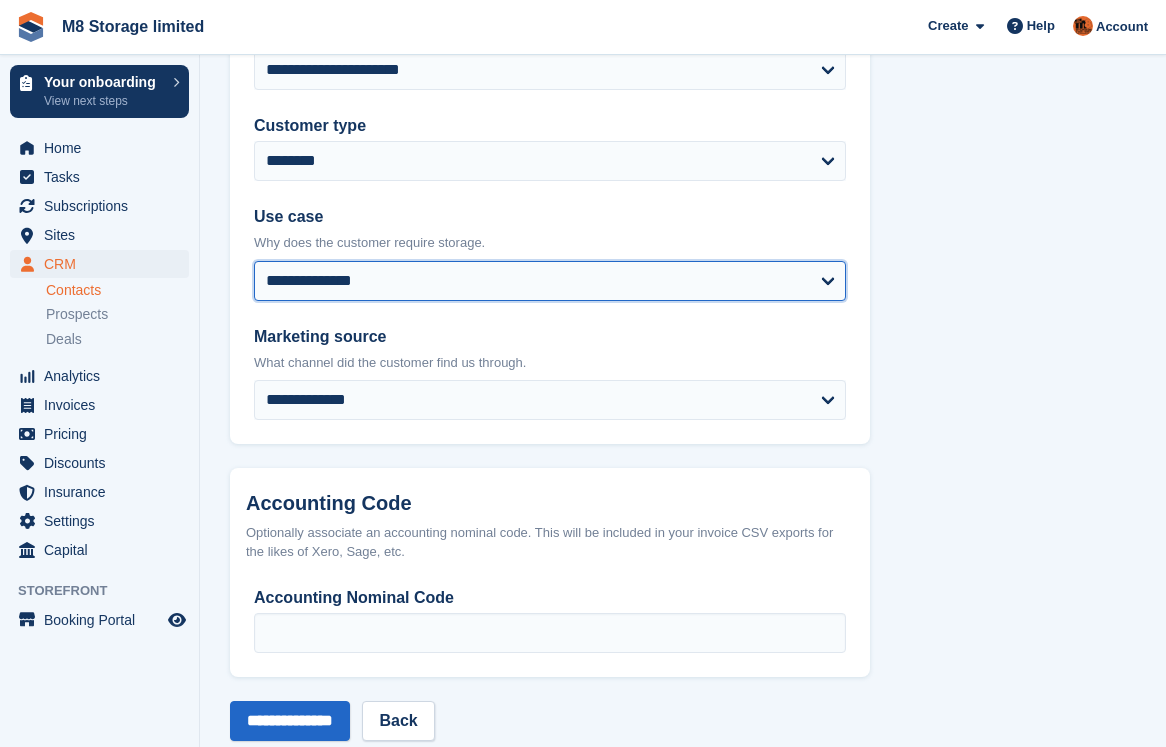scroll, scrollTop: 1000, scrollLeft: 0, axis: vertical 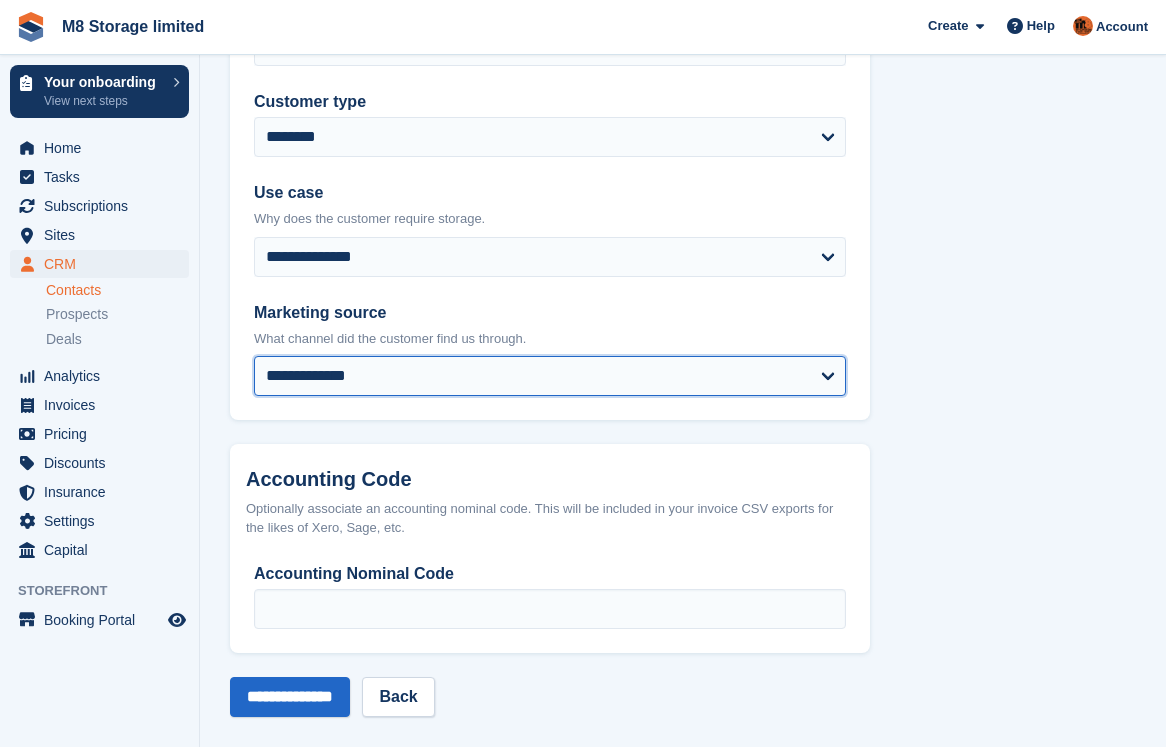 click on "**********" at bounding box center (550, 376) 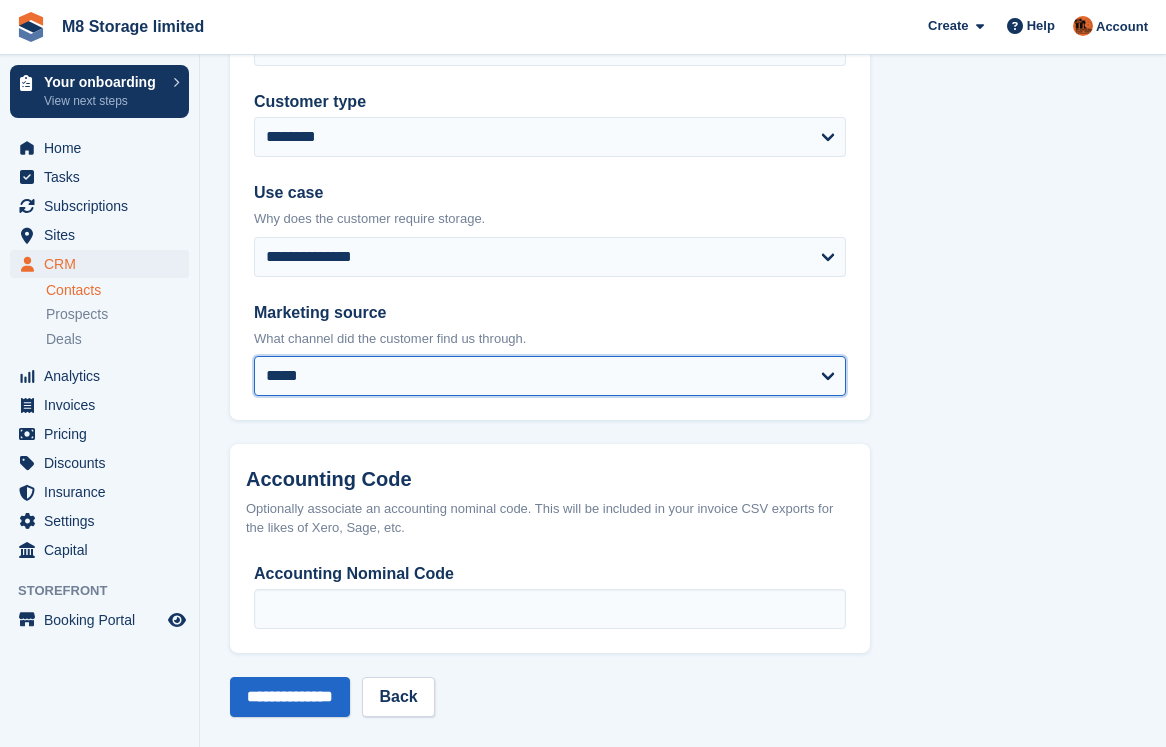 click on "**********" at bounding box center (550, 376) 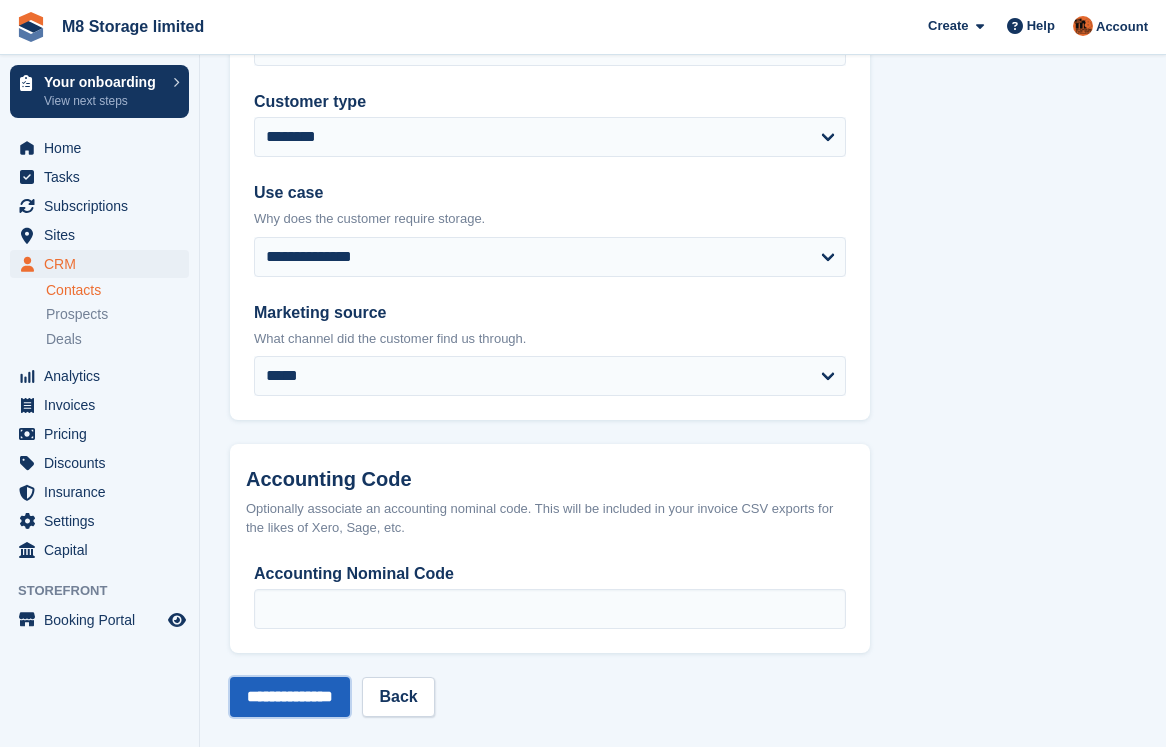 click on "**********" at bounding box center (290, 697) 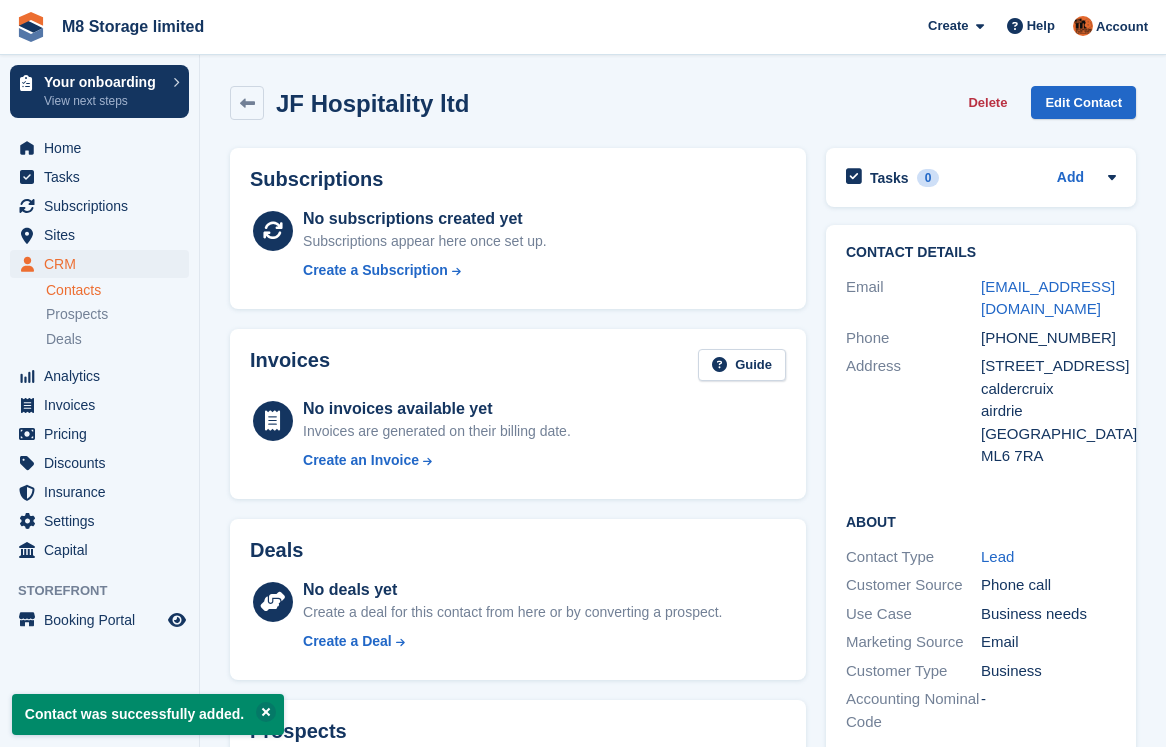 scroll, scrollTop: 0, scrollLeft: 0, axis: both 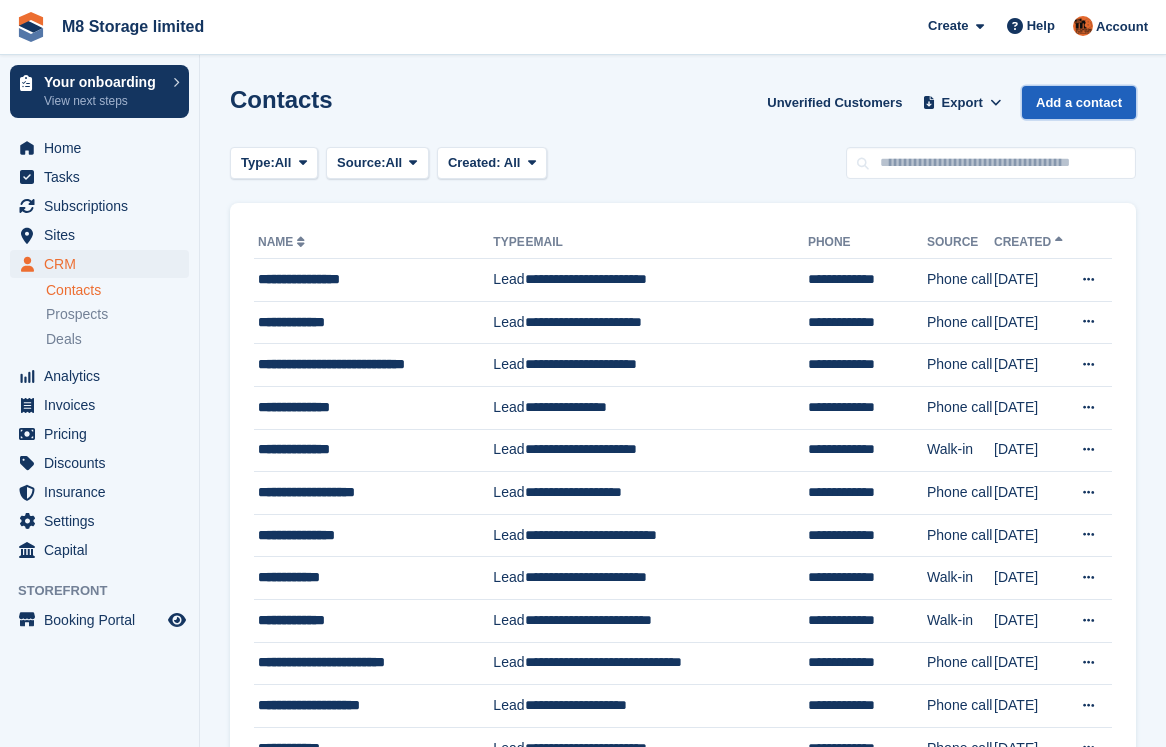 click on "Add a contact" at bounding box center [1079, 102] 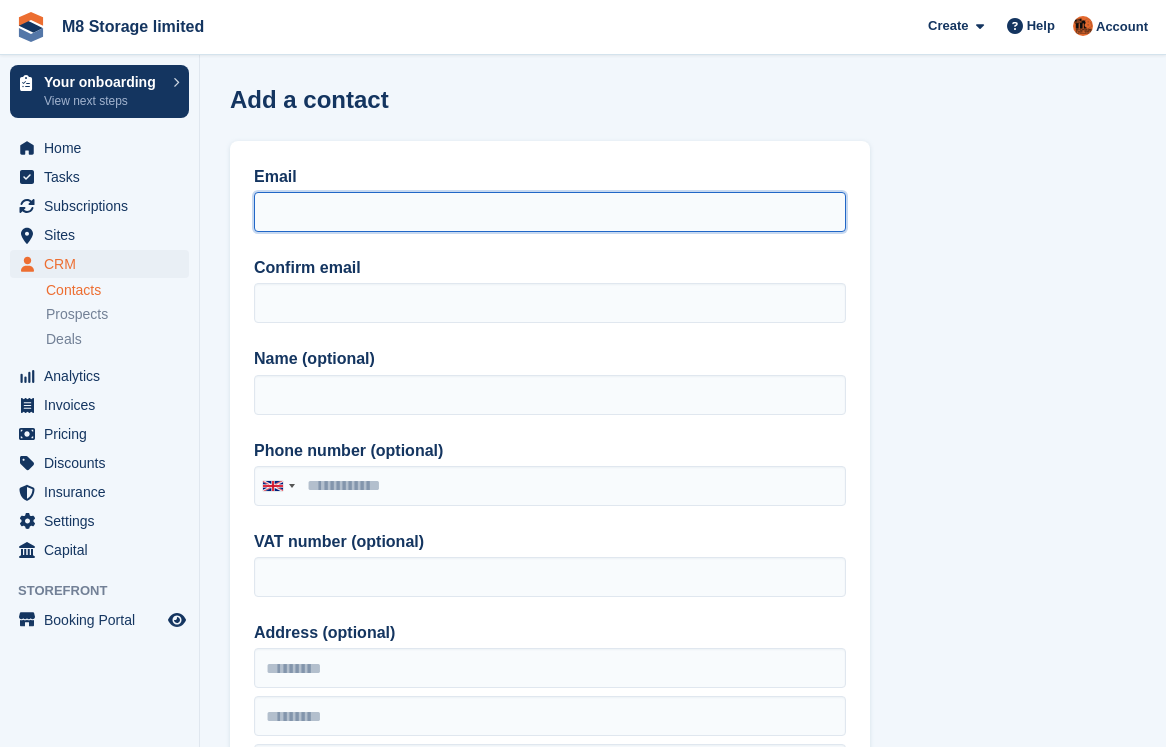 click on "Email" at bounding box center (550, 212) 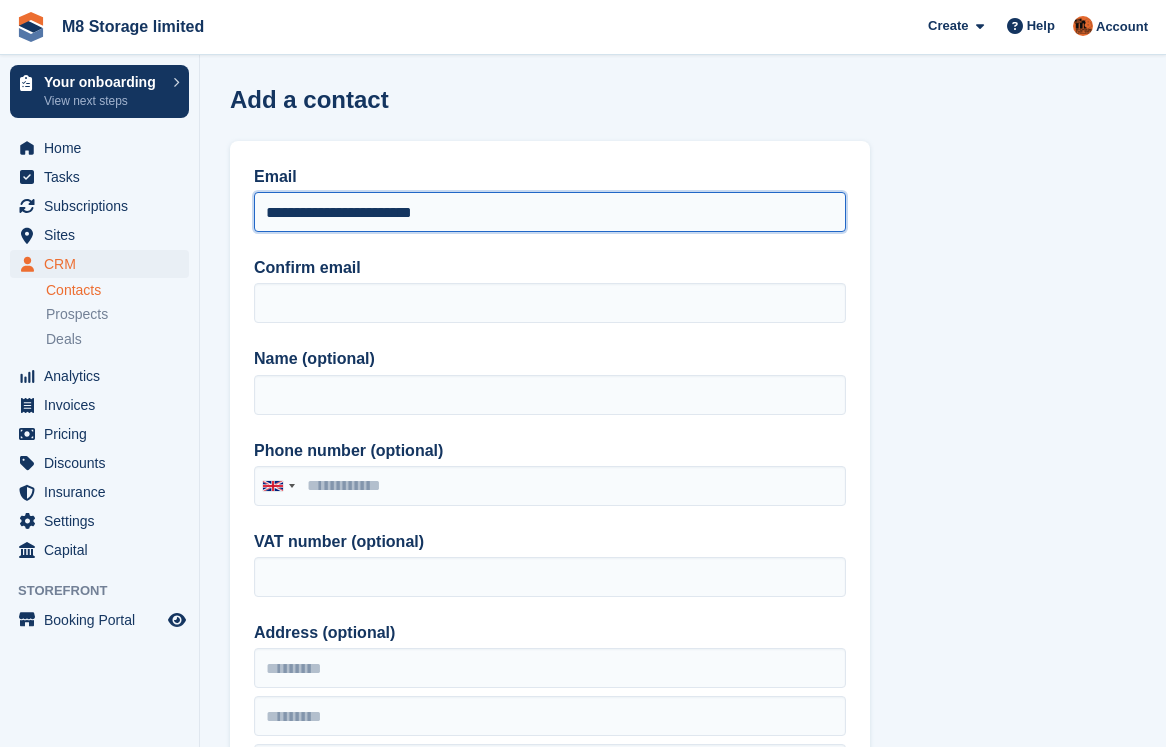 drag, startPoint x: 484, startPoint y: 216, endPoint x: 238, endPoint y: 214, distance: 246.00813 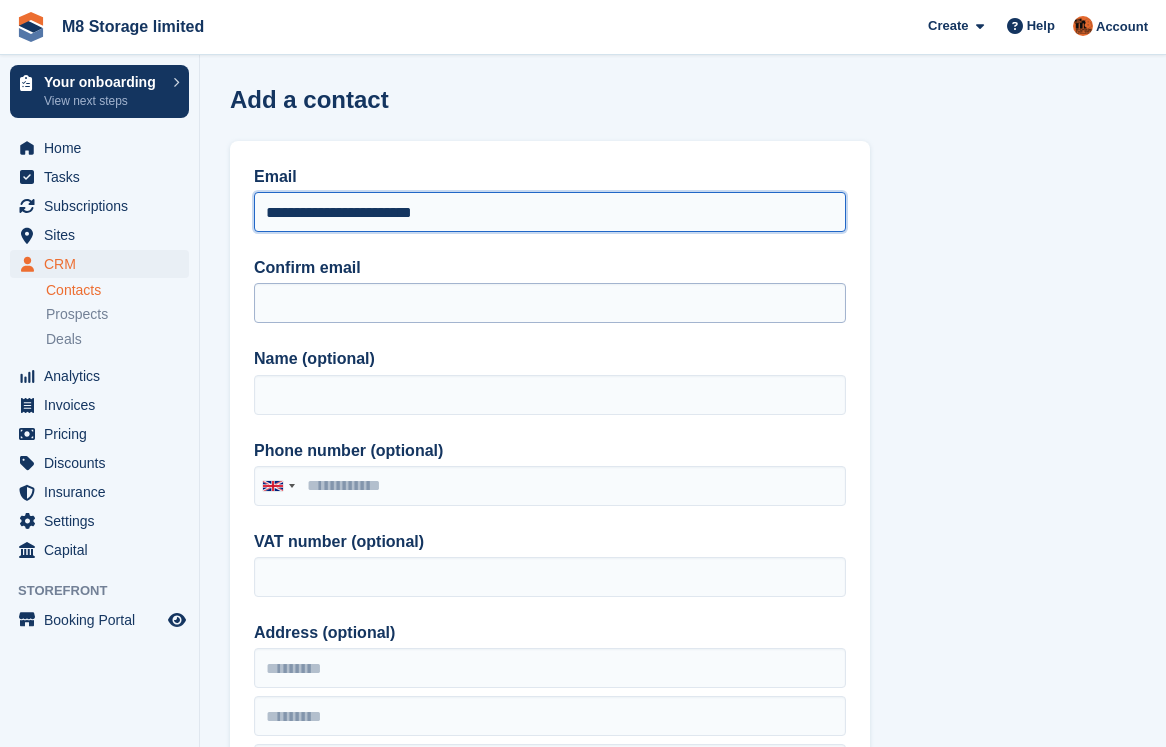 type on "**********" 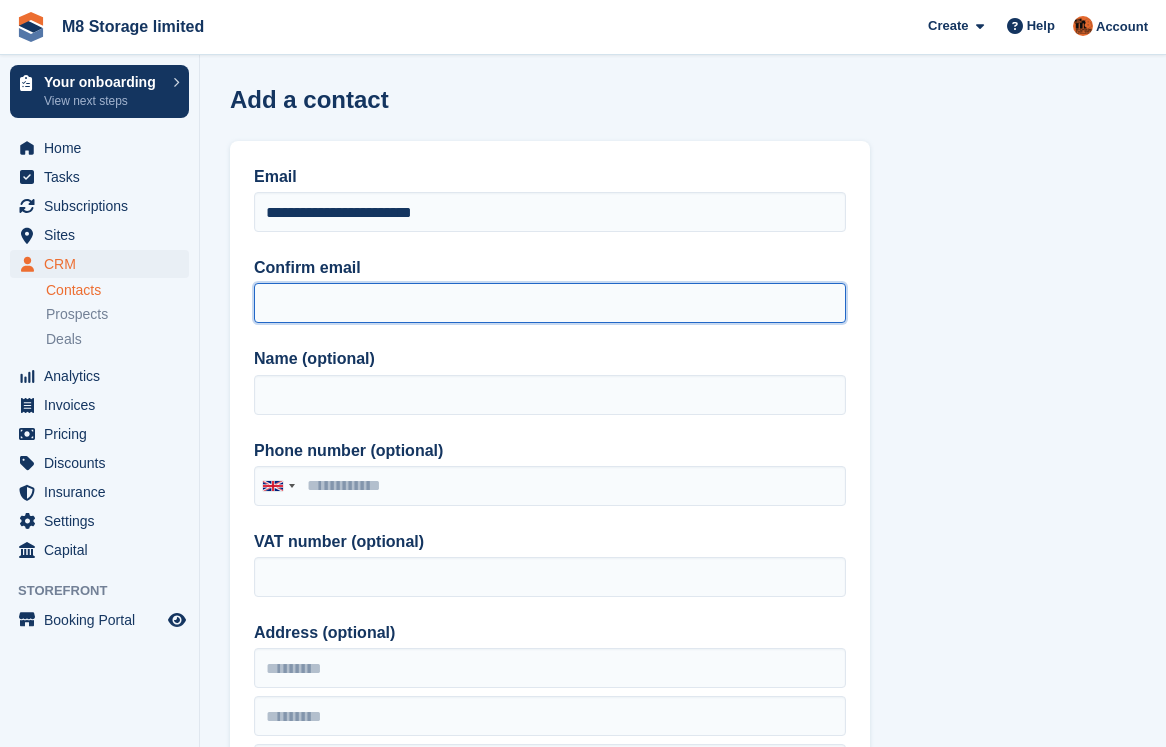 paste on "**********" 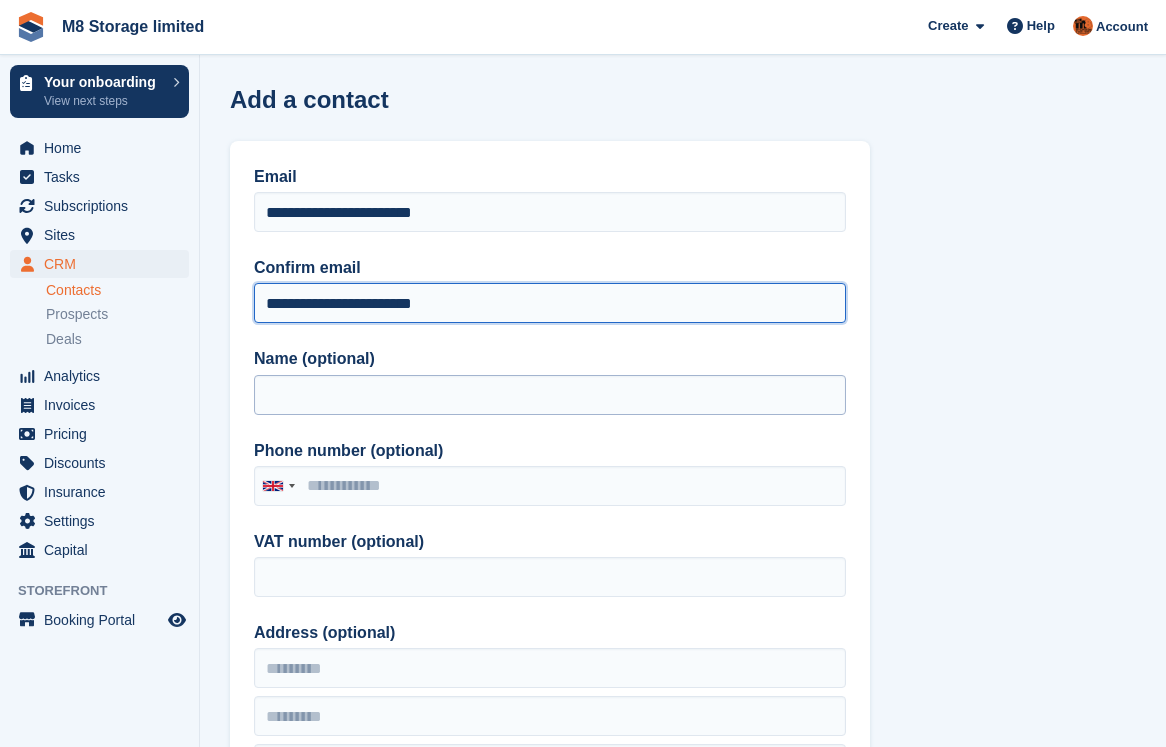 type on "**********" 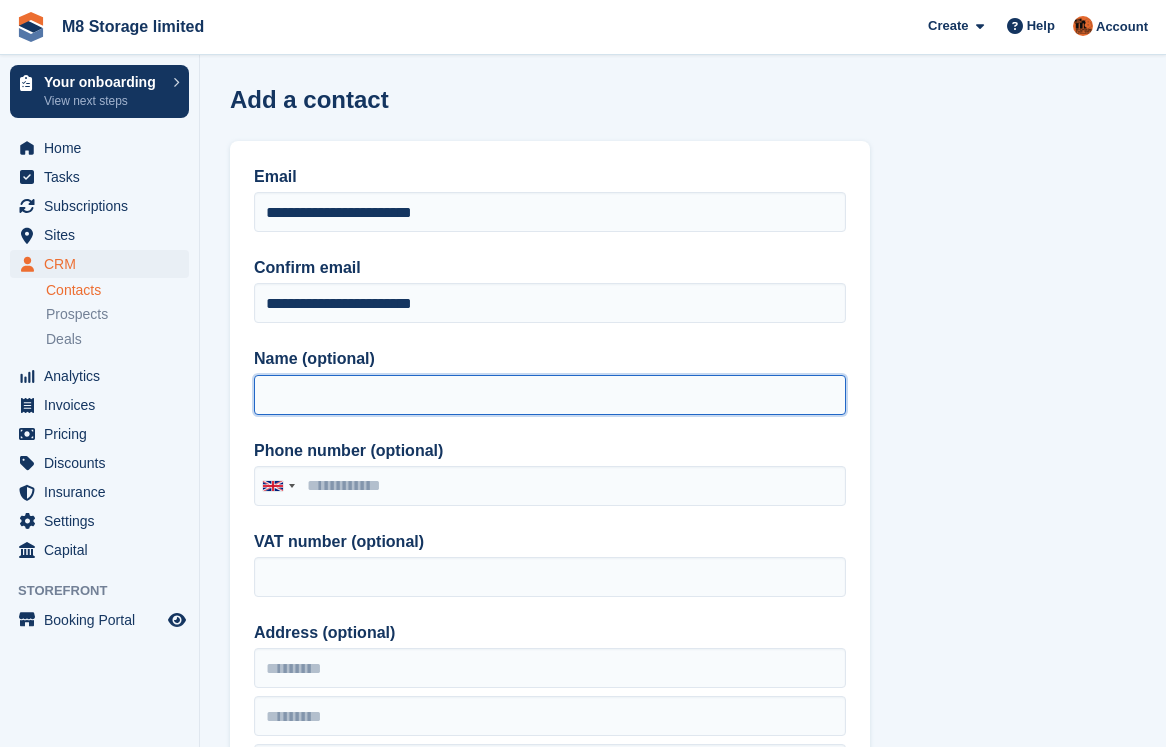 click on "Name (optional)" at bounding box center [550, 395] 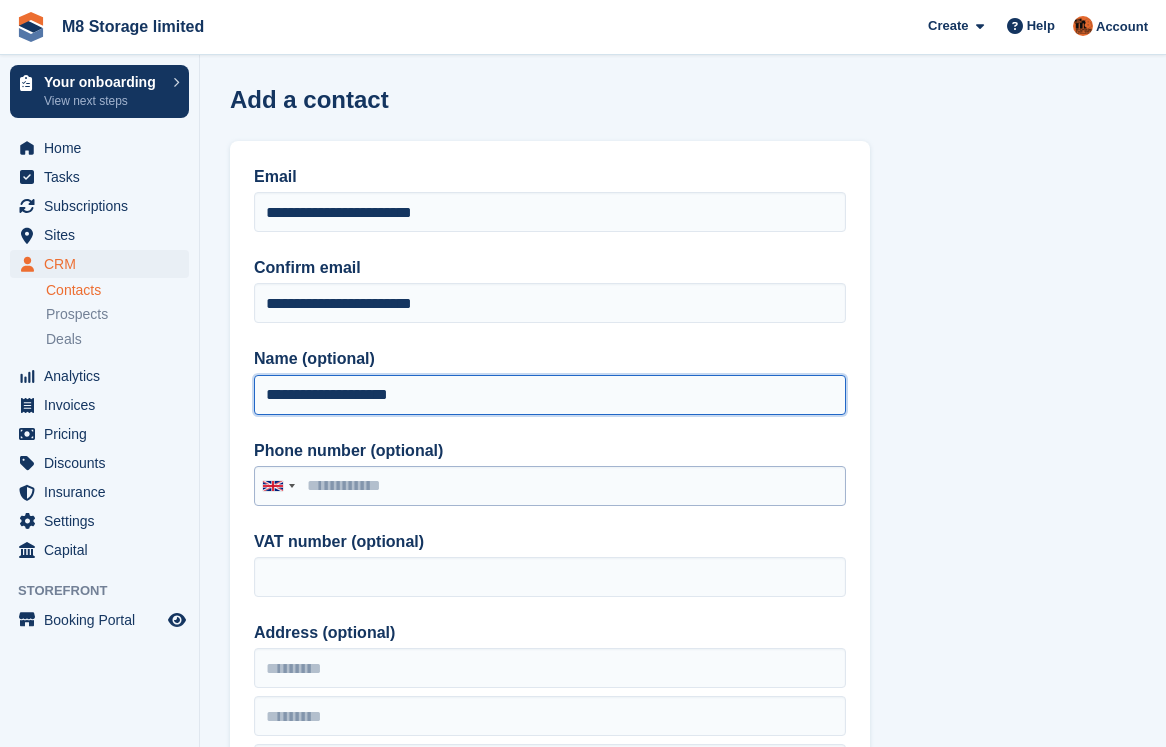 type on "**********" 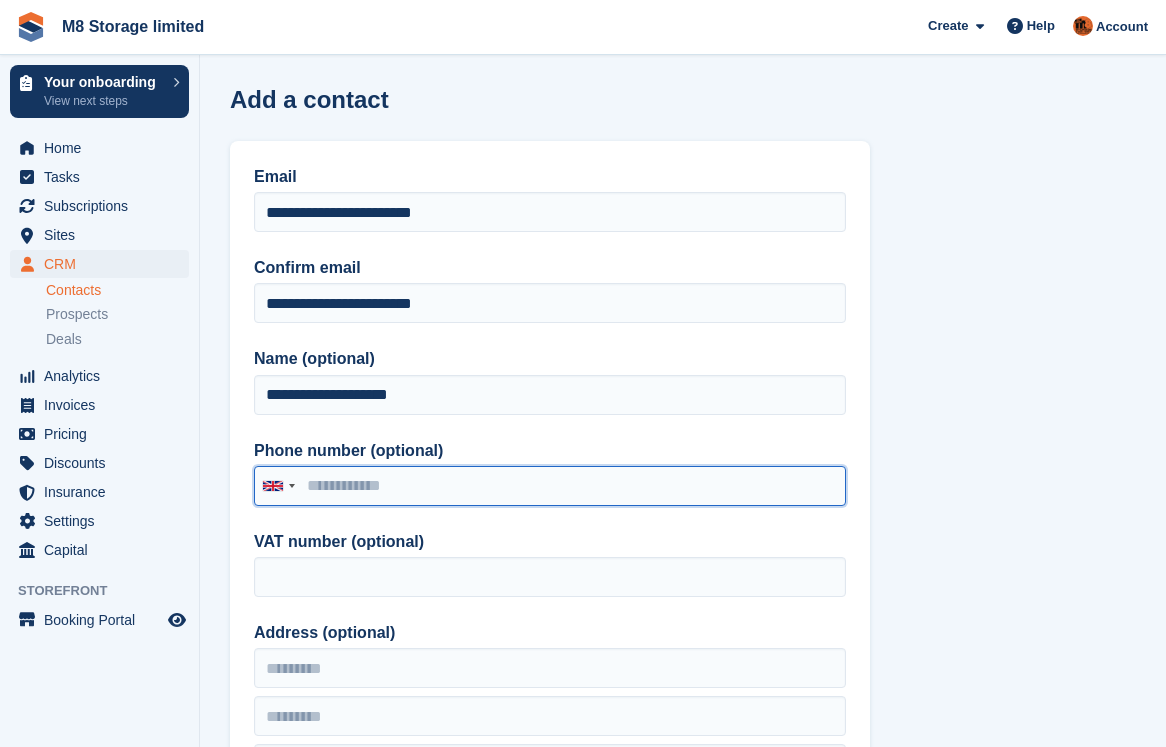 click on "Phone number (optional)" at bounding box center (550, 486) 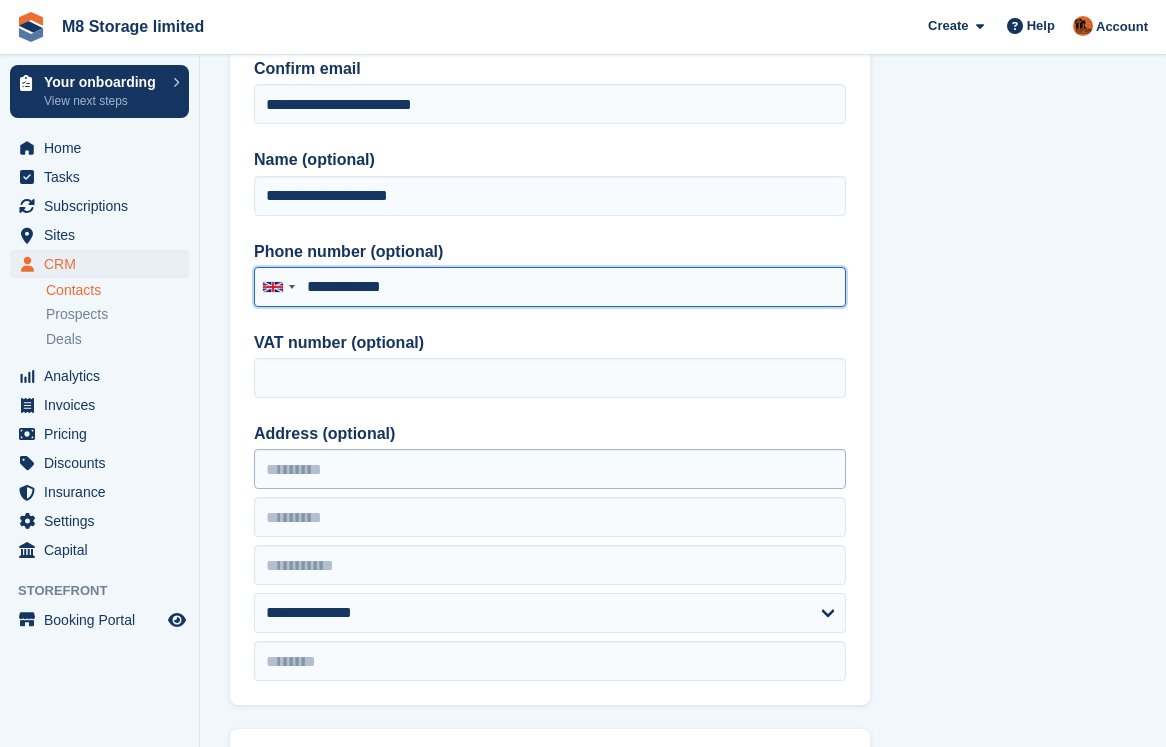 scroll, scrollTop: 200, scrollLeft: 0, axis: vertical 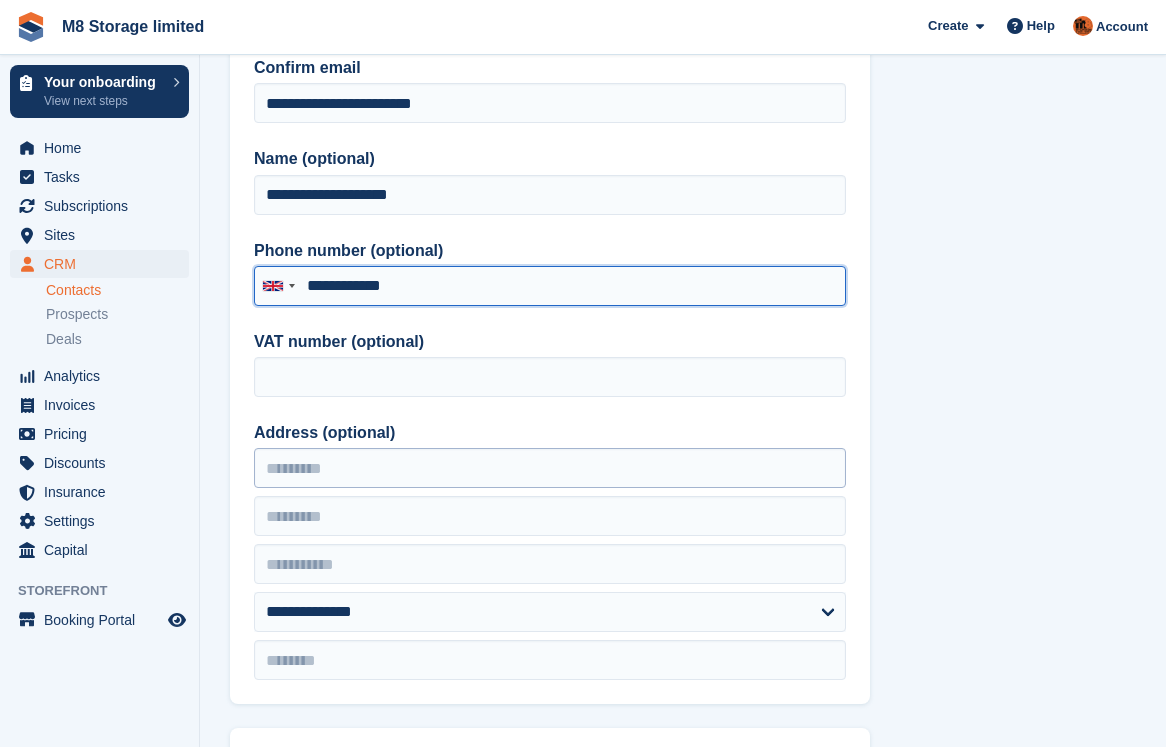 type on "**********" 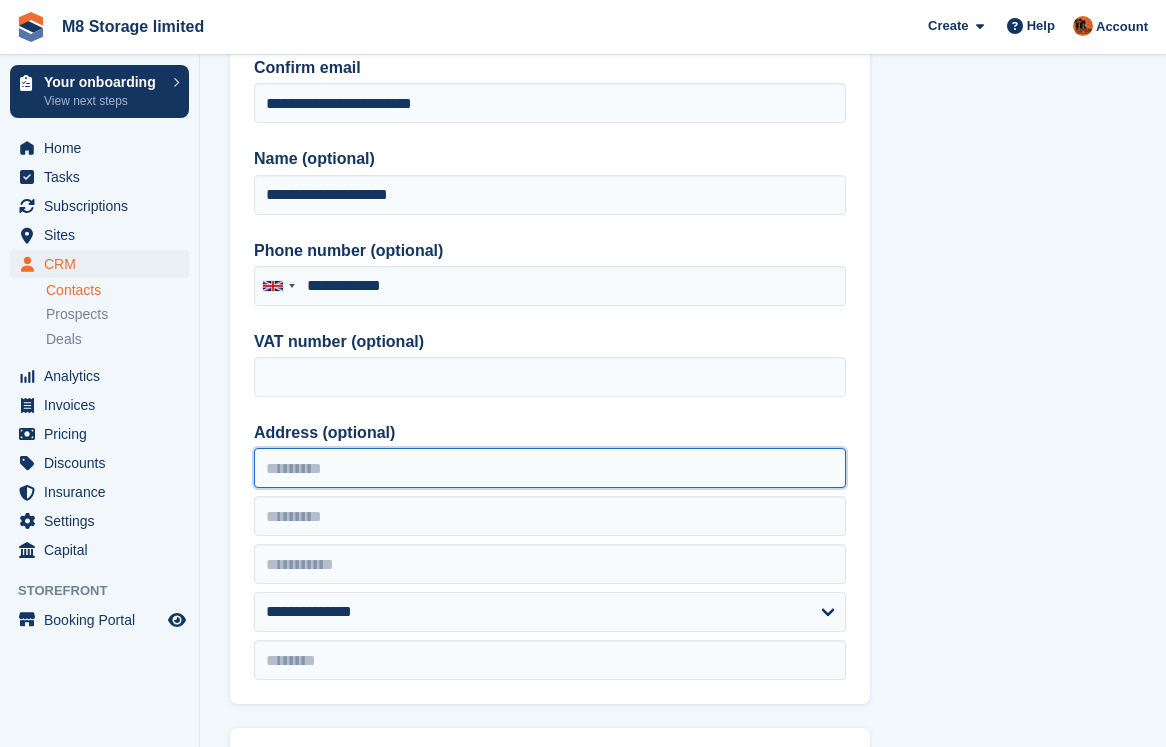 click on "Address (optional)" at bounding box center (550, 468) 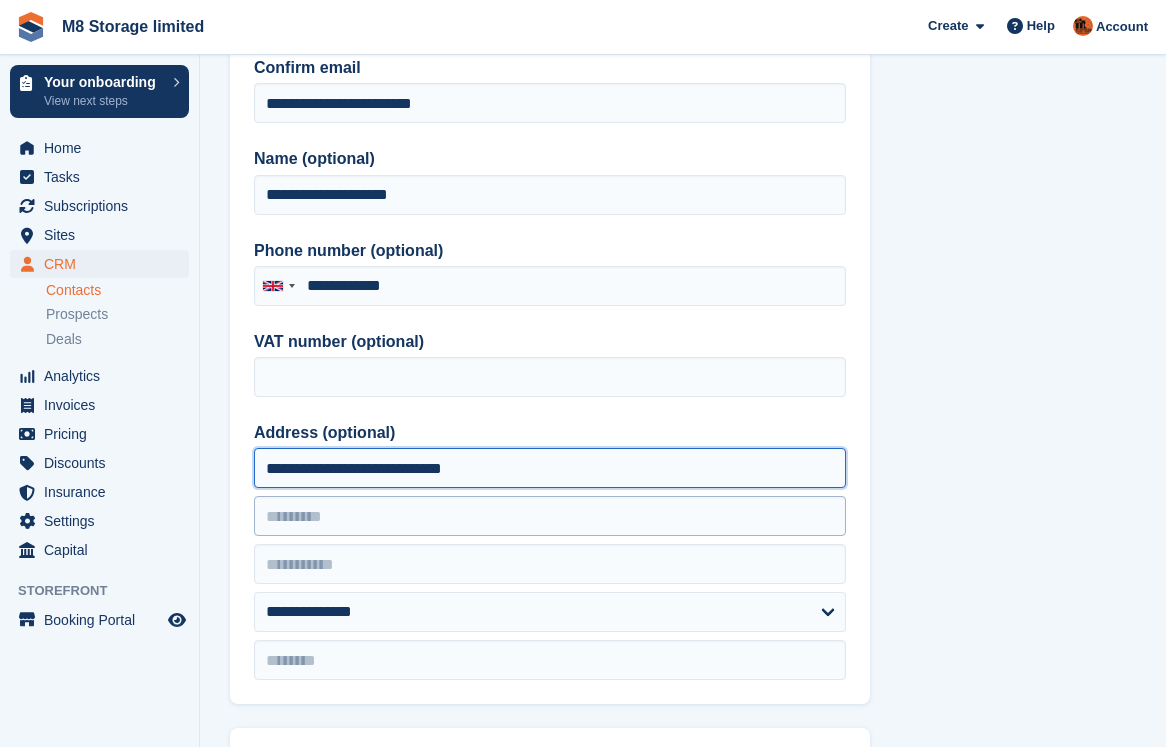 type on "**********" 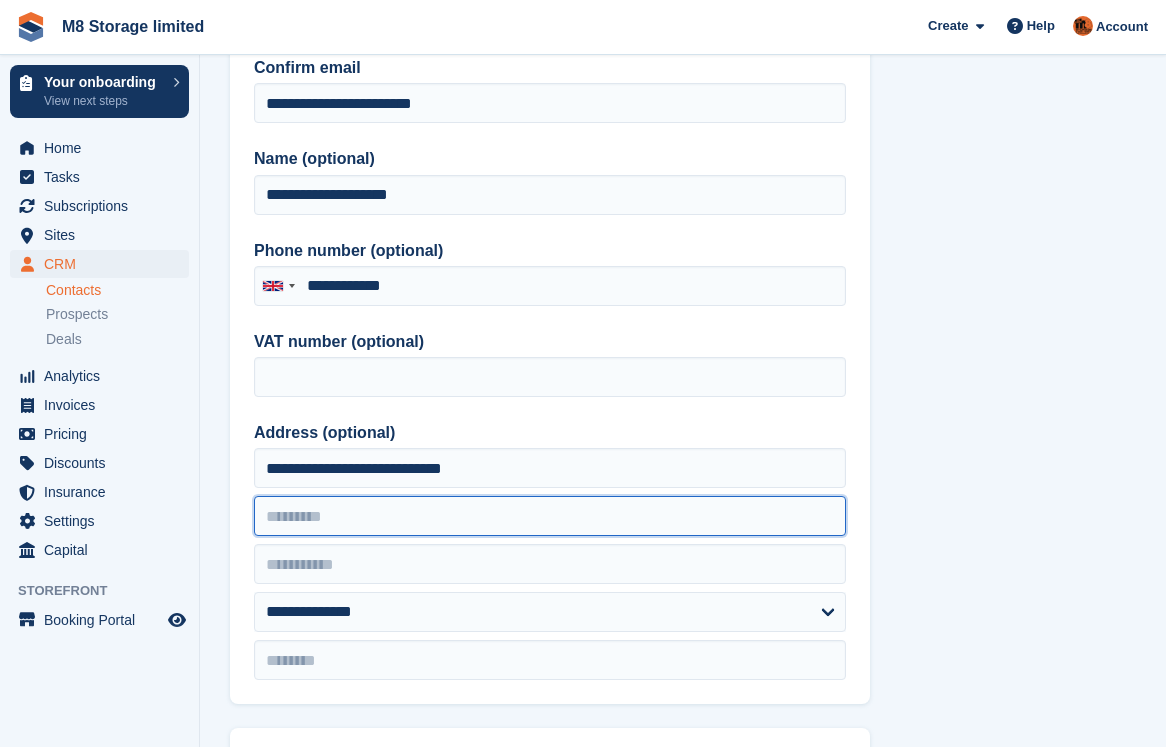 drag, startPoint x: 368, startPoint y: 514, endPoint x: 383, endPoint y: 515, distance: 15.033297 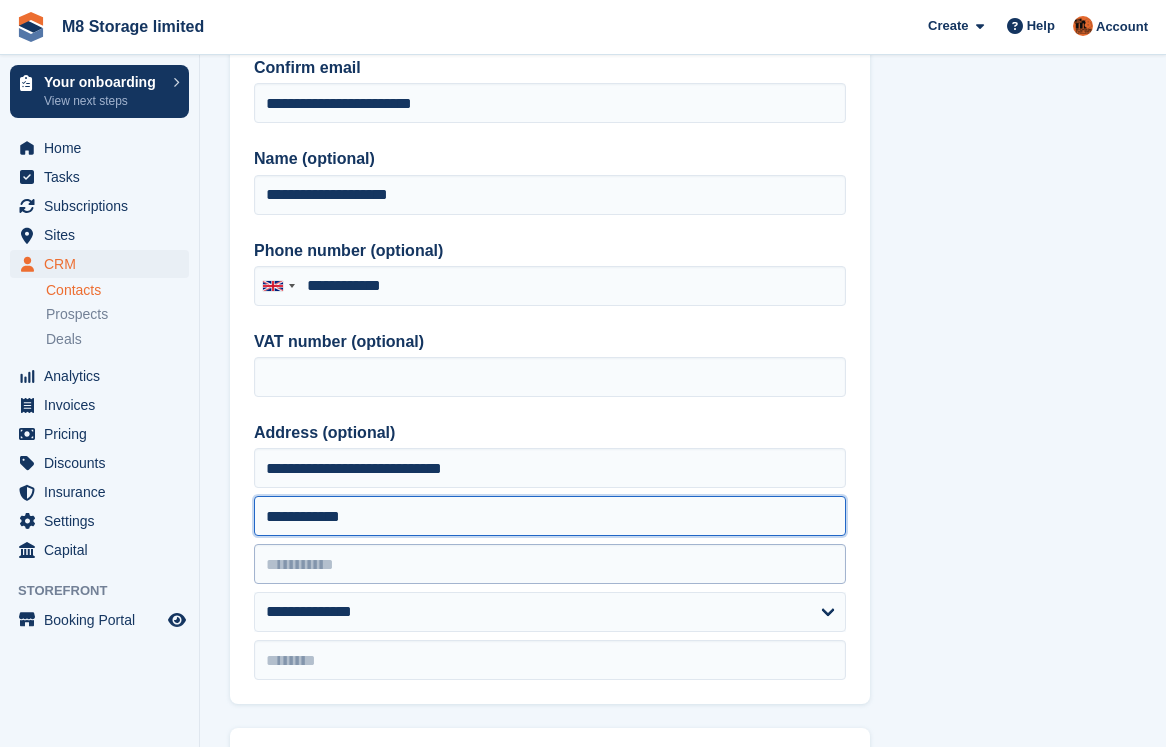 type on "**********" 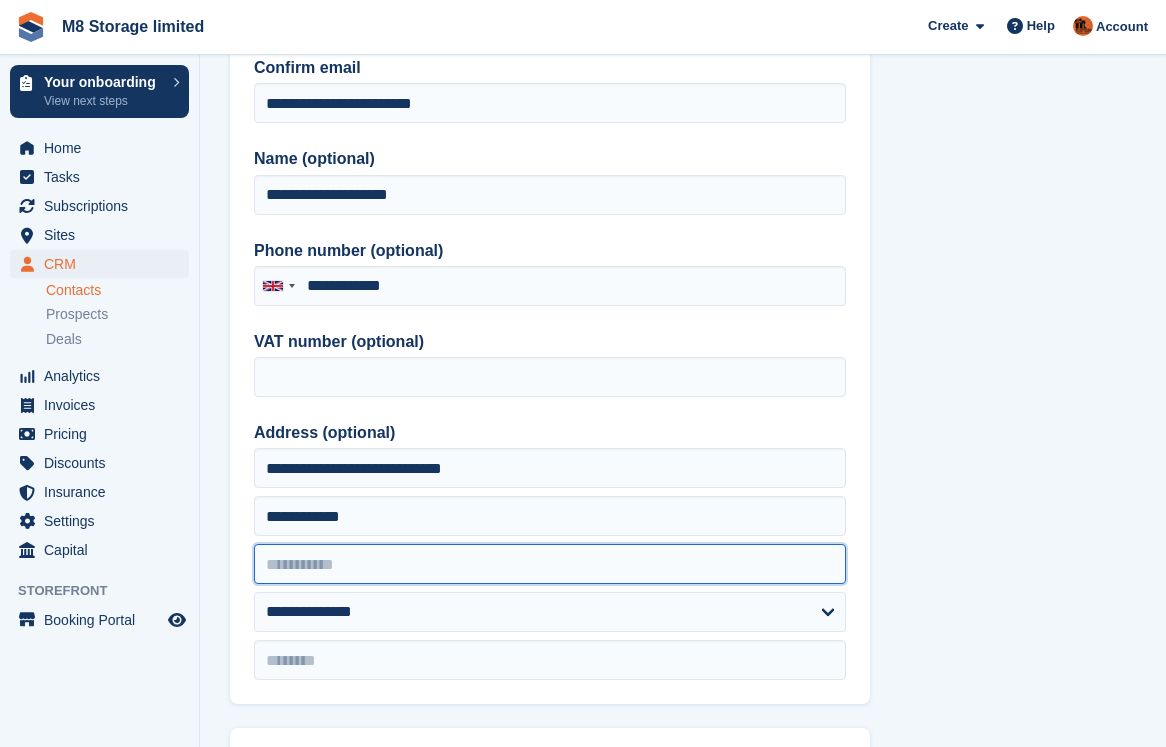drag, startPoint x: 378, startPoint y: 558, endPoint x: 410, endPoint y: 563, distance: 32.38827 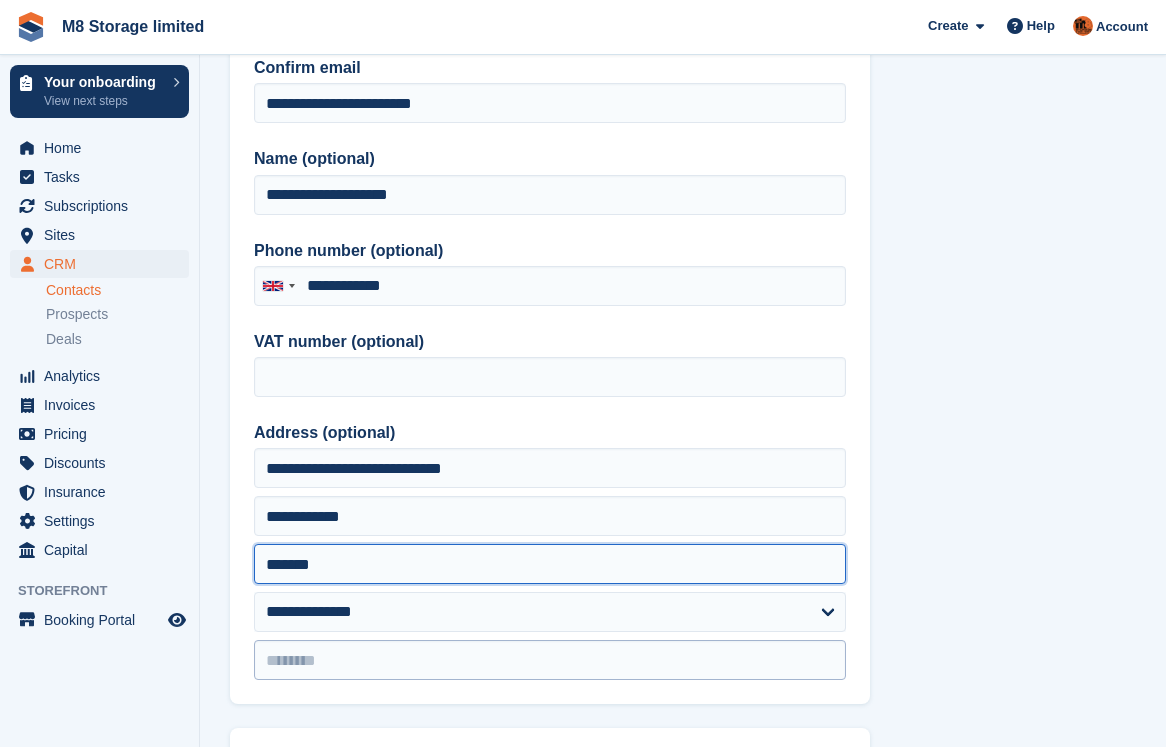 type on "*******" 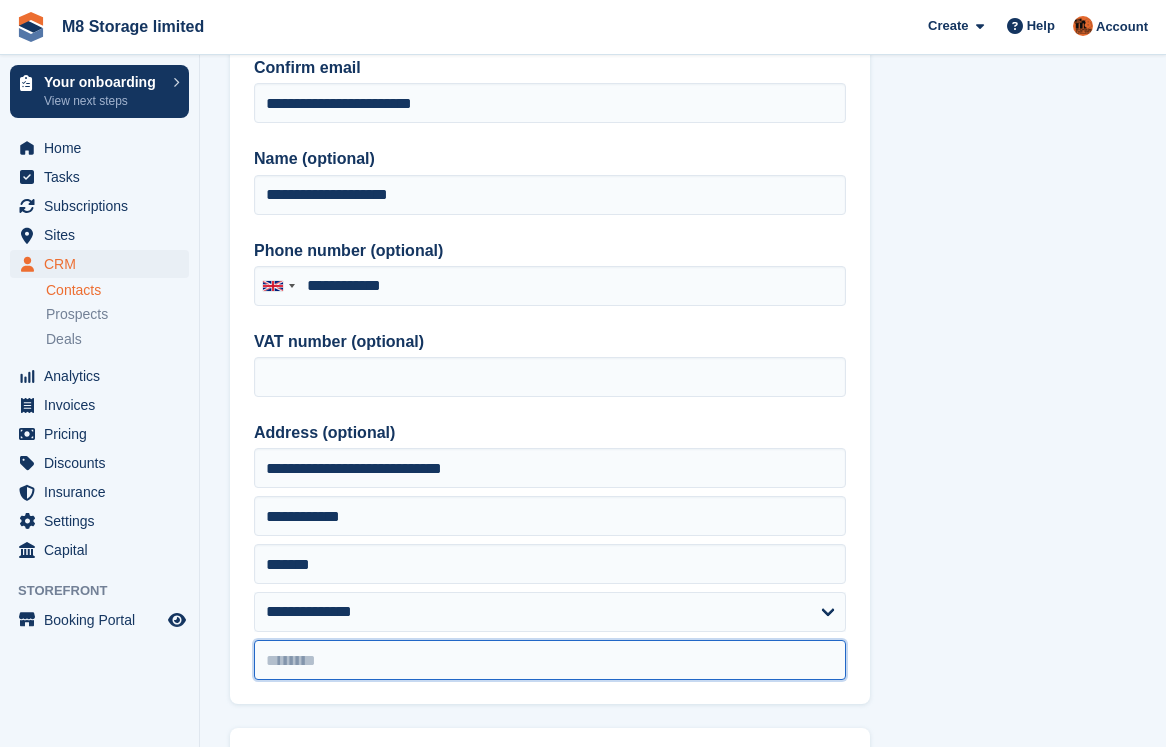 click at bounding box center [550, 660] 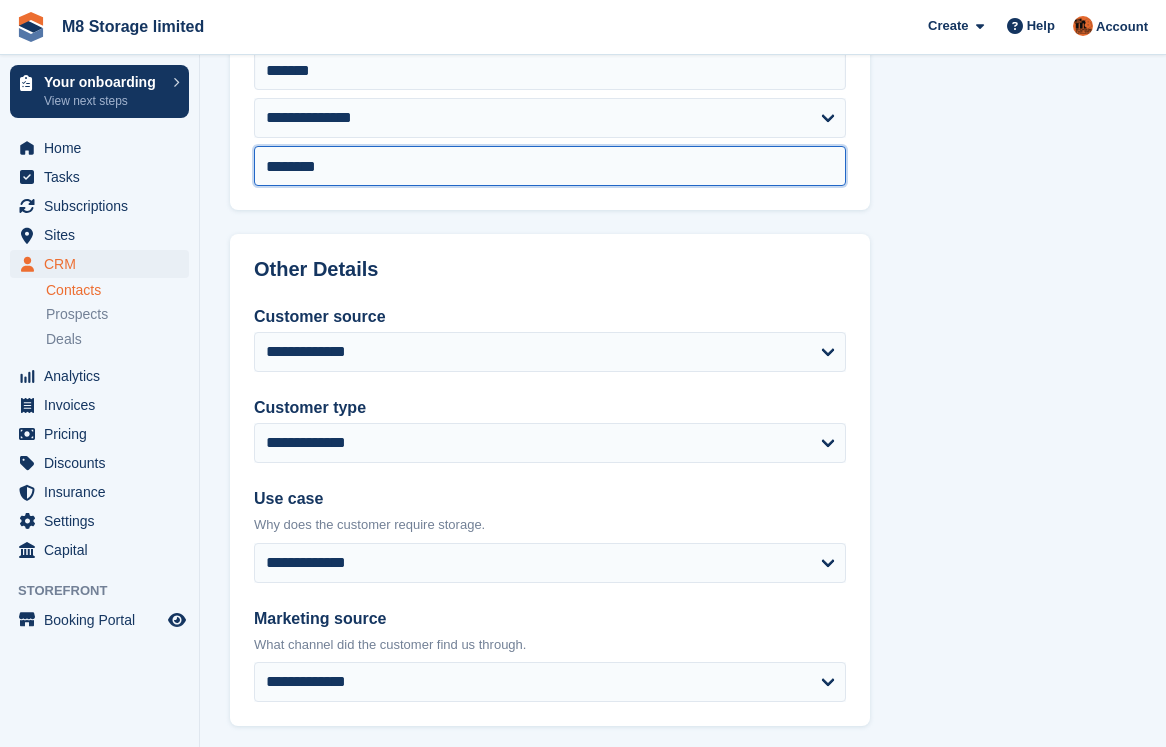 scroll, scrollTop: 700, scrollLeft: 0, axis: vertical 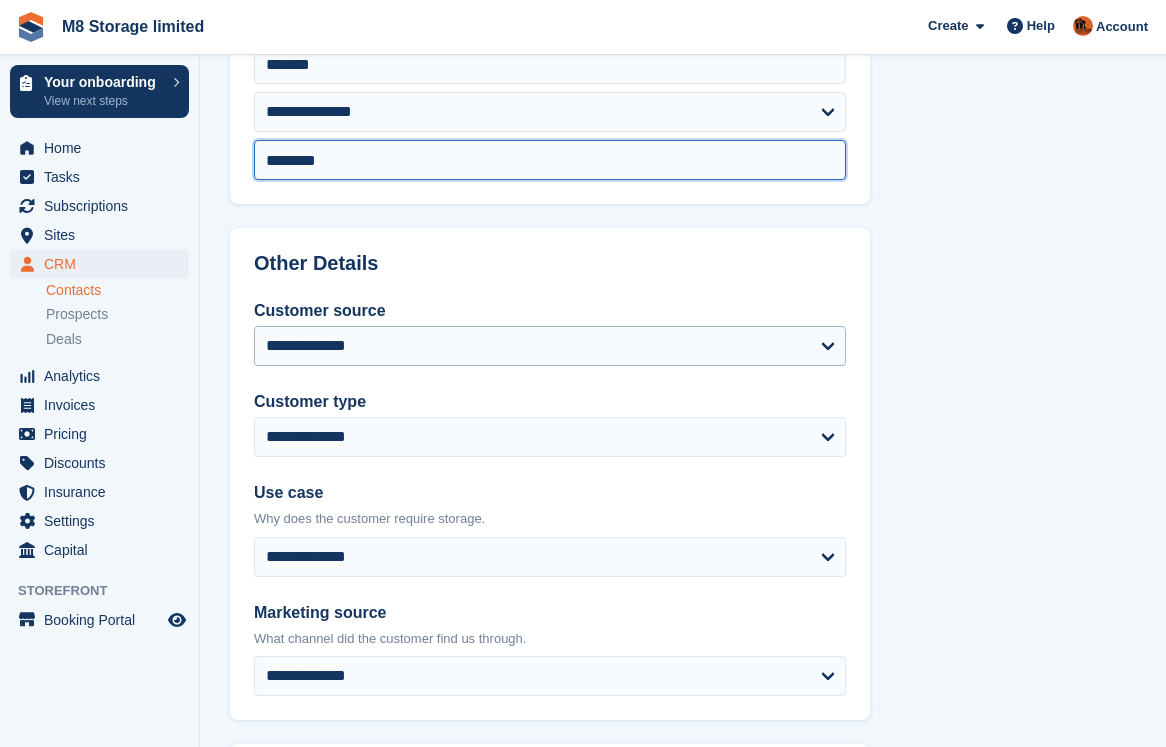 type on "********" 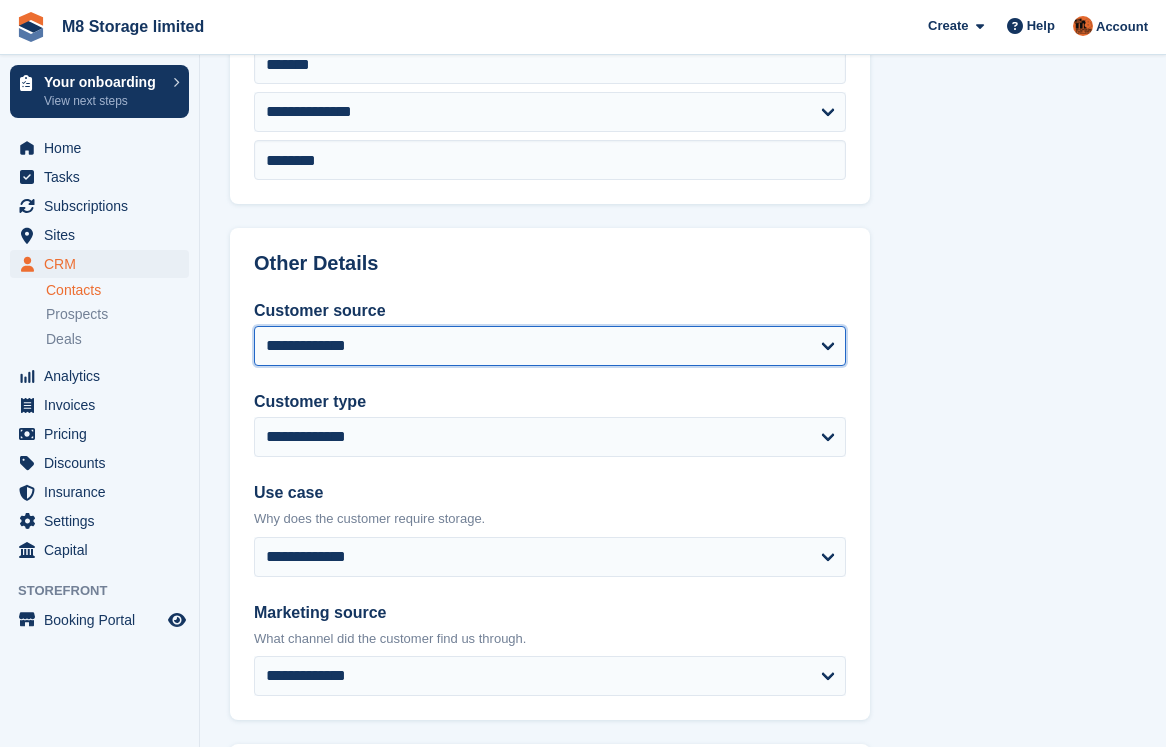 click on "**********" at bounding box center [550, 346] 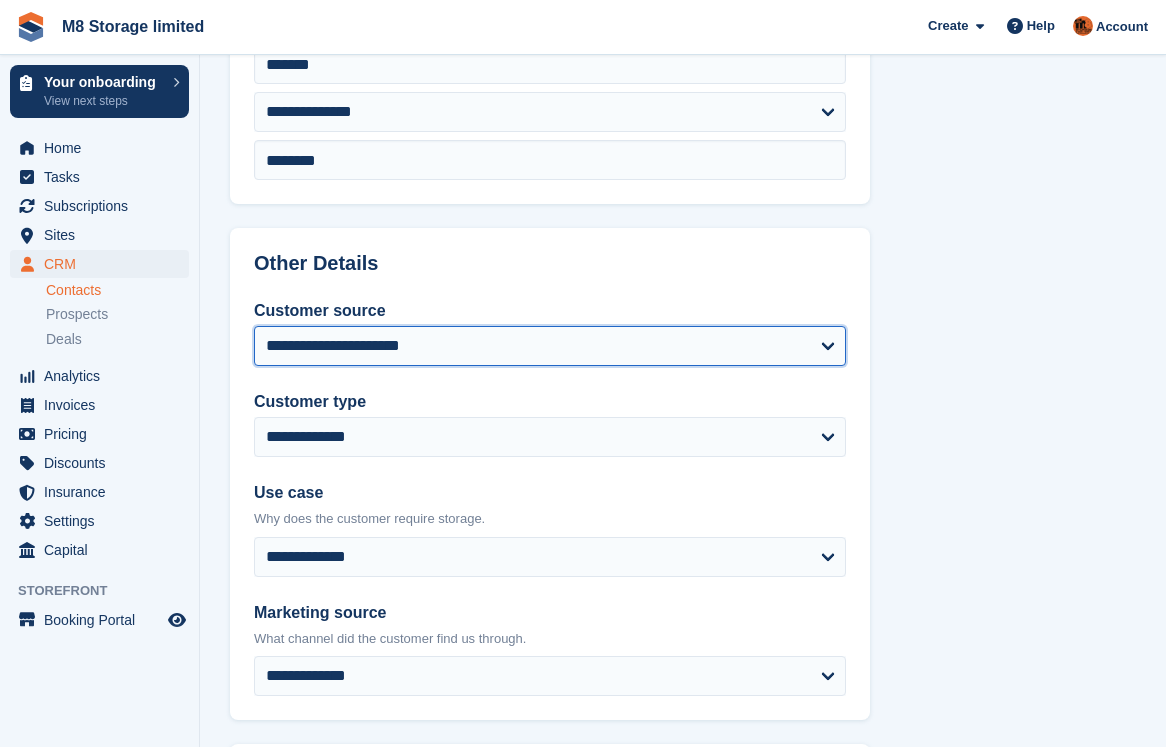 click on "**********" at bounding box center (550, 346) 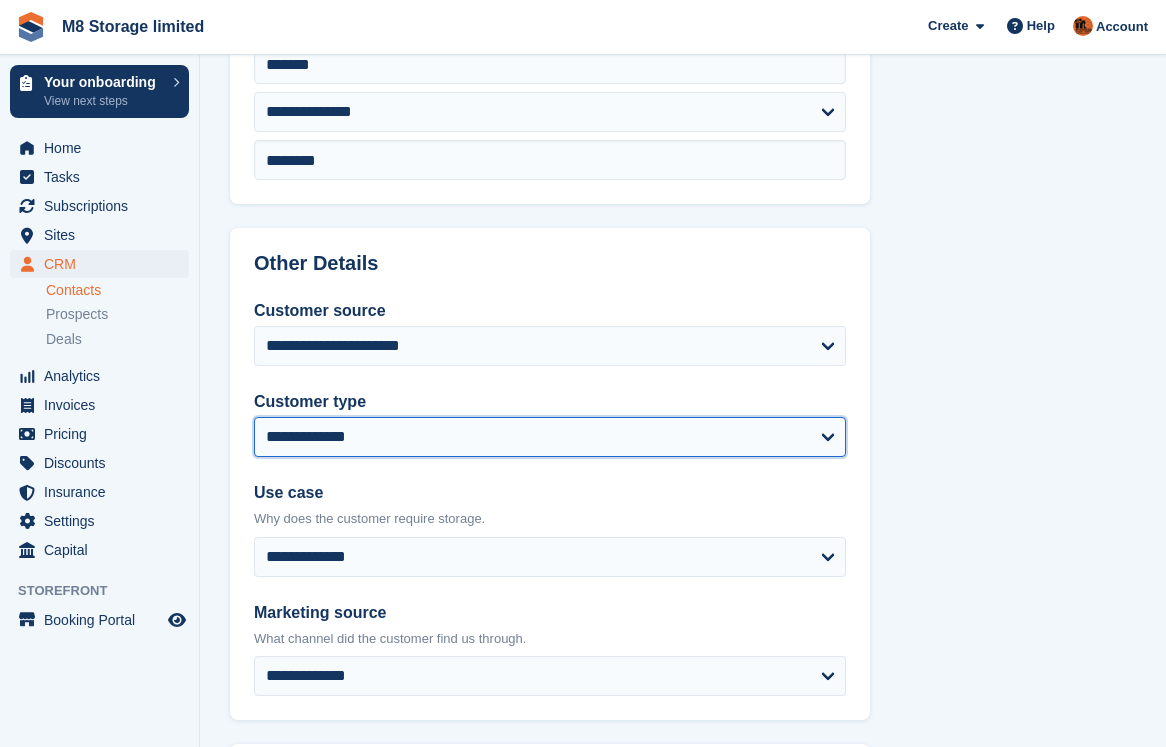 click on "**********" at bounding box center [550, 437] 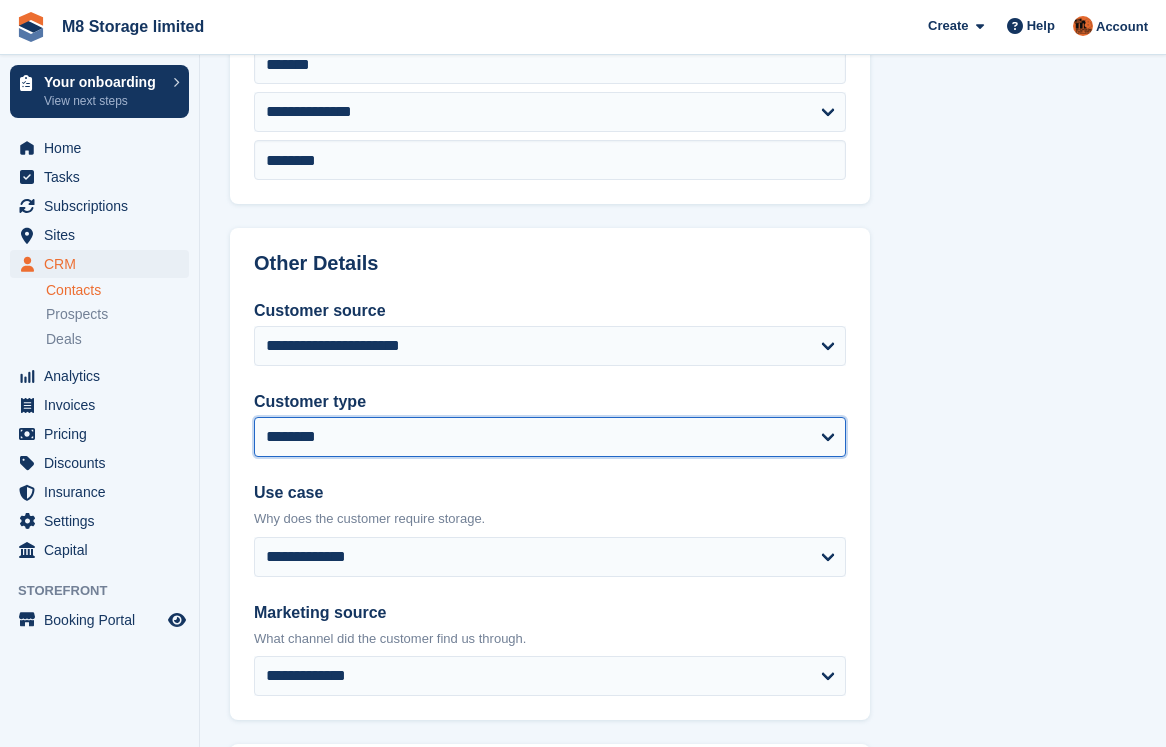 click on "**********" at bounding box center (550, 437) 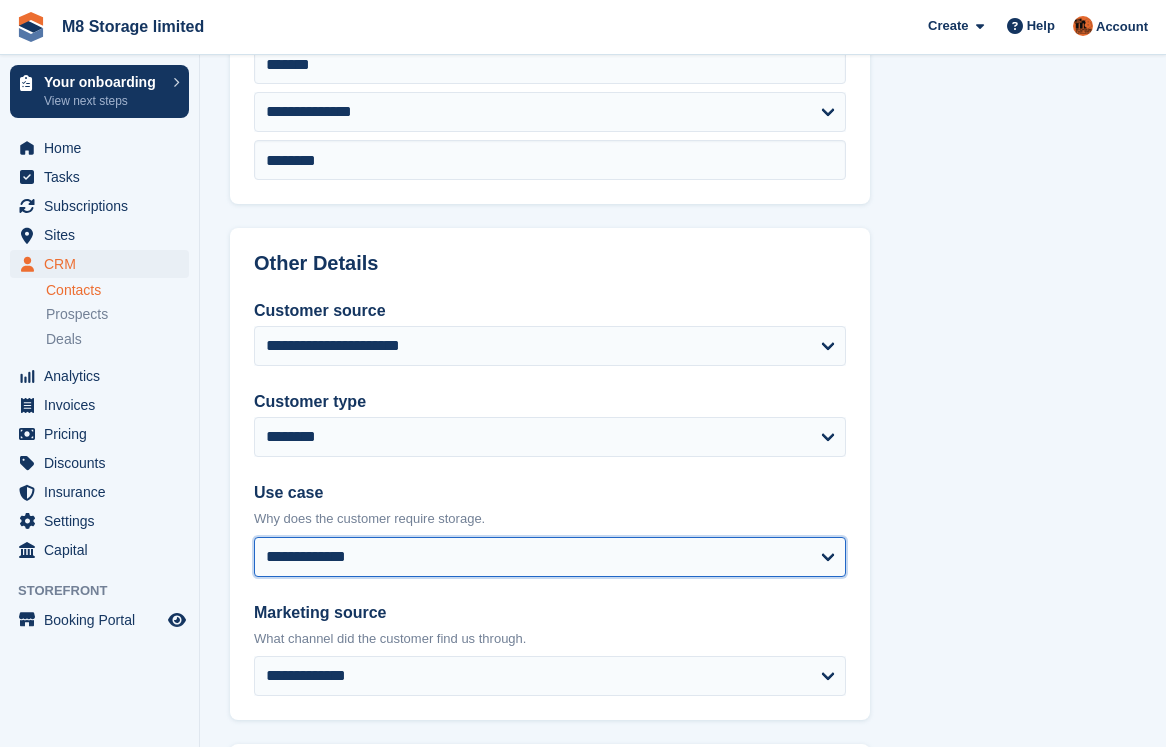 click on "**********" at bounding box center (550, 557) 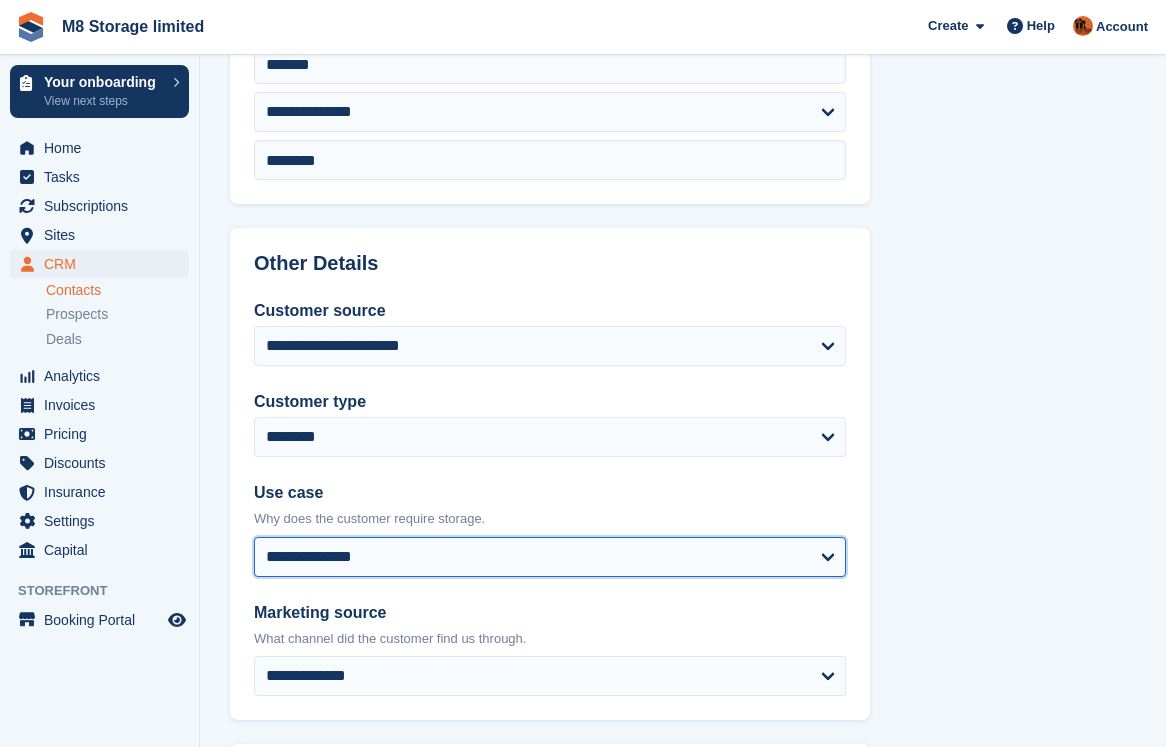 click on "**********" at bounding box center (550, 557) 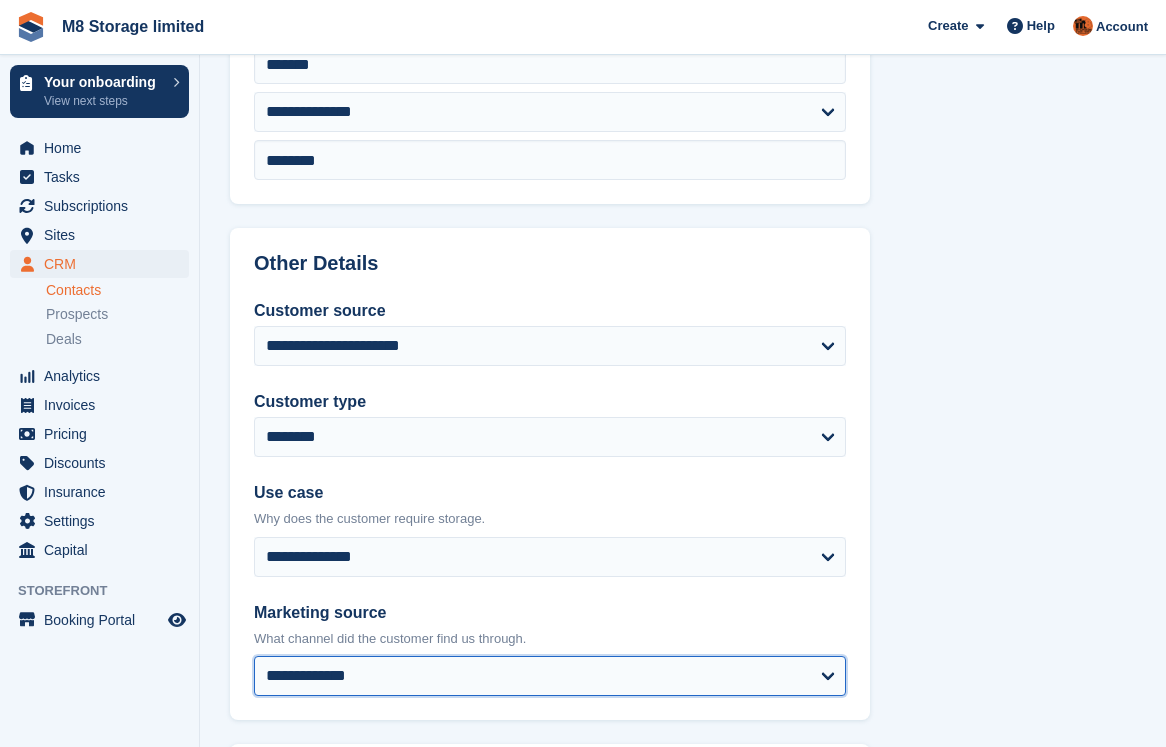 click on "**********" at bounding box center [550, 676] 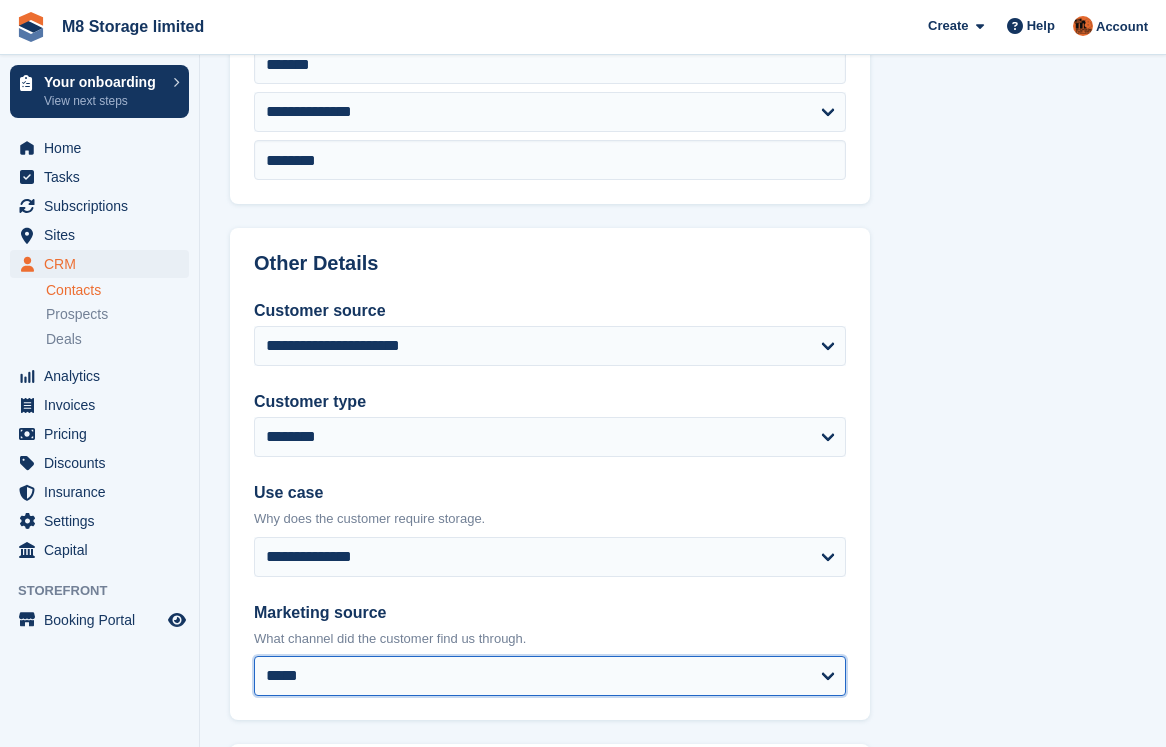 click on "**********" at bounding box center [550, 676] 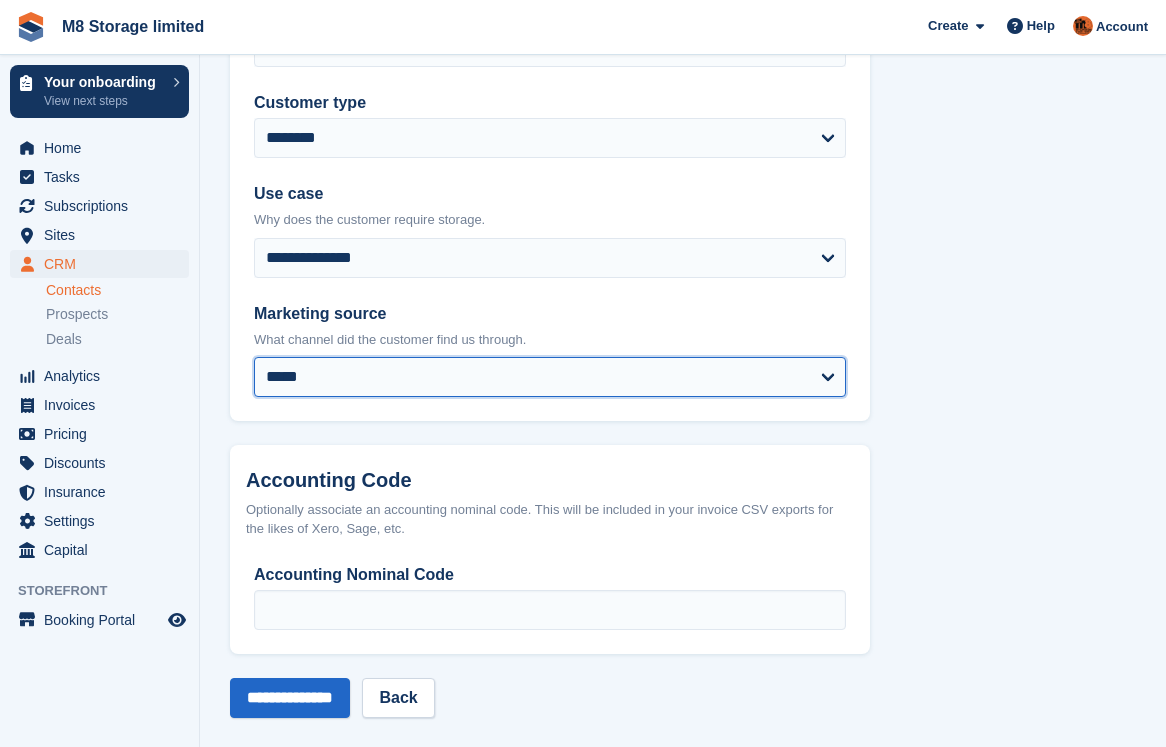 scroll, scrollTop: 1000, scrollLeft: 0, axis: vertical 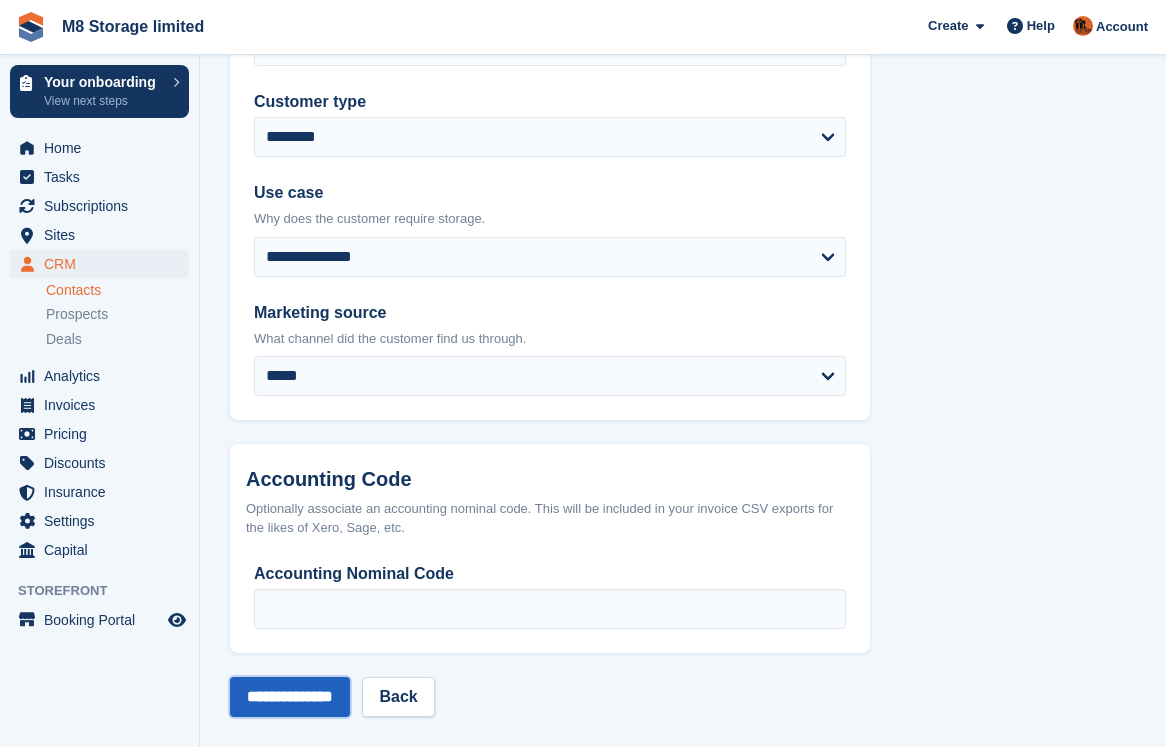 click on "**********" at bounding box center [290, 697] 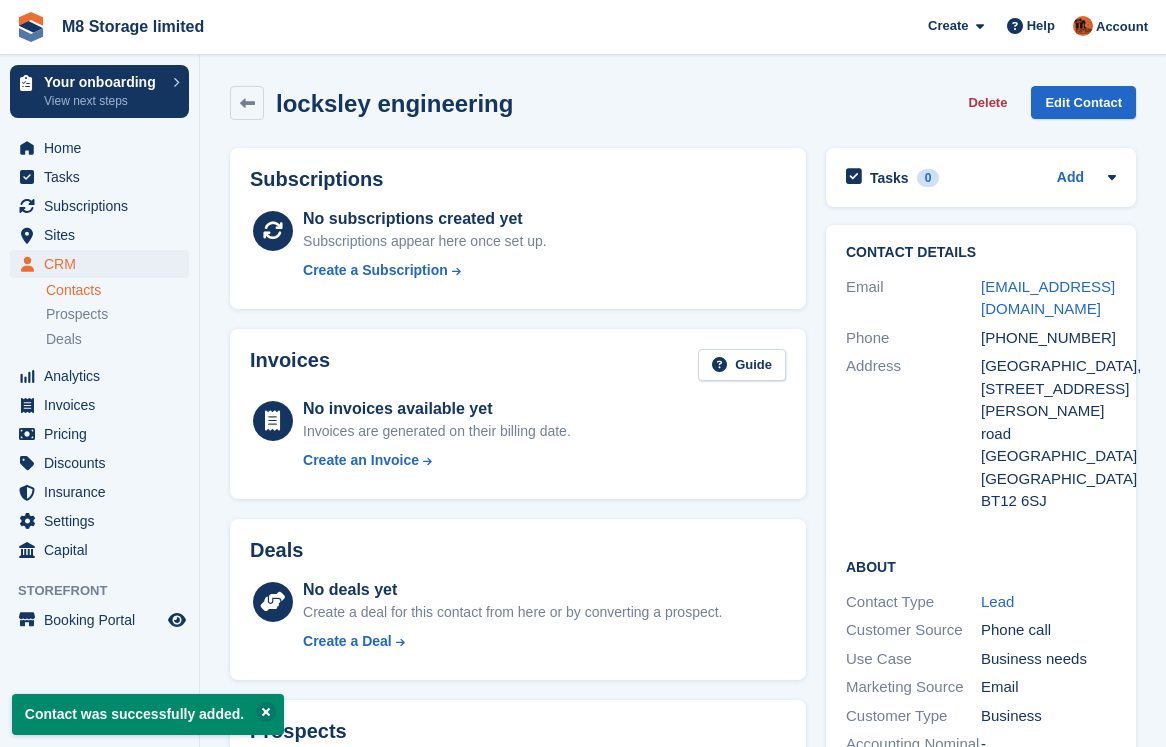 scroll, scrollTop: 0, scrollLeft: 0, axis: both 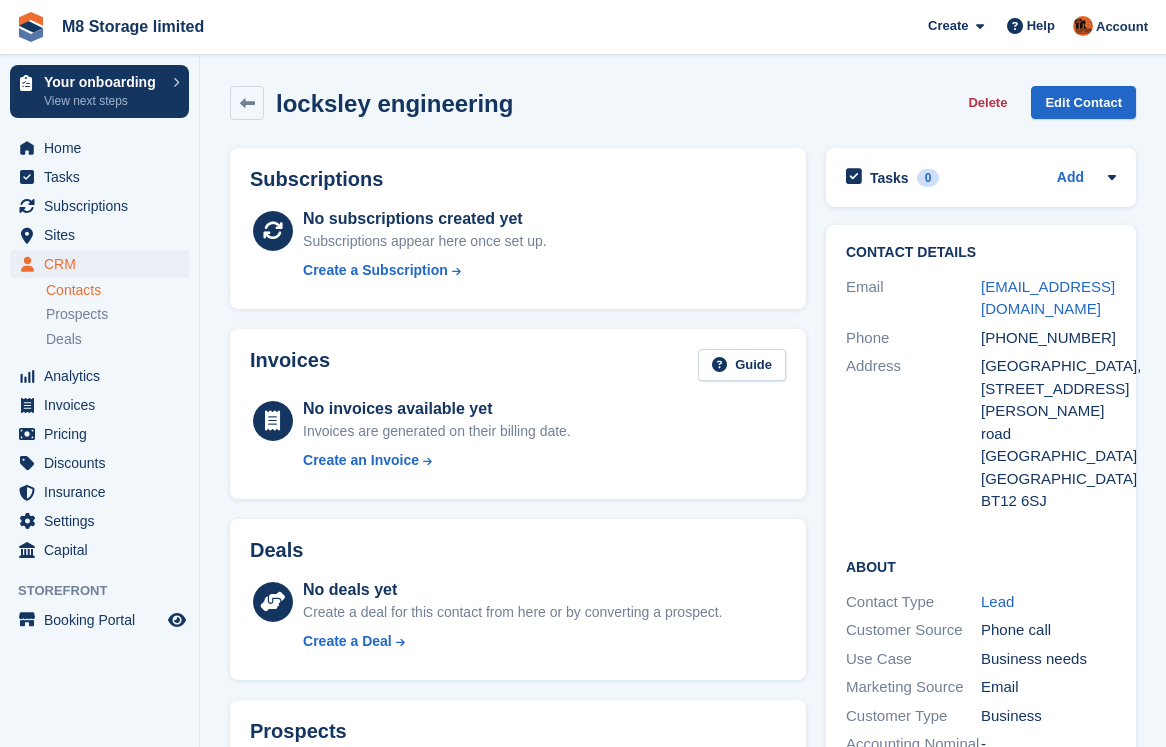 click on "Contacts" at bounding box center (117, 290) 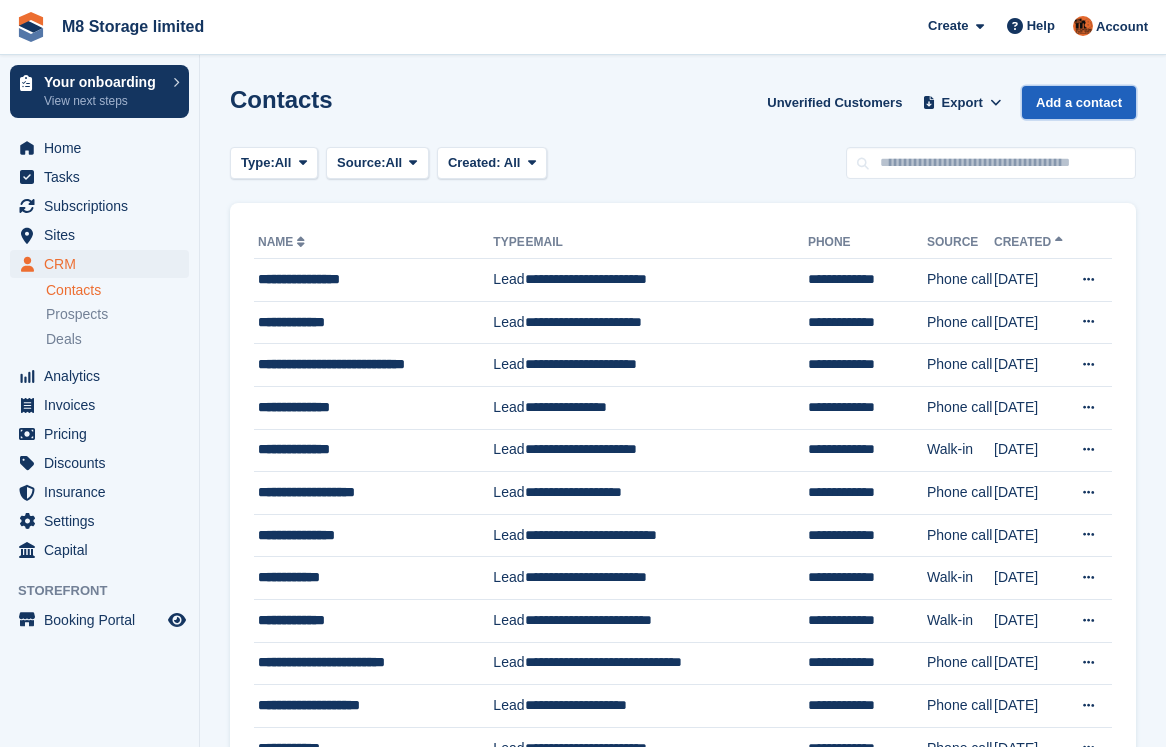 click on "Add a contact" at bounding box center (1079, 102) 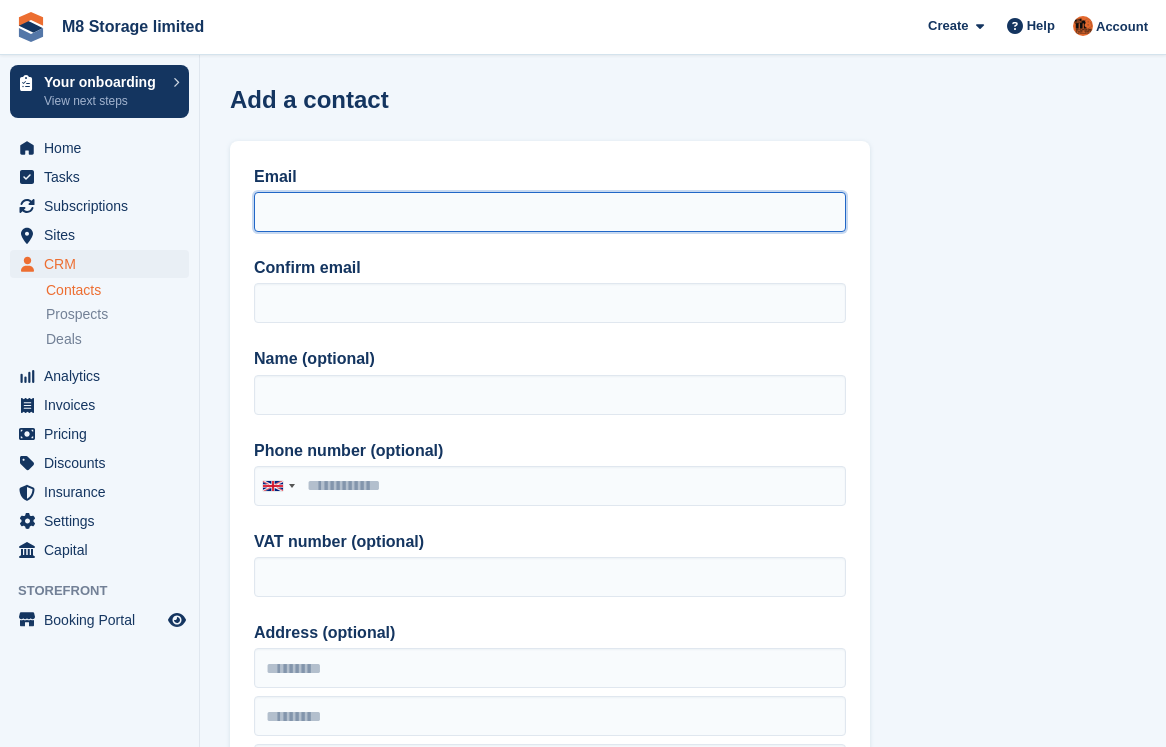 click on "Email" at bounding box center [550, 212] 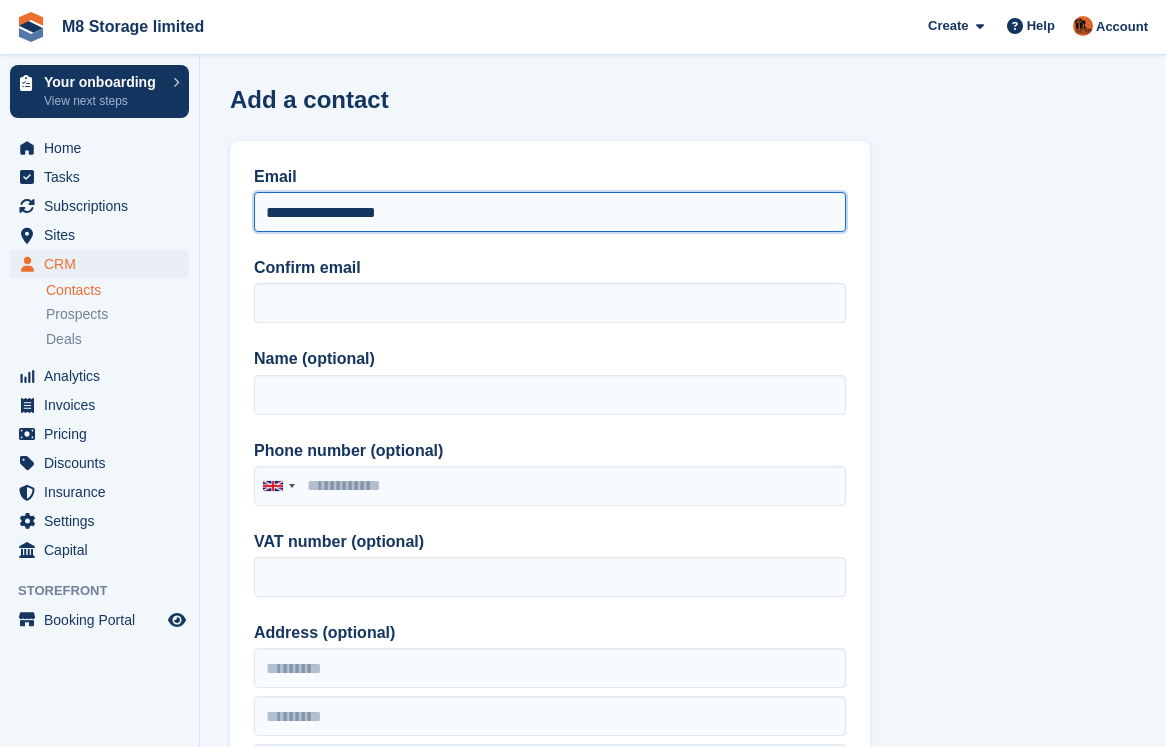 drag, startPoint x: 422, startPoint y: 211, endPoint x: 262, endPoint y: 211, distance: 160 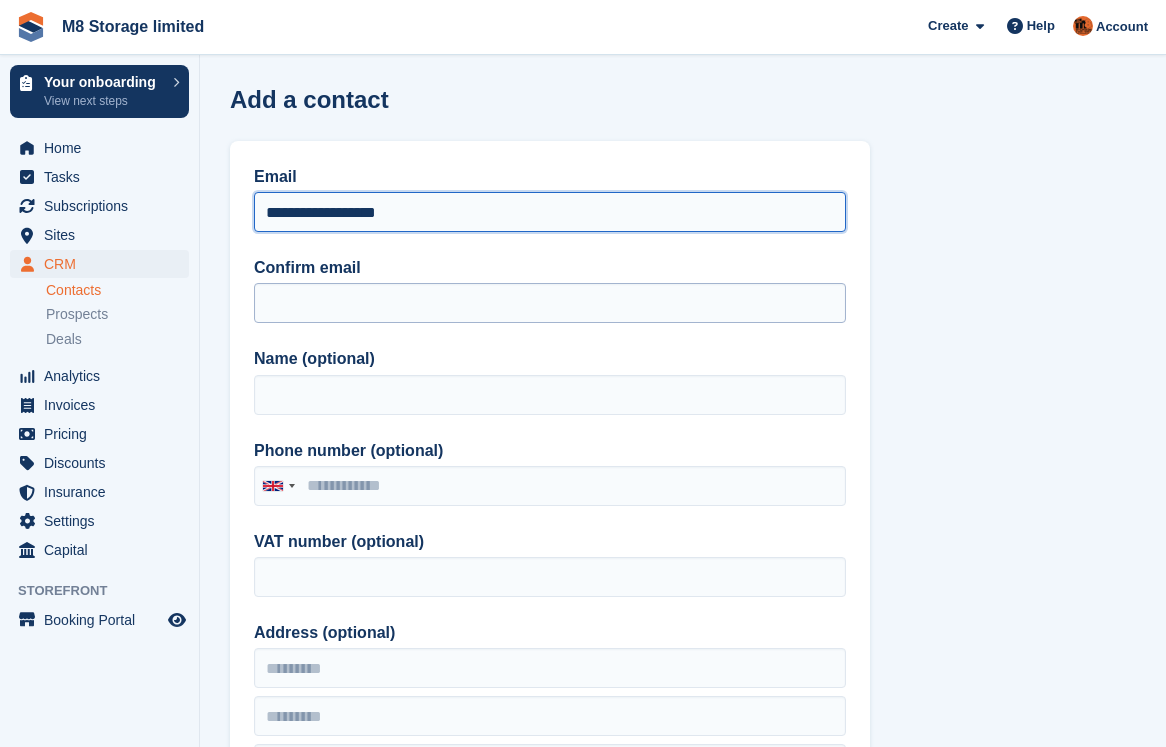 type on "**********" 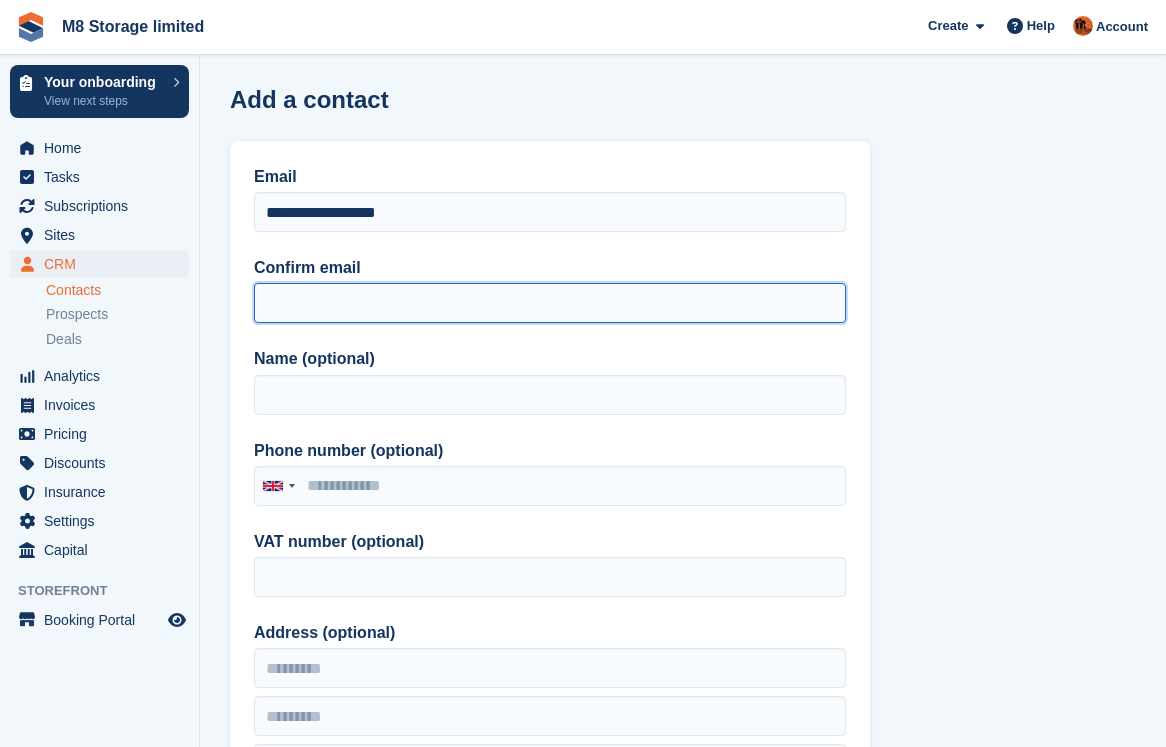 paste on "**********" 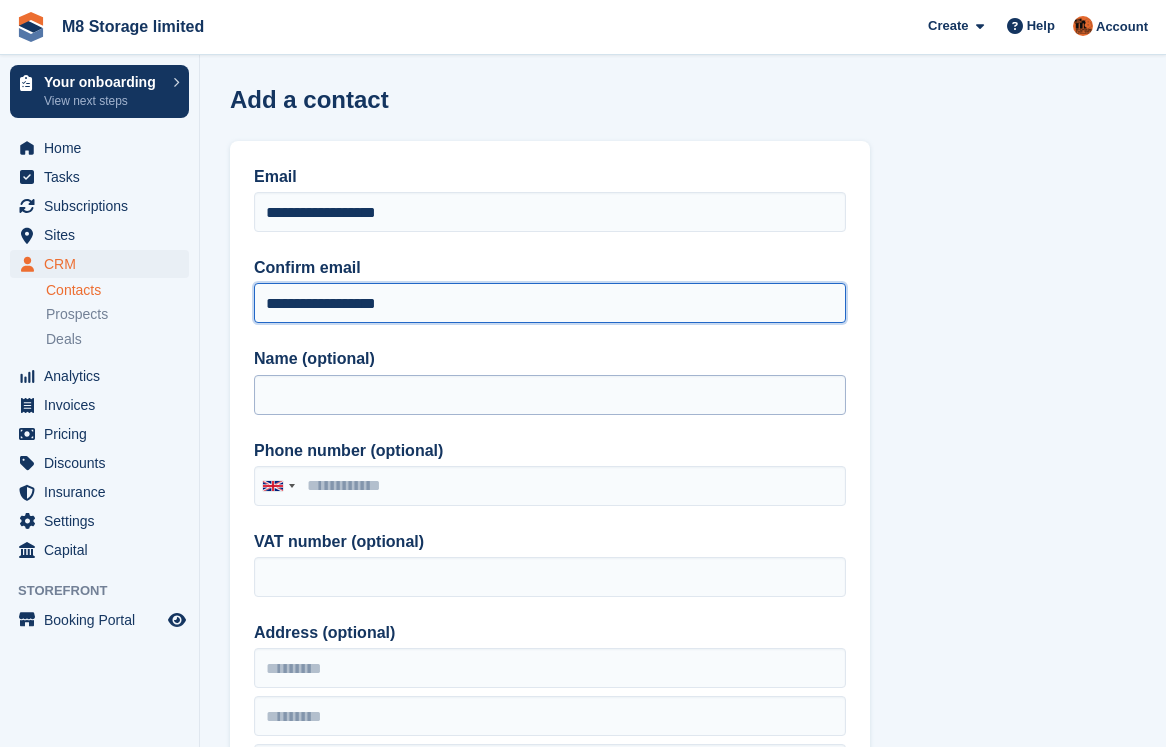 type on "**********" 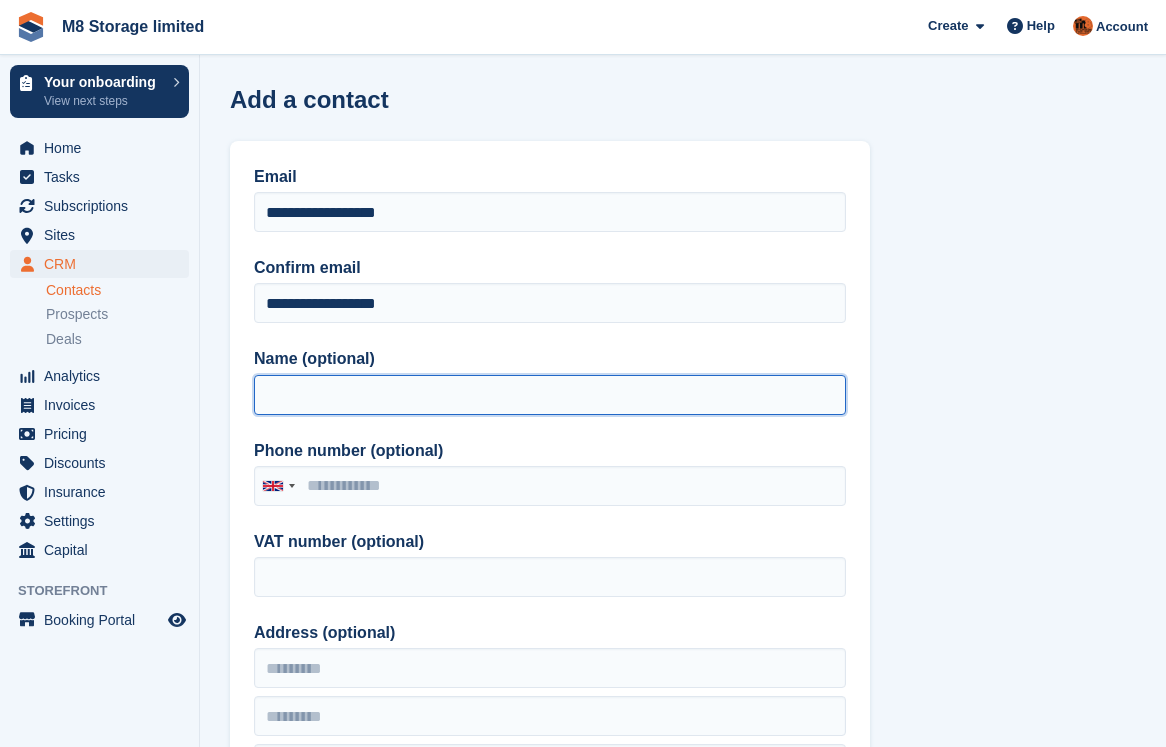 click on "Name (optional)" at bounding box center (550, 395) 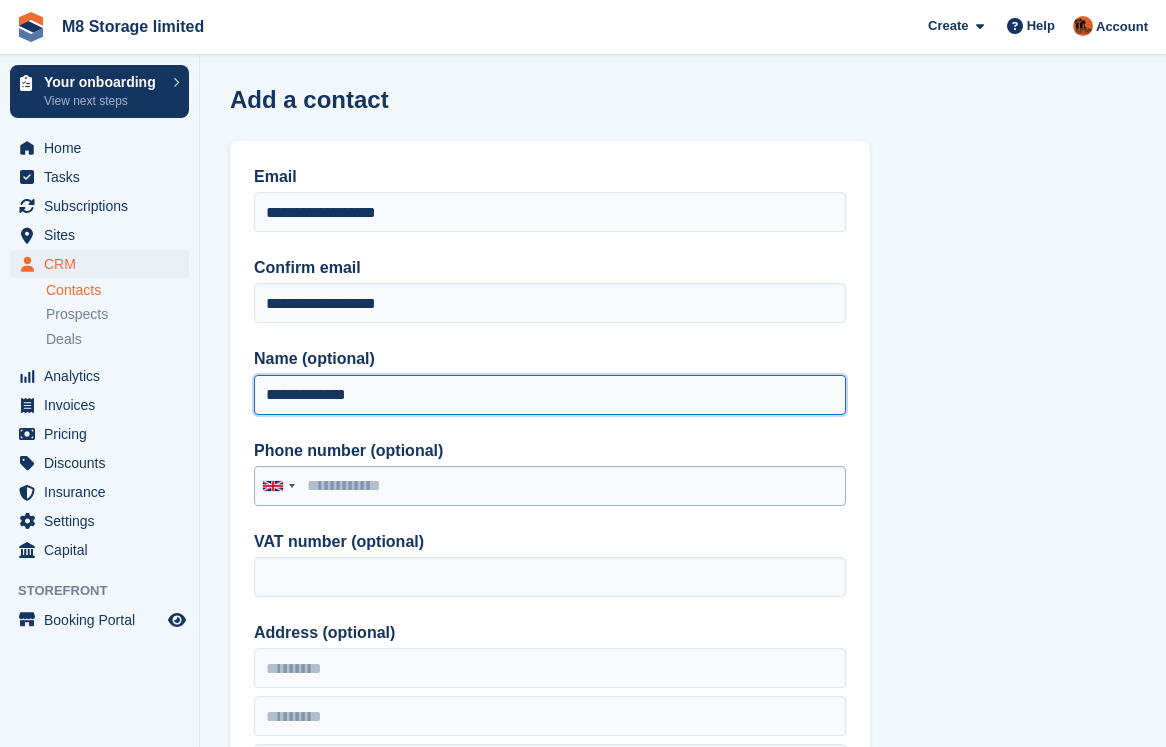 type on "**********" 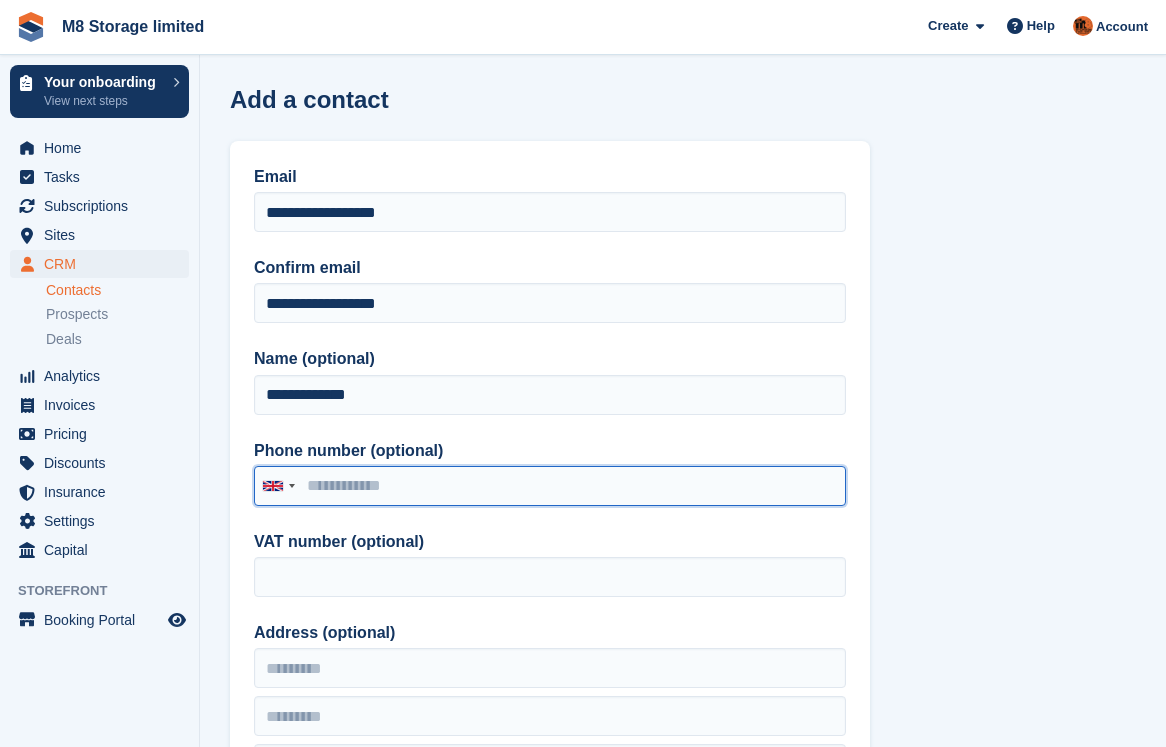 click on "Phone number (optional)" at bounding box center [550, 486] 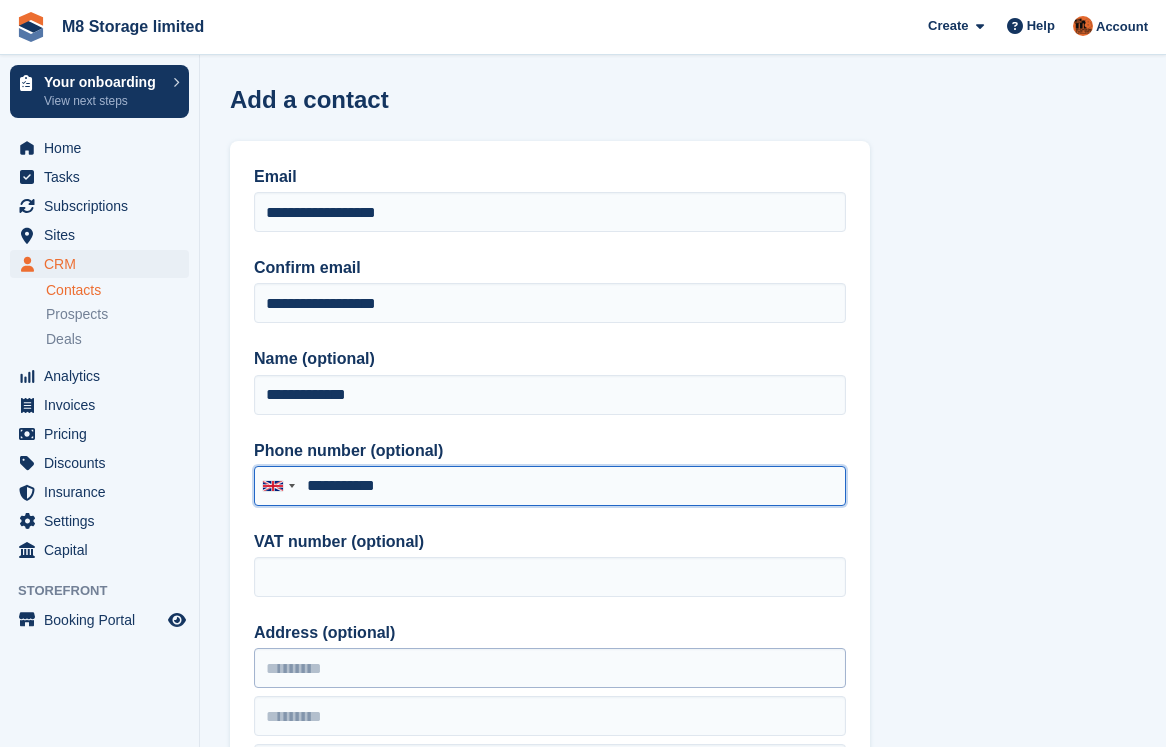 type on "**********" 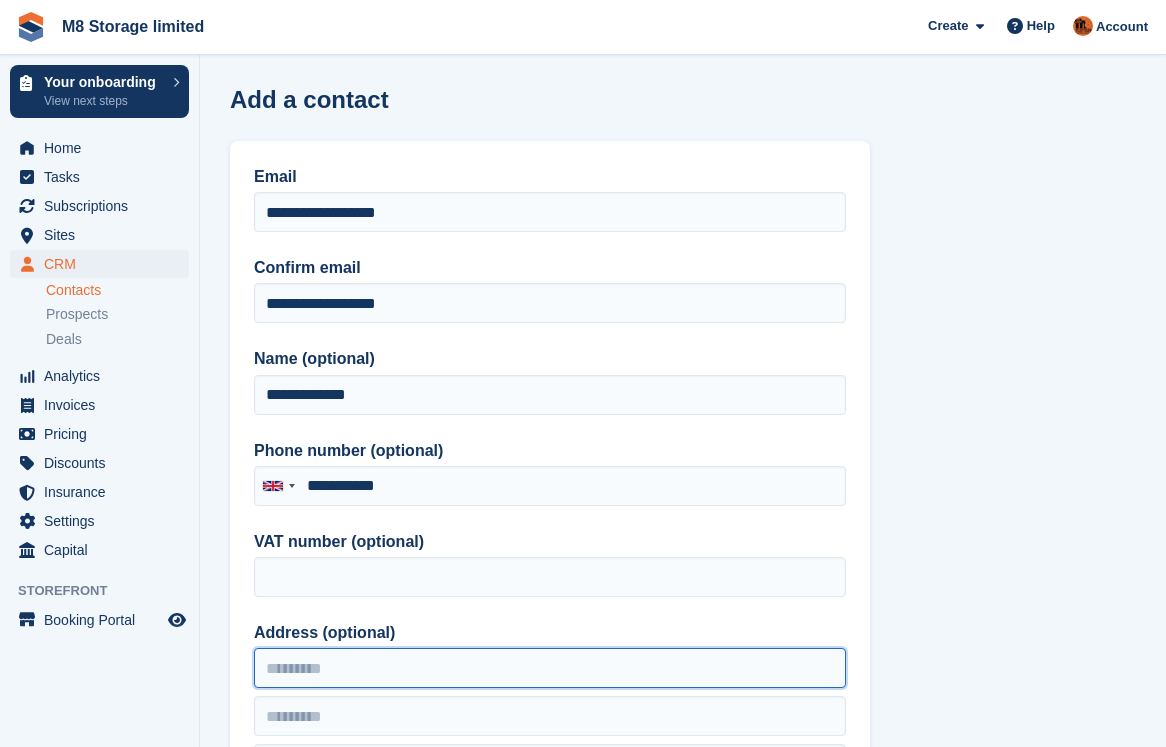 drag, startPoint x: 310, startPoint y: 664, endPoint x: 302, endPoint y: 655, distance: 12.0415945 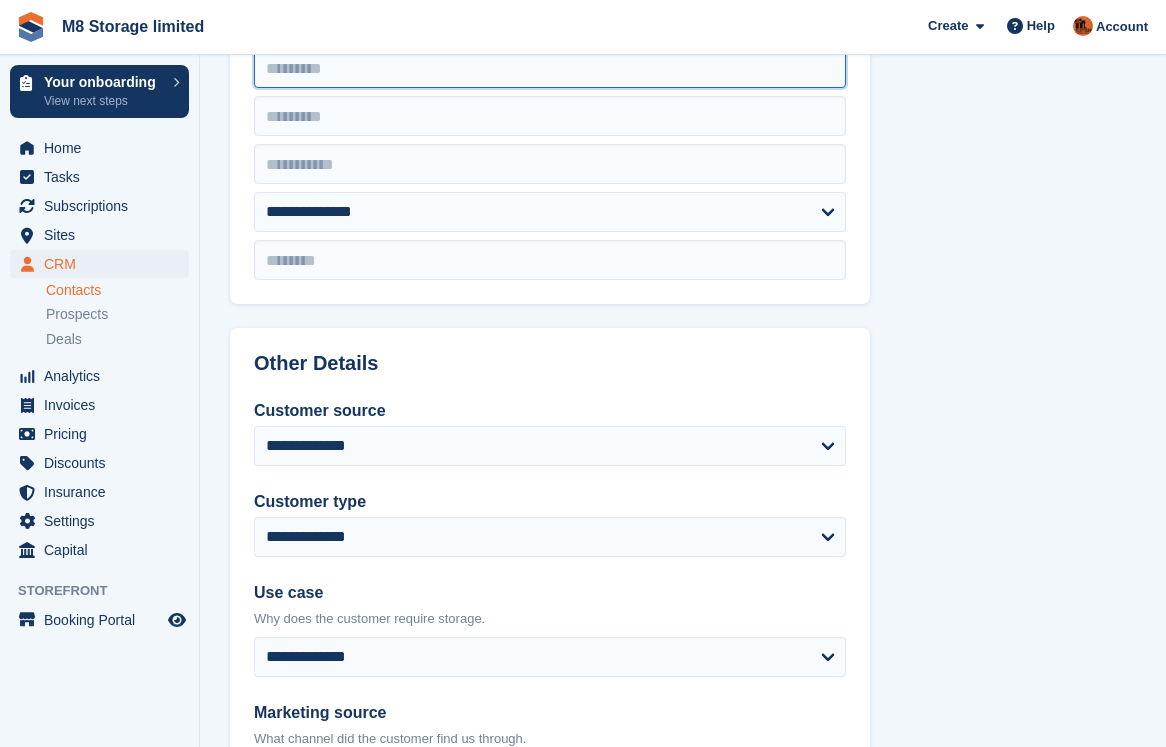 scroll, scrollTop: 500, scrollLeft: 0, axis: vertical 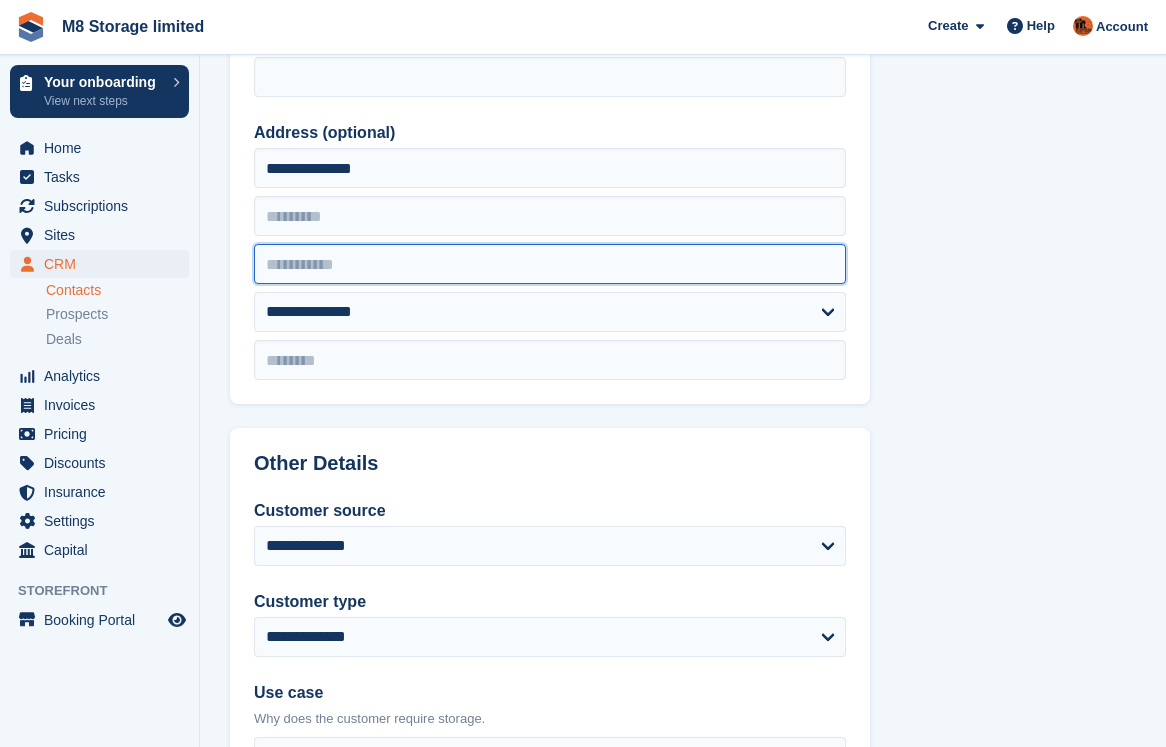 click at bounding box center [550, 264] 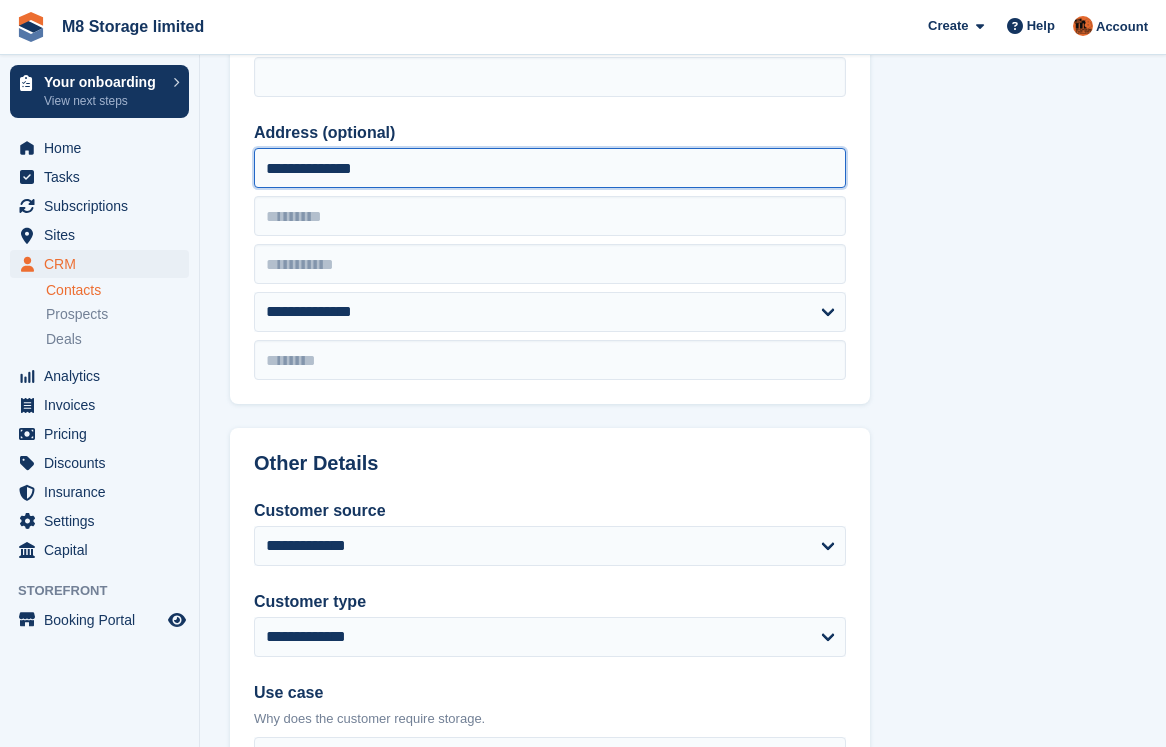 click on "**********" at bounding box center (550, 168) 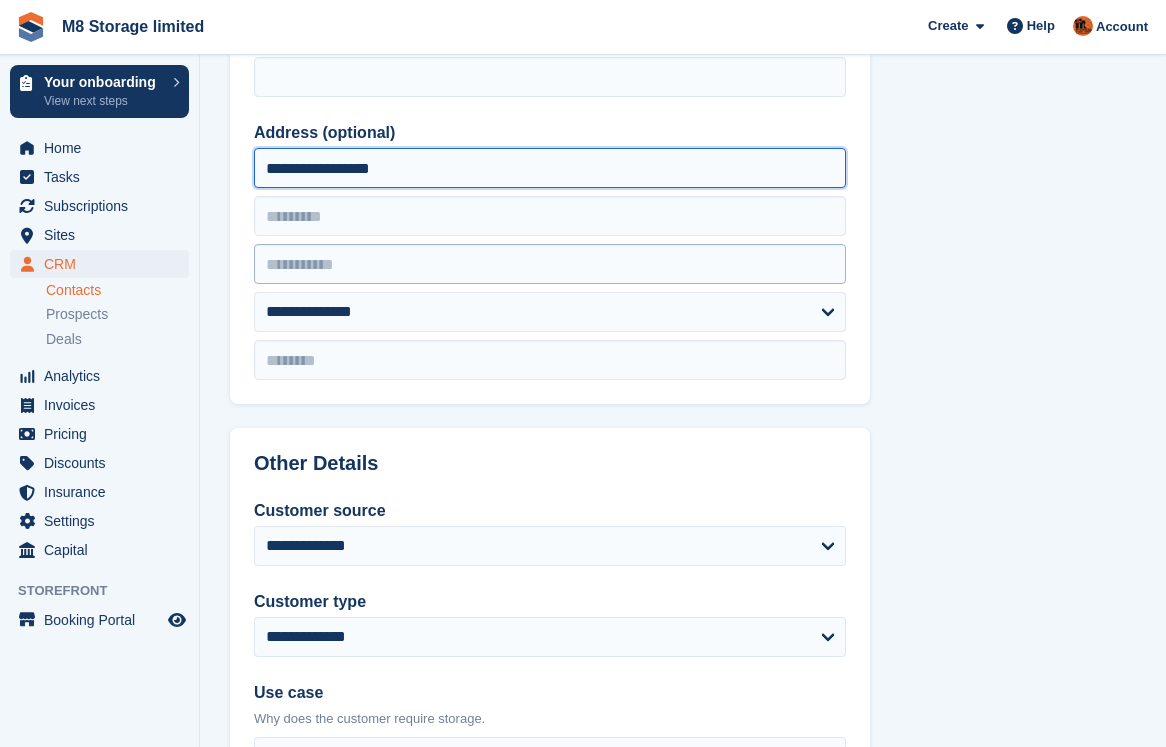 type on "**********" 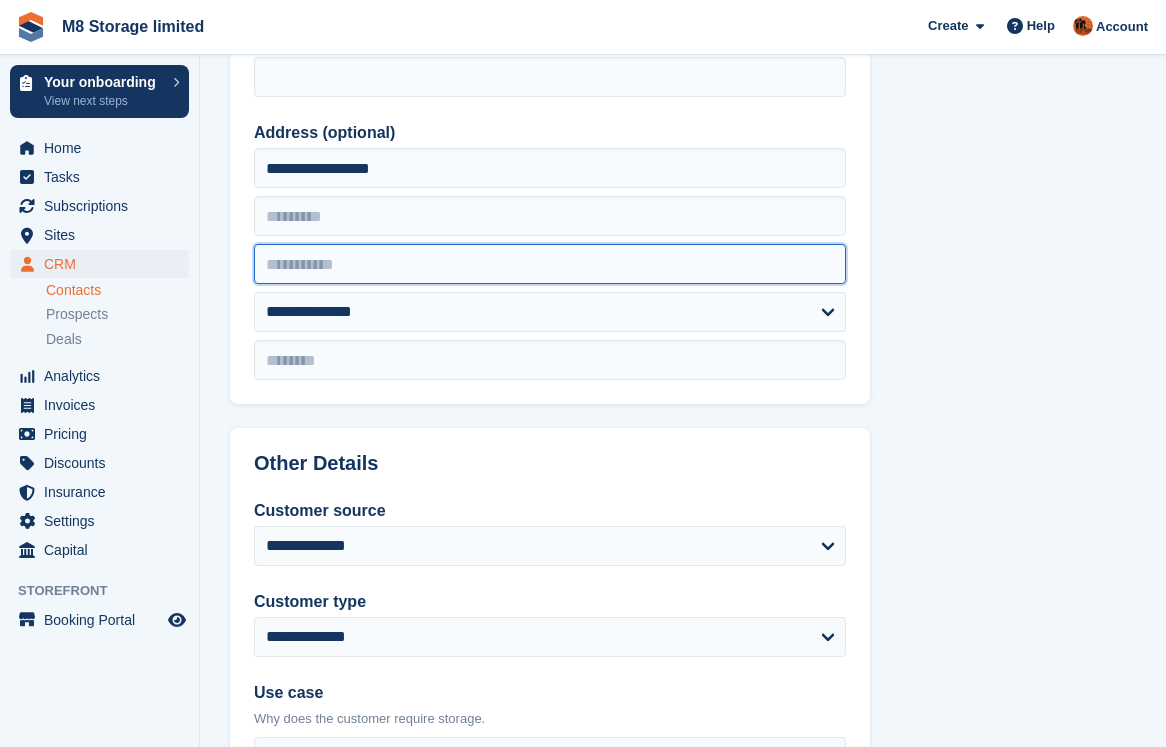 click at bounding box center (550, 264) 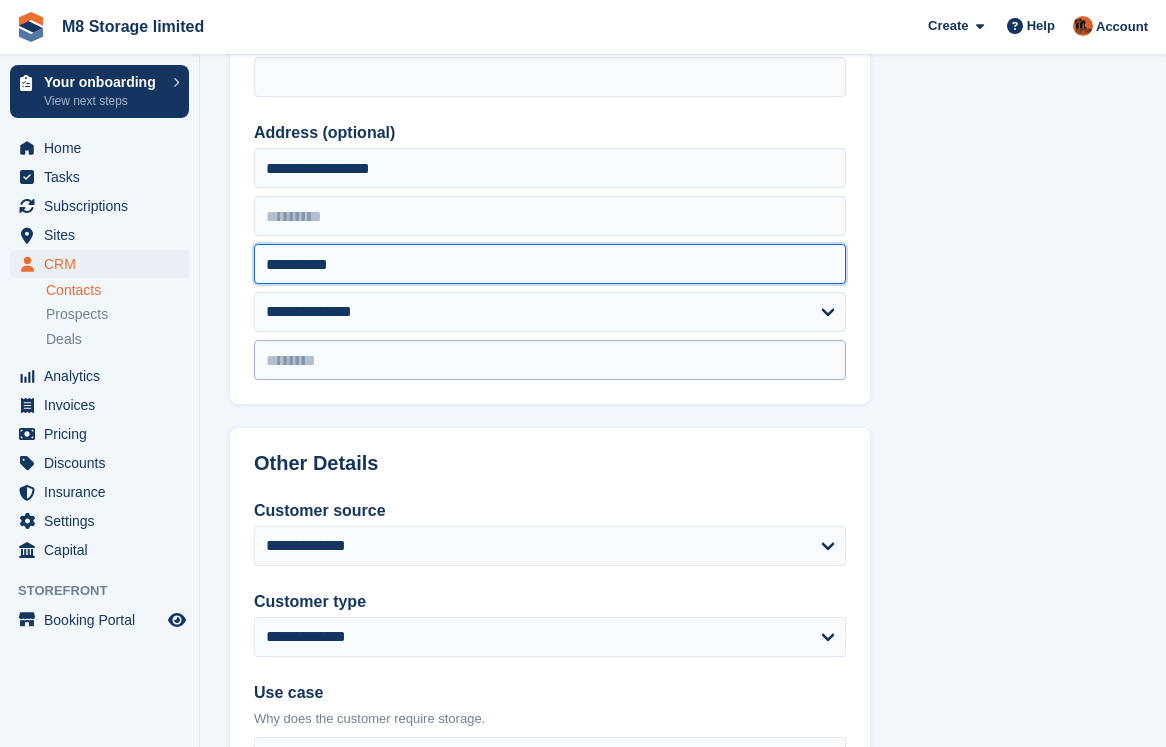 type on "**********" 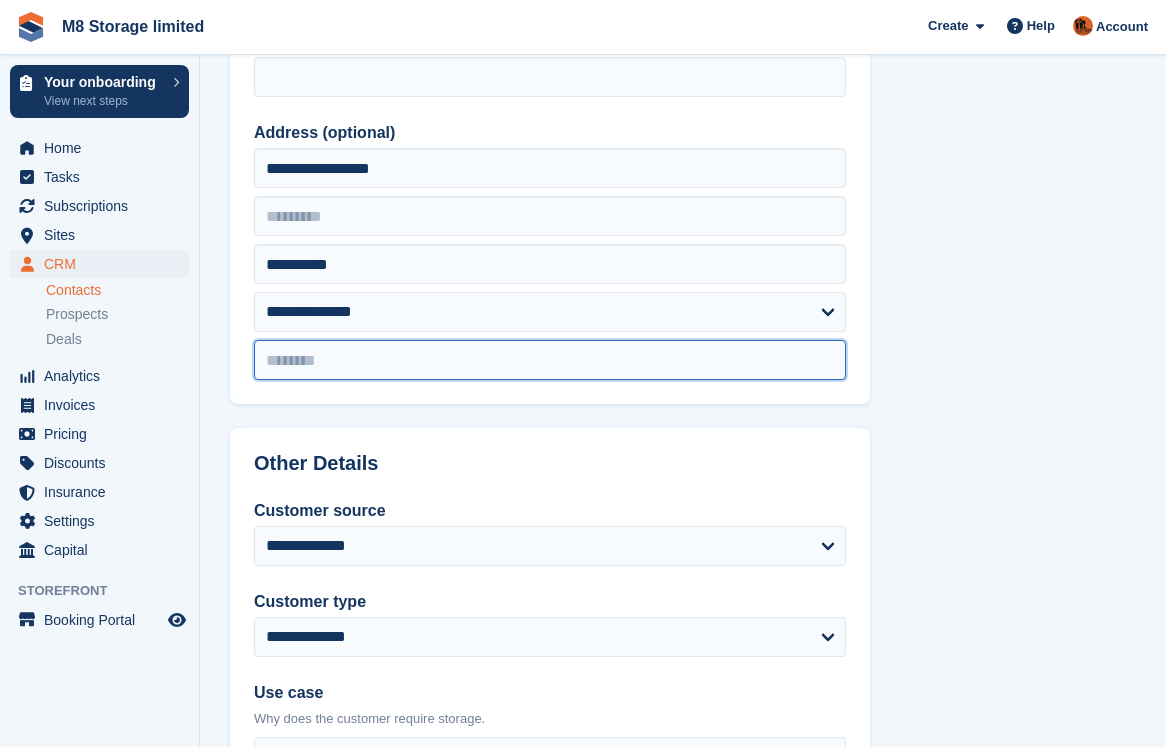 click at bounding box center [550, 360] 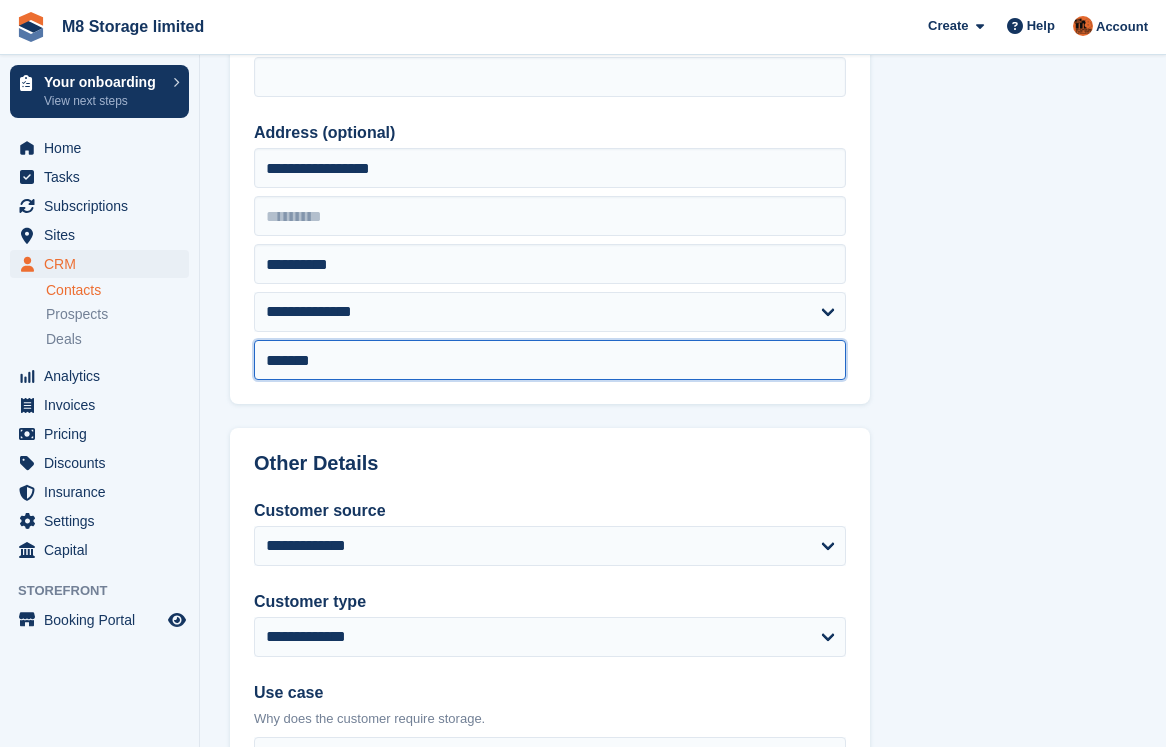 click on "*******" at bounding box center [550, 360] 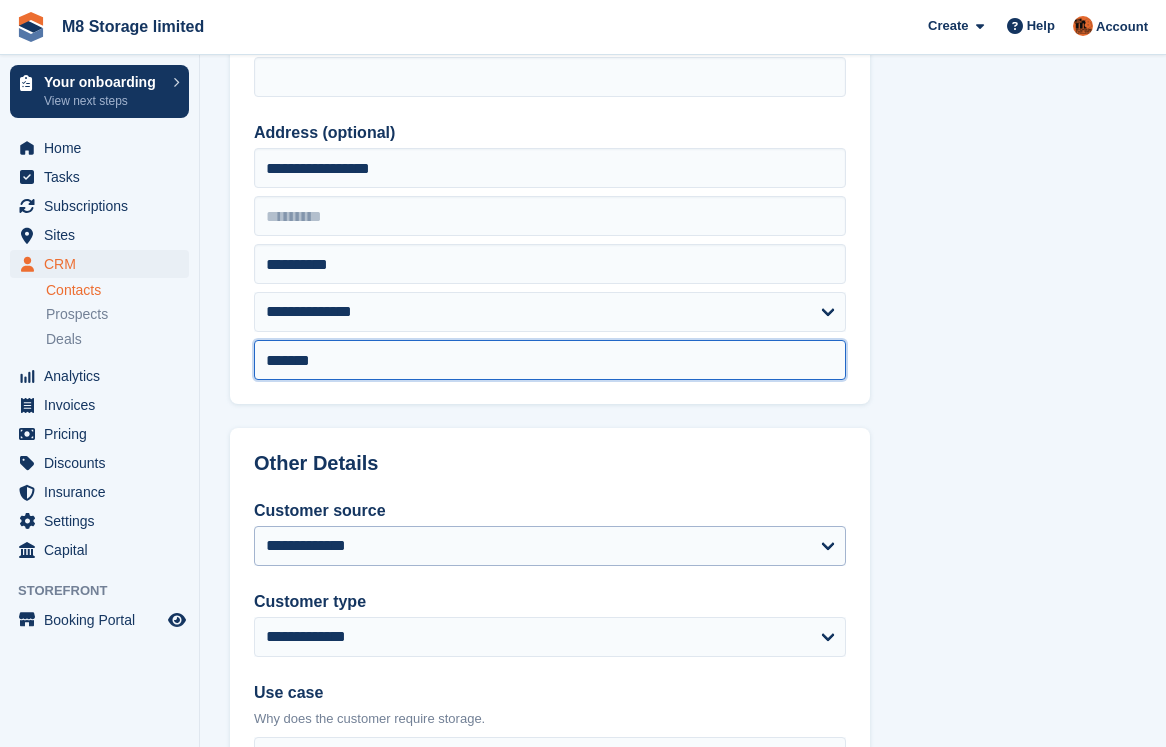 type on "*******" 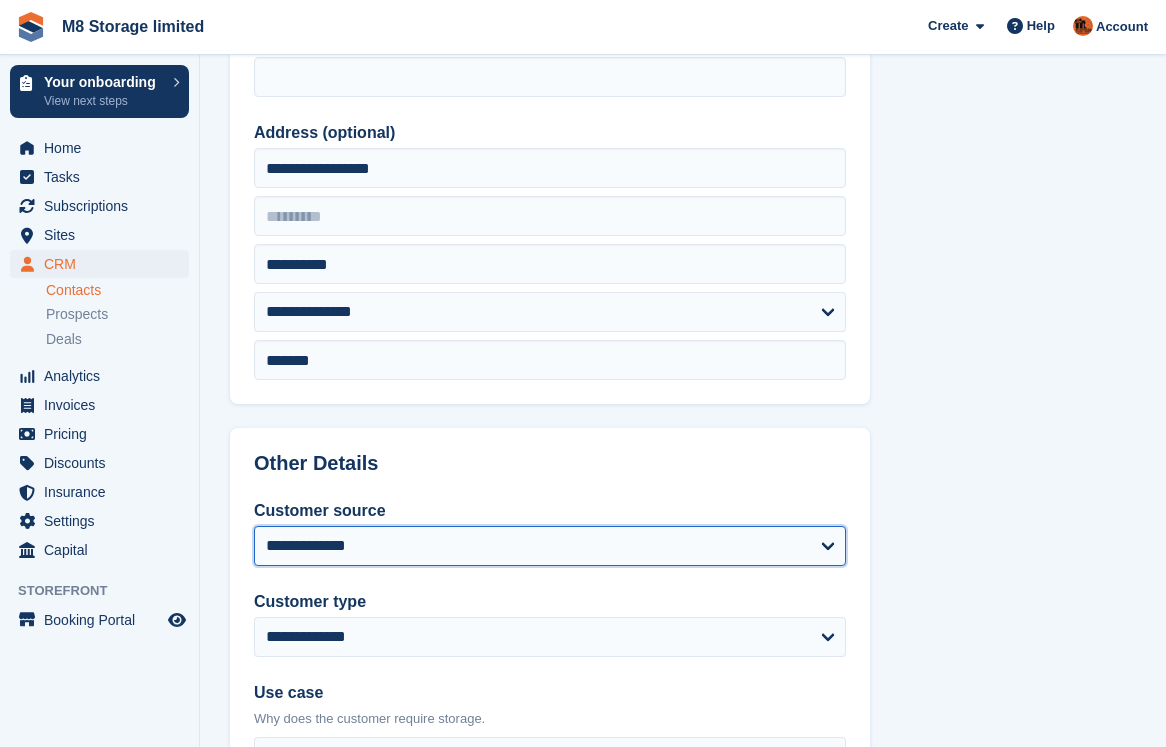 click on "**********" at bounding box center (550, 546) 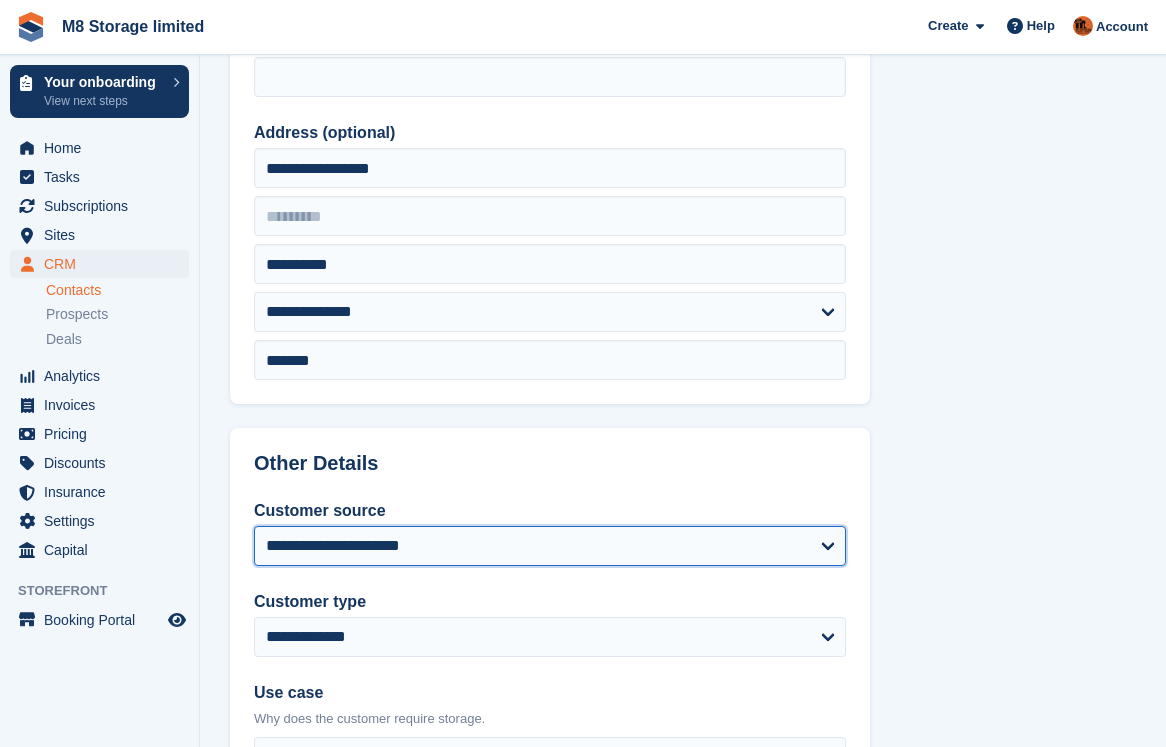 click on "**********" at bounding box center (550, 546) 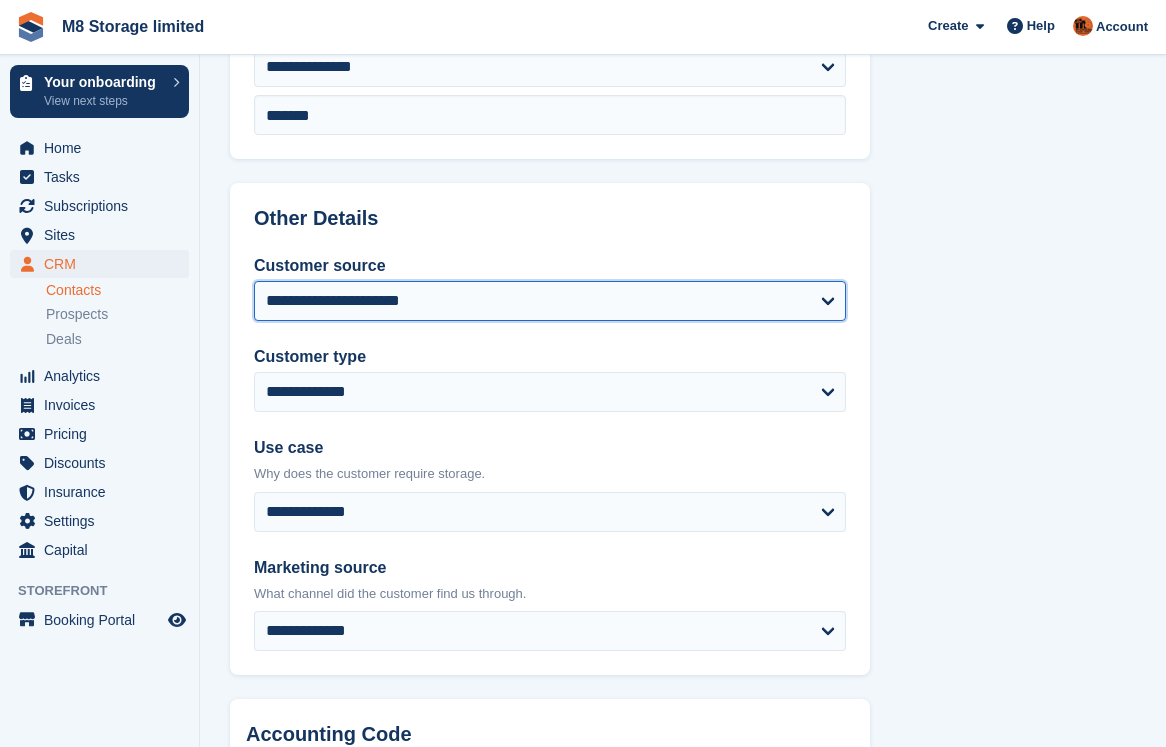 scroll, scrollTop: 800, scrollLeft: 0, axis: vertical 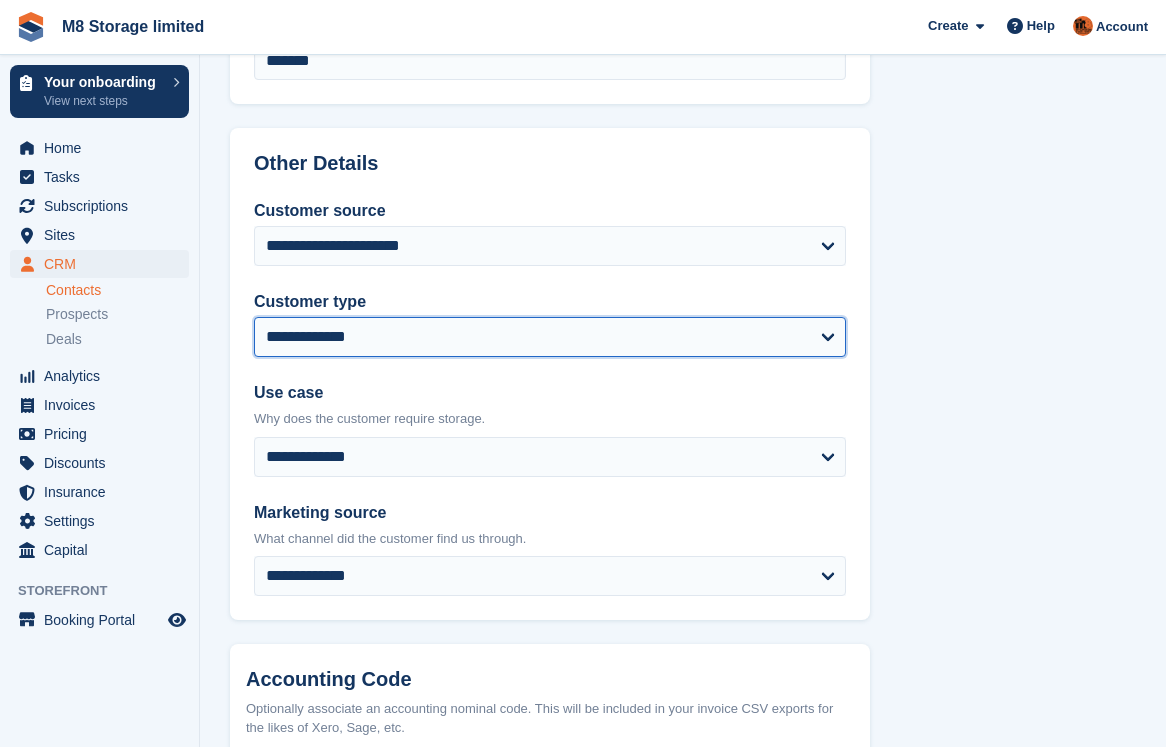 click on "**********" at bounding box center (550, 337) 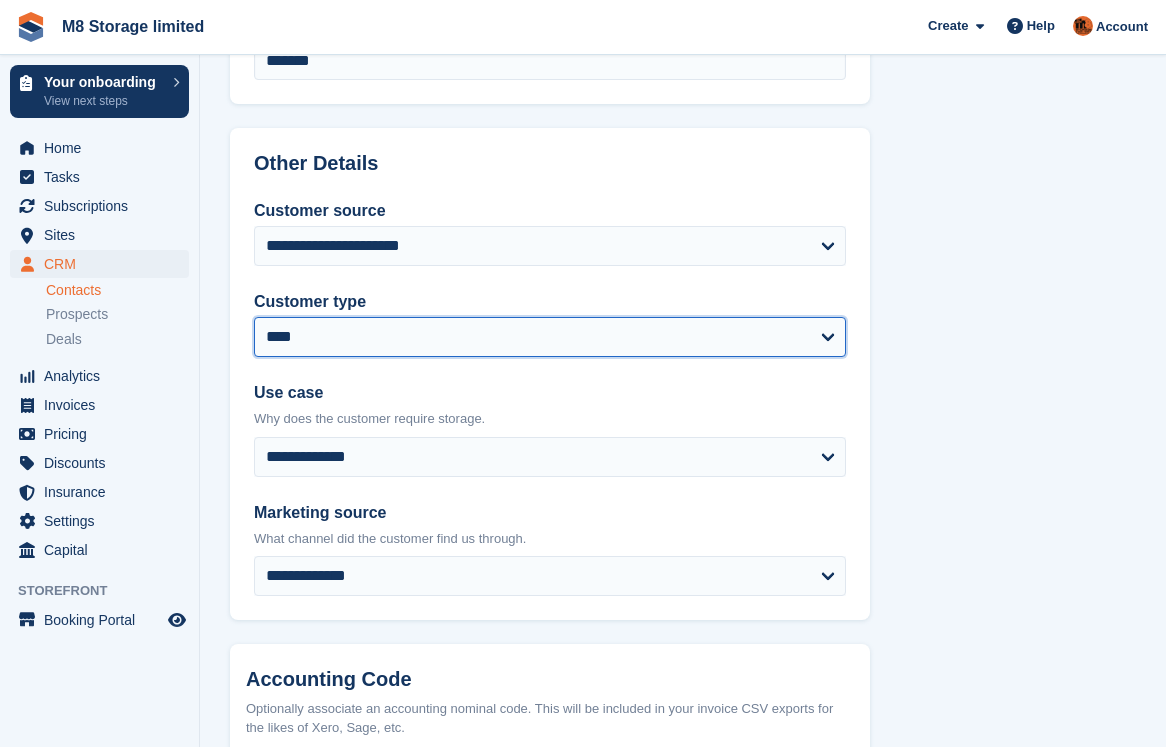 click on "**********" at bounding box center [550, 337] 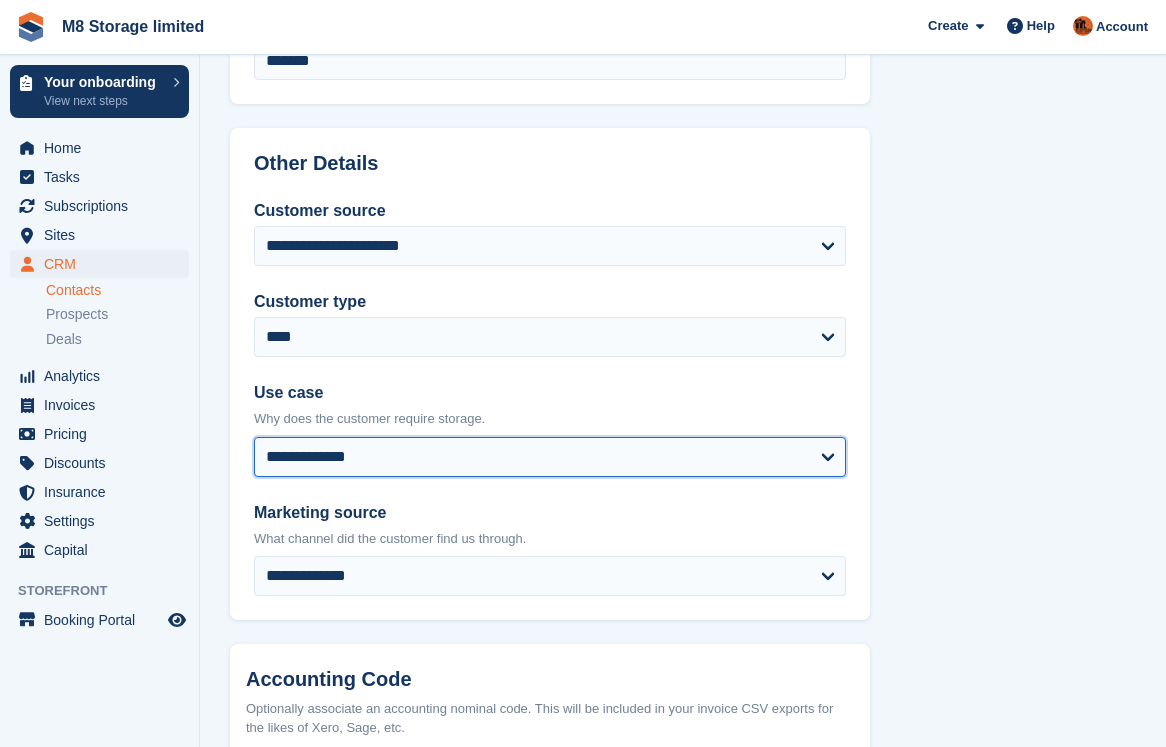 click on "**********" at bounding box center (550, 457) 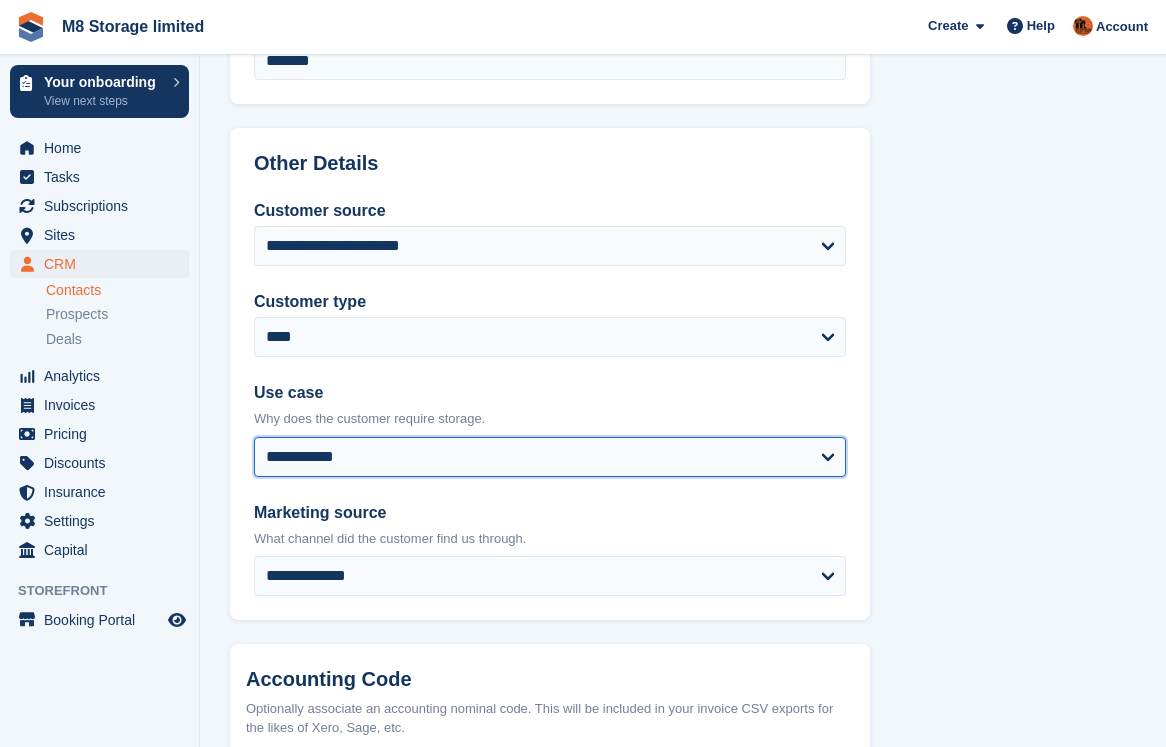 click on "**********" at bounding box center [550, 457] 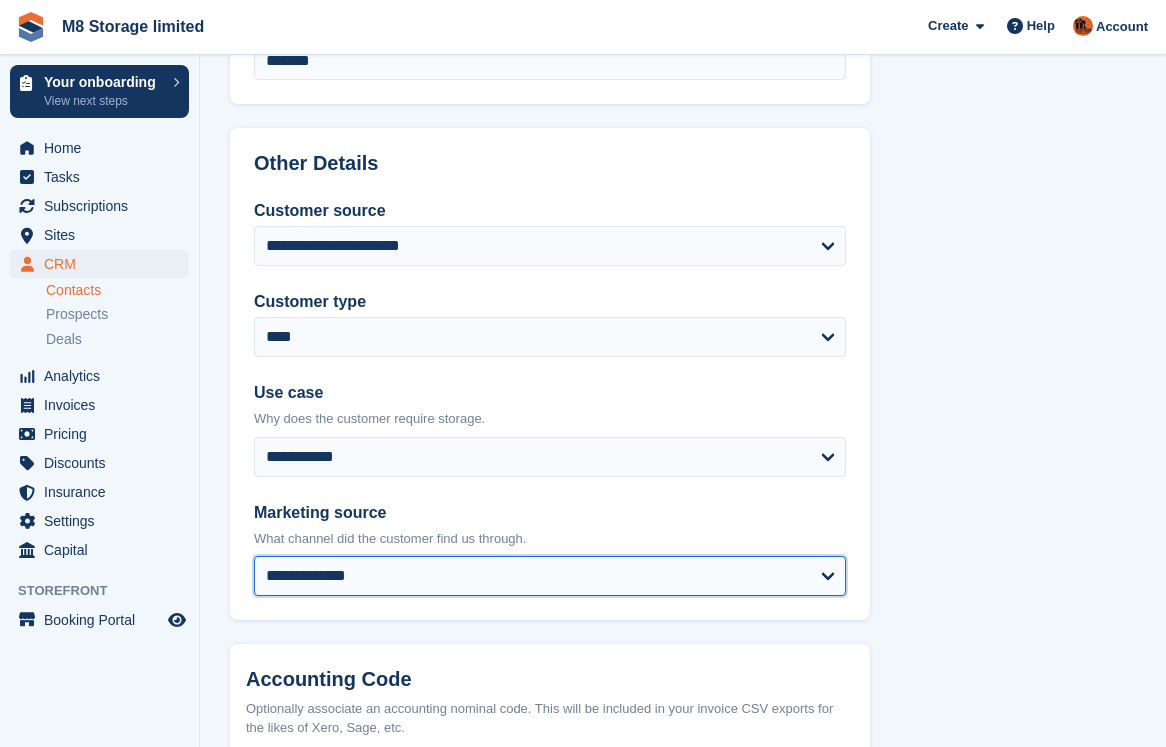 click on "**********" at bounding box center [550, 576] 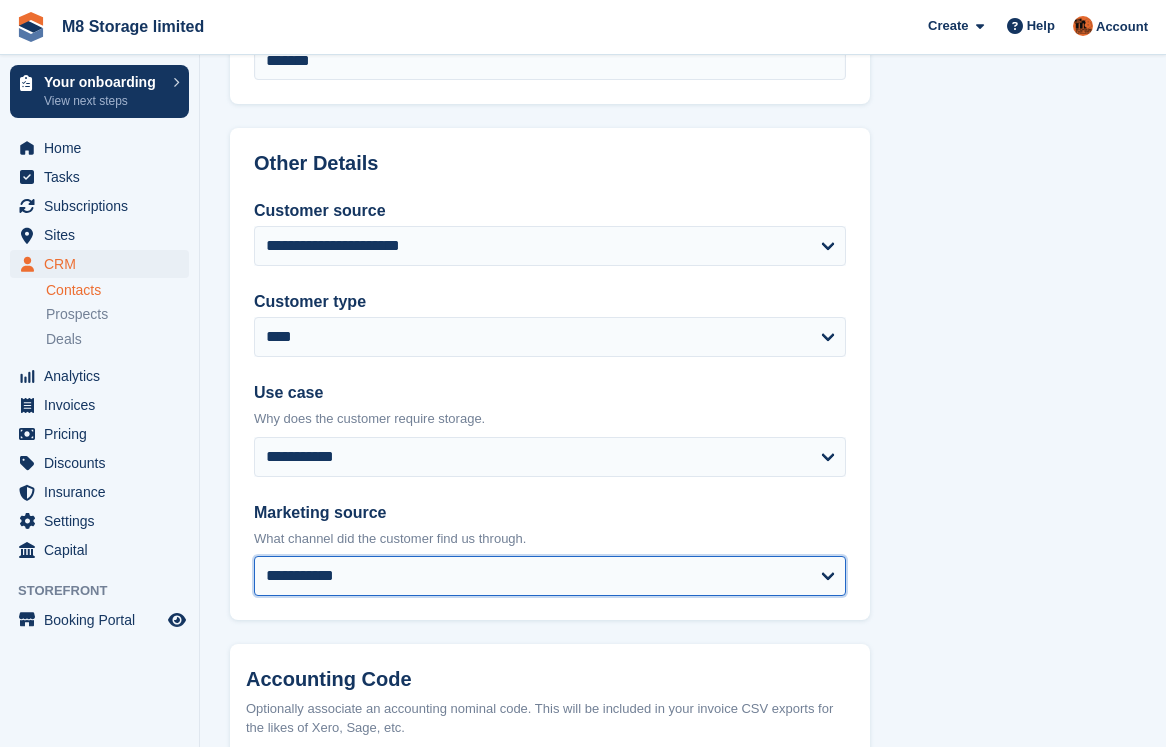click on "**********" at bounding box center (550, 576) 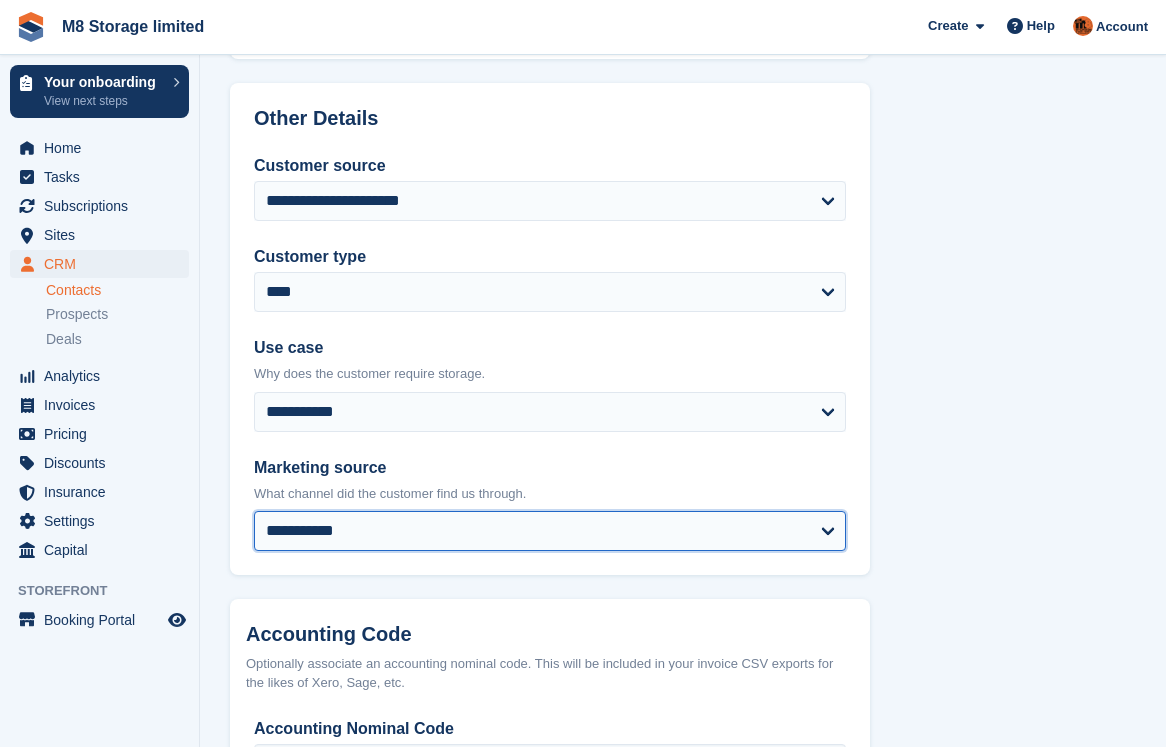 scroll, scrollTop: 1016, scrollLeft: 0, axis: vertical 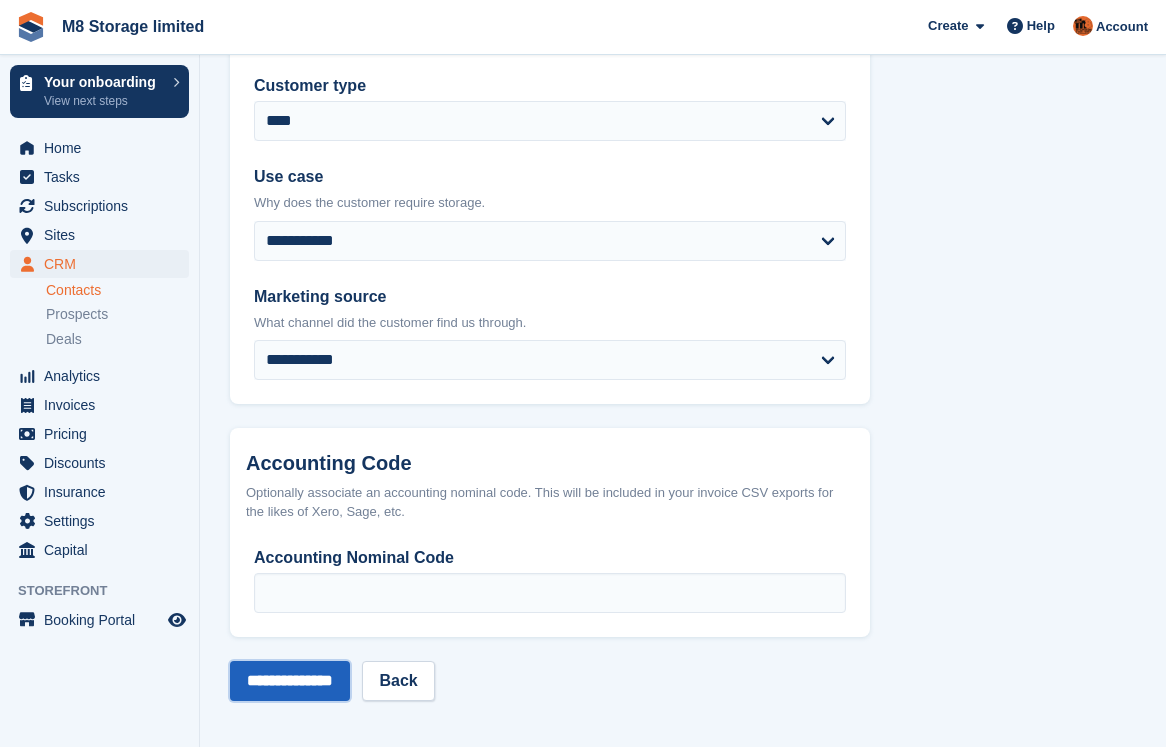 click on "**********" at bounding box center [290, 681] 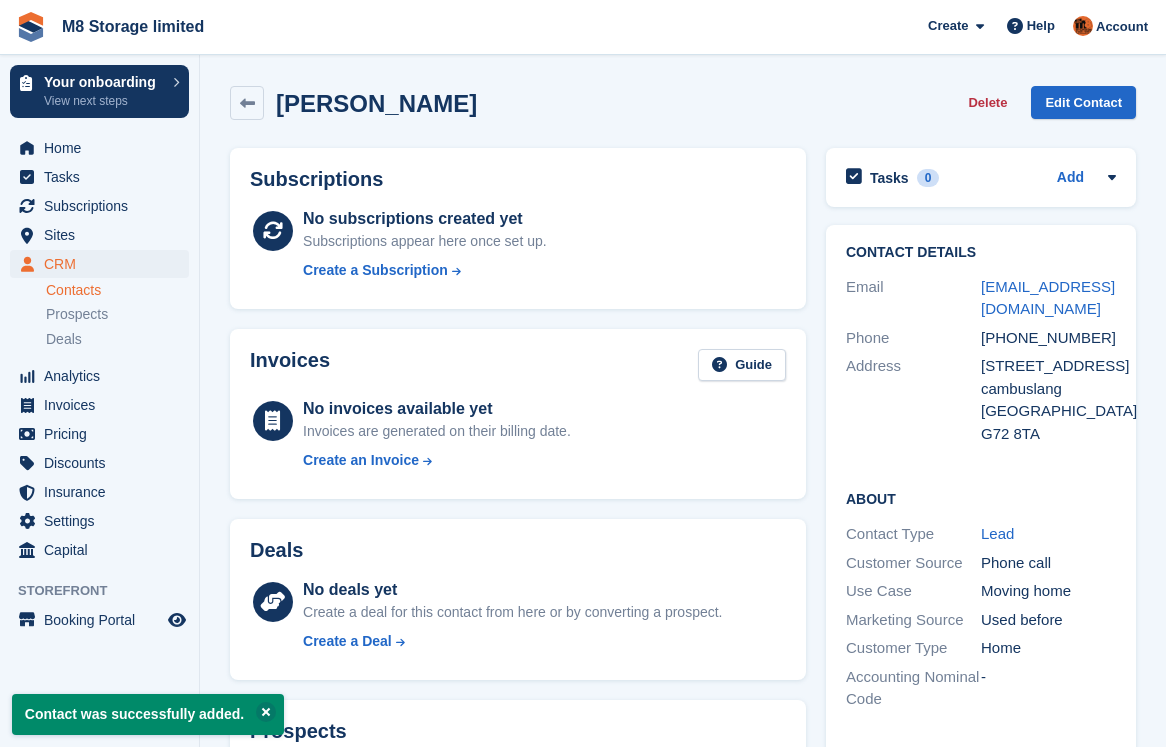 scroll, scrollTop: 0, scrollLeft: 0, axis: both 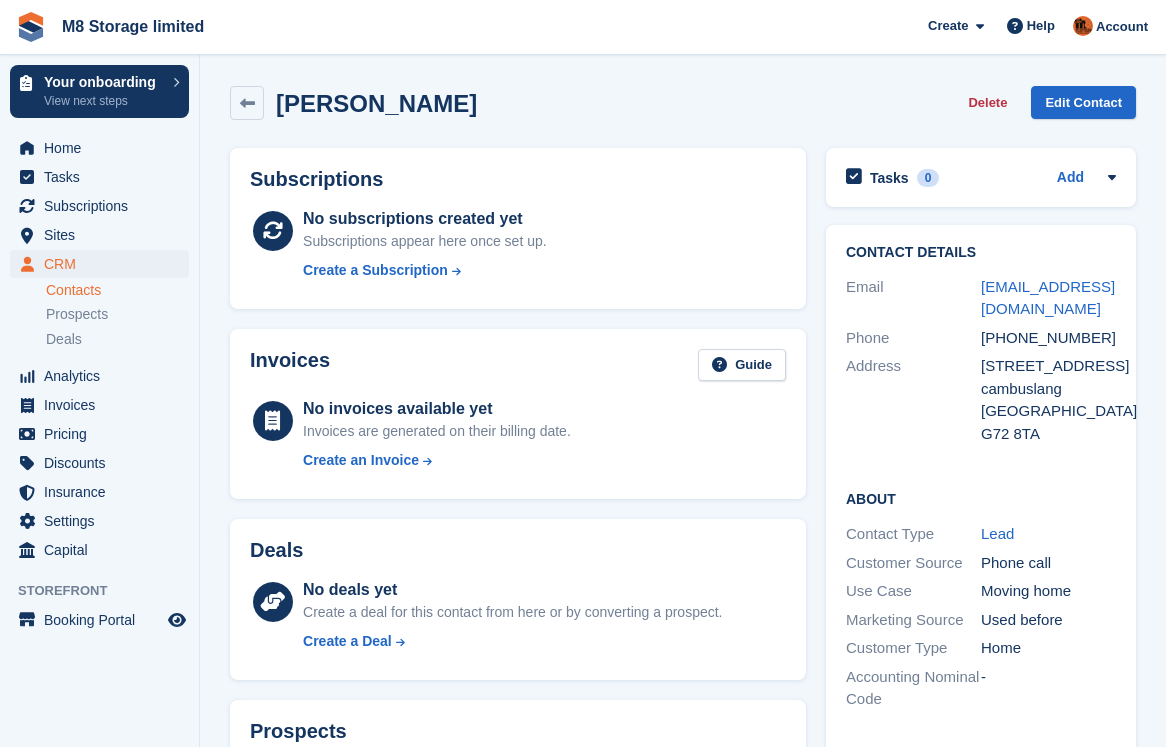 click on "Contacts" at bounding box center (117, 290) 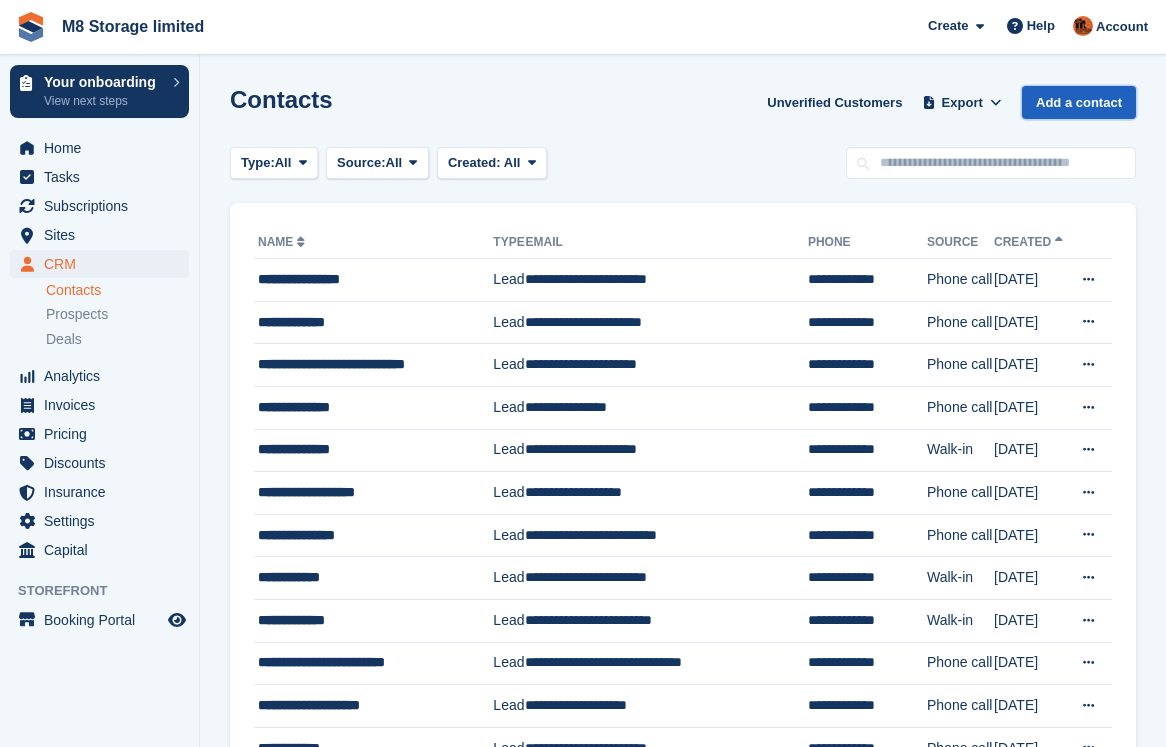 click on "Add a contact" at bounding box center (1079, 102) 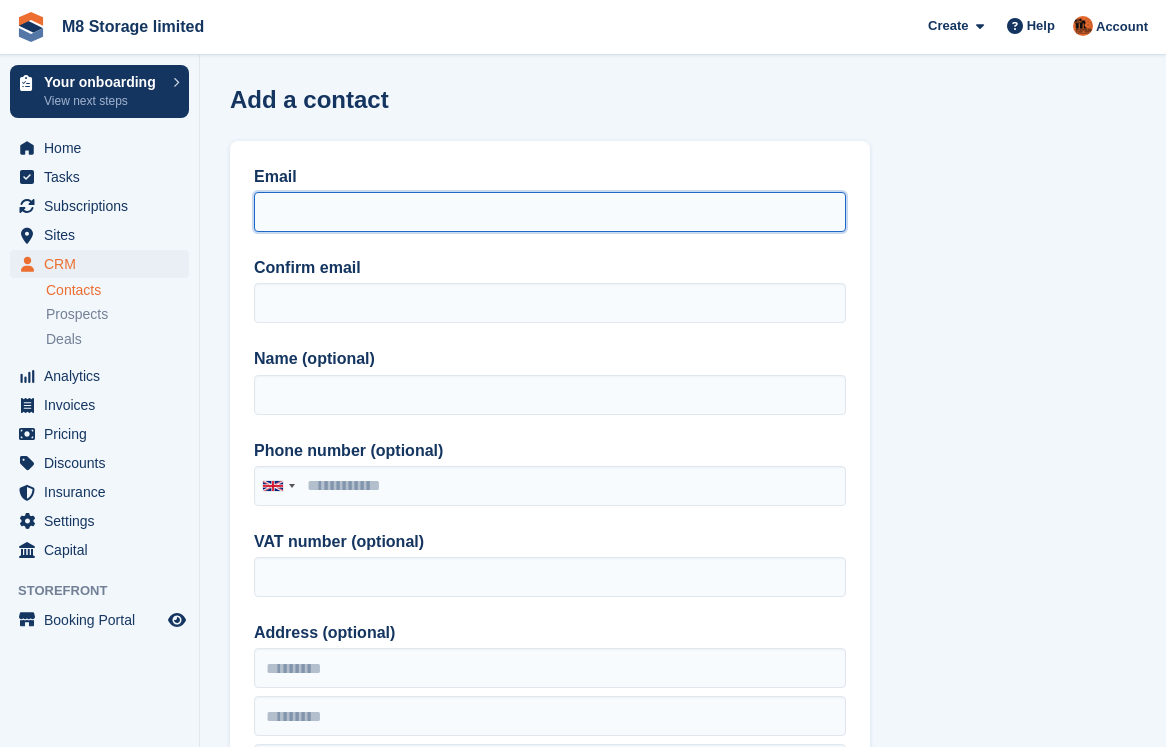 click on "Email" at bounding box center [550, 212] 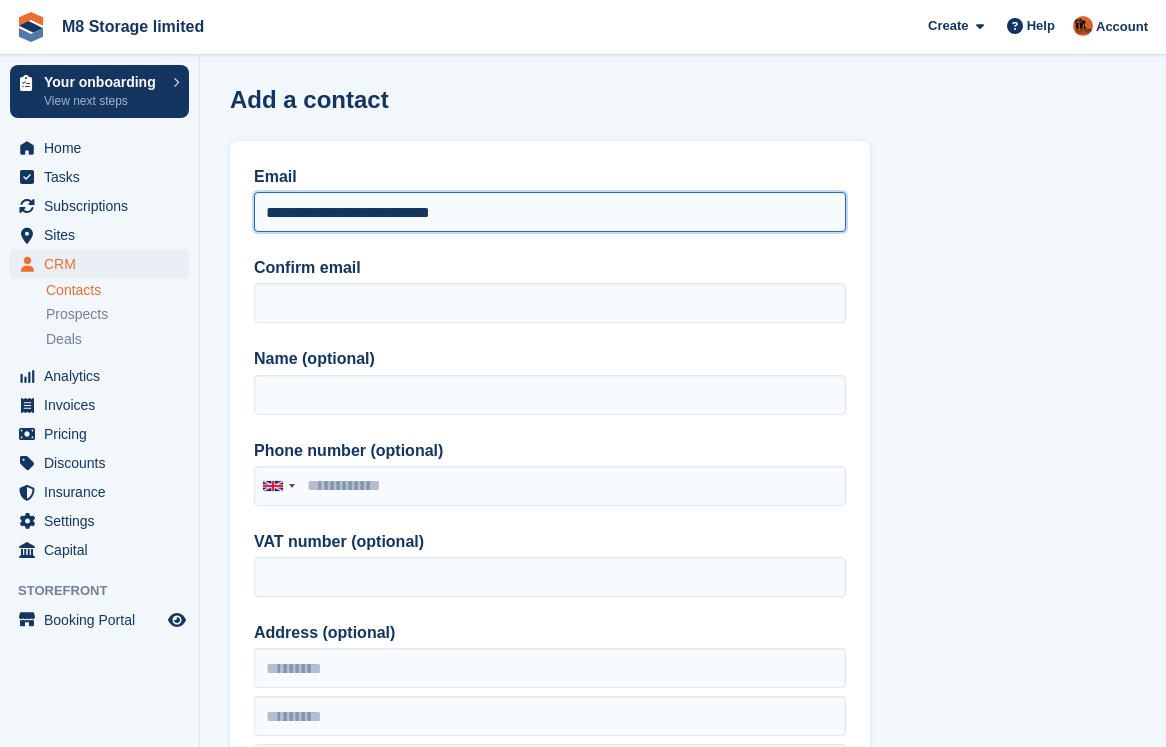 drag, startPoint x: 479, startPoint y: 211, endPoint x: 263, endPoint y: 210, distance: 216.00232 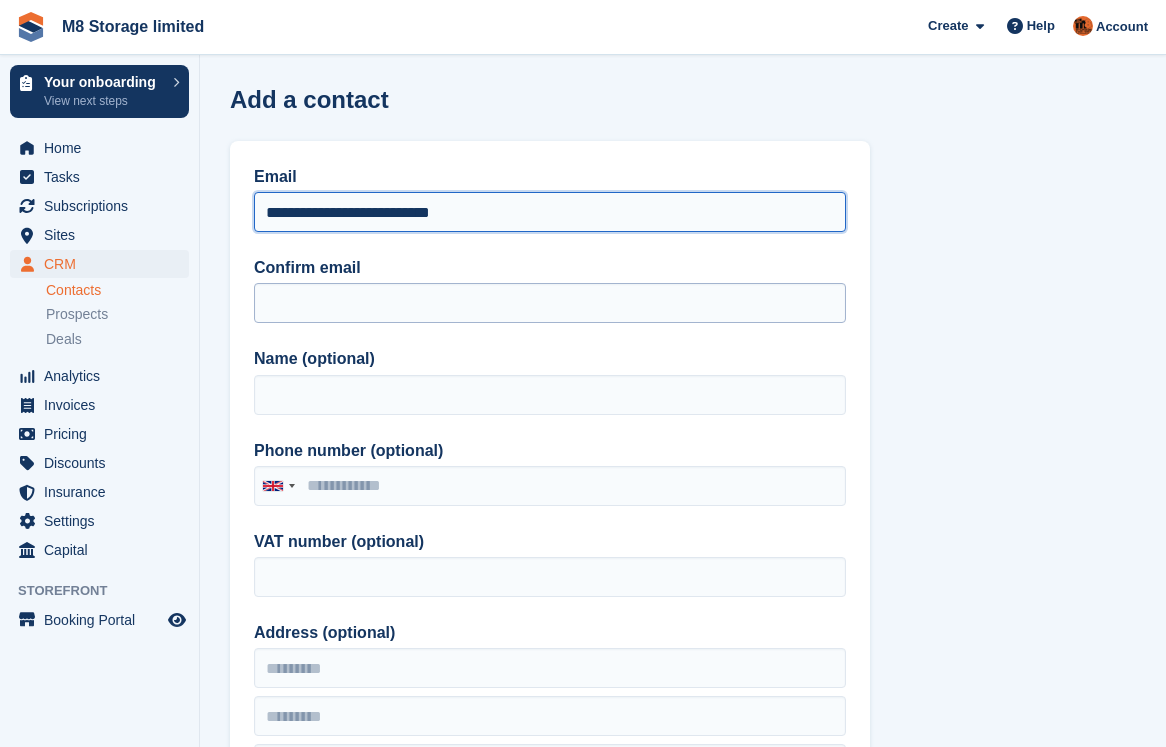 type on "**********" 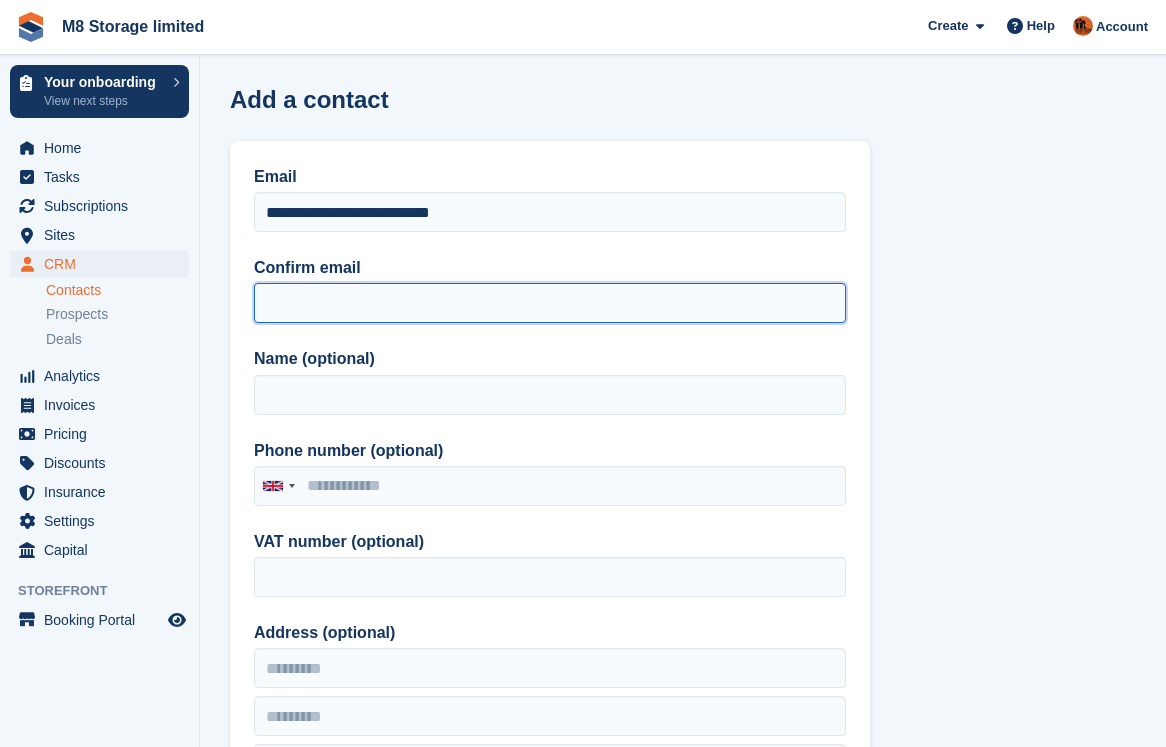 paste on "**********" 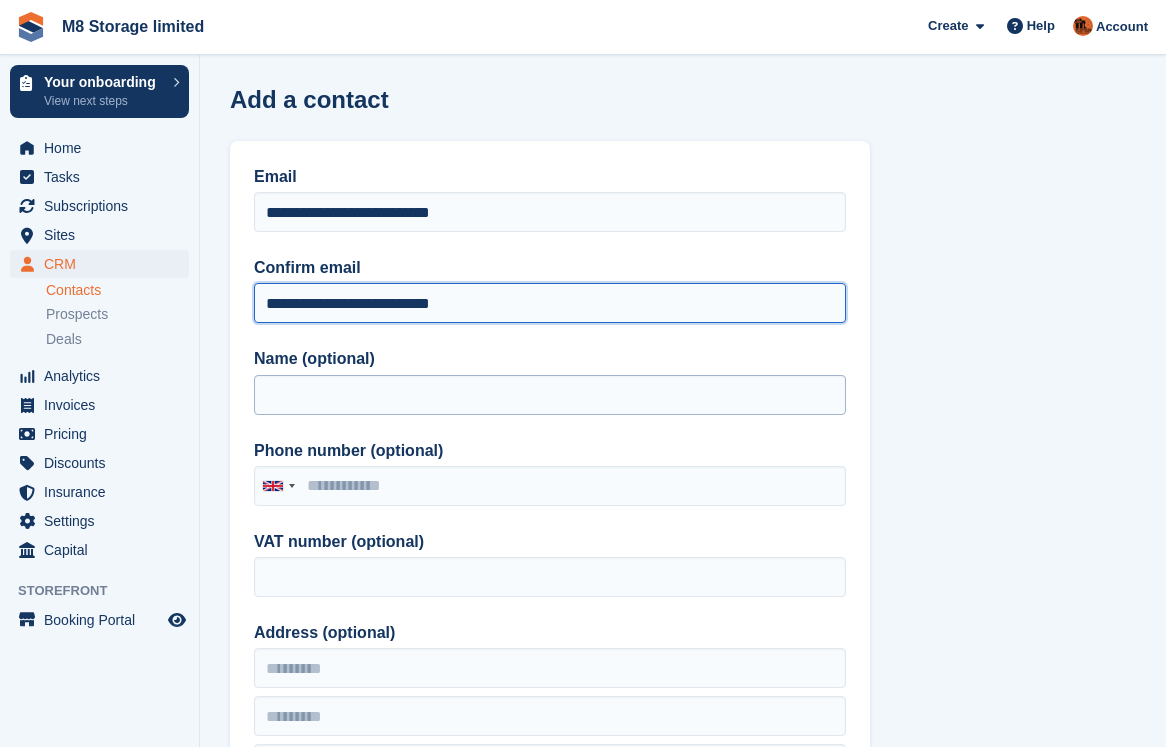 type on "**********" 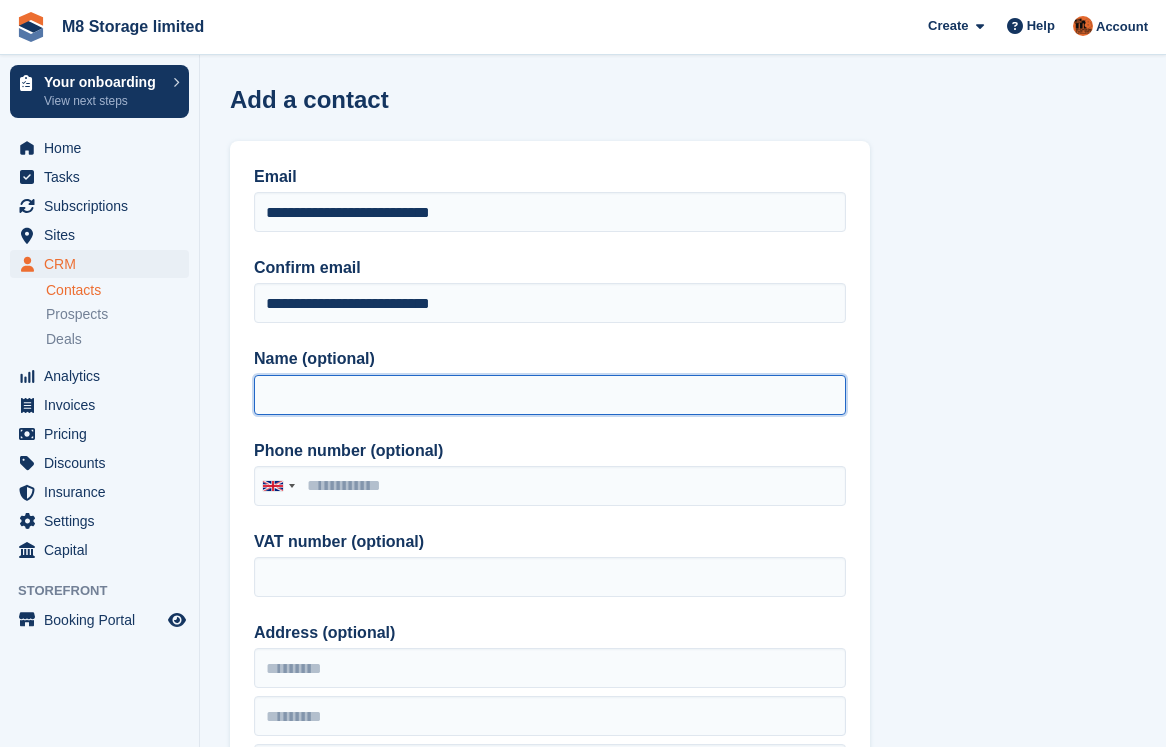 click on "Name (optional)" at bounding box center [550, 395] 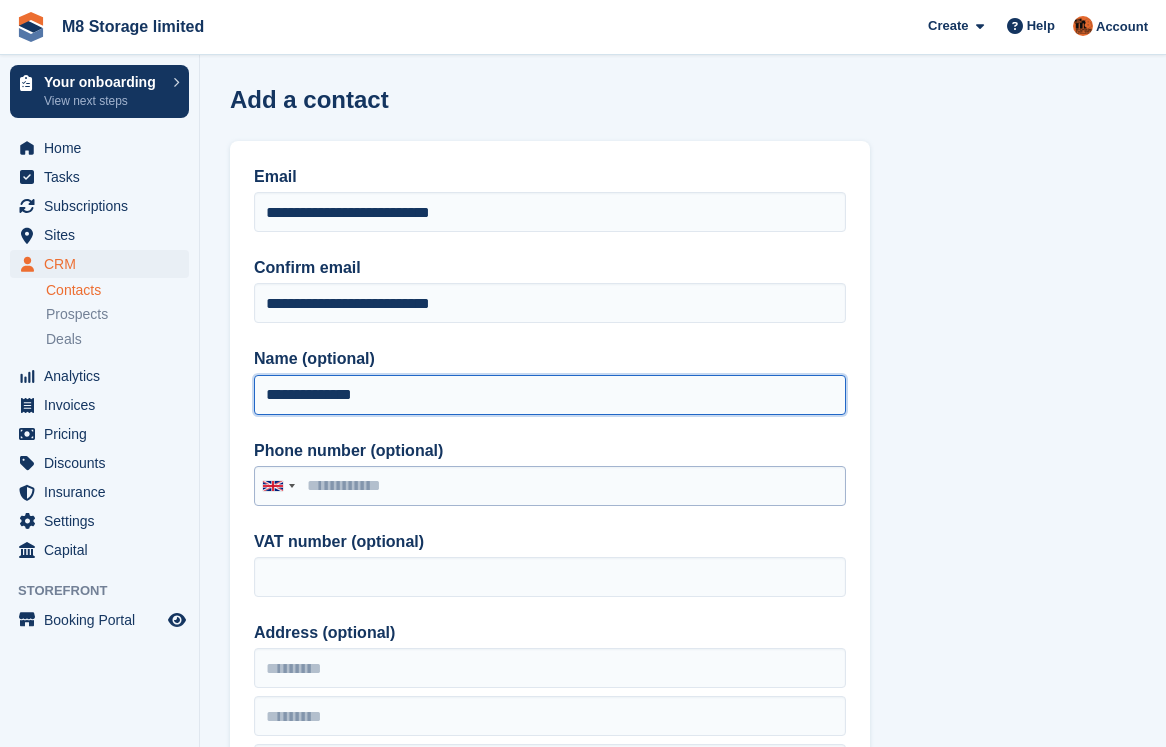 type on "**********" 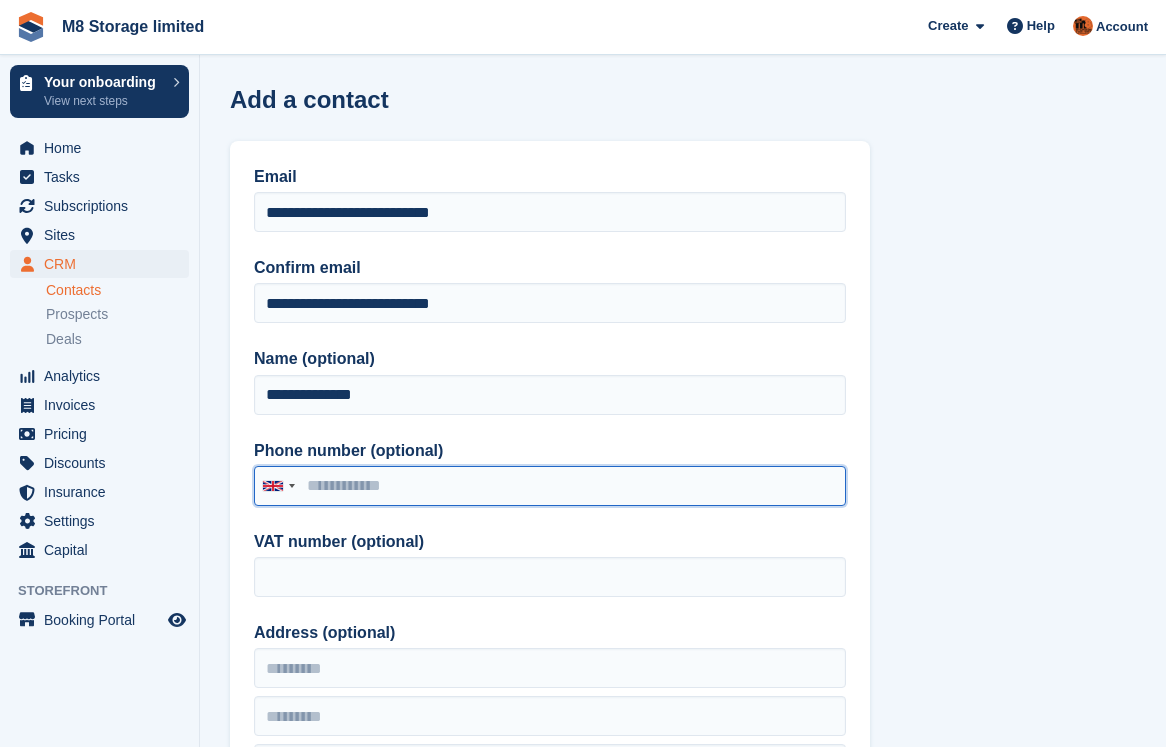 click on "Phone number (optional)" at bounding box center (550, 486) 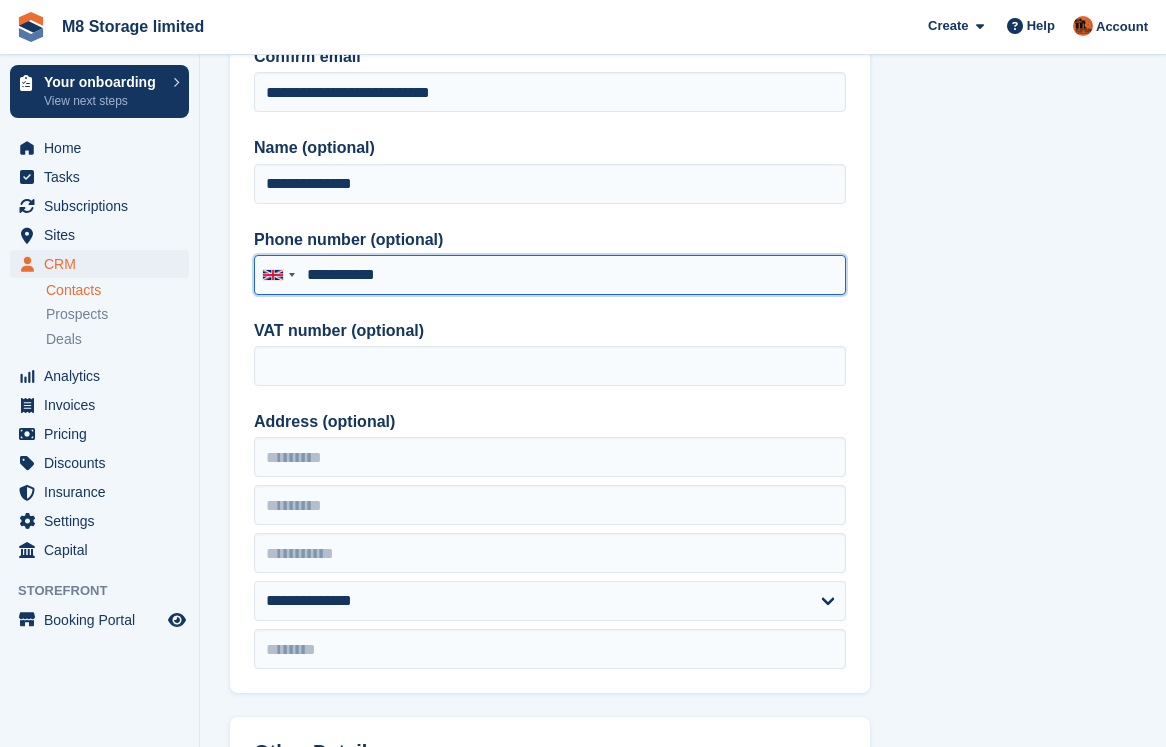 scroll, scrollTop: 500, scrollLeft: 0, axis: vertical 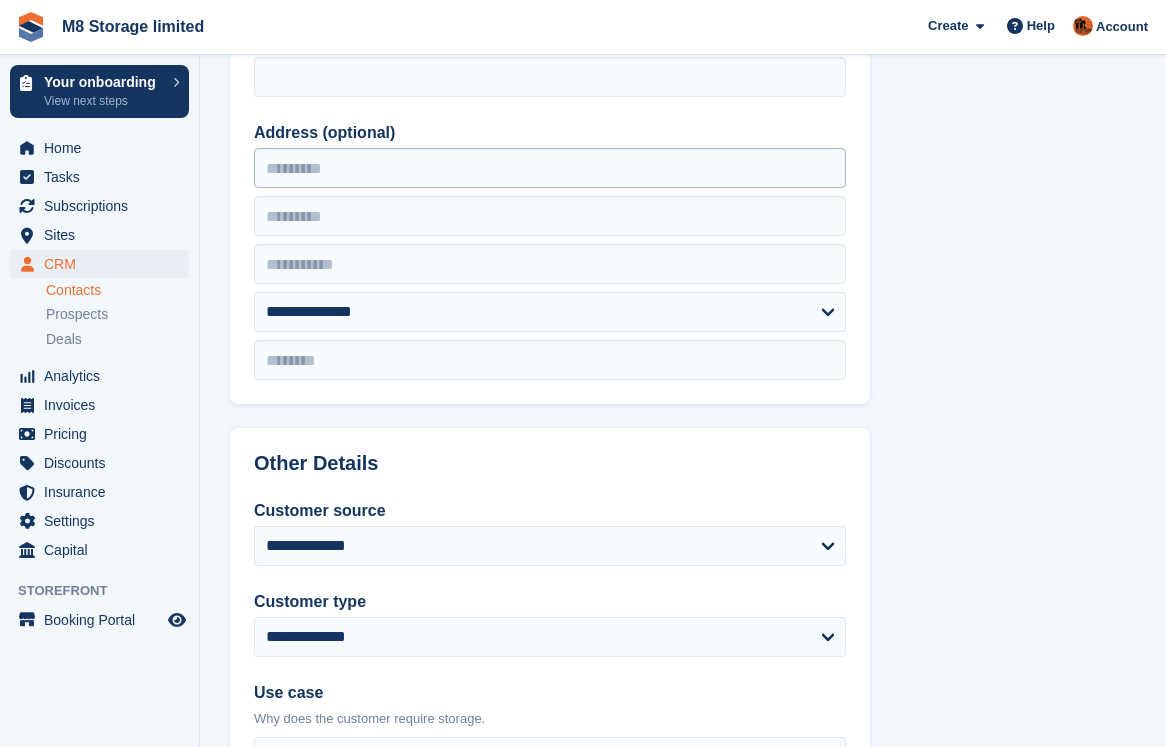type on "**********" 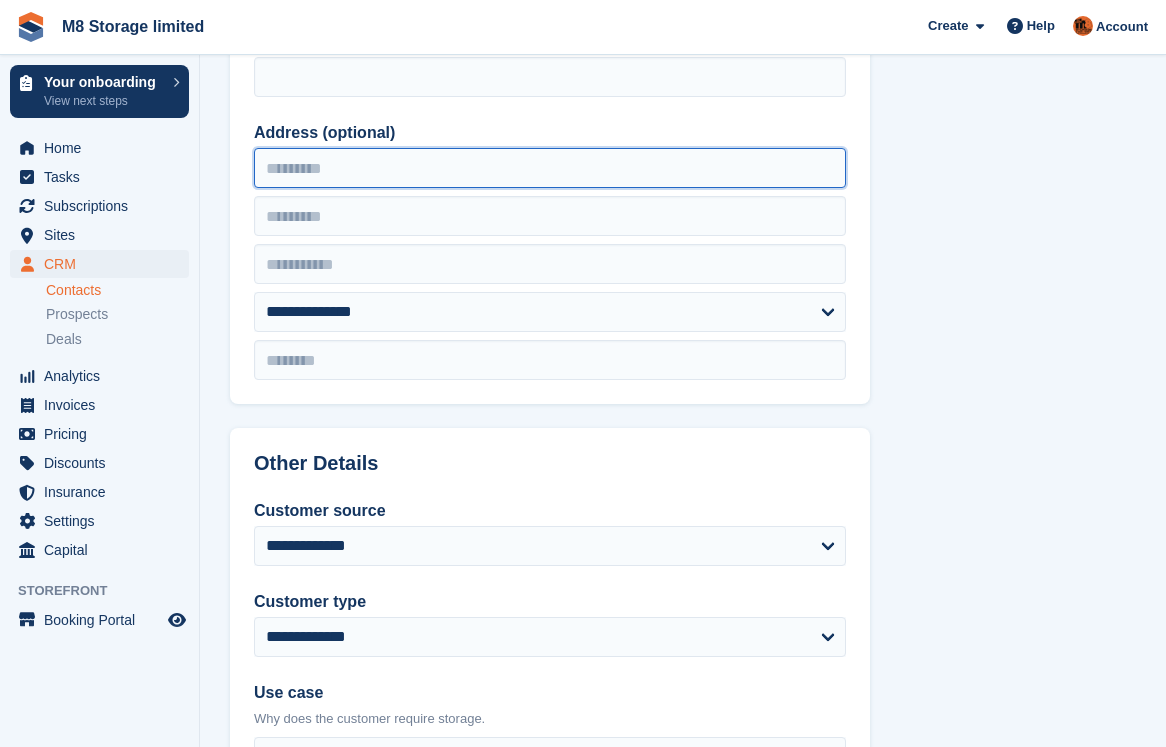 click on "Address (optional)" at bounding box center [550, 168] 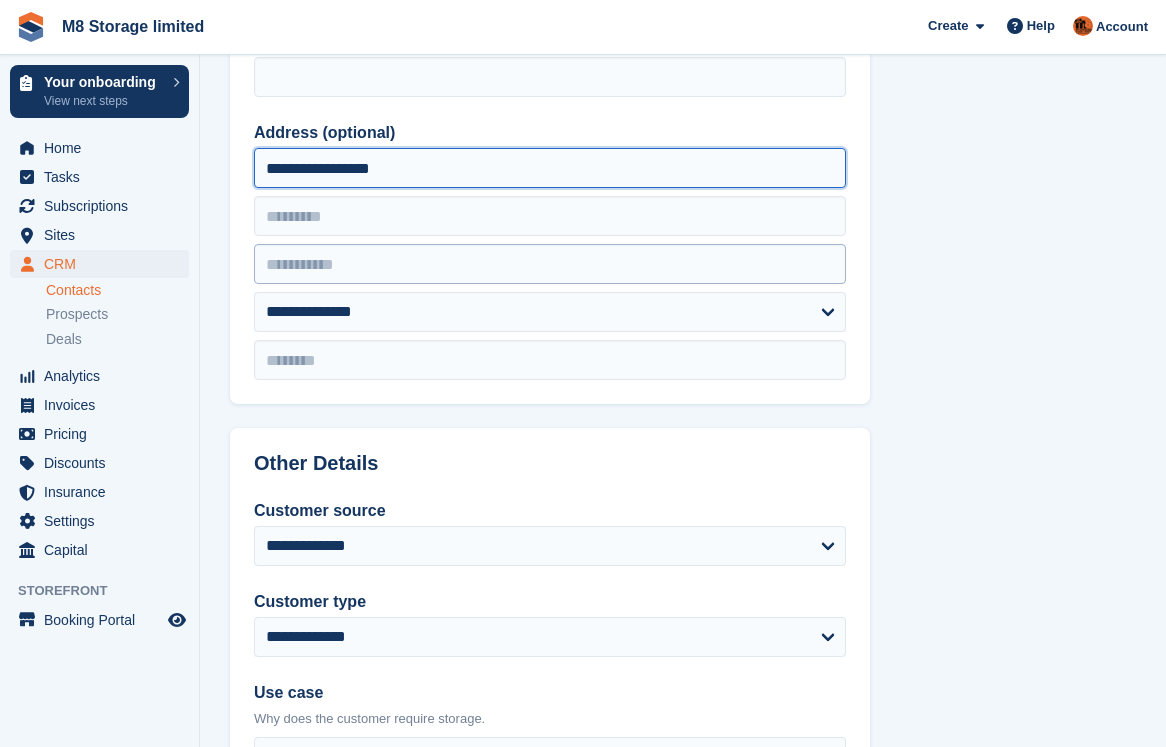 type on "**********" 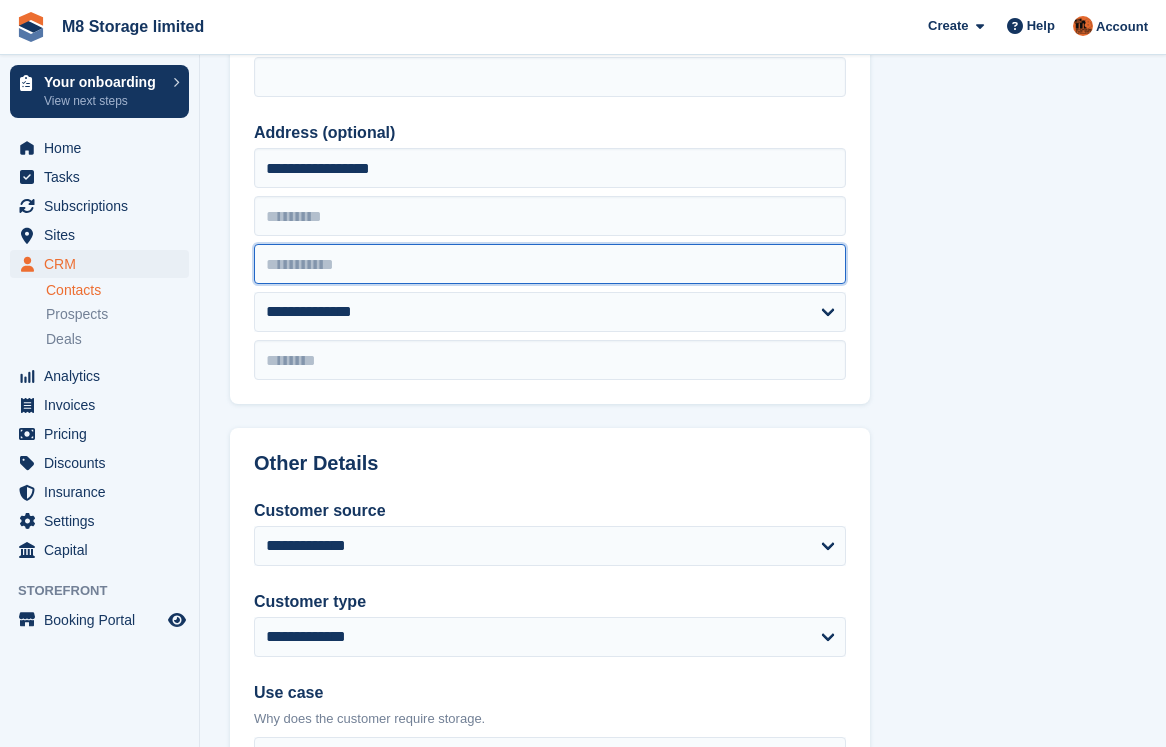 click at bounding box center (550, 264) 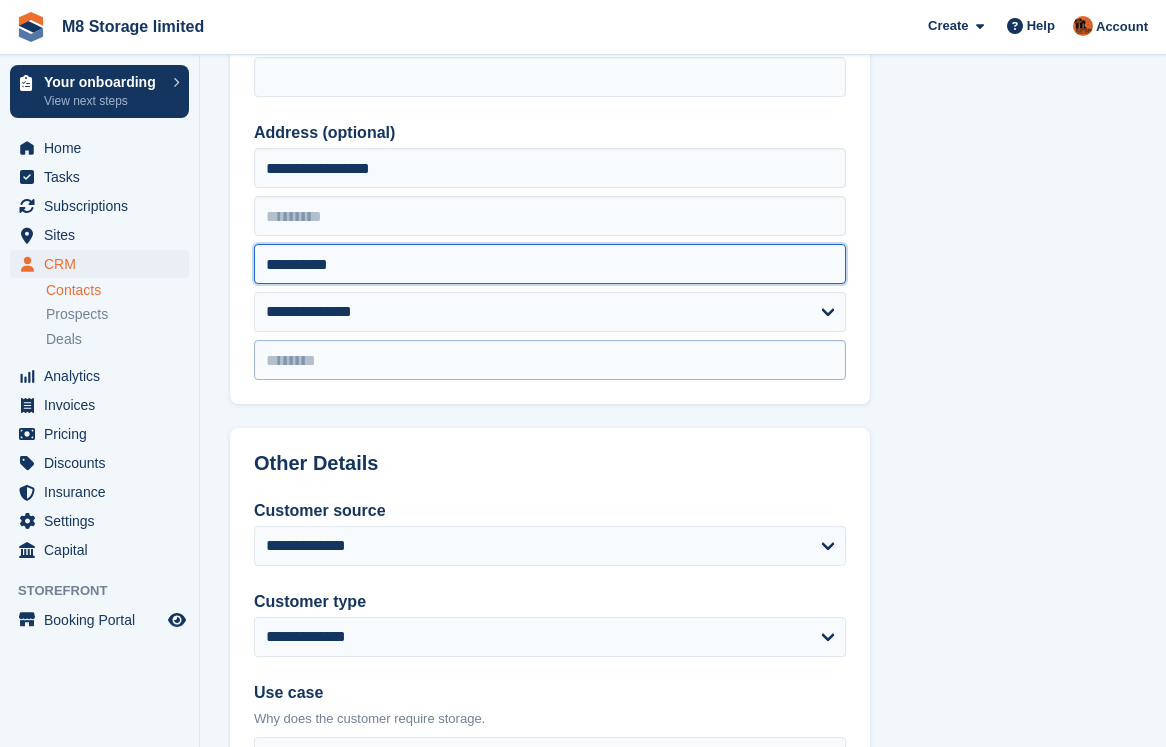 type on "**********" 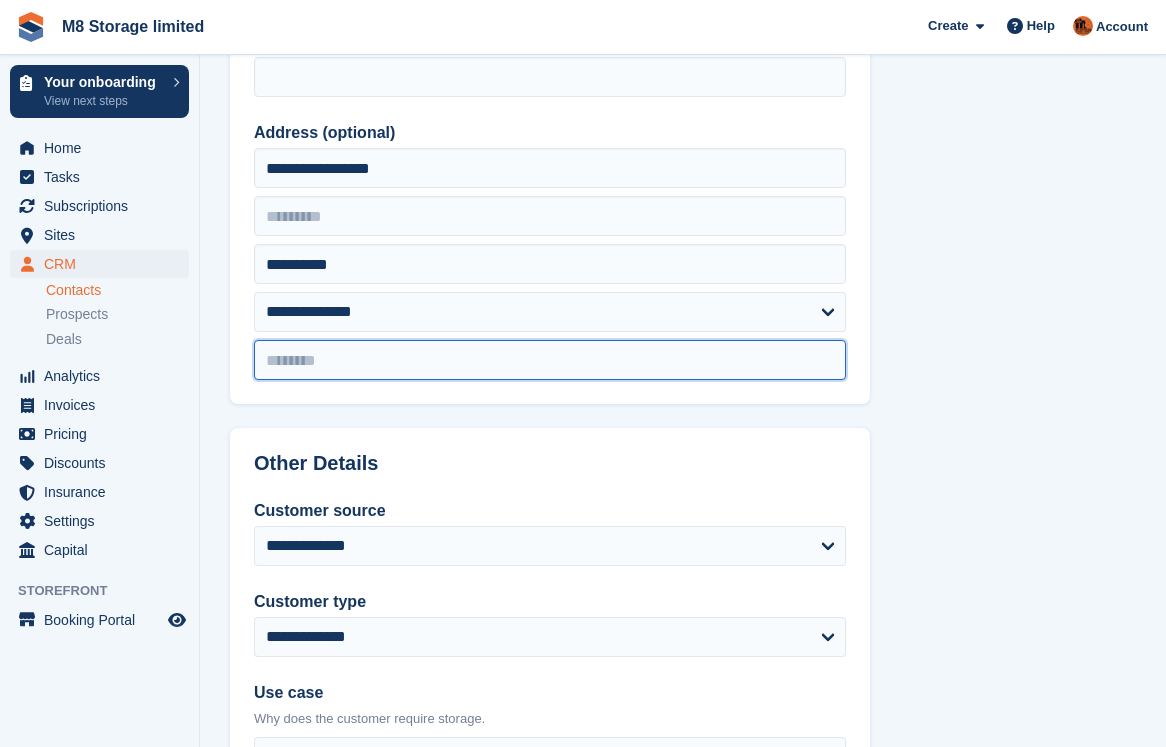 click at bounding box center (550, 360) 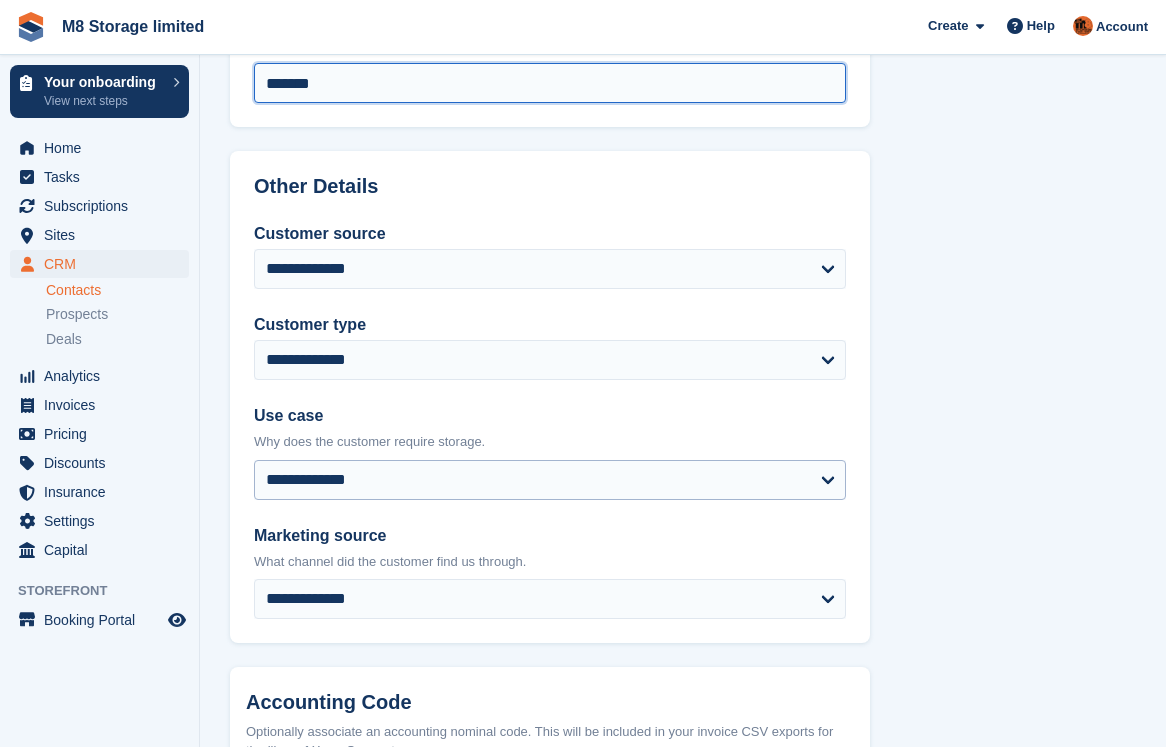 scroll, scrollTop: 800, scrollLeft: 0, axis: vertical 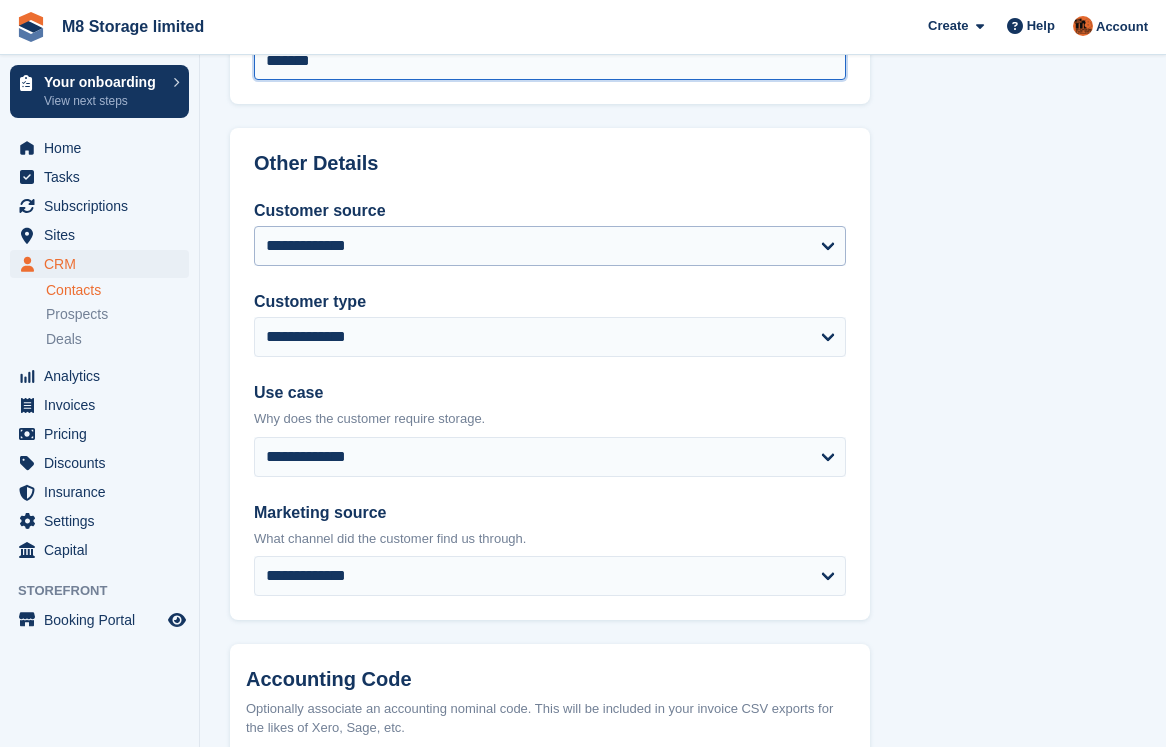 type on "*******" 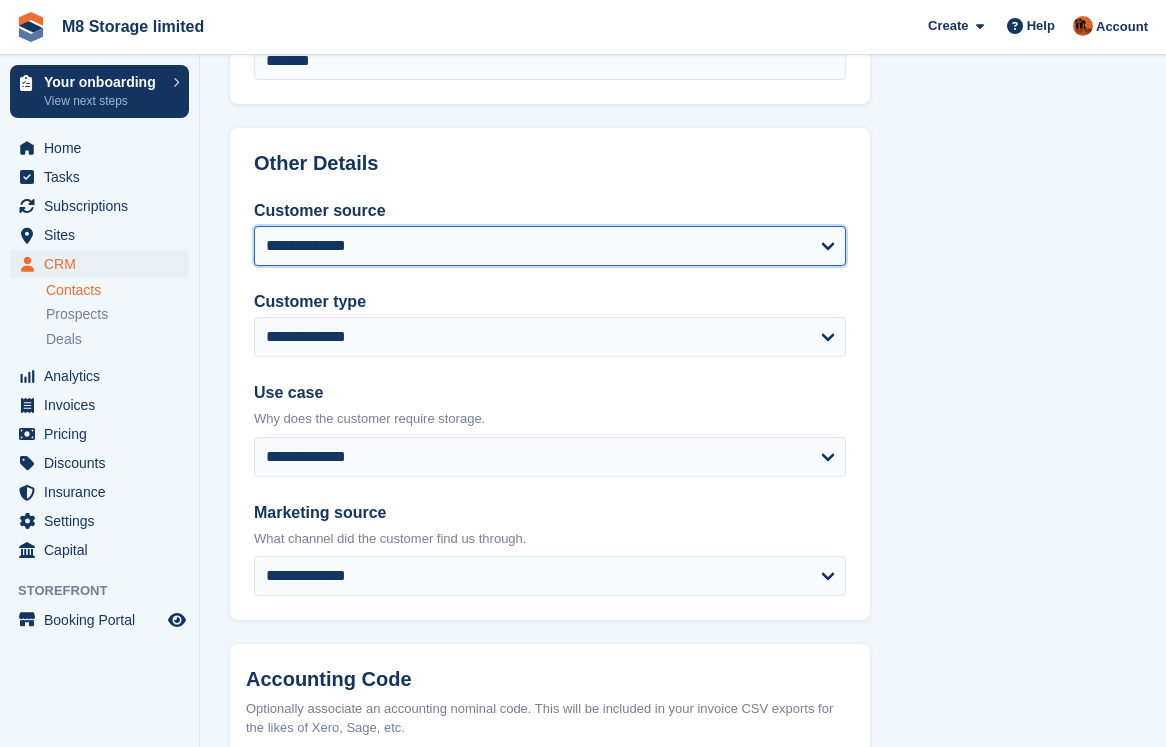 click on "**********" at bounding box center [550, 246] 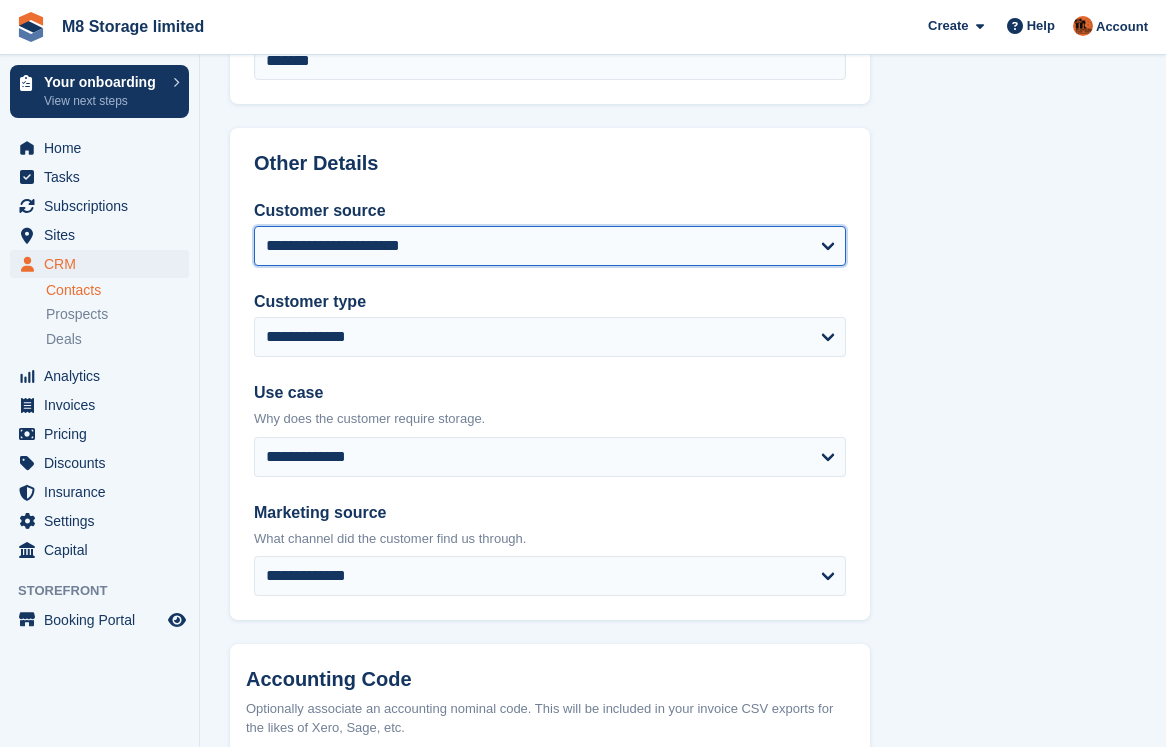 click on "**********" at bounding box center [550, 246] 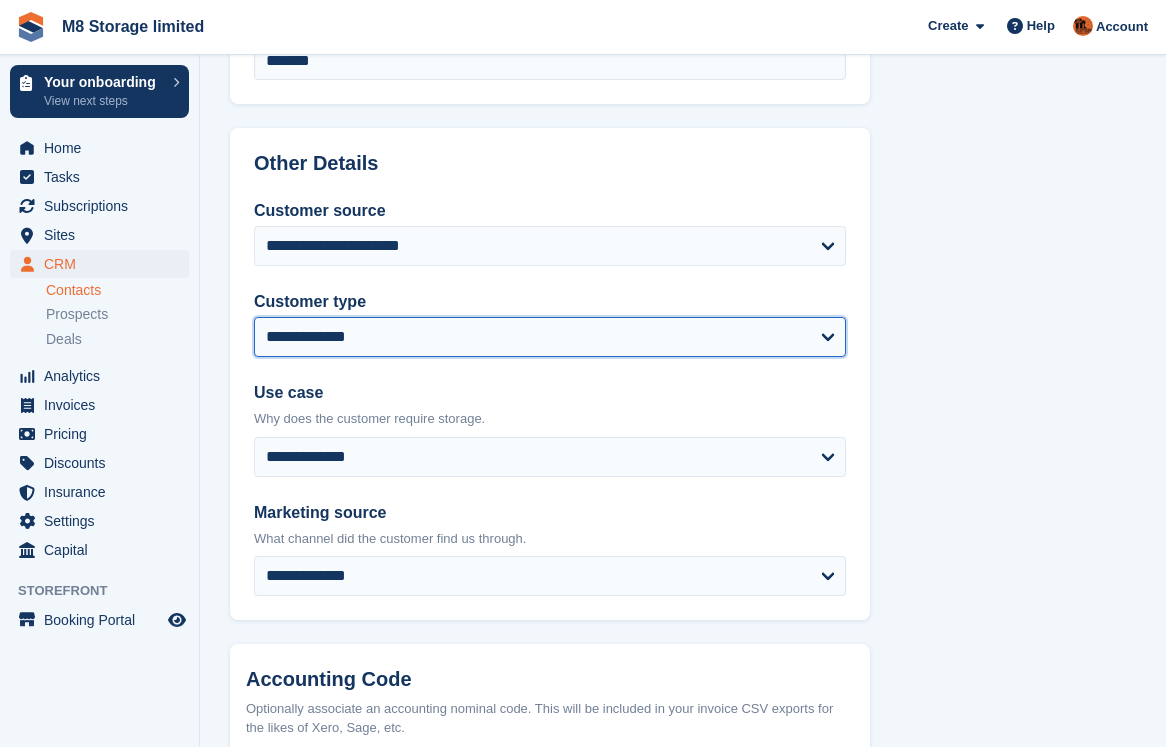 click on "**********" at bounding box center [550, 337] 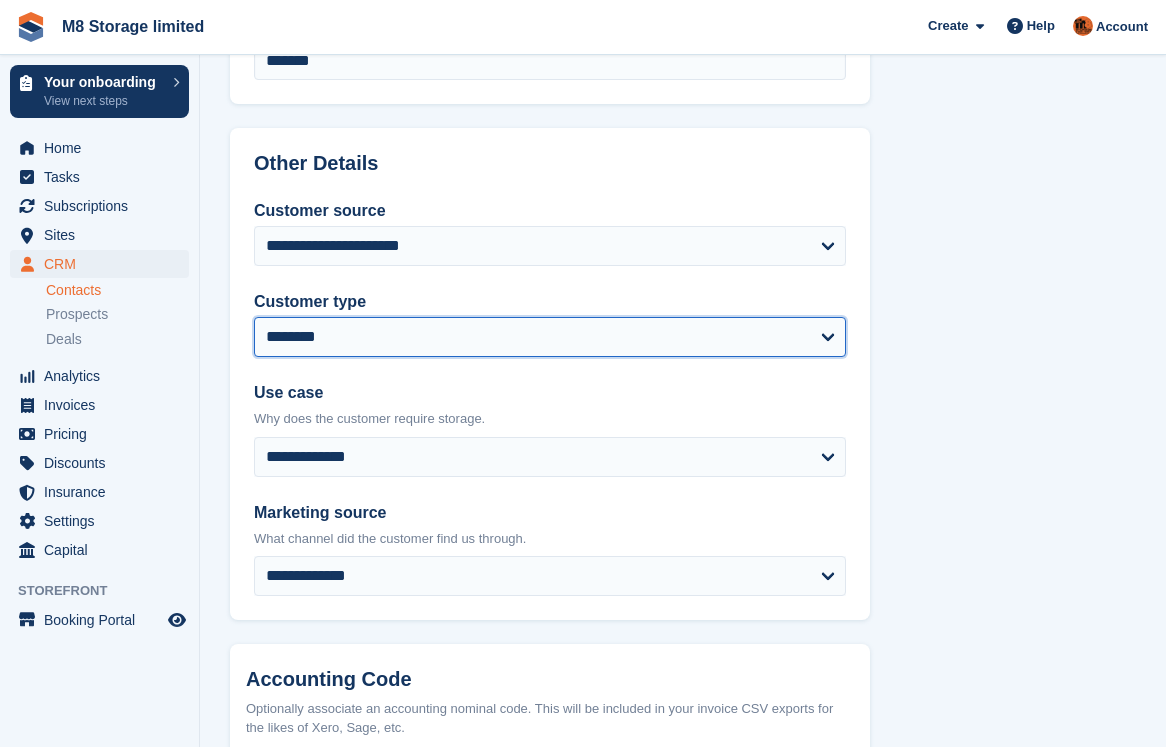 click on "**********" at bounding box center [550, 337] 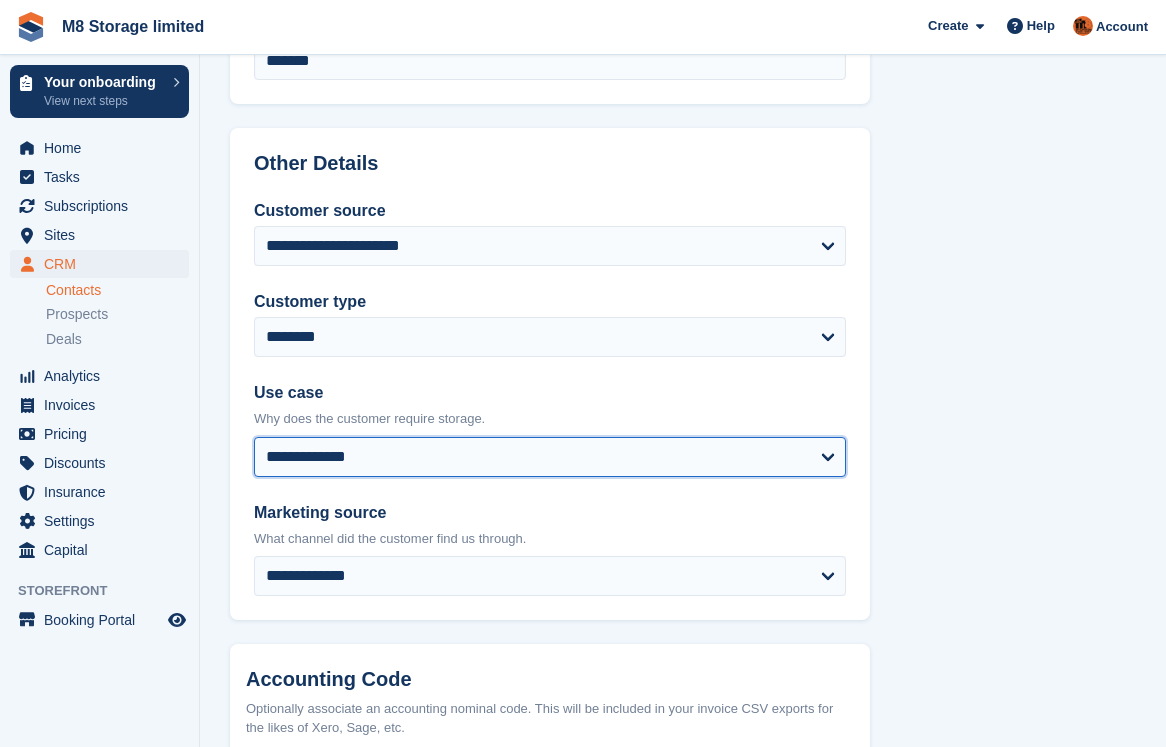 click on "**********" at bounding box center [550, 457] 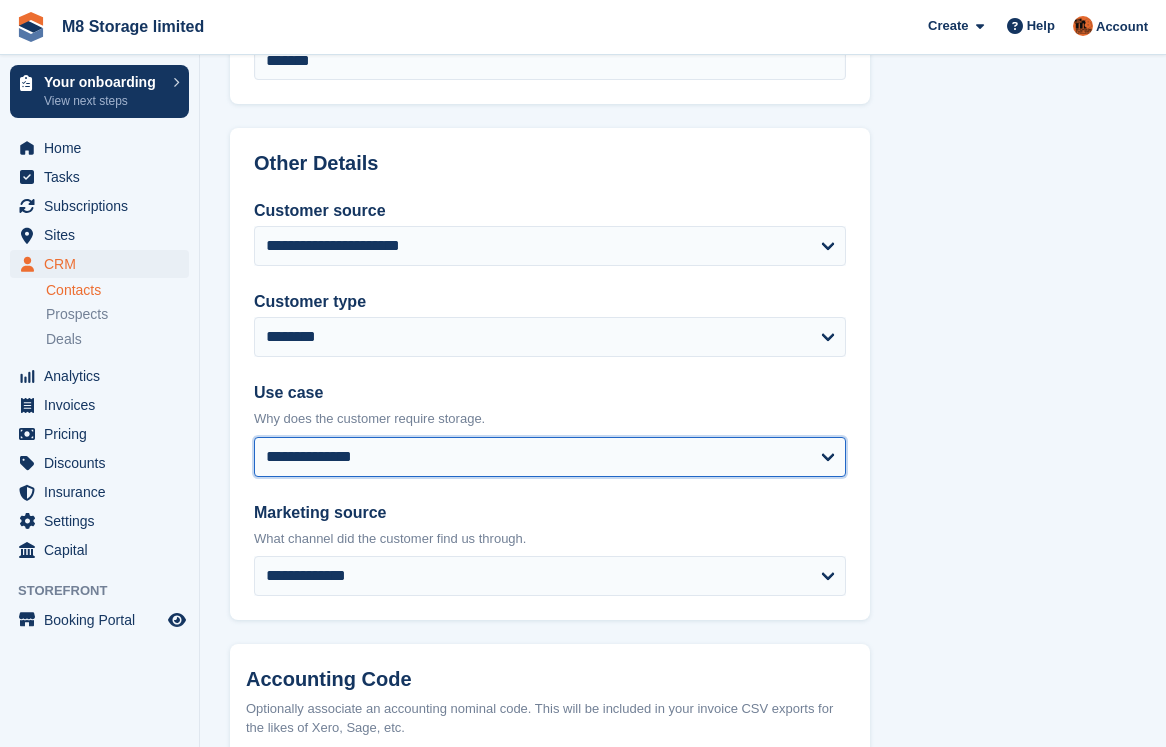 click on "**********" at bounding box center (550, 457) 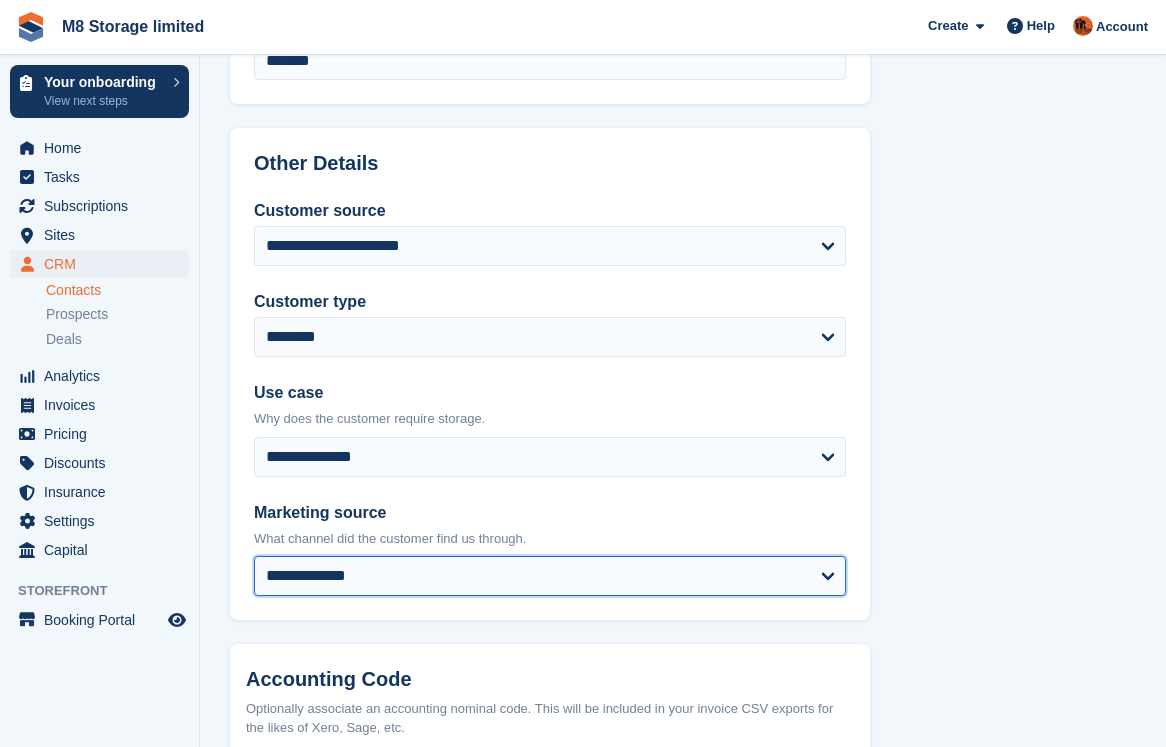 click on "**********" at bounding box center [550, 576] 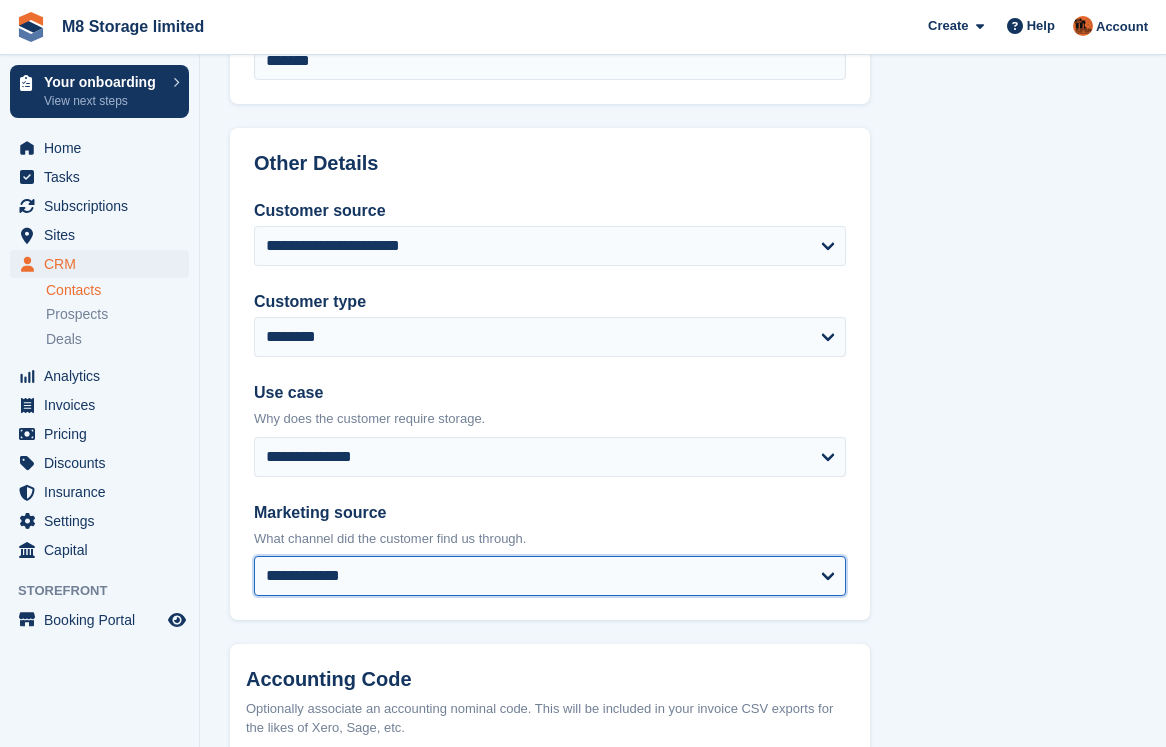 click on "**********" at bounding box center [550, 576] 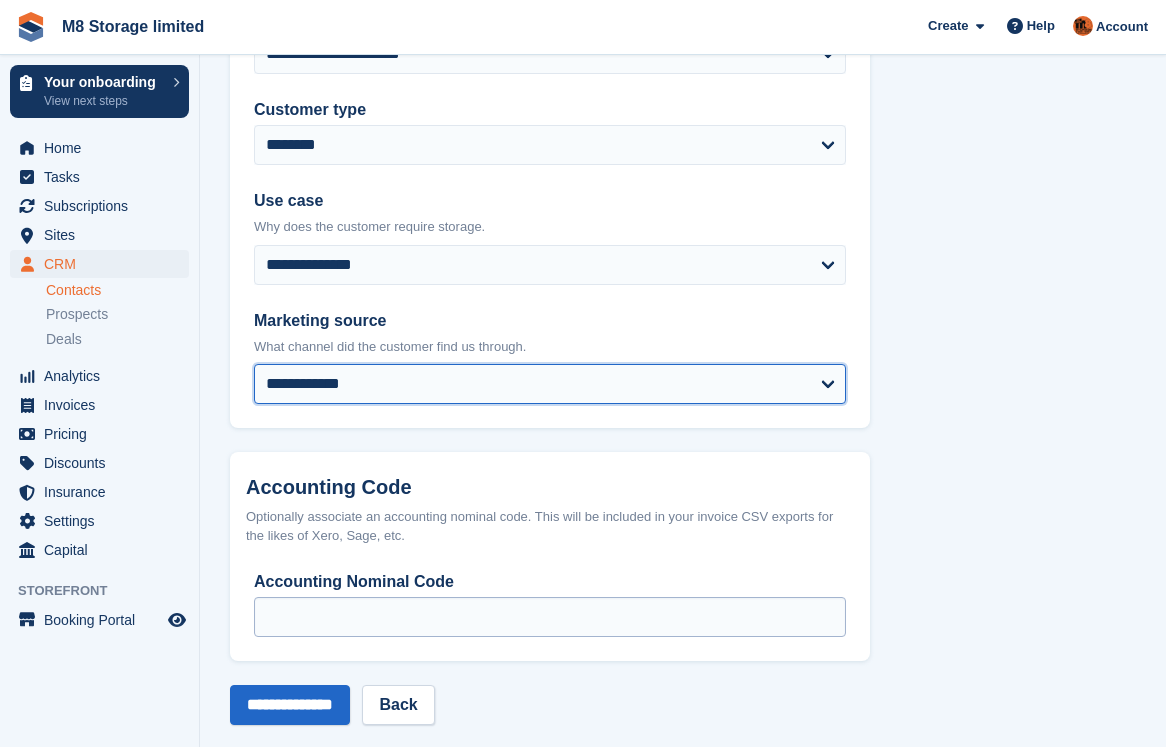 scroll, scrollTop: 1016, scrollLeft: 0, axis: vertical 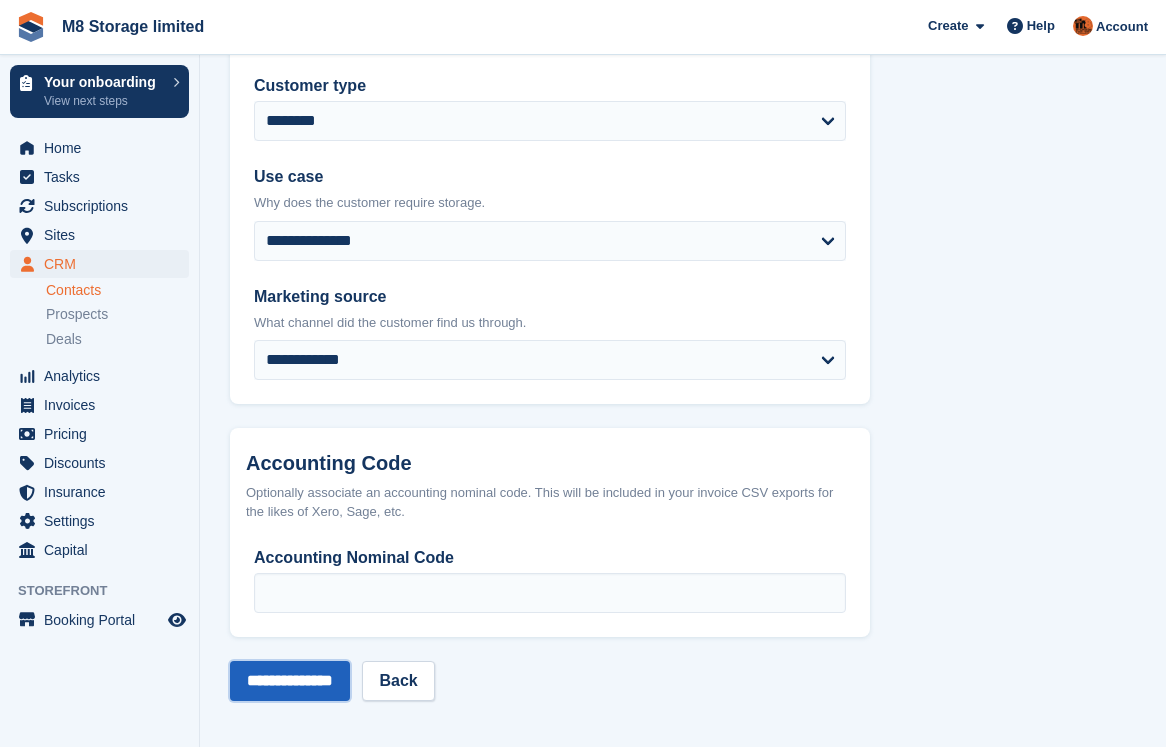 click on "**********" at bounding box center [290, 681] 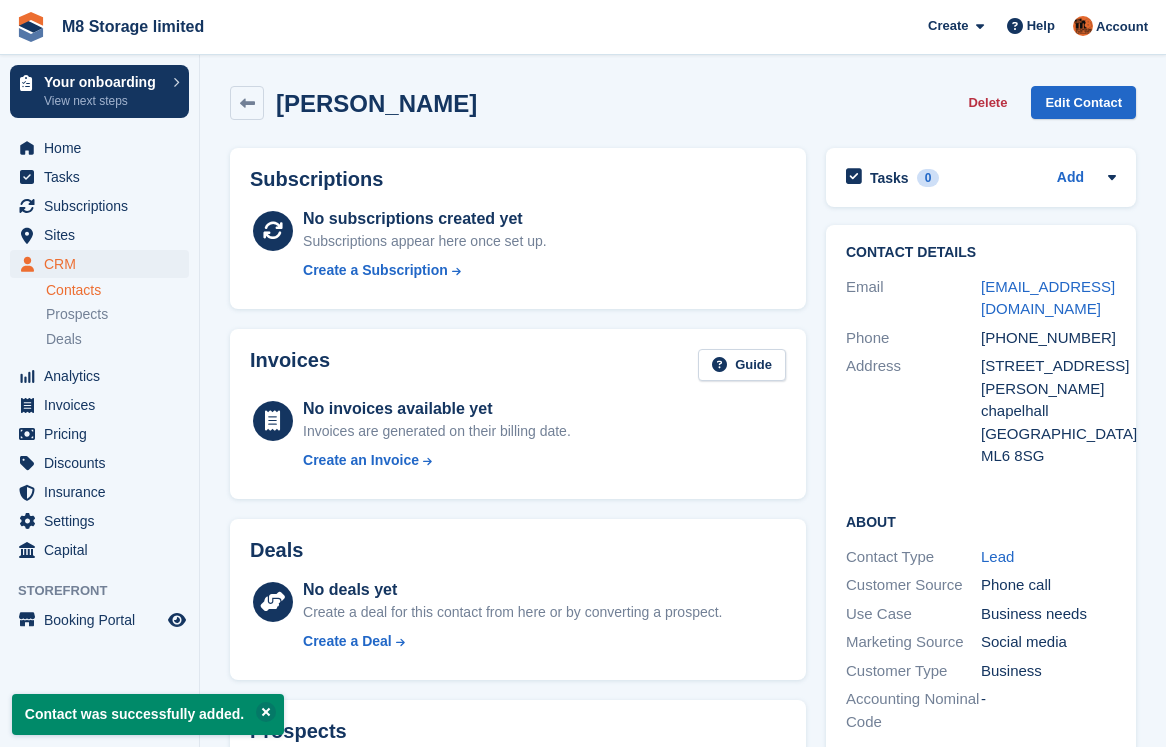 scroll, scrollTop: 0, scrollLeft: 0, axis: both 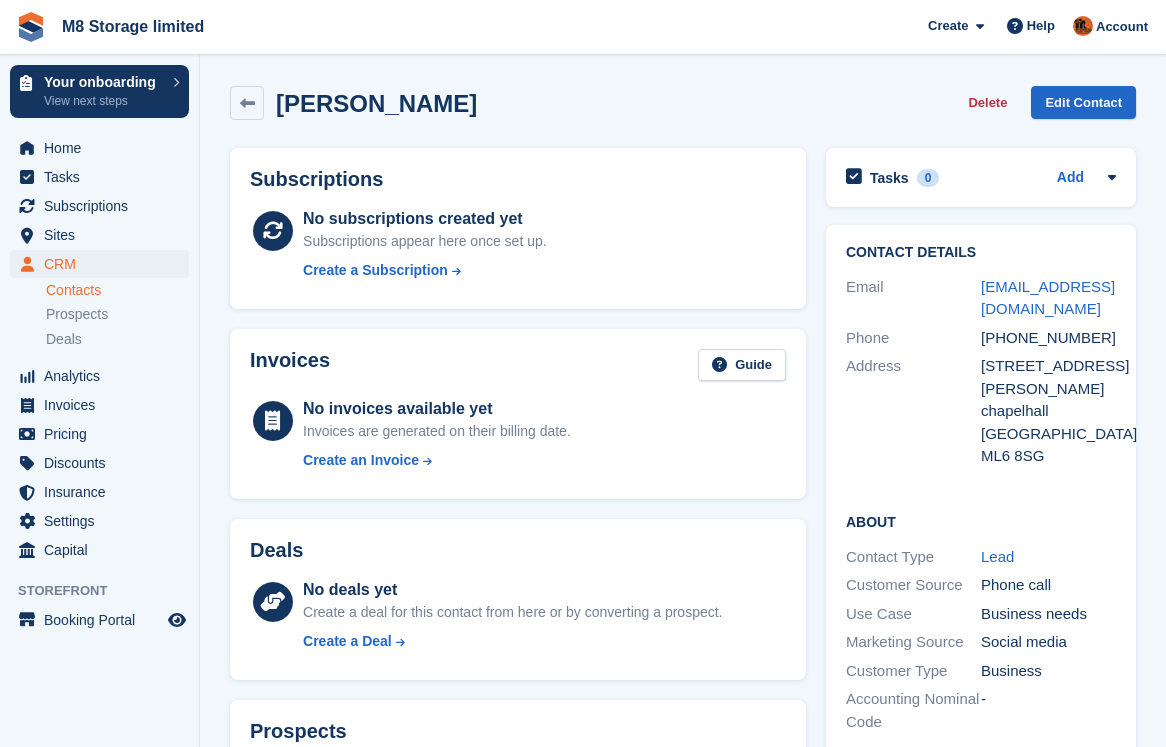 click on "Contacts" at bounding box center [117, 290] 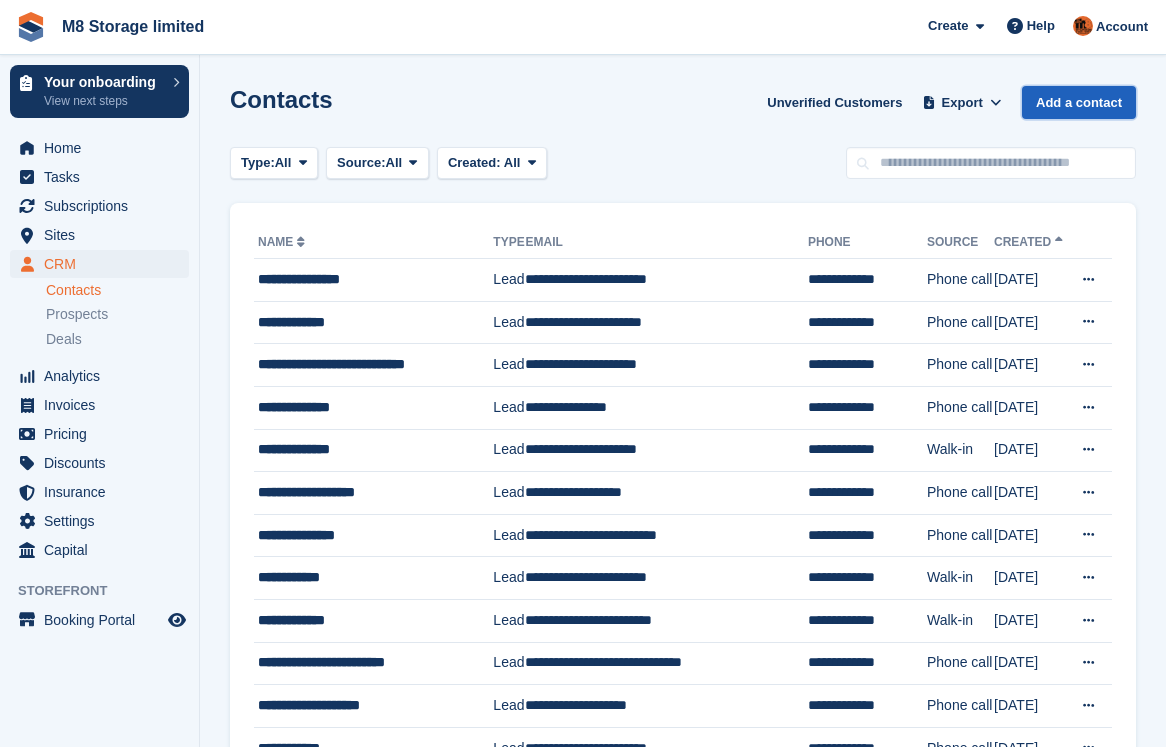 click on "Add a contact" at bounding box center (1079, 102) 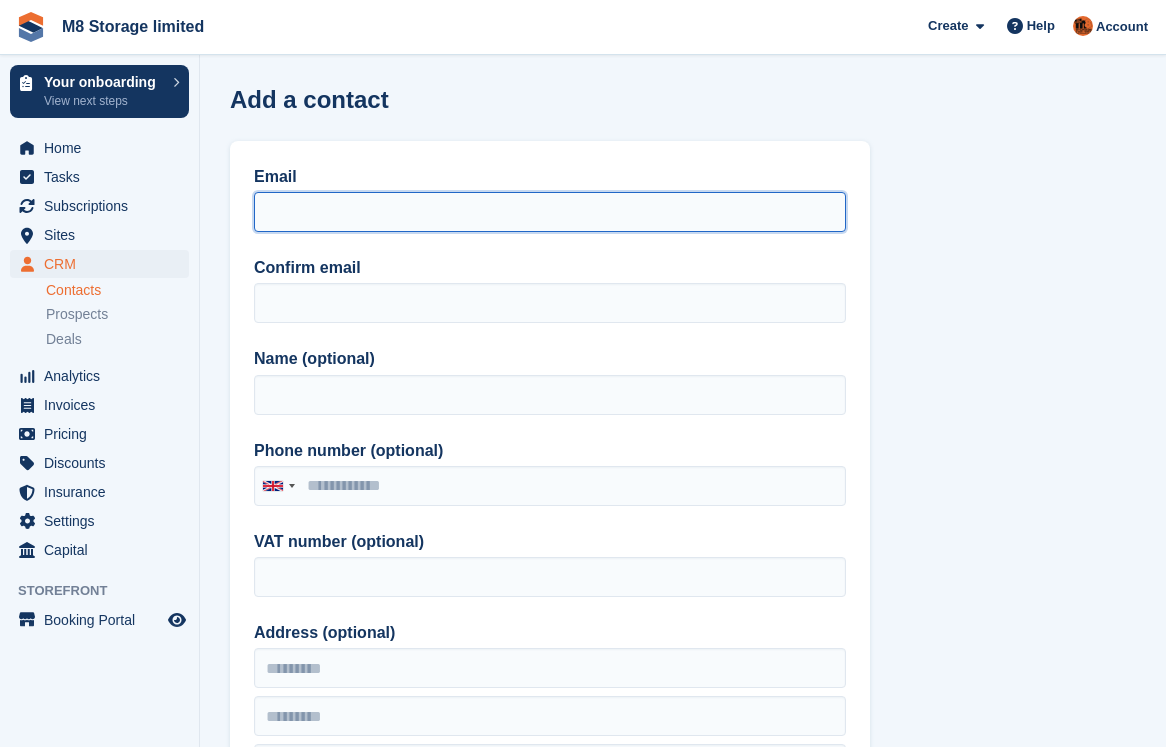 click on "Email" at bounding box center (550, 212) 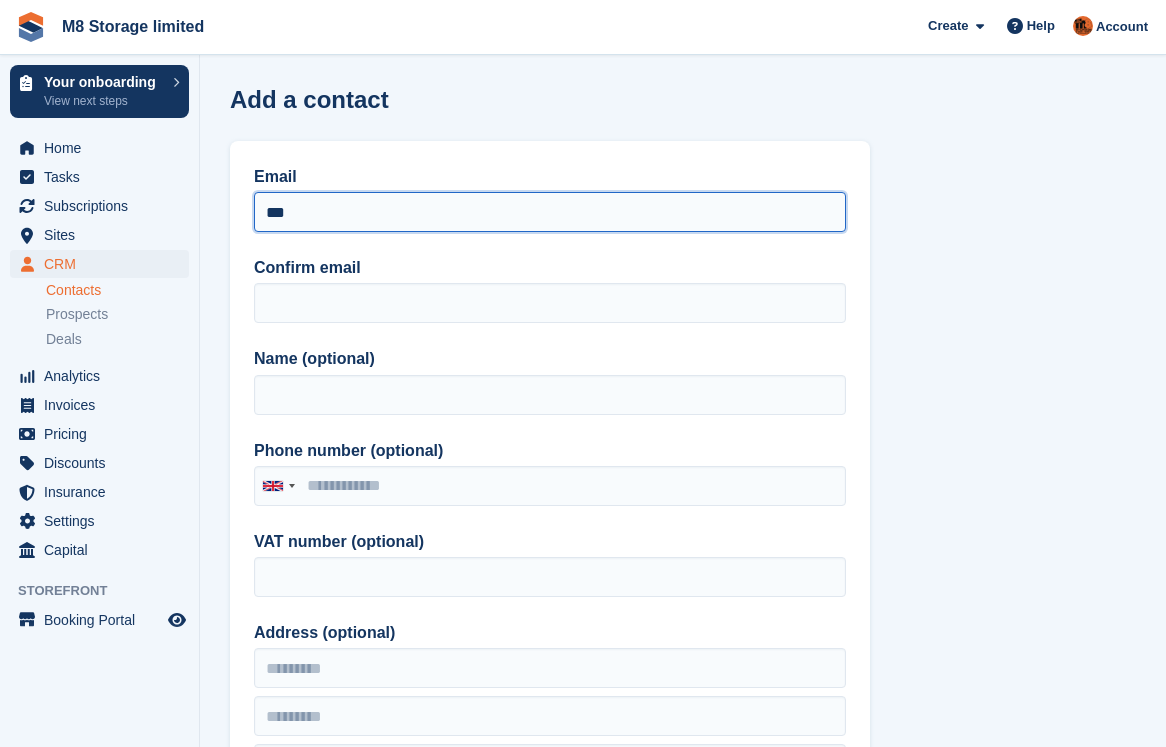 type on "*" 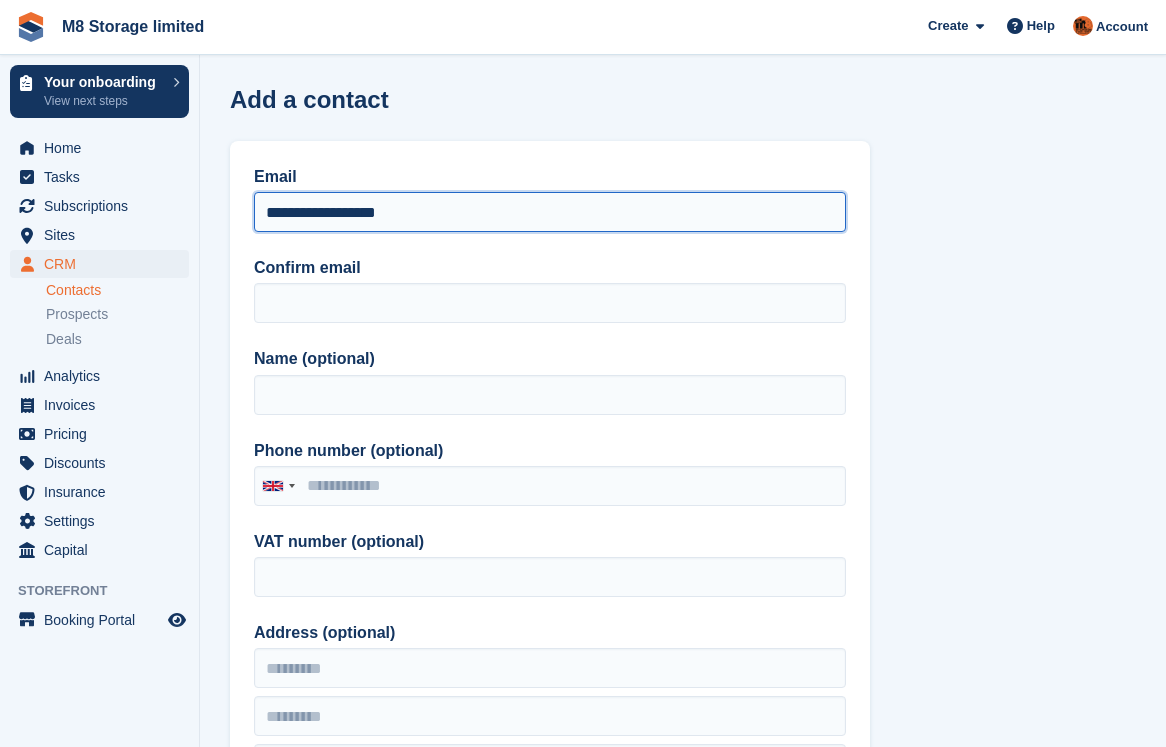 drag, startPoint x: 416, startPoint y: 219, endPoint x: 225, endPoint y: 223, distance: 191.04189 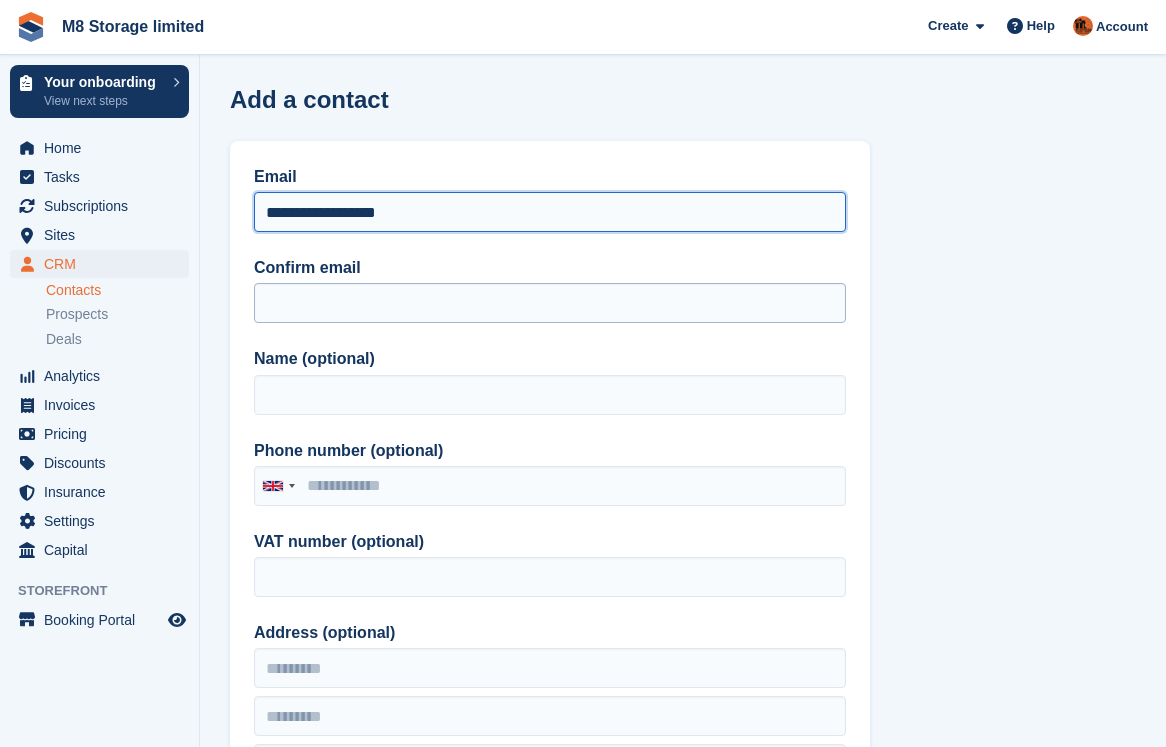 type on "**********" 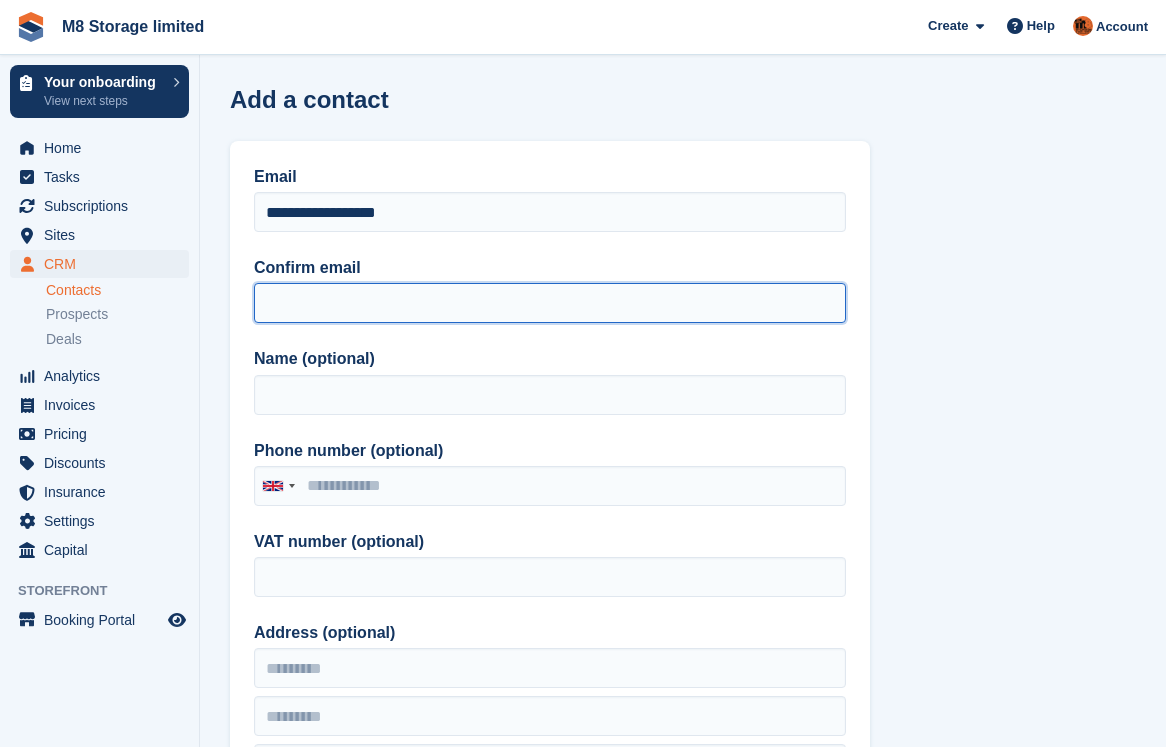 paste on "**********" 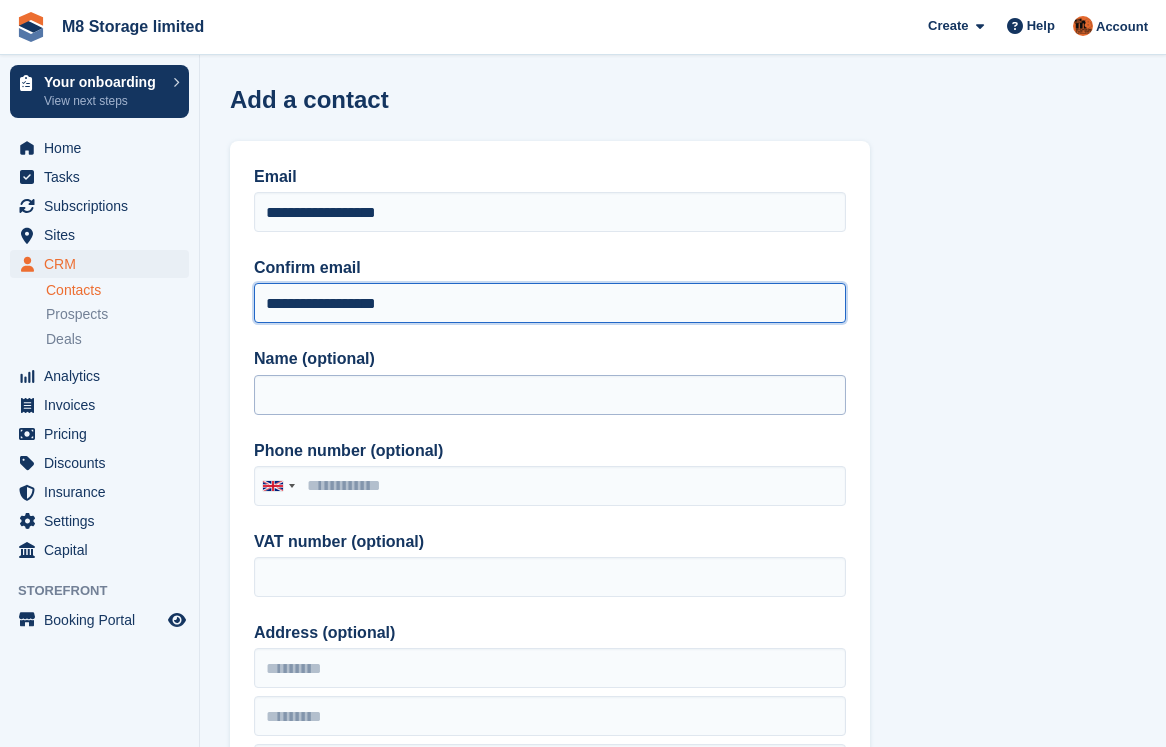 type on "**********" 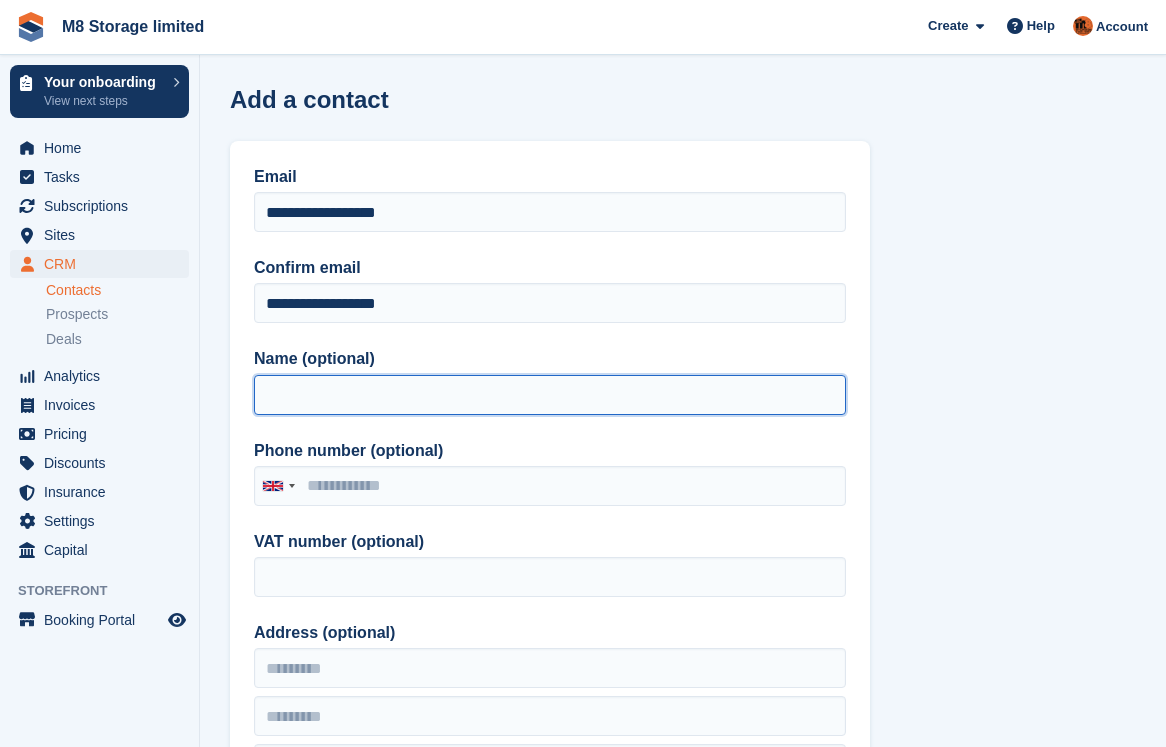 click on "Name (optional)" at bounding box center [550, 395] 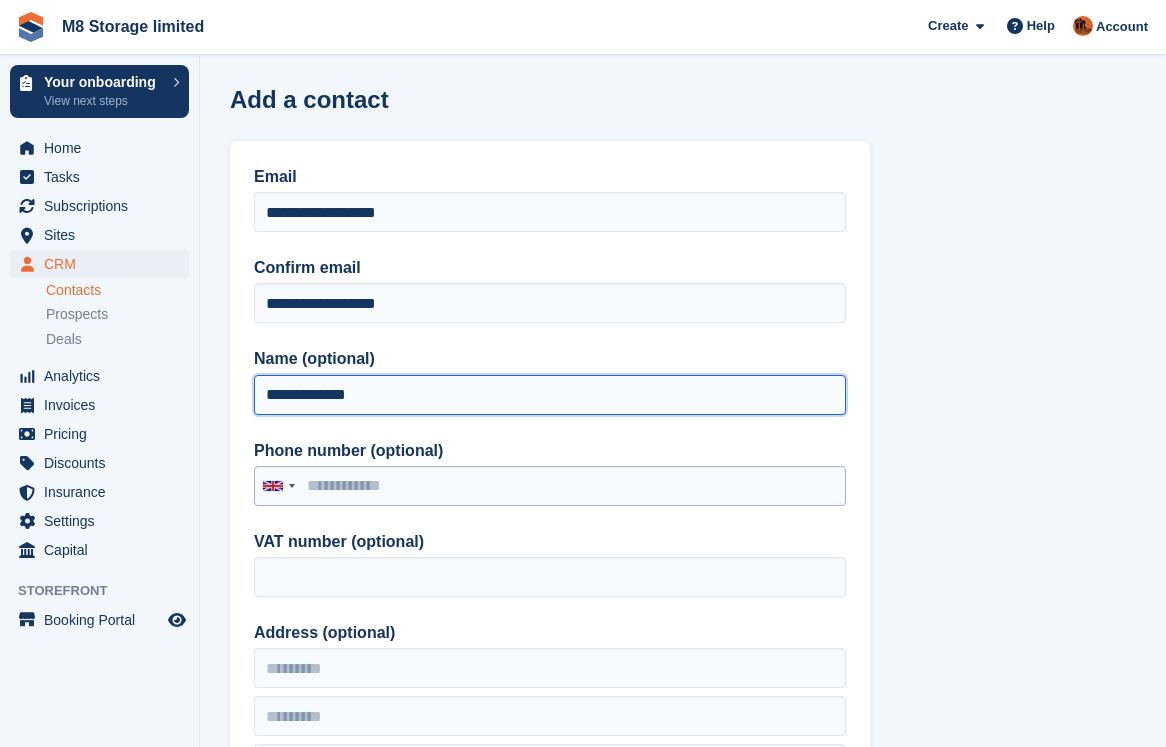 type on "**********" 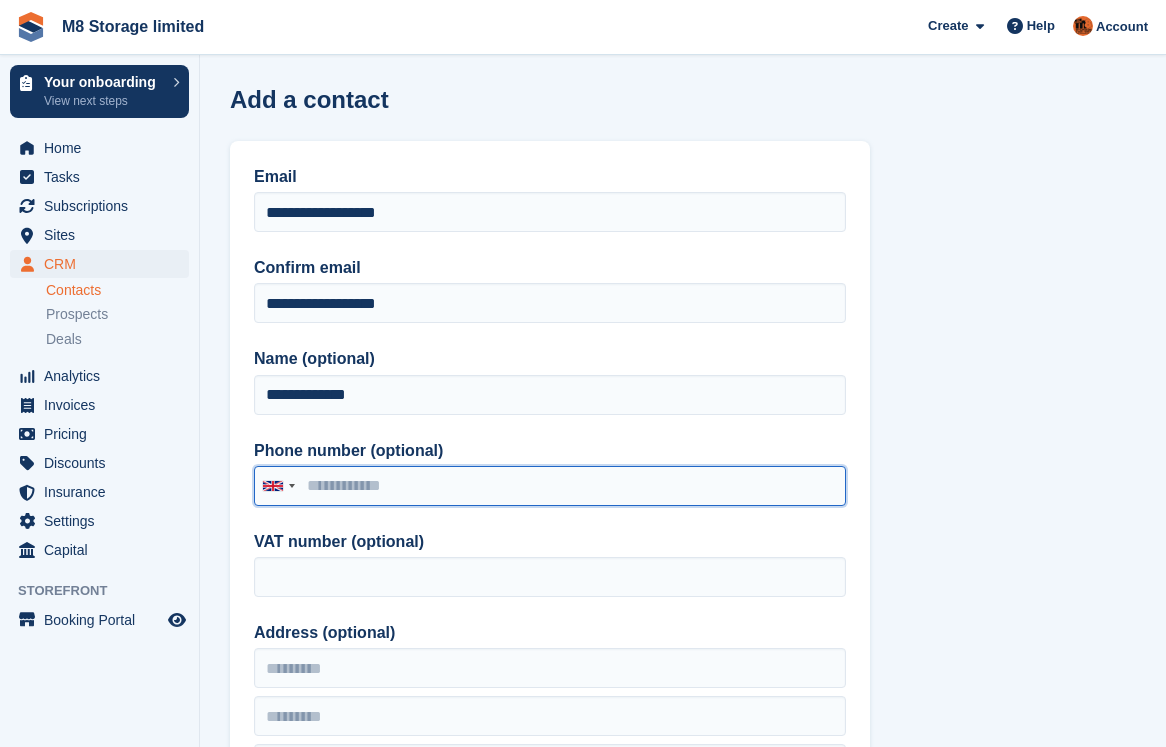 click on "Phone number (optional)" at bounding box center (550, 486) 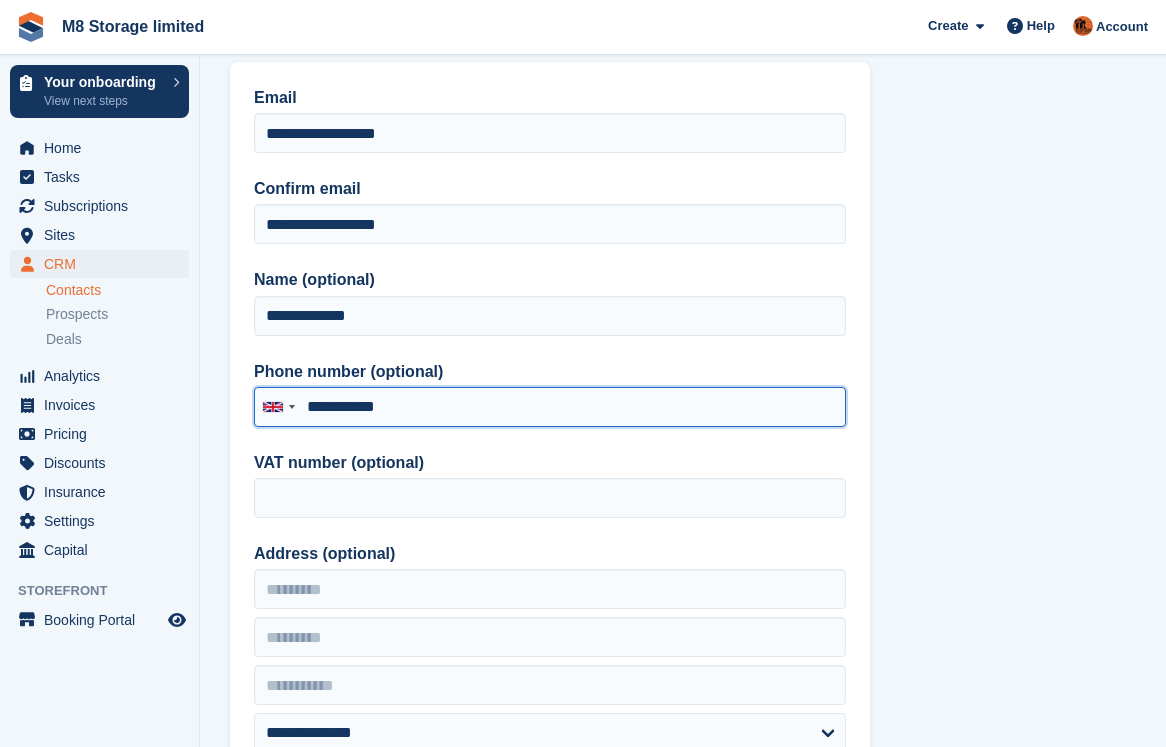 scroll, scrollTop: 200, scrollLeft: 0, axis: vertical 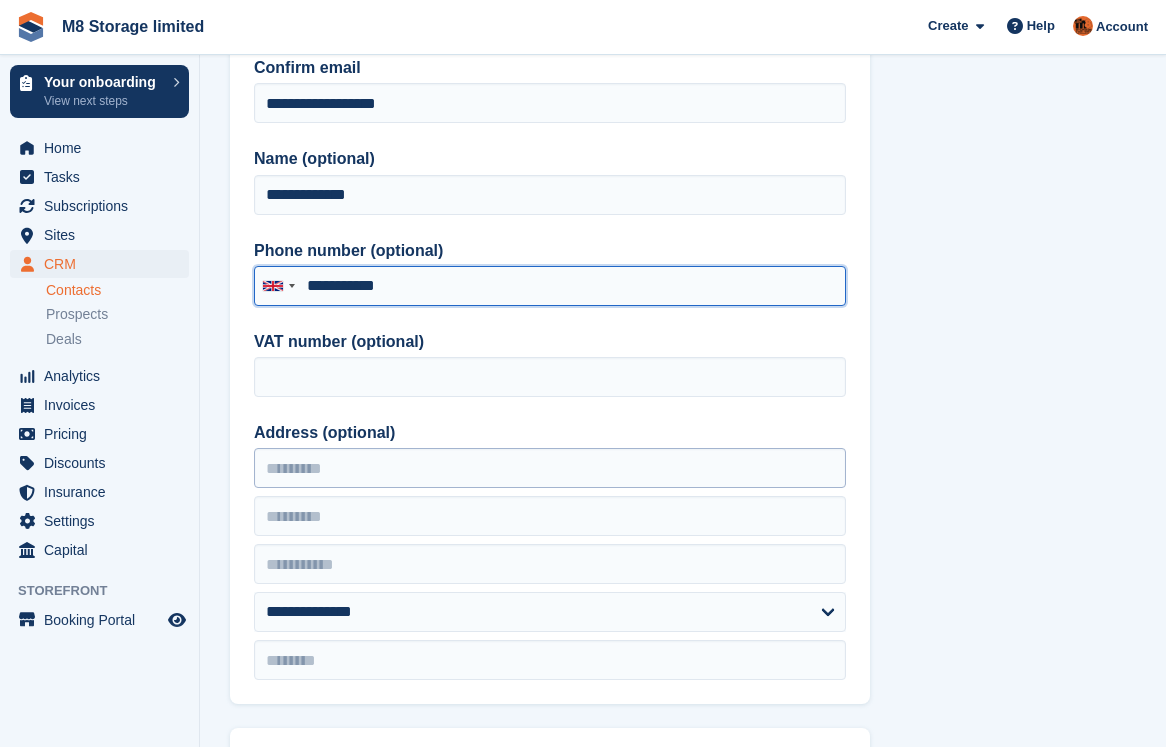 type on "**********" 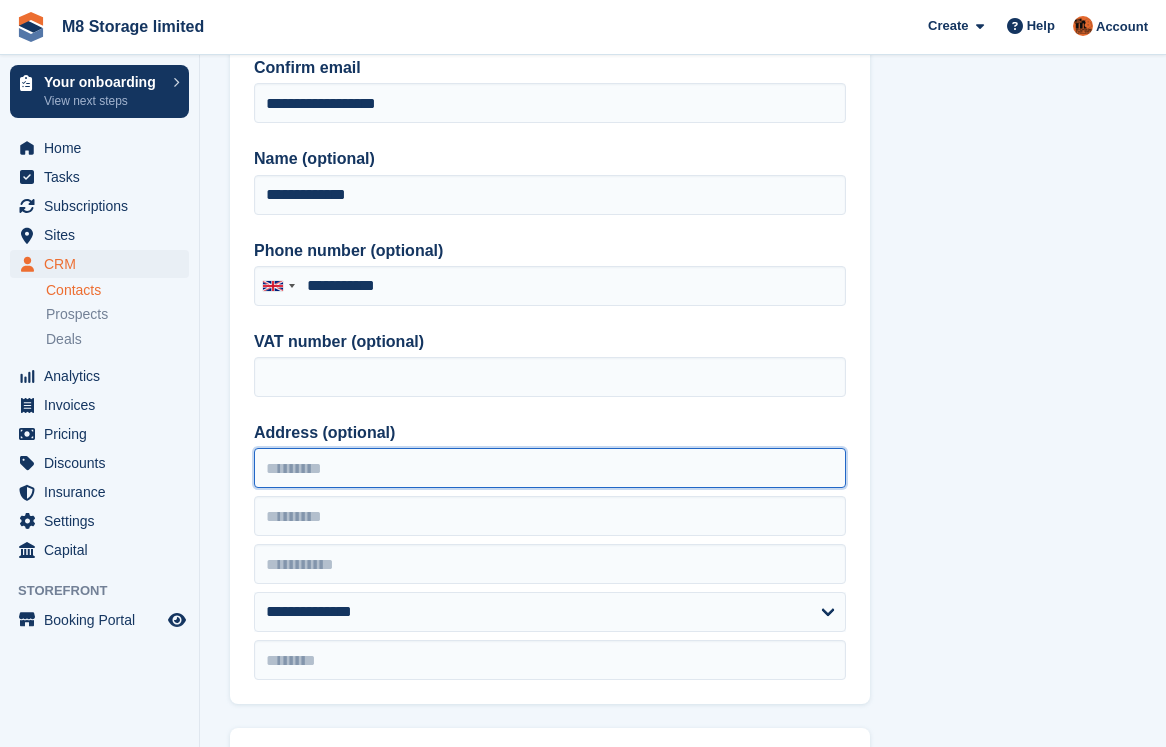 click on "Address (optional)" at bounding box center (550, 468) 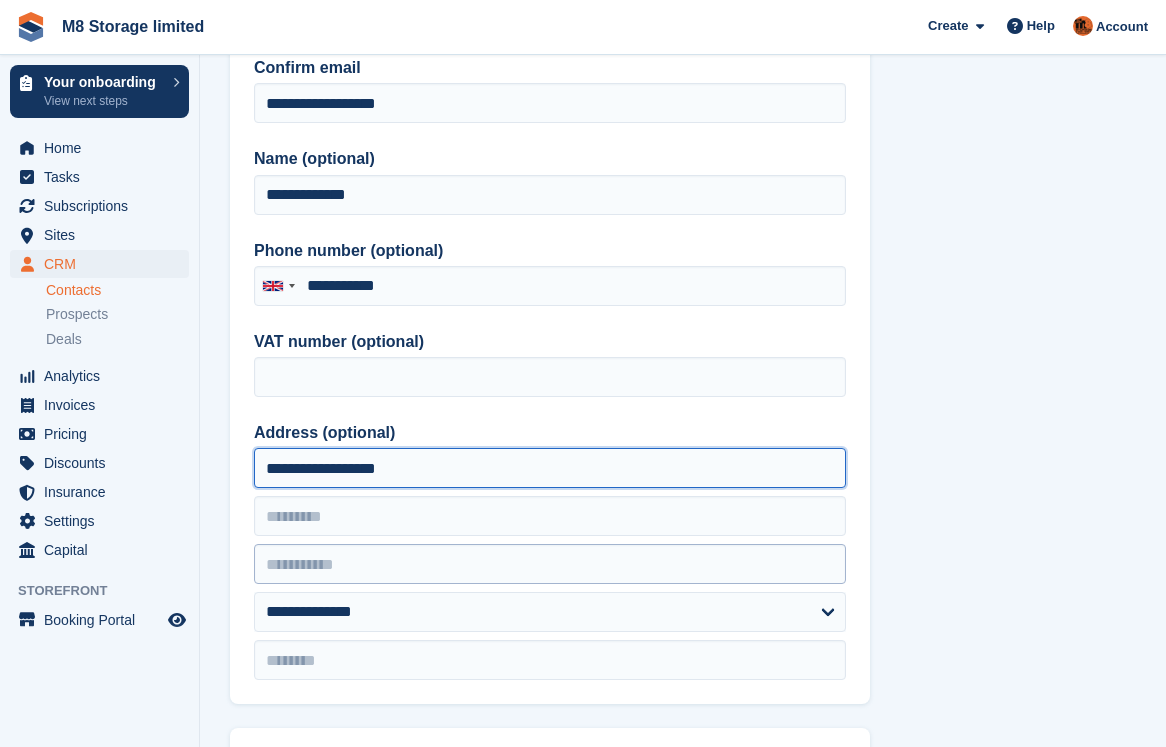 type on "**********" 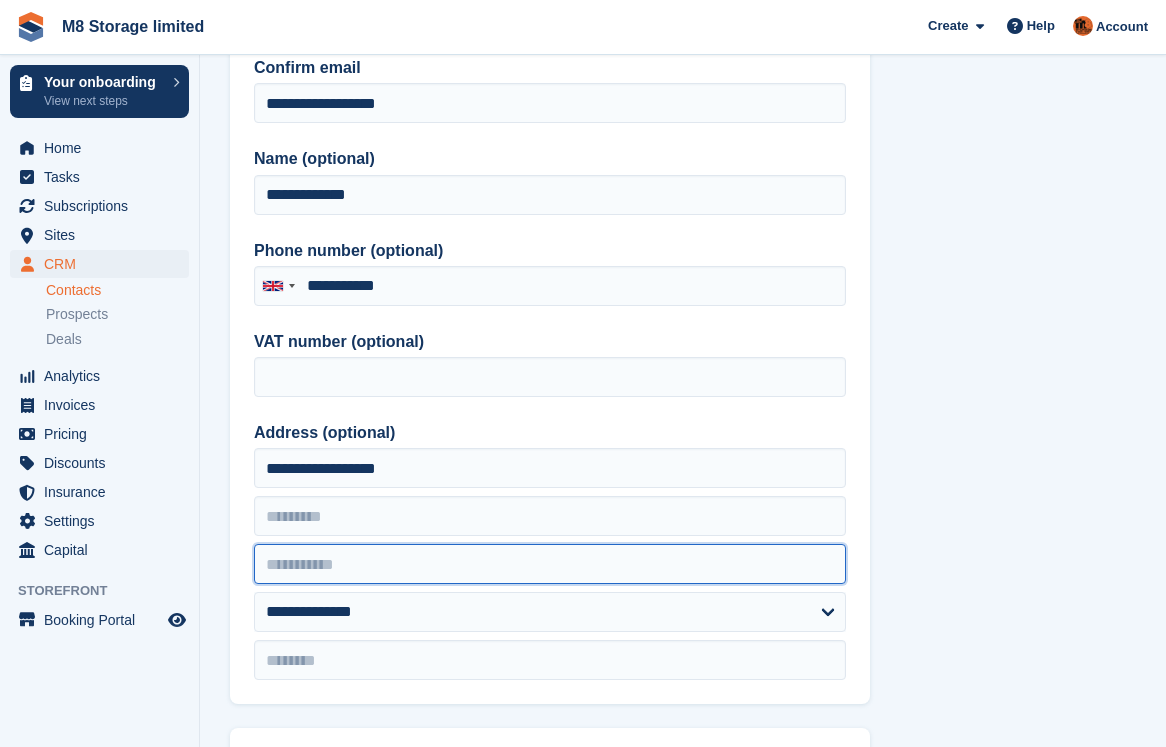 click at bounding box center [550, 564] 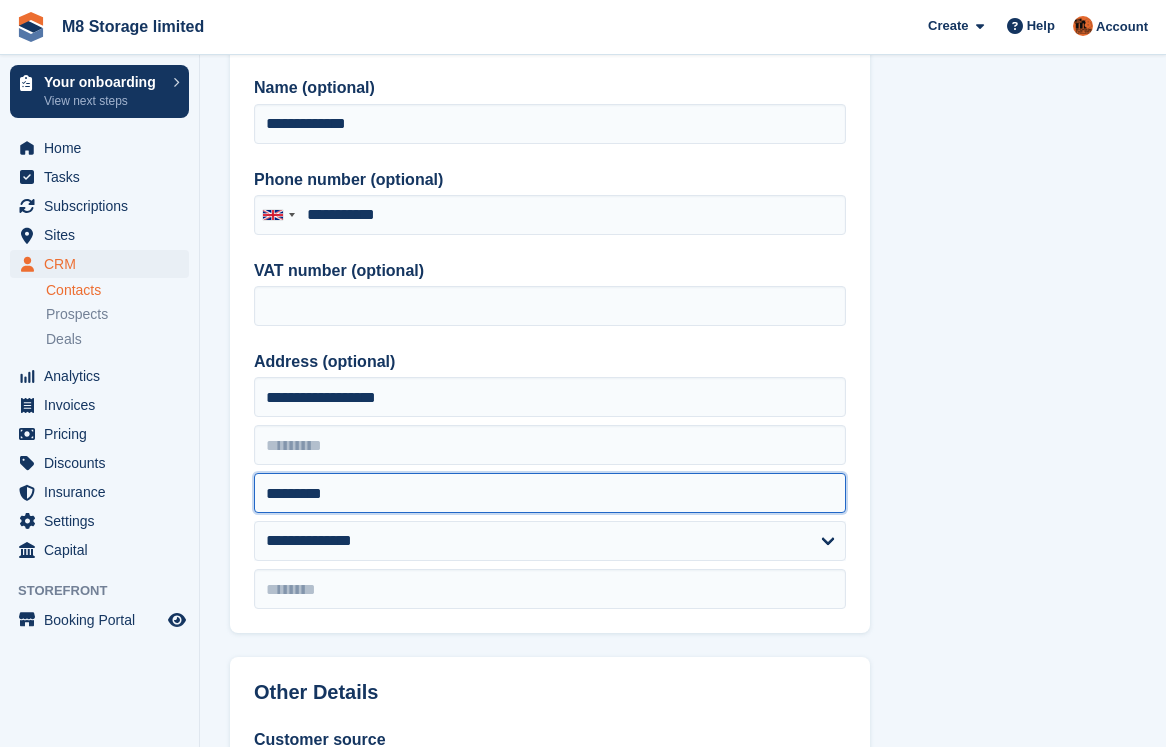 scroll, scrollTop: 300, scrollLeft: 0, axis: vertical 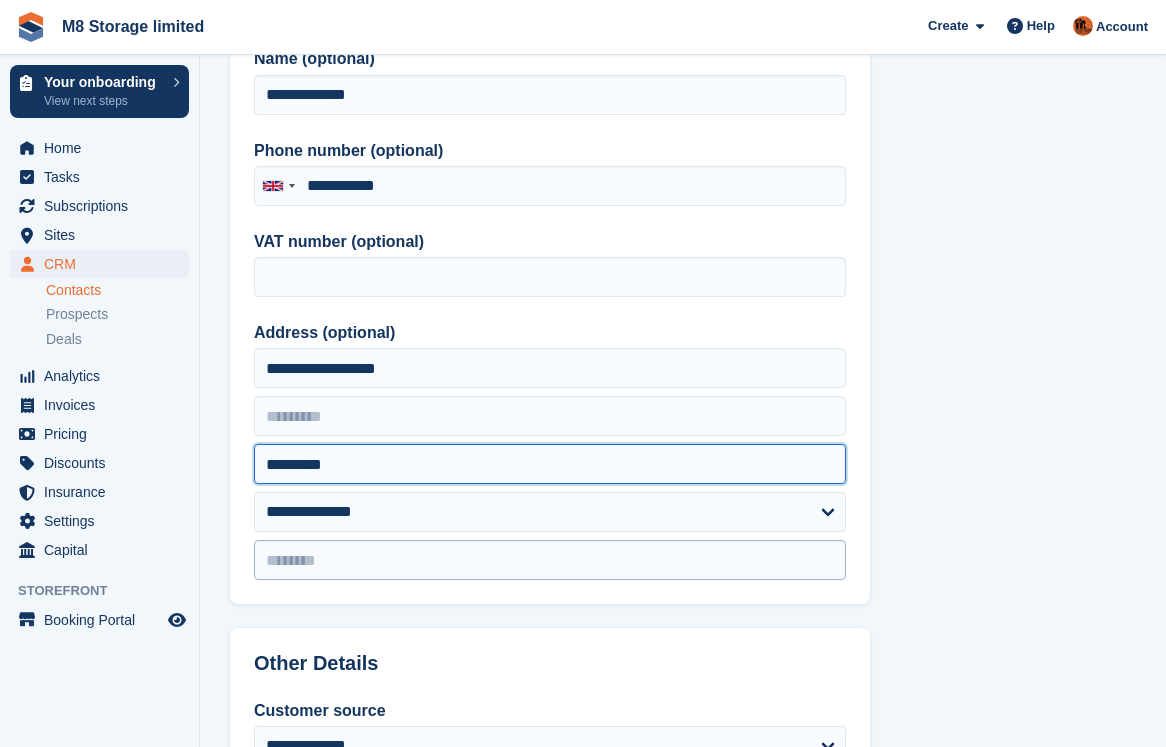 type on "*********" 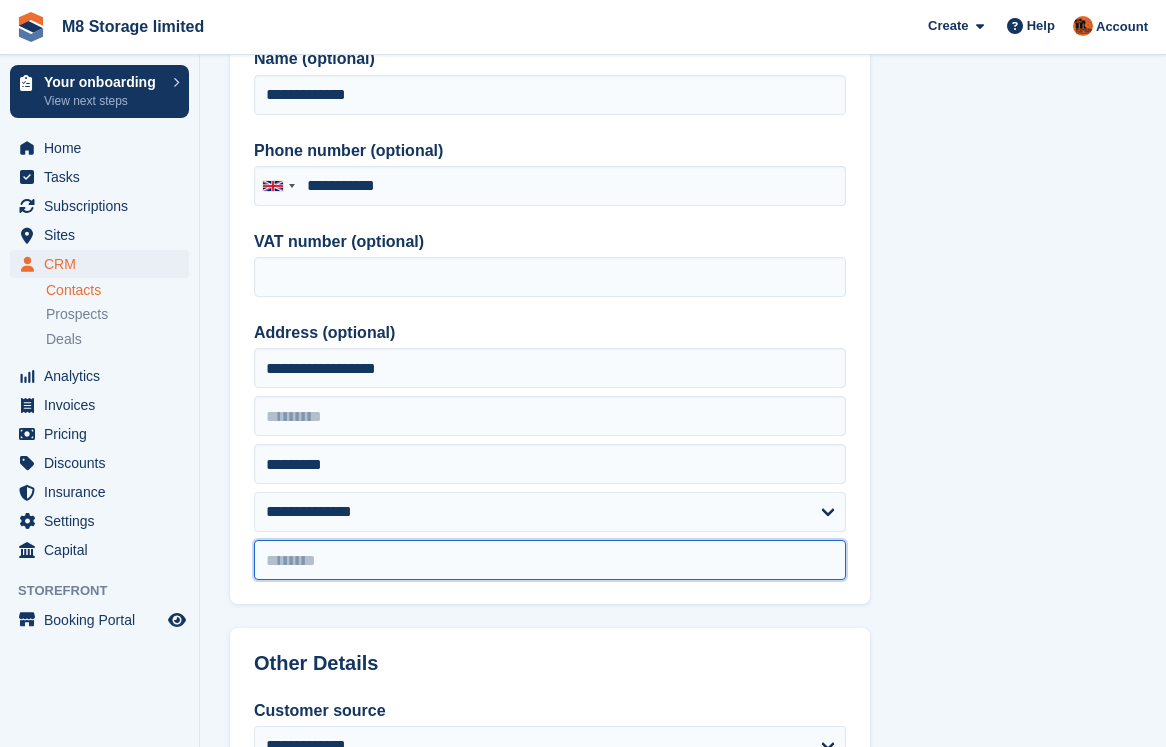 click at bounding box center (550, 560) 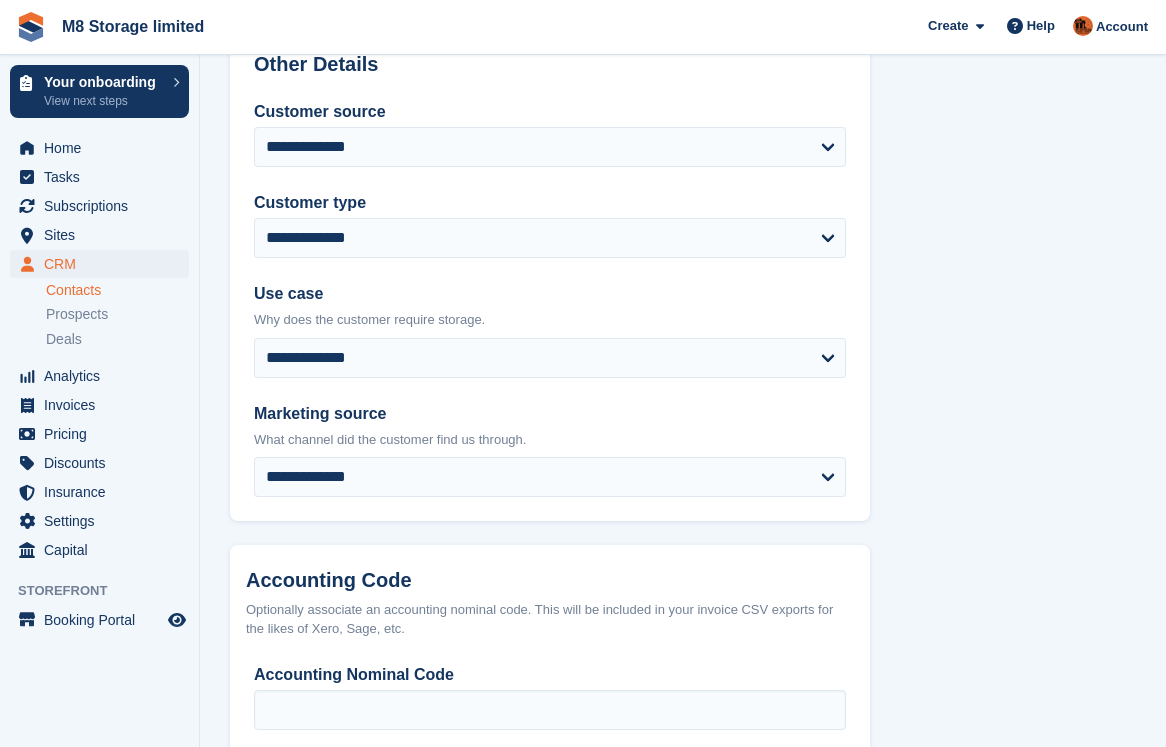 scroll, scrollTop: 900, scrollLeft: 0, axis: vertical 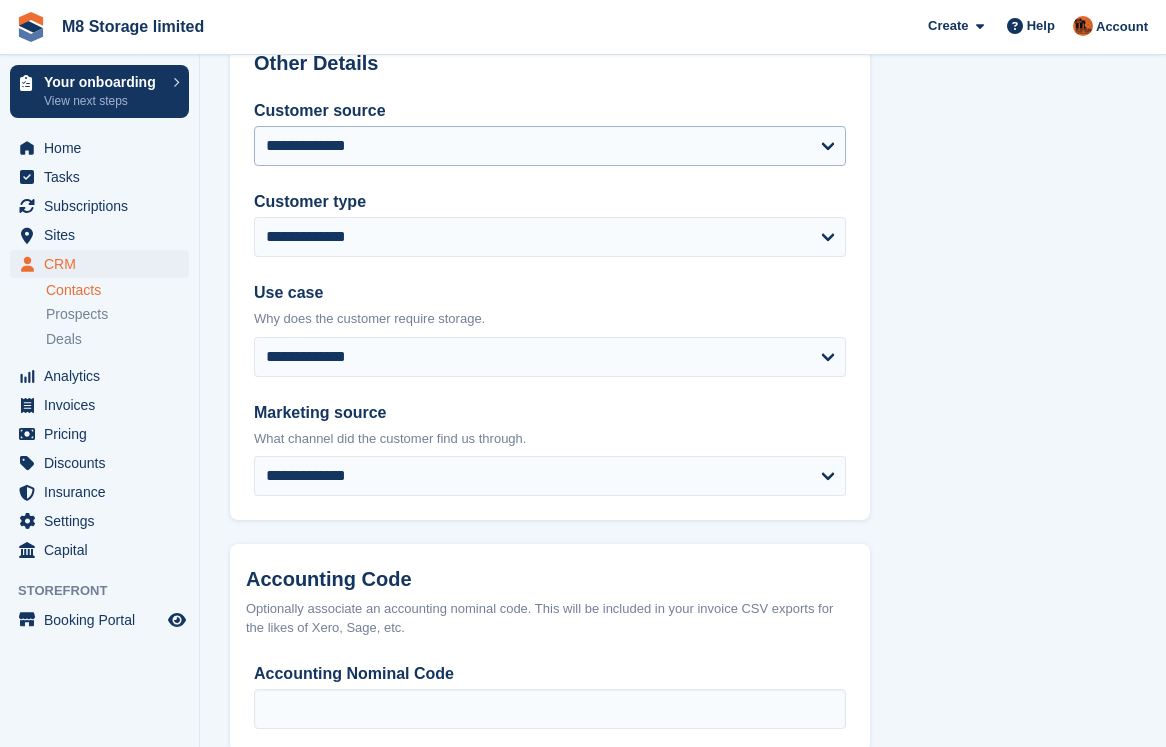 type on "*******" 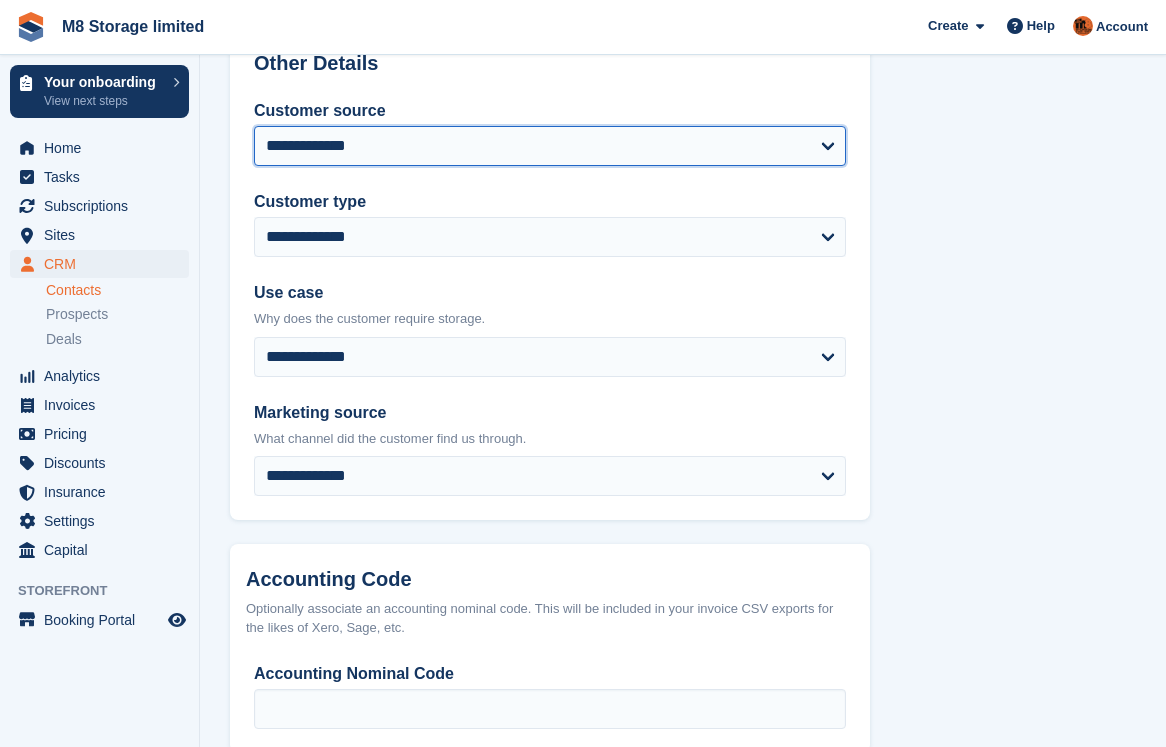 click on "**********" at bounding box center (550, 146) 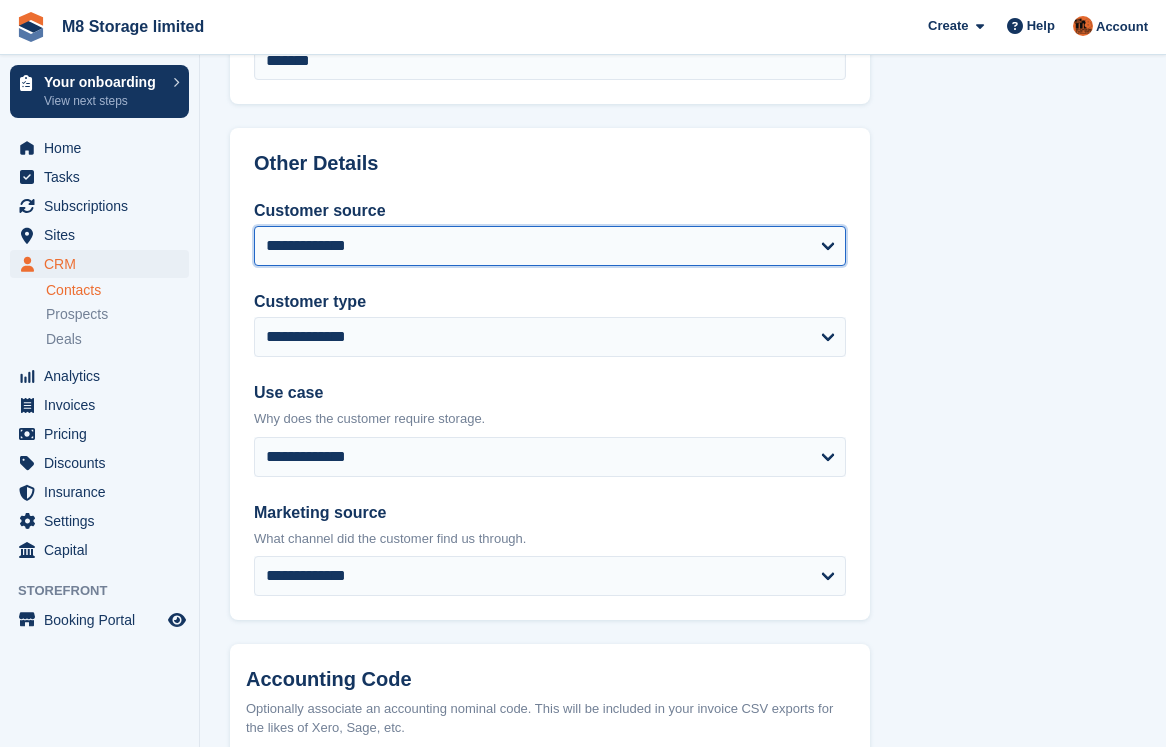 click on "**********" at bounding box center [550, 246] 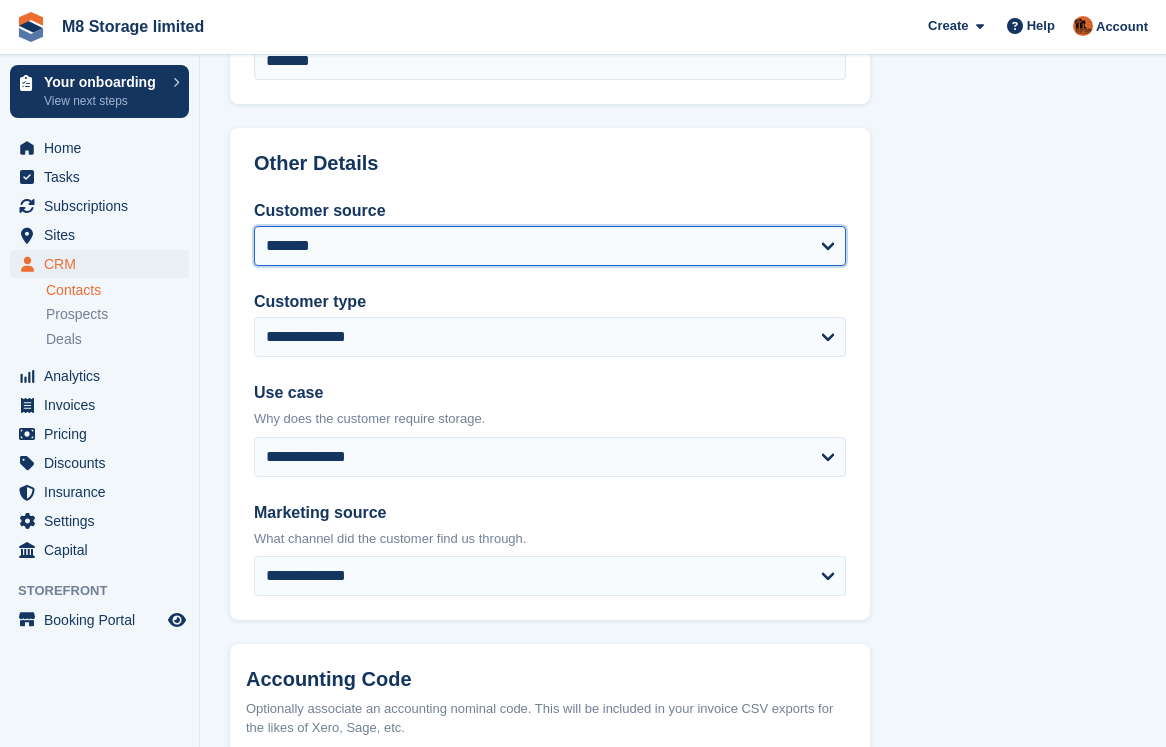 click on "**********" at bounding box center [550, 246] 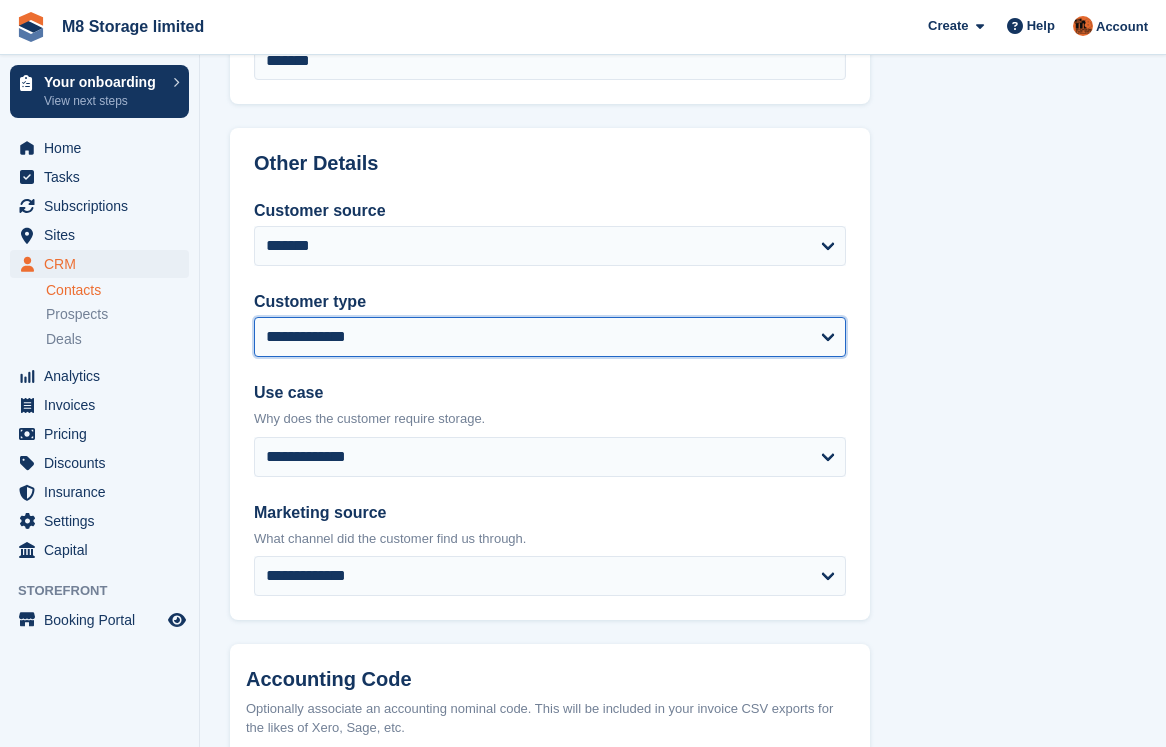 click on "**********" at bounding box center (550, 337) 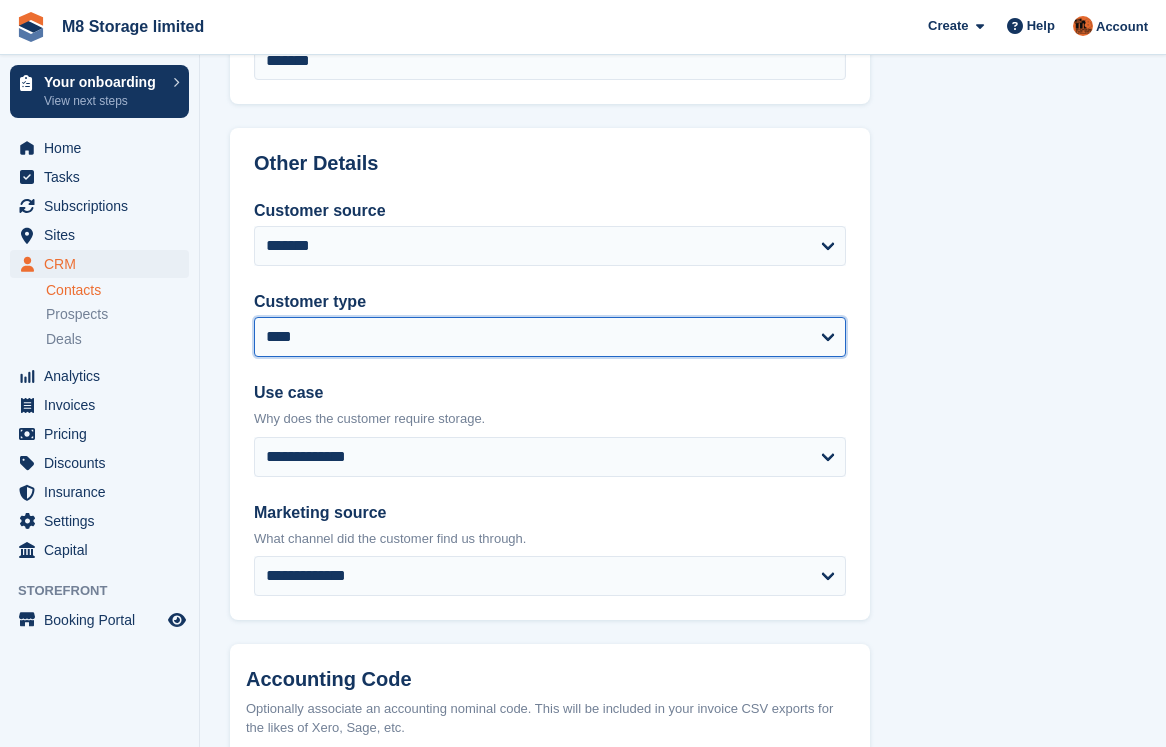 click on "**********" at bounding box center (550, 337) 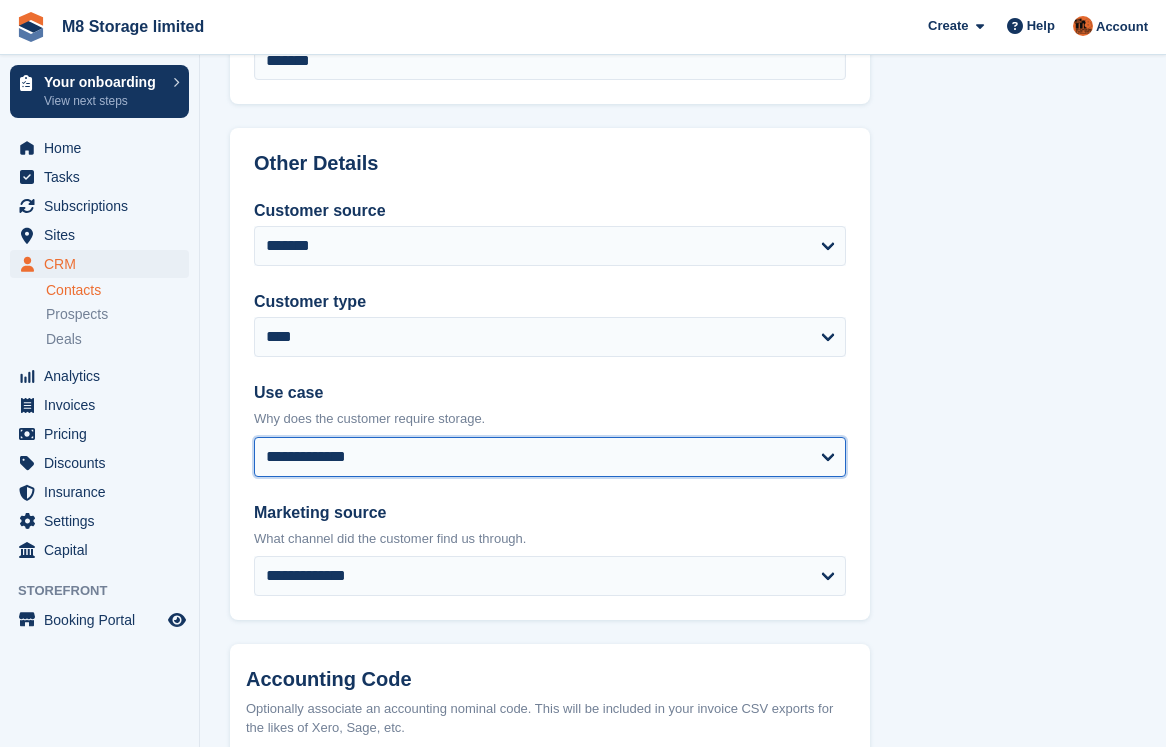 click on "**********" at bounding box center [550, 457] 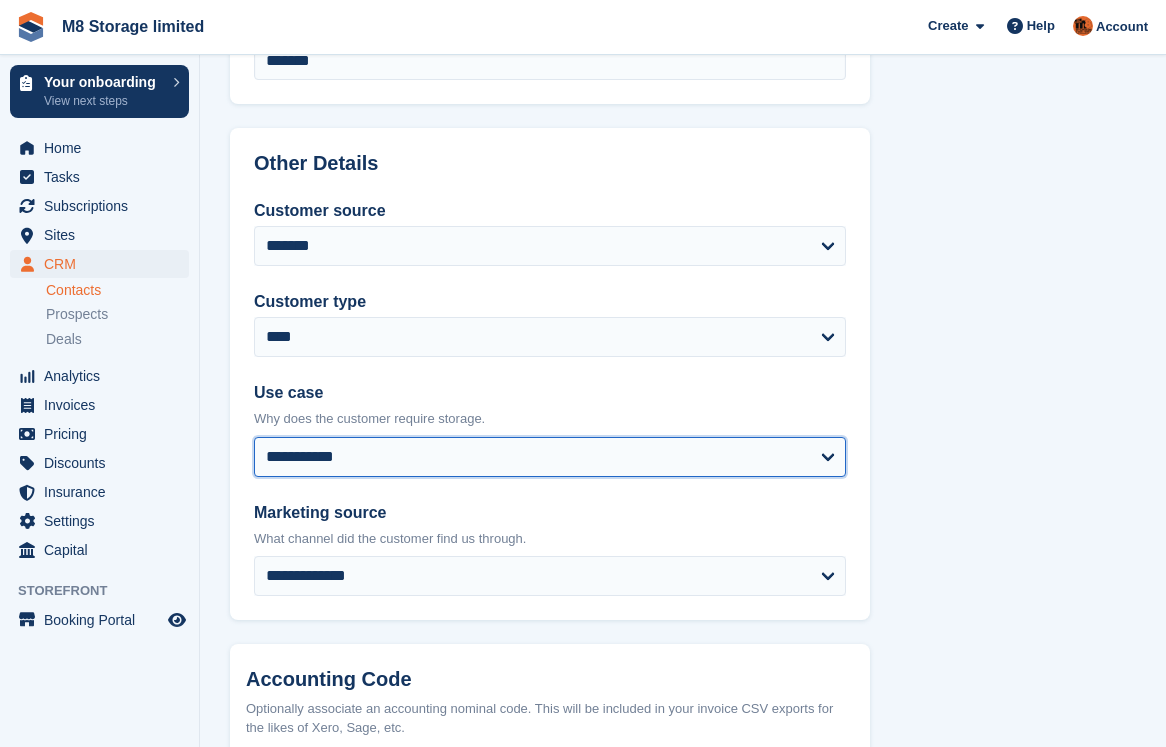 click on "**********" at bounding box center [550, 457] 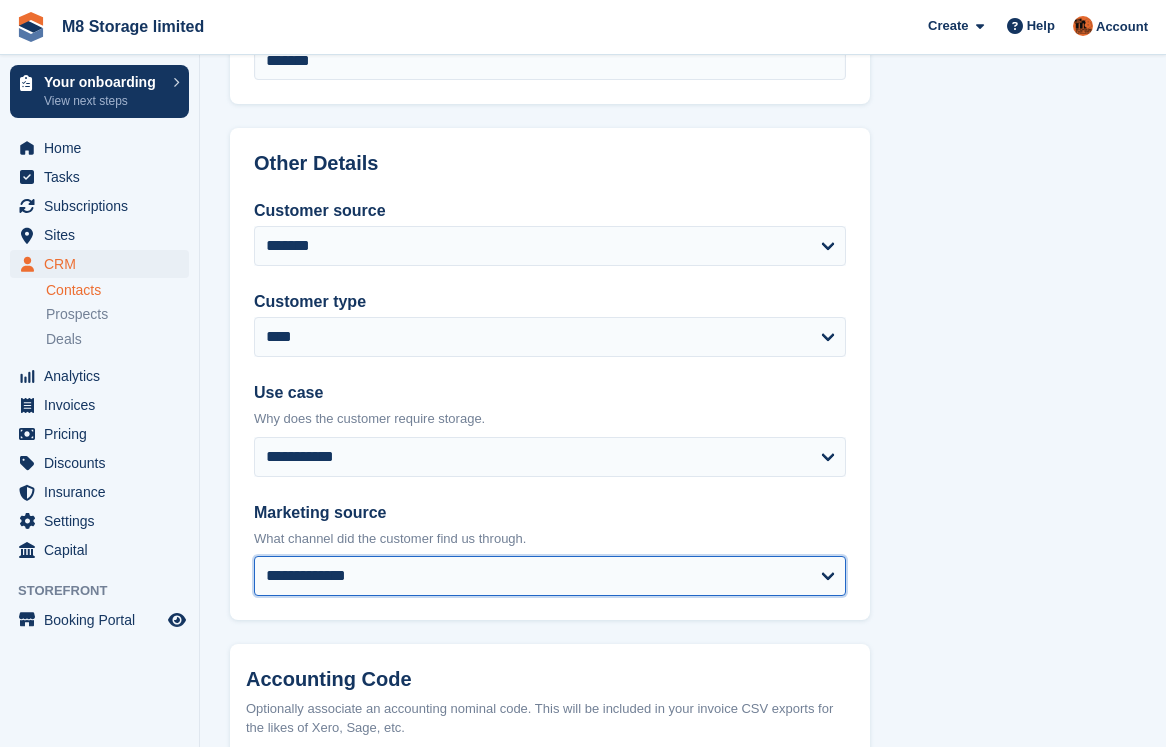 click on "**********" at bounding box center (550, 576) 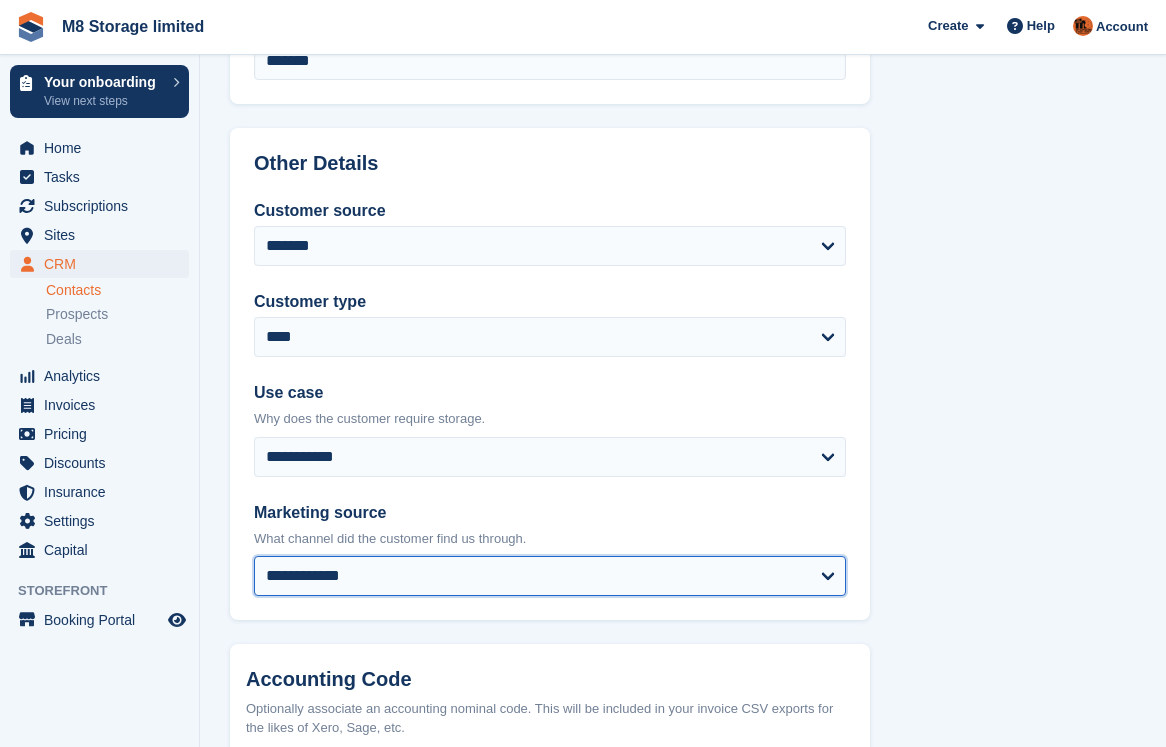 click on "**********" at bounding box center [550, 576] 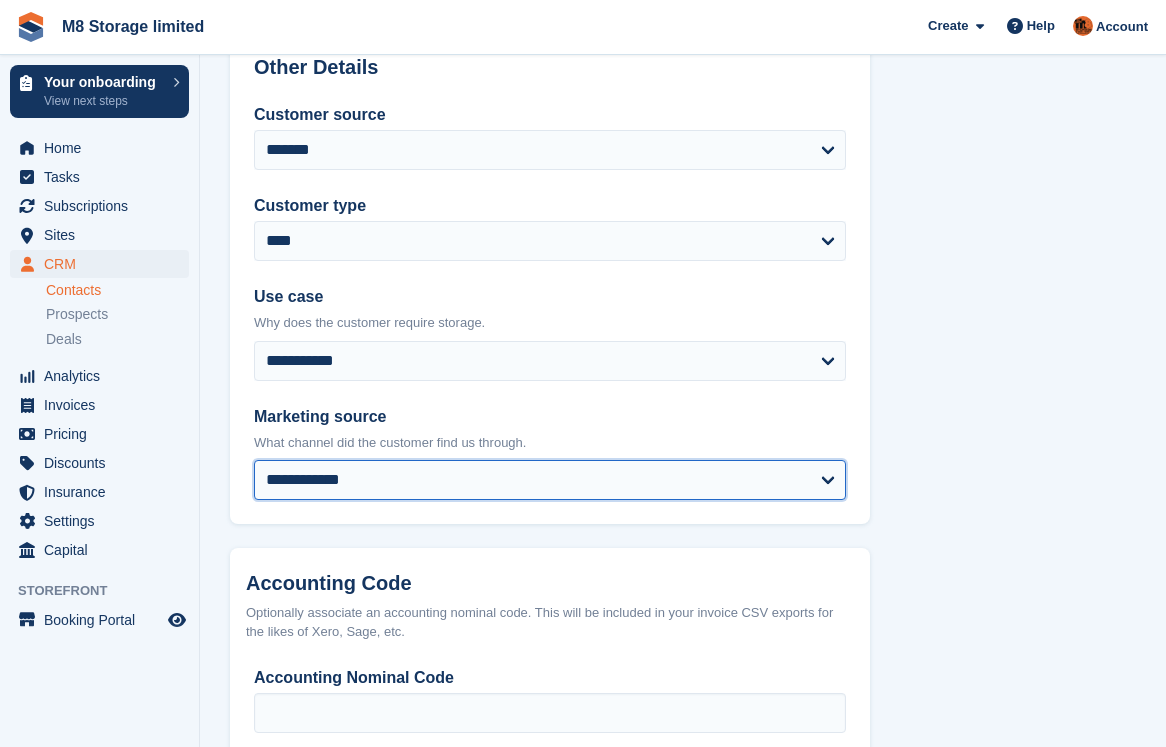 scroll, scrollTop: 1016, scrollLeft: 0, axis: vertical 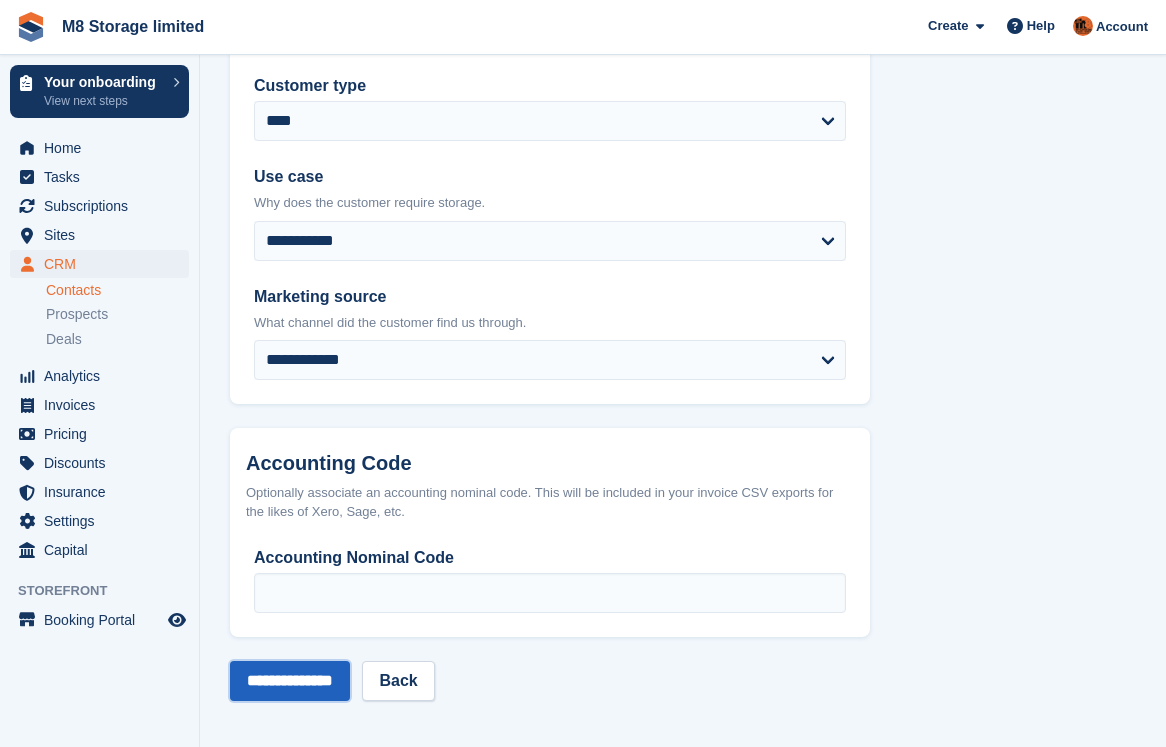 click on "**********" at bounding box center [290, 681] 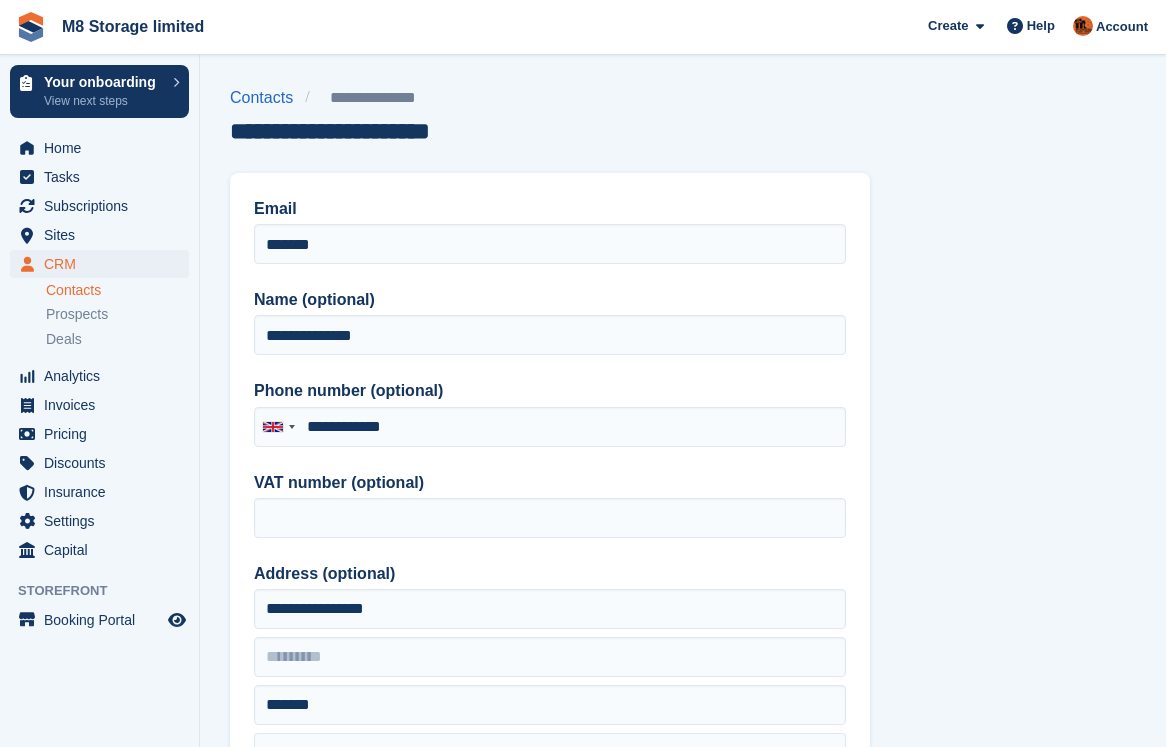 scroll, scrollTop: 0, scrollLeft: 0, axis: both 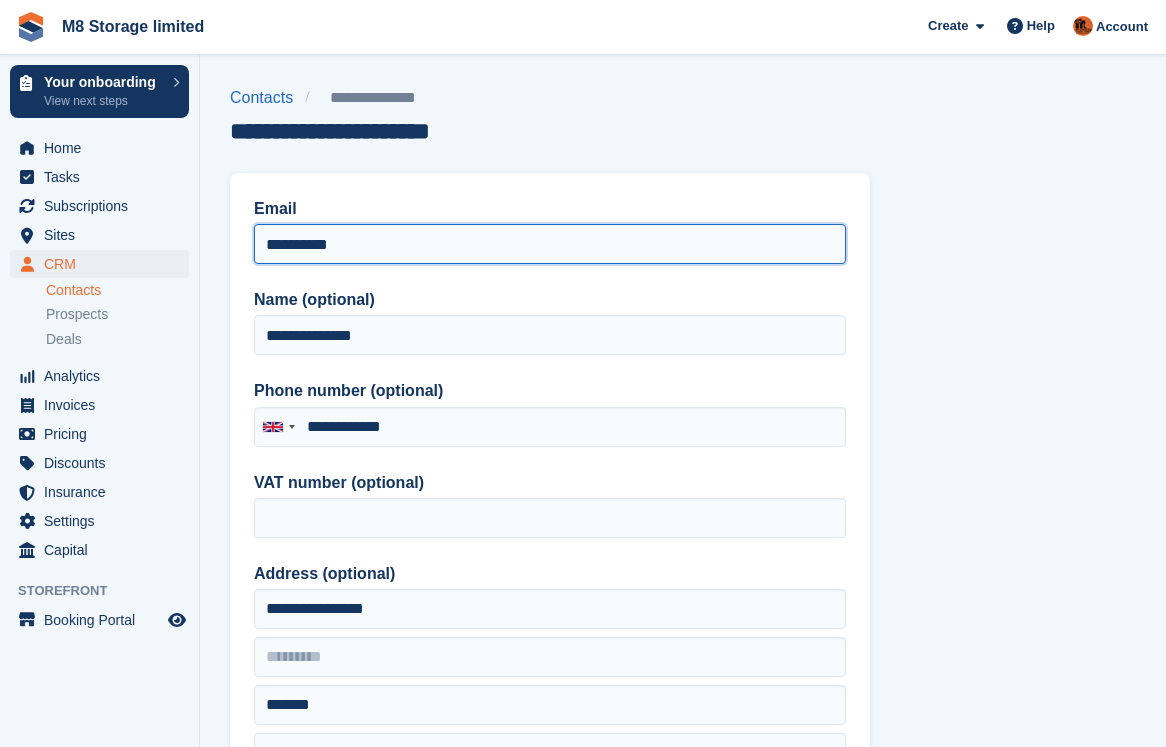 type on "**********" 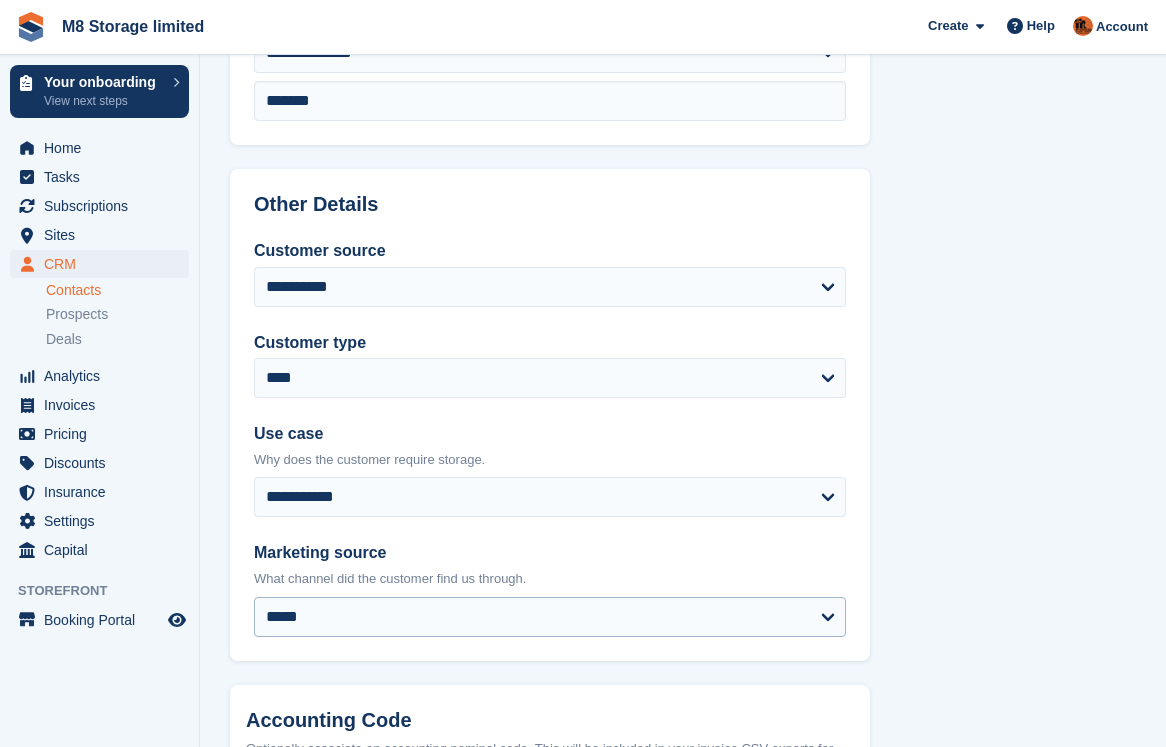 scroll, scrollTop: 957, scrollLeft: 0, axis: vertical 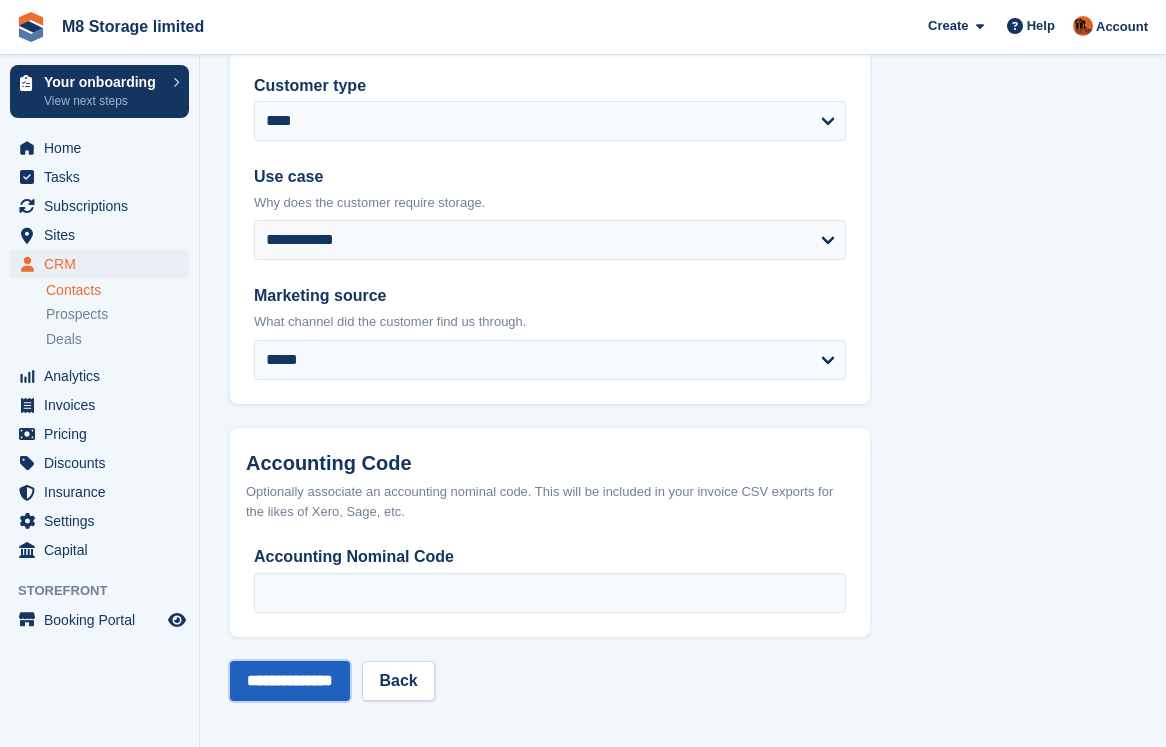click on "**********" at bounding box center [290, 681] 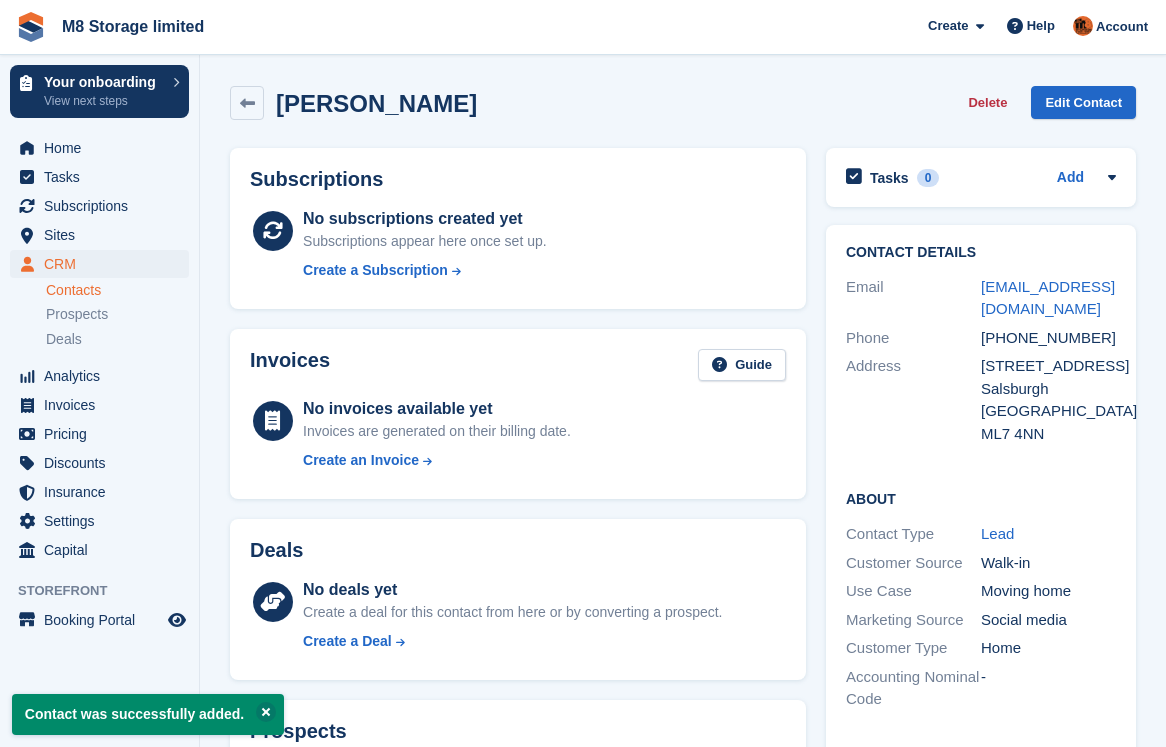 scroll, scrollTop: 0, scrollLeft: 0, axis: both 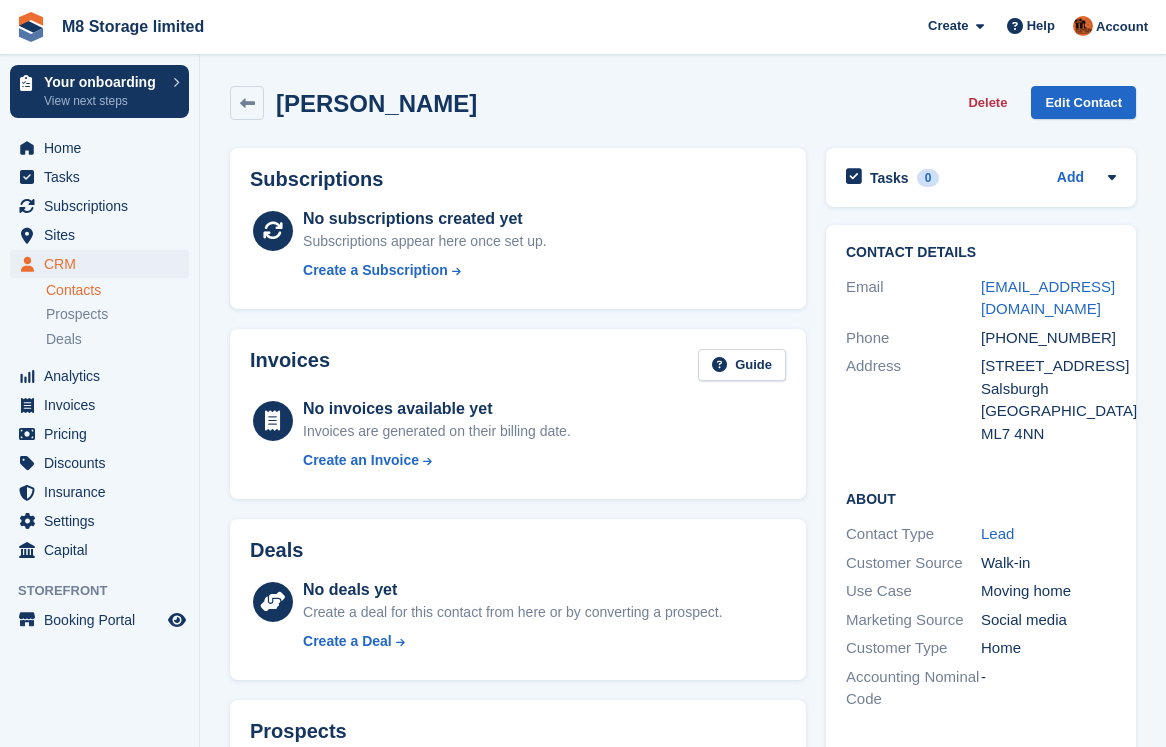 click on "Contacts" at bounding box center (117, 290) 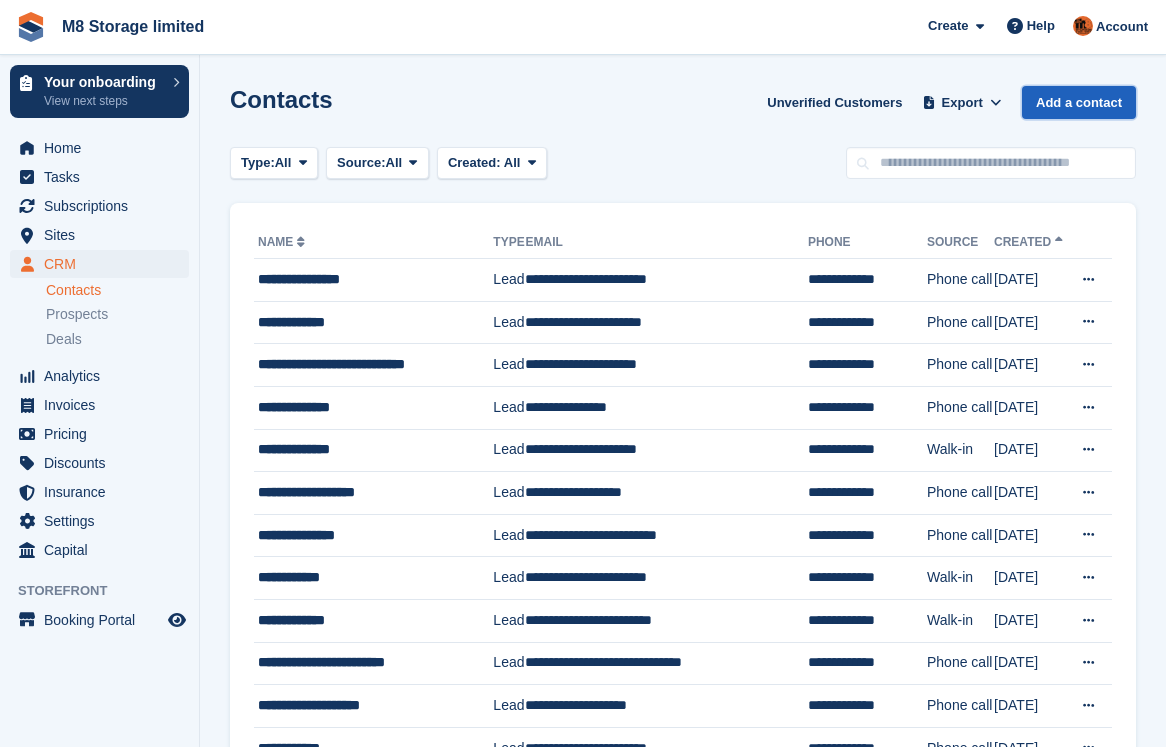 click on "Add a contact" at bounding box center (1079, 102) 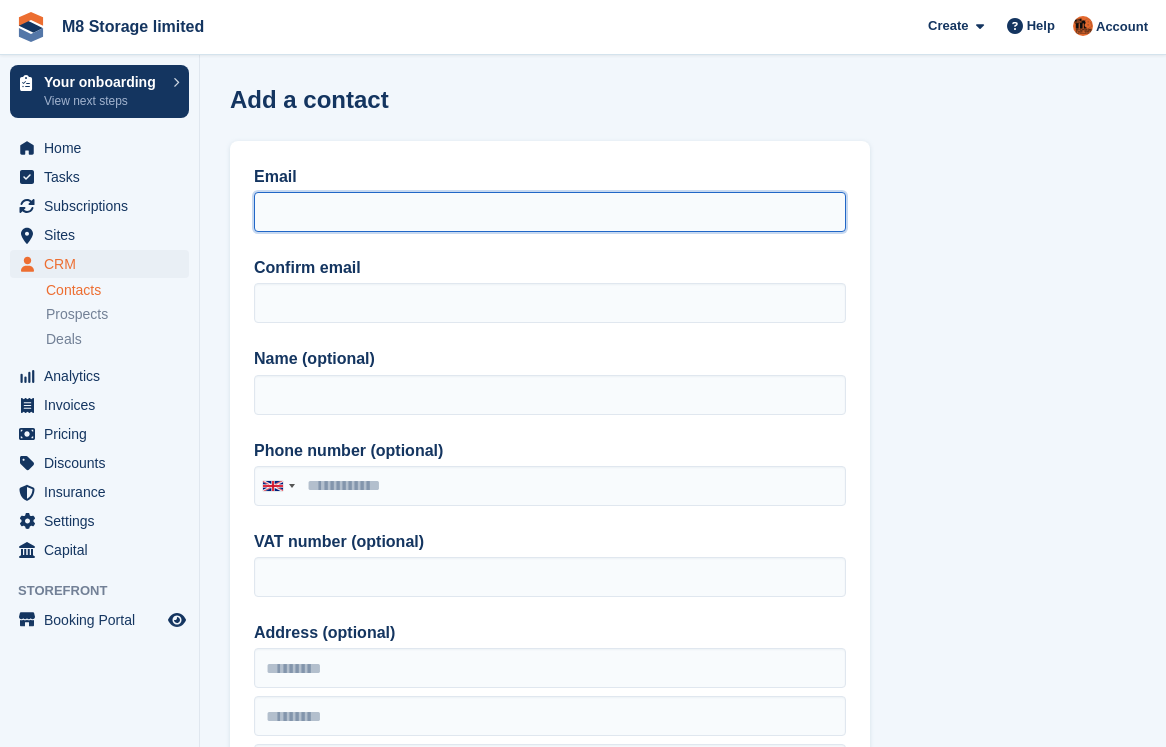 click on "Email" at bounding box center [550, 212] 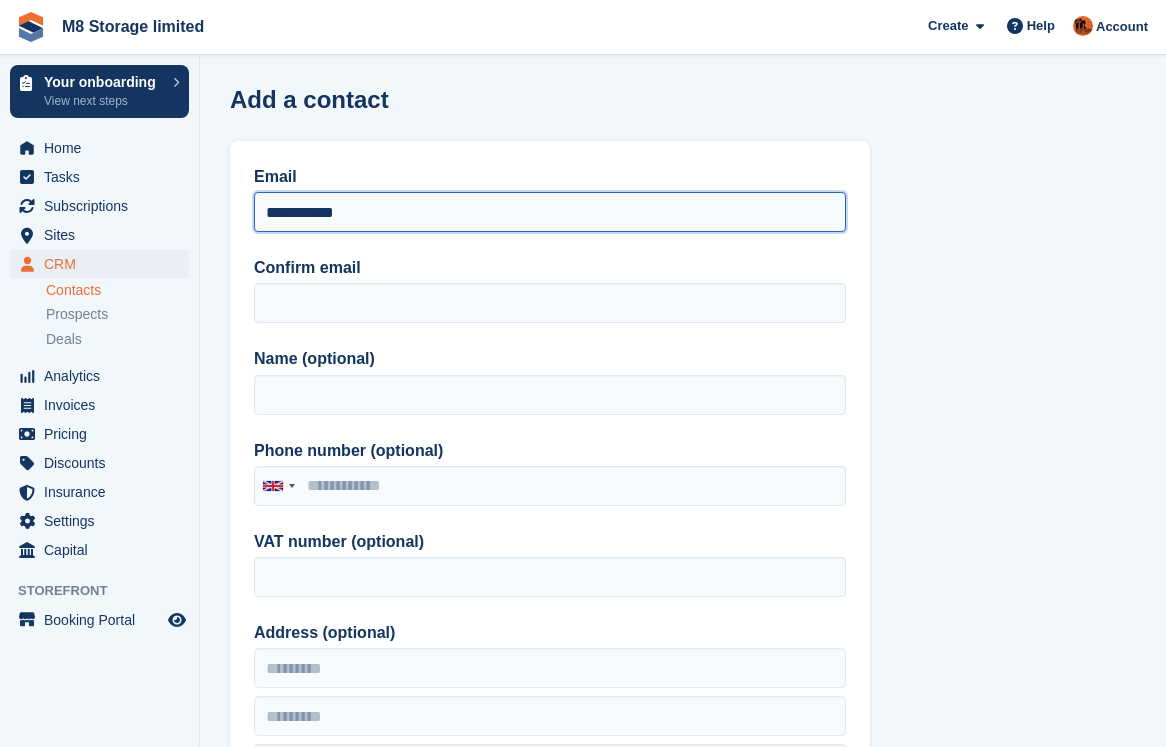 click on "**********" at bounding box center (550, 212) 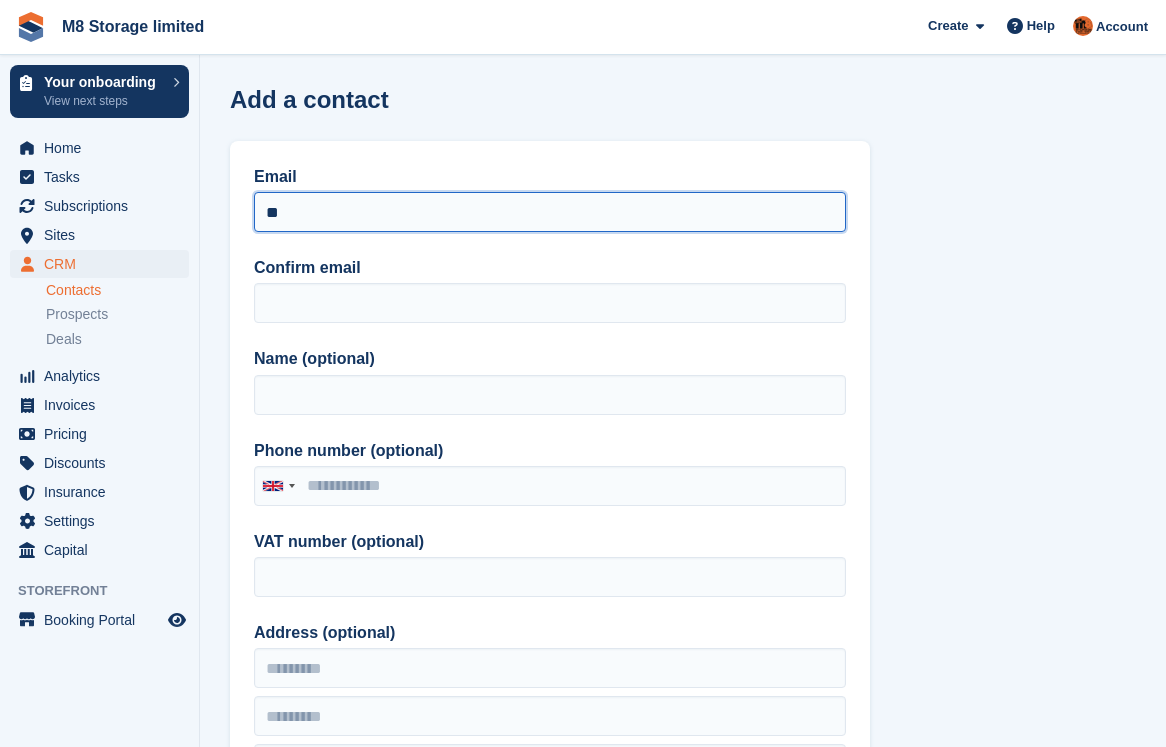 type on "*" 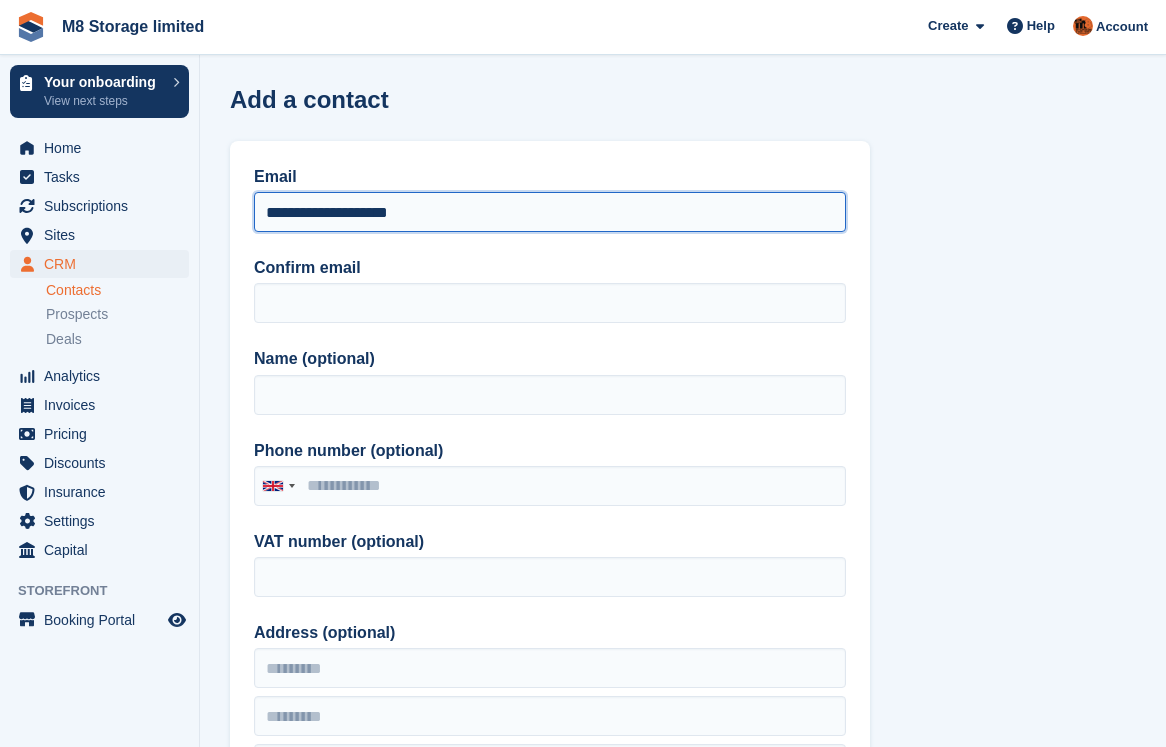 drag, startPoint x: 428, startPoint y: 211, endPoint x: 263, endPoint y: 206, distance: 165.07574 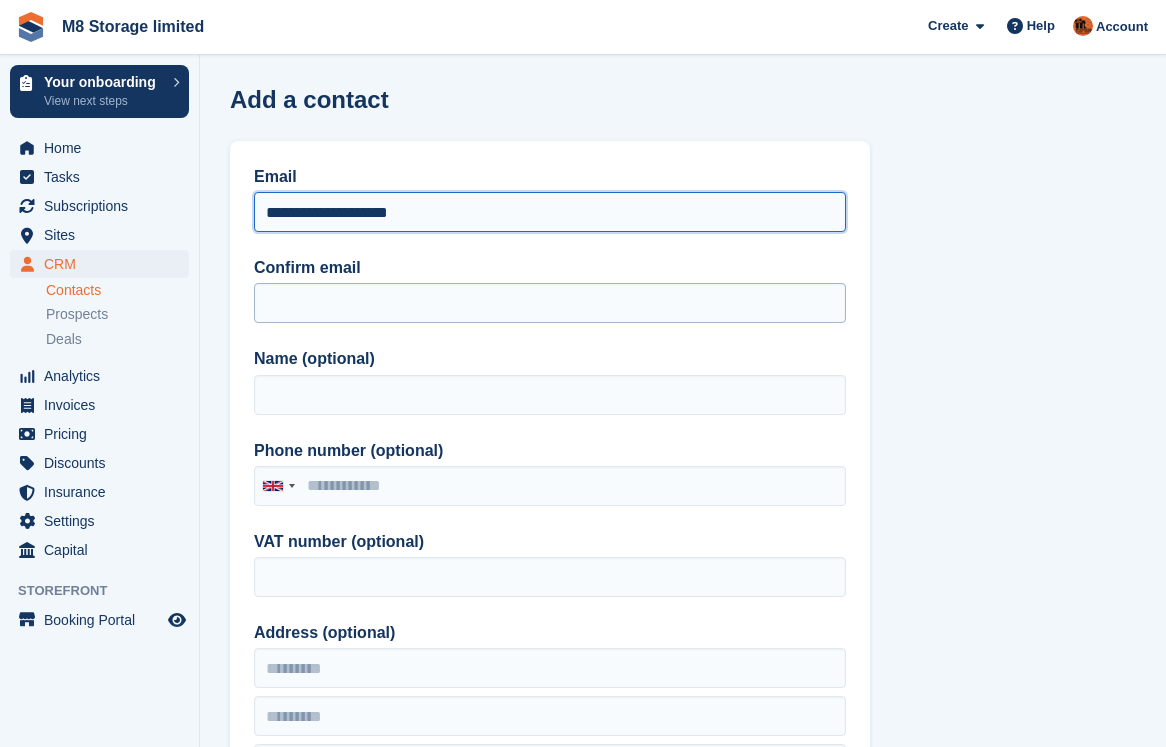 type on "**********" 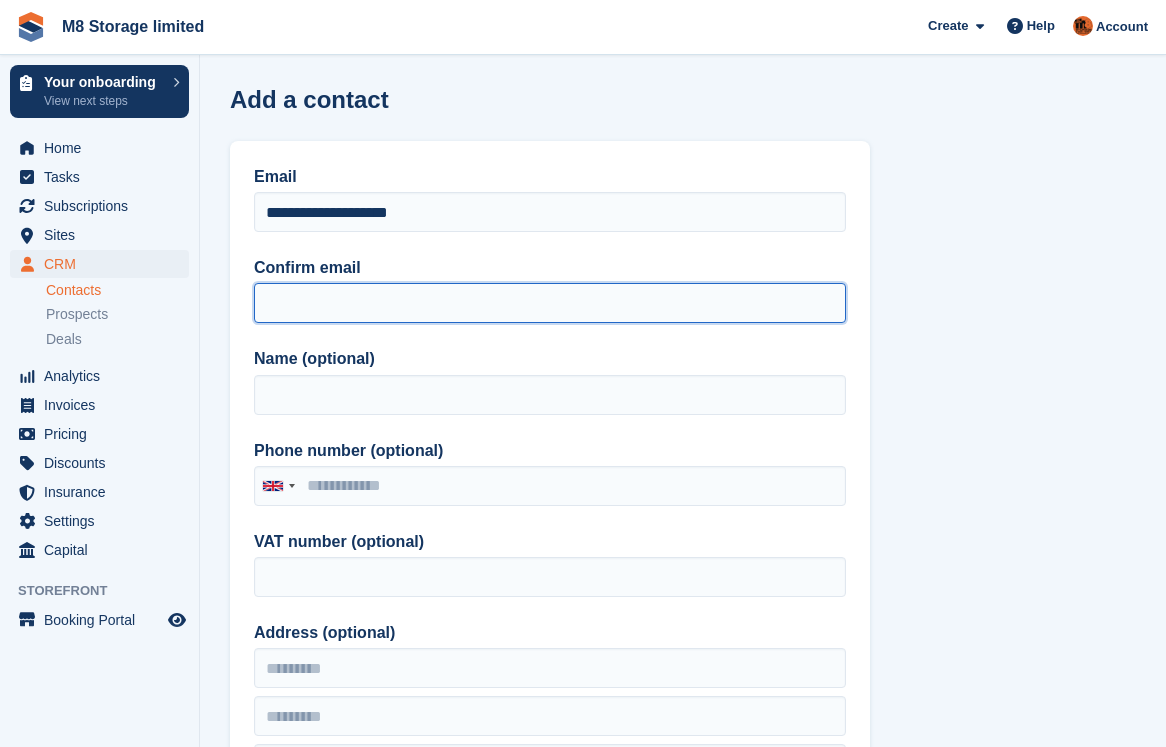 paste on "**********" 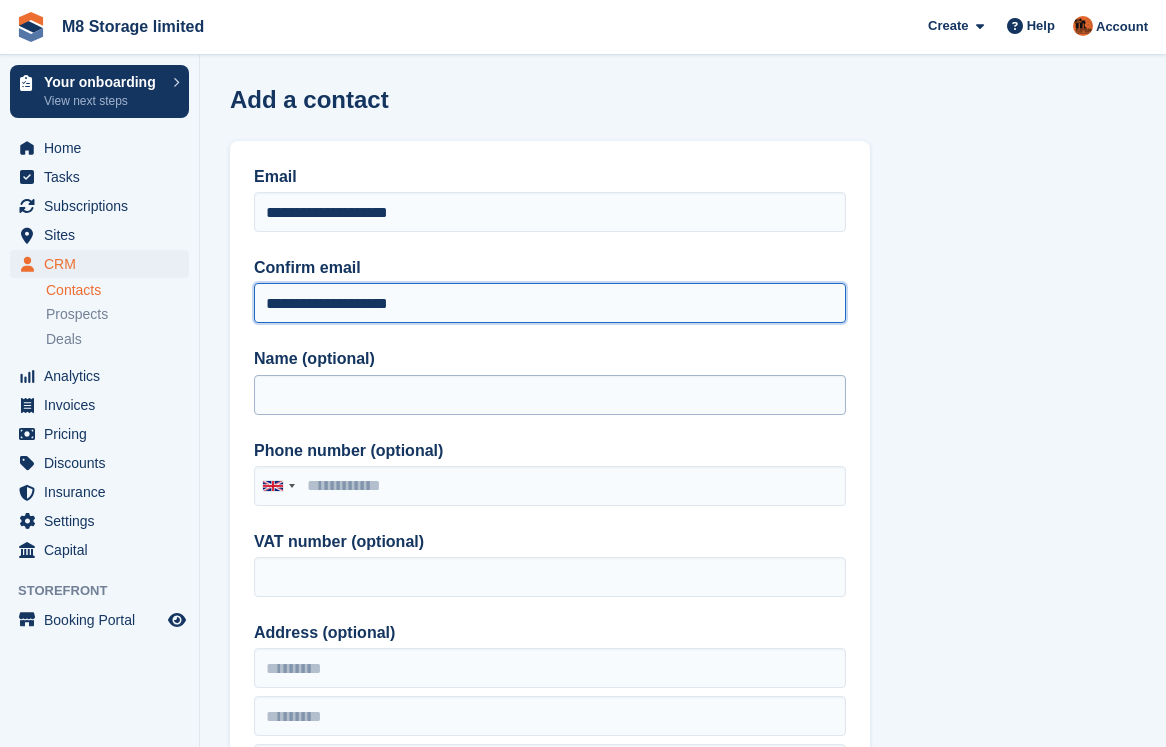 type on "**********" 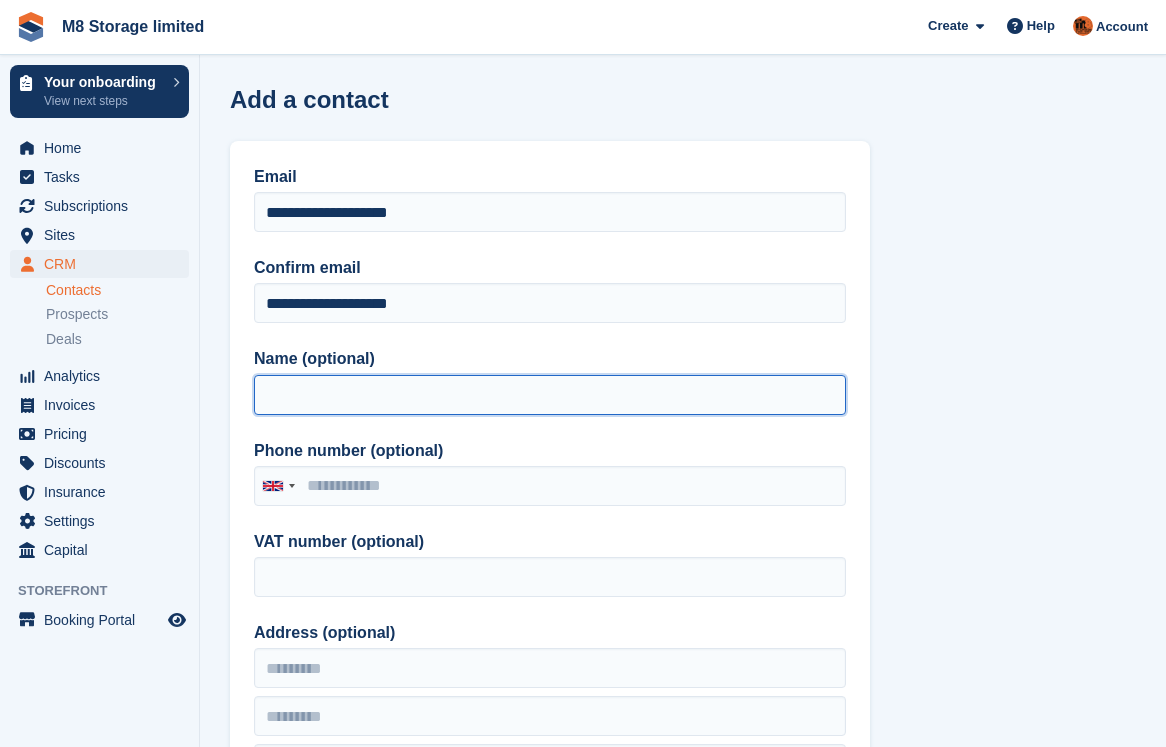 click on "Name (optional)" at bounding box center (550, 395) 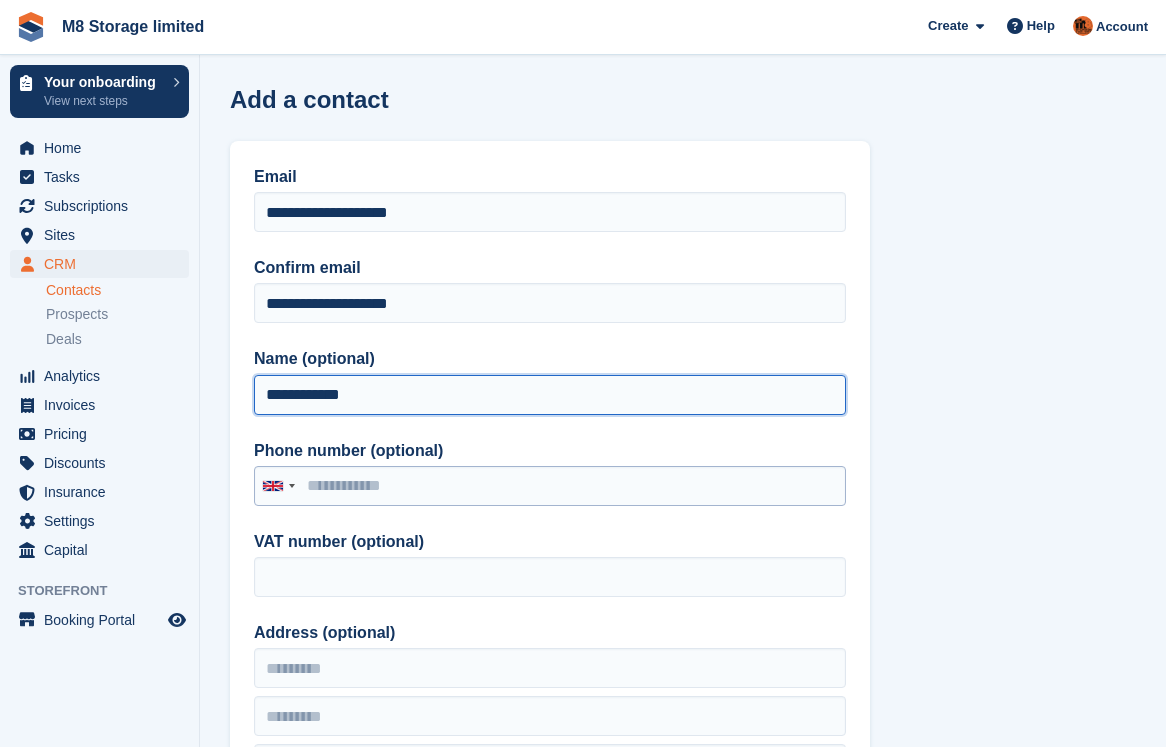 type on "**********" 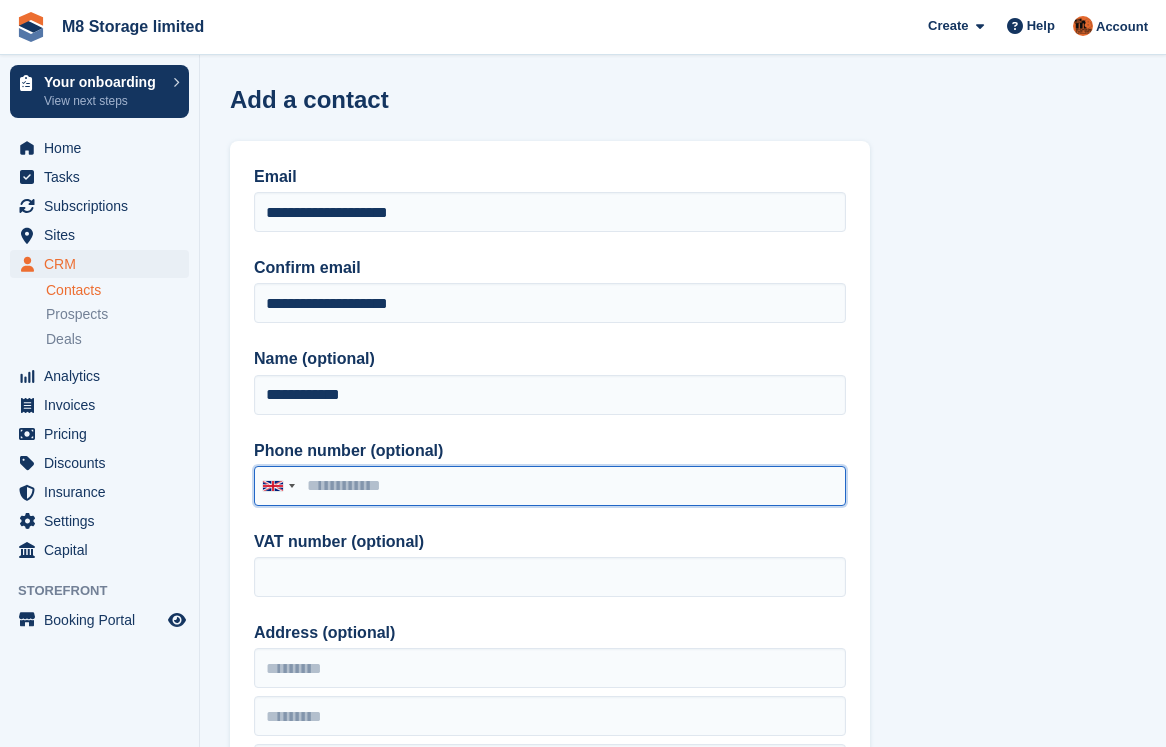 drag, startPoint x: 414, startPoint y: 482, endPoint x: 429, endPoint y: 488, distance: 16.155495 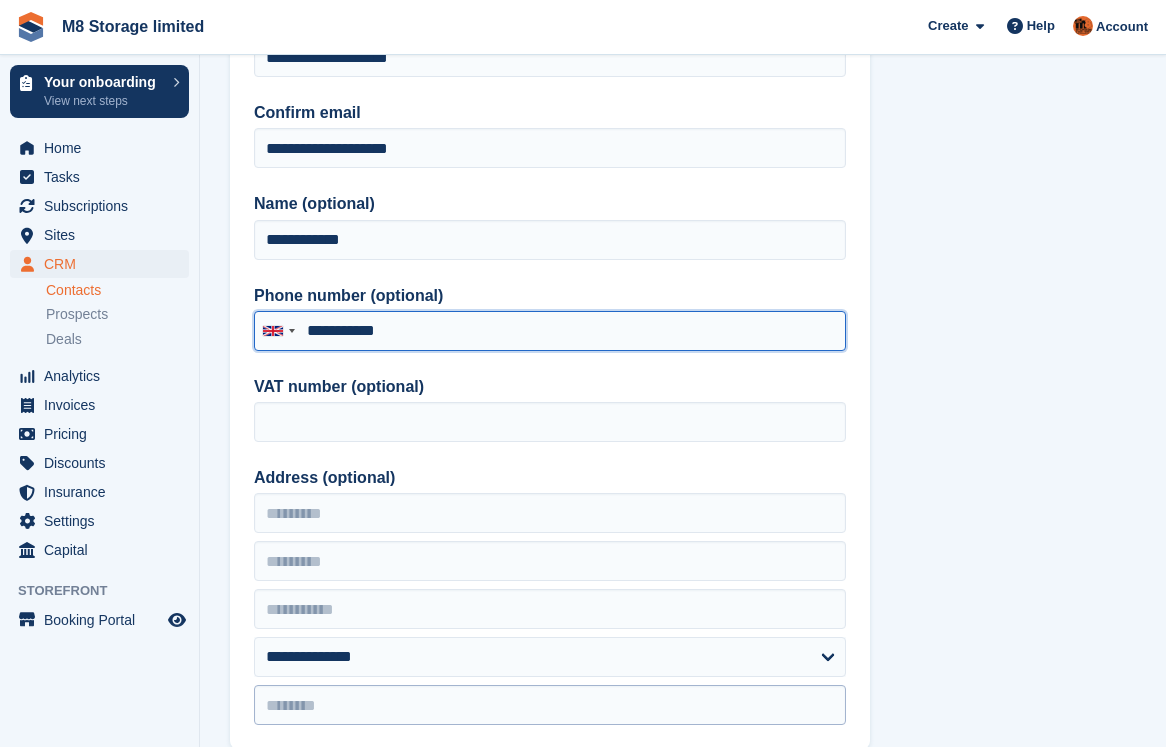 scroll, scrollTop: 200, scrollLeft: 0, axis: vertical 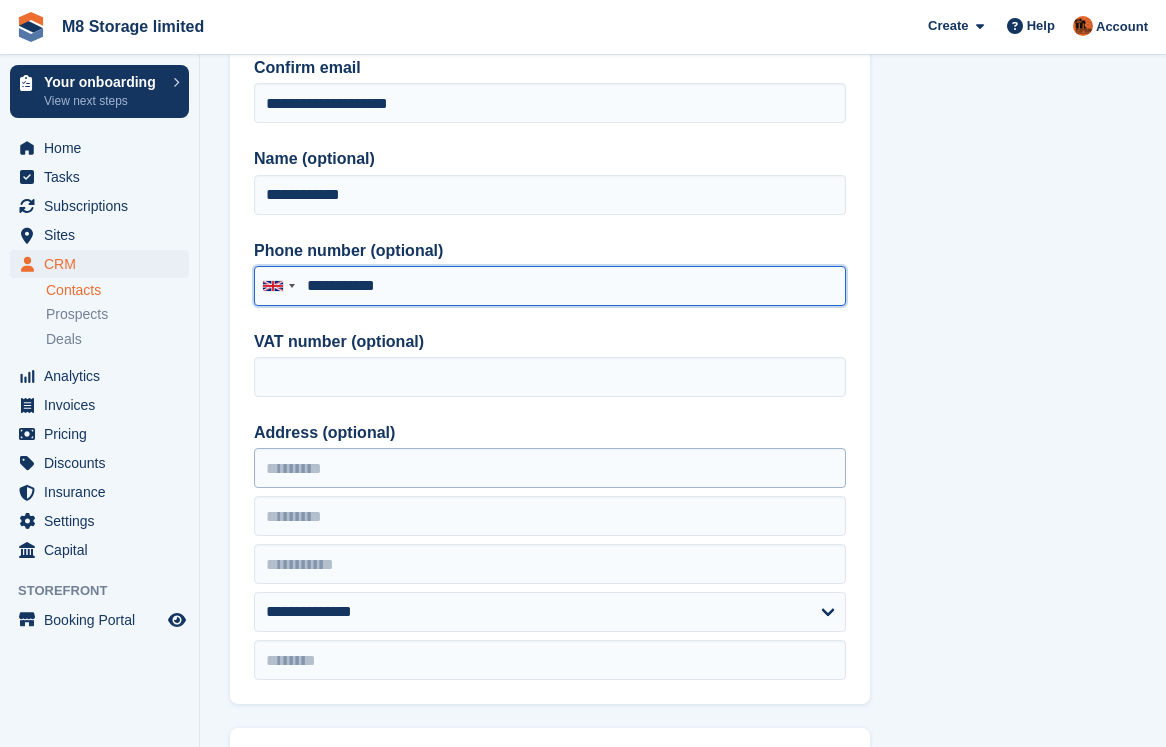 type on "**********" 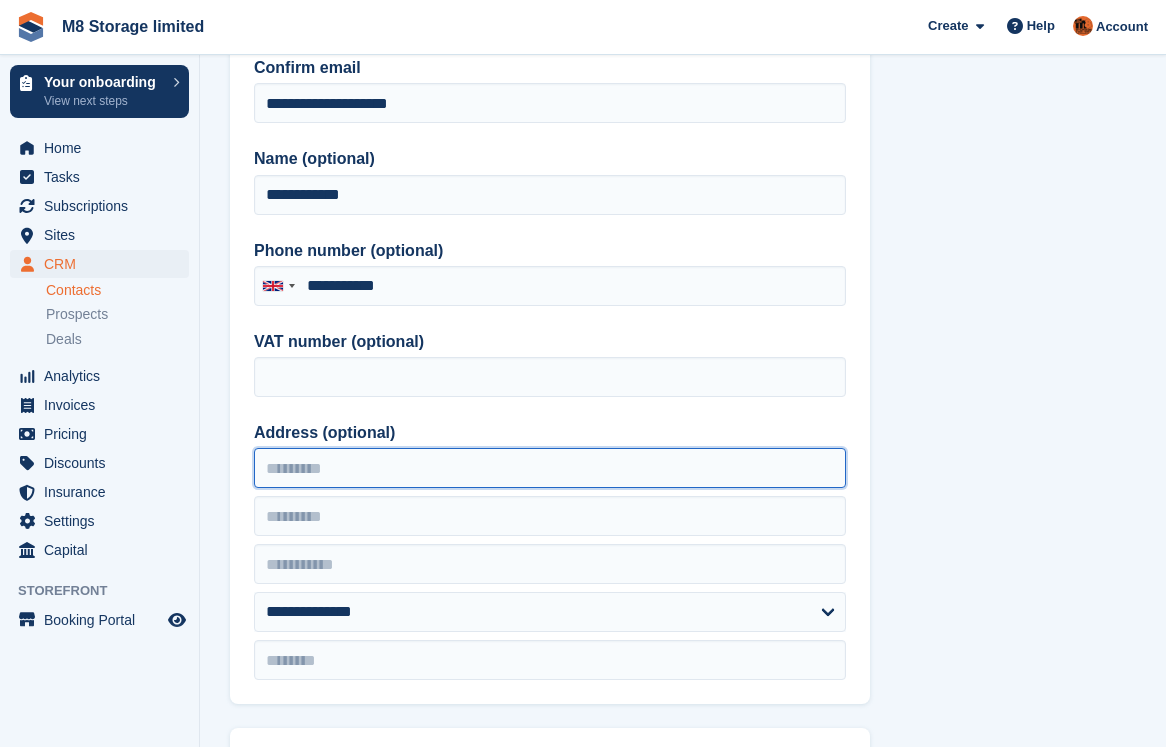 click on "Address (optional)" at bounding box center (550, 468) 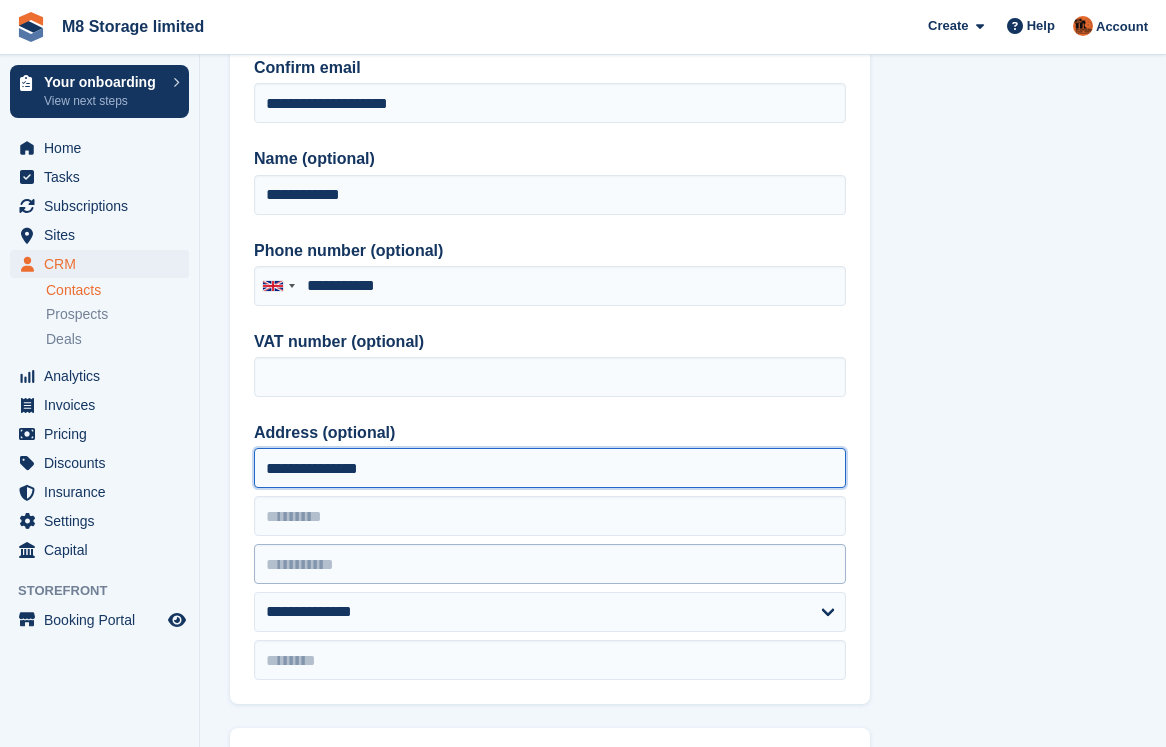 type on "**********" 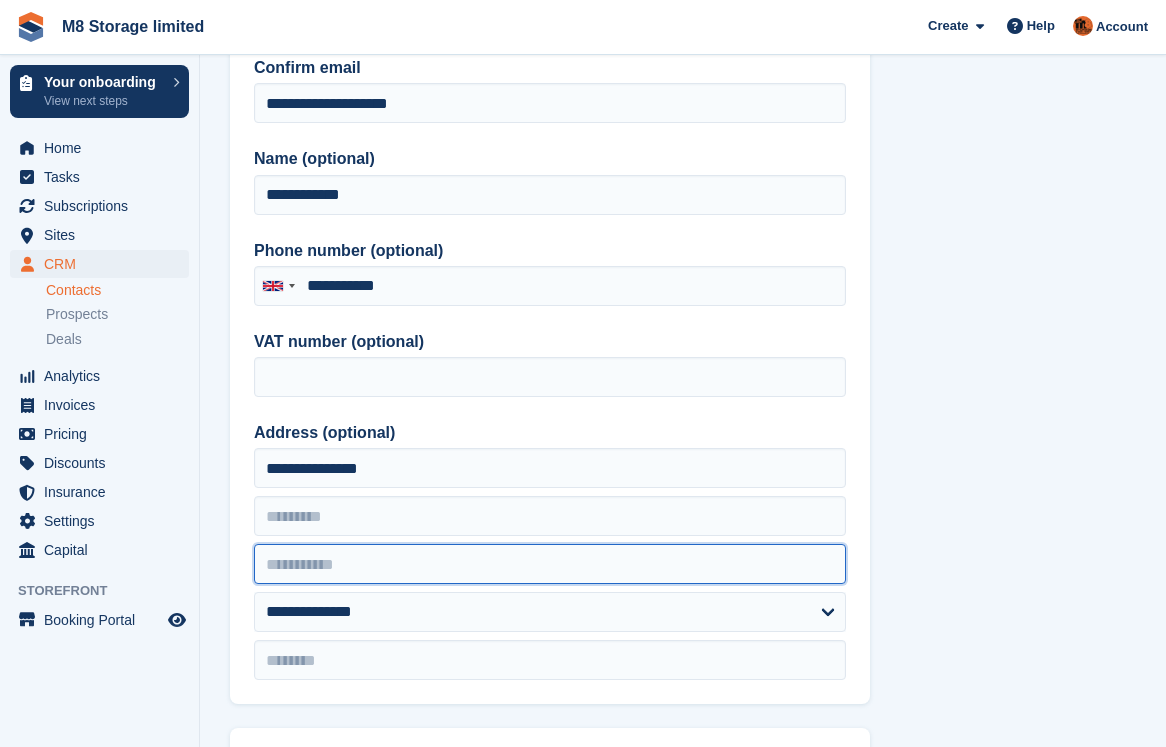 click at bounding box center [550, 564] 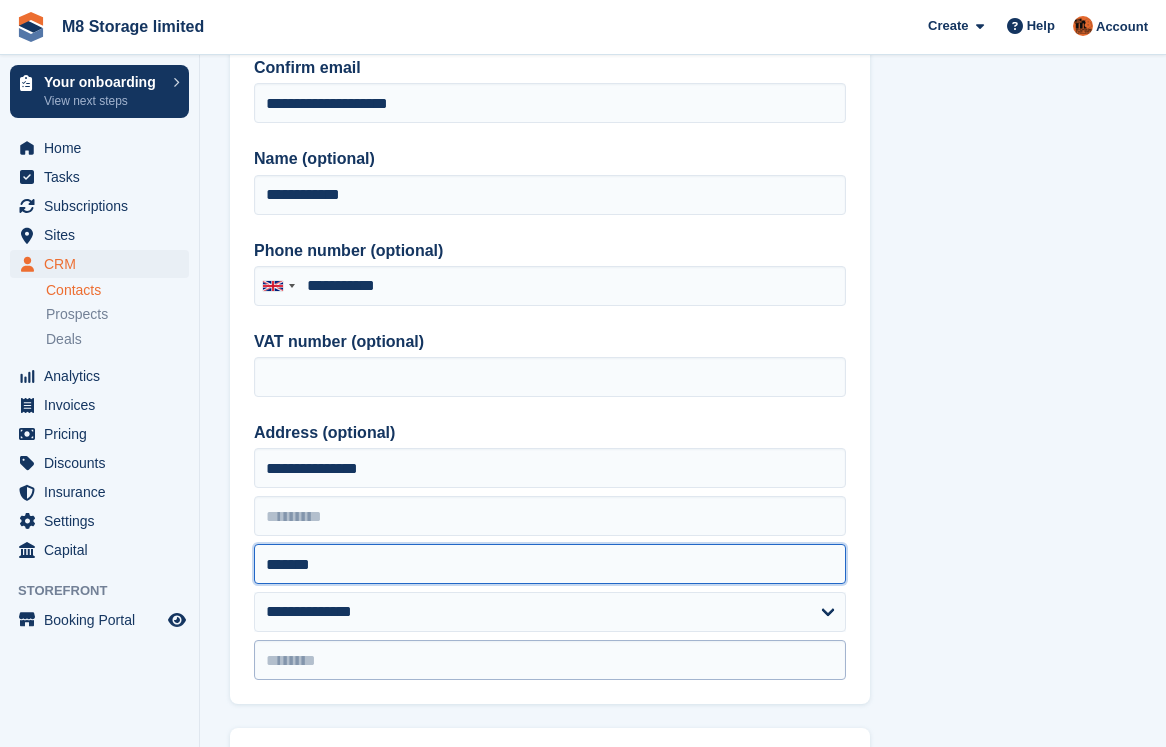type on "*******" 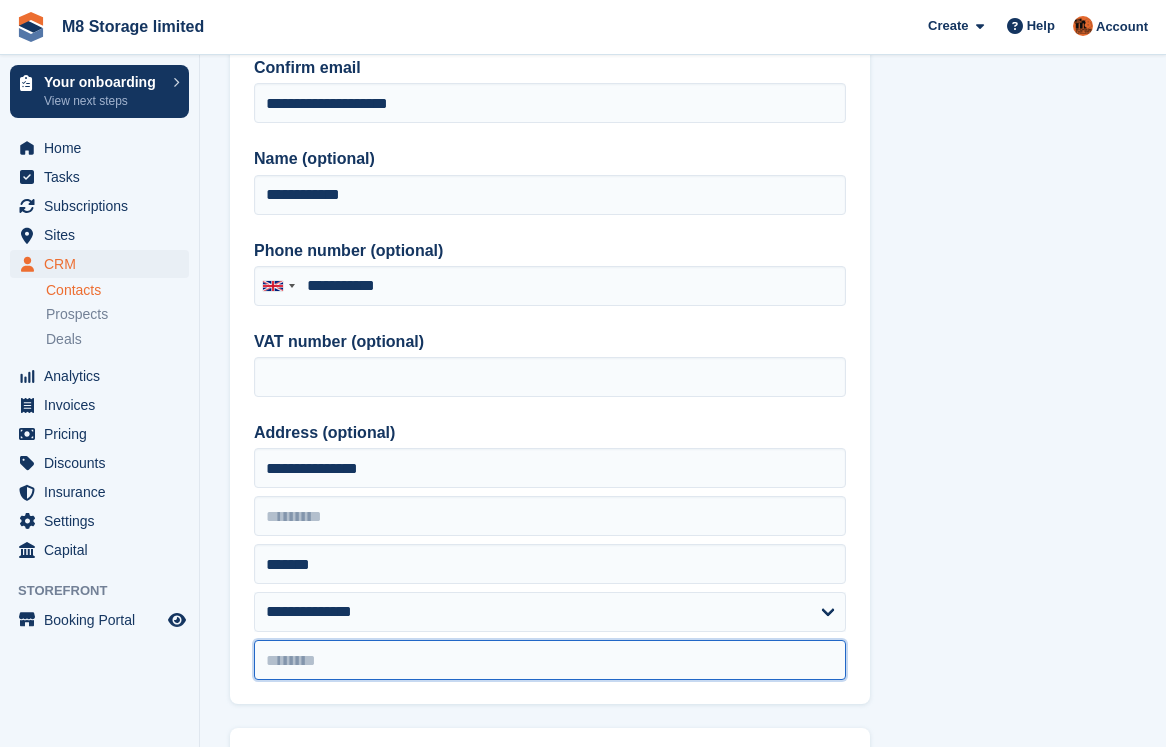 click at bounding box center [550, 660] 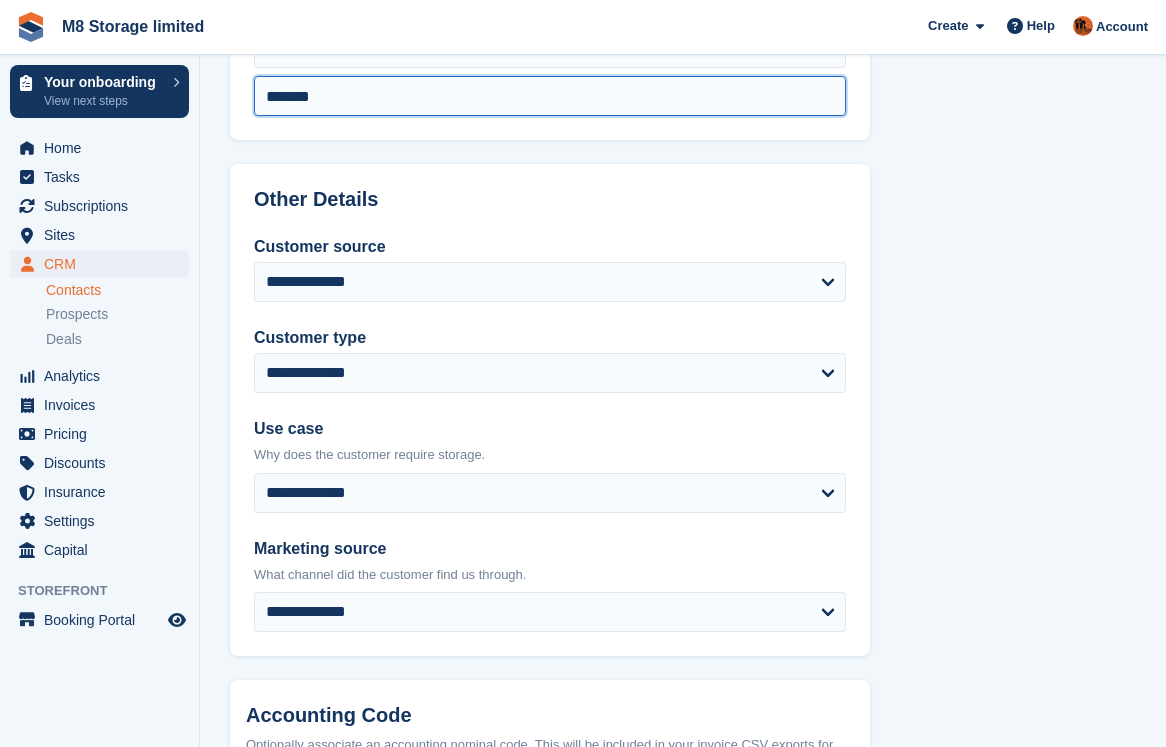 scroll, scrollTop: 900, scrollLeft: 0, axis: vertical 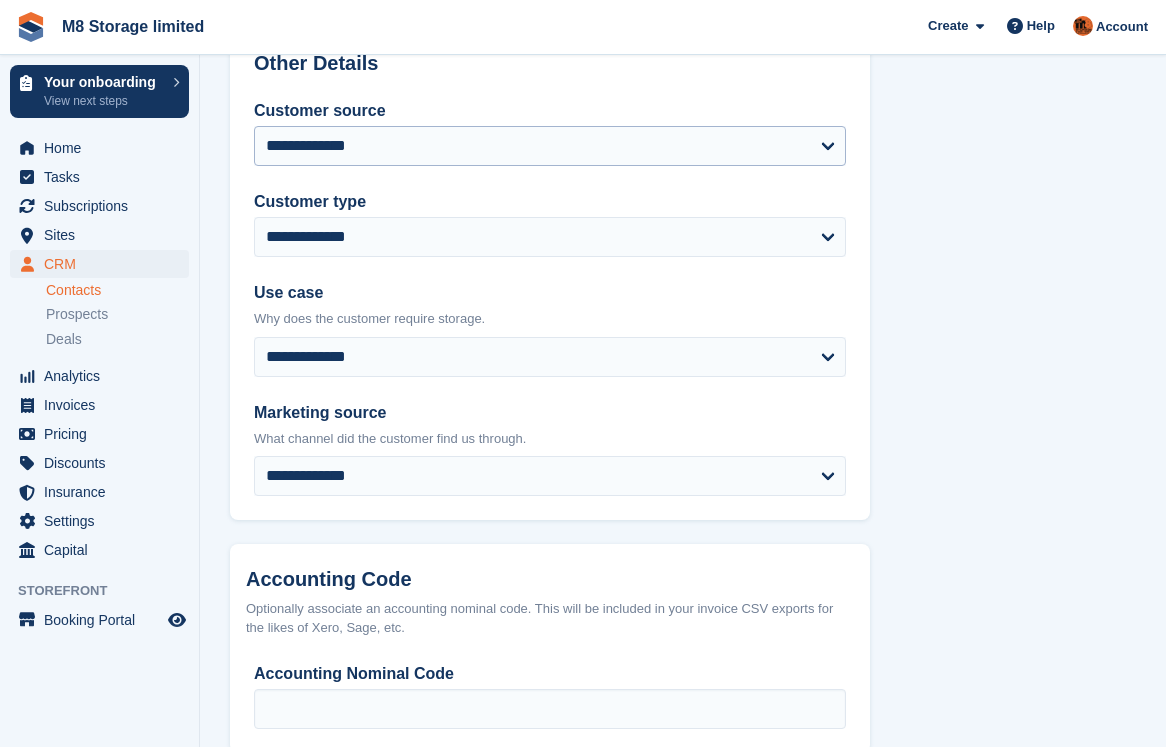 type on "*******" 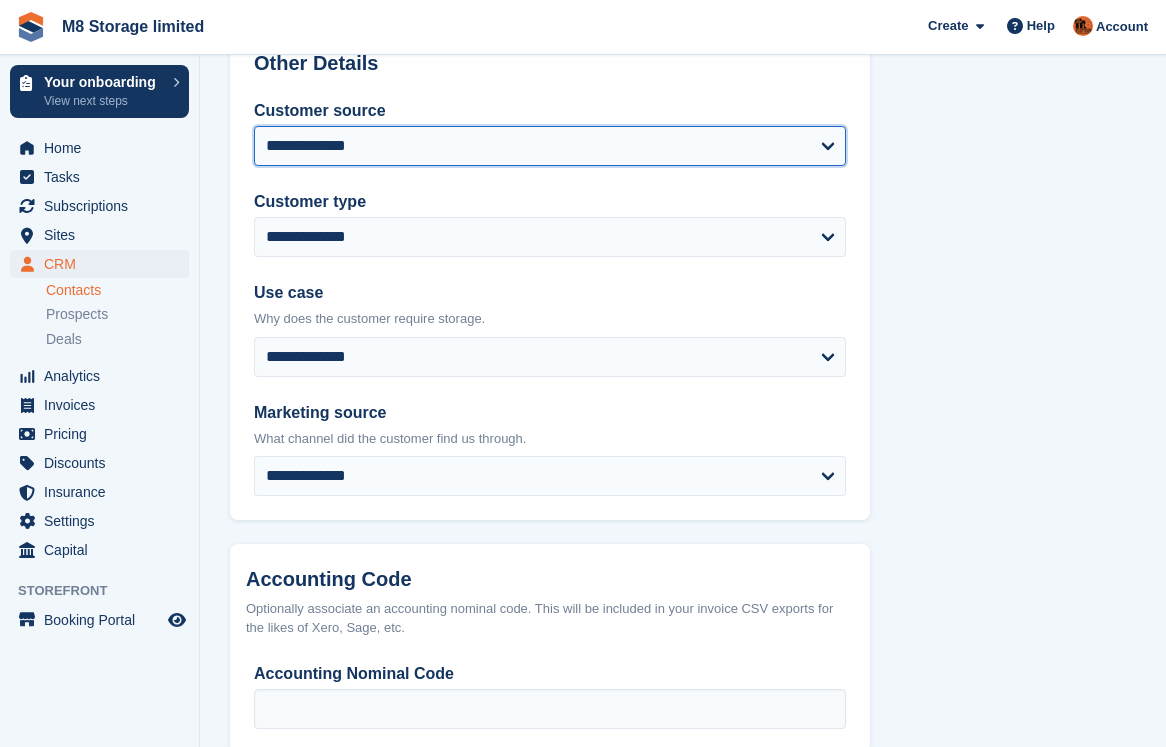 click on "**********" at bounding box center (550, 146) 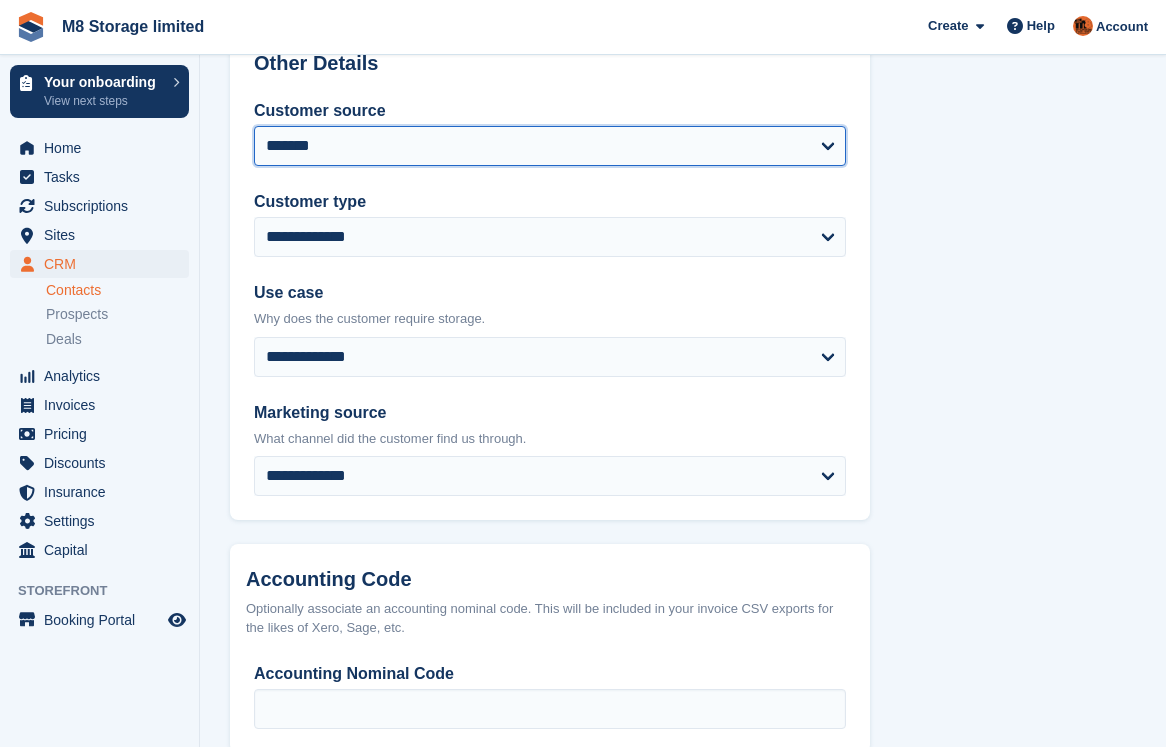 click on "**********" at bounding box center [550, 146] 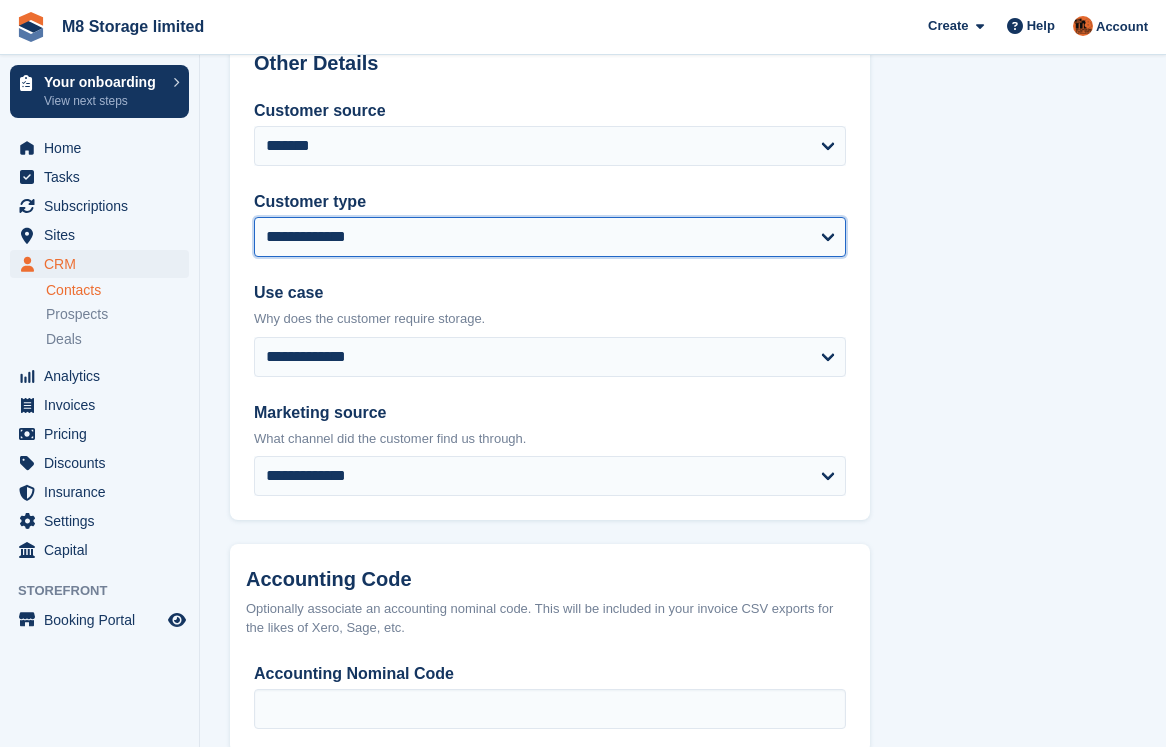 click on "**********" at bounding box center (550, 237) 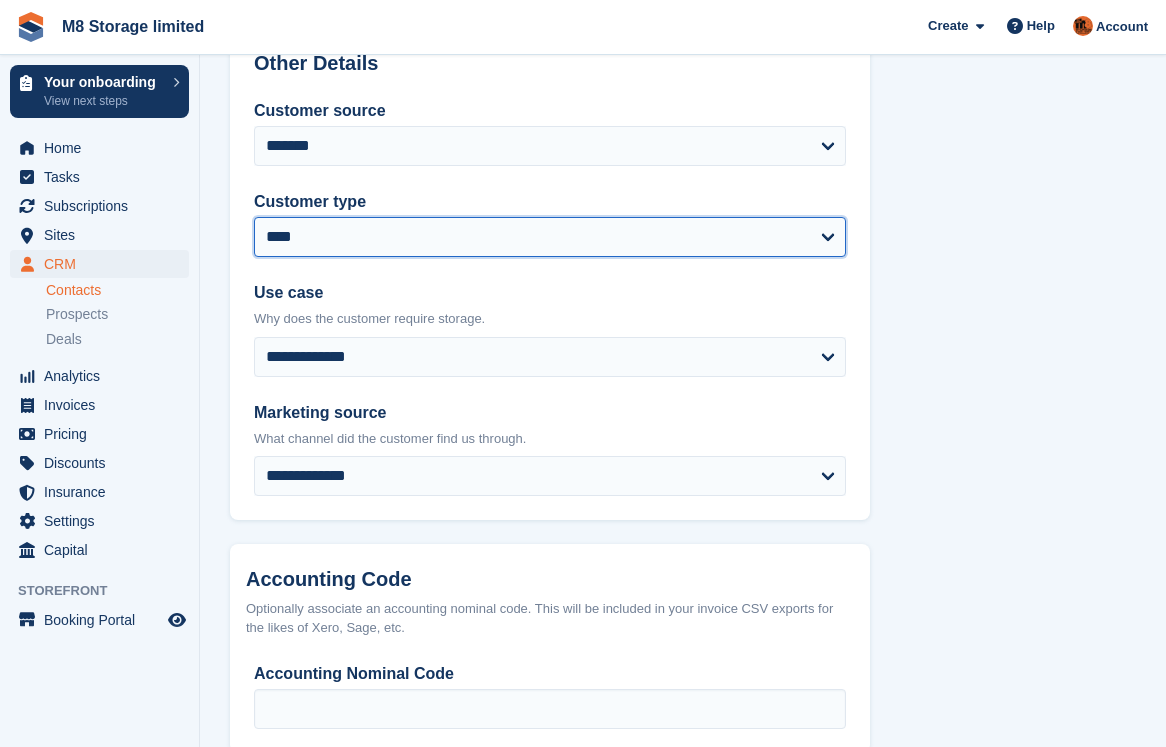 click on "**********" at bounding box center (550, 237) 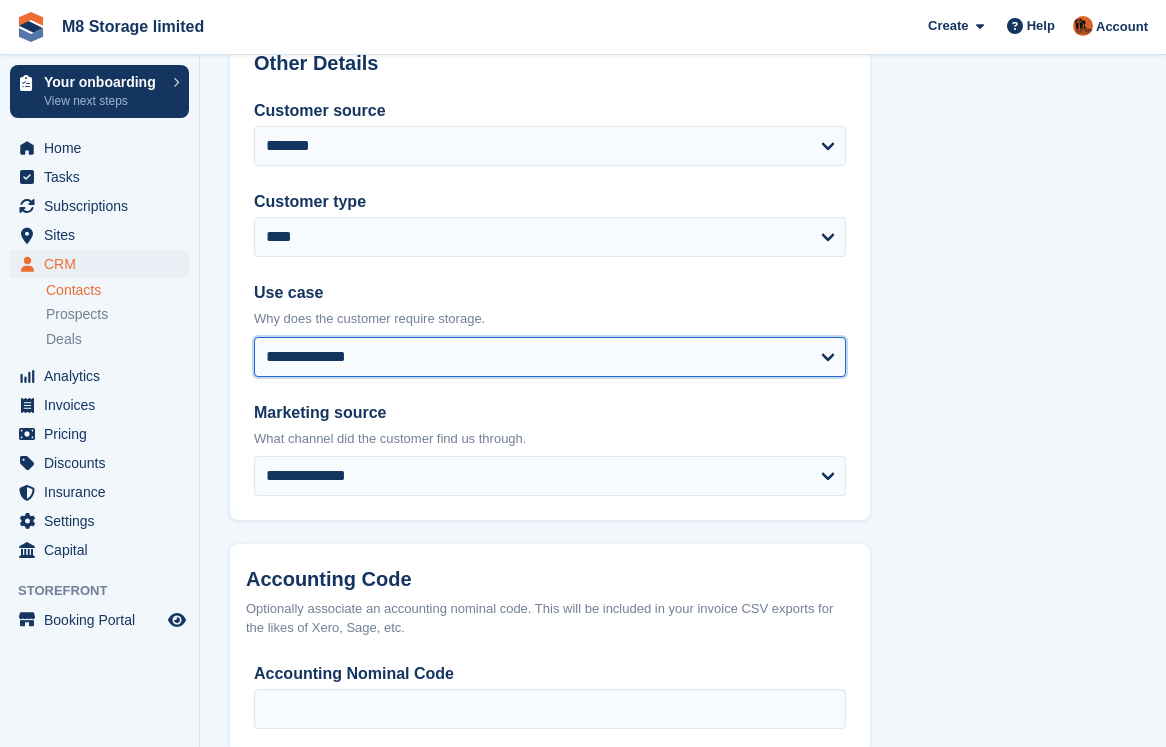 click on "**********" at bounding box center [550, 357] 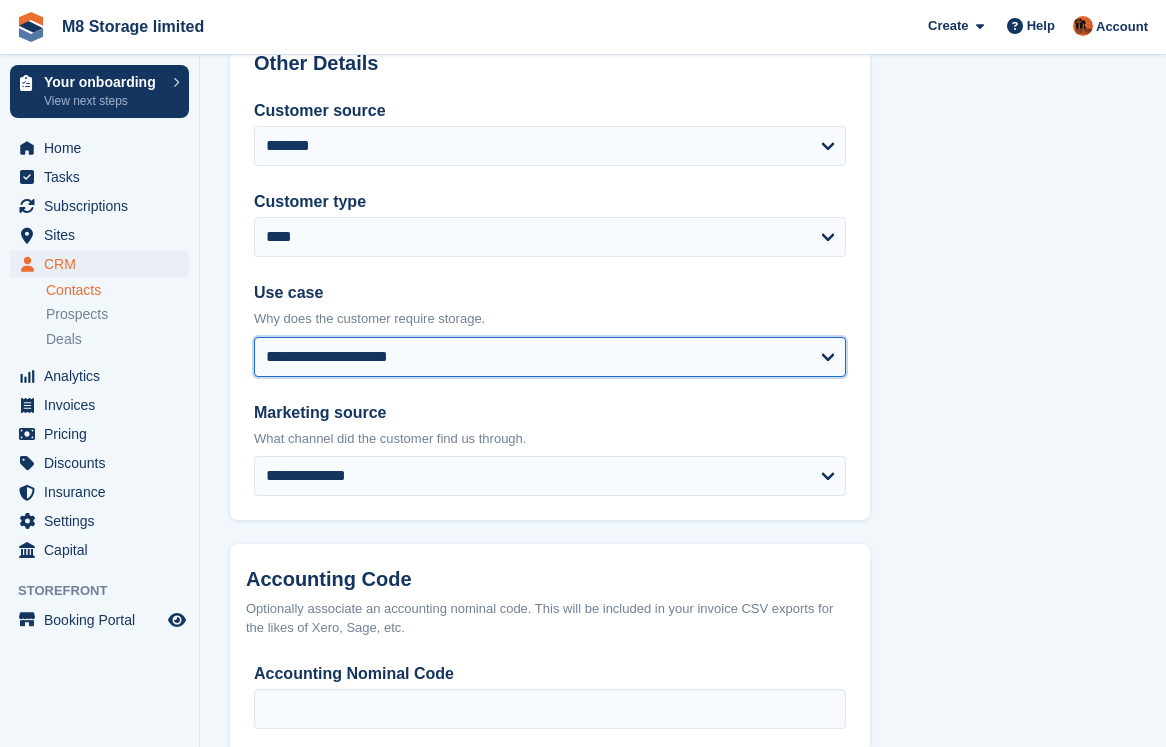 click on "**********" at bounding box center (550, 357) 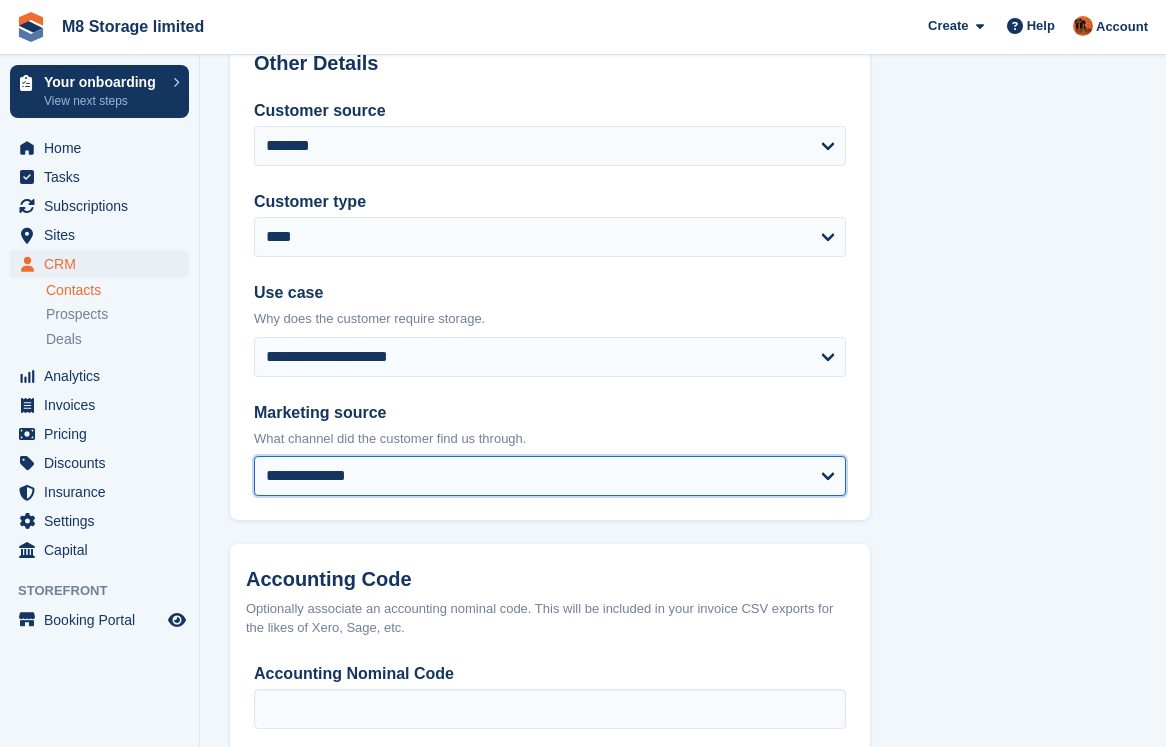 click on "**********" at bounding box center [550, 476] 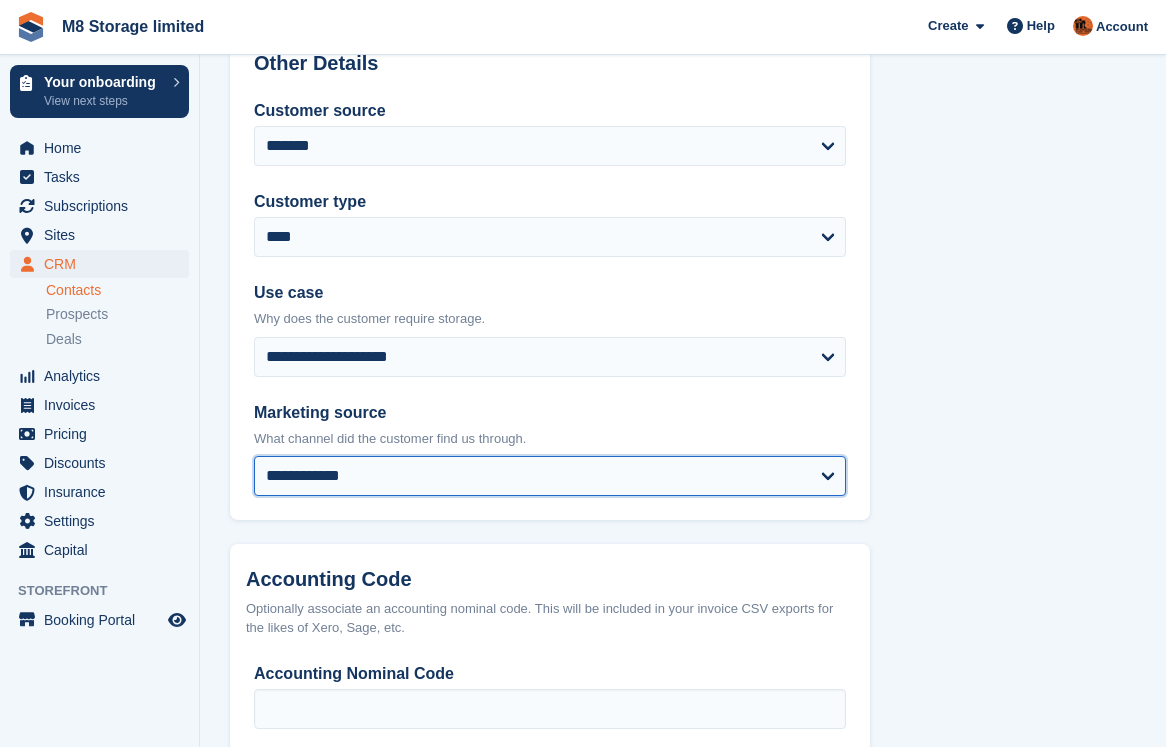 click on "**********" at bounding box center (550, 476) 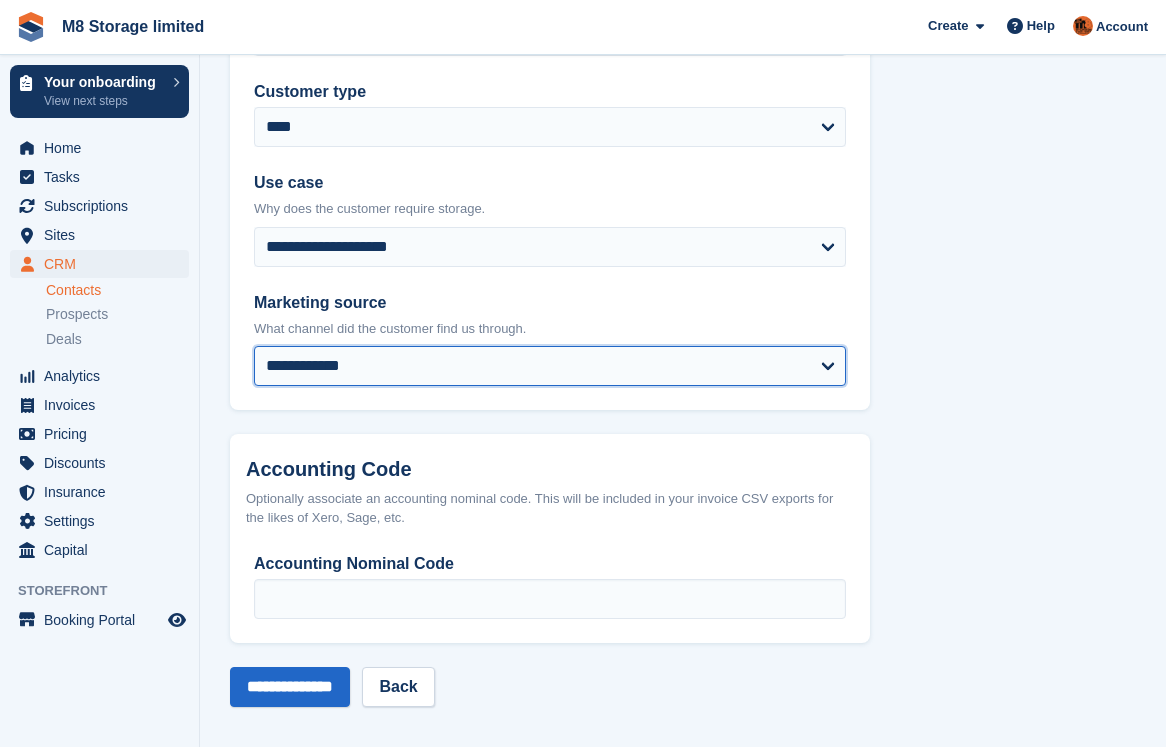 scroll, scrollTop: 1016, scrollLeft: 0, axis: vertical 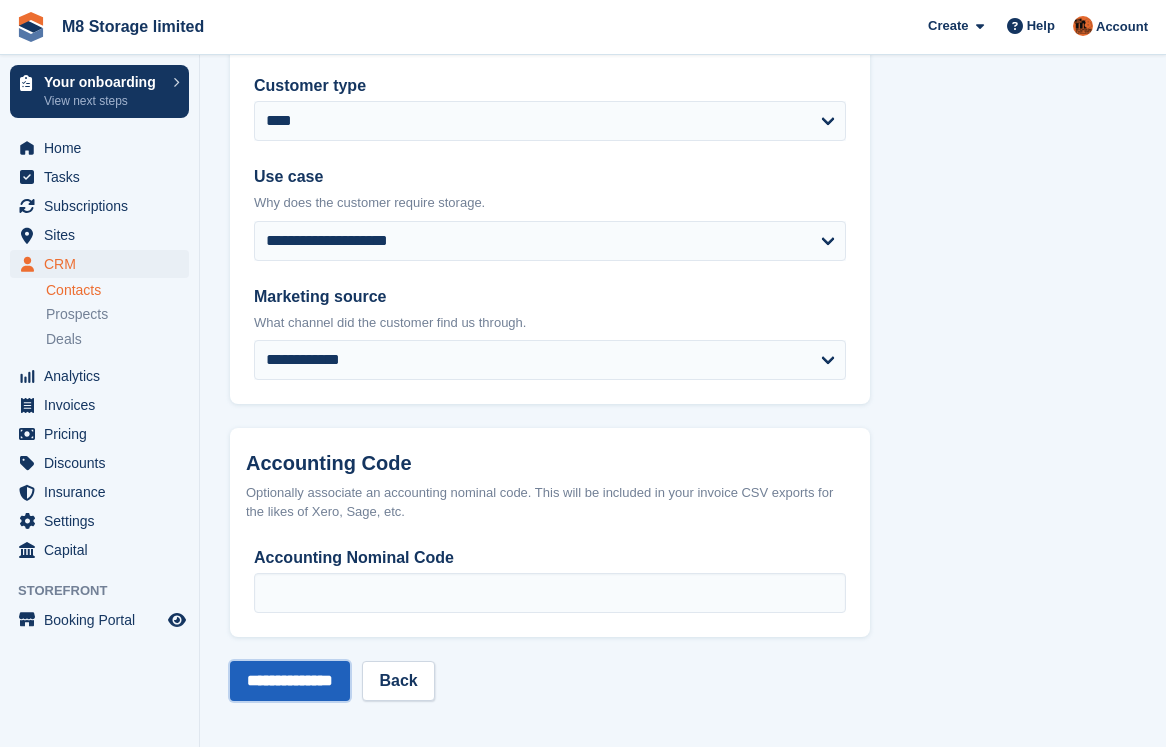 click on "**********" at bounding box center [290, 681] 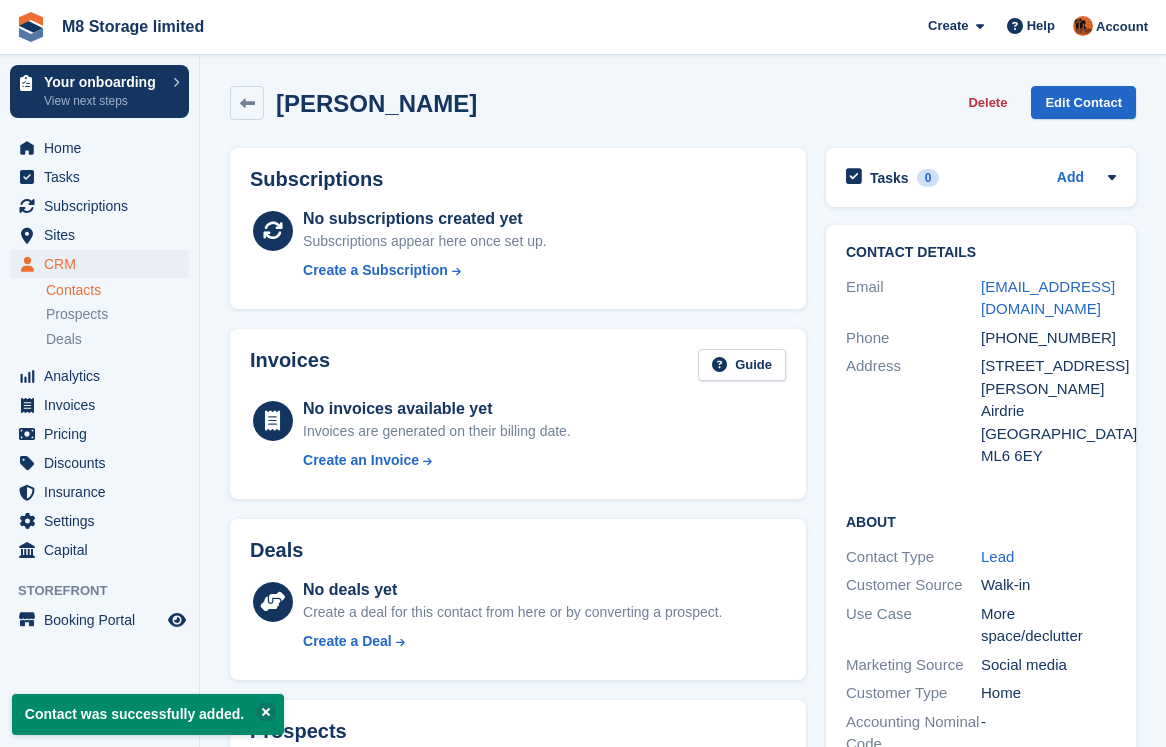 scroll, scrollTop: 0, scrollLeft: 0, axis: both 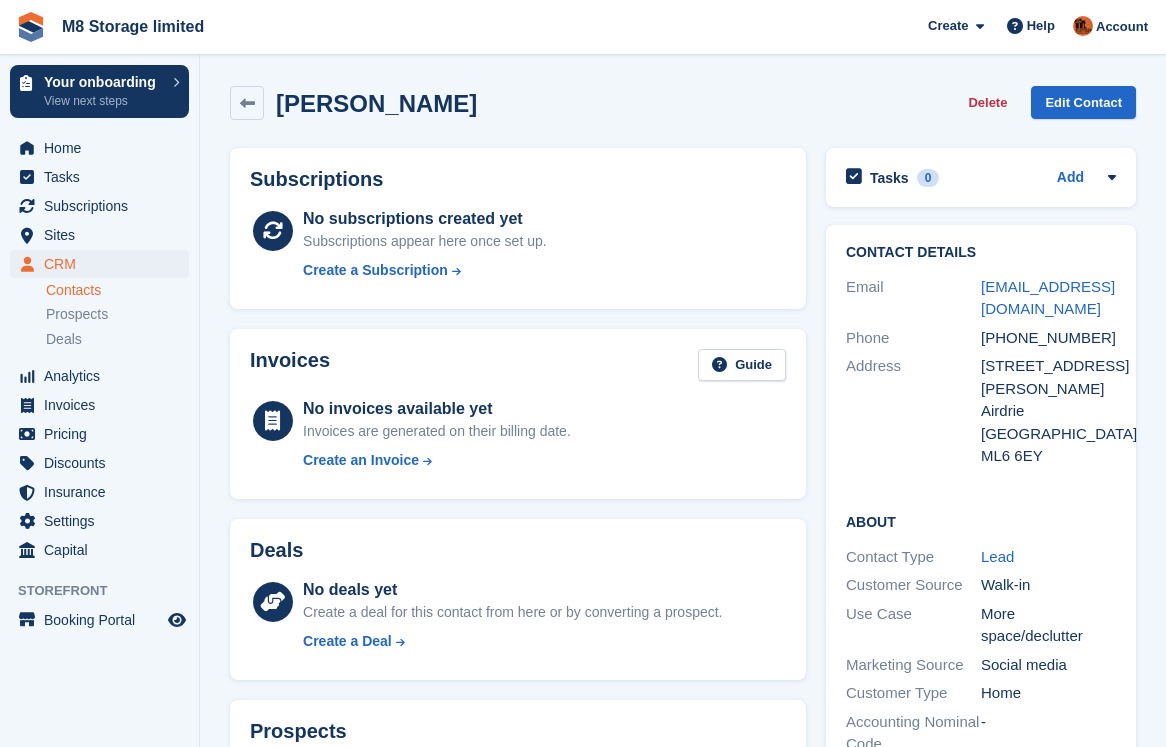 click on "Contacts" at bounding box center (117, 290) 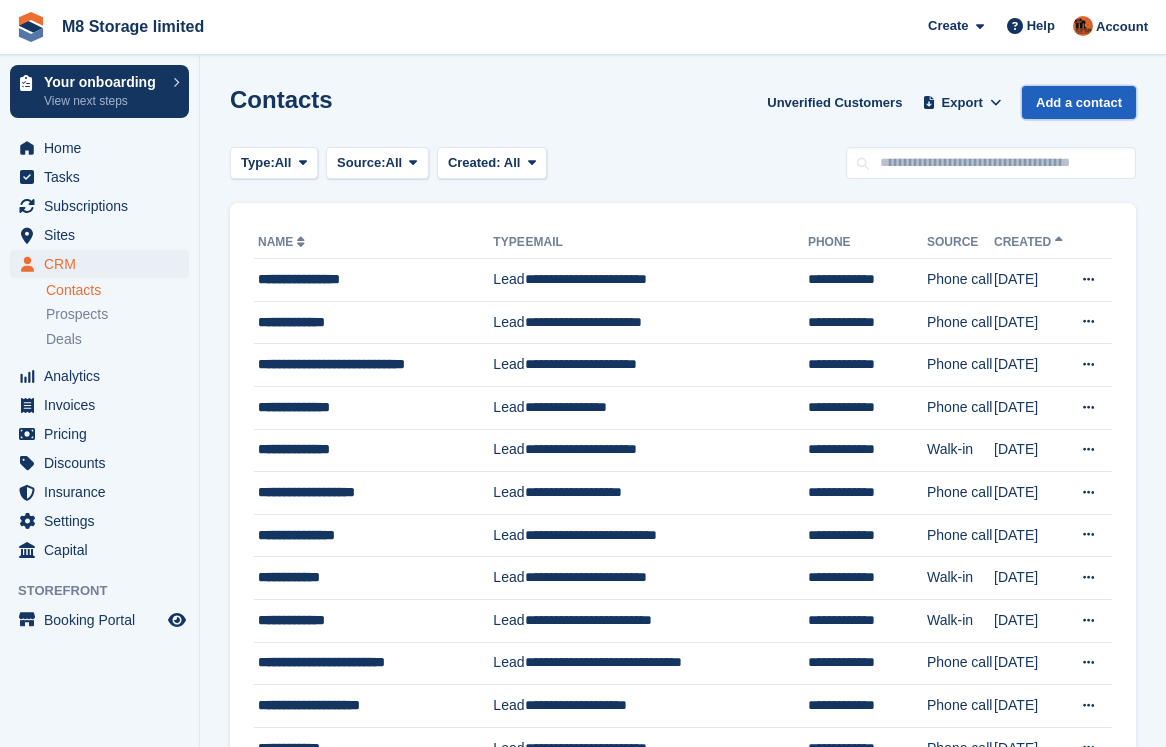 click on "Add a contact" at bounding box center [1079, 102] 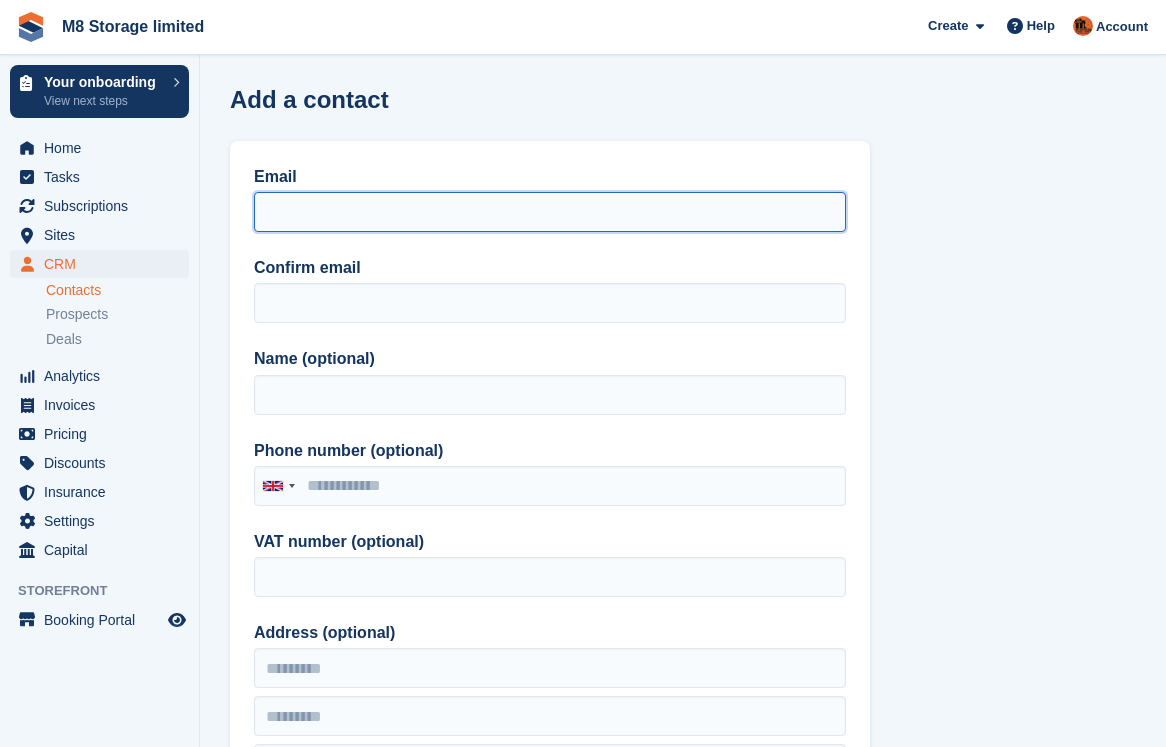 click on "Email" at bounding box center (550, 212) 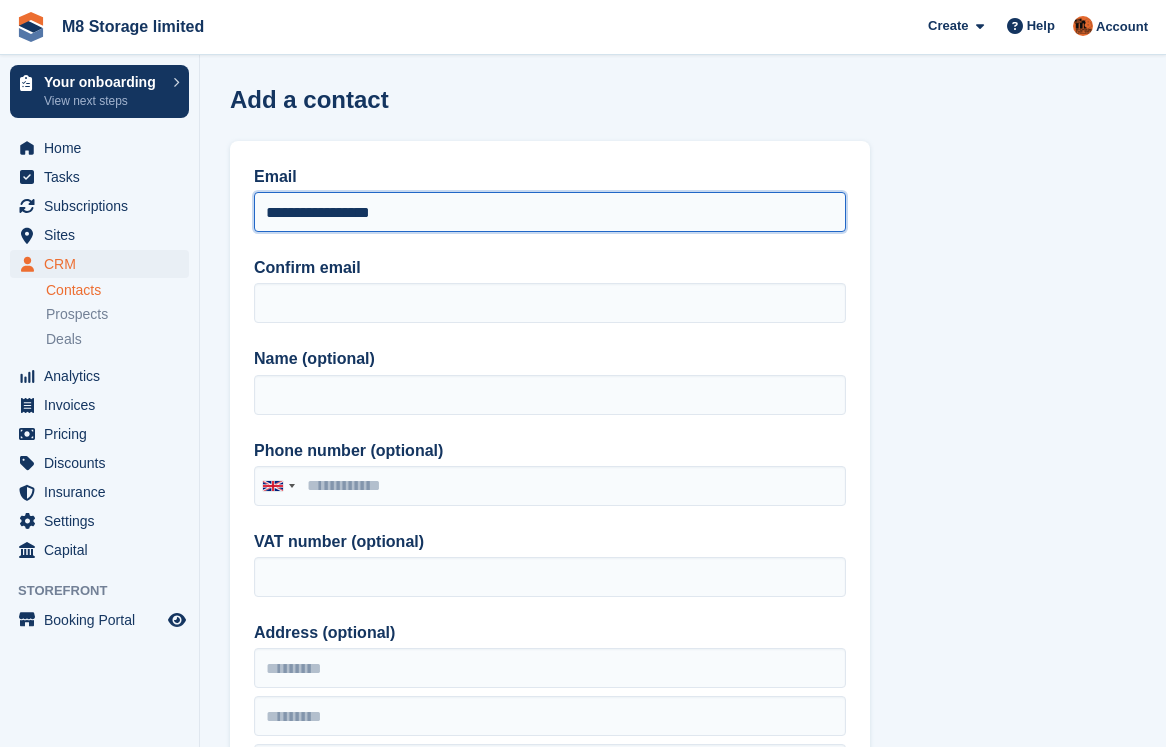 drag, startPoint x: 411, startPoint y: 215, endPoint x: 222, endPoint y: 206, distance: 189.21416 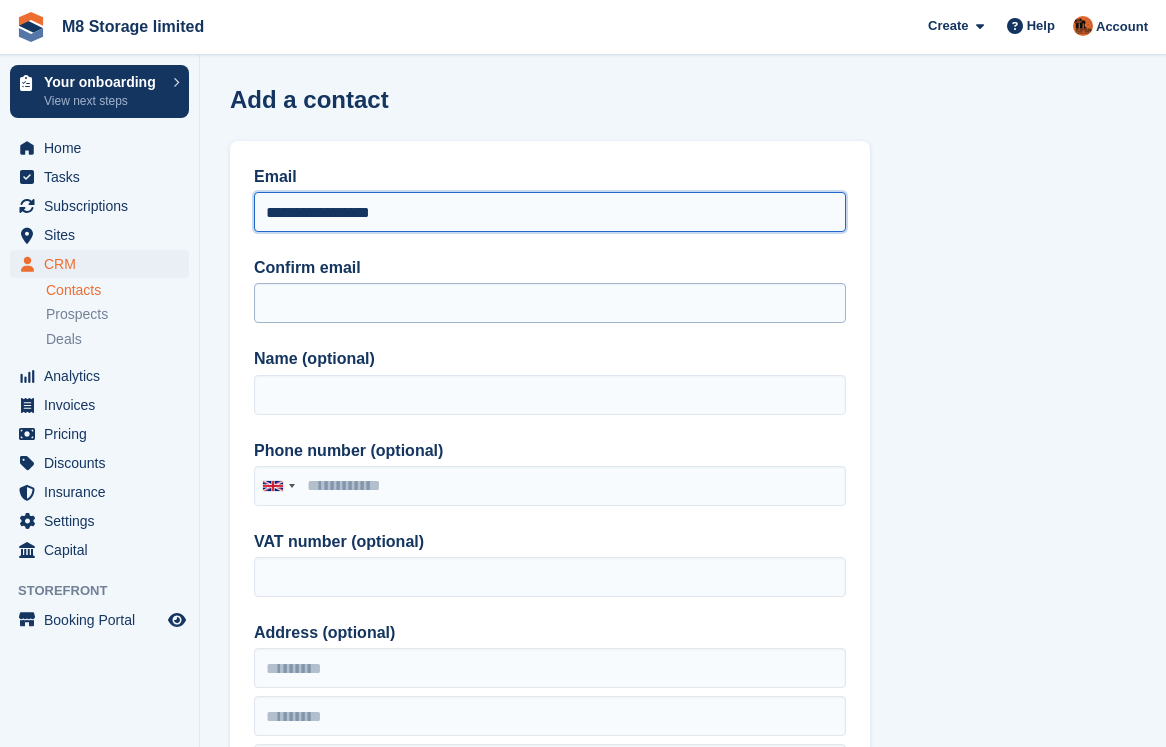 type on "**********" 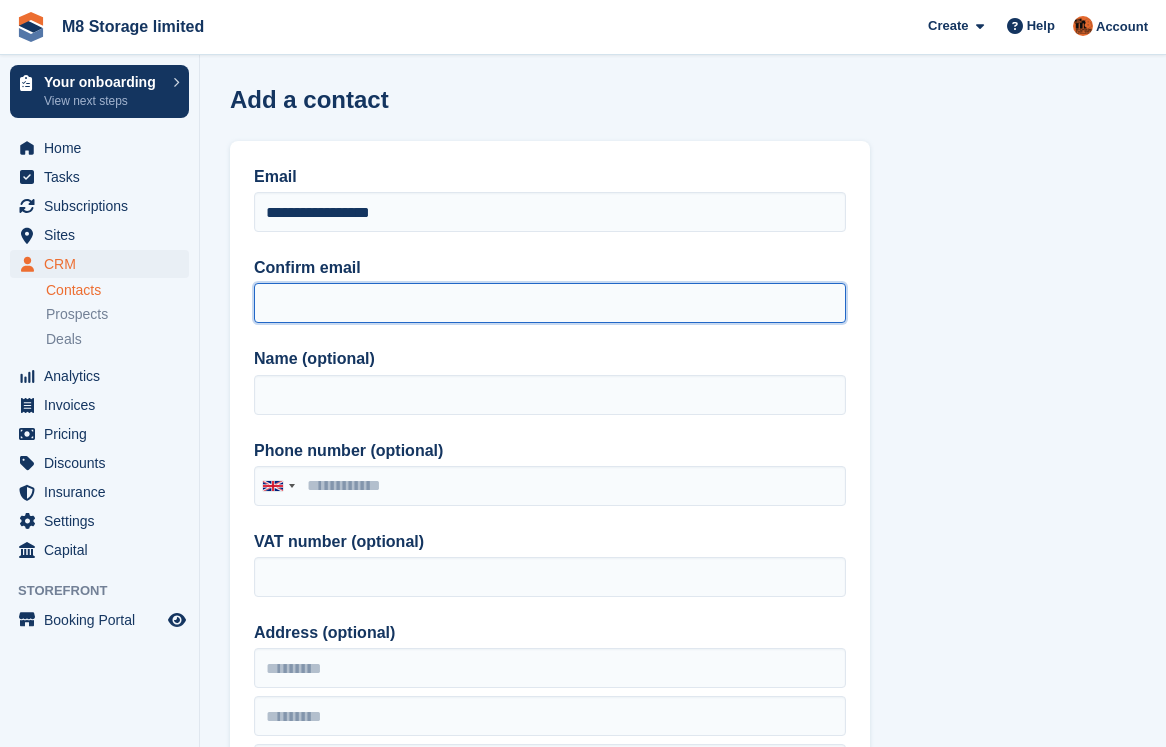 paste on "**********" 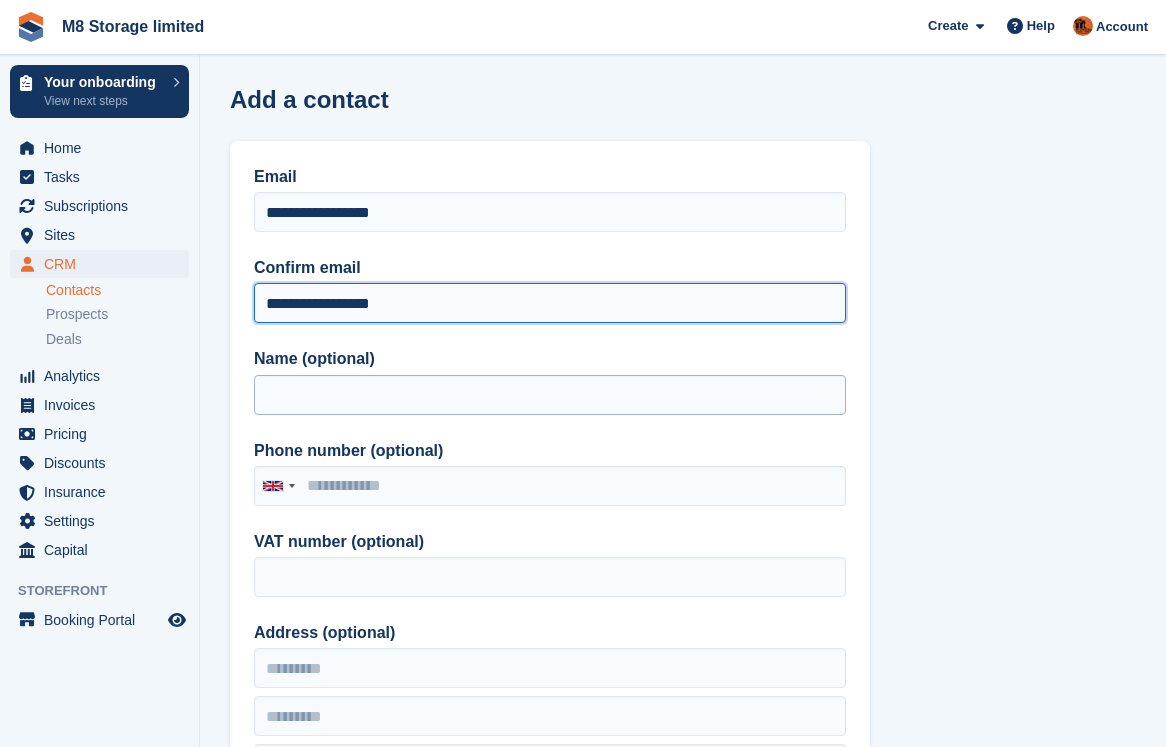 type on "**********" 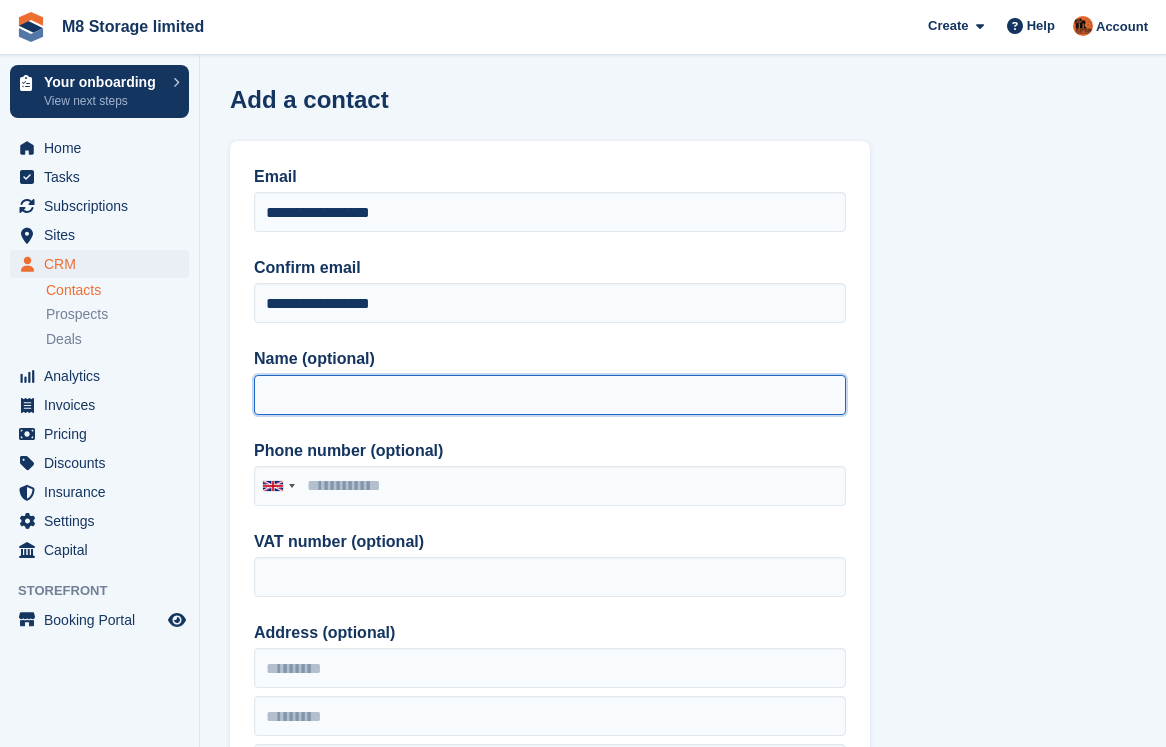 click on "Name (optional)" at bounding box center [550, 395] 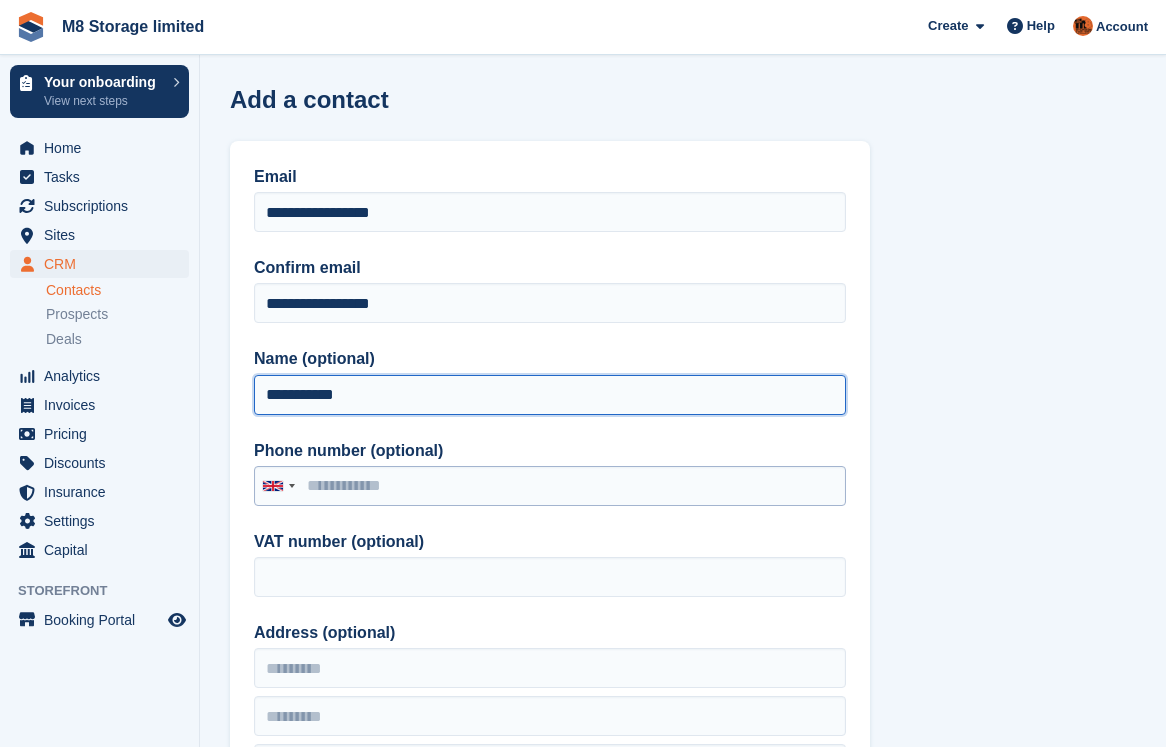 type on "**********" 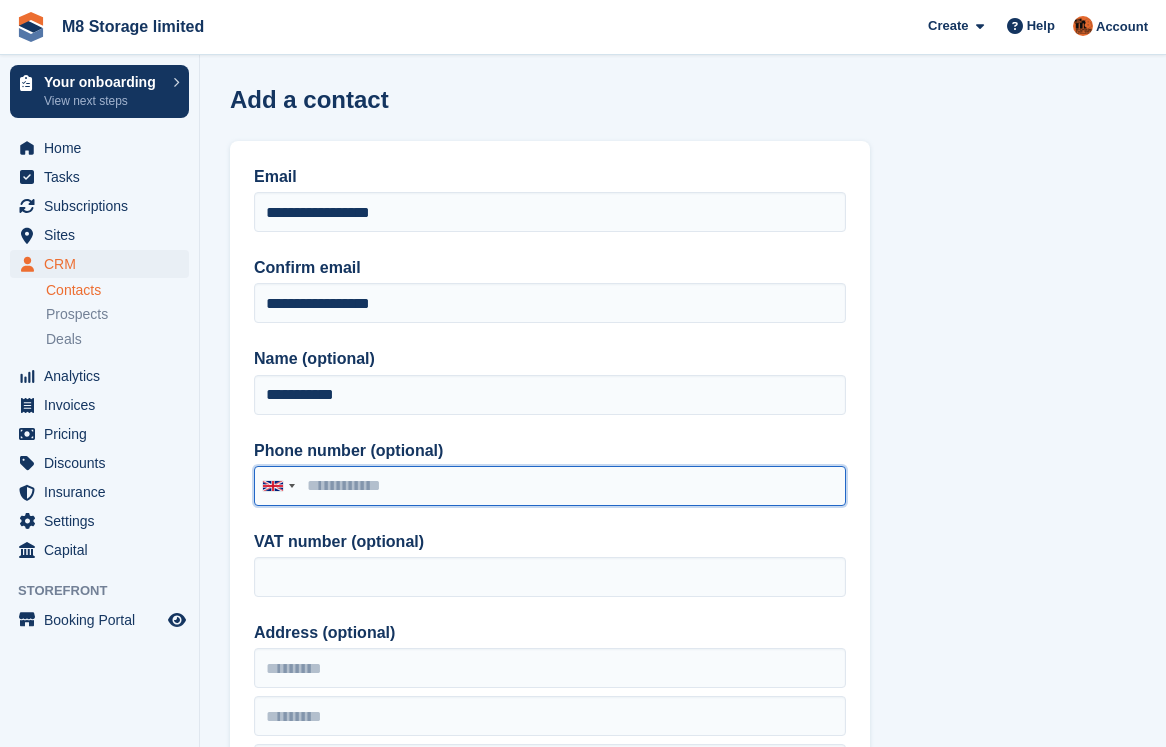 click on "Phone number (optional)" at bounding box center (550, 486) 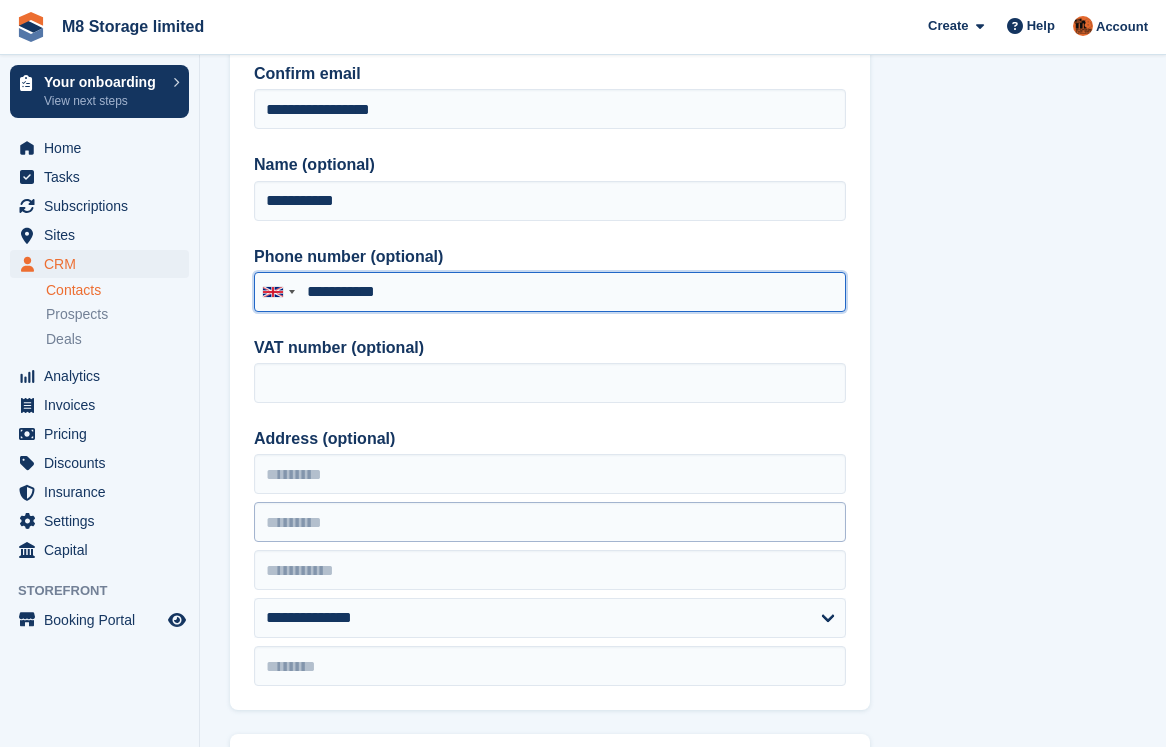 scroll, scrollTop: 200, scrollLeft: 0, axis: vertical 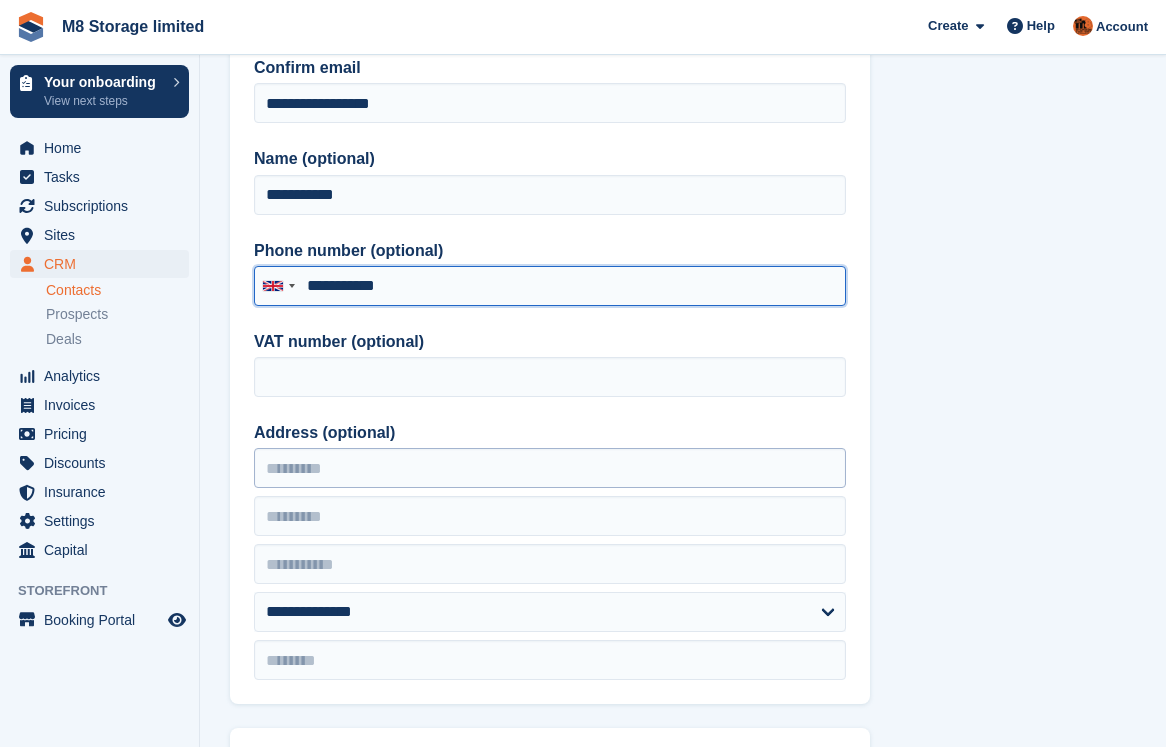 type on "**********" 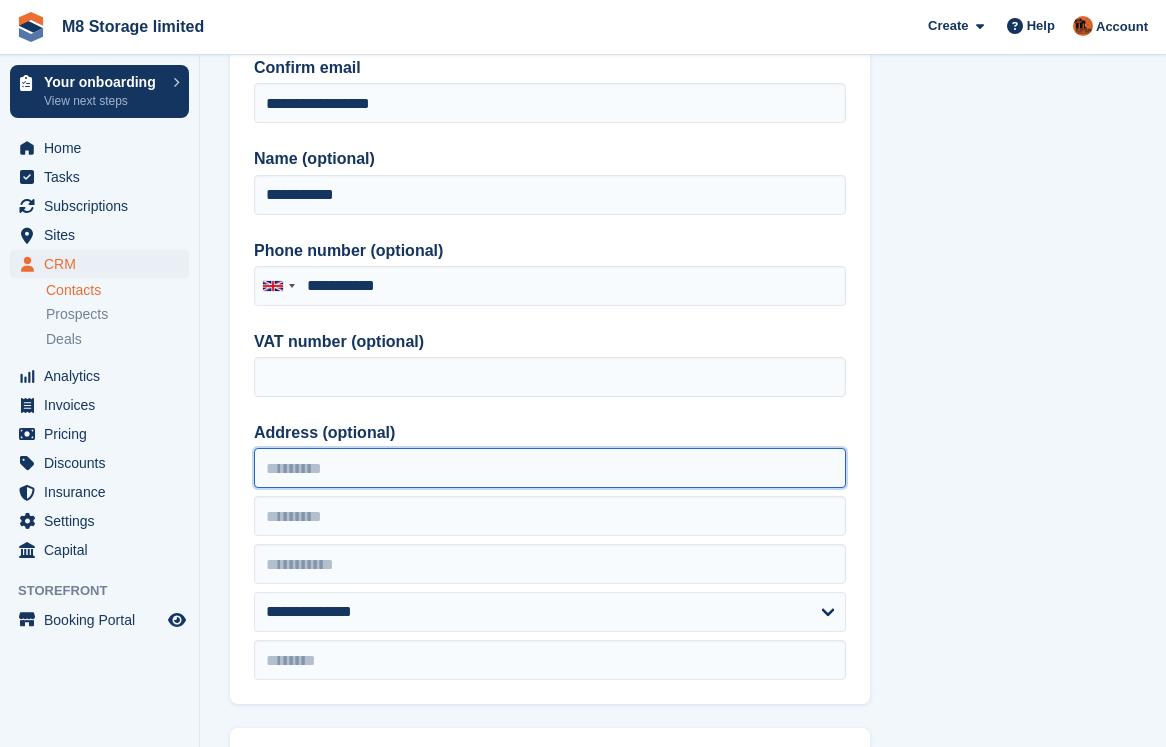 click on "Address (optional)" at bounding box center [550, 468] 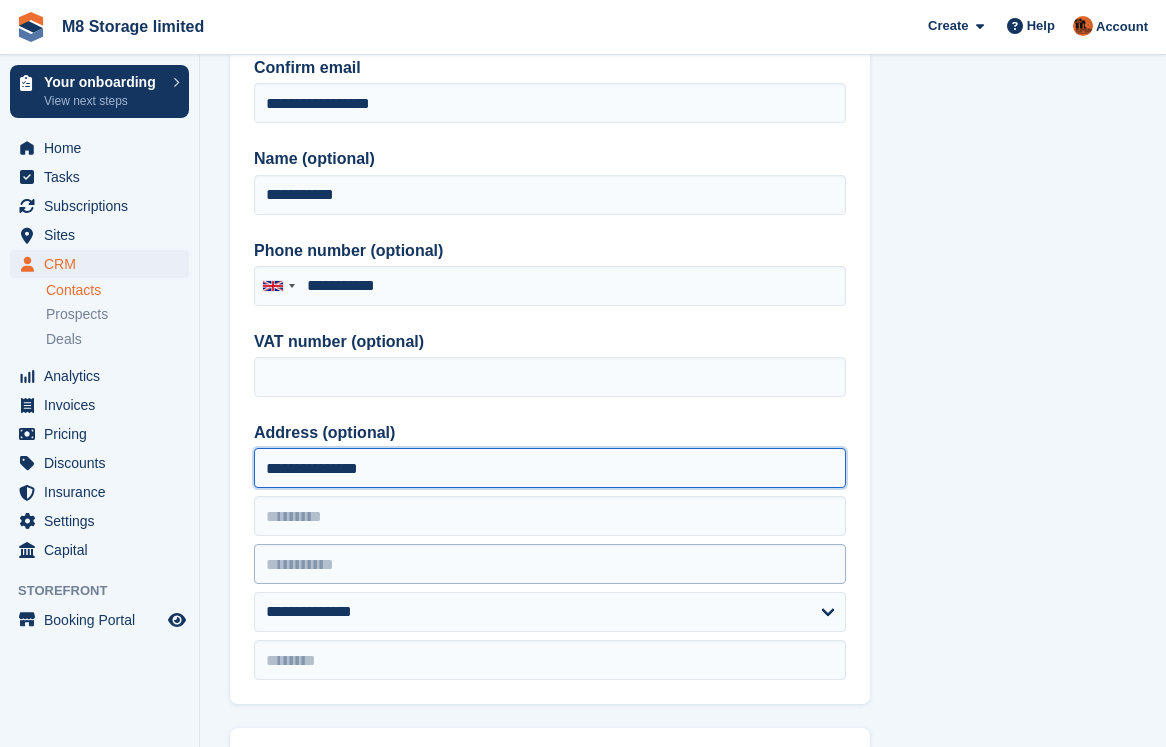 type on "**********" 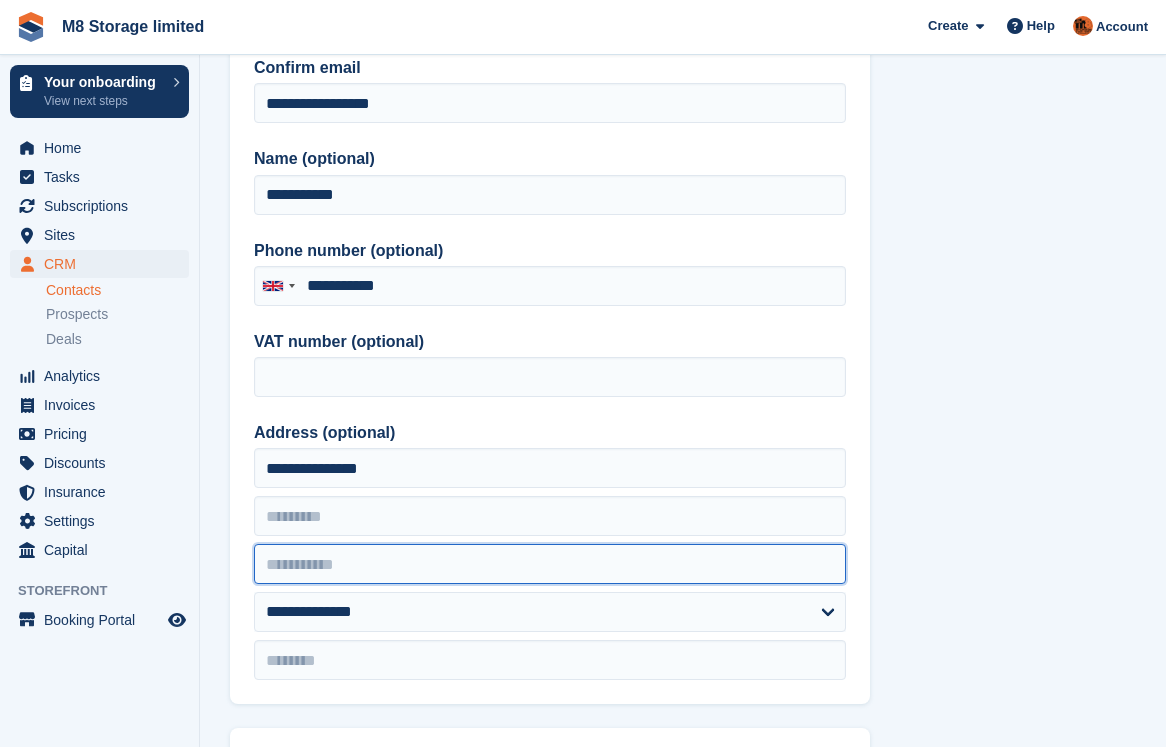 click at bounding box center (550, 564) 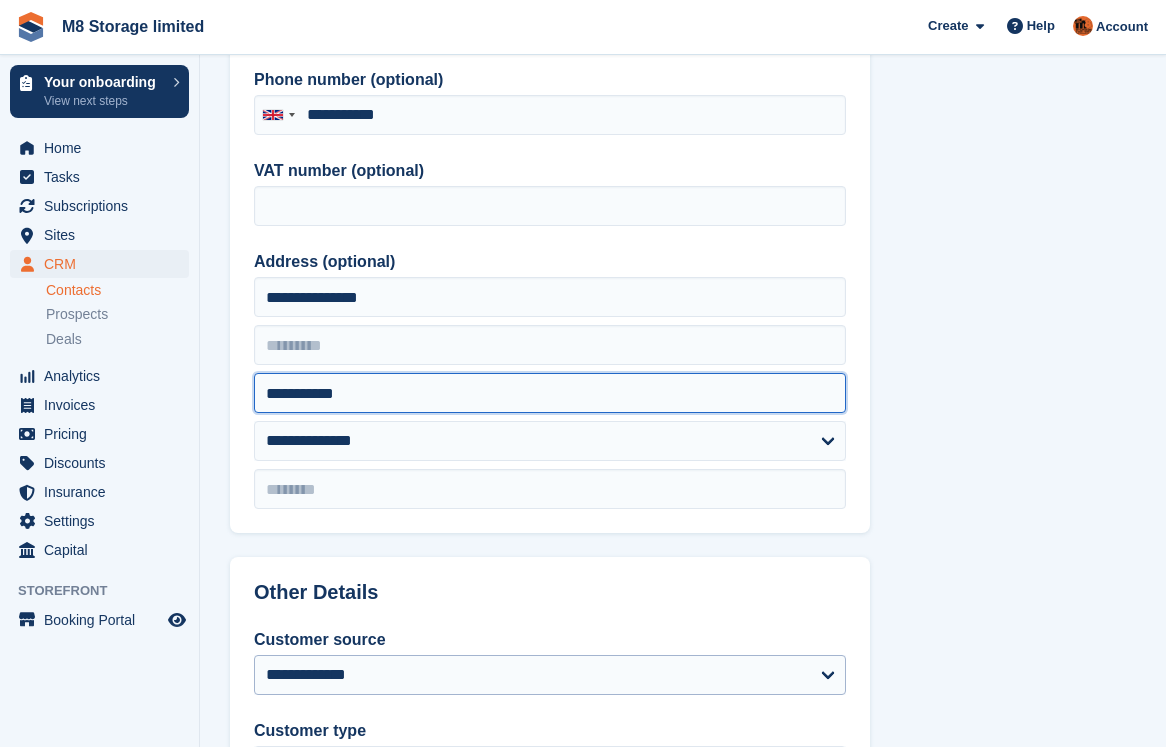 scroll, scrollTop: 500, scrollLeft: 0, axis: vertical 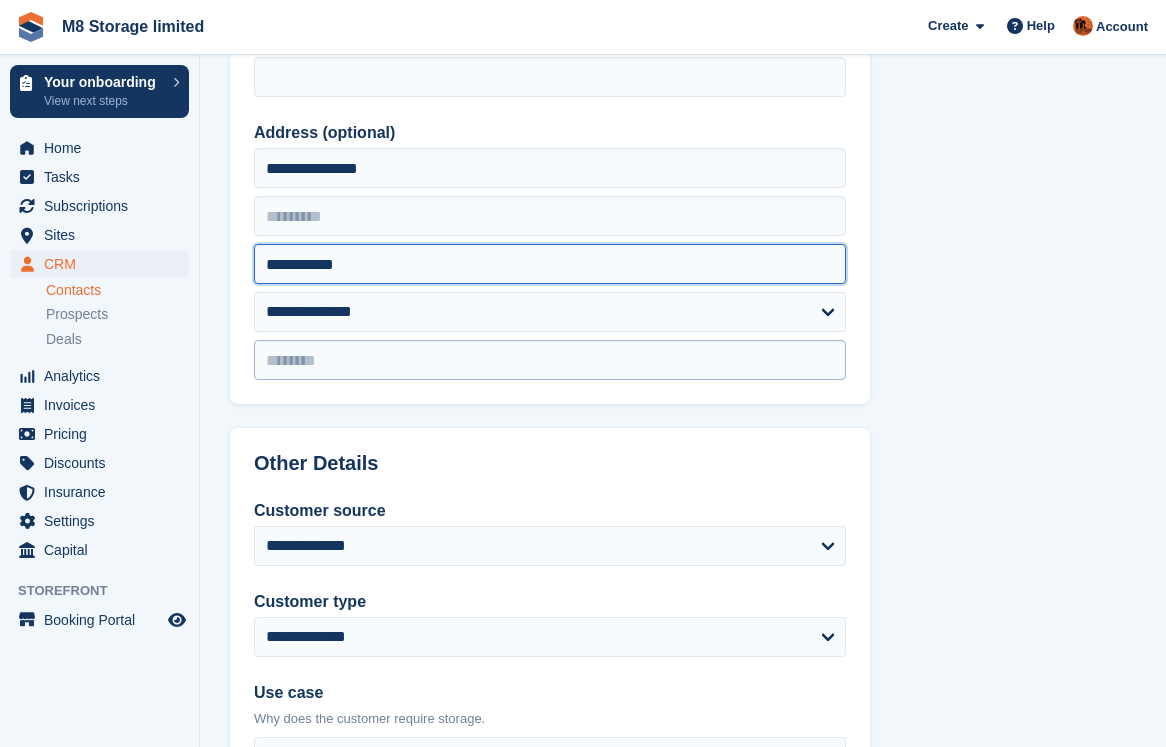 type on "**********" 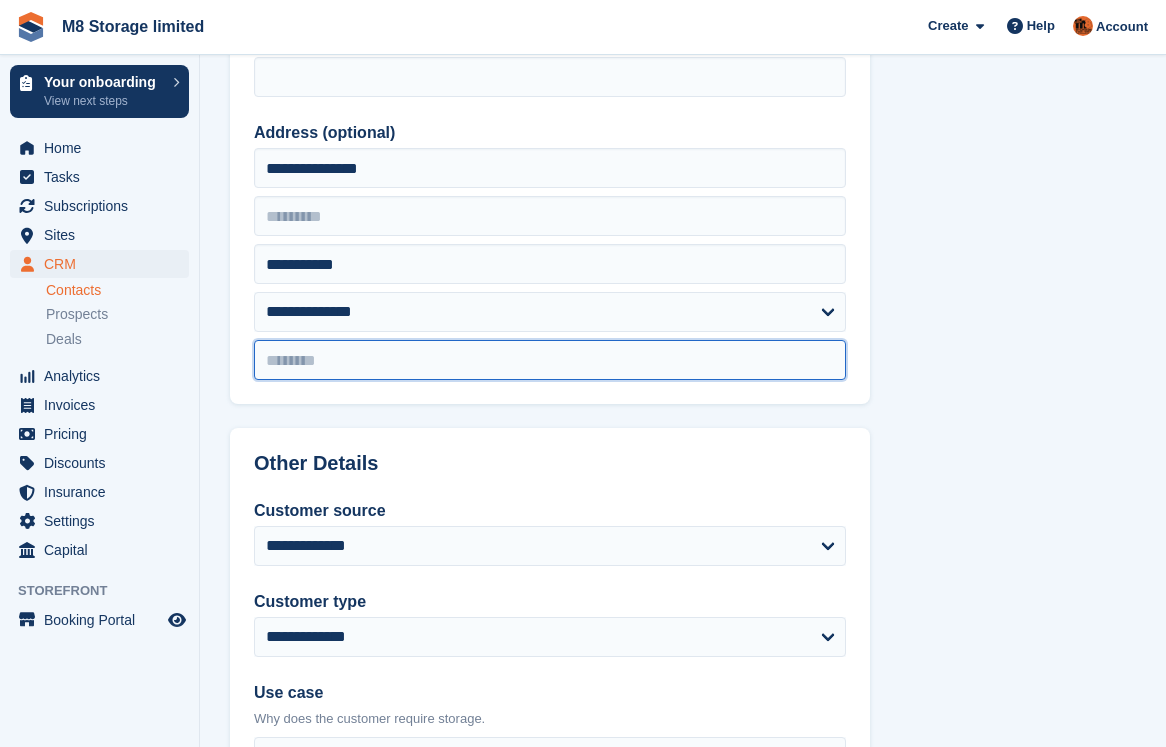 click at bounding box center (550, 360) 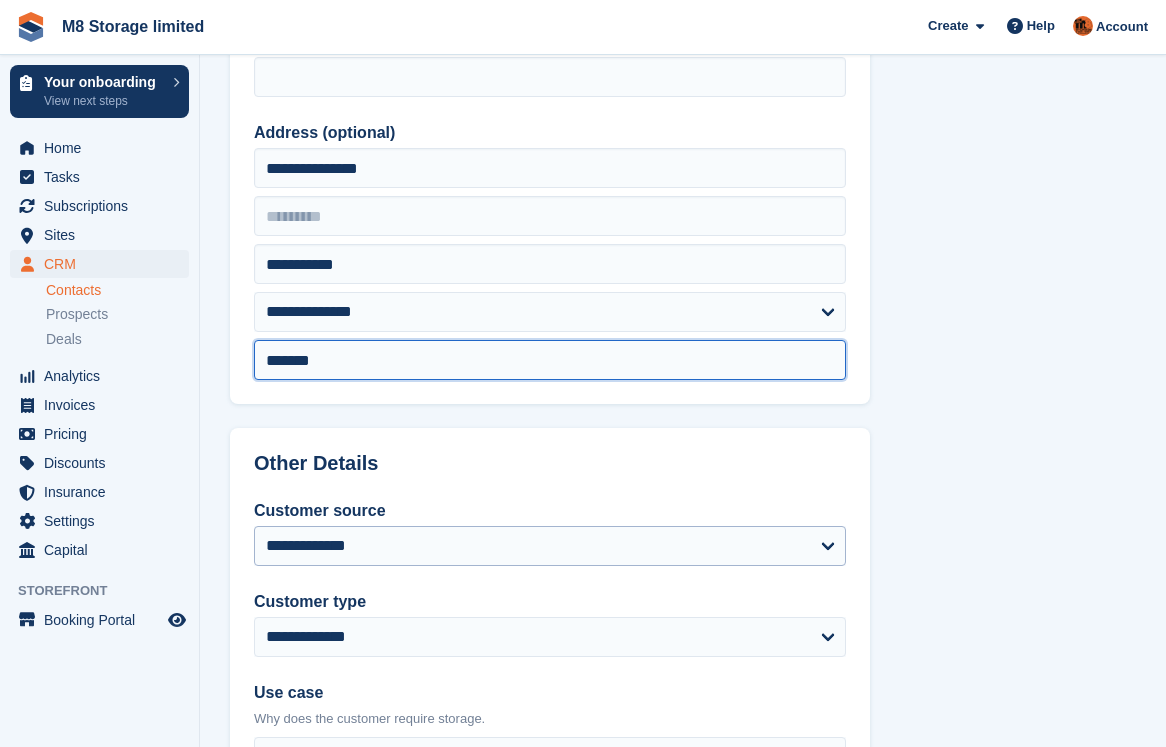 type on "*******" 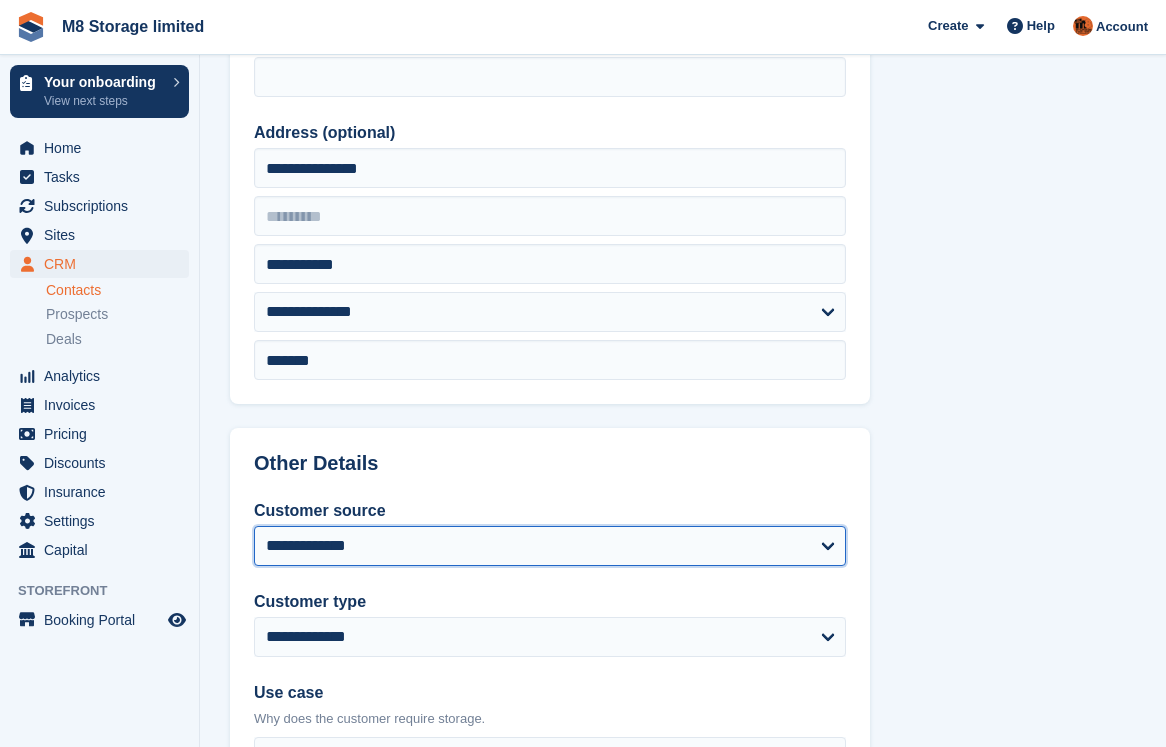 click on "**********" at bounding box center (550, 546) 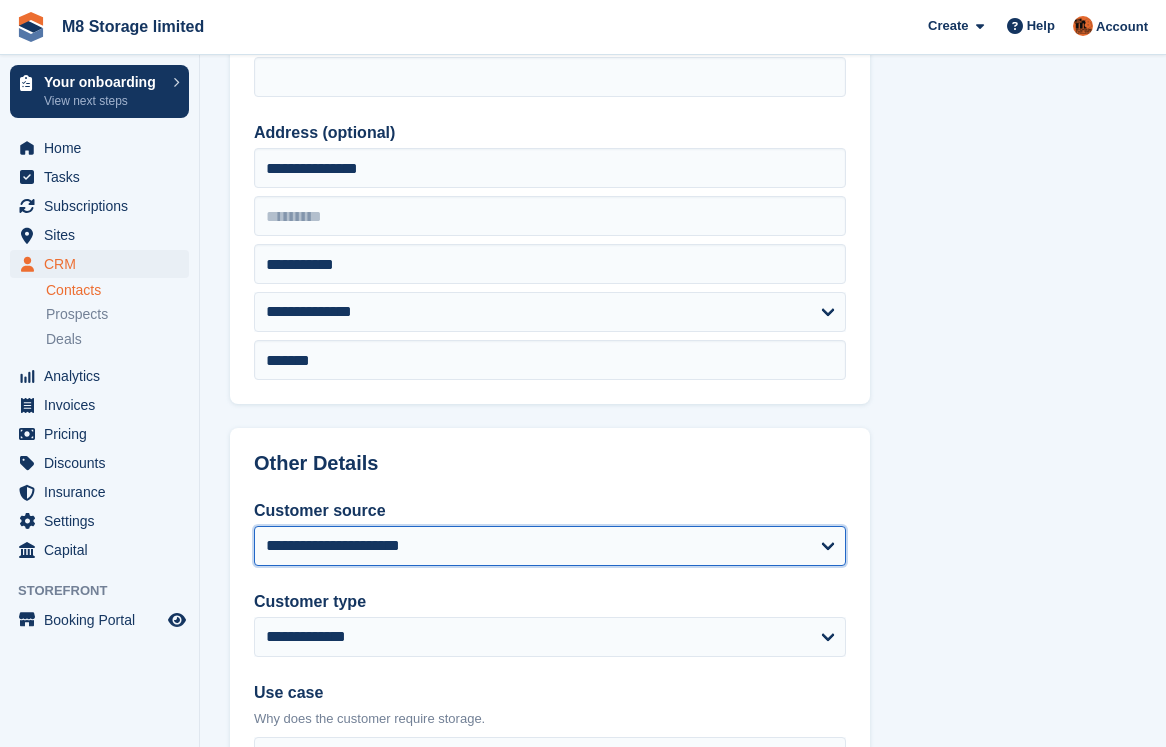 click on "**********" at bounding box center (550, 546) 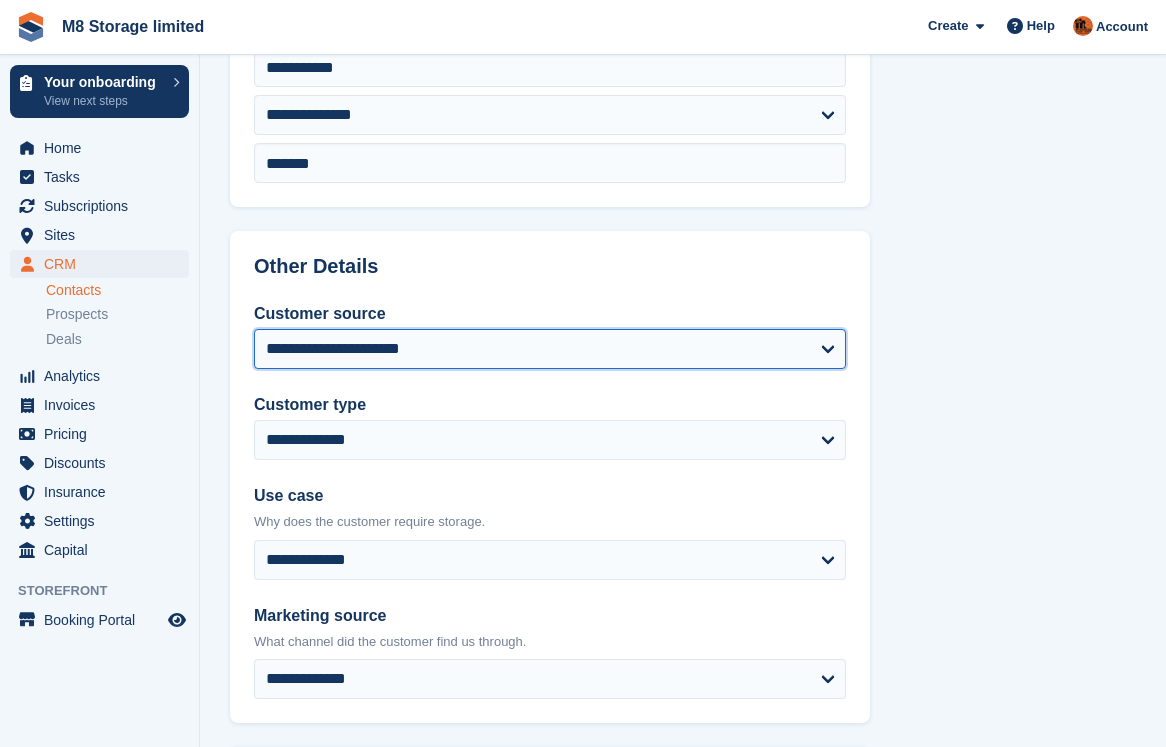 scroll, scrollTop: 800, scrollLeft: 0, axis: vertical 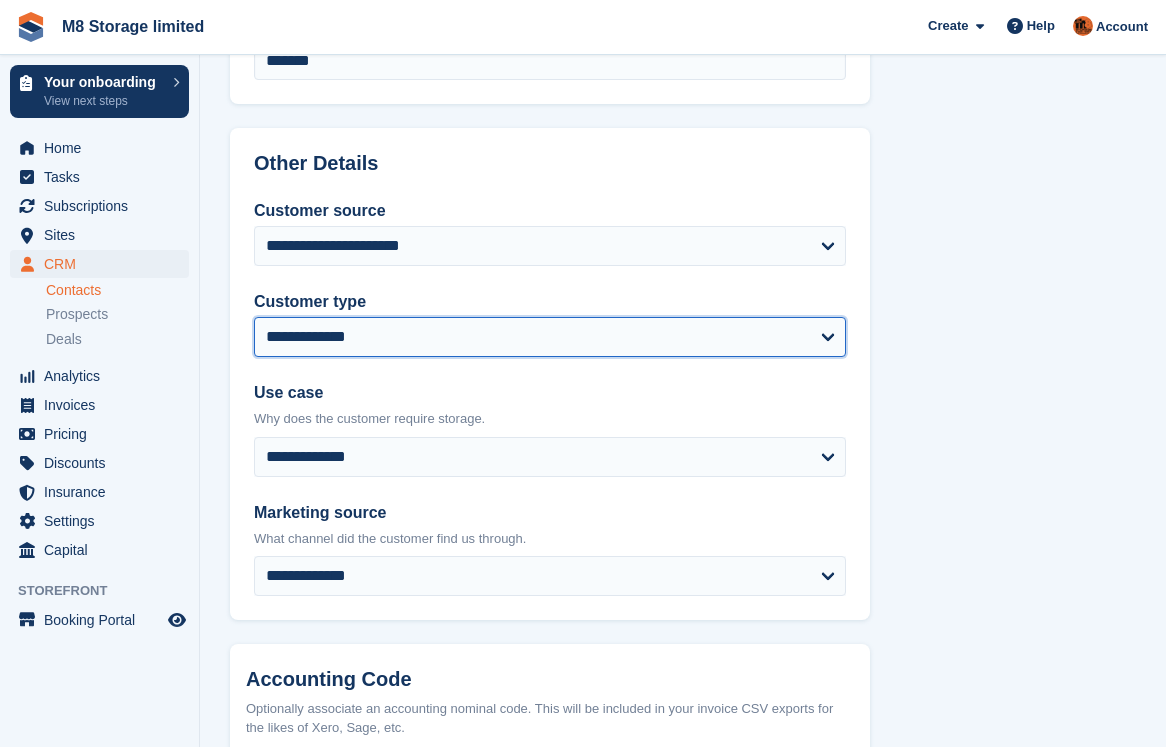 click on "**********" at bounding box center [550, 337] 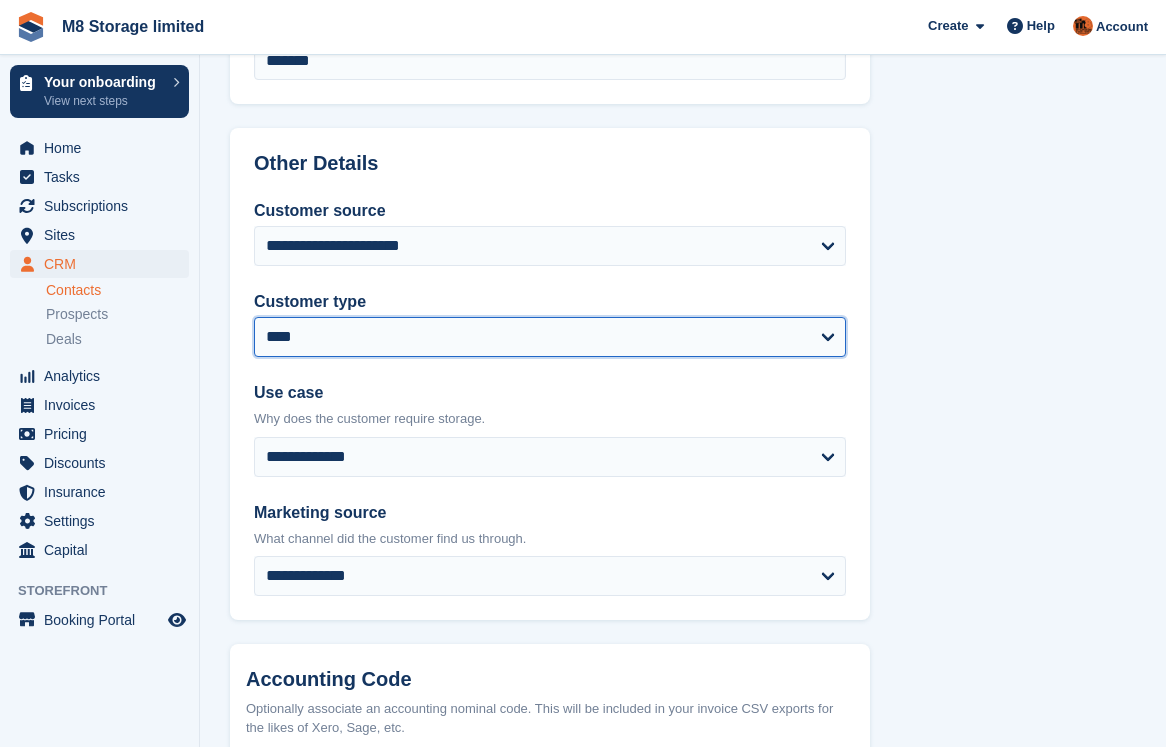 click on "**********" at bounding box center [550, 337] 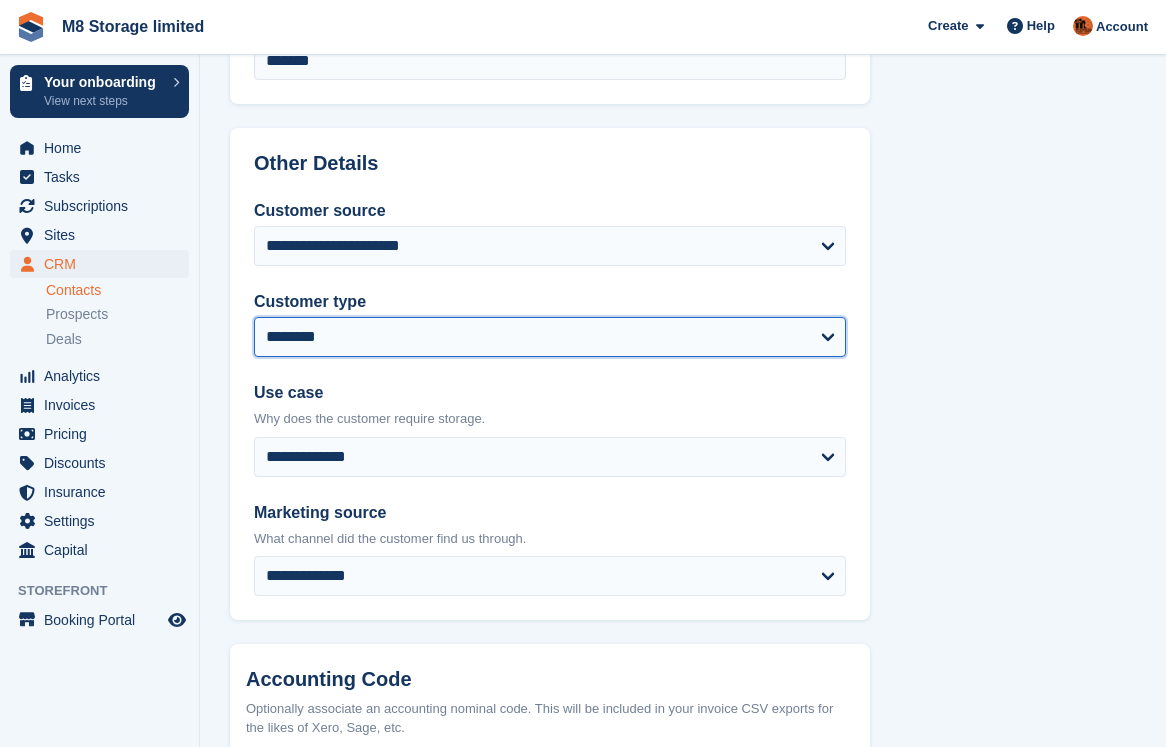 click on "**********" at bounding box center [550, 337] 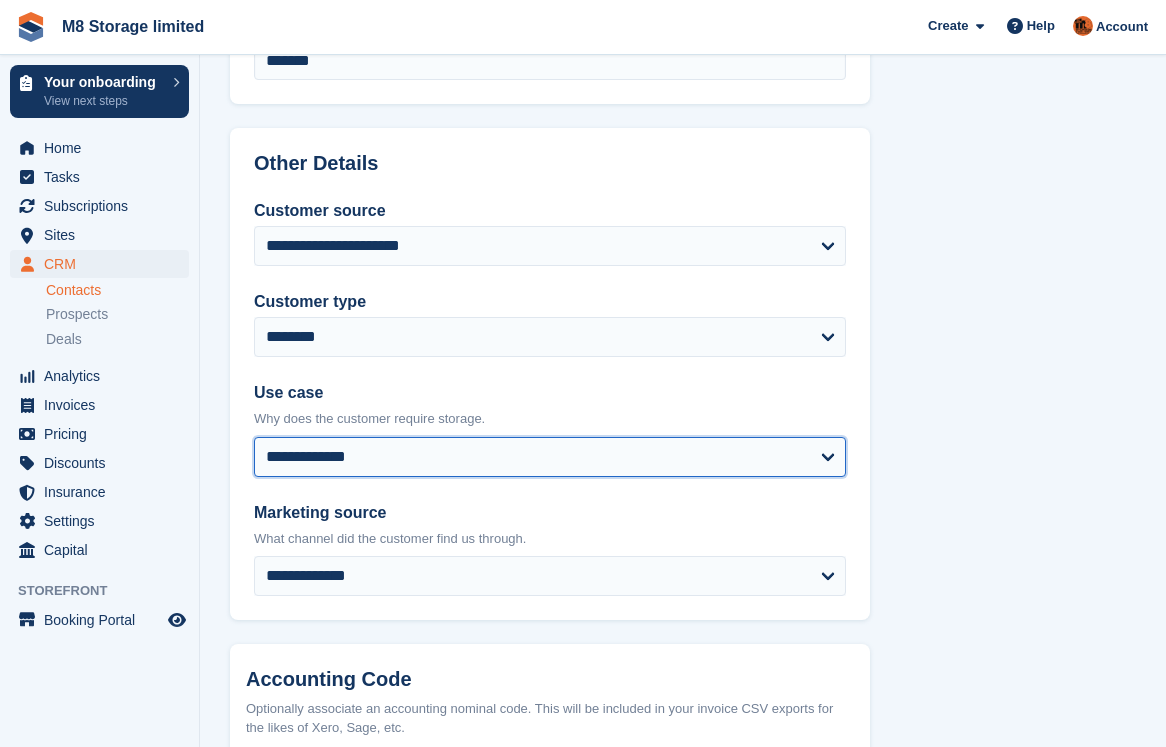 click on "**********" at bounding box center (550, 457) 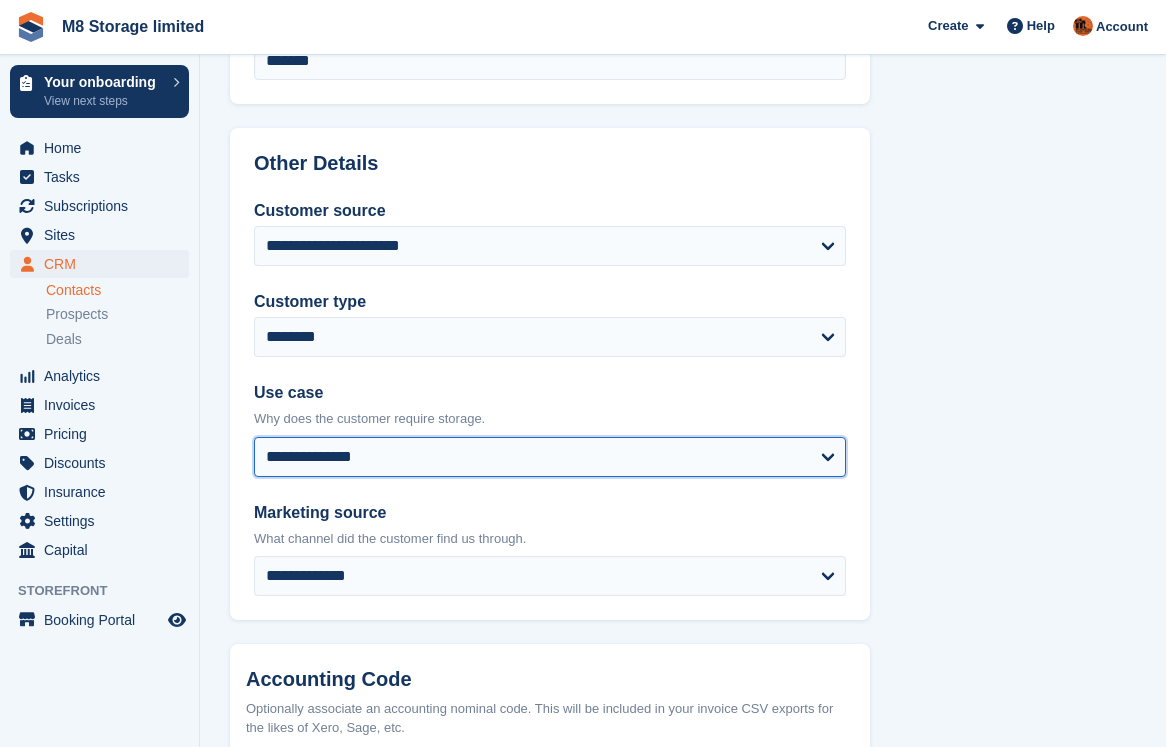 click on "**********" at bounding box center (550, 457) 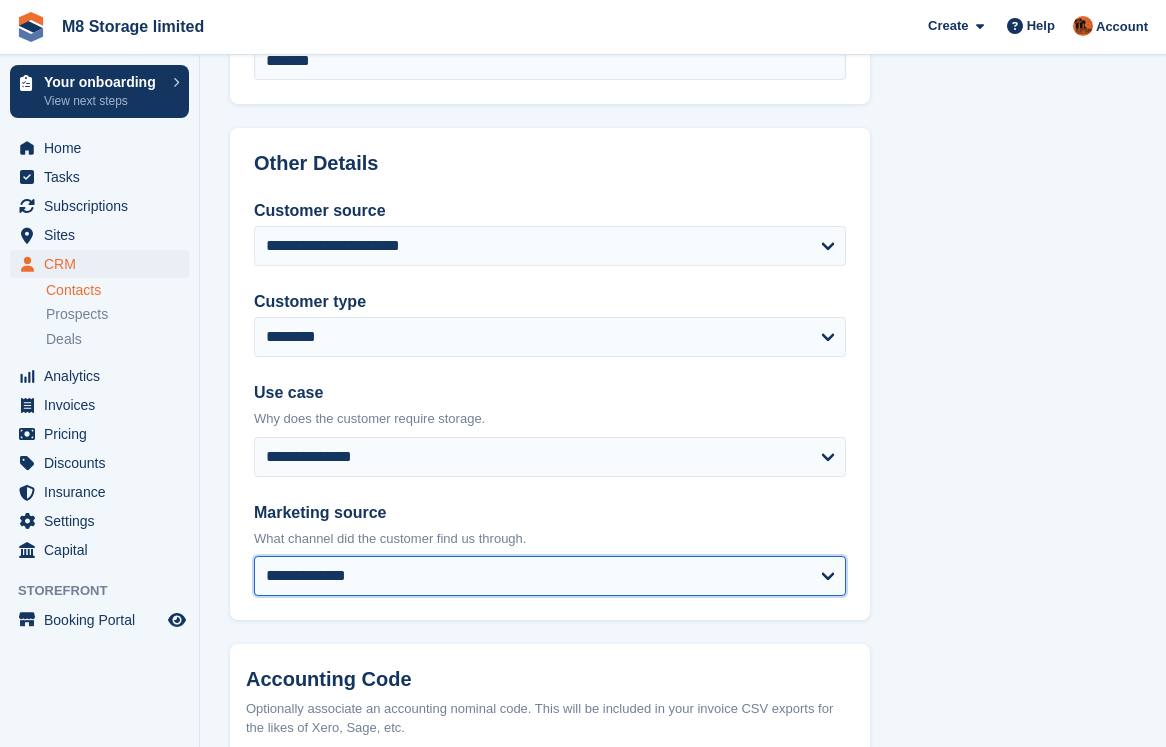 click on "**********" at bounding box center [550, 576] 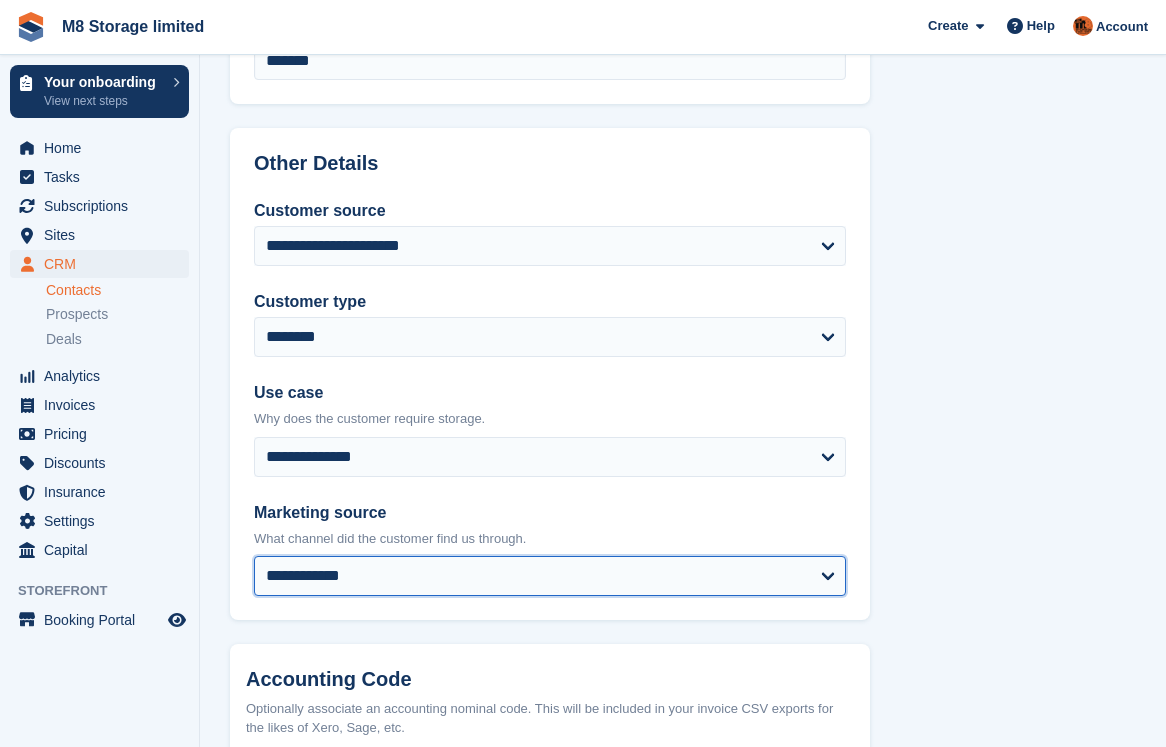 click on "**********" at bounding box center (550, 576) 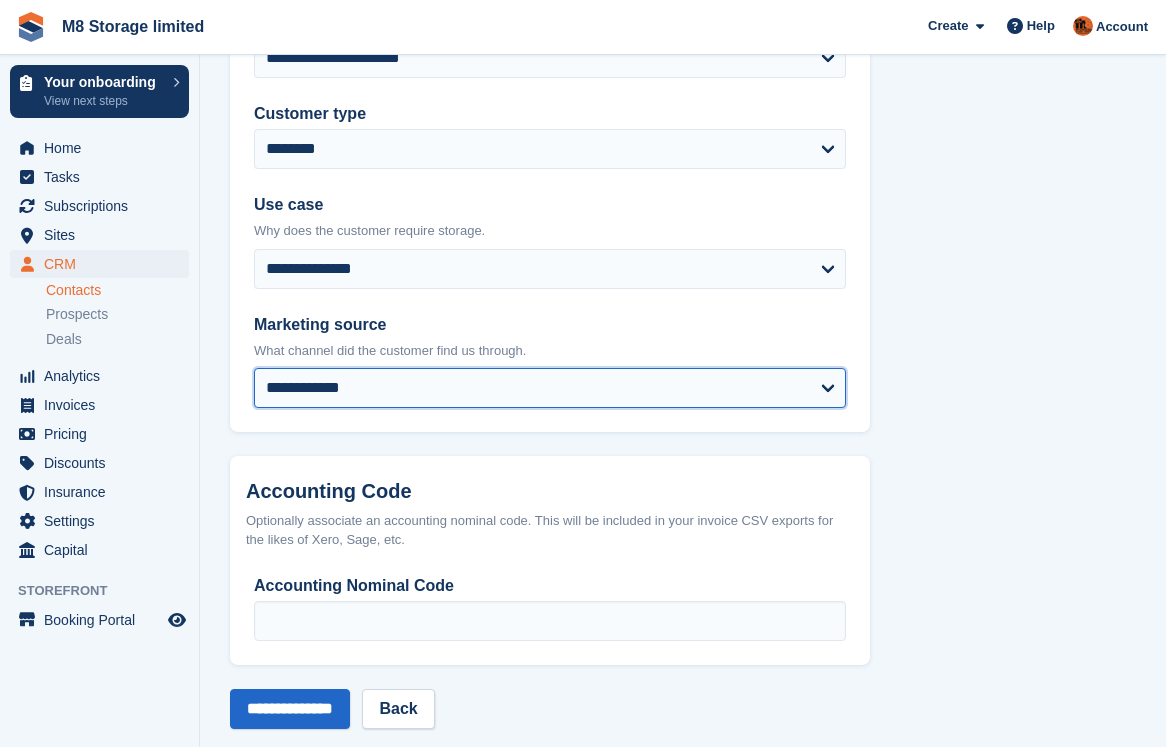 scroll, scrollTop: 1016, scrollLeft: 0, axis: vertical 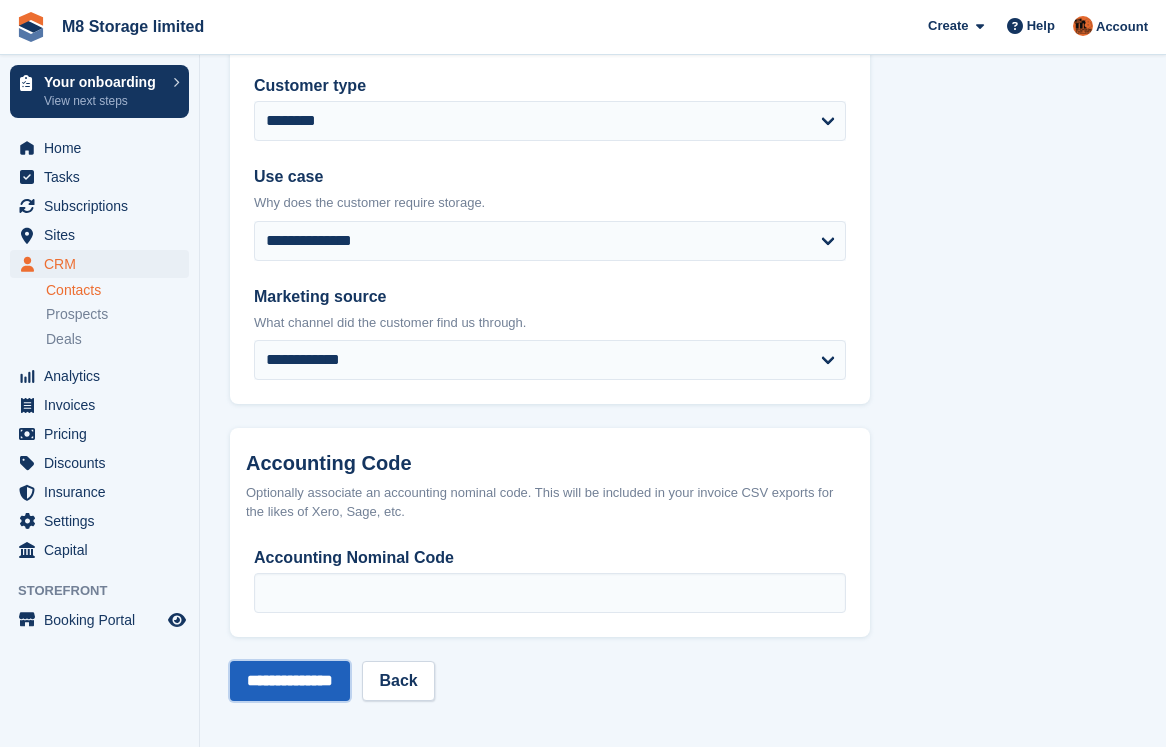 click on "**********" at bounding box center (290, 681) 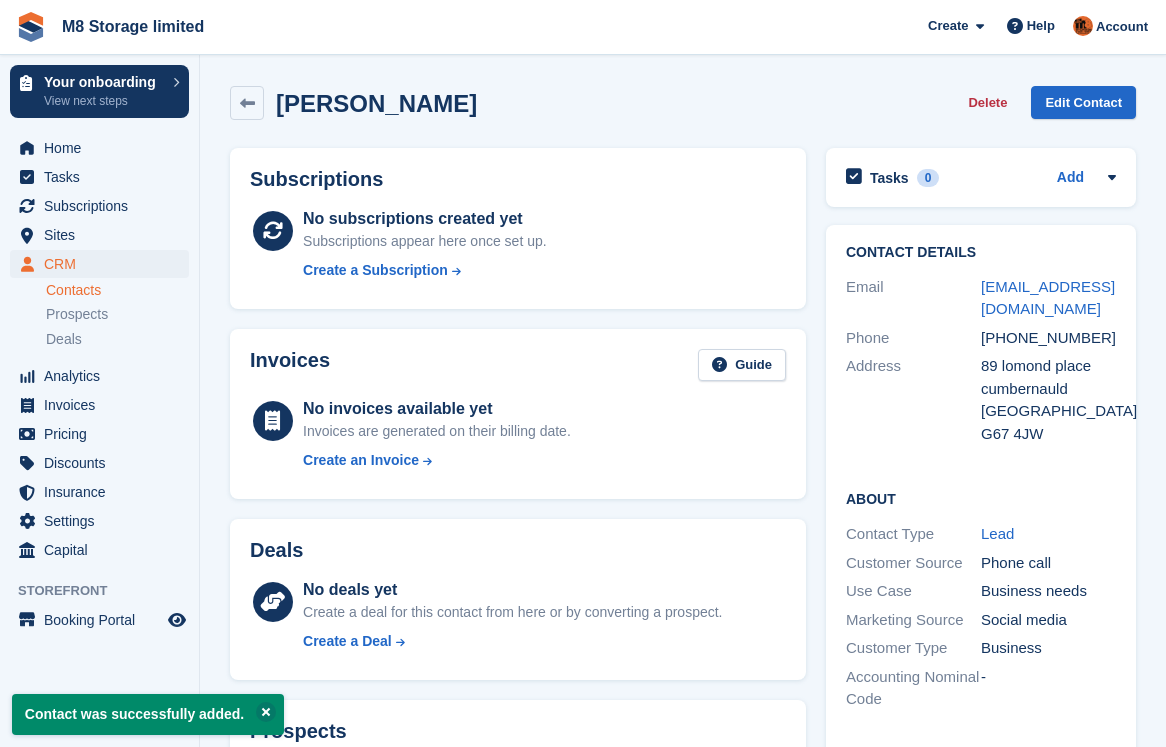 scroll, scrollTop: 0, scrollLeft: 0, axis: both 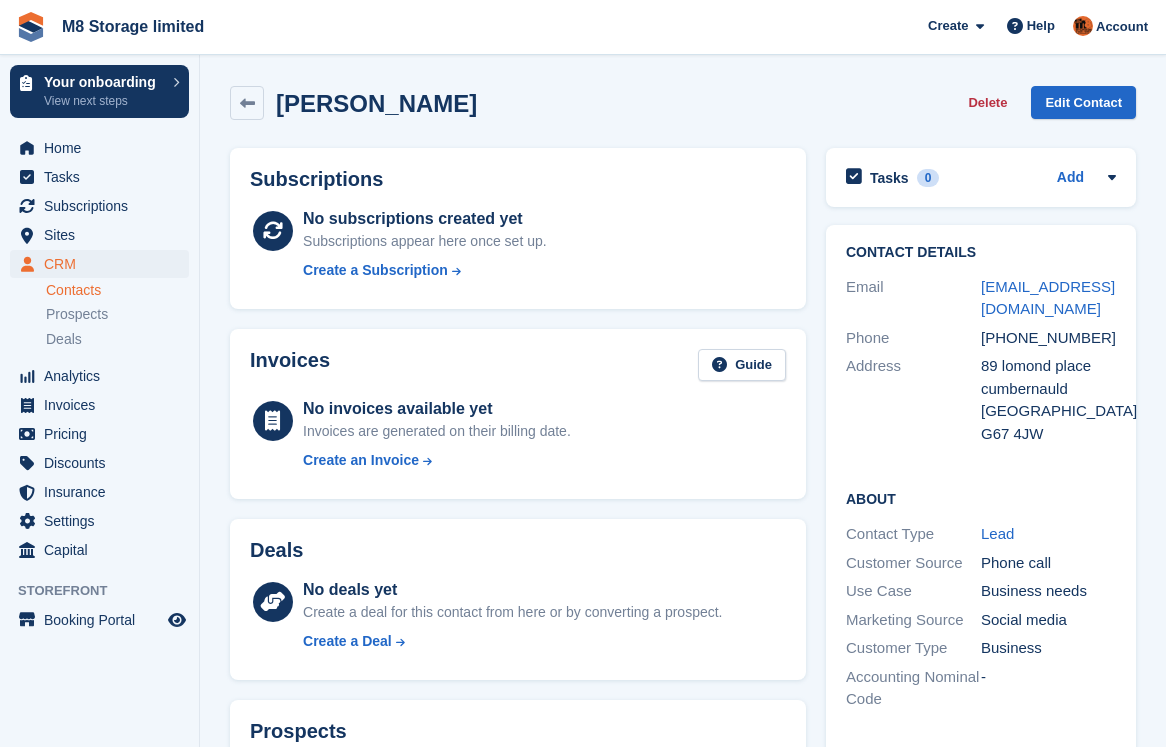 click on "Contacts" at bounding box center [117, 290] 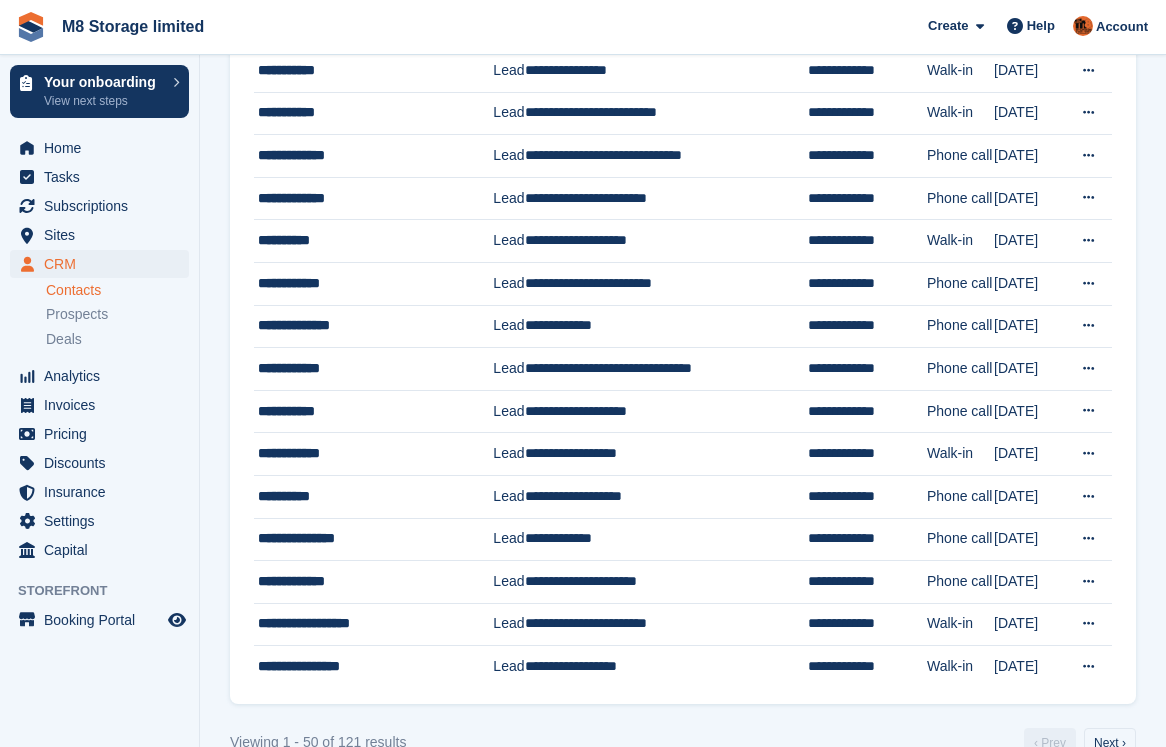 scroll, scrollTop: 1741, scrollLeft: 0, axis: vertical 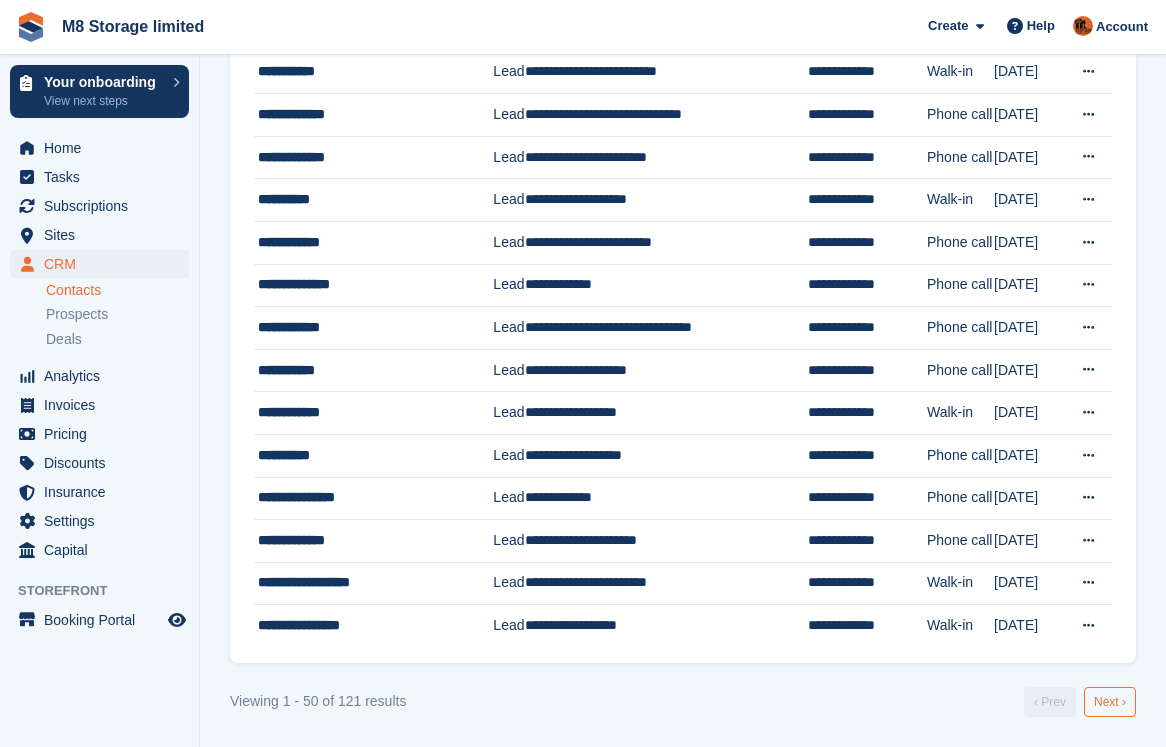 click on "Next ›" at bounding box center (1110, 702) 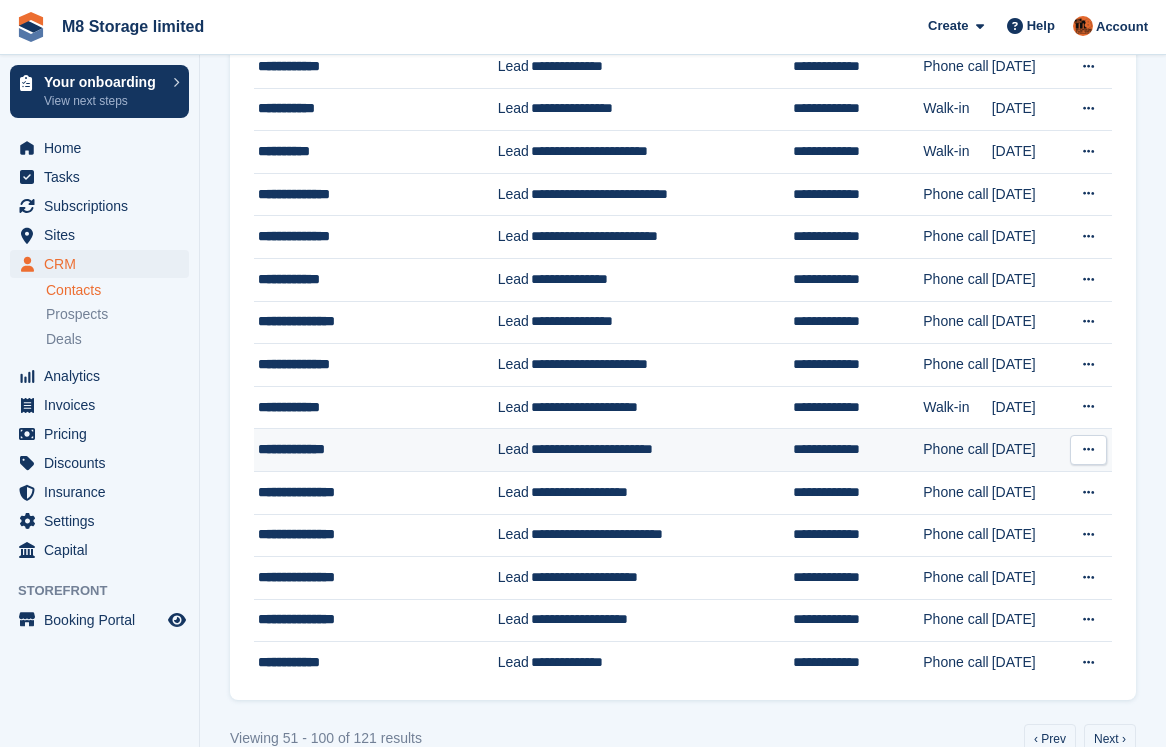 scroll, scrollTop: 1741, scrollLeft: 0, axis: vertical 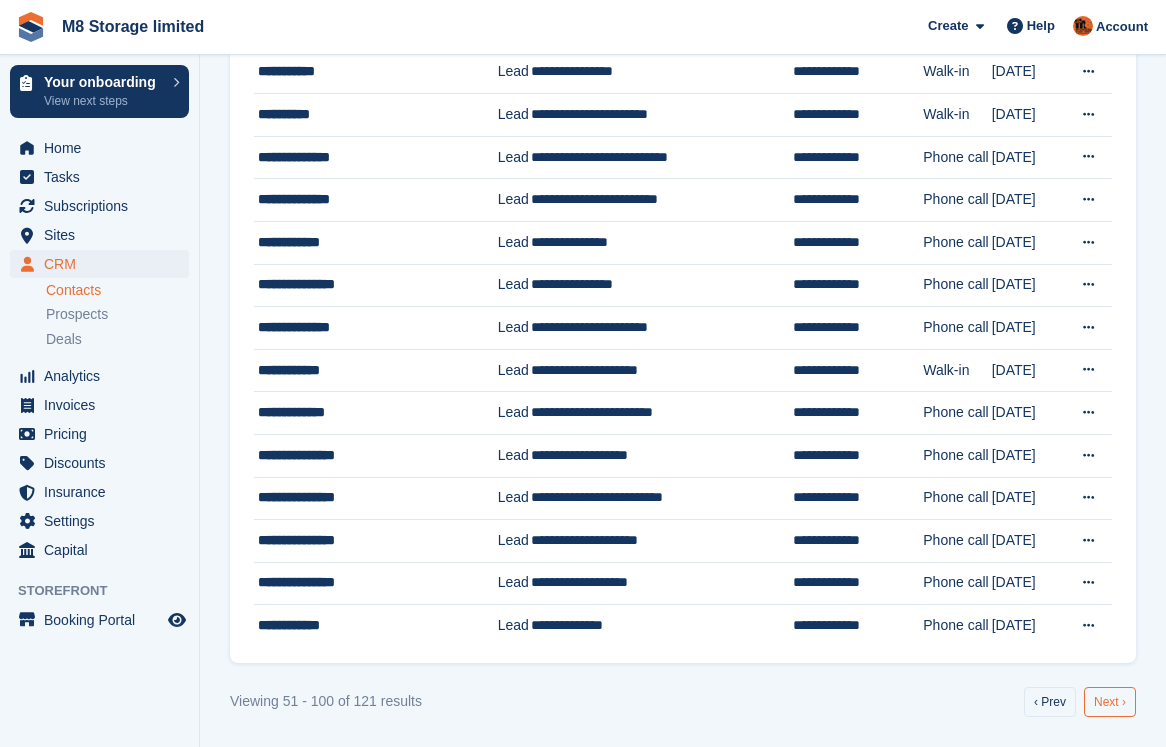 click on "Next ›" at bounding box center [1110, 702] 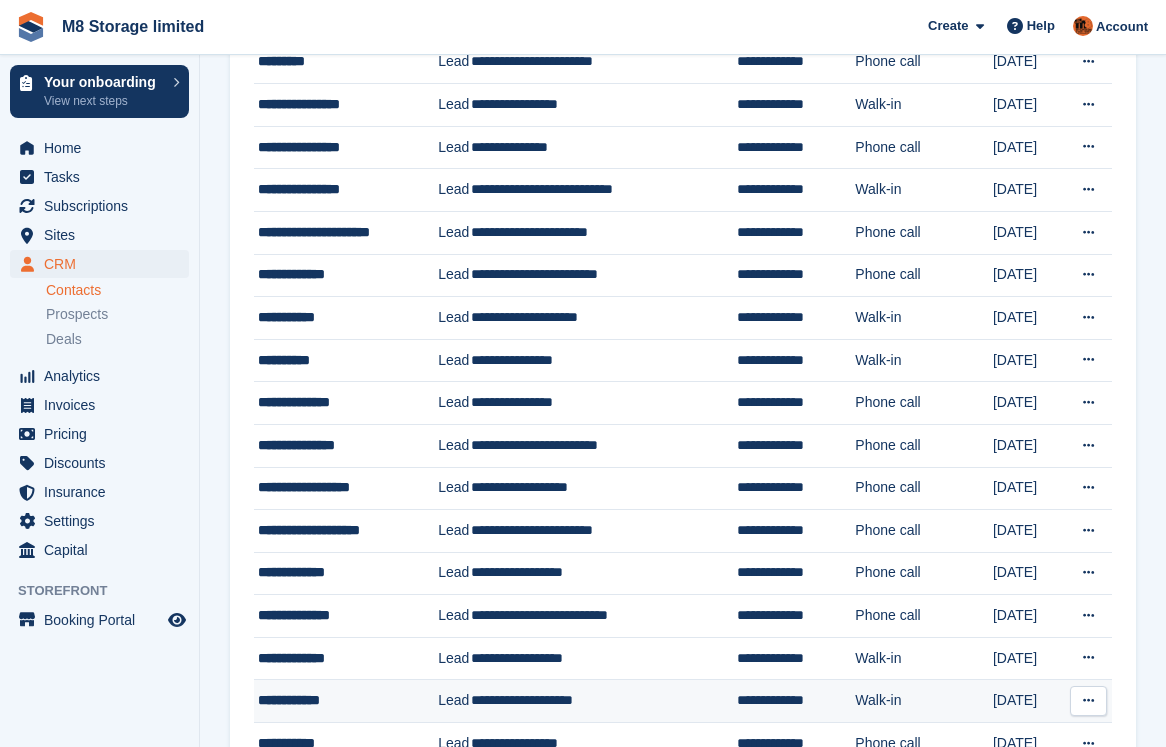 scroll, scrollTop: 406, scrollLeft: 0, axis: vertical 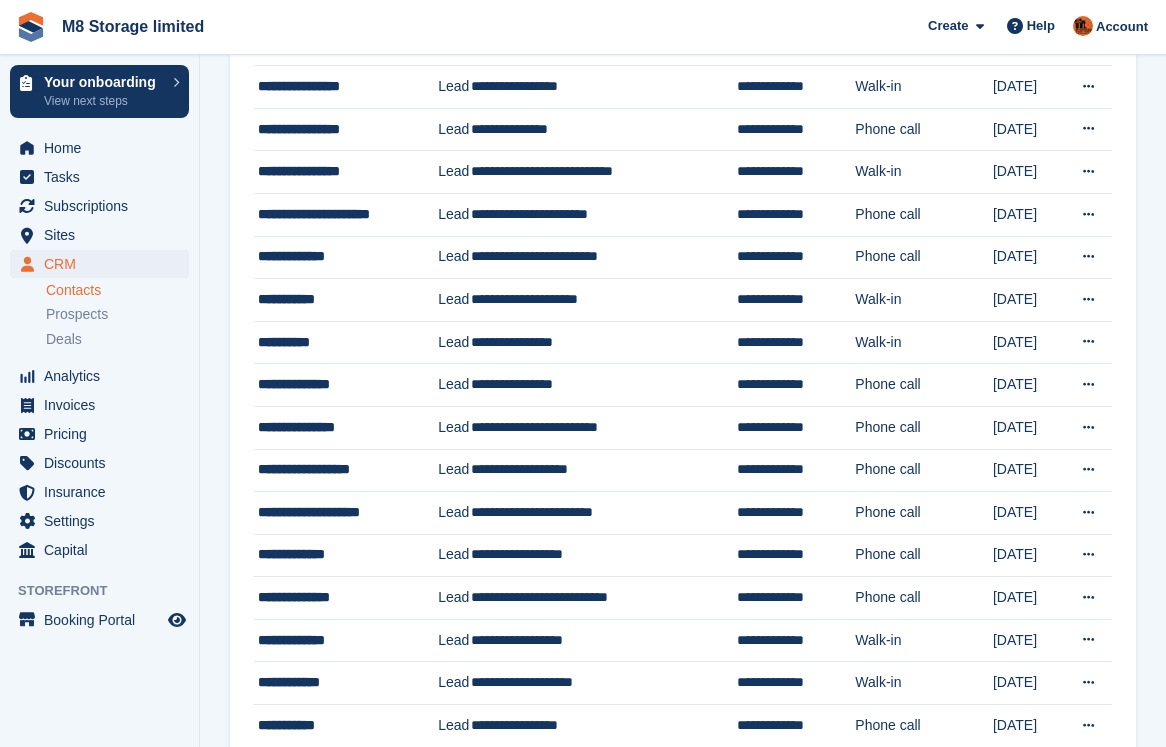 click on "Contacts" at bounding box center (117, 290) 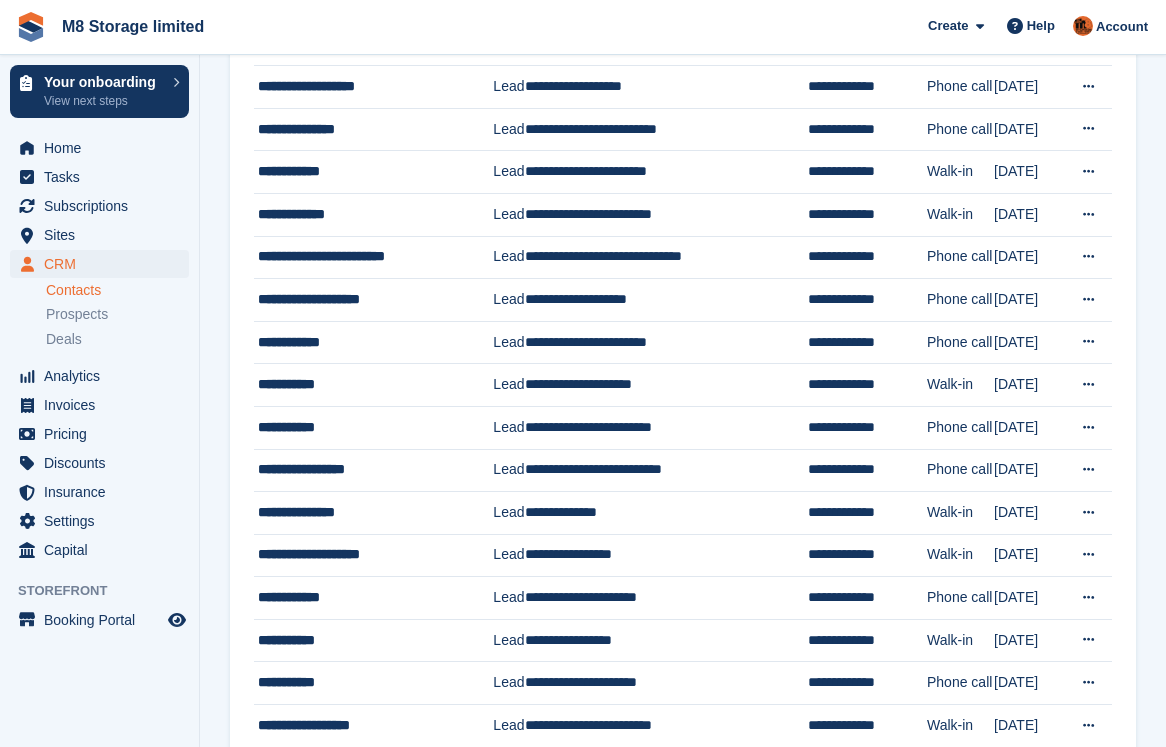 scroll, scrollTop: 0, scrollLeft: 0, axis: both 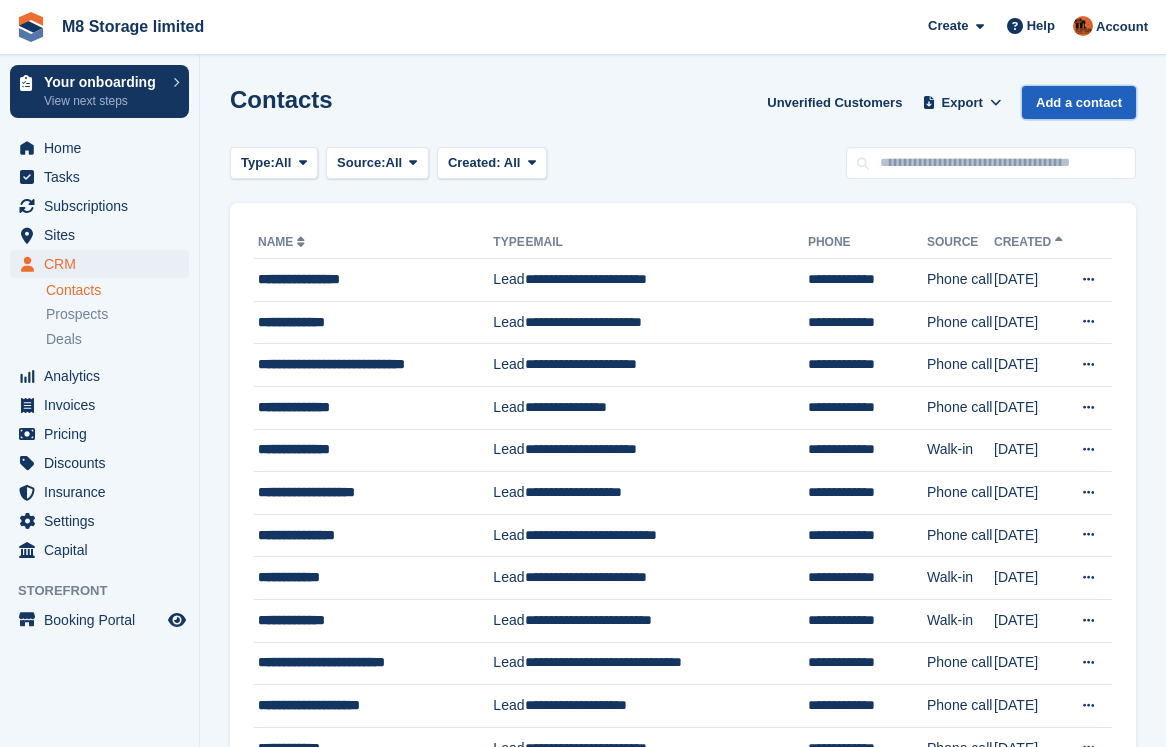 click on "Add a contact" at bounding box center [1079, 102] 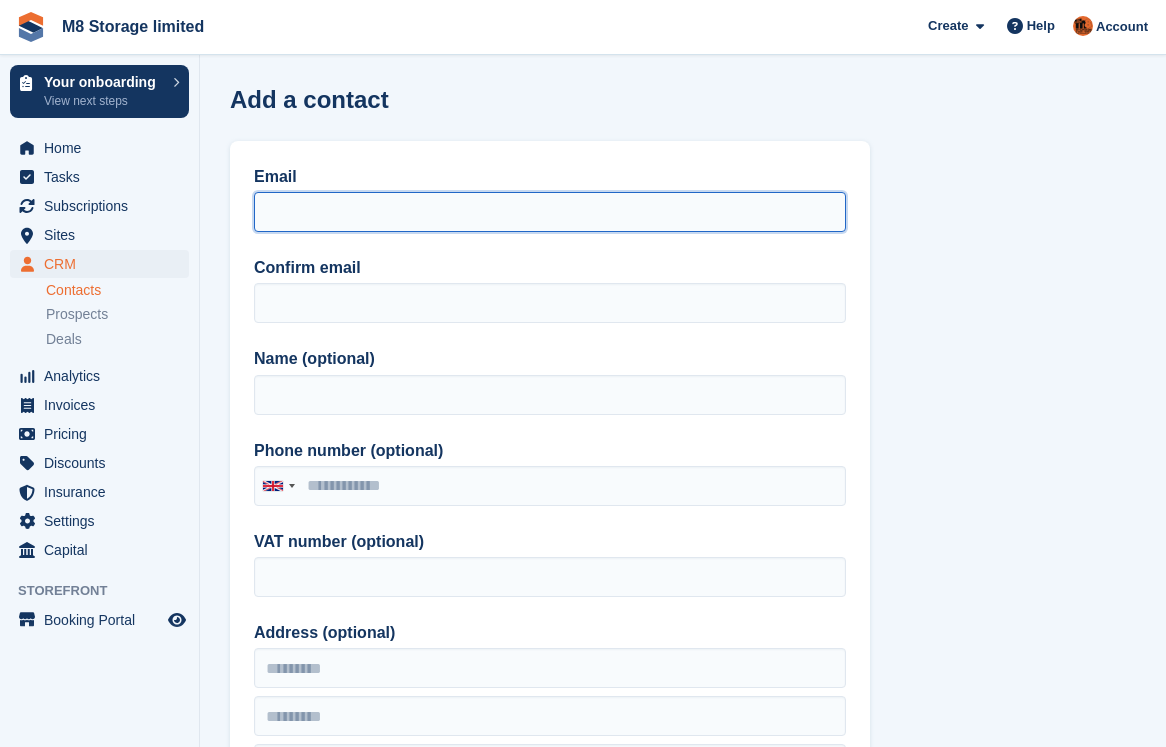drag, startPoint x: 328, startPoint y: 203, endPoint x: 329, endPoint y: 216, distance: 13.038404 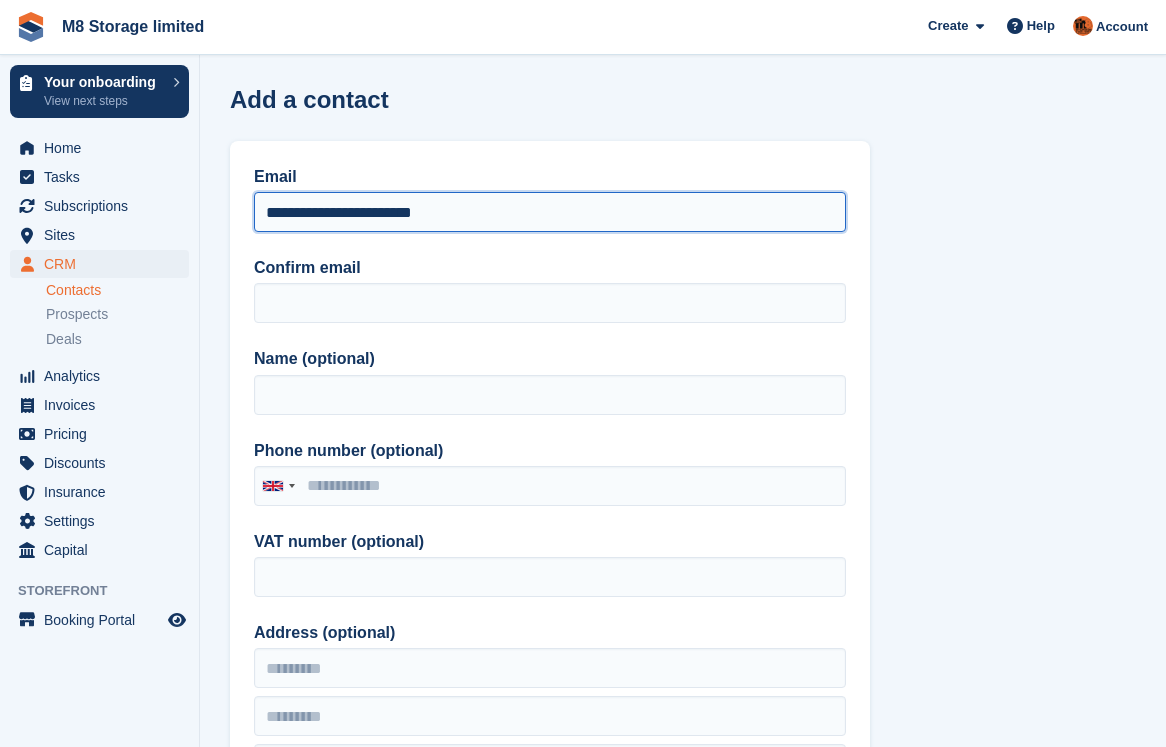 drag, startPoint x: 474, startPoint y: 212, endPoint x: 269, endPoint y: 222, distance: 205.24376 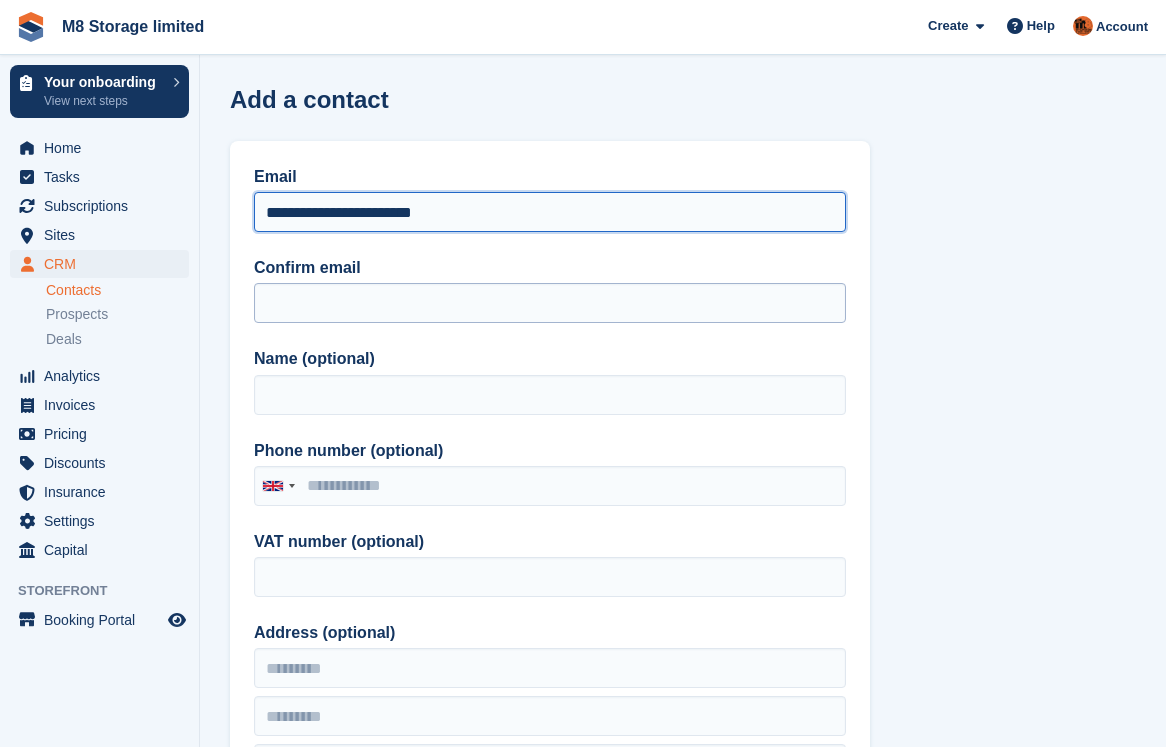 type on "**********" 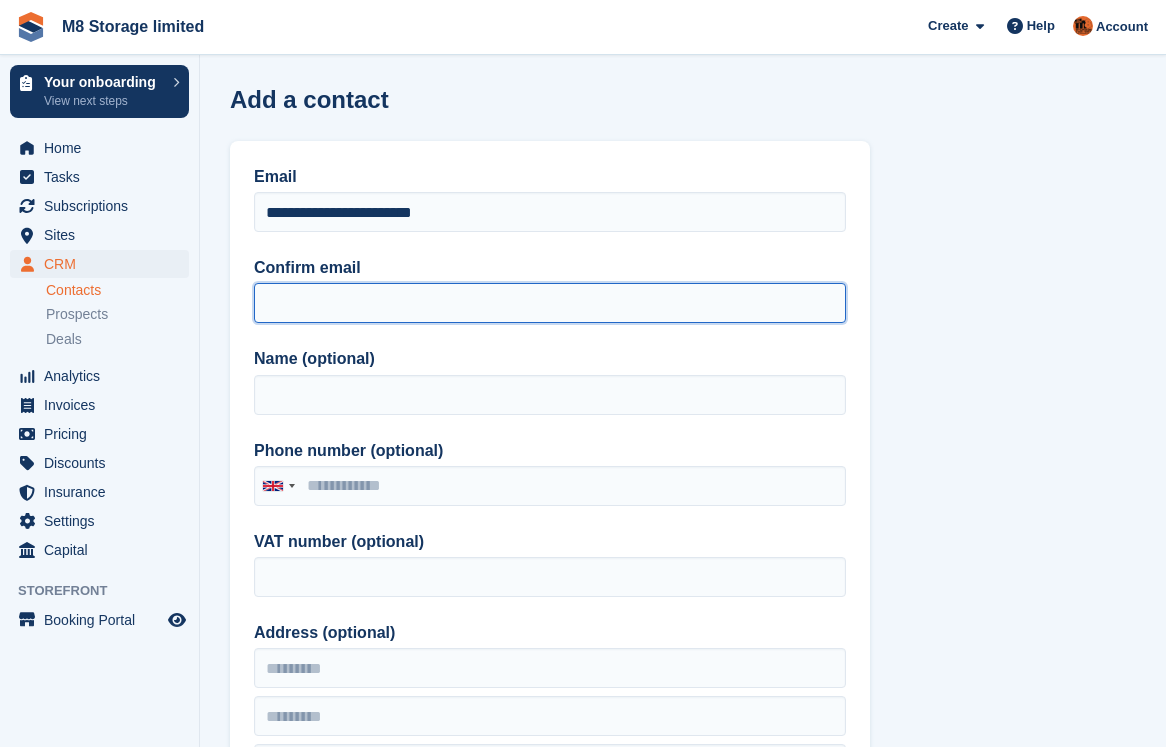 paste on "**********" 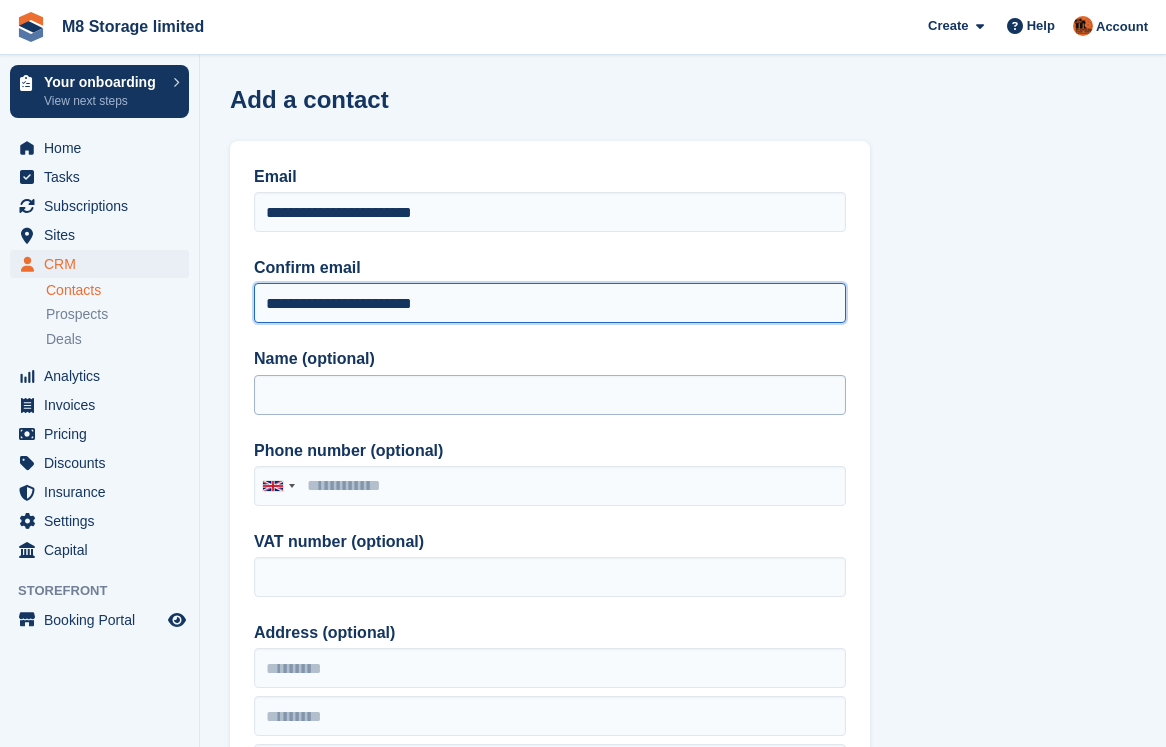type on "**********" 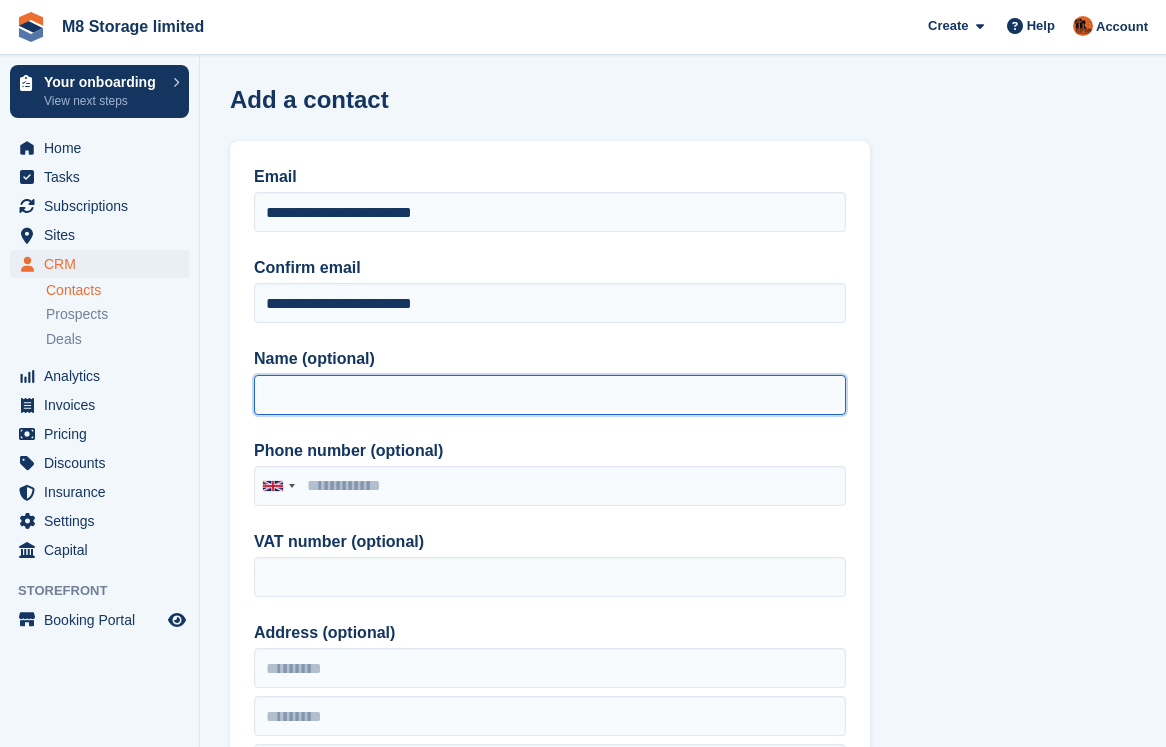 click on "Name (optional)" at bounding box center (550, 395) 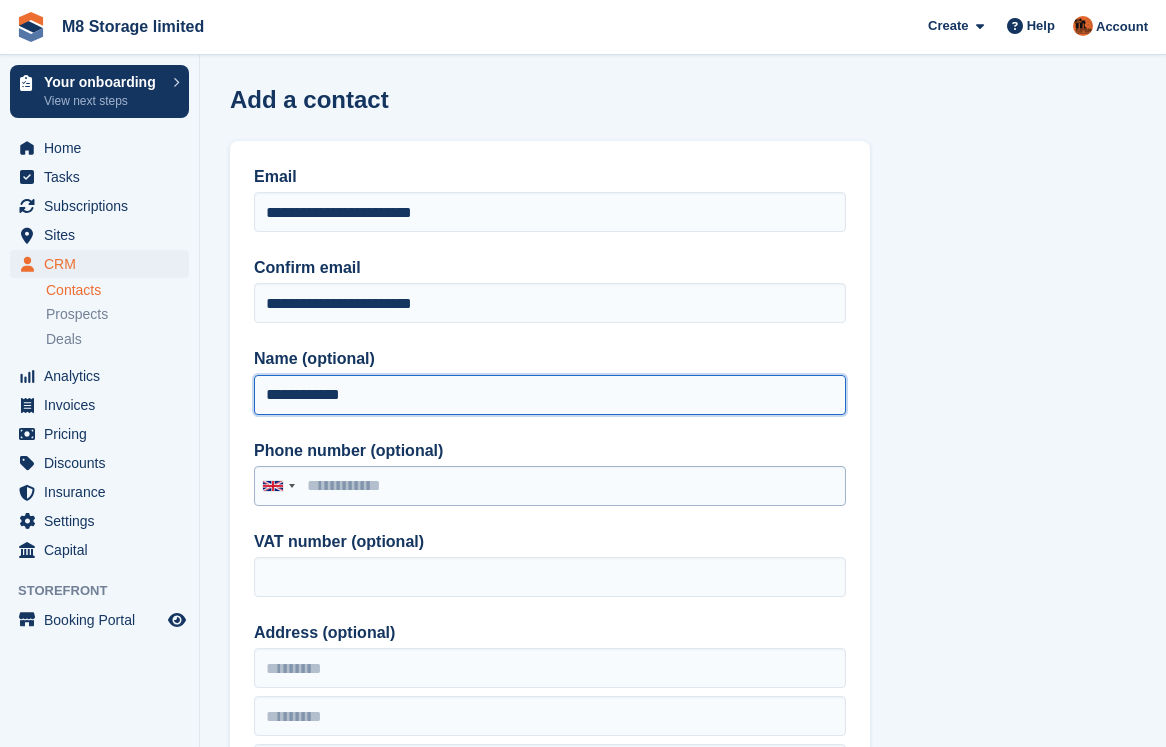 type on "**********" 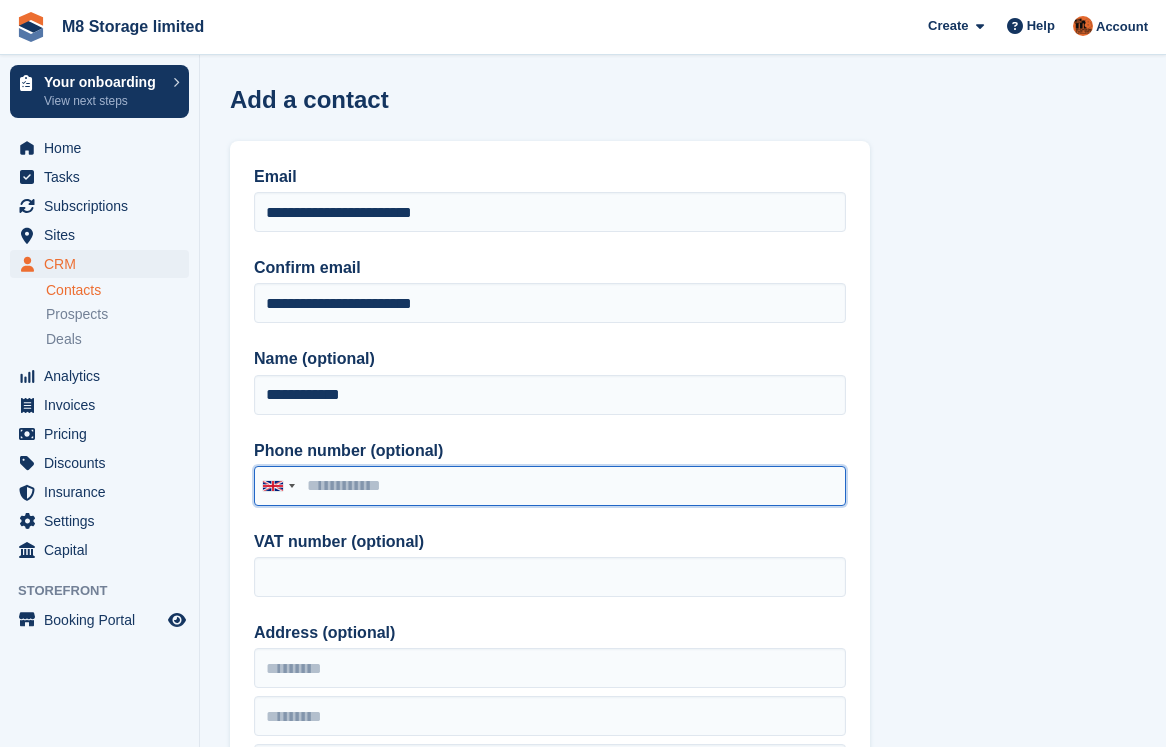 click on "Phone number (optional)" at bounding box center [550, 486] 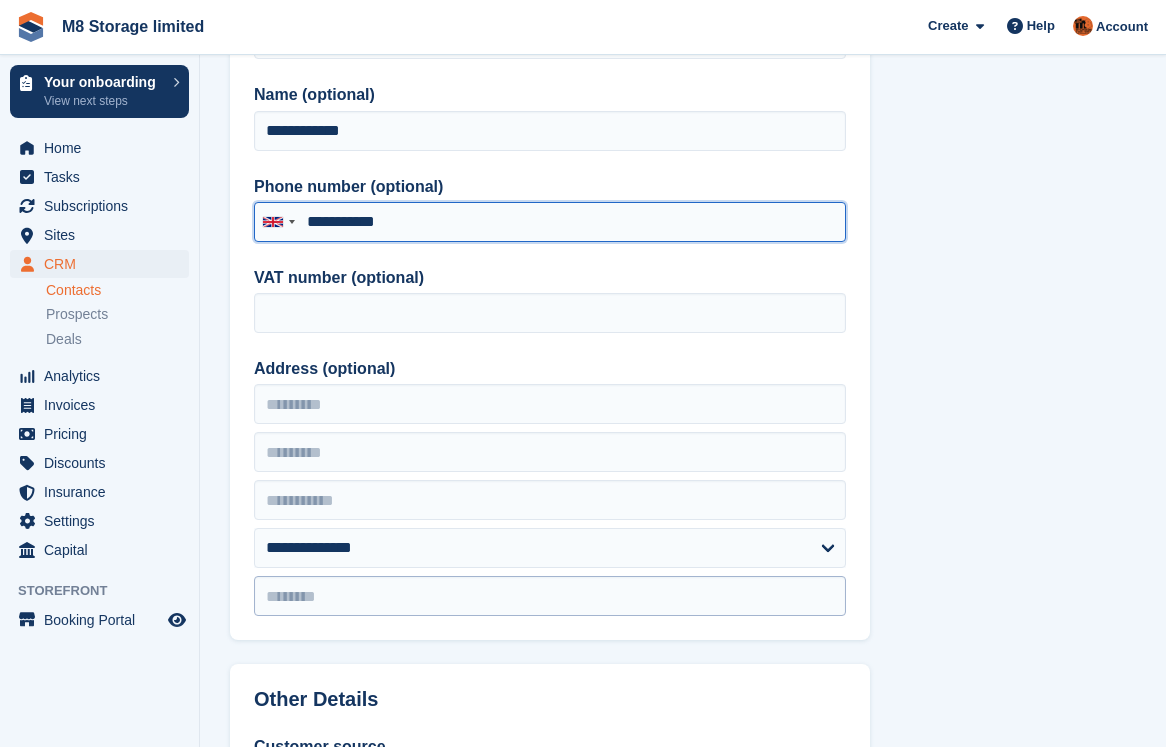 scroll, scrollTop: 300, scrollLeft: 0, axis: vertical 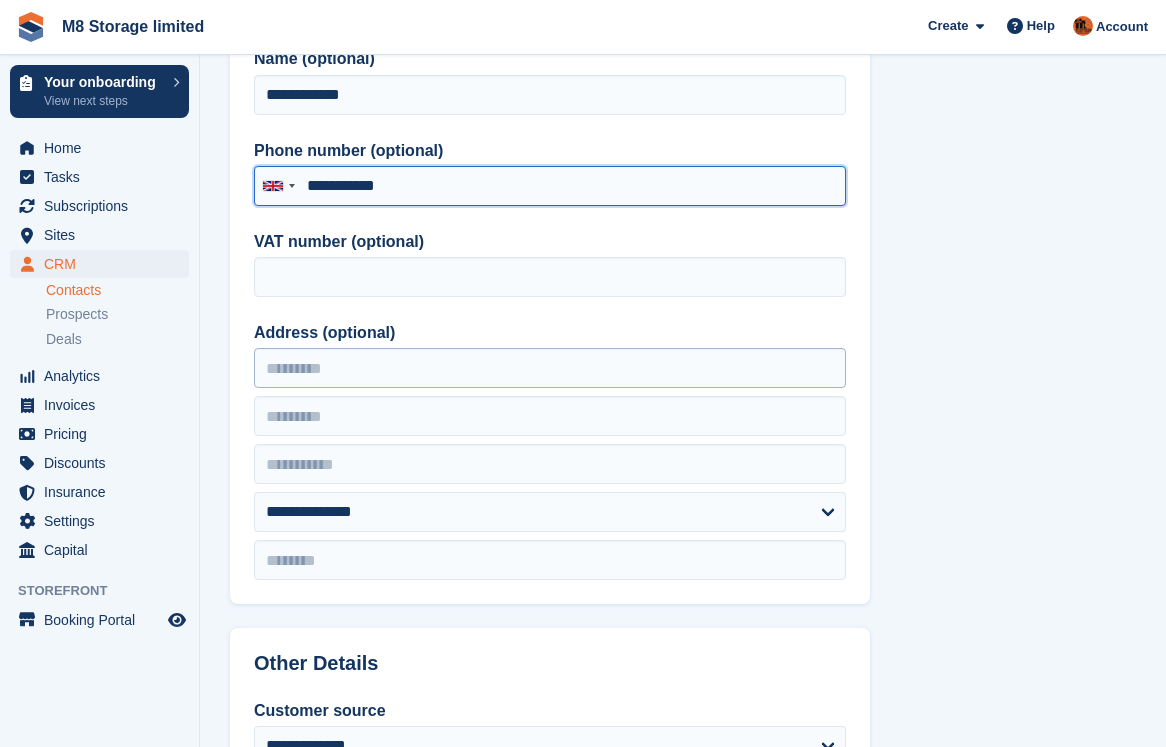 type on "**********" 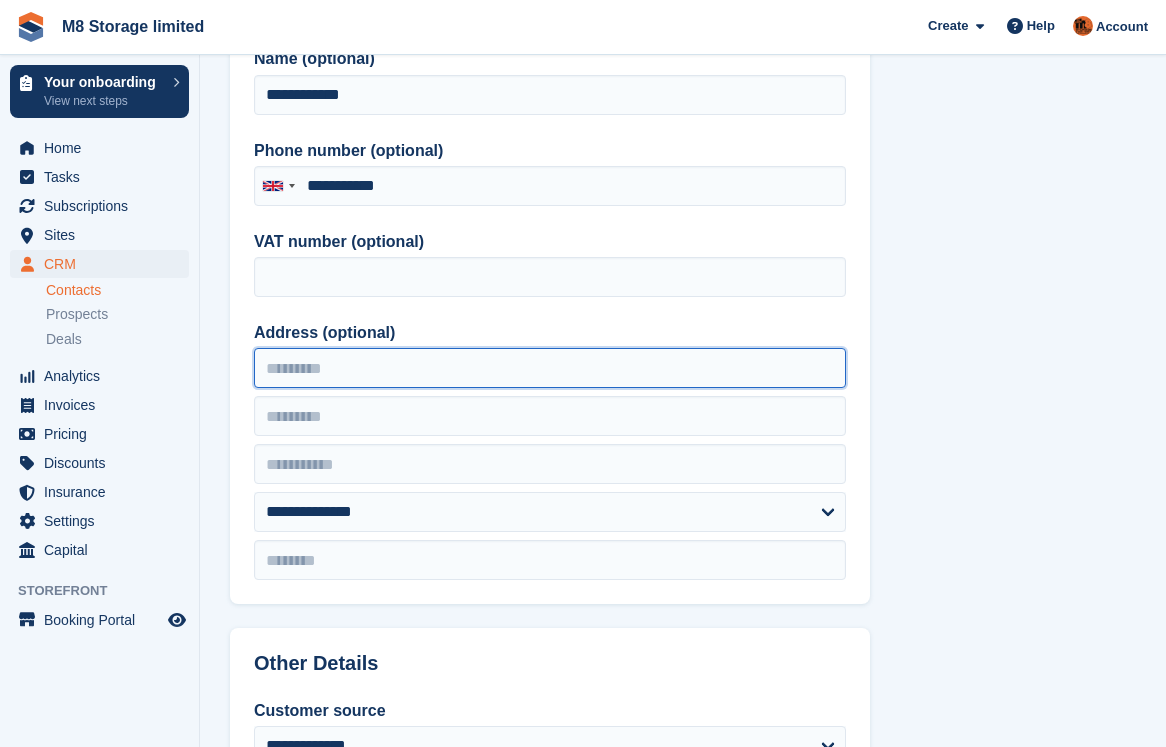 click on "Address (optional)" at bounding box center (550, 368) 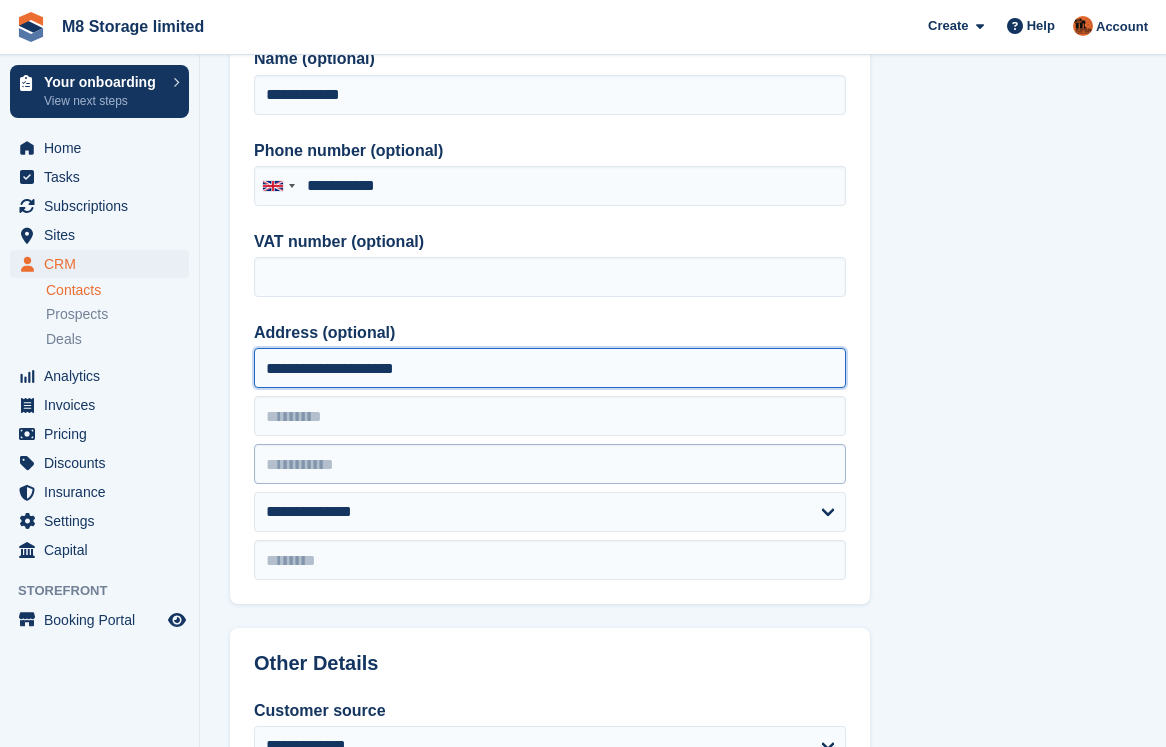 type on "**********" 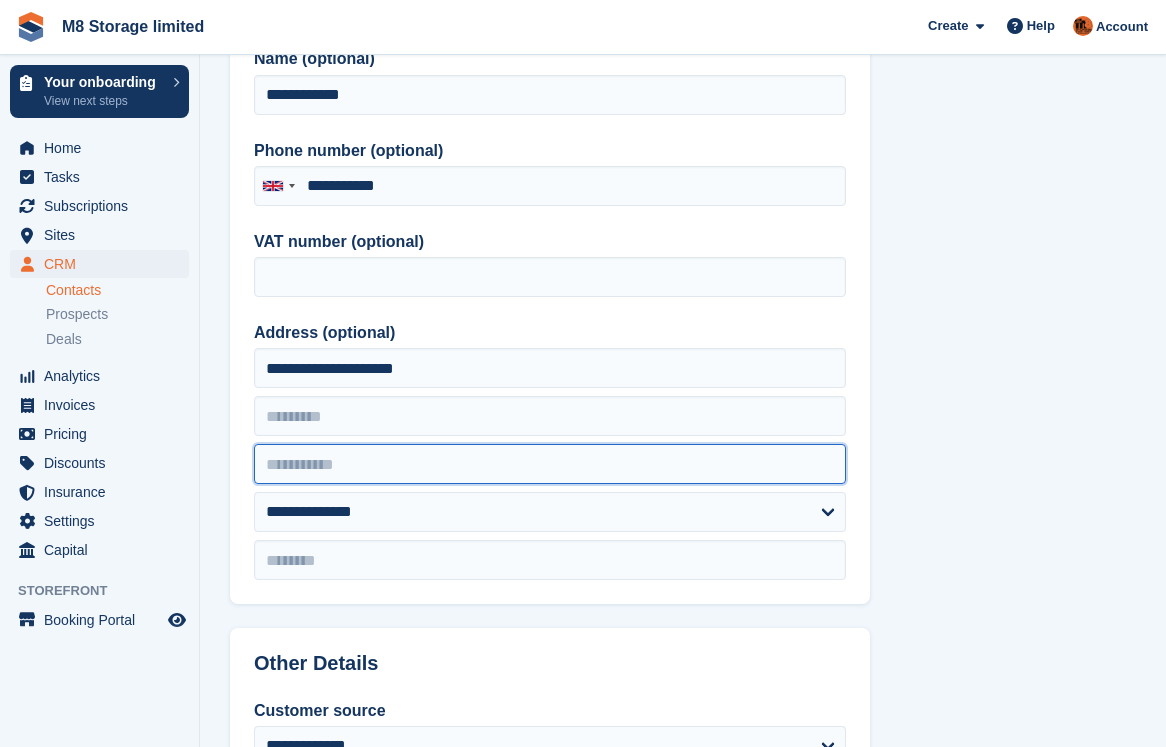 click at bounding box center (550, 464) 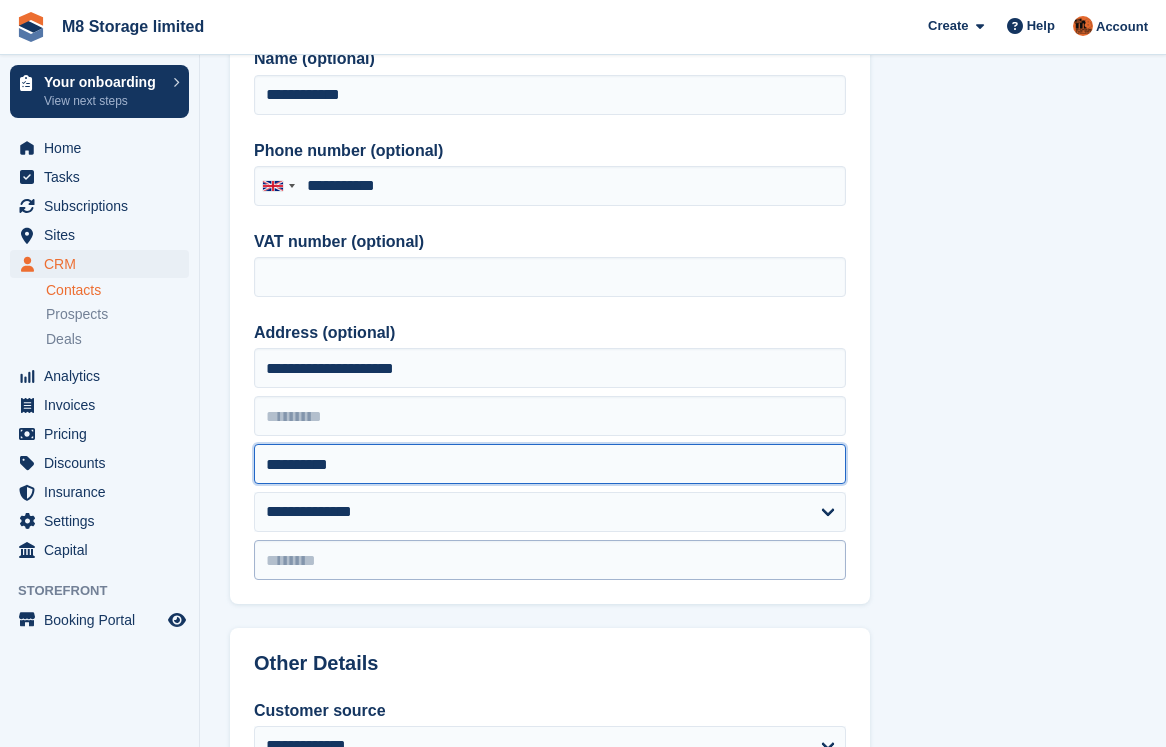 type on "**********" 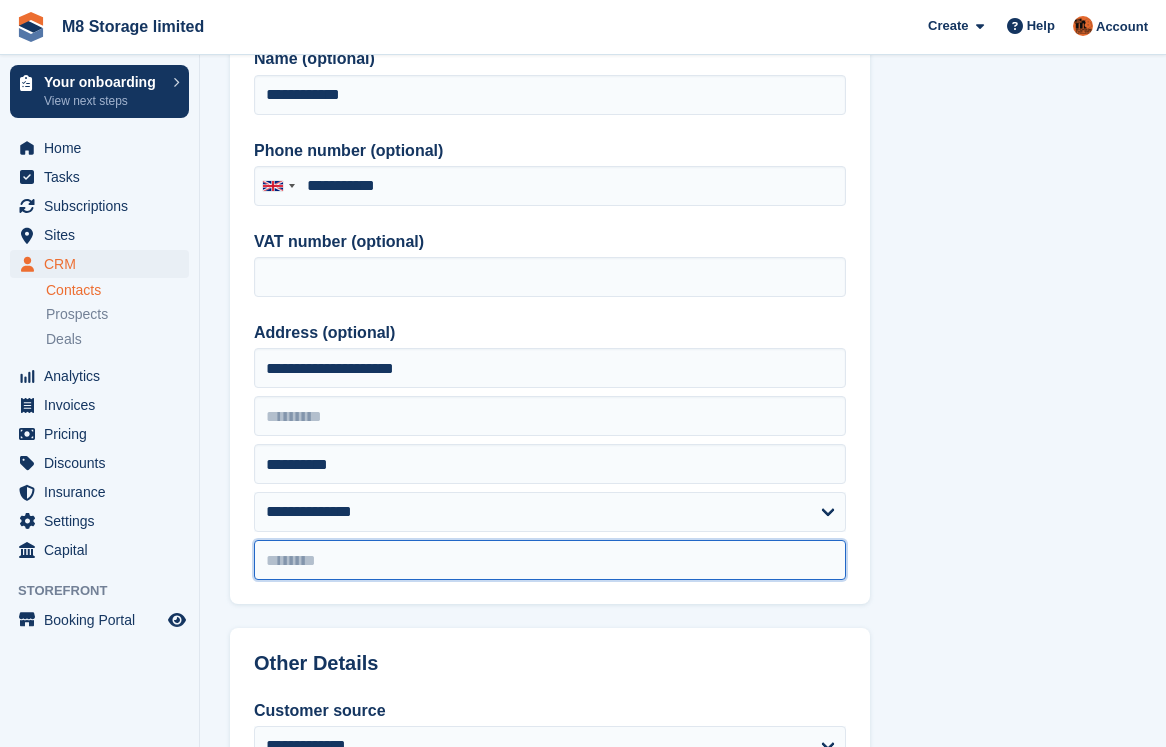 click at bounding box center (550, 560) 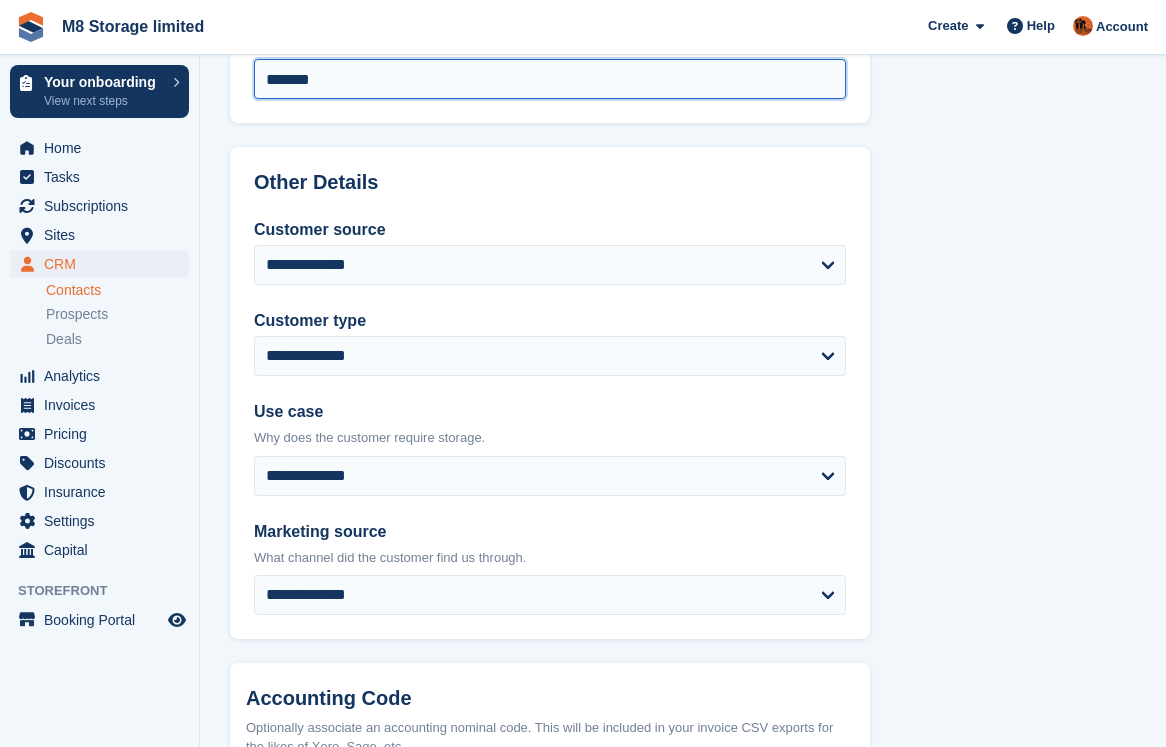 scroll, scrollTop: 800, scrollLeft: 0, axis: vertical 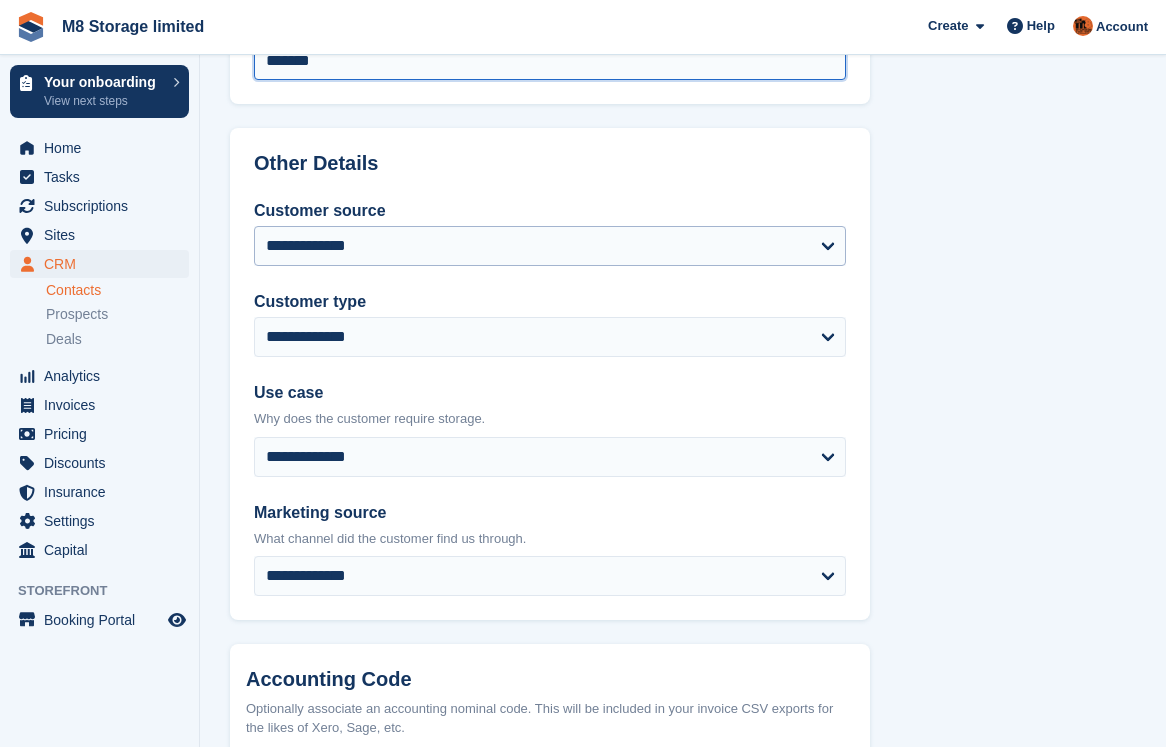 type on "*******" 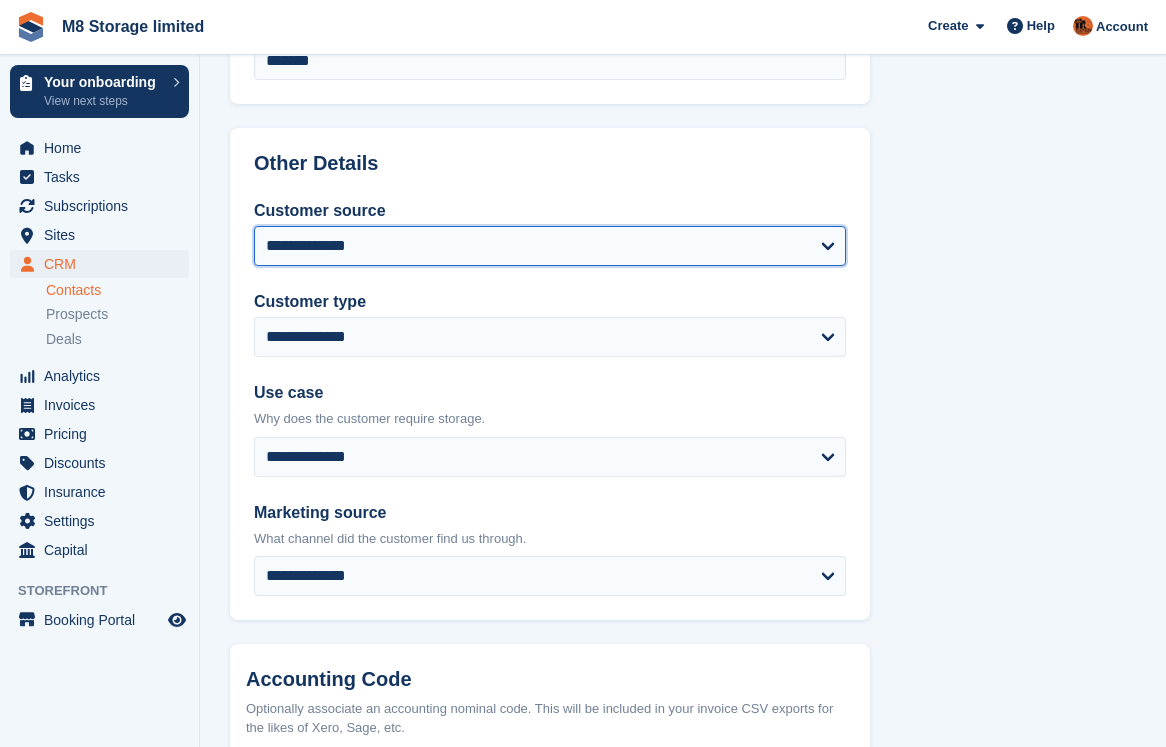 click on "**********" at bounding box center [550, 246] 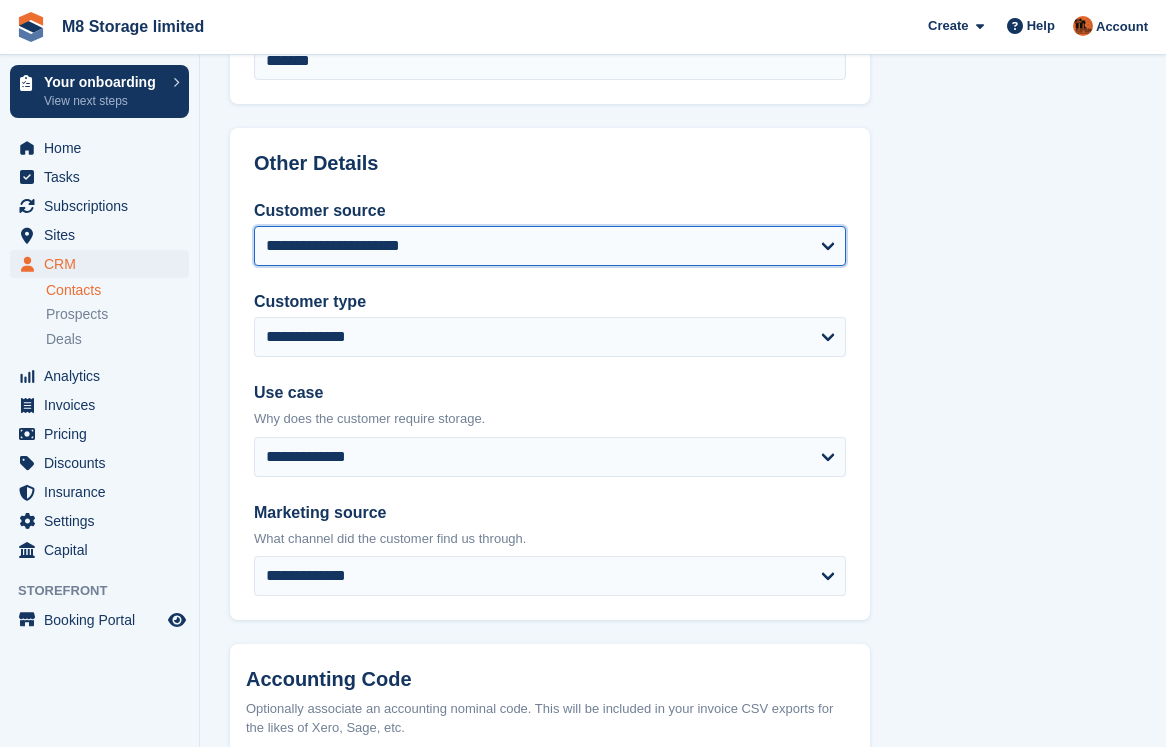 click on "**********" at bounding box center [550, 246] 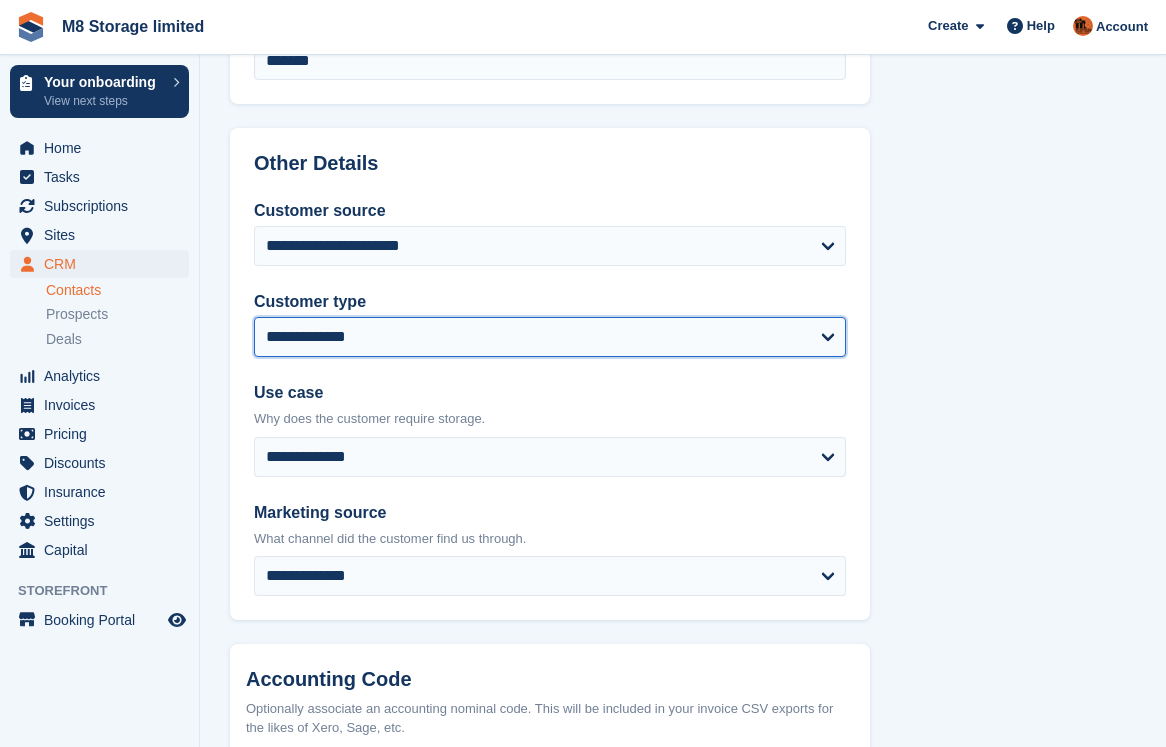 click on "**********" at bounding box center (550, 337) 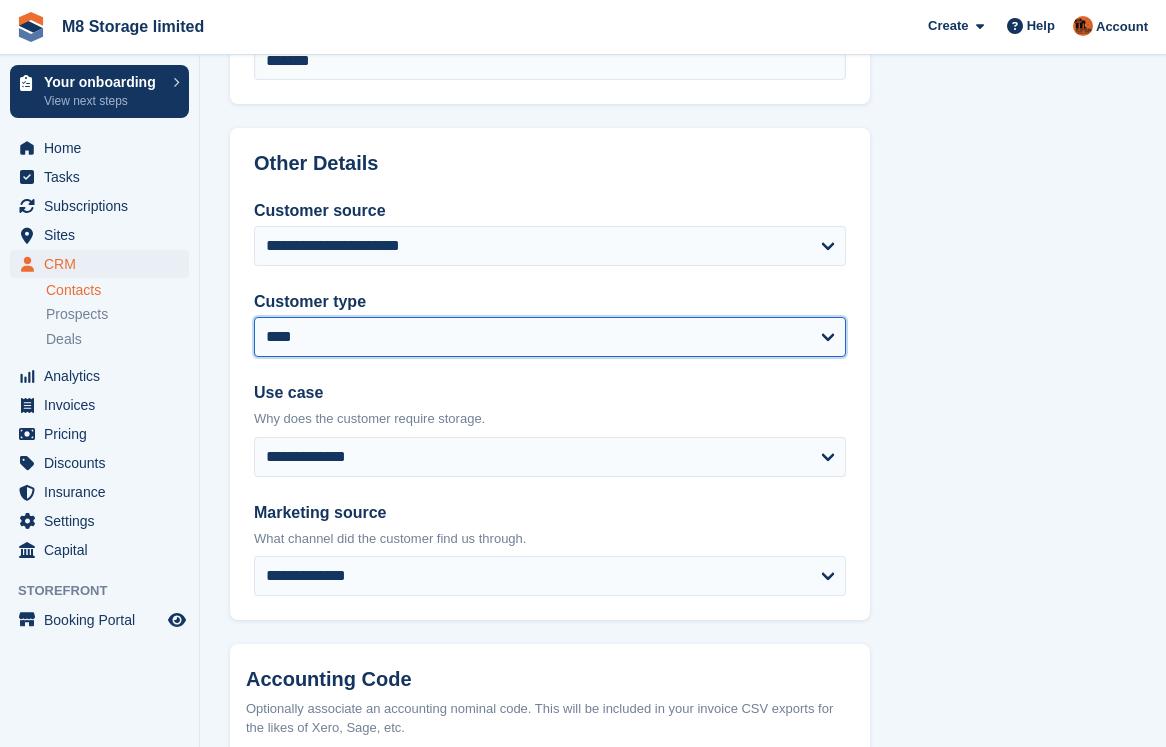 click on "**********" at bounding box center (550, 337) 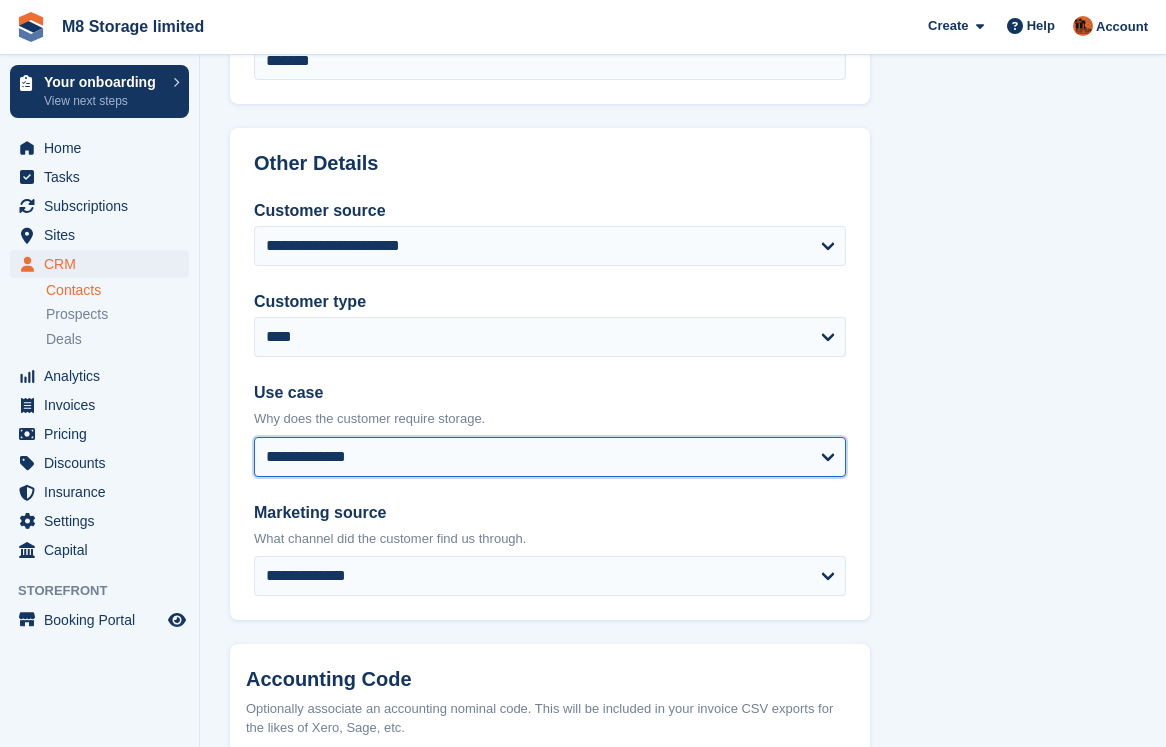 click on "**********" at bounding box center (550, 457) 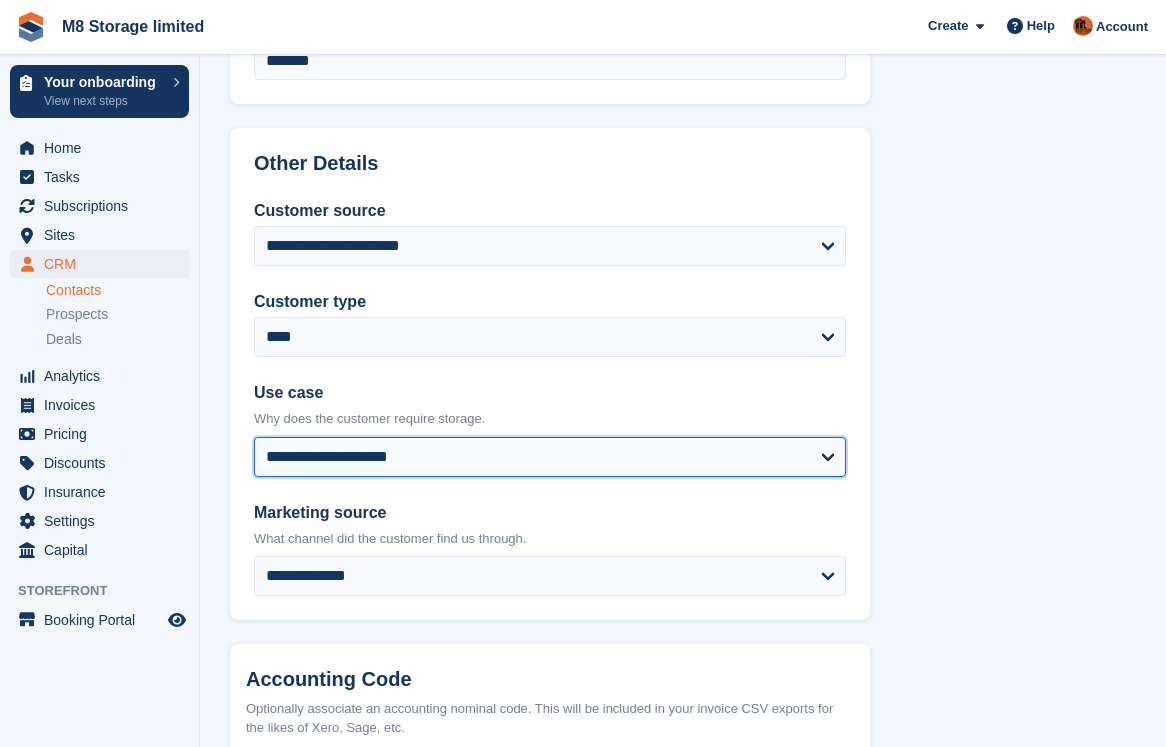 click on "**********" at bounding box center (550, 457) 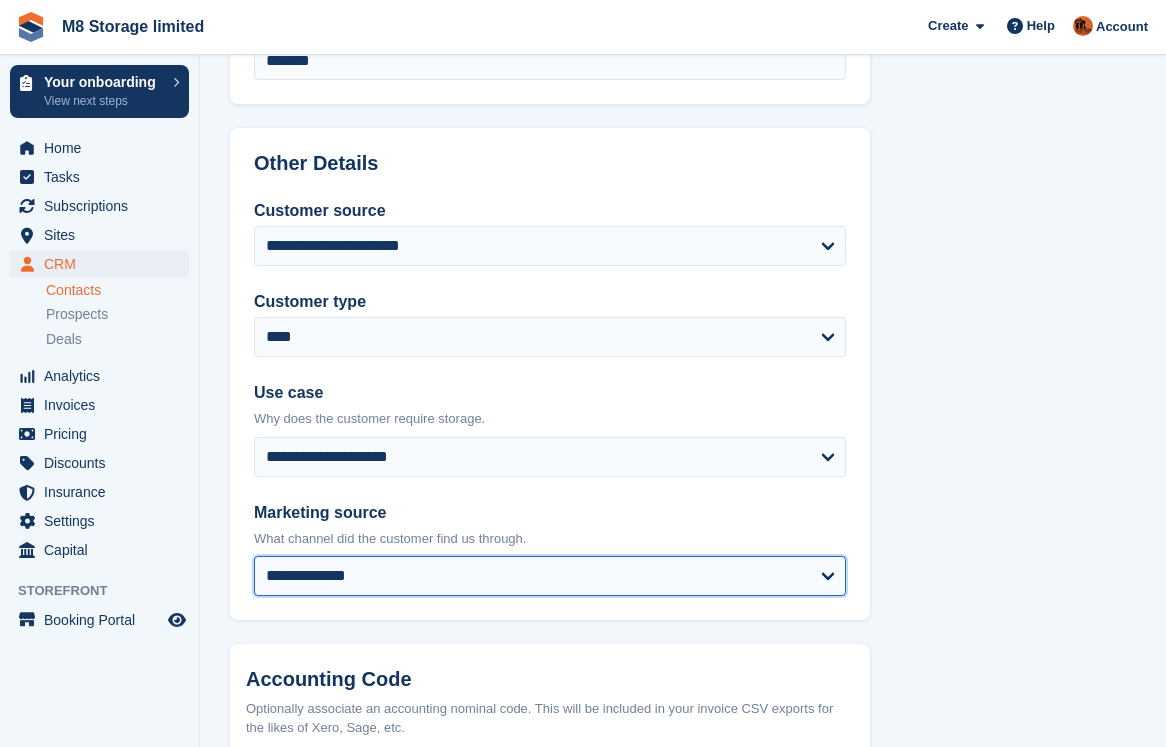 click on "**********" at bounding box center (550, 576) 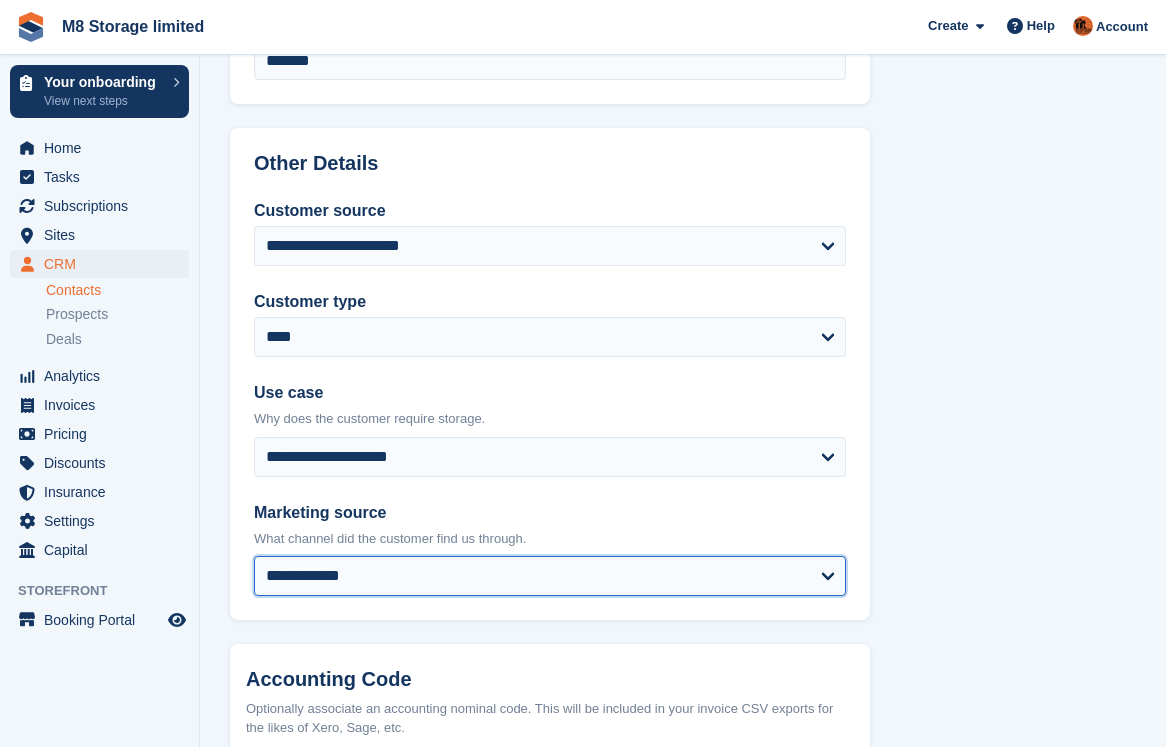 click on "**********" at bounding box center [550, 576] 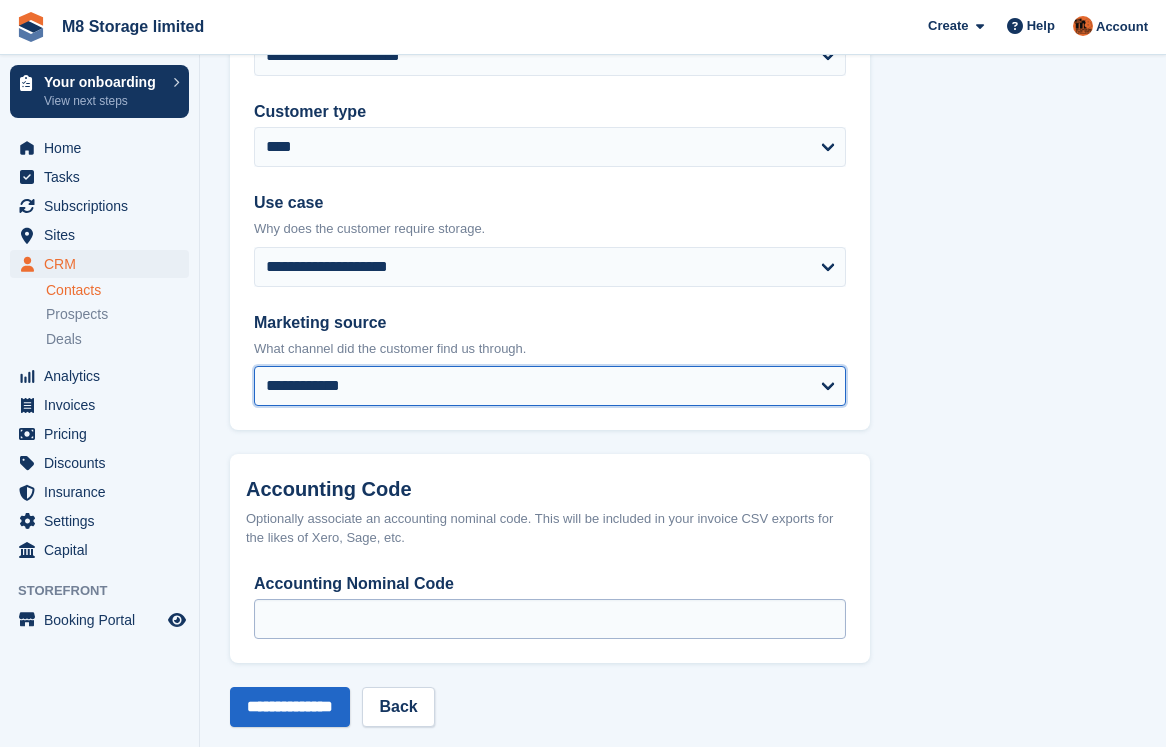 scroll, scrollTop: 1016, scrollLeft: 0, axis: vertical 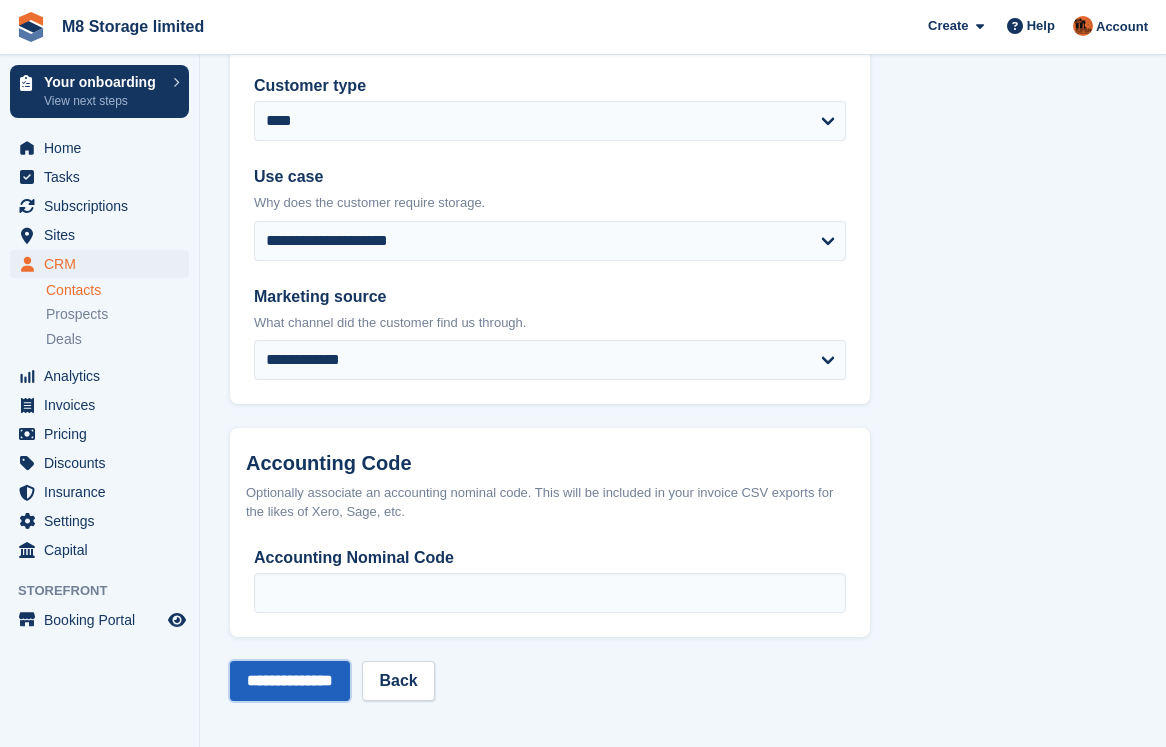 click on "**********" at bounding box center (290, 681) 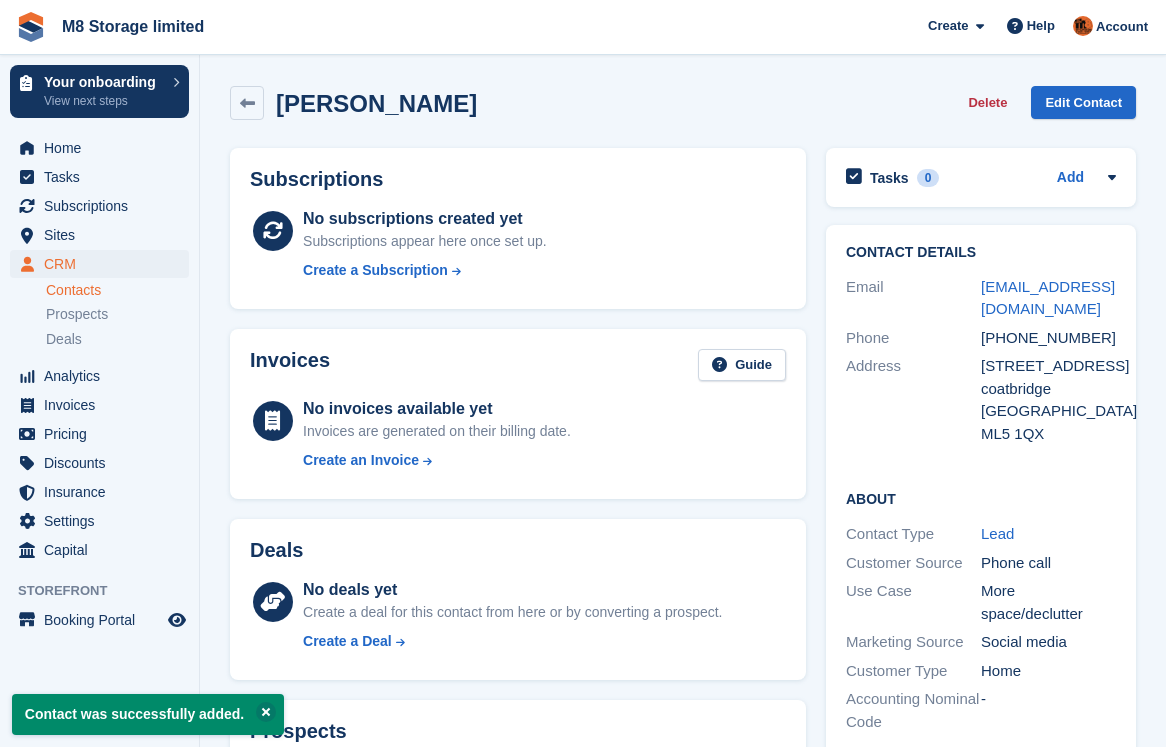 scroll, scrollTop: 0, scrollLeft: 0, axis: both 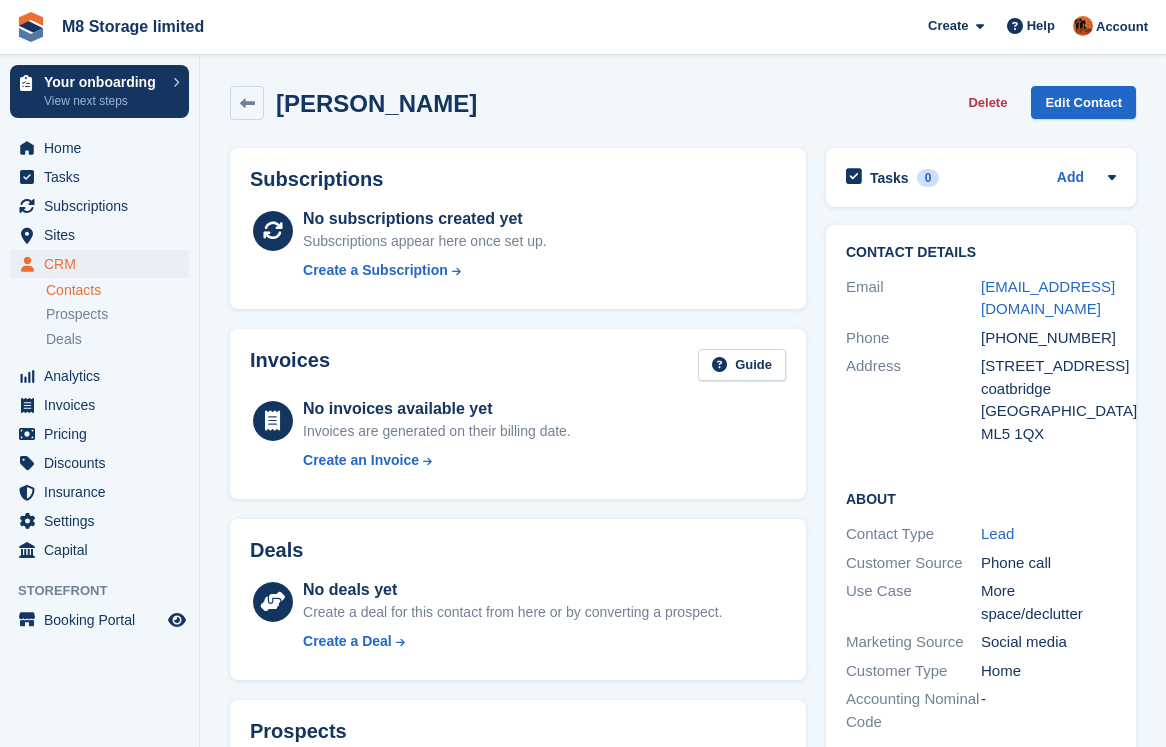 click on "Contacts" at bounding box center [117, 290] 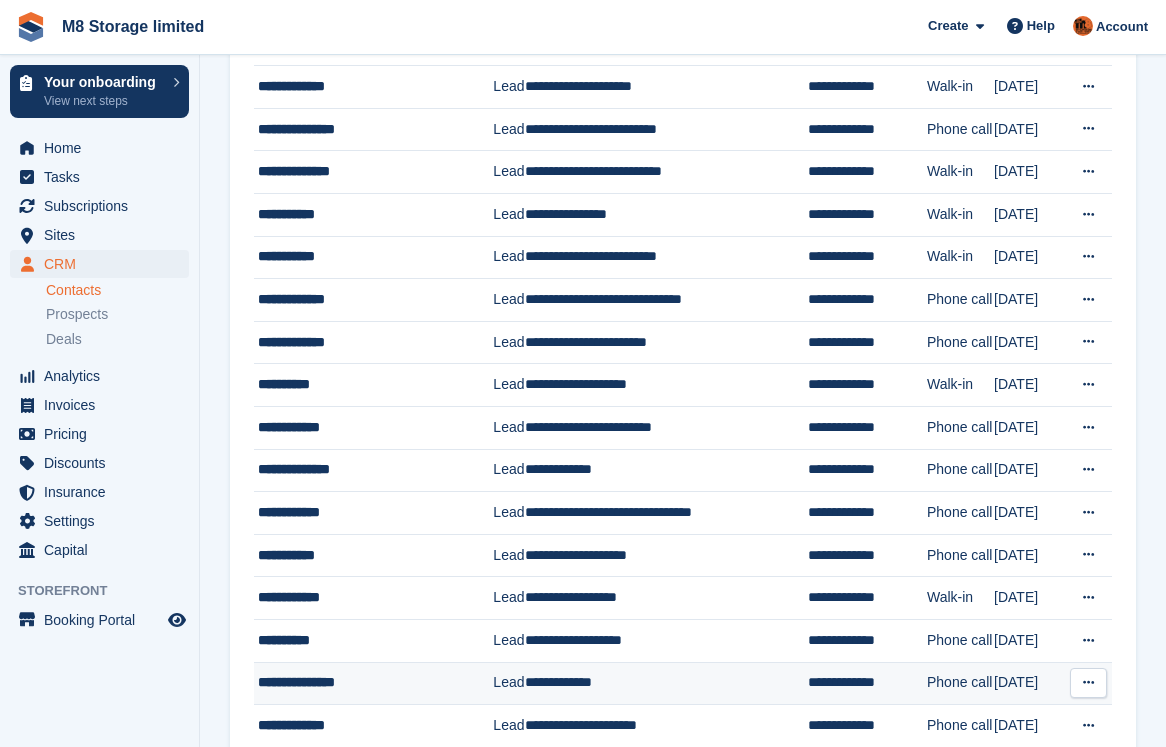 scroll, scrollTop: 1741, scrollLeft: 0, axis: vertical 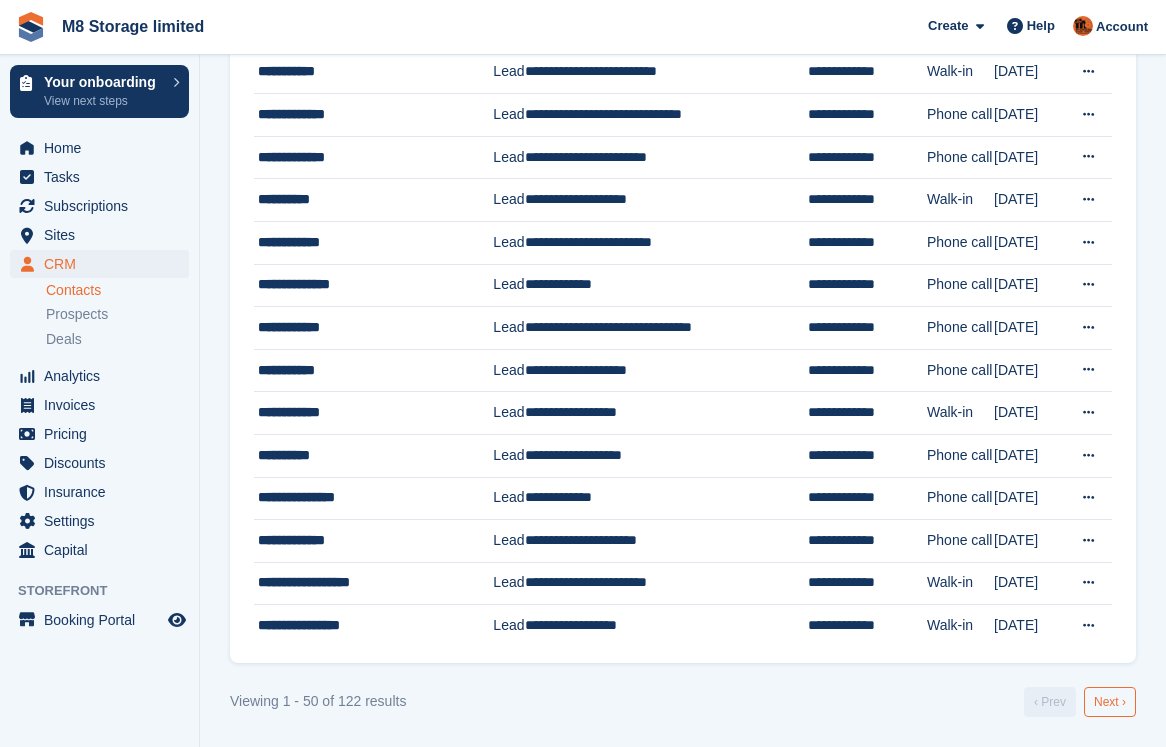 click on "Next ›" at bounding box center (1110, 702) 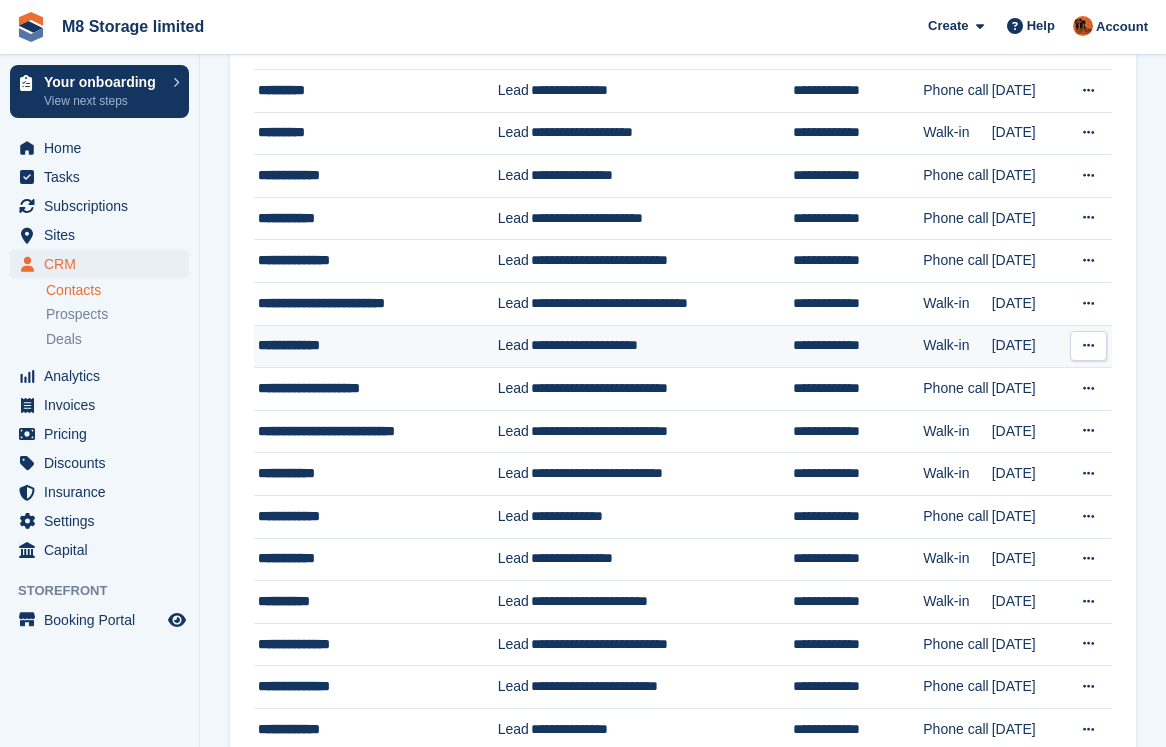 scroll, scrollTop: 1300, scrollLeft: 0, axis: vertical 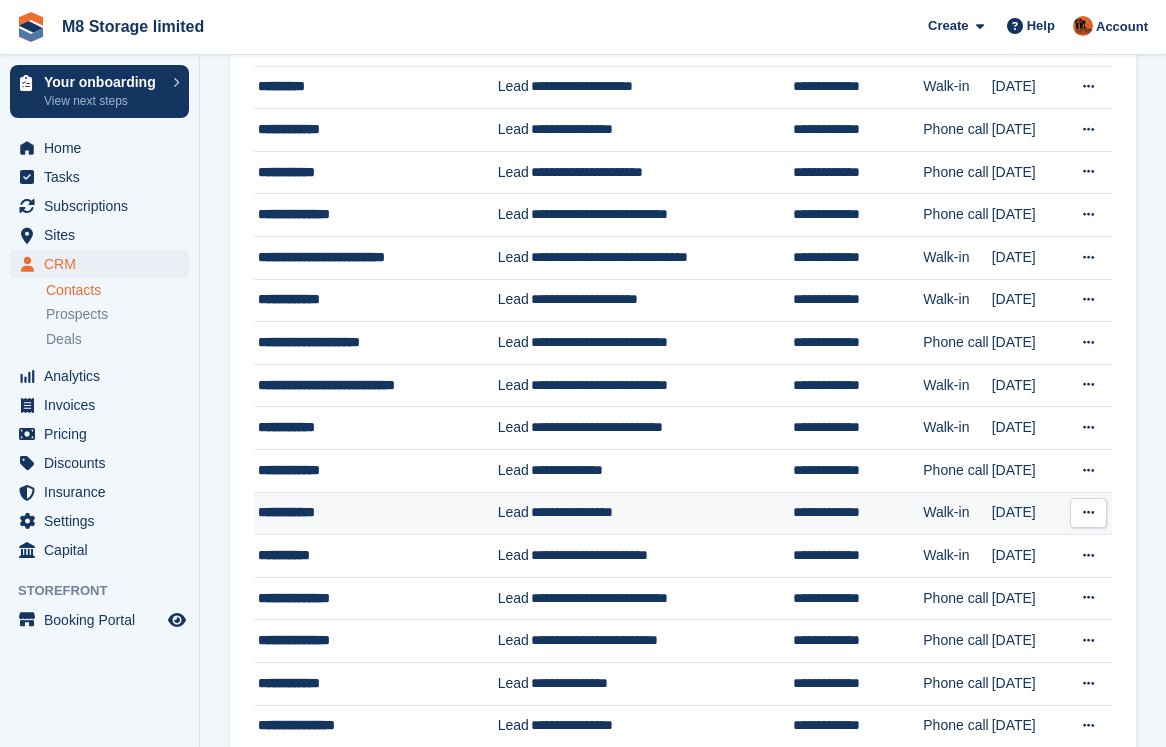 click at bounding box center (1088, 512) 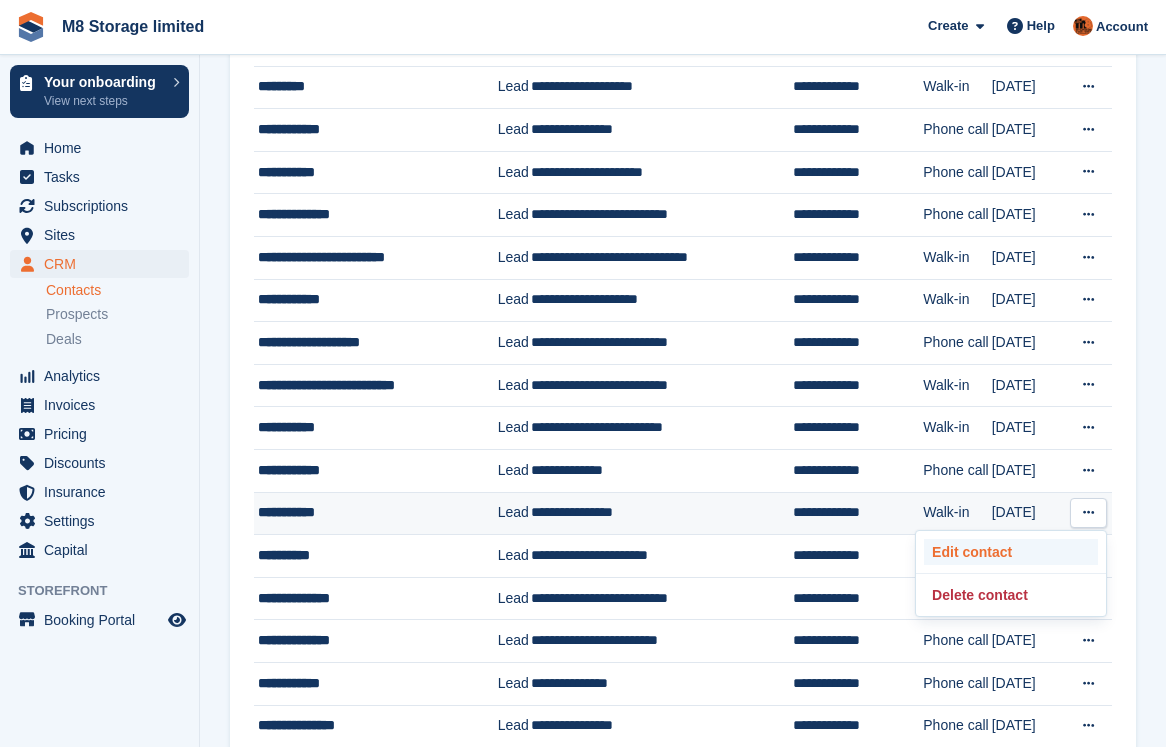click on "Edit contact" at bounding box center [1011, 552] 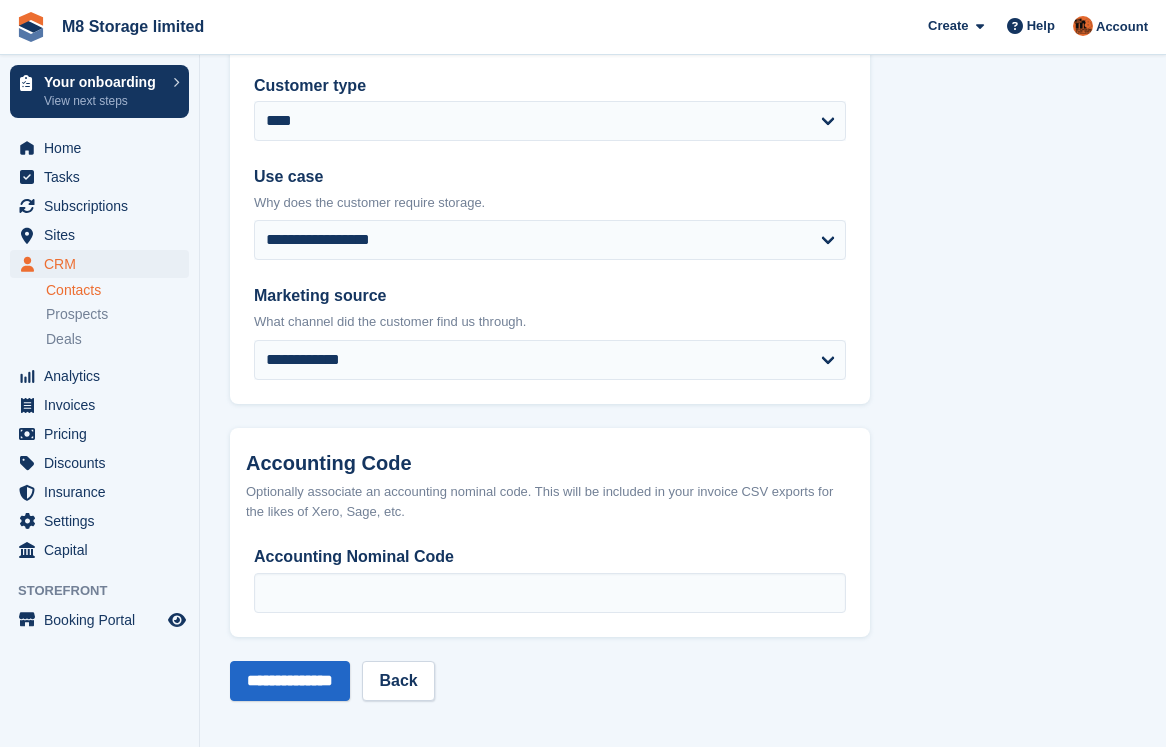 scroll, scrollTop: 0, scrollLeft: 0, axis: both 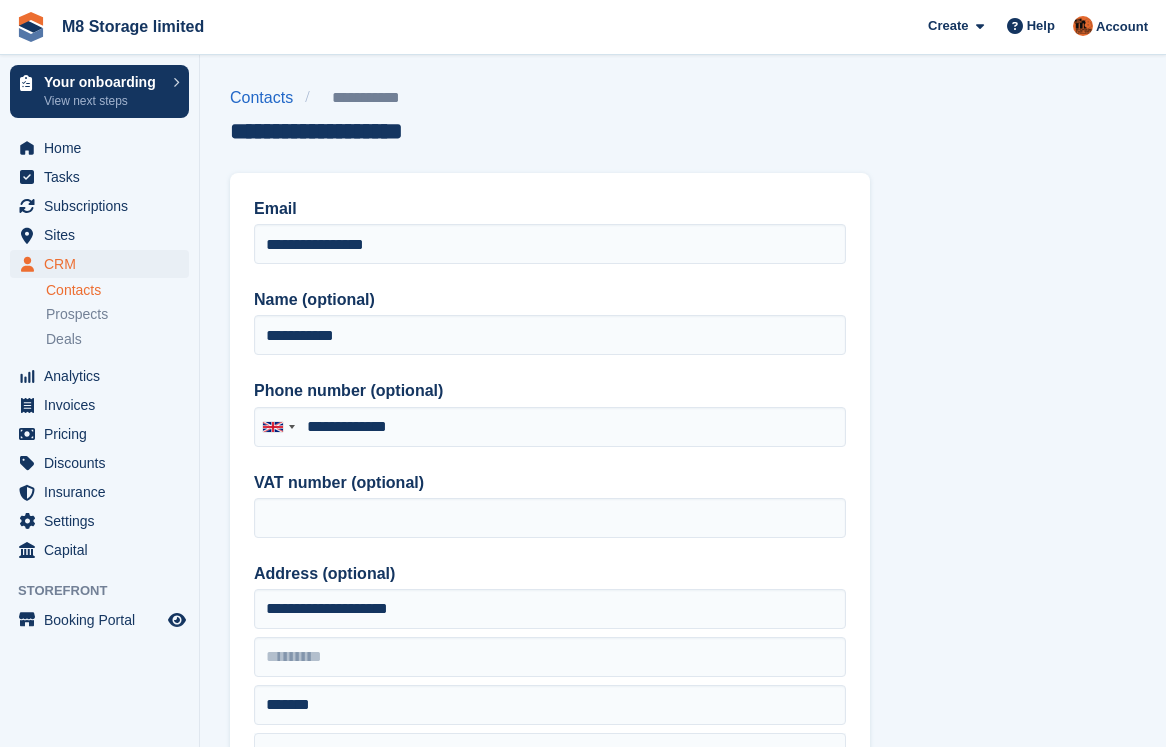 type on "**********" 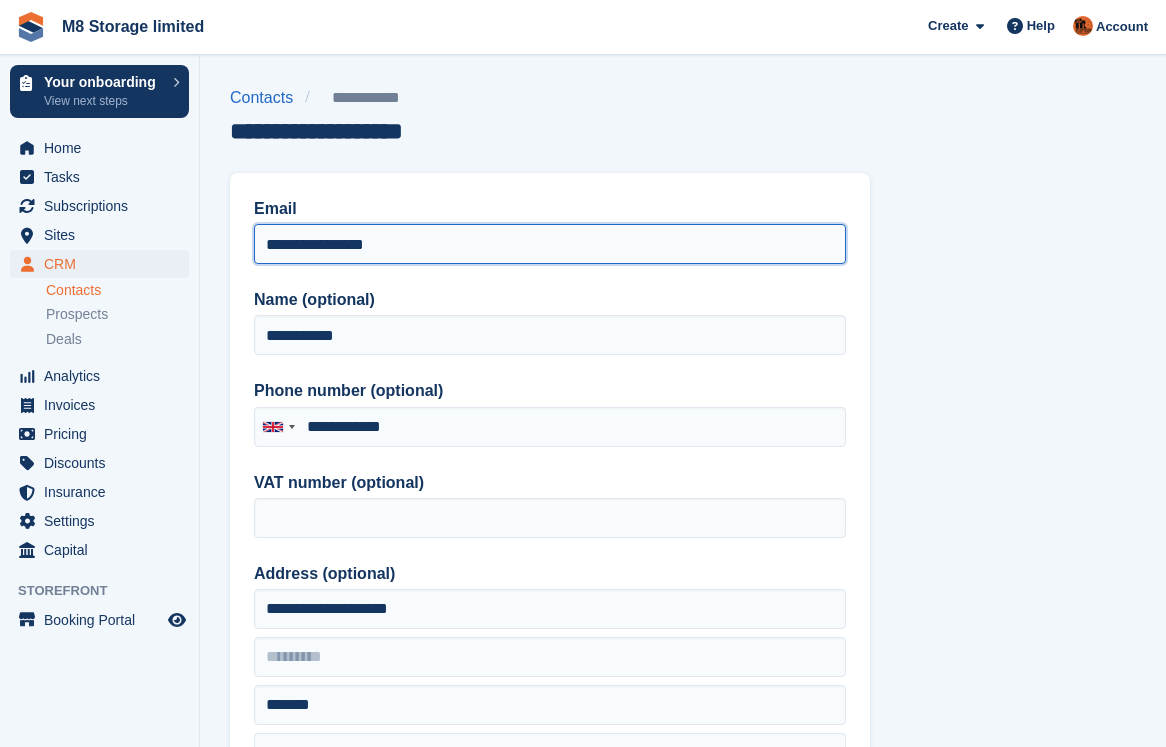 click on "**********" at bounding box center (550, 244) 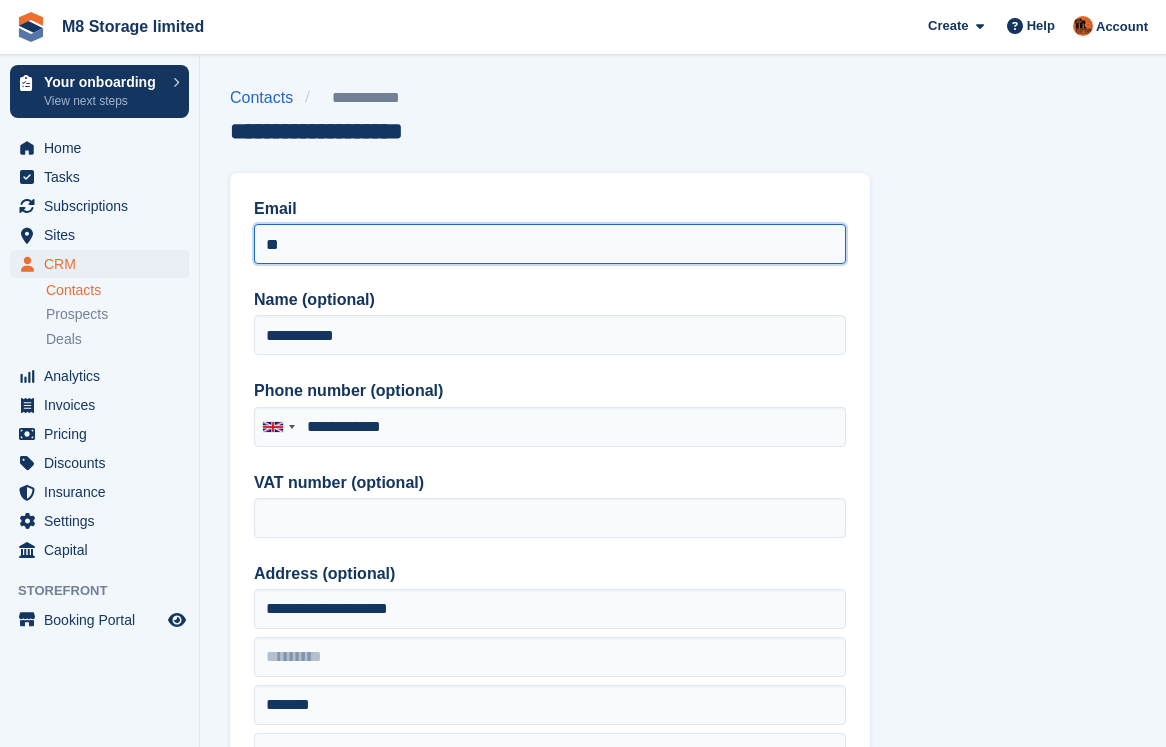 type on "*" 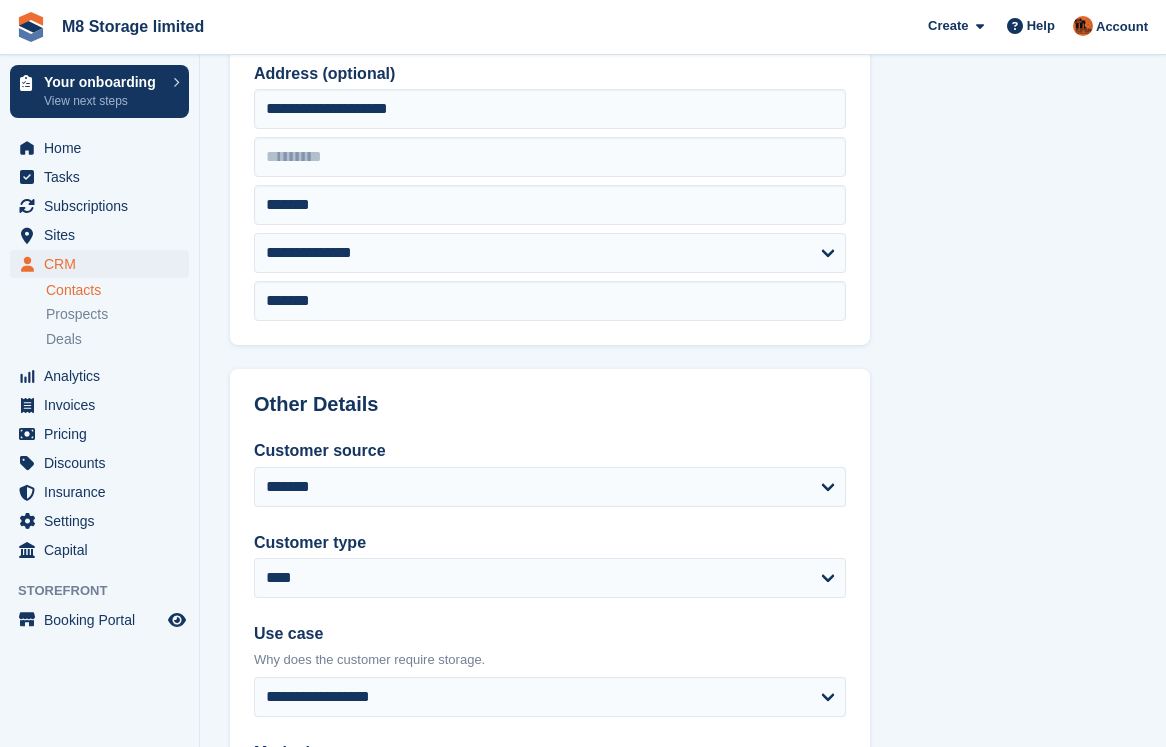 scroll, scrollTop: 957, scrollLeft: 0, axis: vertical 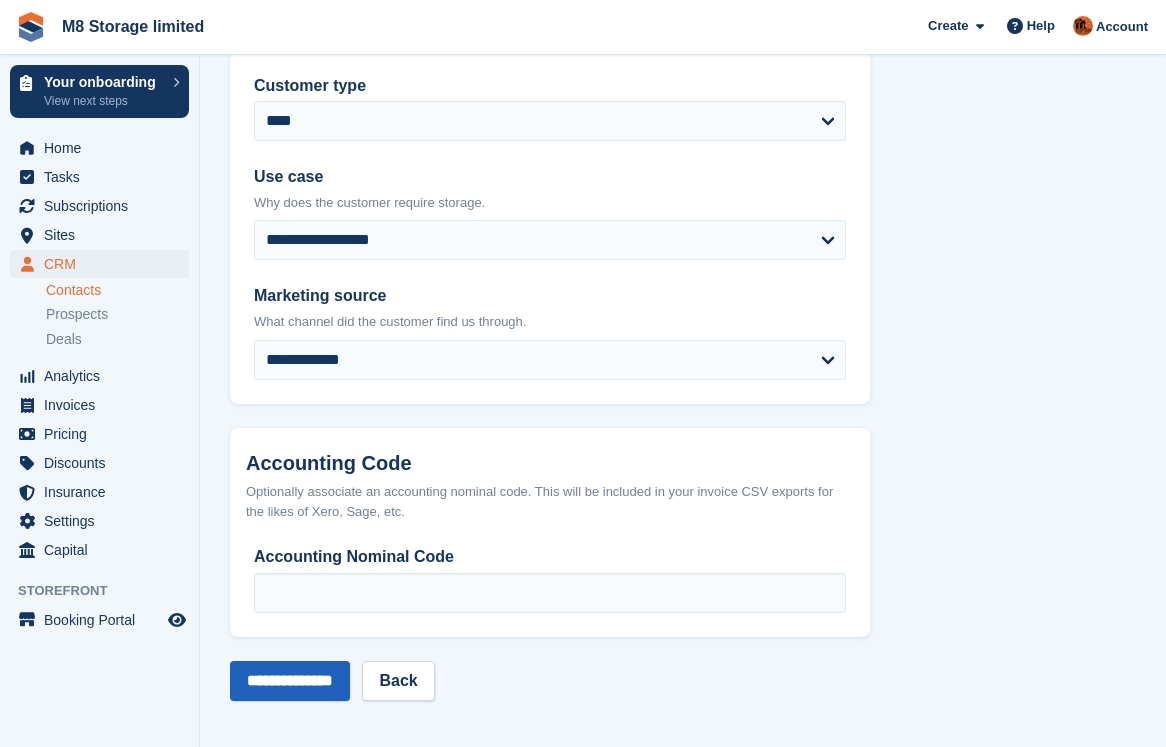 type on "**********" 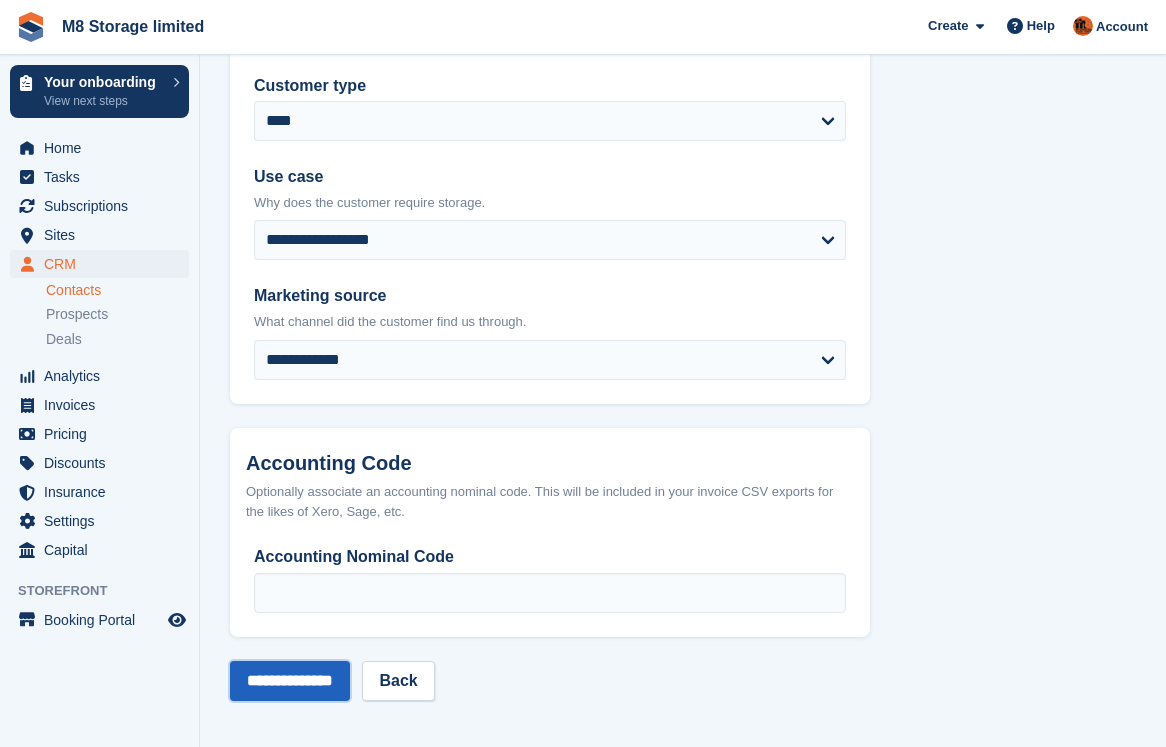 click on "**********" at bounding box center [290, 681] 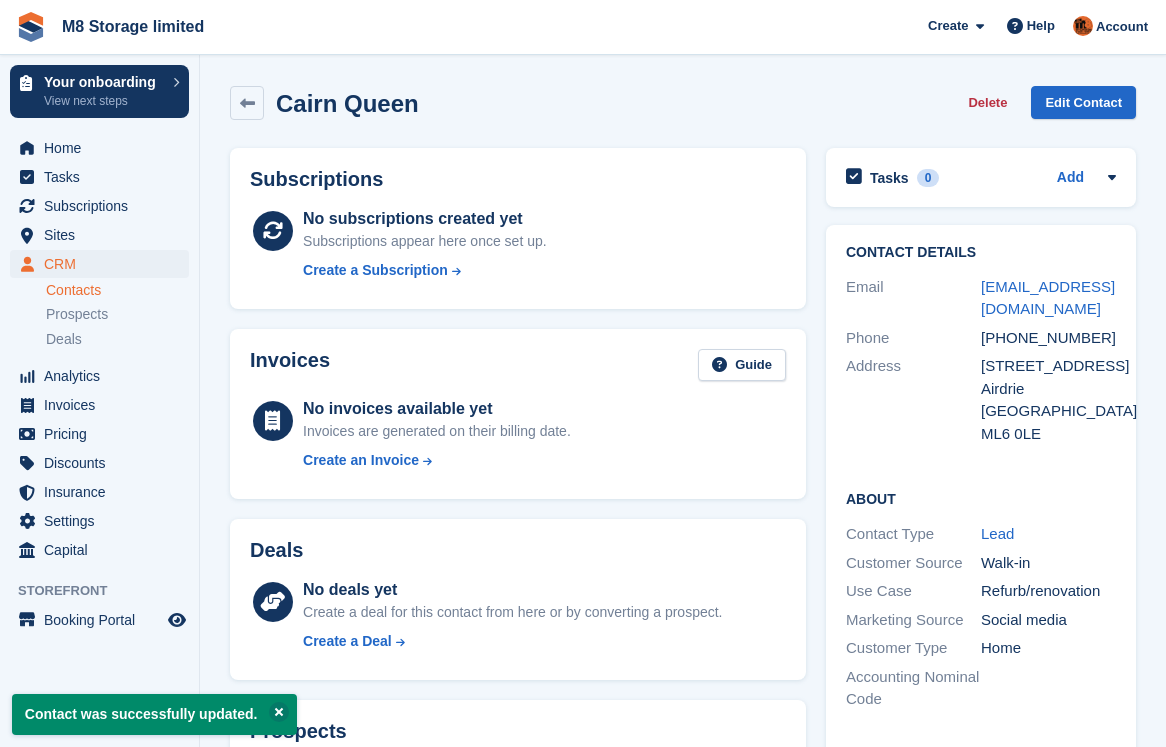 scroll, scrollTop: 0, scrollLeft: 0, axis: both 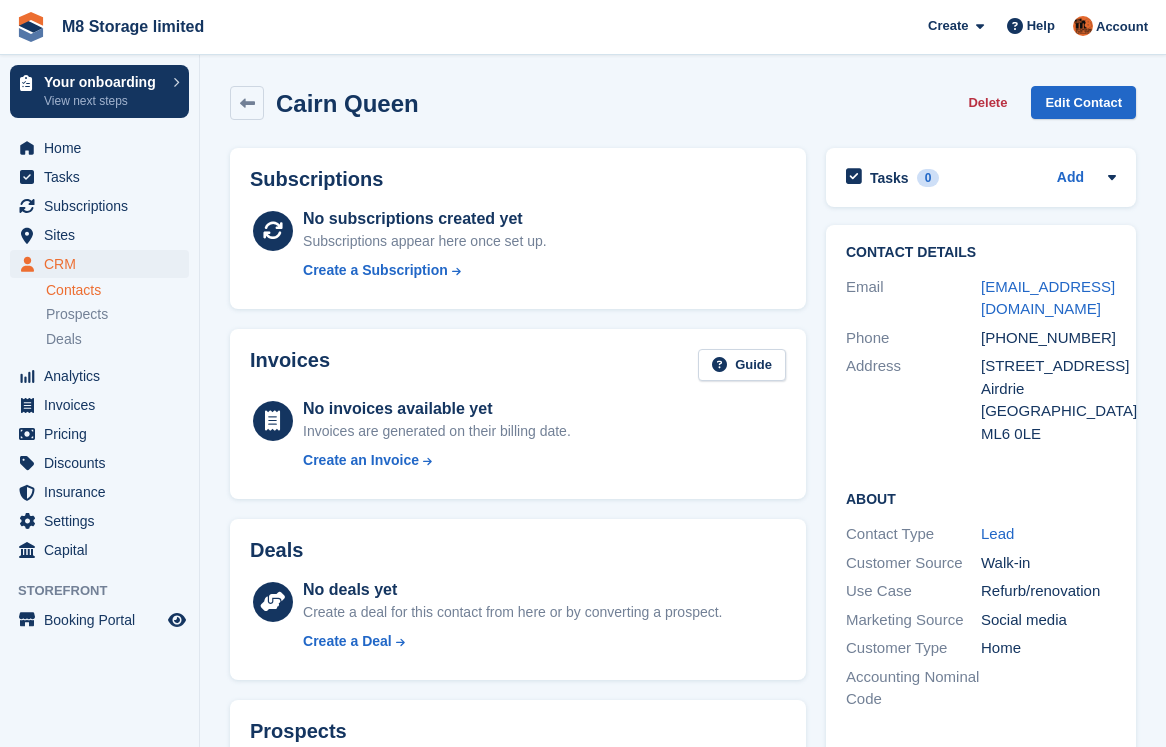 click on "Contacts" at bounding box center (117, 290) 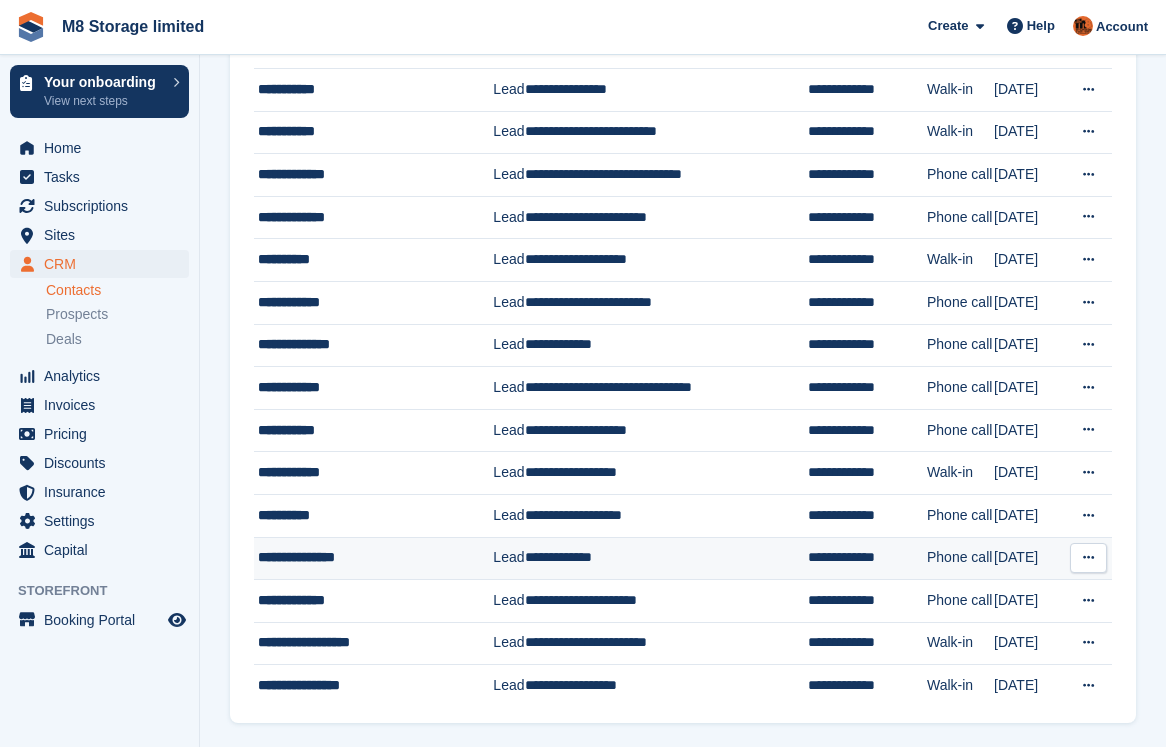 scroll, scrollTop: 1741, scrollLeft: 0, axis: vertical 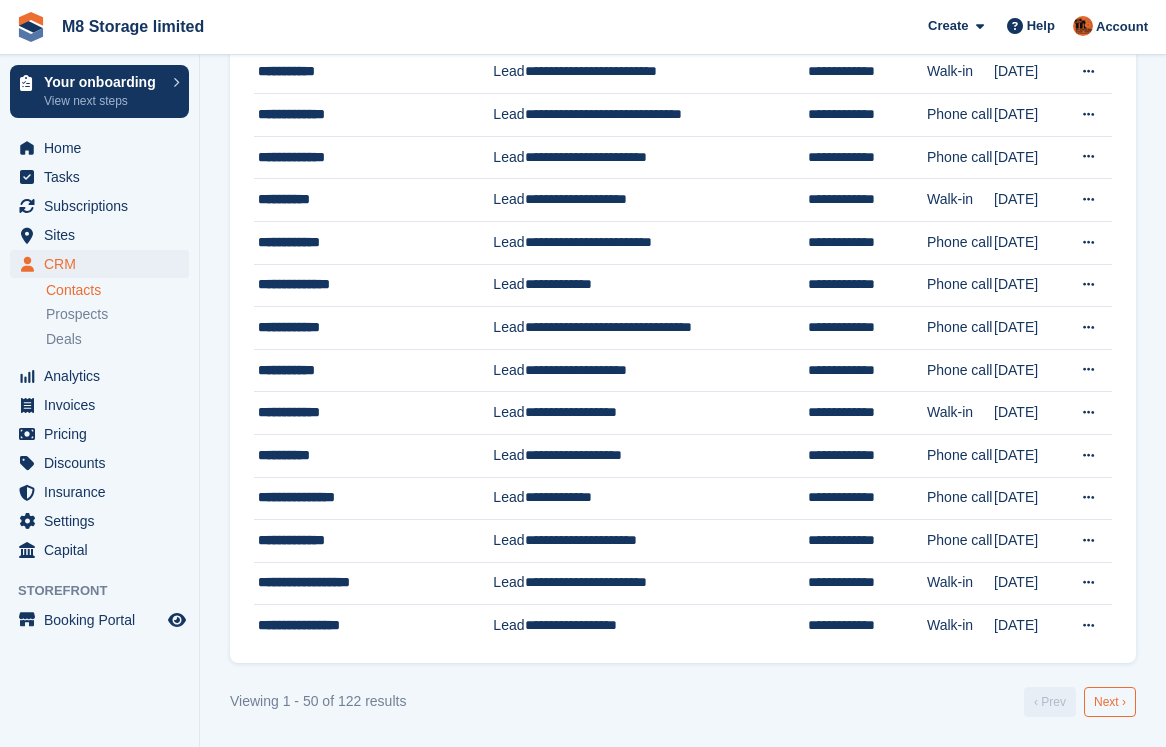 click on "Next ›" at bounding box center (1110, 702) 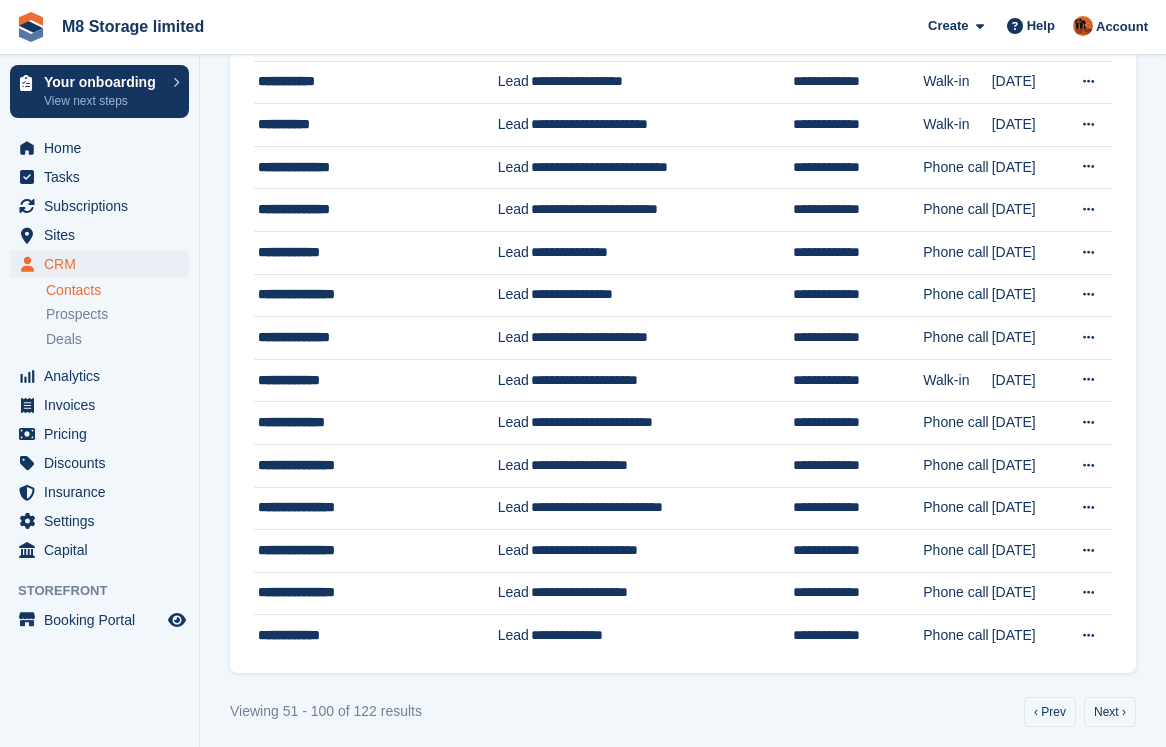 scroll, scrollTop: 1741, scrollLeft: 0, axis: vertical 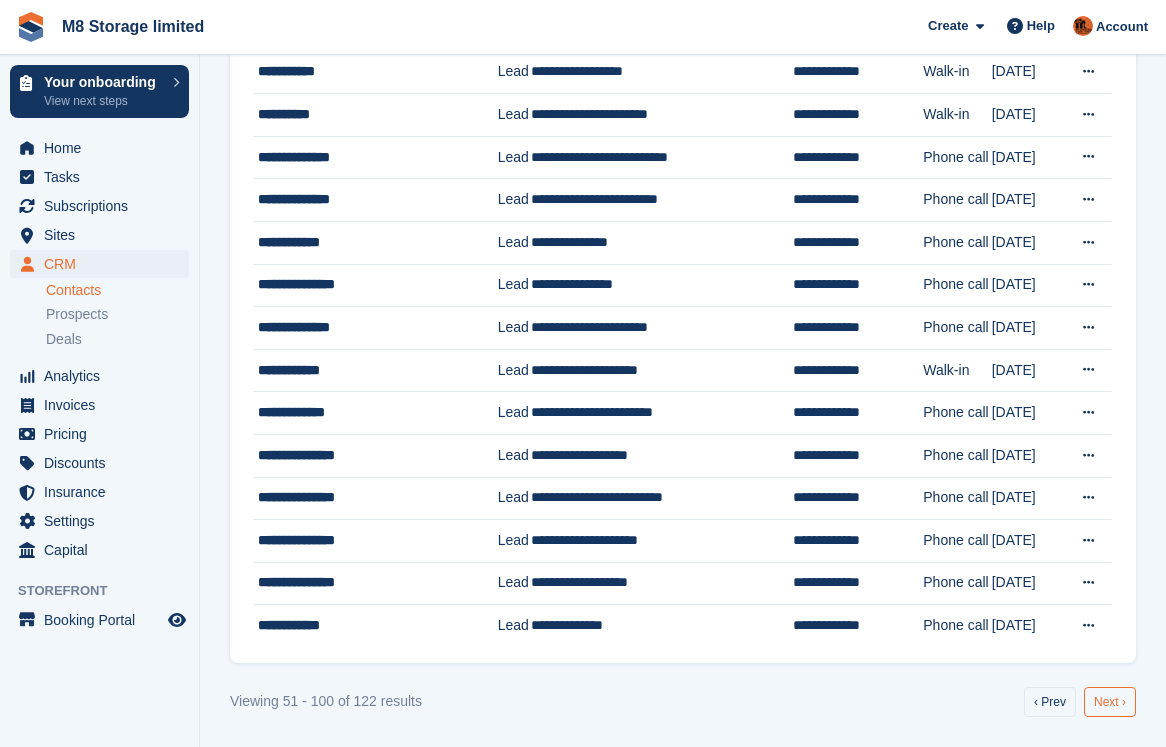 click on "Next ›" at bounding box center [1110, 702] 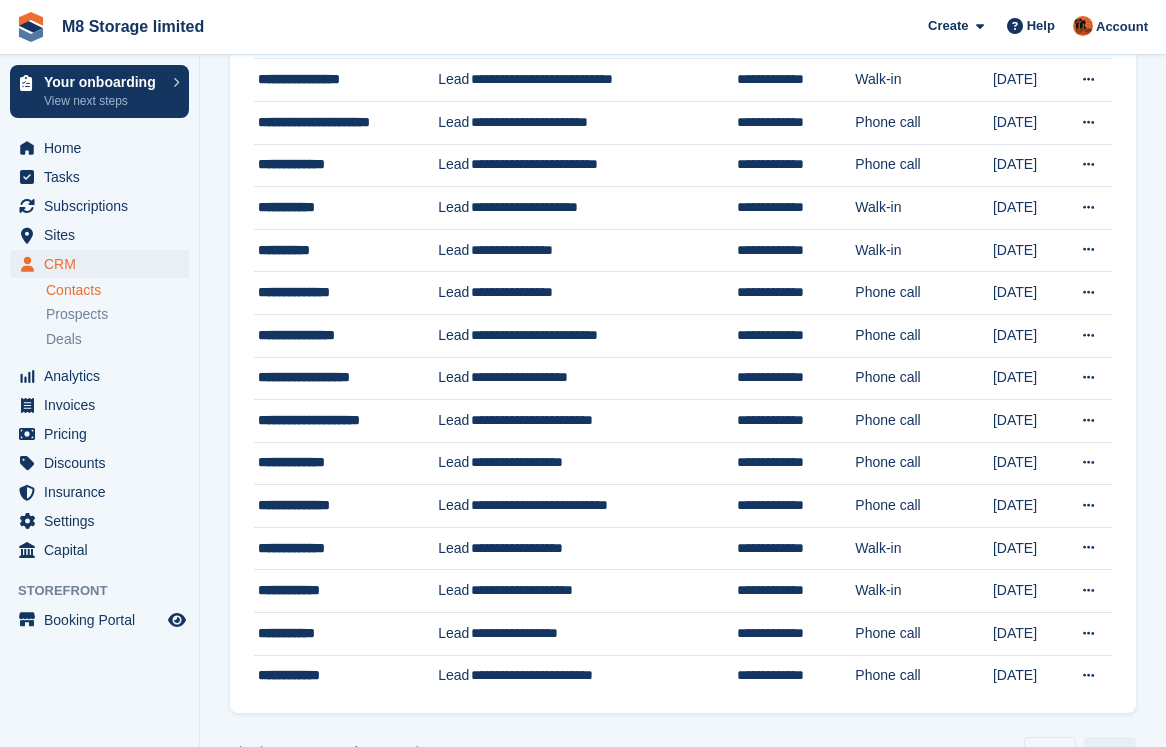 scroll, scrollTop: 500, scrollLeft: 0, axis: vertical 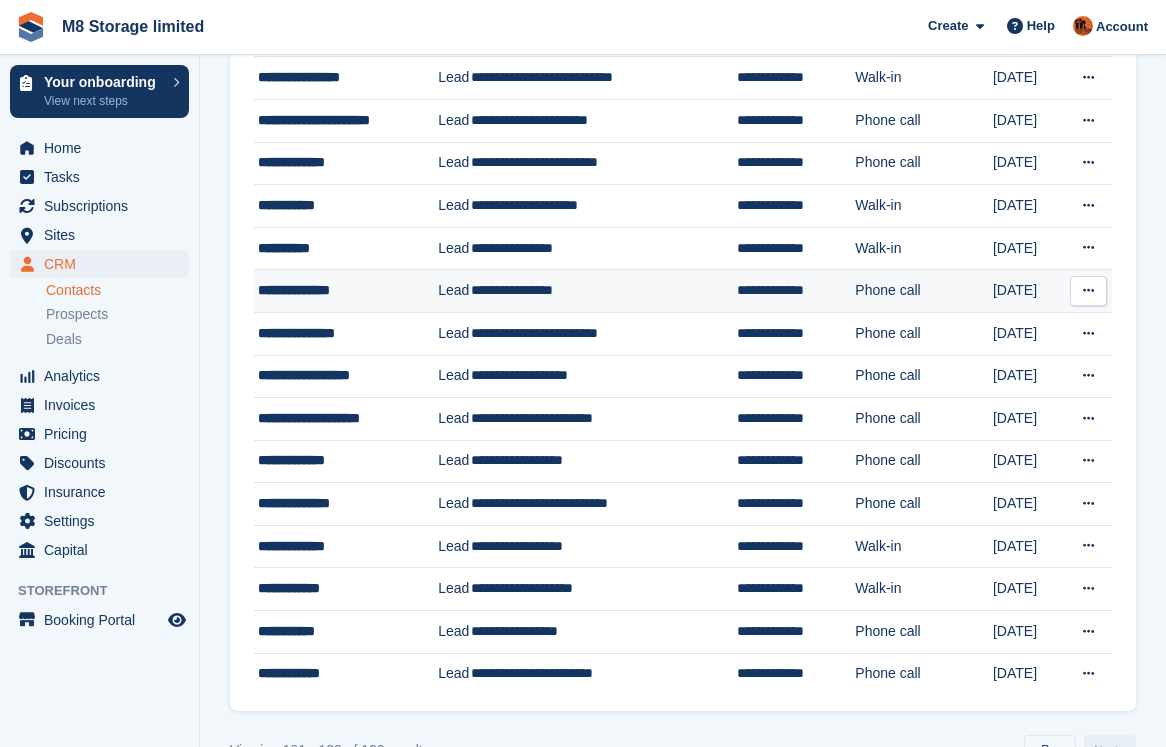 click at bounding box center (1088, 290) 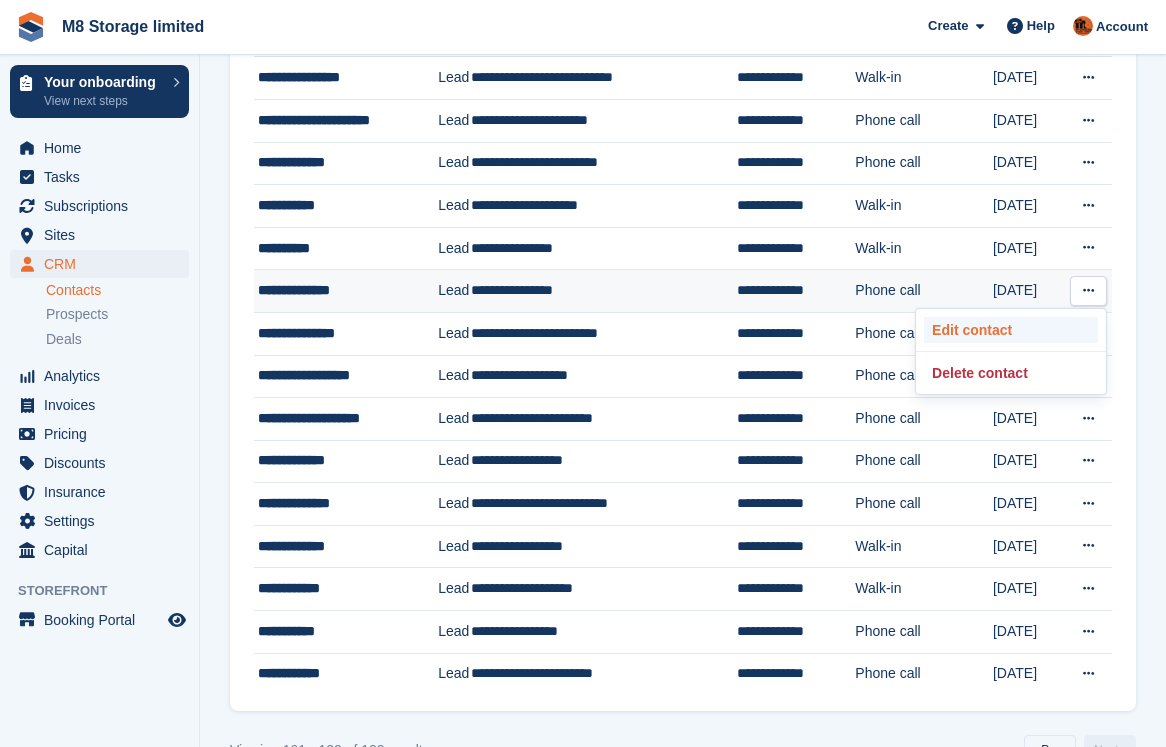 click on "Edit contact" at bounding box center (1011, 330) 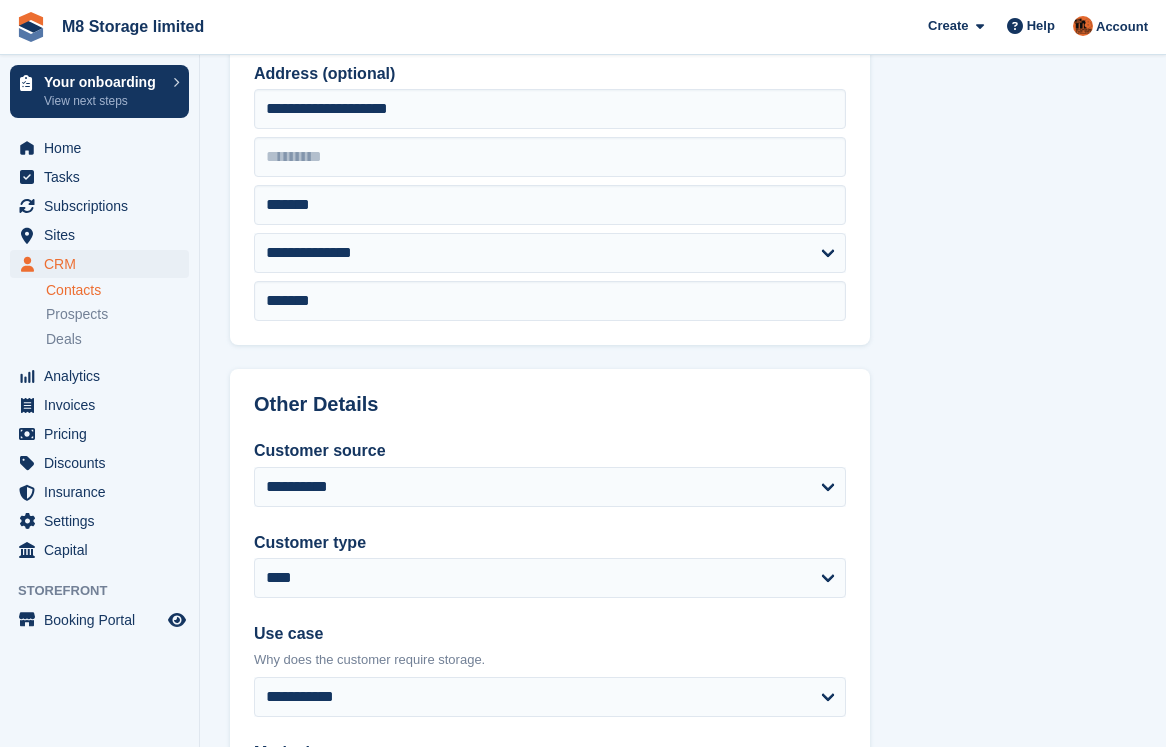 scroll, scrollTop: 0, scrollLeft: 0, axis: both 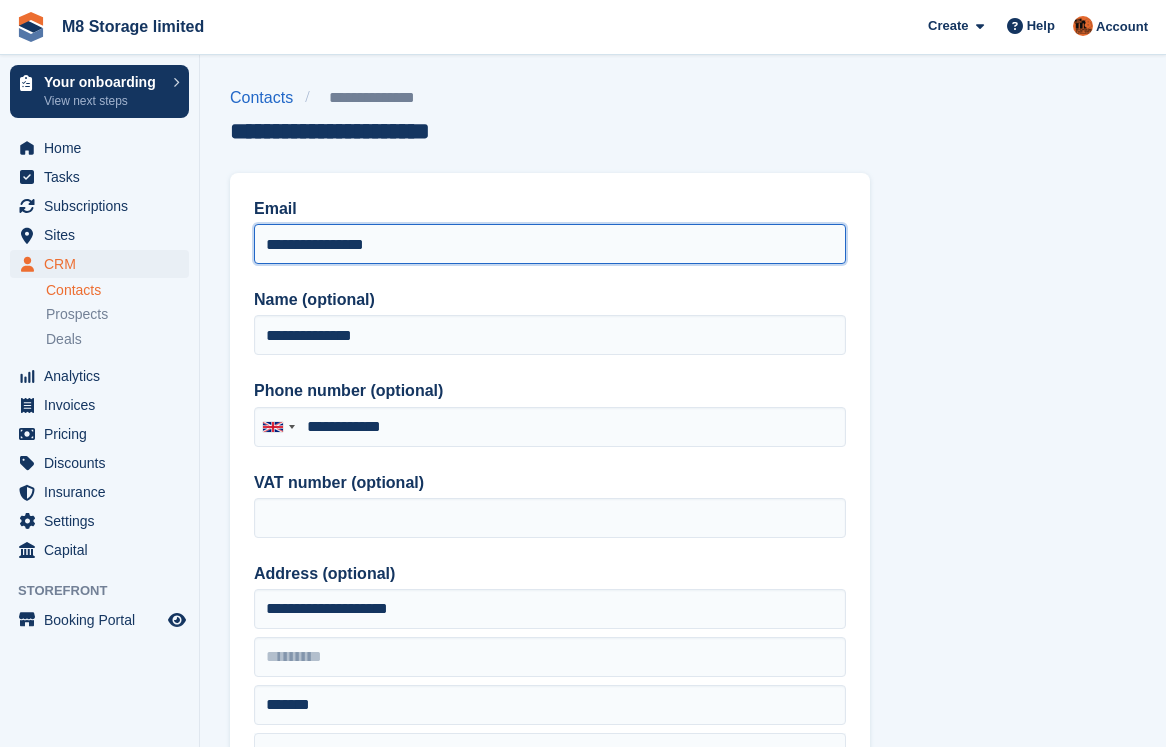 click on "**********" at bounding box center [550, 244] 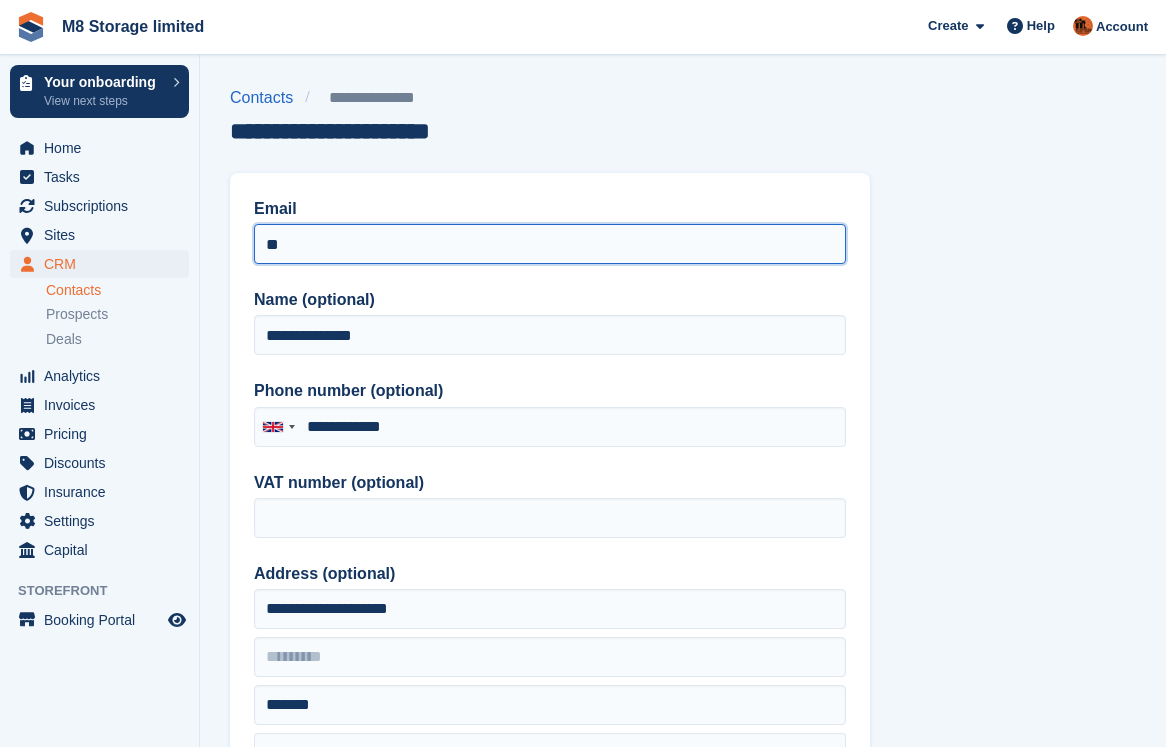 type on "*" 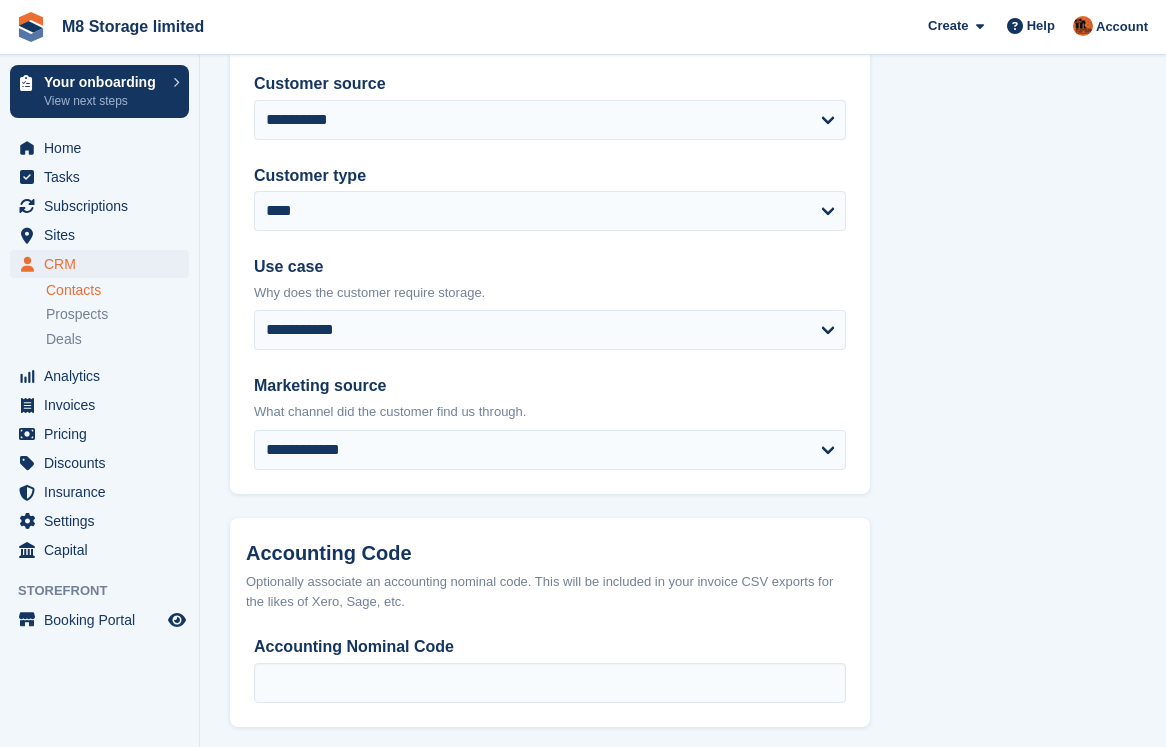 scroll, scrollTop: 957, scrollLeft: 0, axis: vertical 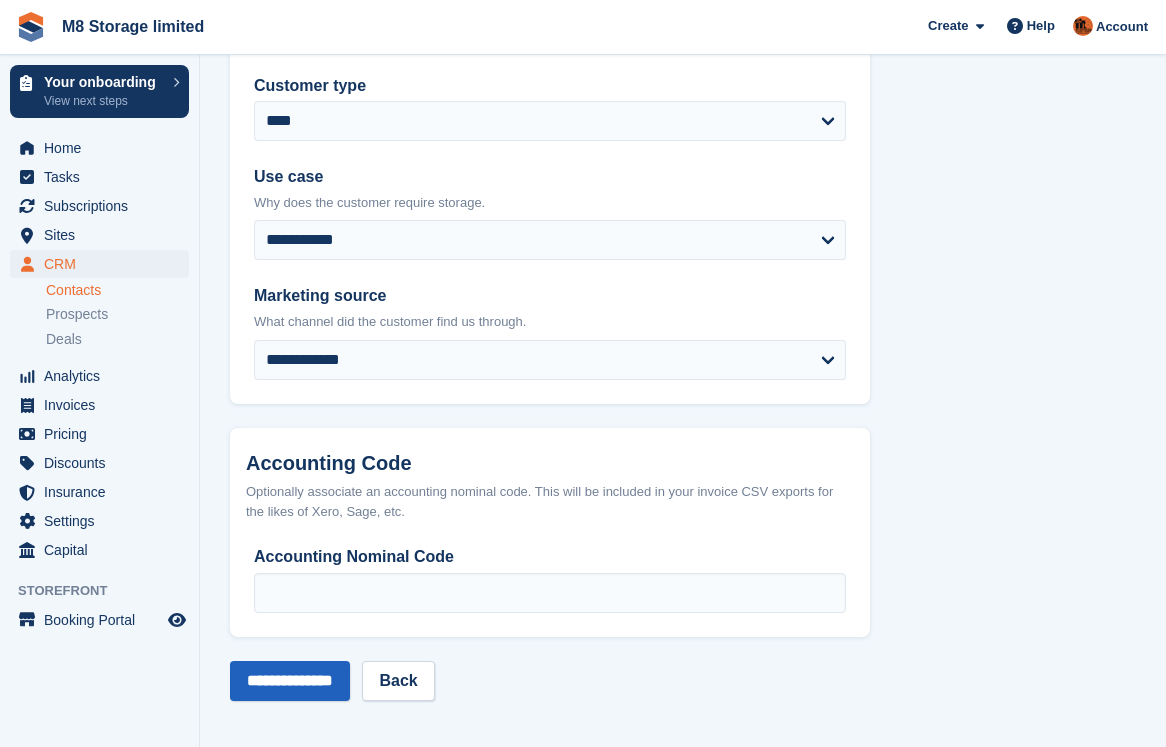 type on "**********" 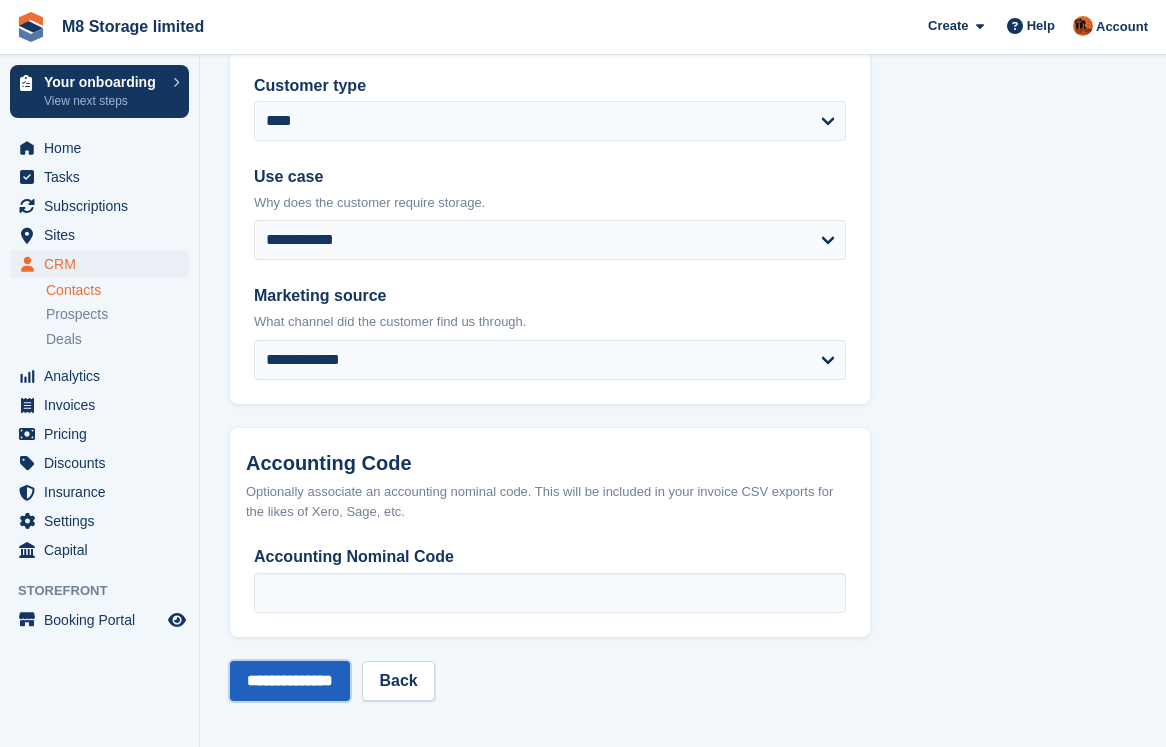 click on "**********" at bounding box center [290, 681] 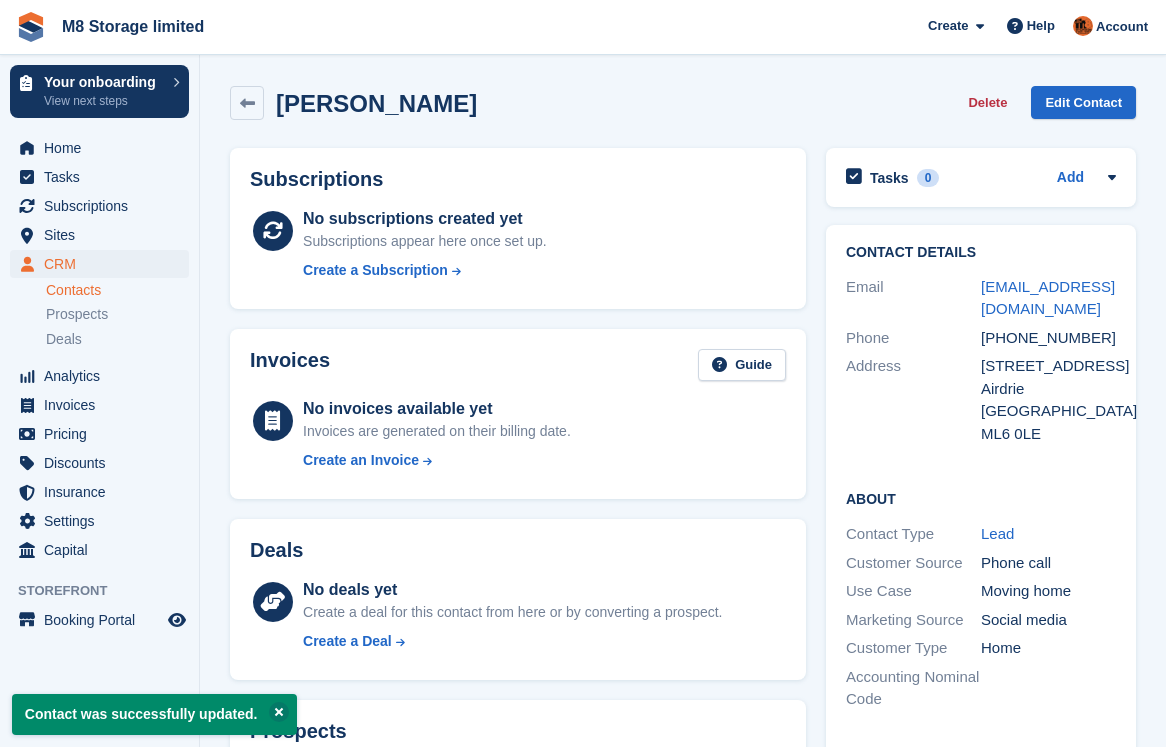 scroll, scrollTop: 0, scrollLeft: 0, axis: both 